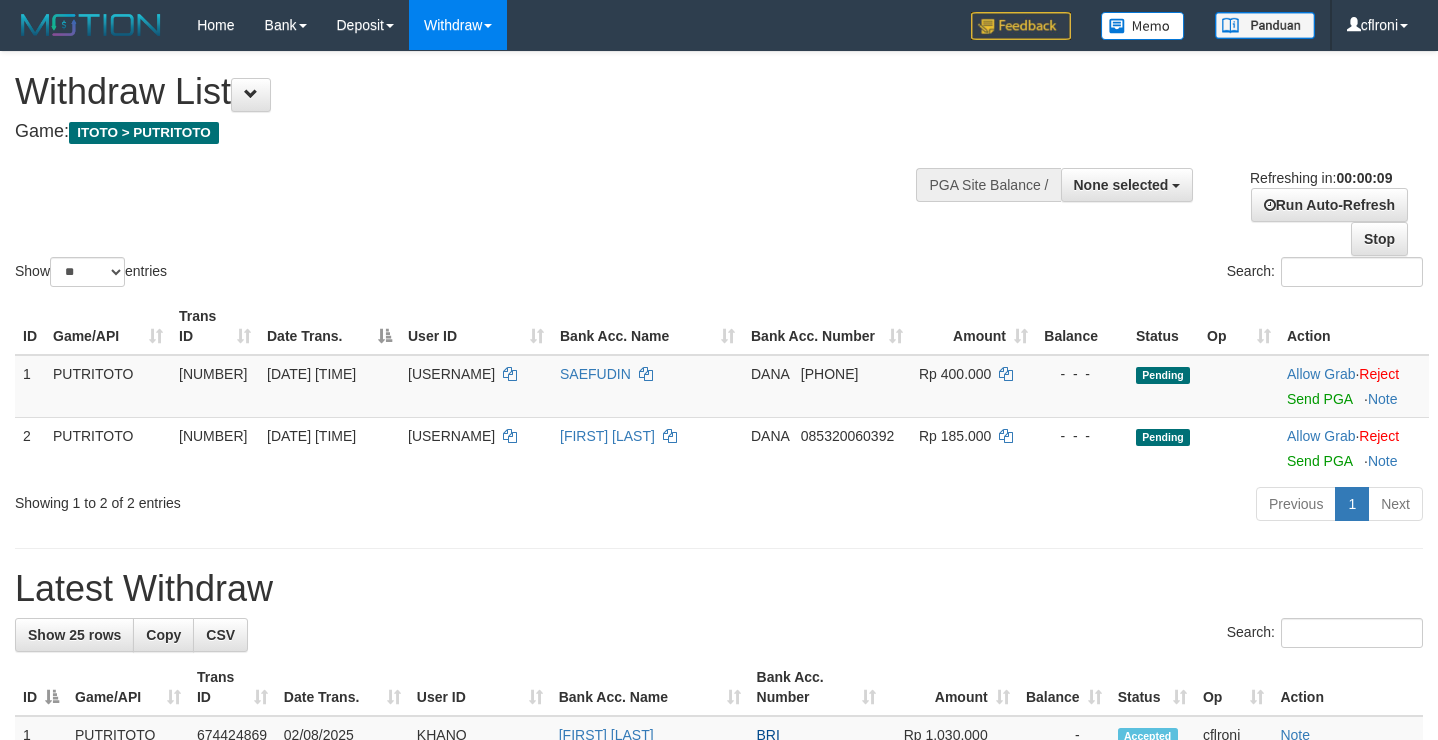 select 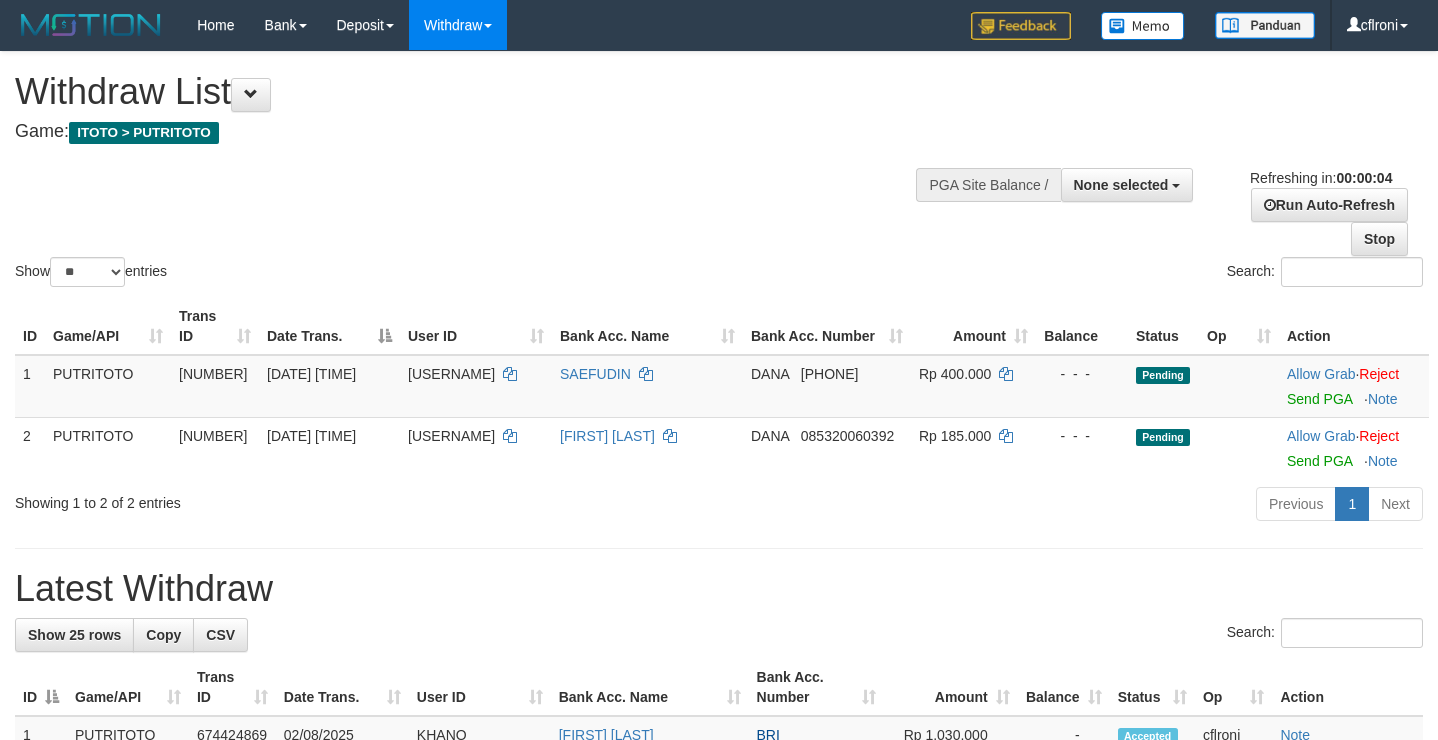 scroll, scrollTop: 0, scrollLeft: 0, axis: both 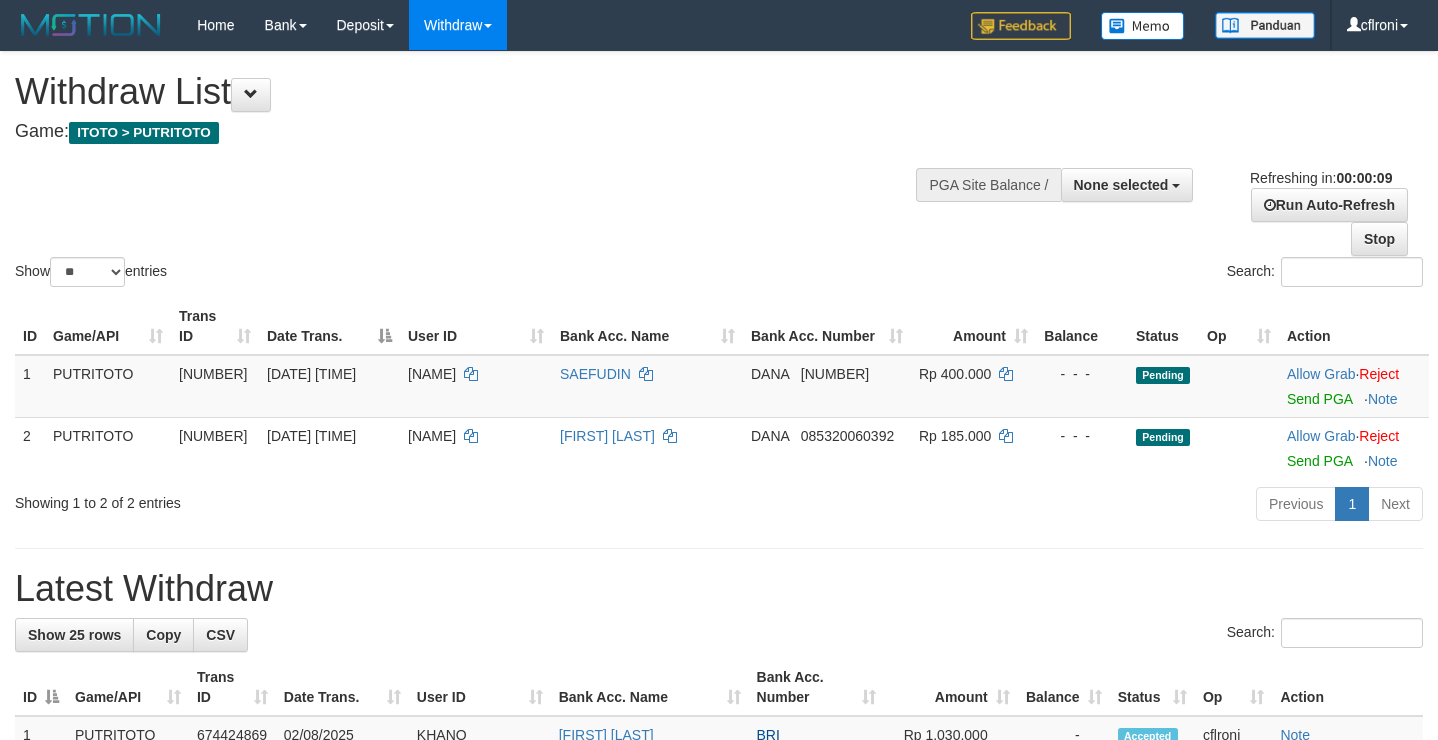 select 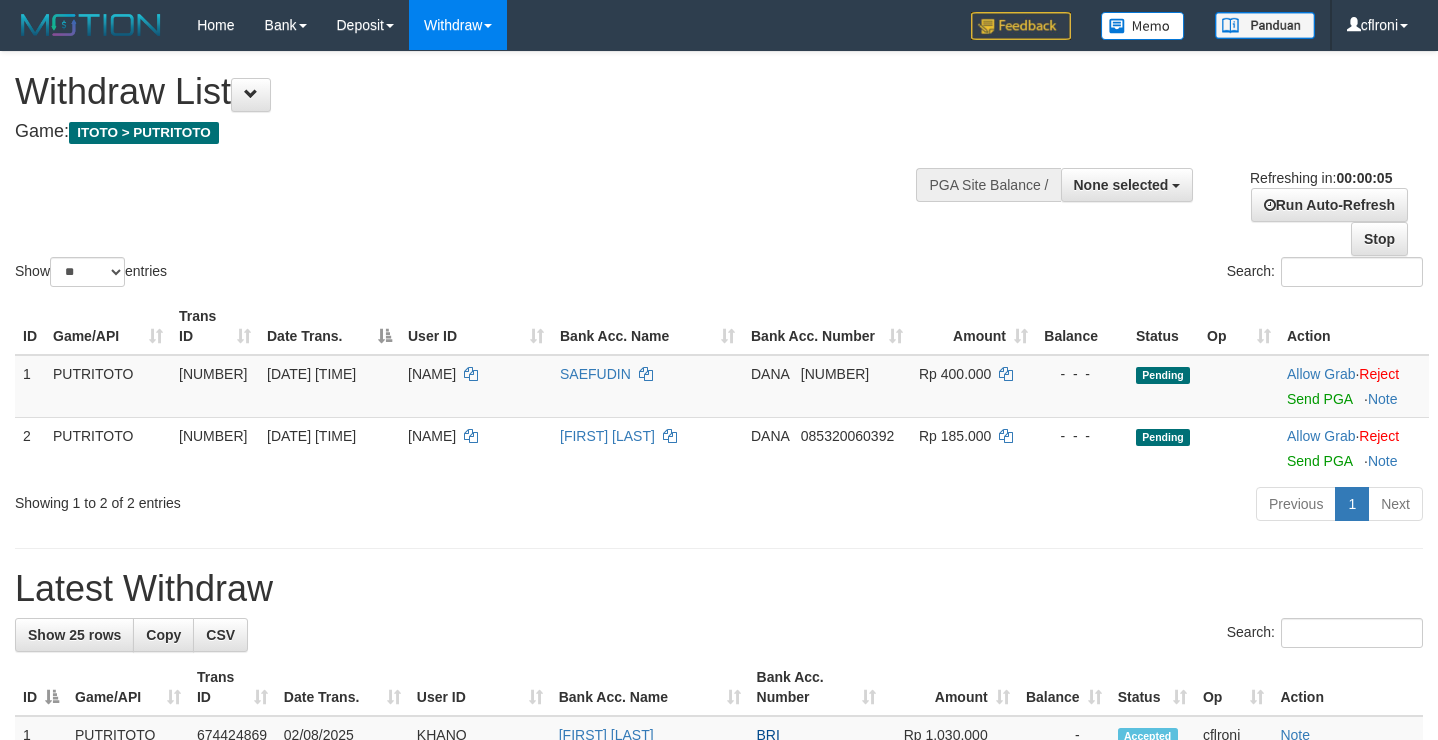 scroll, scrollTop: 0, scrollLeft: 0, axis: both 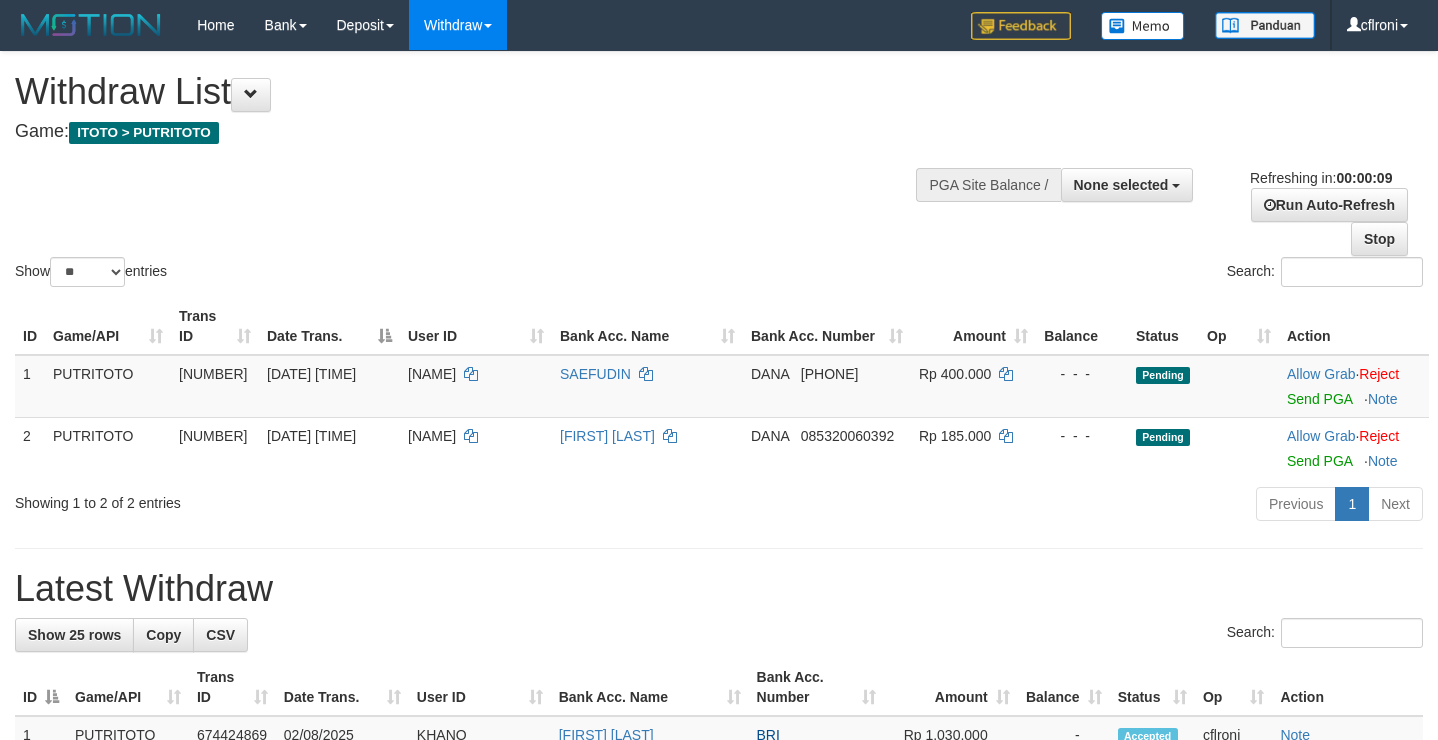 select 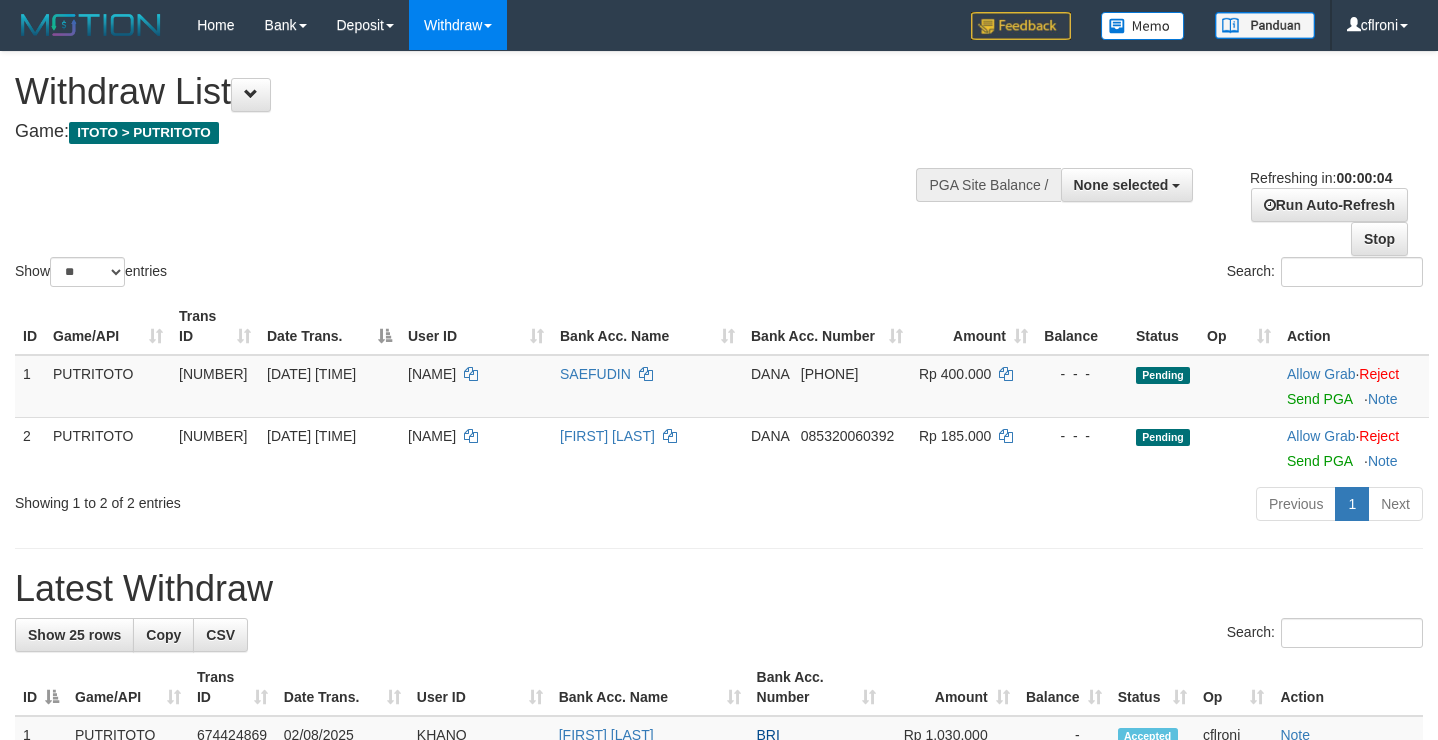scroll, scrollTop: 0, scrollLeft: 0, axis: both 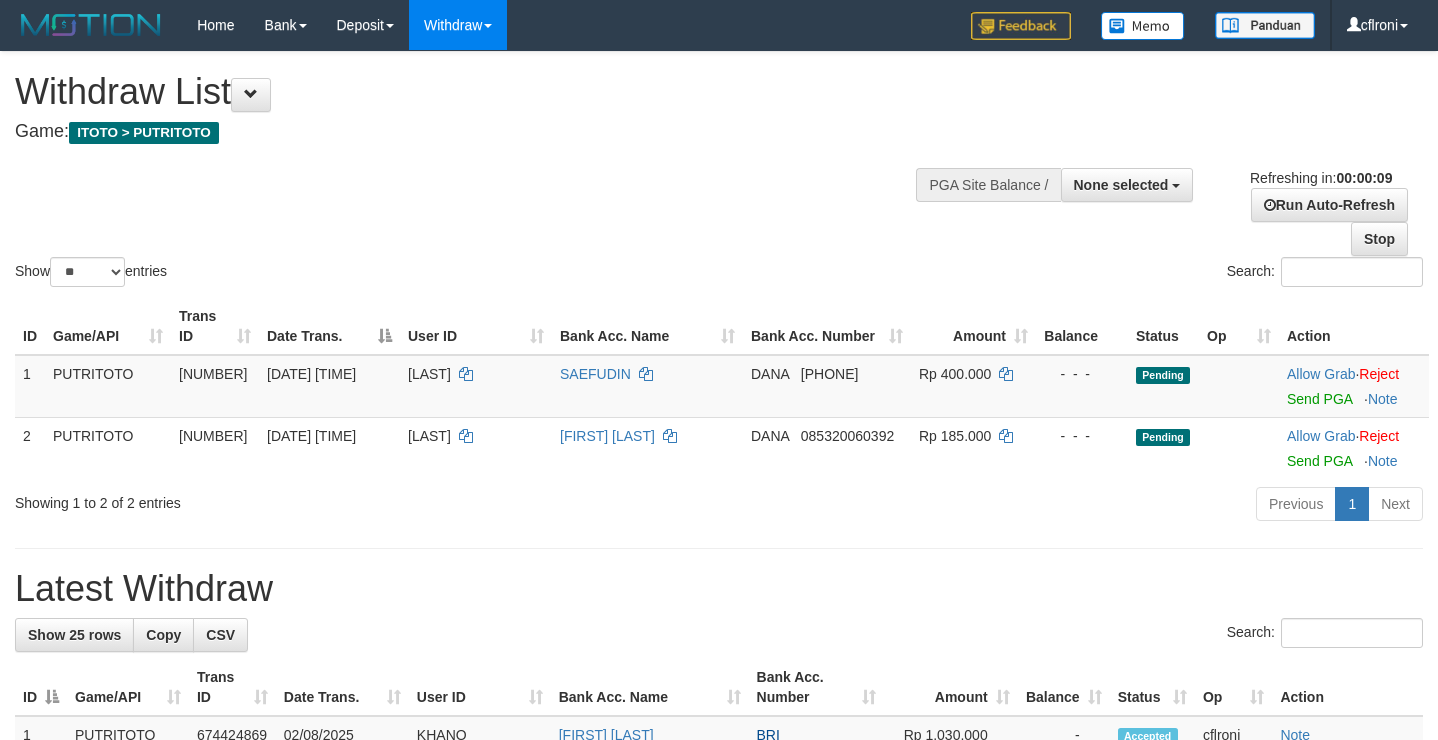 select 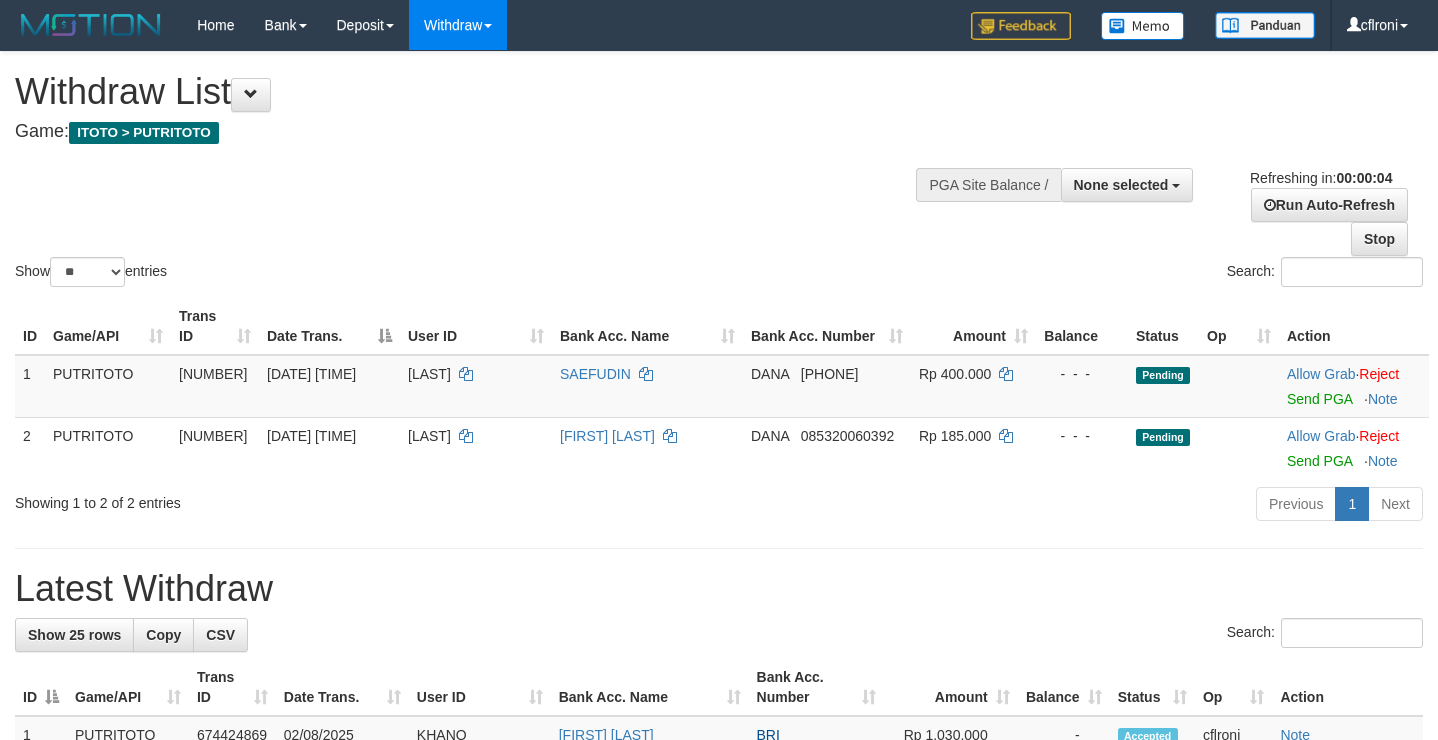 scroll, scrollTop: 0, scrollLeft: 0, axis: both 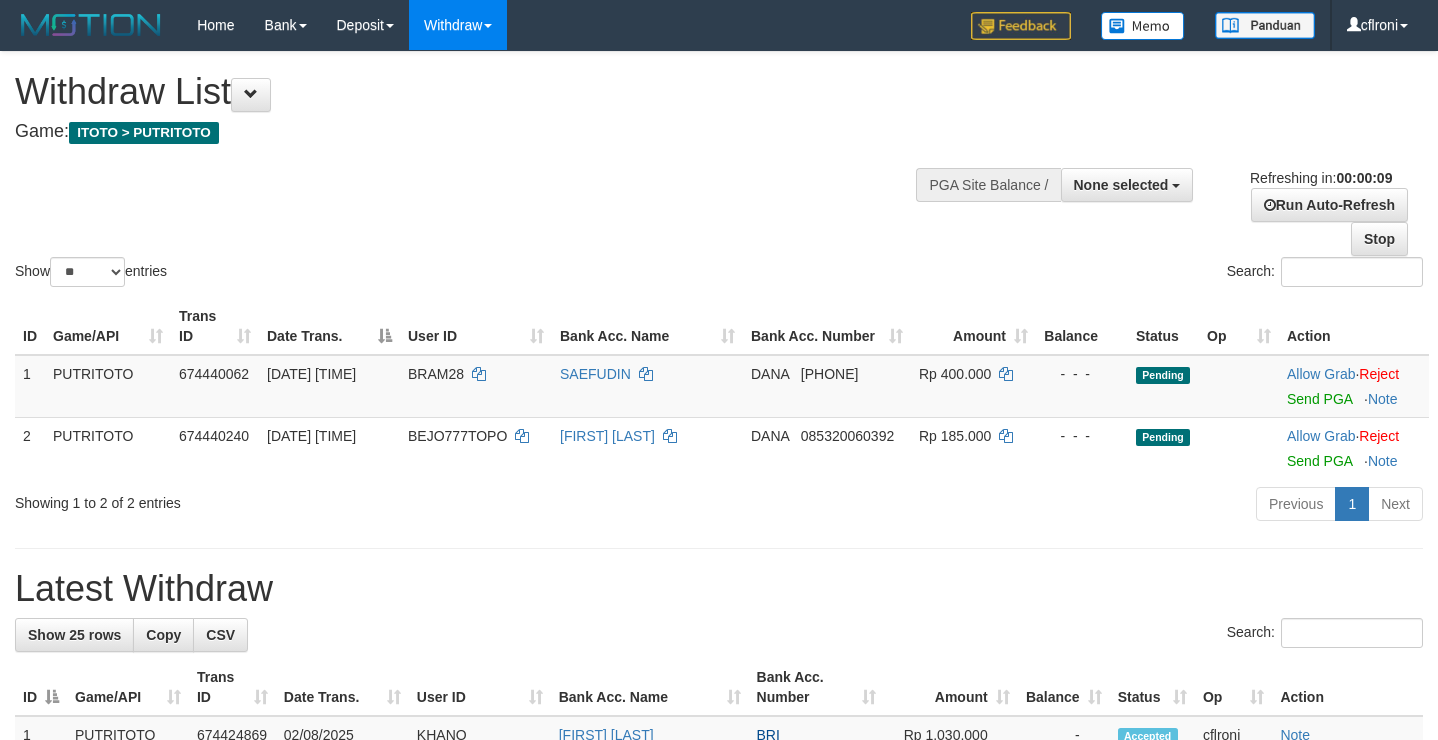 select 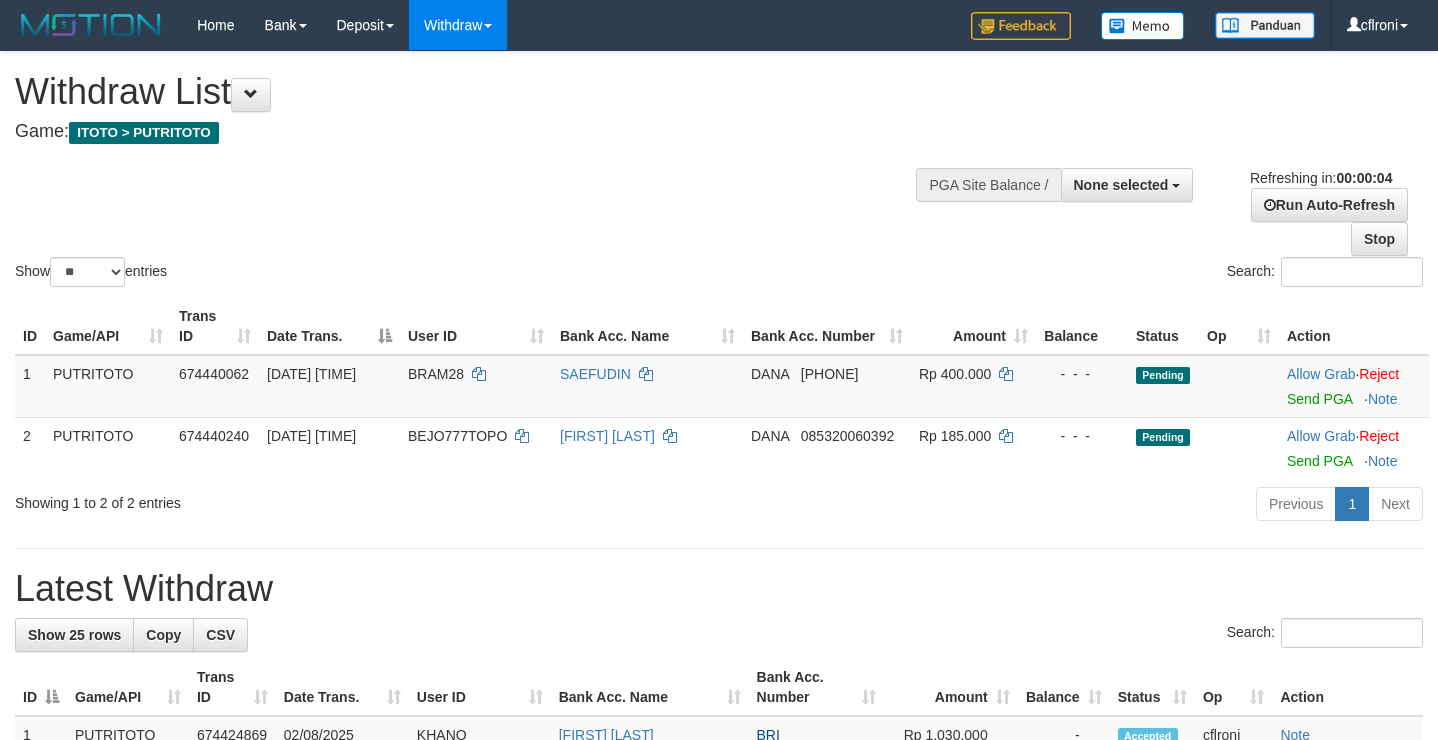 scroll, scrollTop: 0, scrollLeft: 0, axis: both 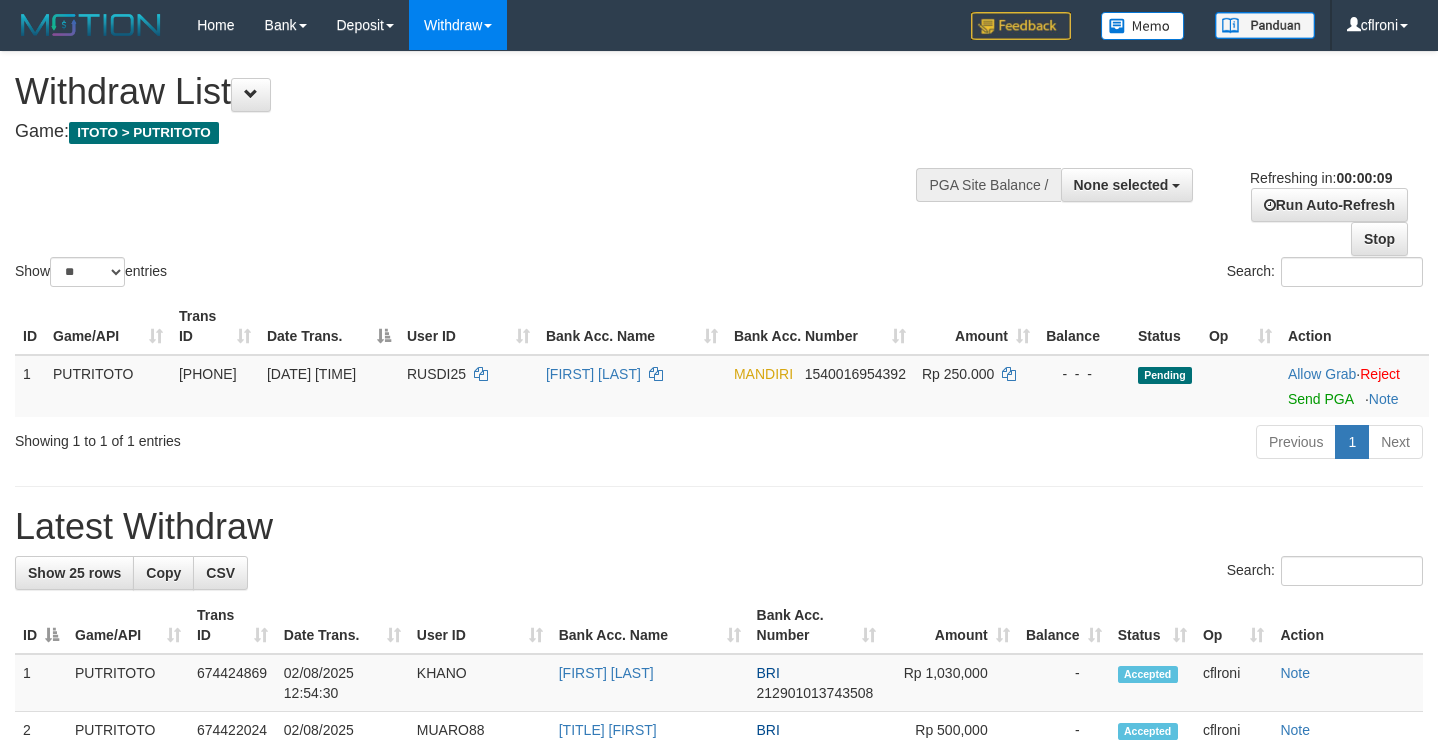 select 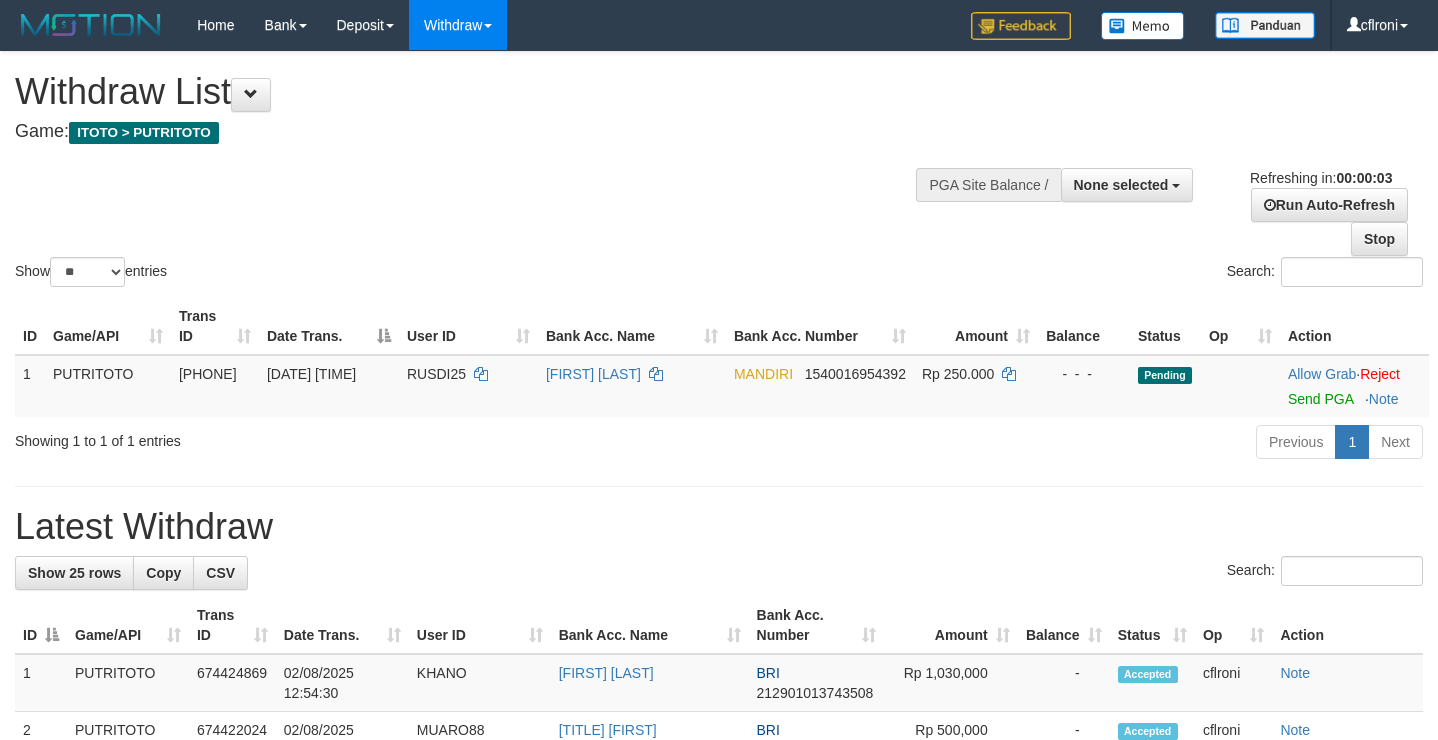 scroll, scrollTop: 0, scrollLeft: 0, axis: both 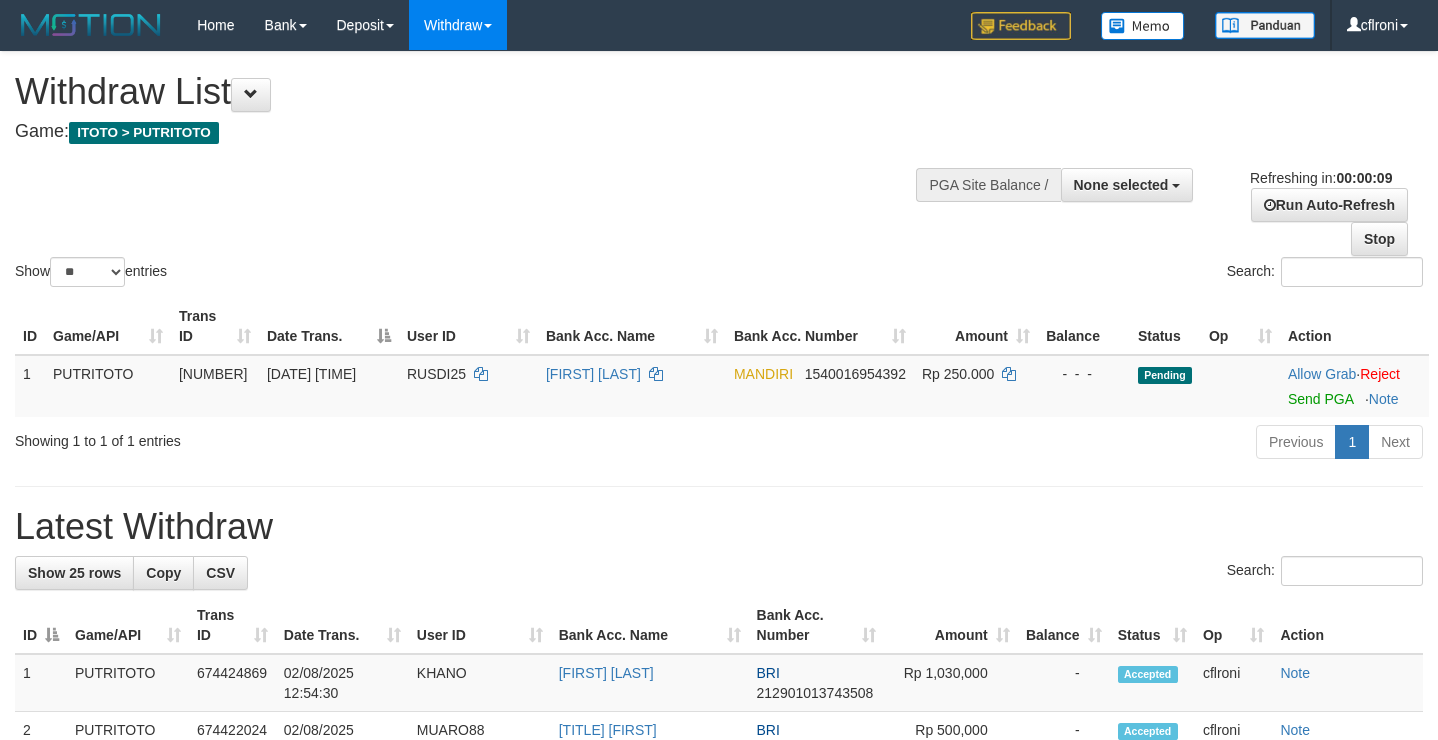 select 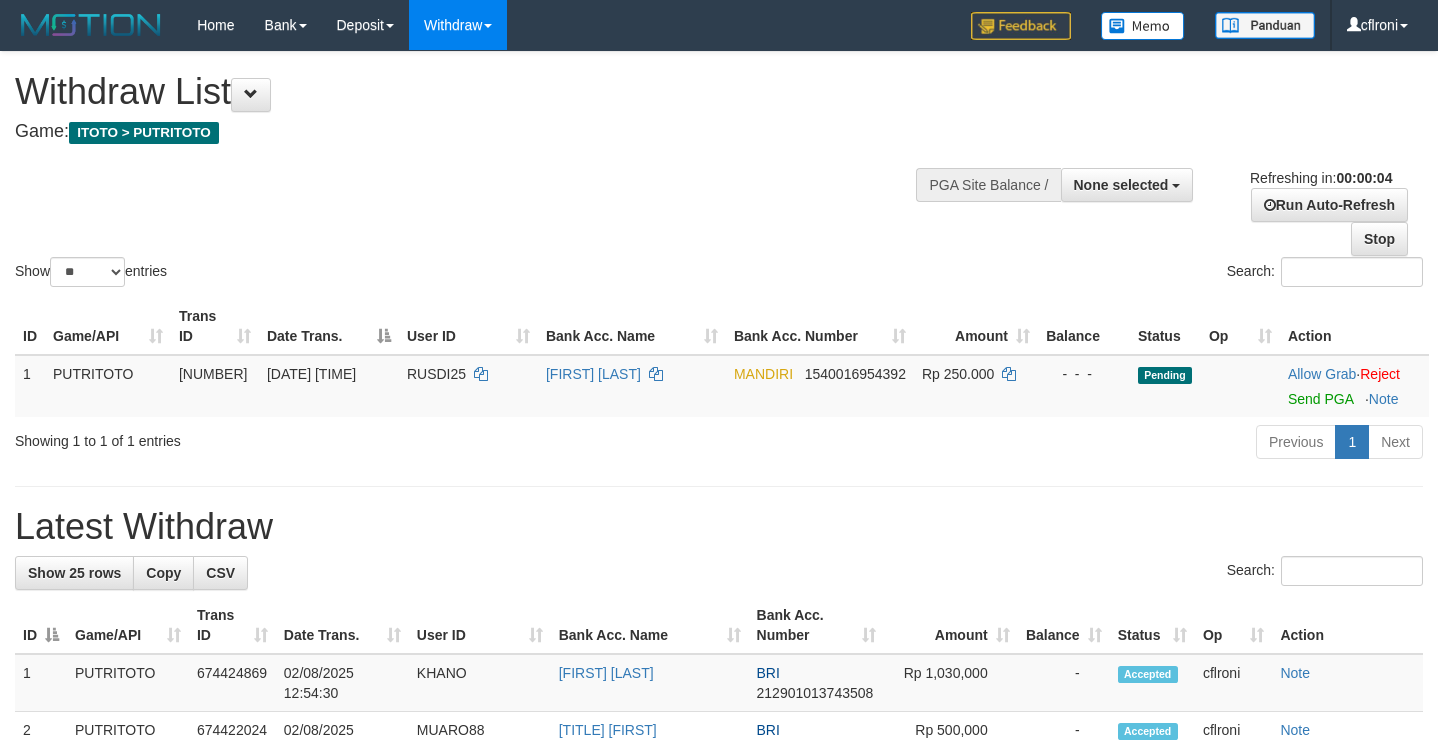scroll, scrollTop: 0, scrollLeft: 0, axis: both 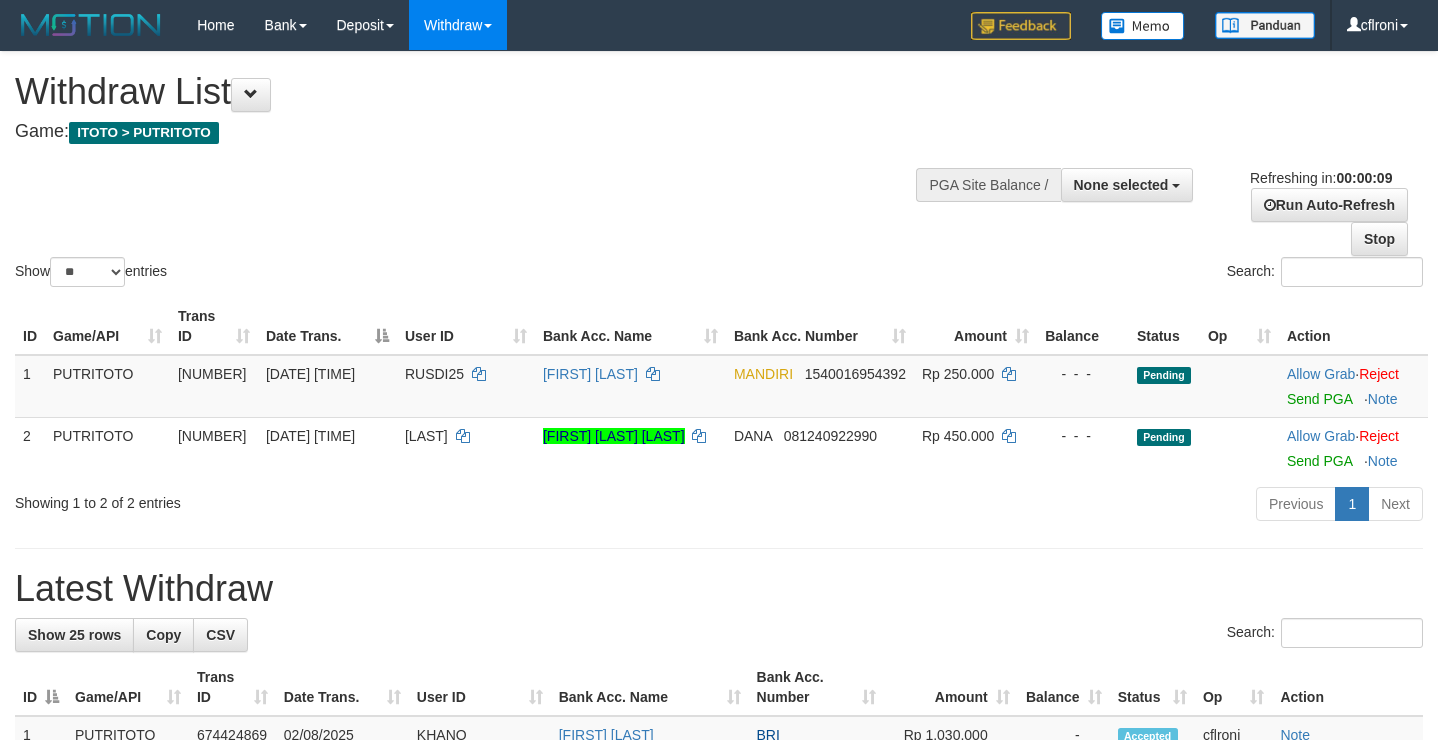 select 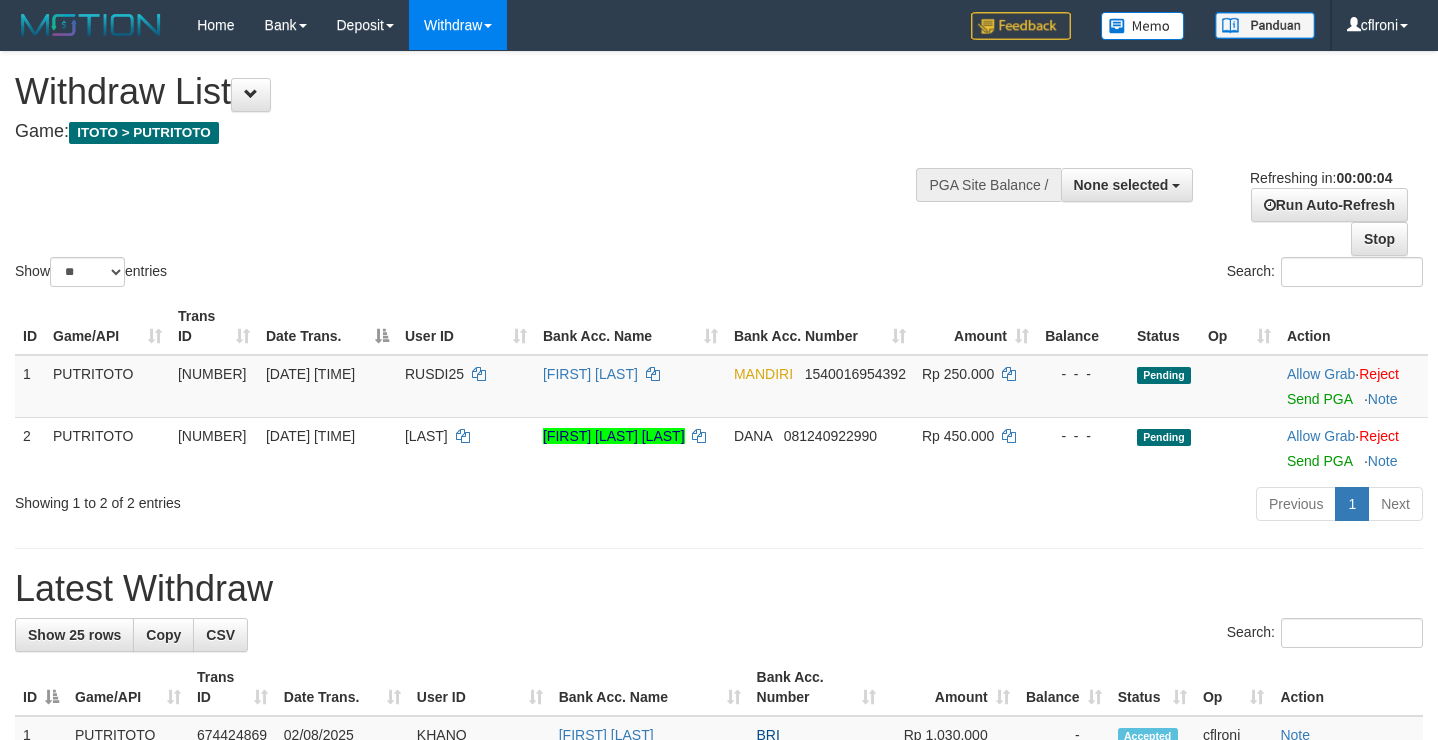 scroll, scrollTop: 0, scrollLeft: 0, axis: both 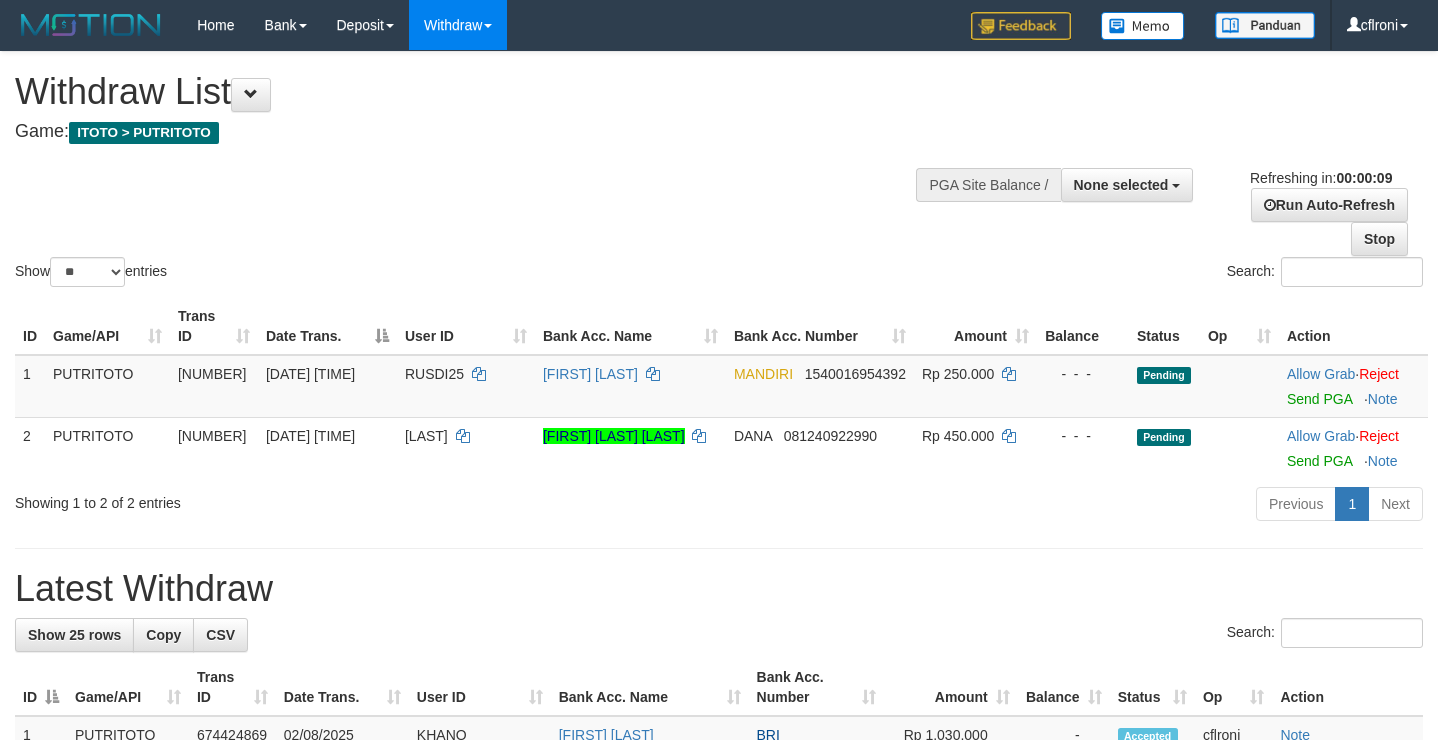 select 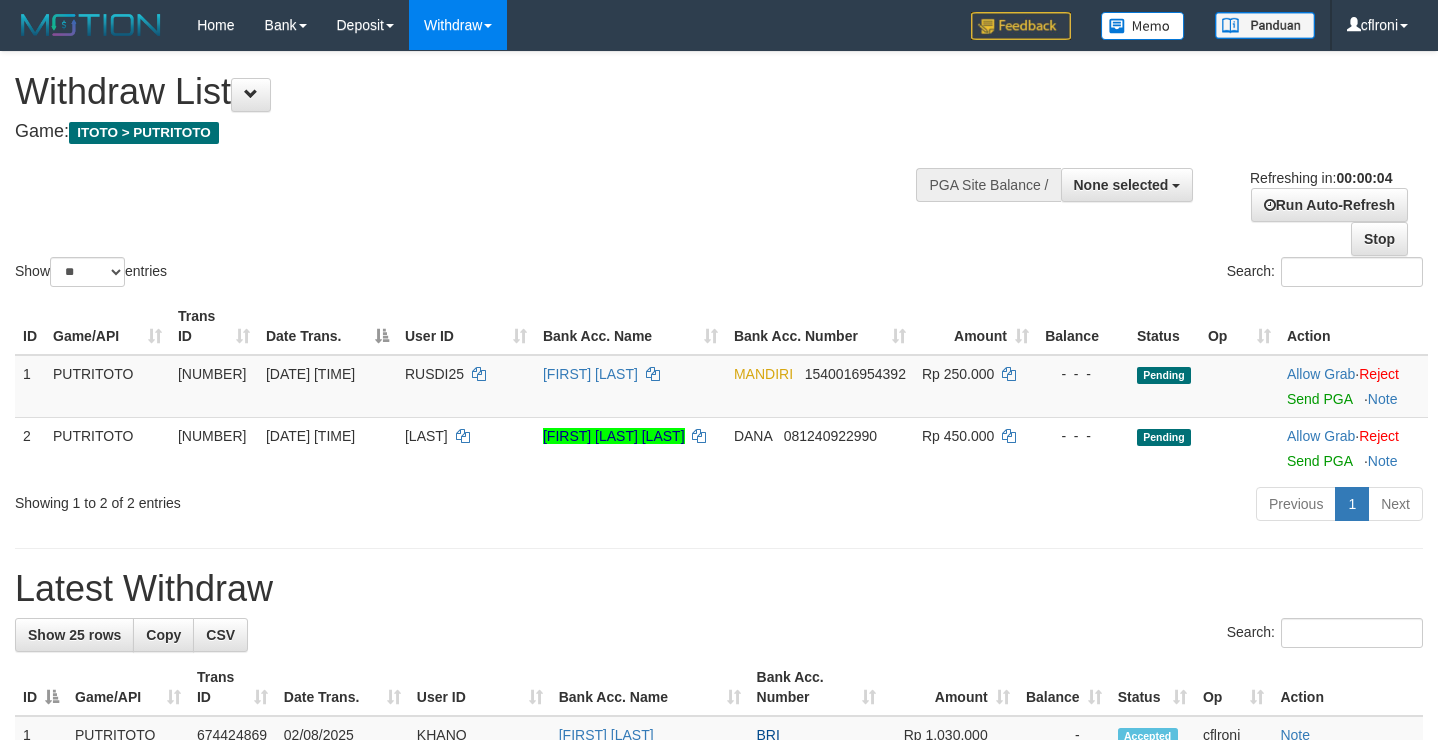 scroll, scrollTop: 0, scrollLeft: 0, axis: both 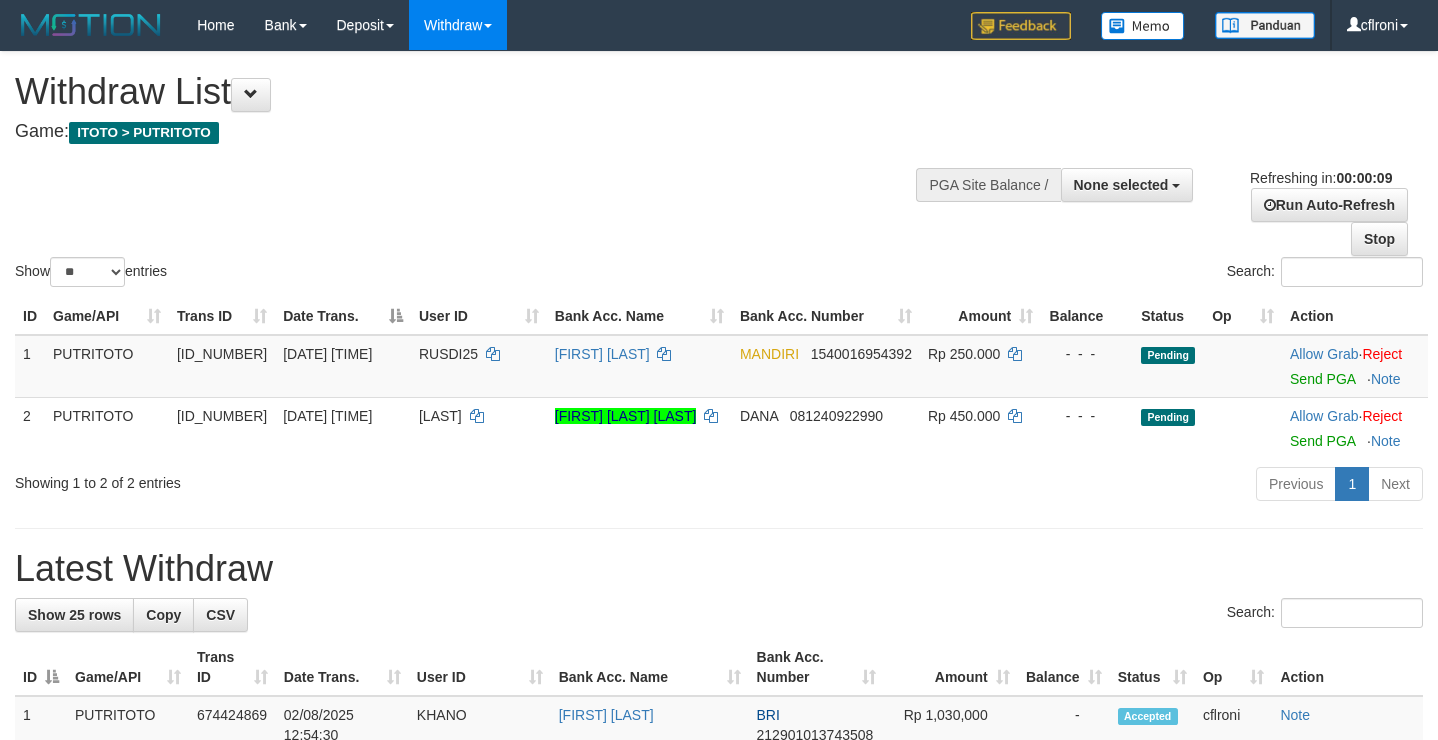 select 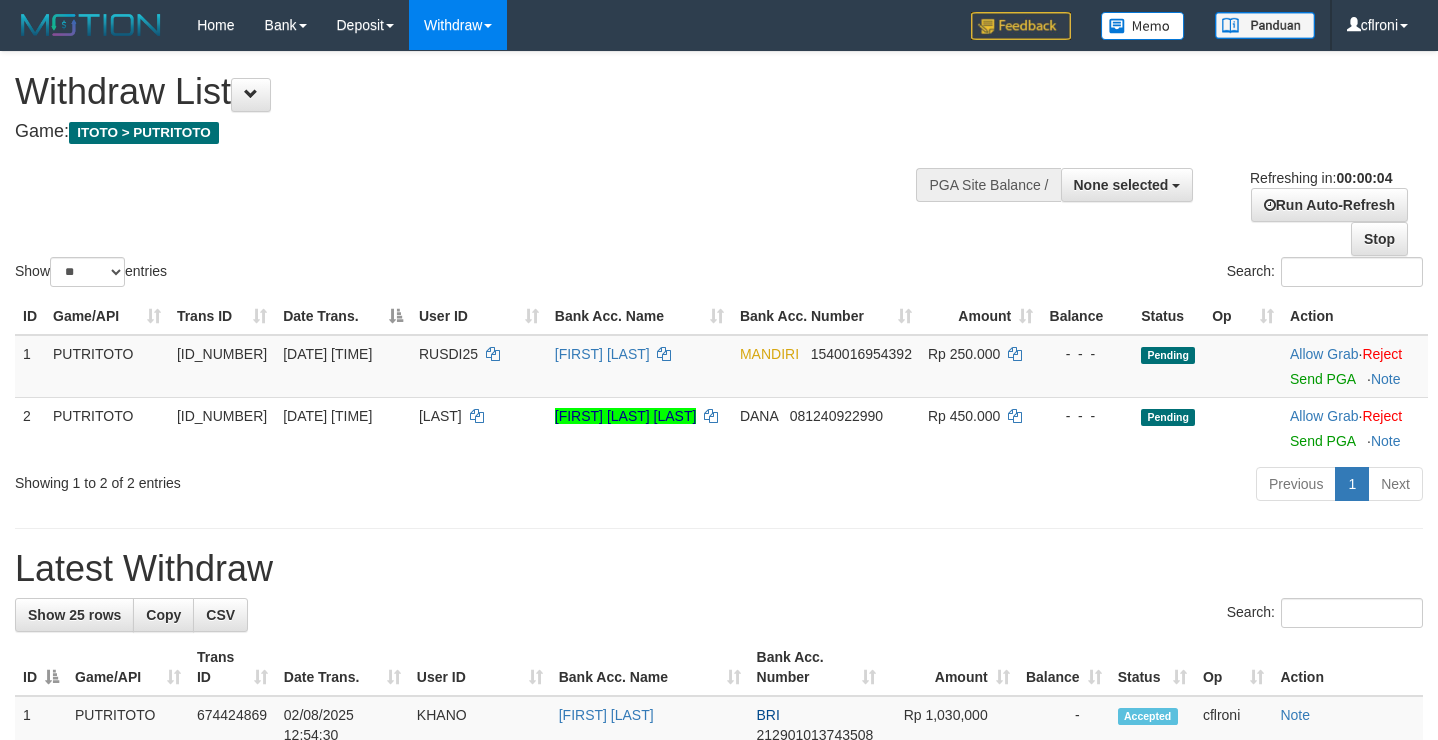 scroll, scrollTop: 0, scrollLeft: 0, axis: both 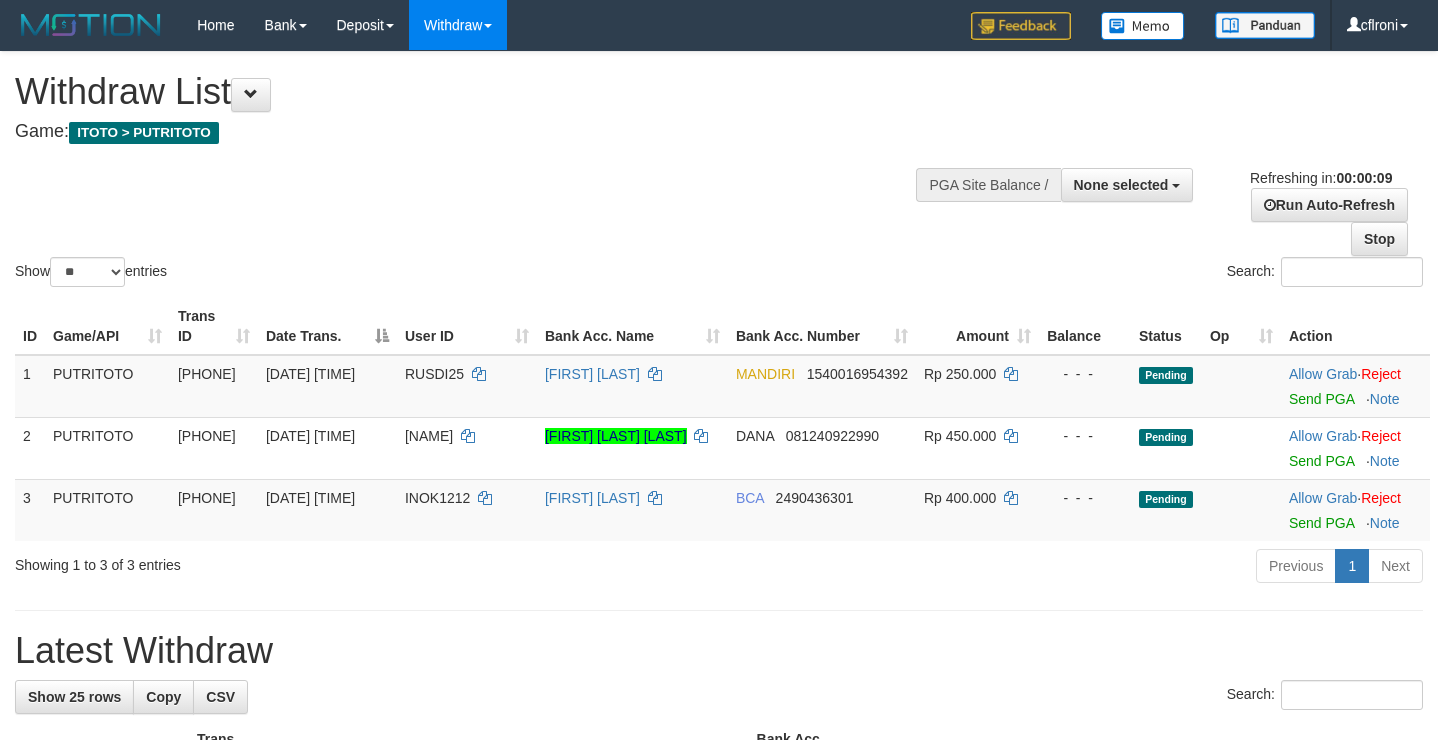 select 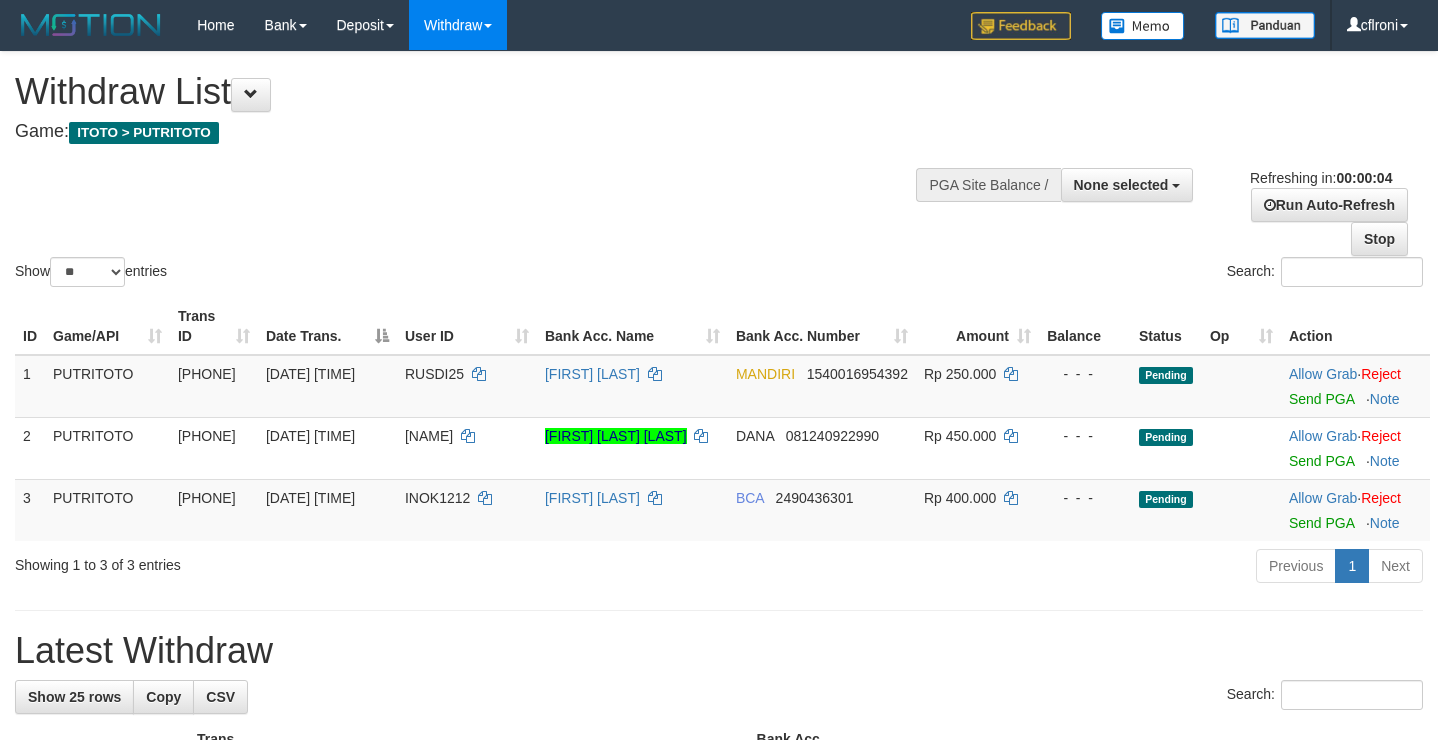 scroll, scrollTop: 0, scrollLeft: 0, axis: both 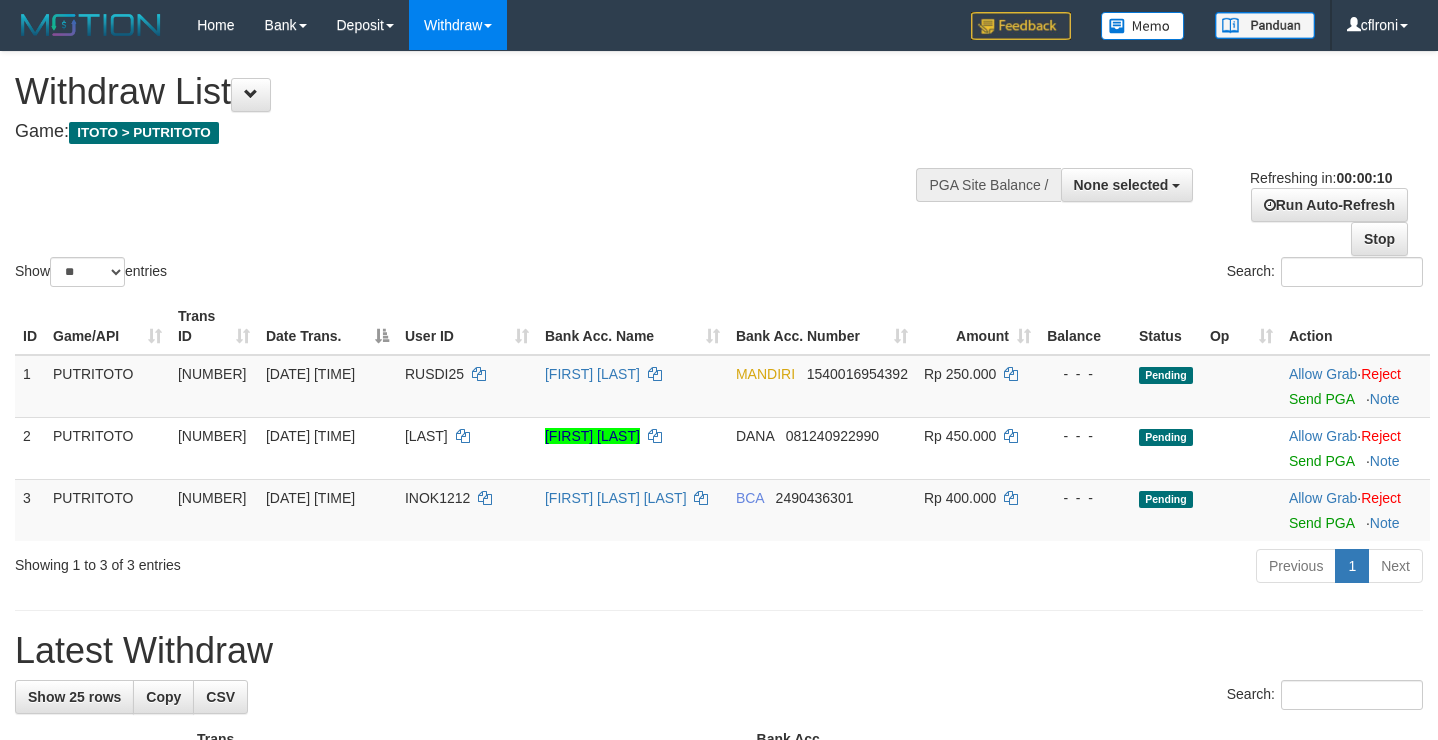 select 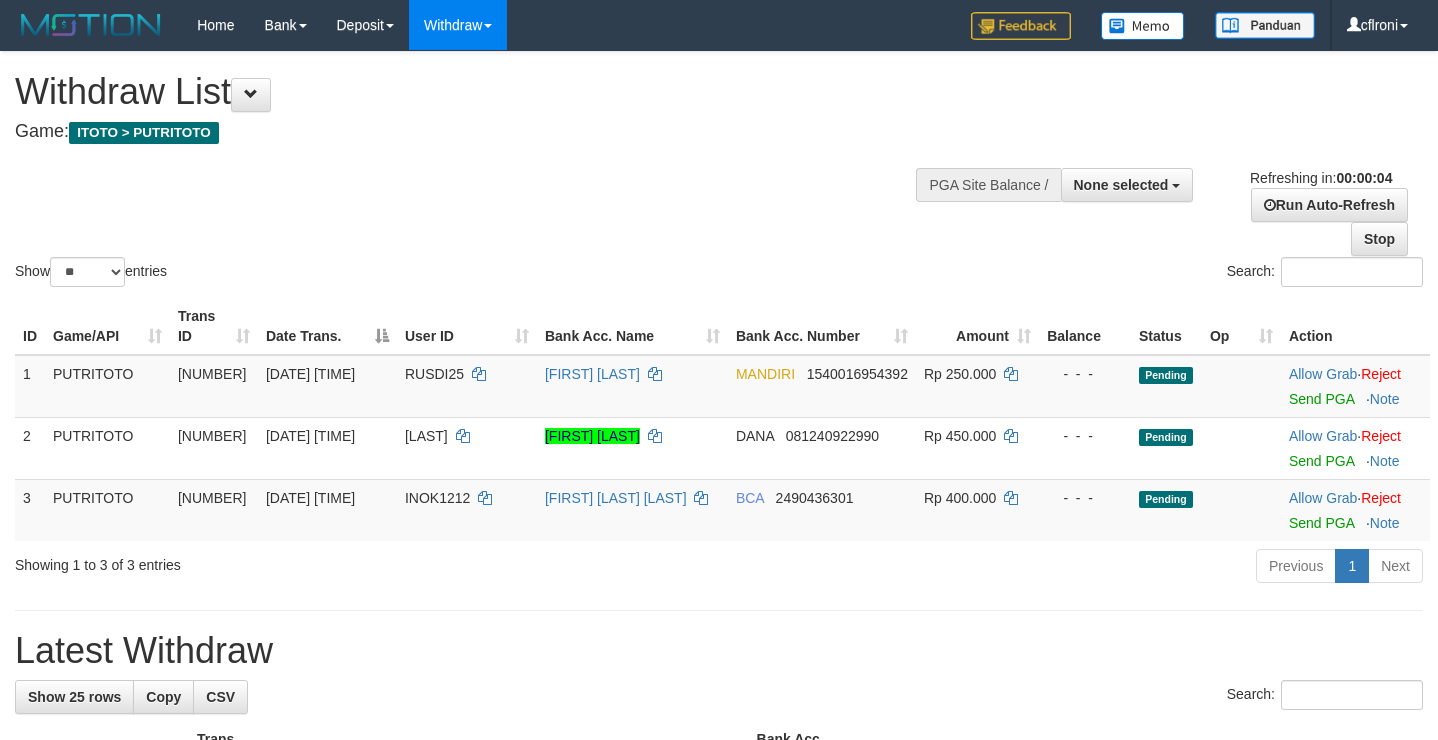 scroll, scrollTop: 0, scrollLeft: 0, axis: both 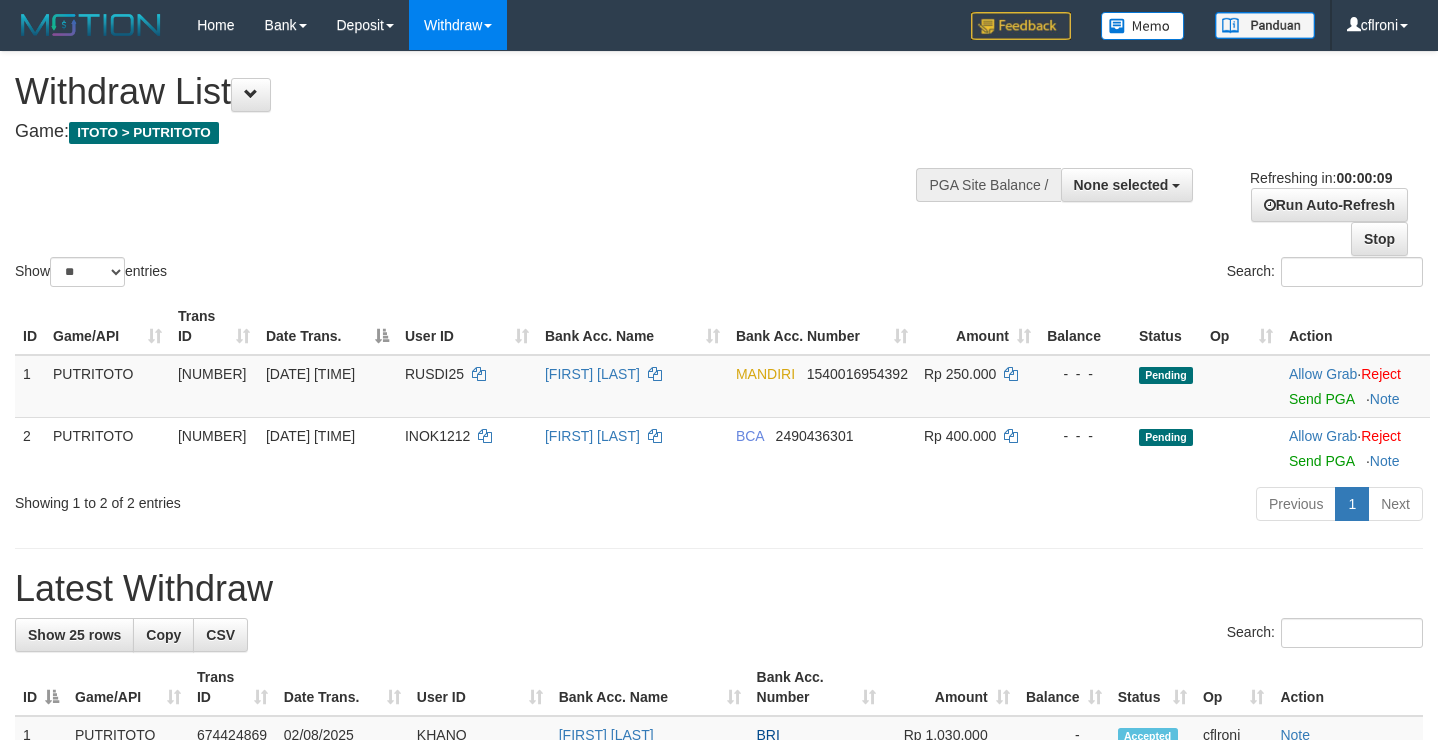 select 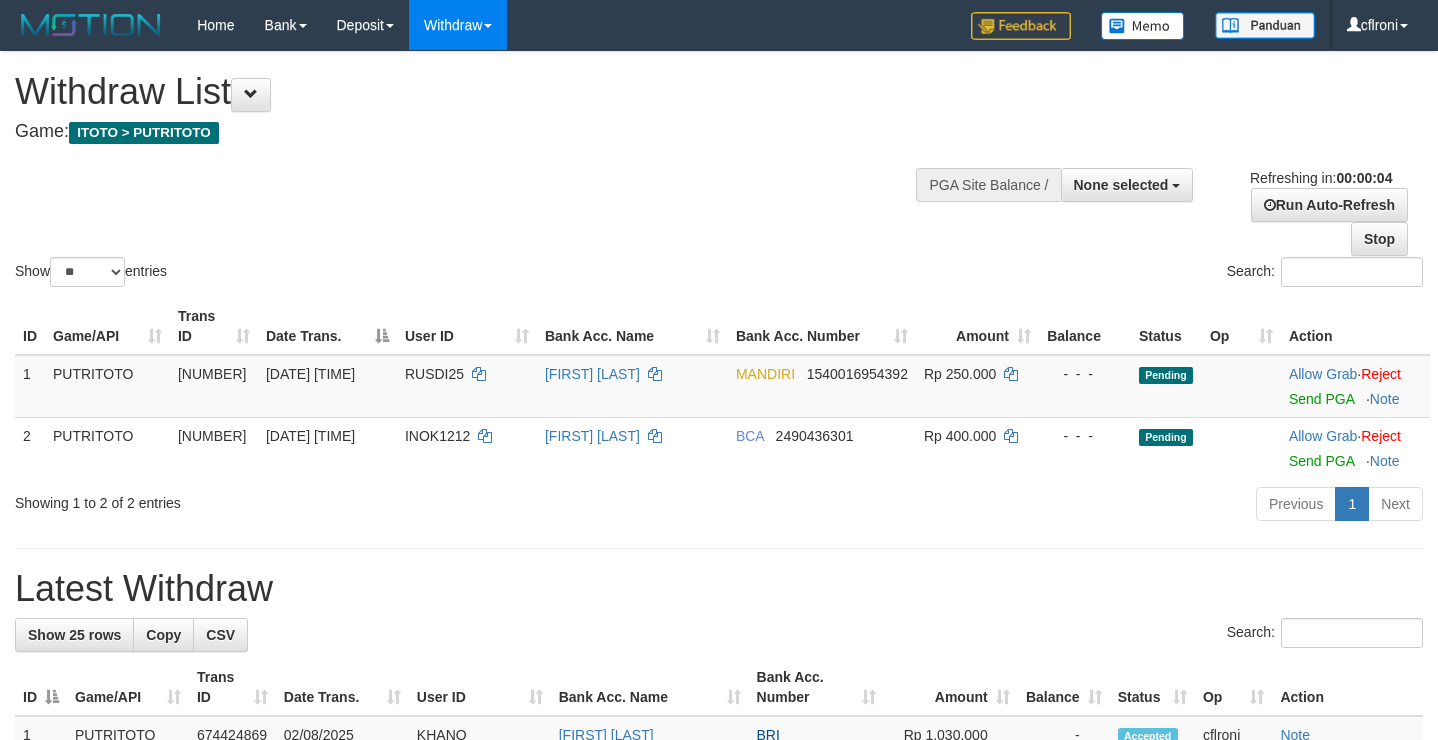 scroll, scrollTop: 0, scrollLeft: 0, axis: both 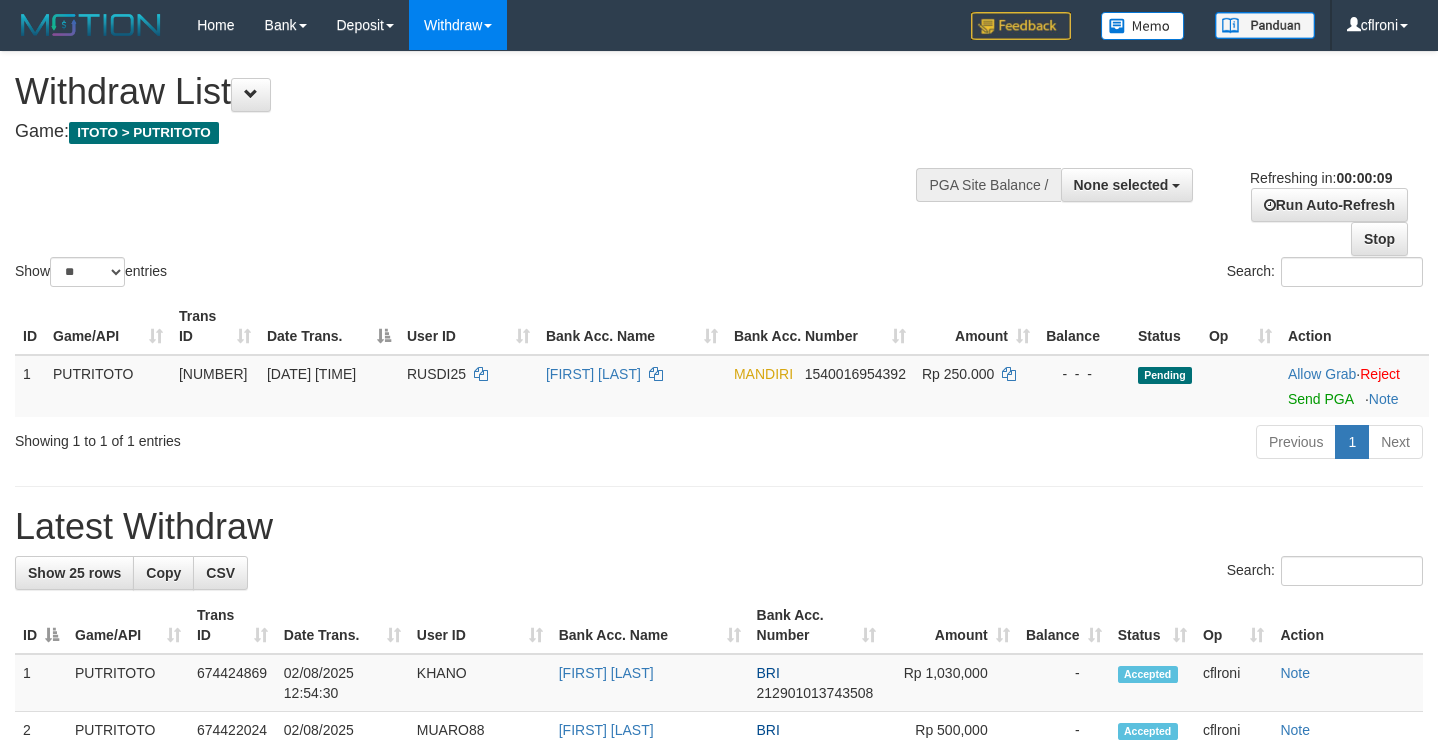 select 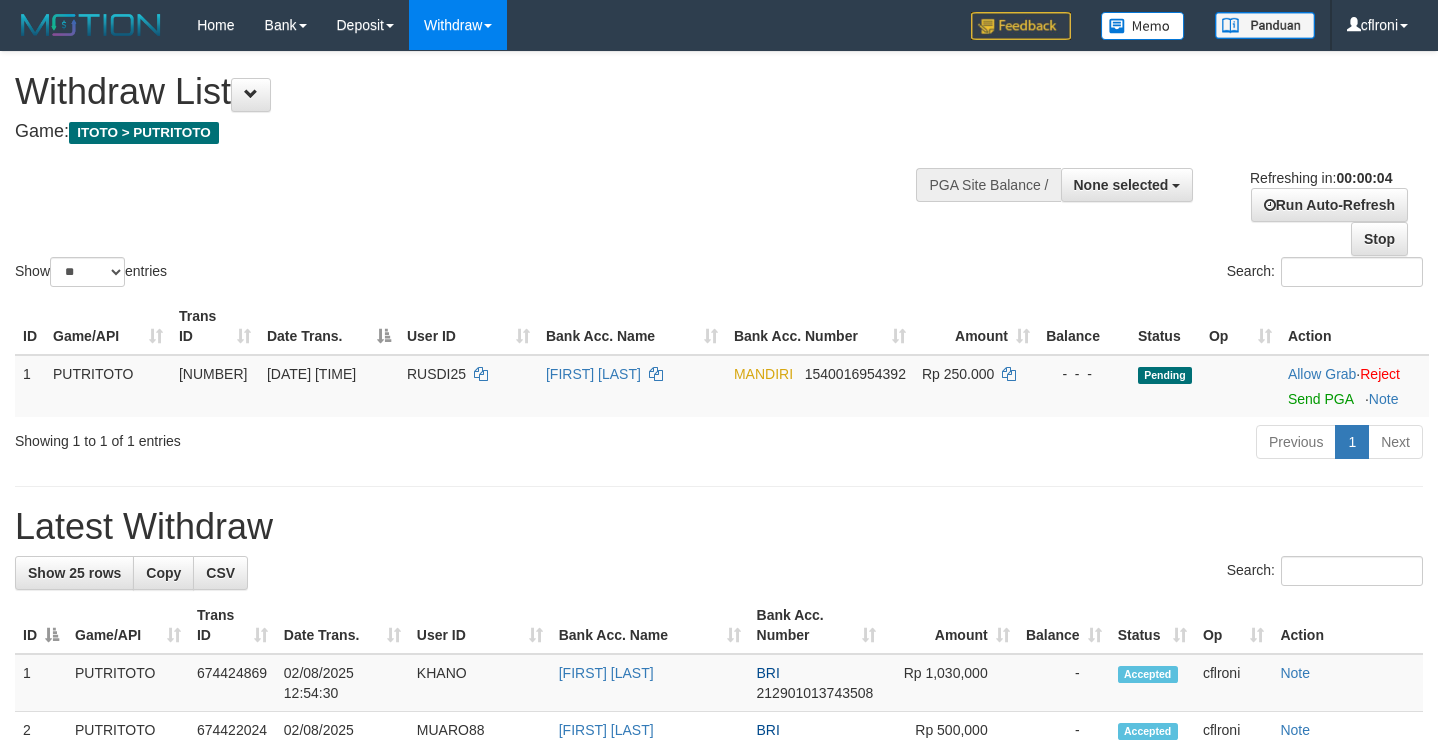 scroll, scrollTop: 0, scrollLeft: 0, axis: both 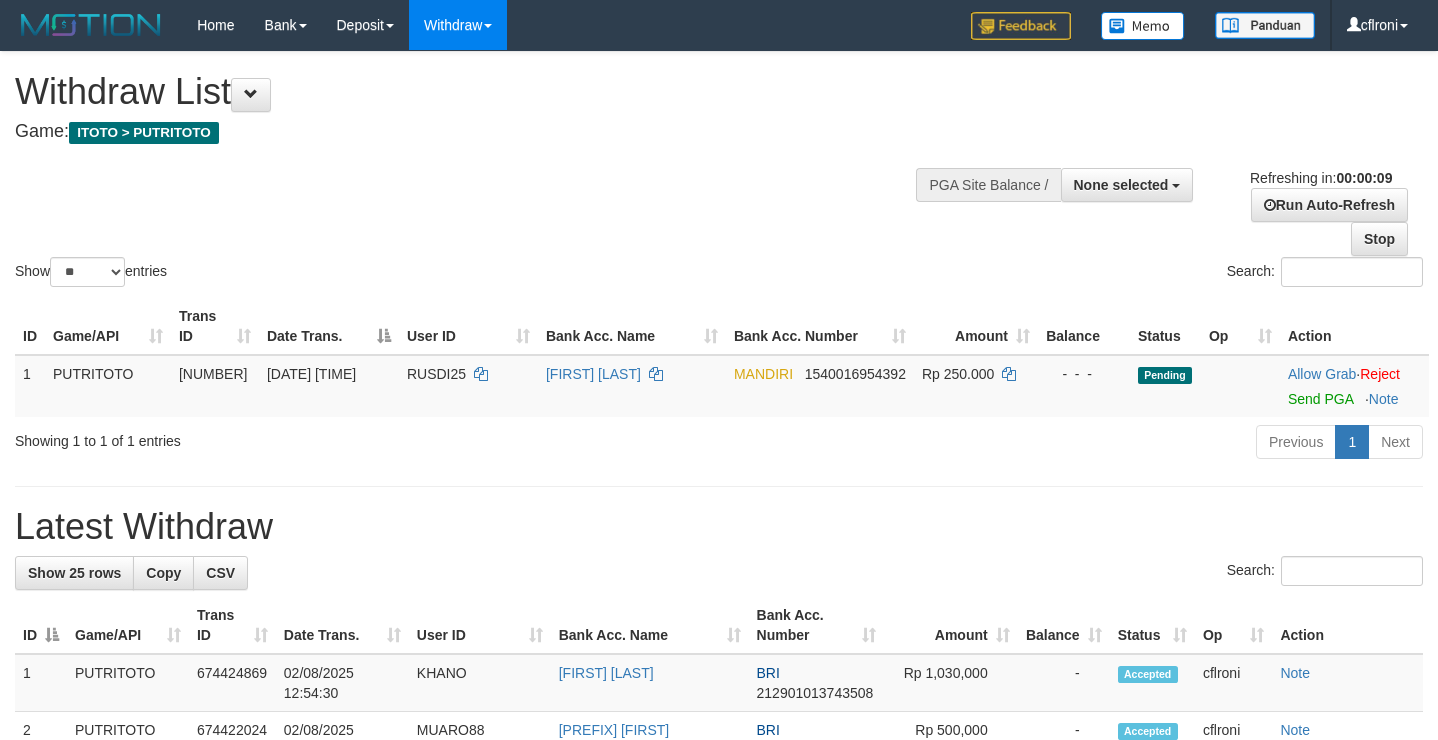 select 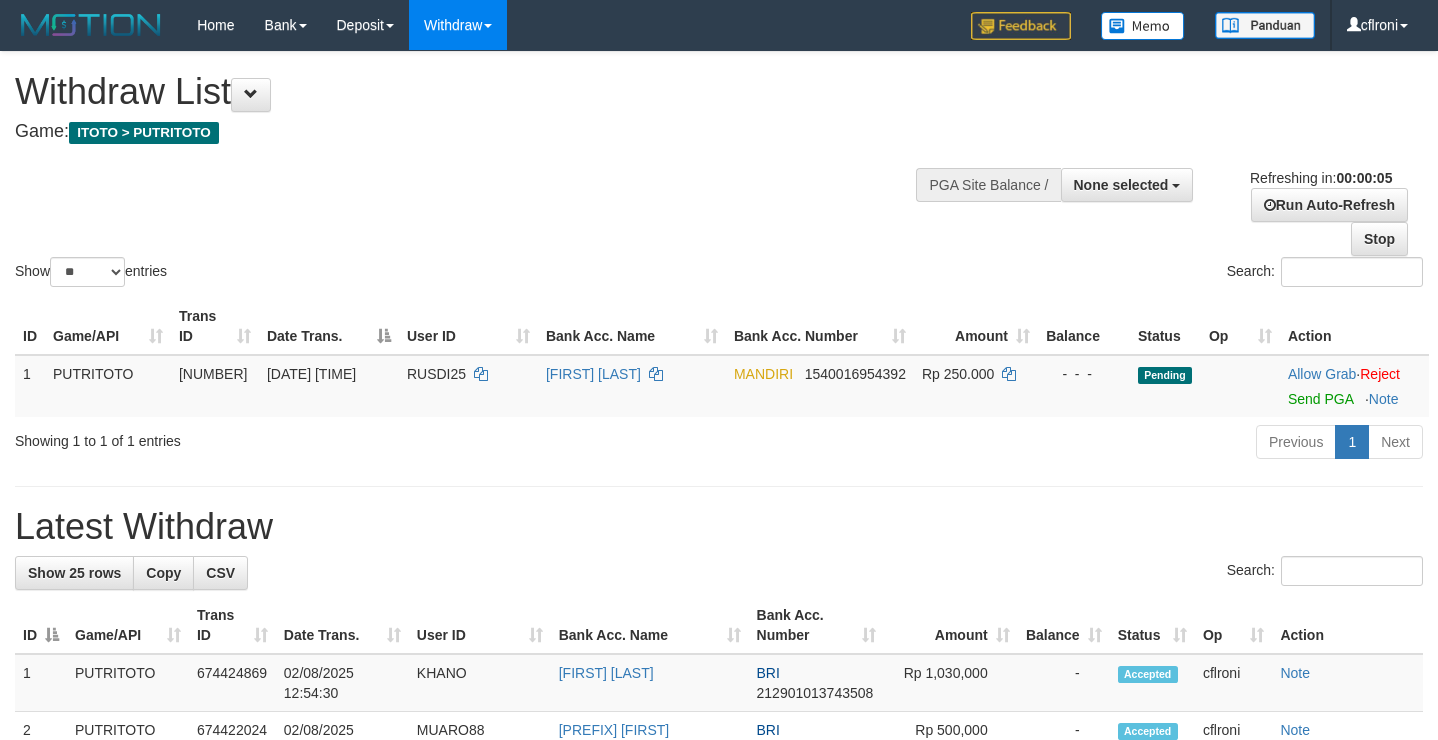 scroll, scrollTop: 0, scrollLeft: 0, axis: both 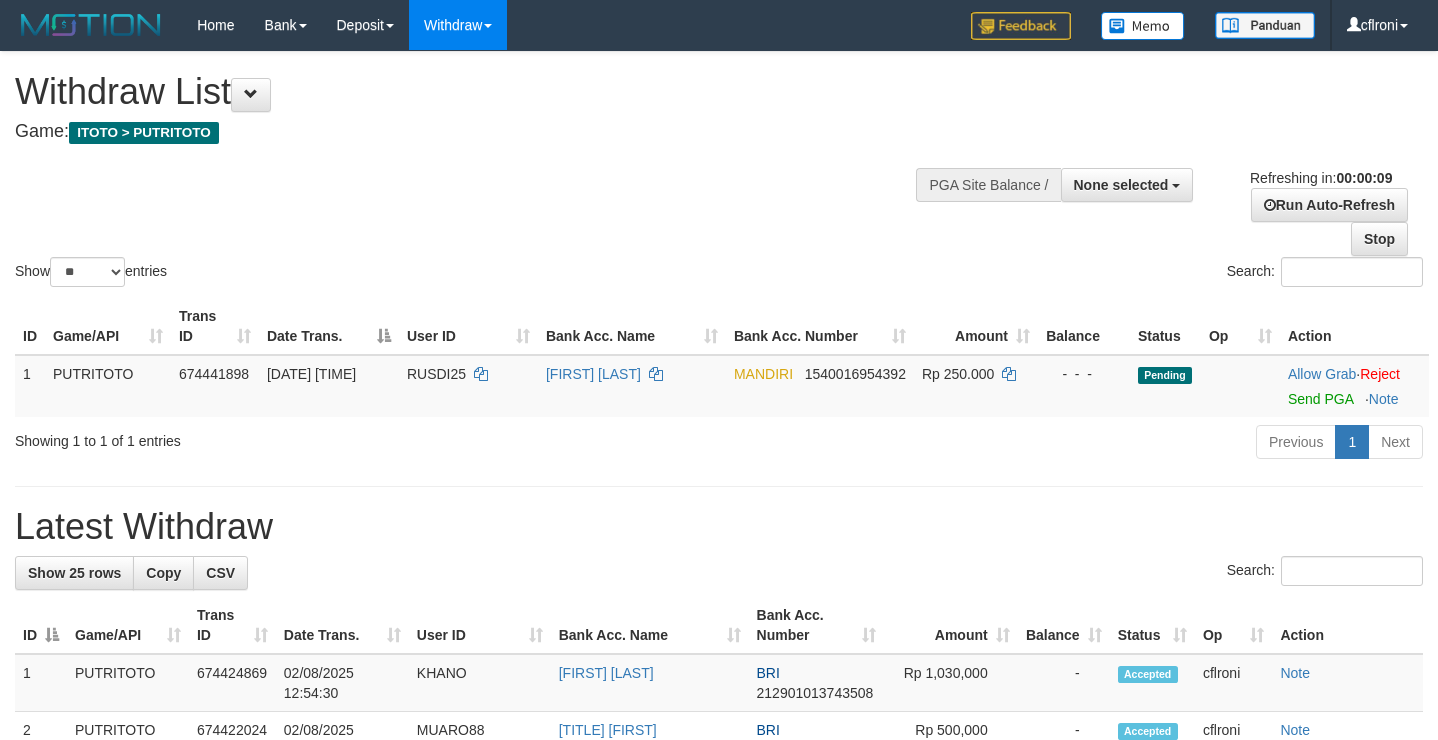 select 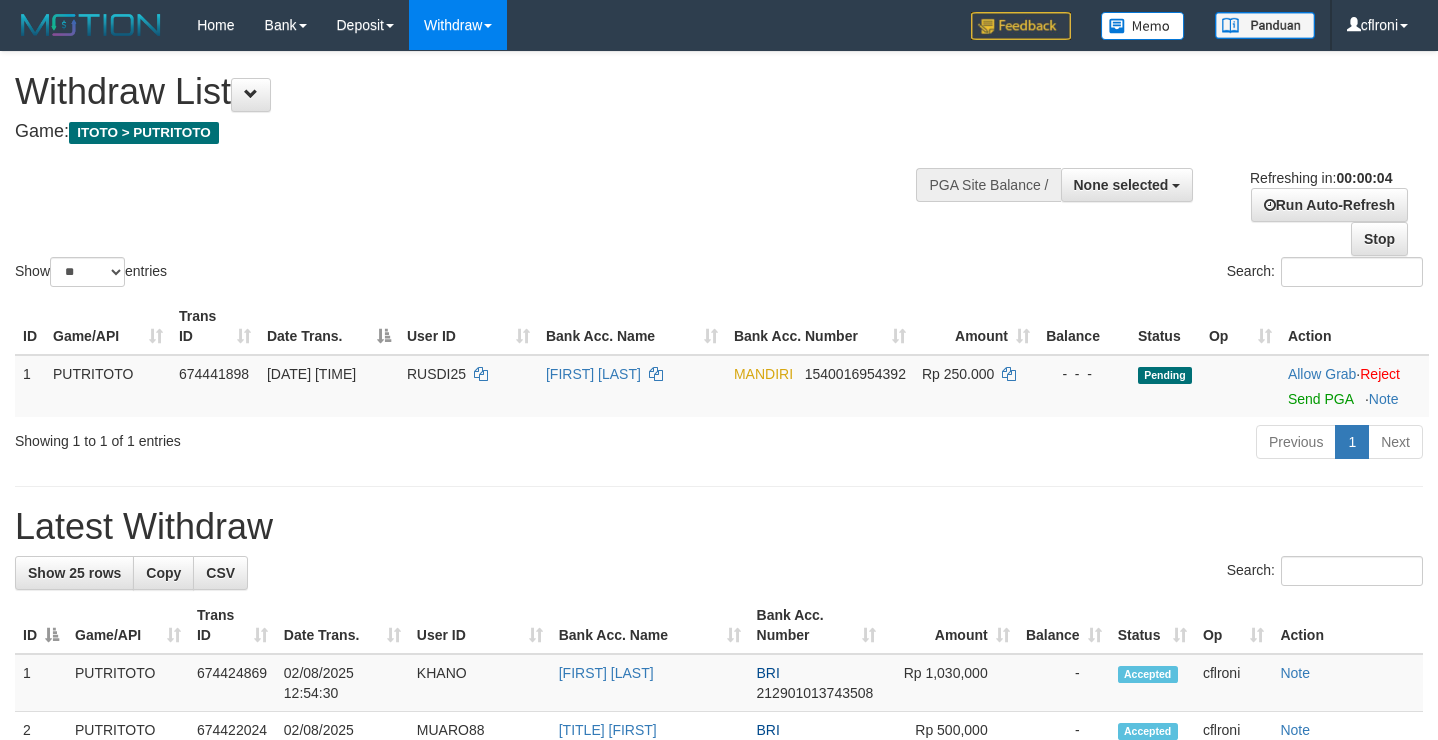 scroll, scrollTop: 0, scrollLeft: 0, axis: both 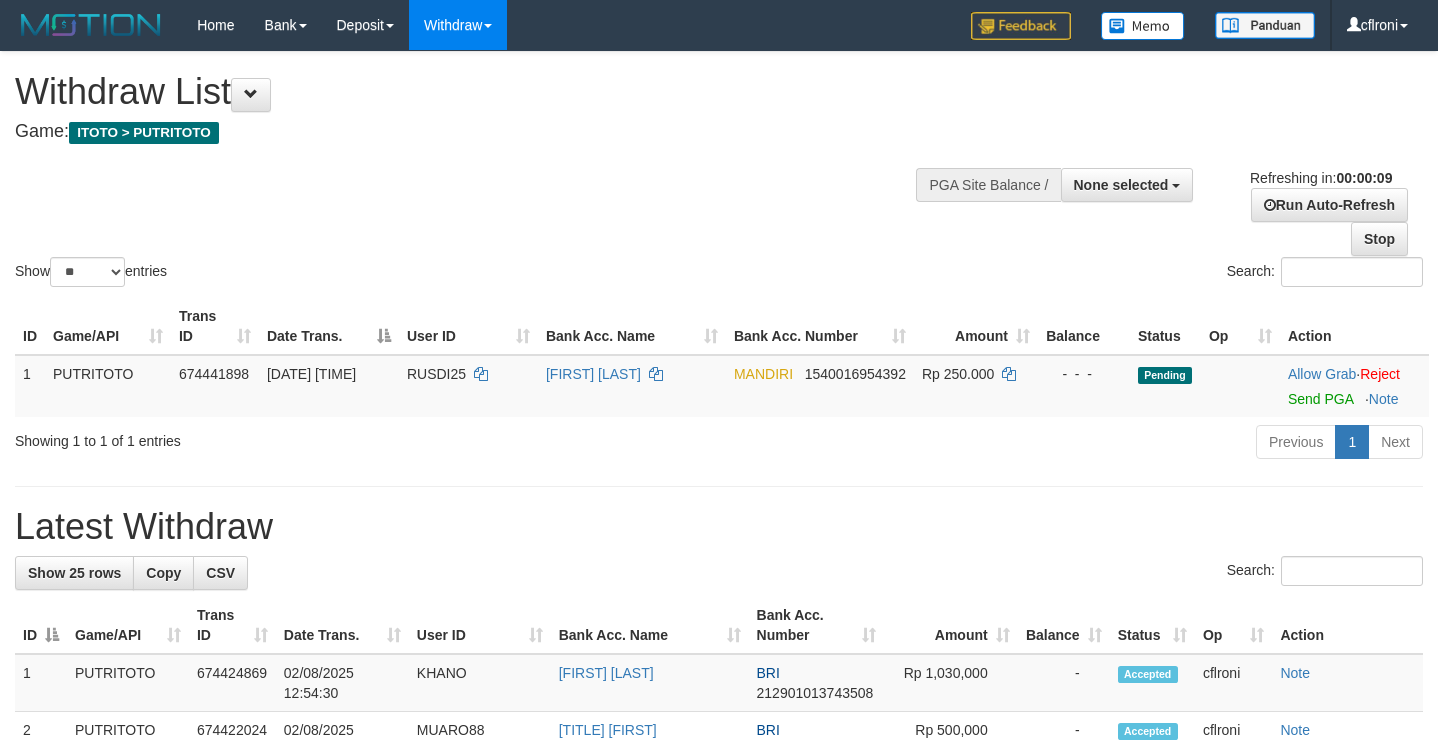 select 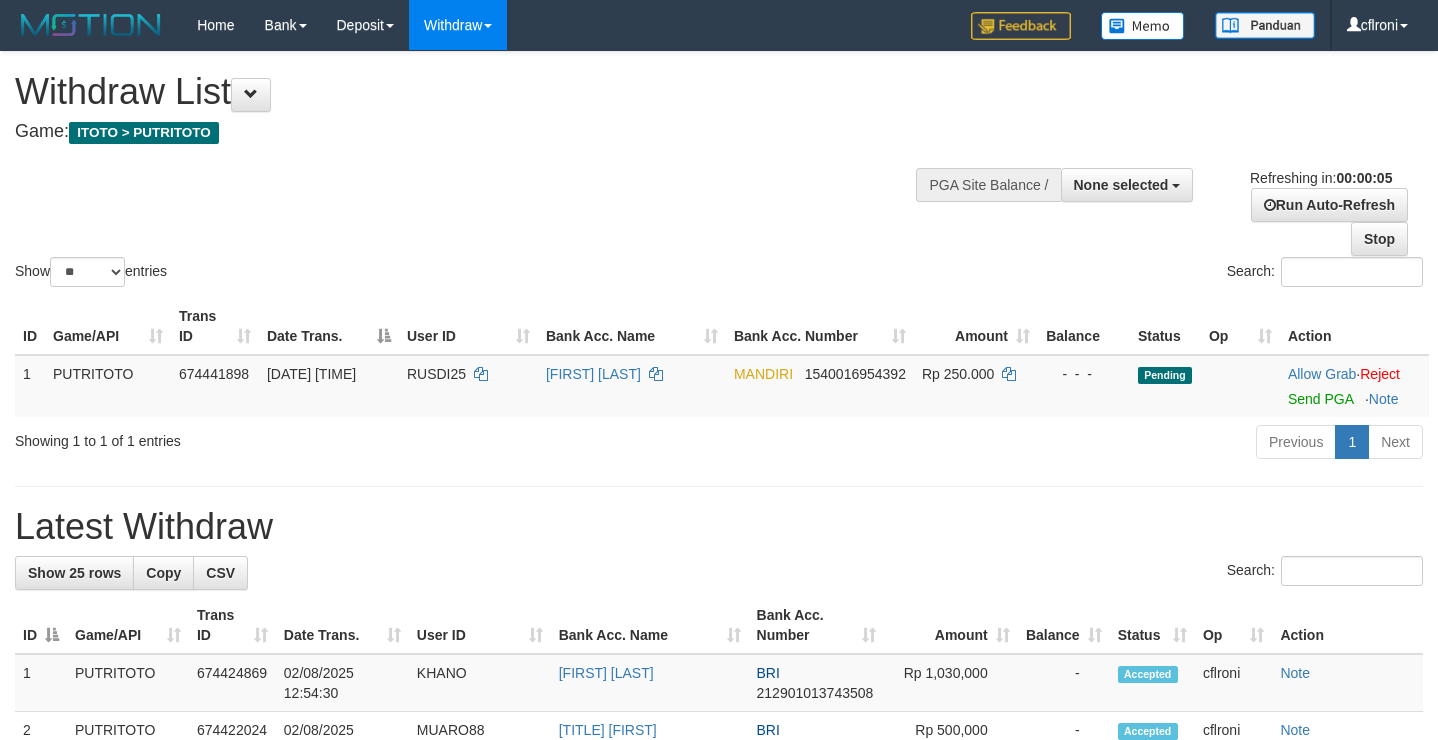 scroll, scrollTop: 0, scrollLeft: 0, axis: both 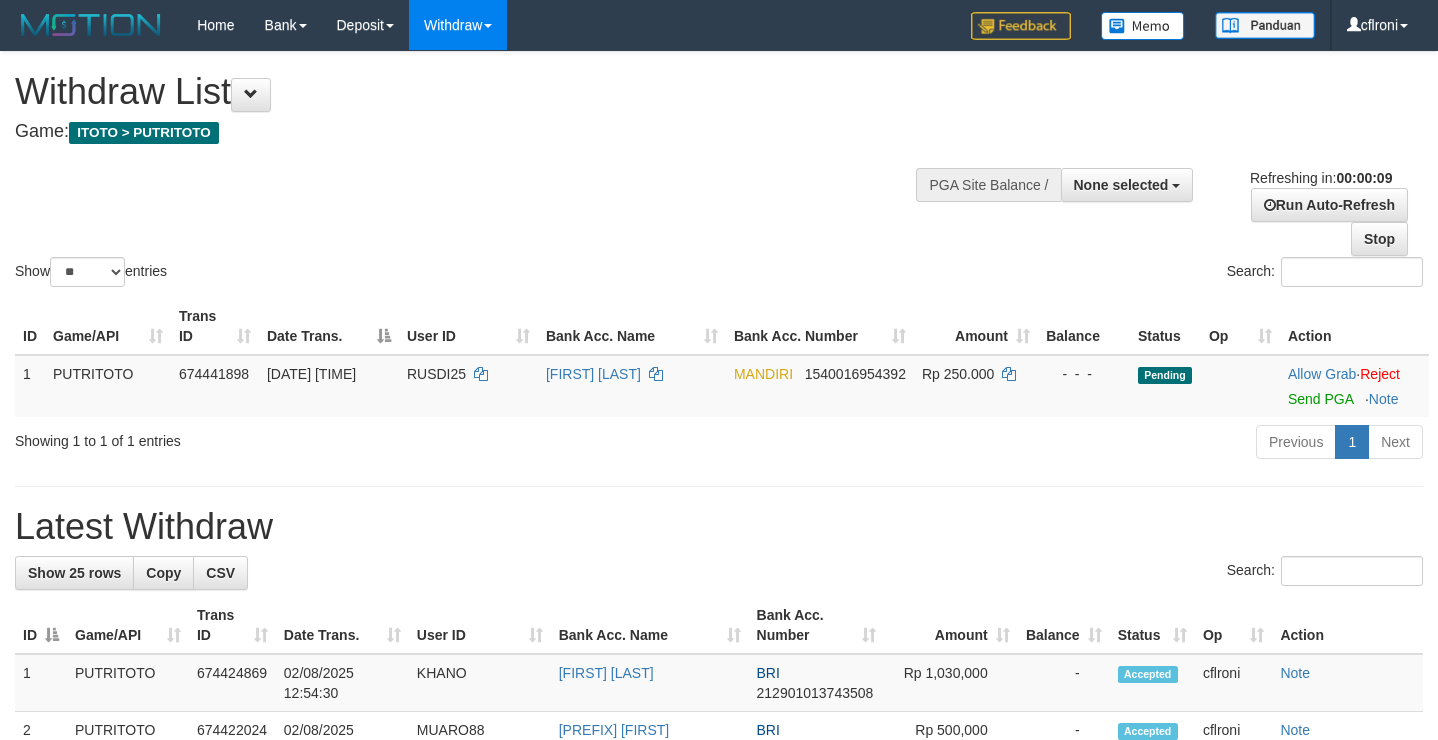 select 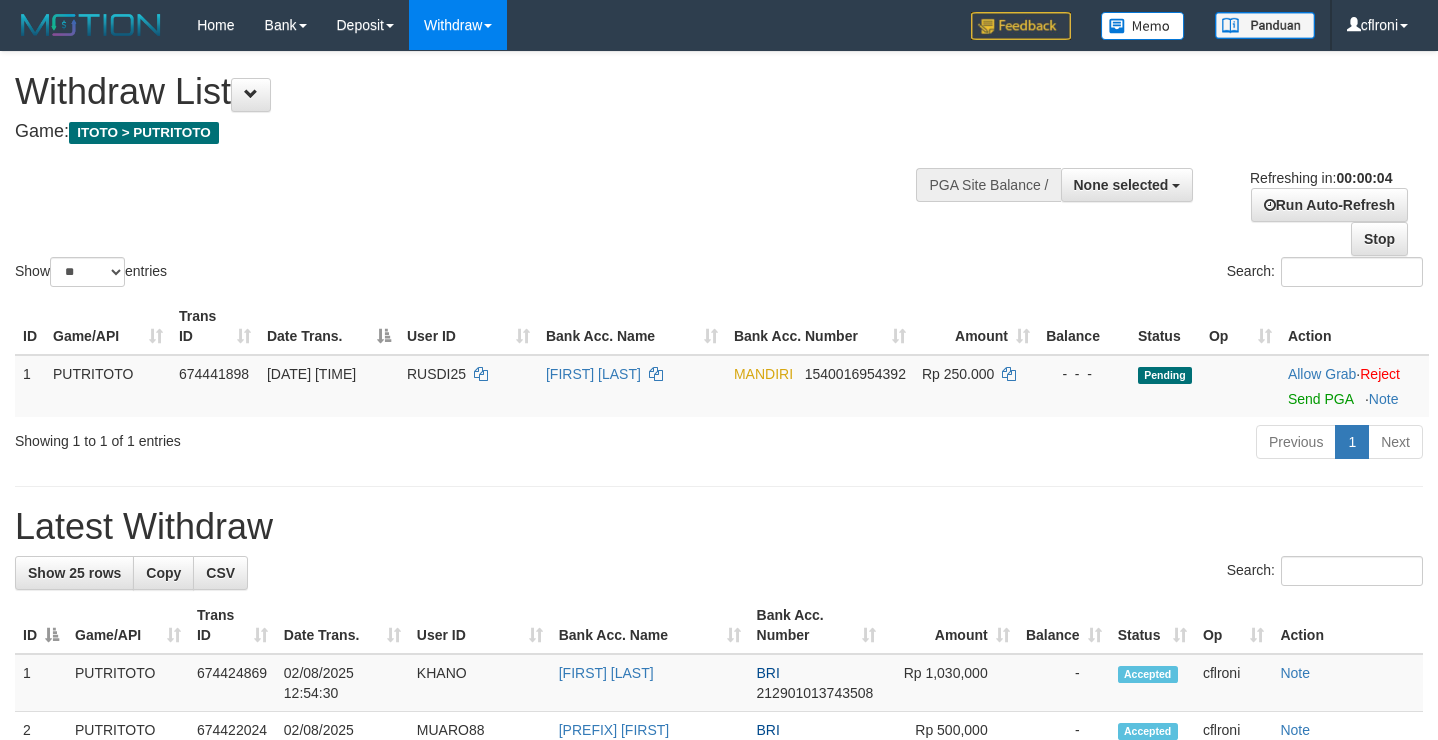 scroll, scrollTop: 0, scrollLeft: 0, axis: both 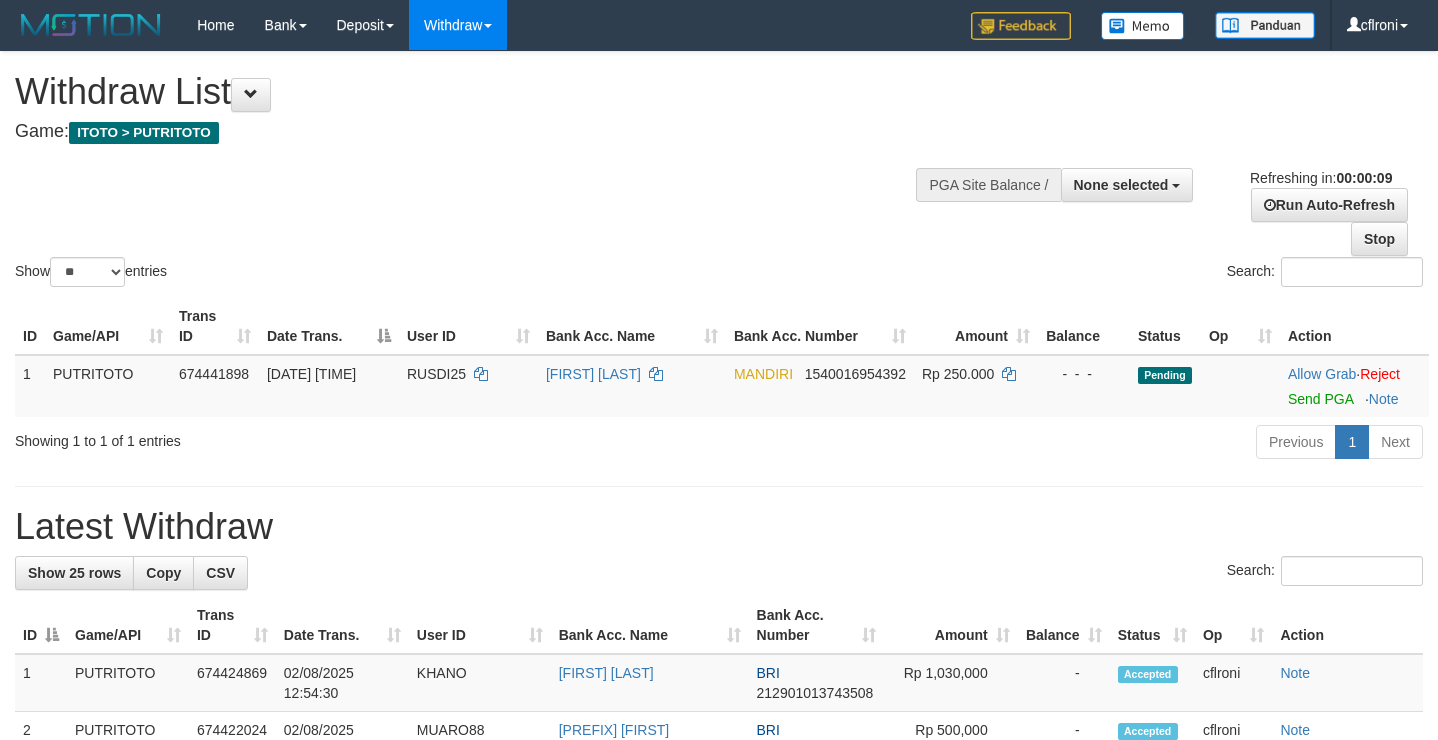 select 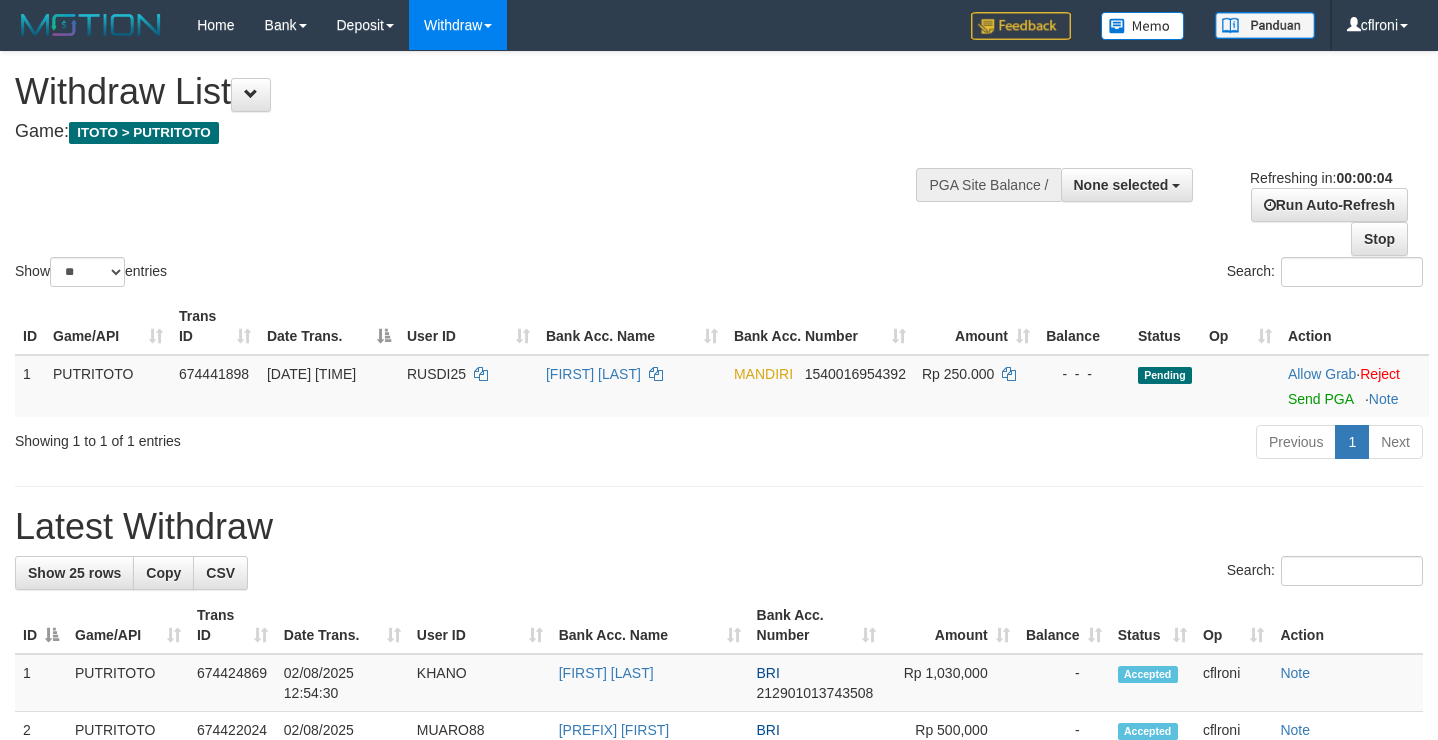 scroll, scrollTop: 0, scrollLeft: 0, axis: both 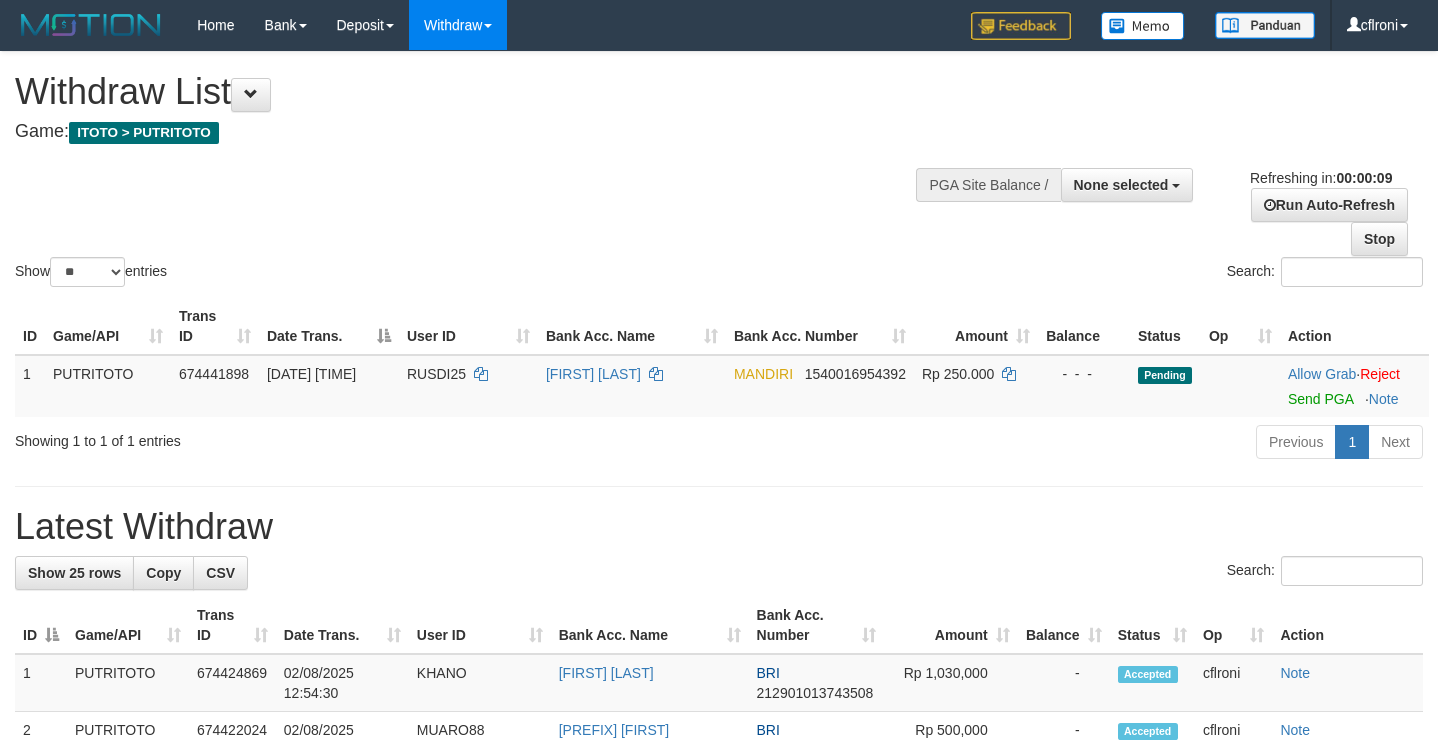 select 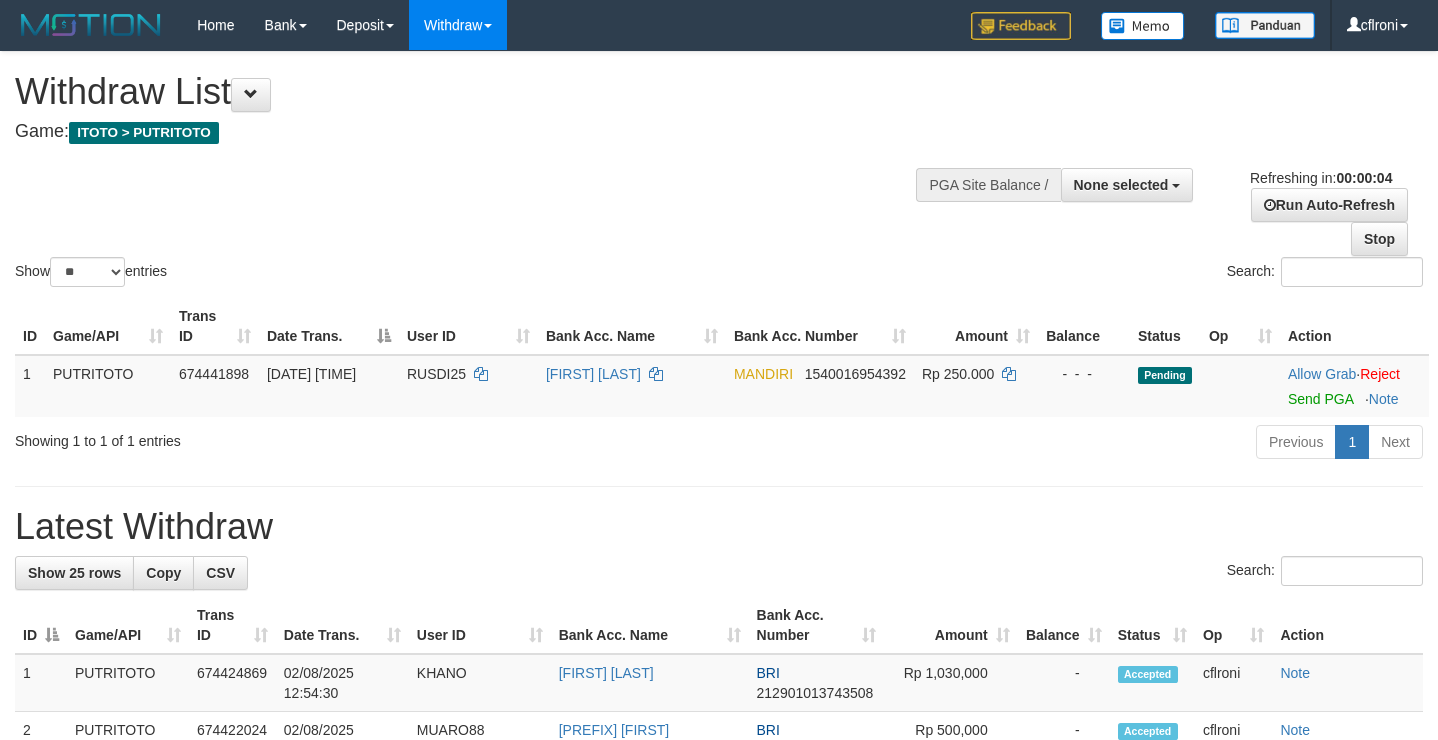 scroll, scrollTop: 0, scrollLeft: 0, axis: both 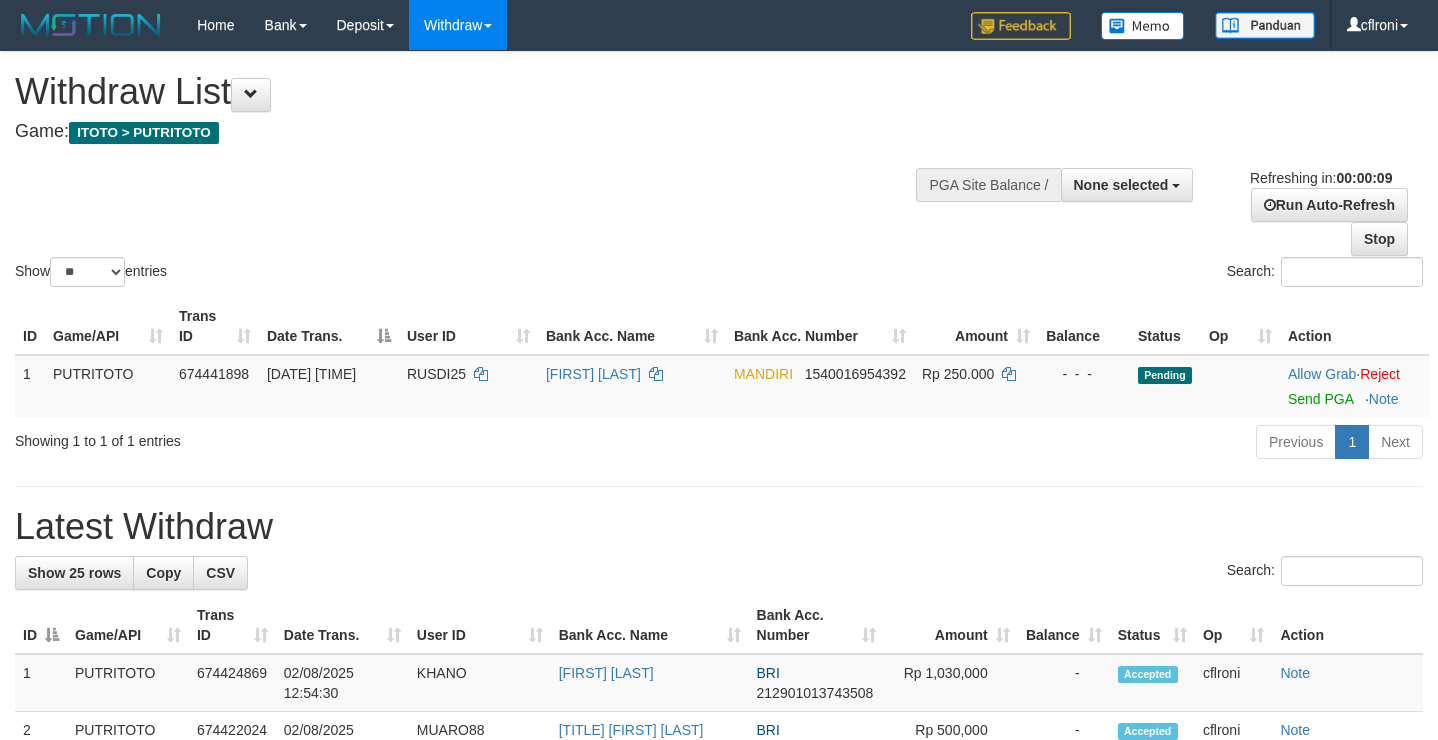 select 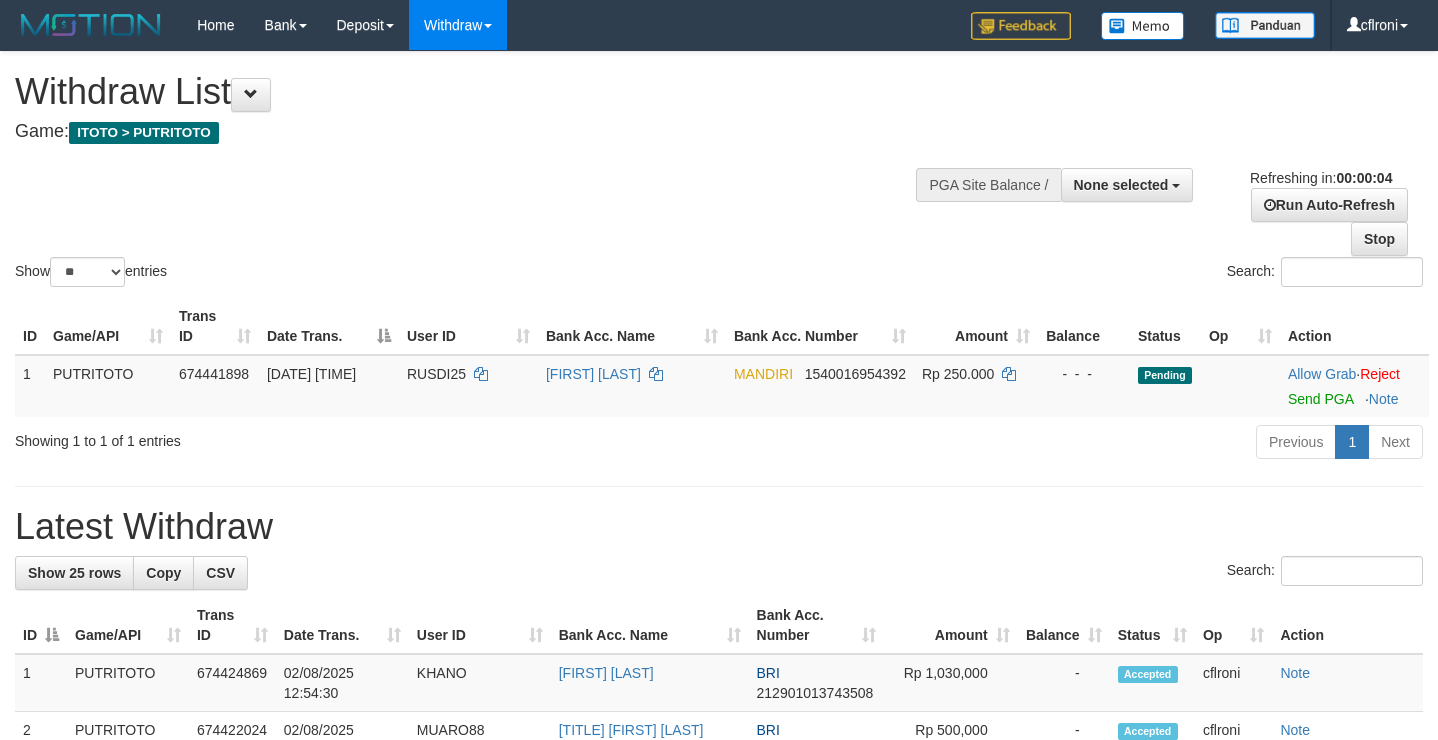 scroll, scrollTop: 0, scrollLeft: 0, axis: both 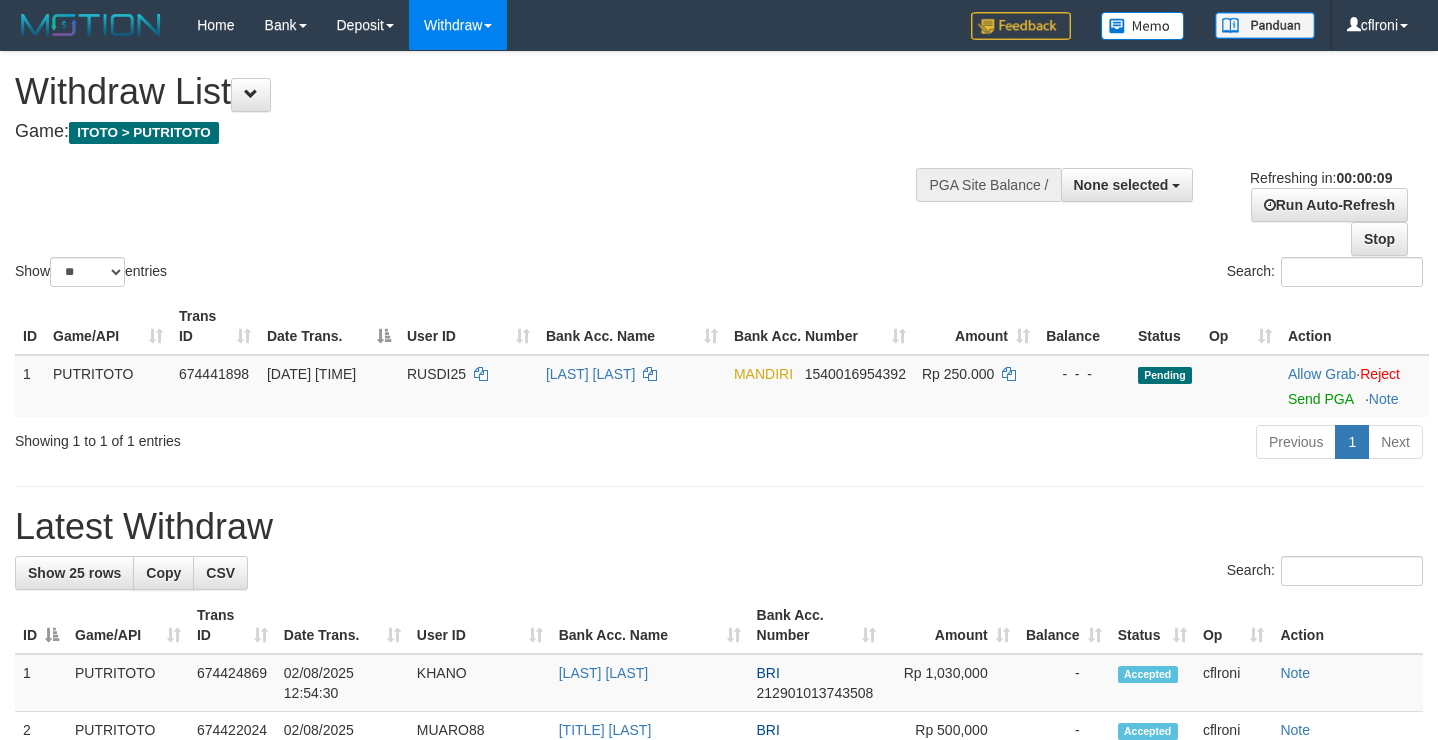 select 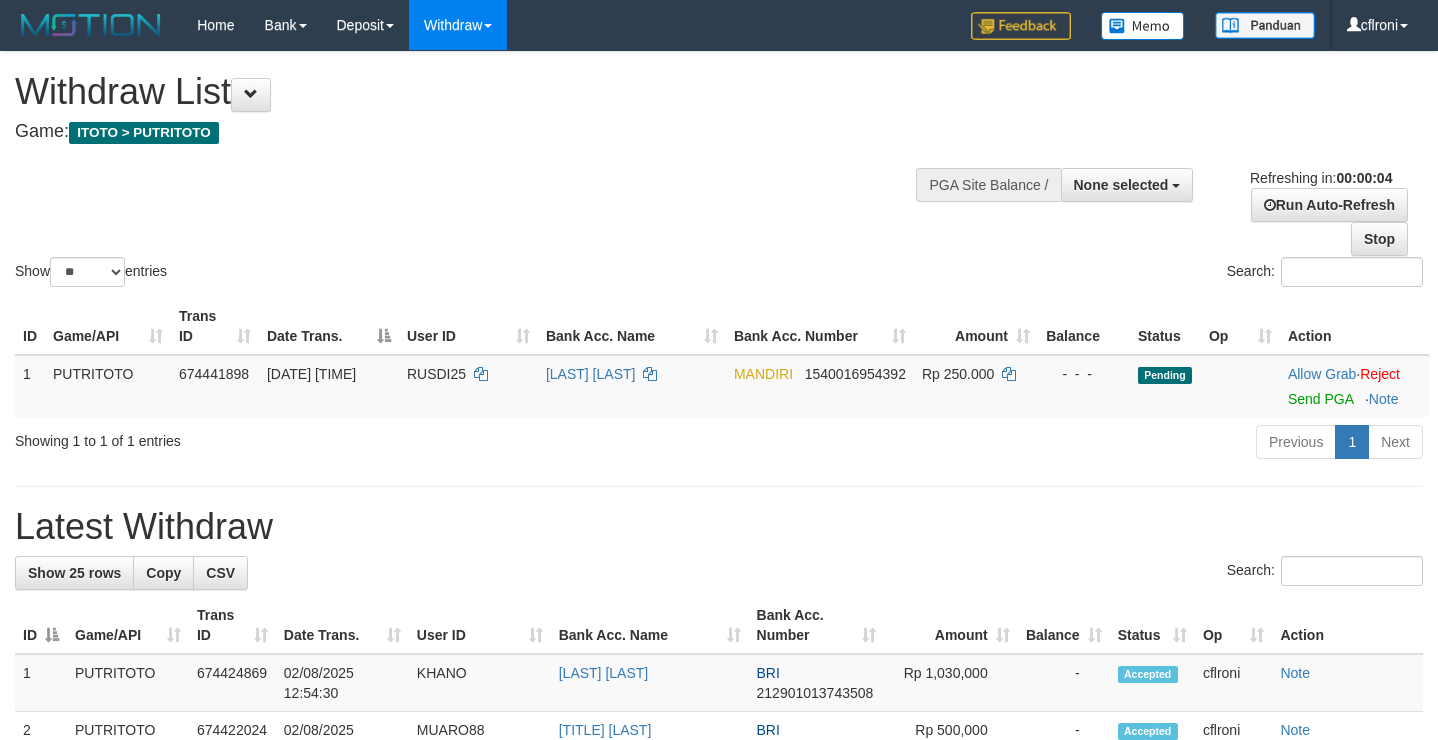 scroll, scrollTop: 0, scrollLeft: 0, axis: both 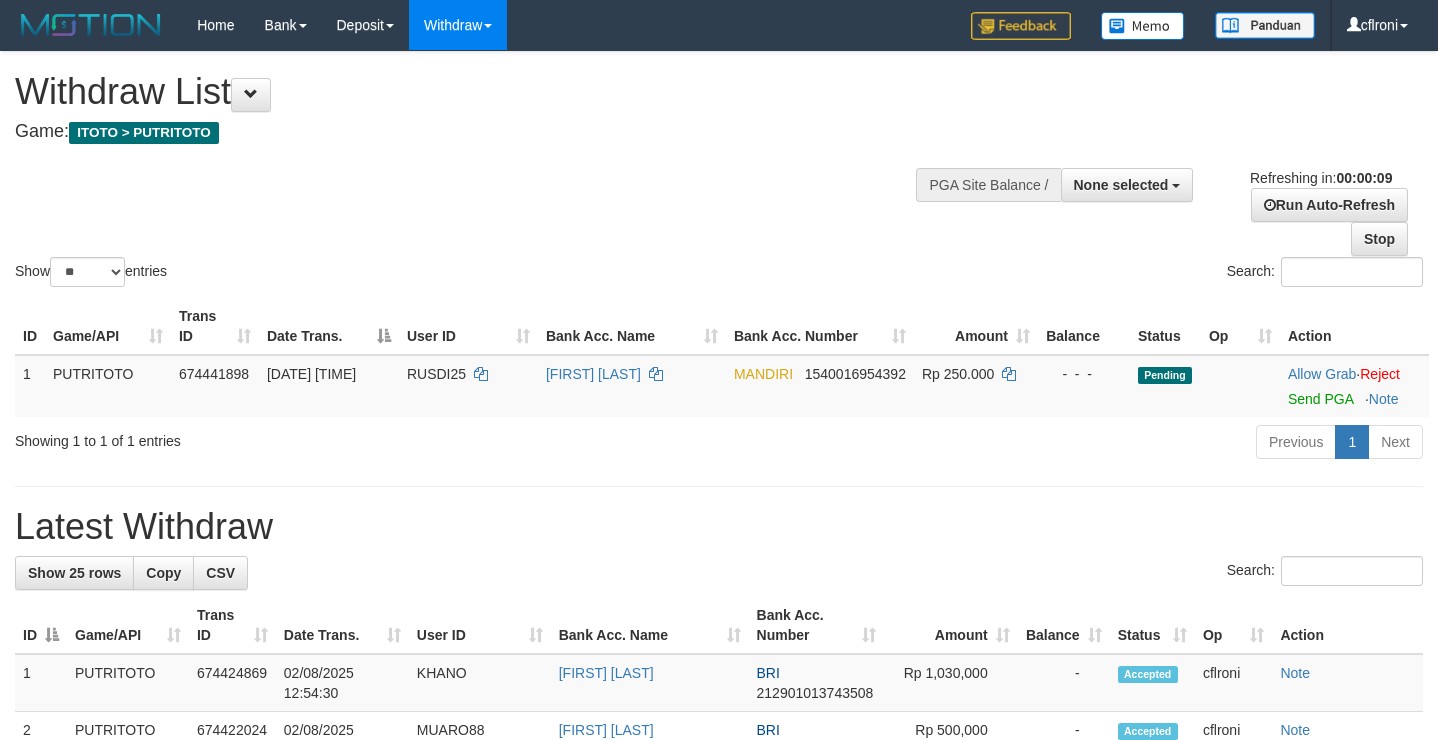 select 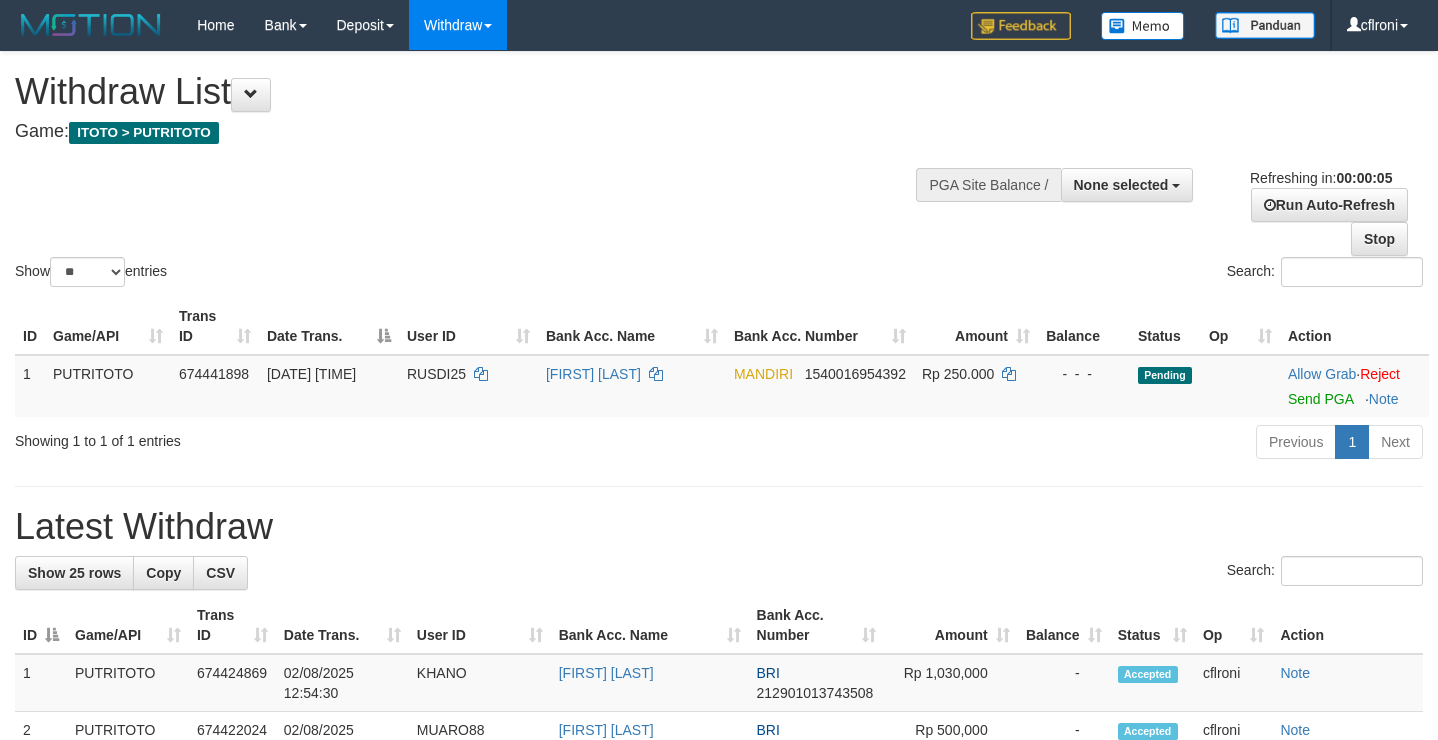 scroll, scrollTop: 0, scrollLeft: 0, axis: both 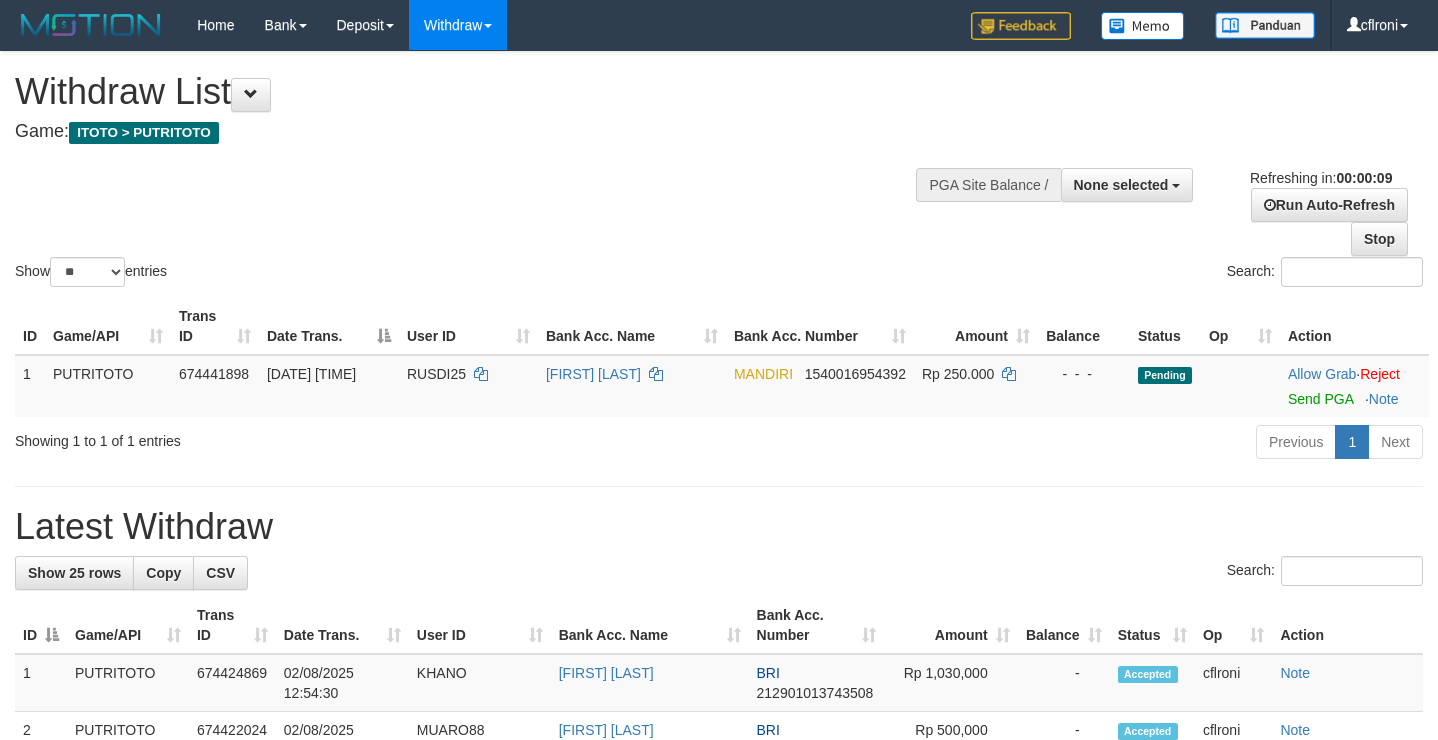 select 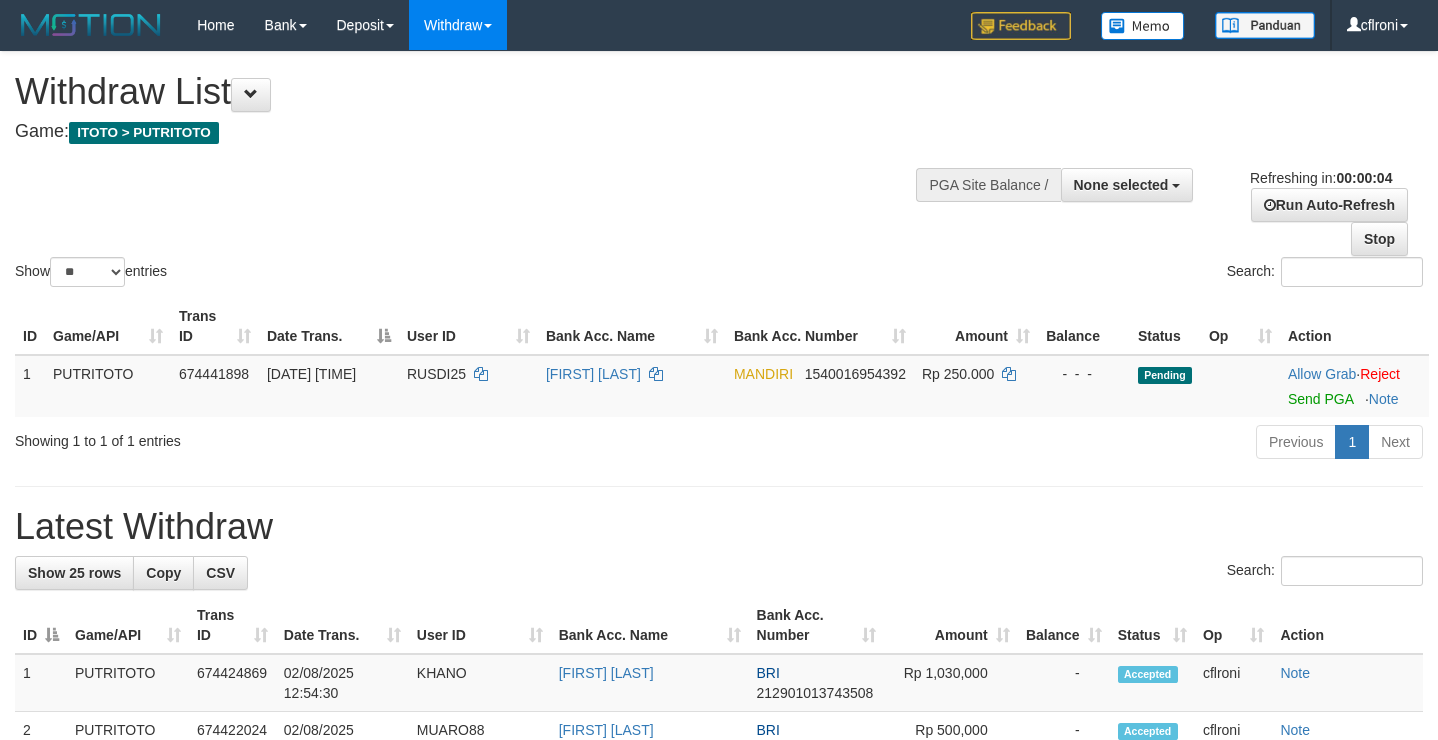 scroll, scrollTop: 0, scrollLeft: 0, axis: both 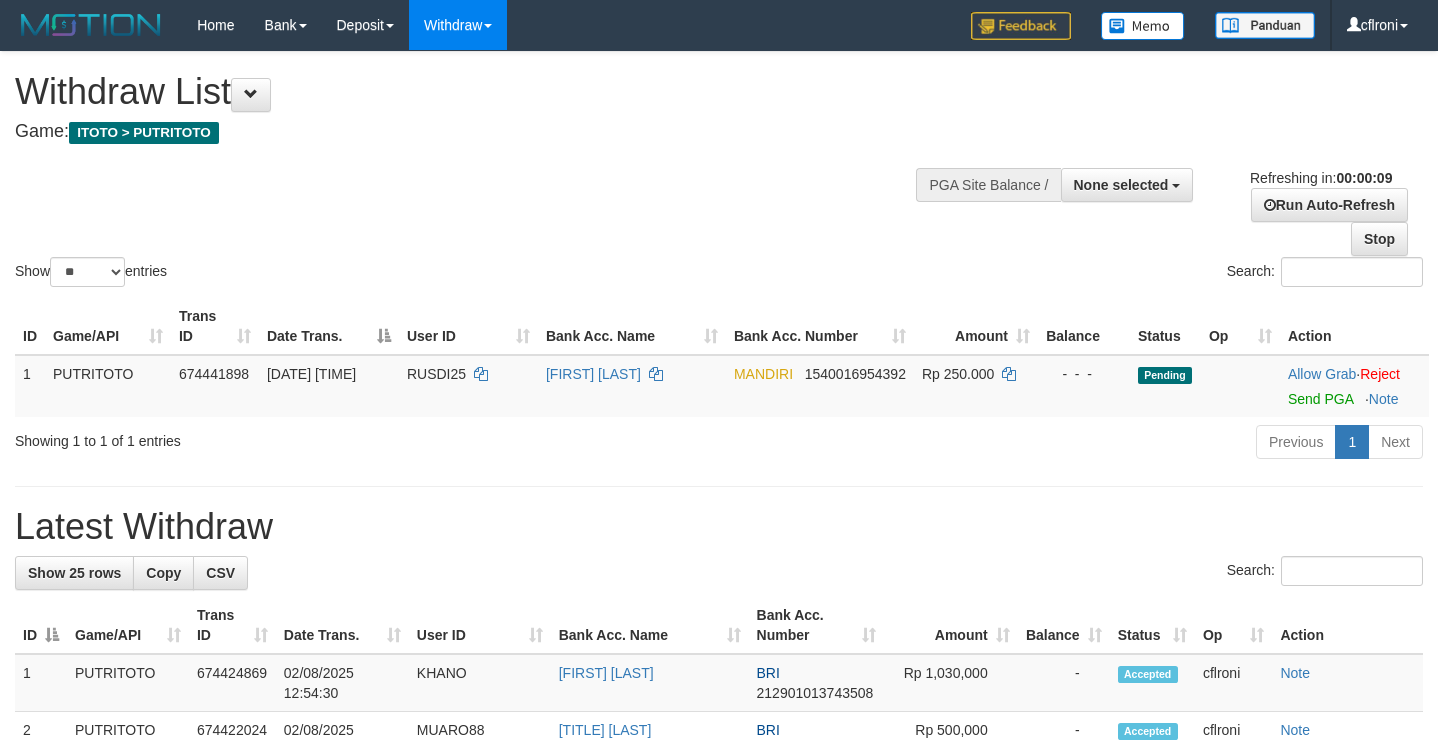 select 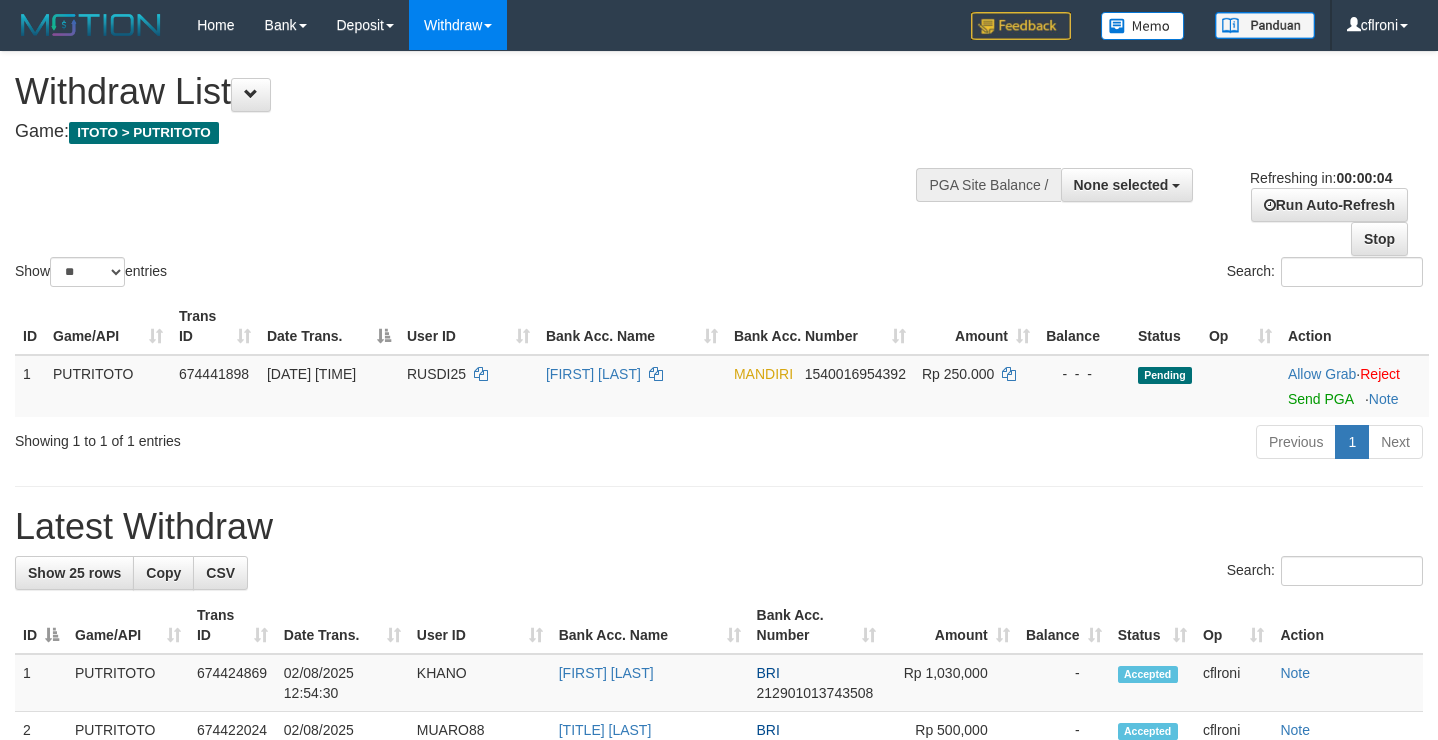 scroll, scrollTop: 0, scrollLeft: 0, axis: both 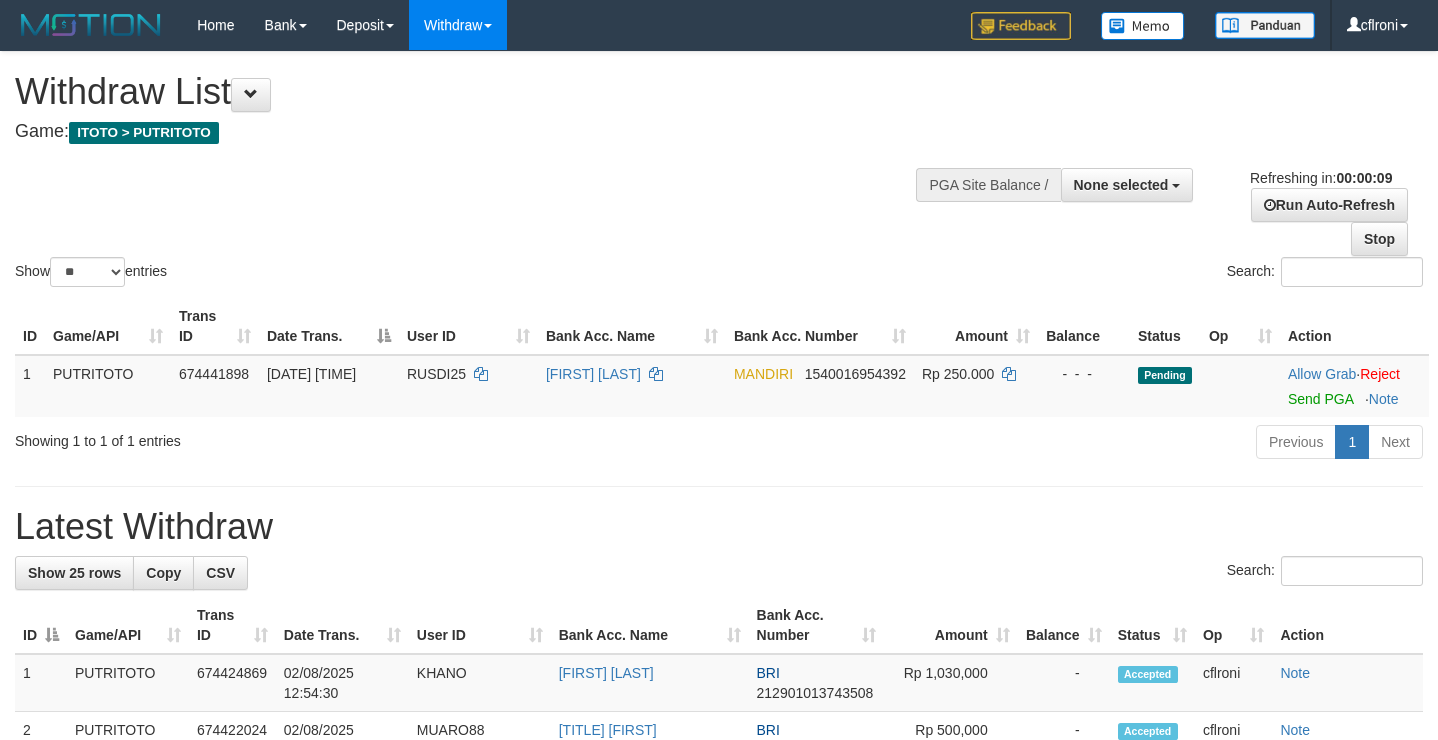 select 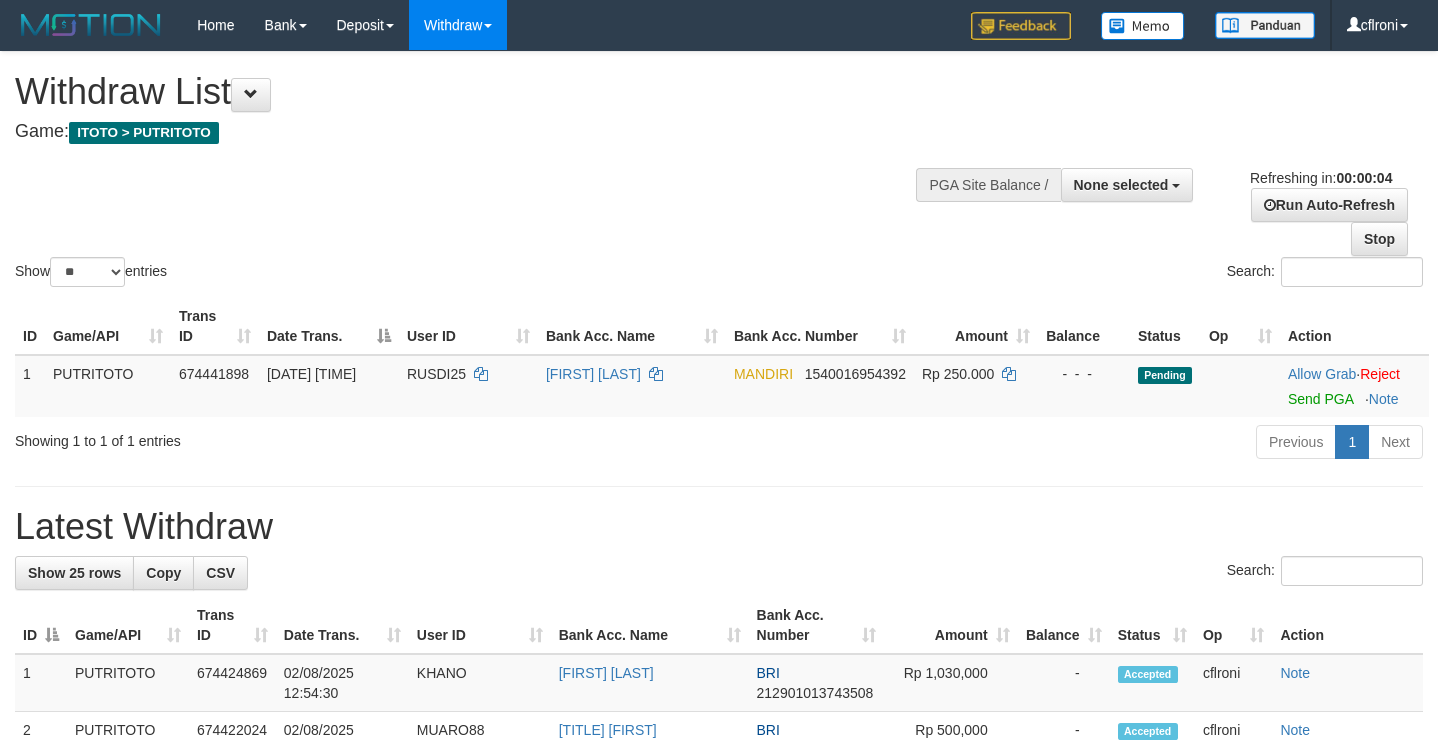 scroll, scrollTop: 0, scrollLeft: 0, axis: both 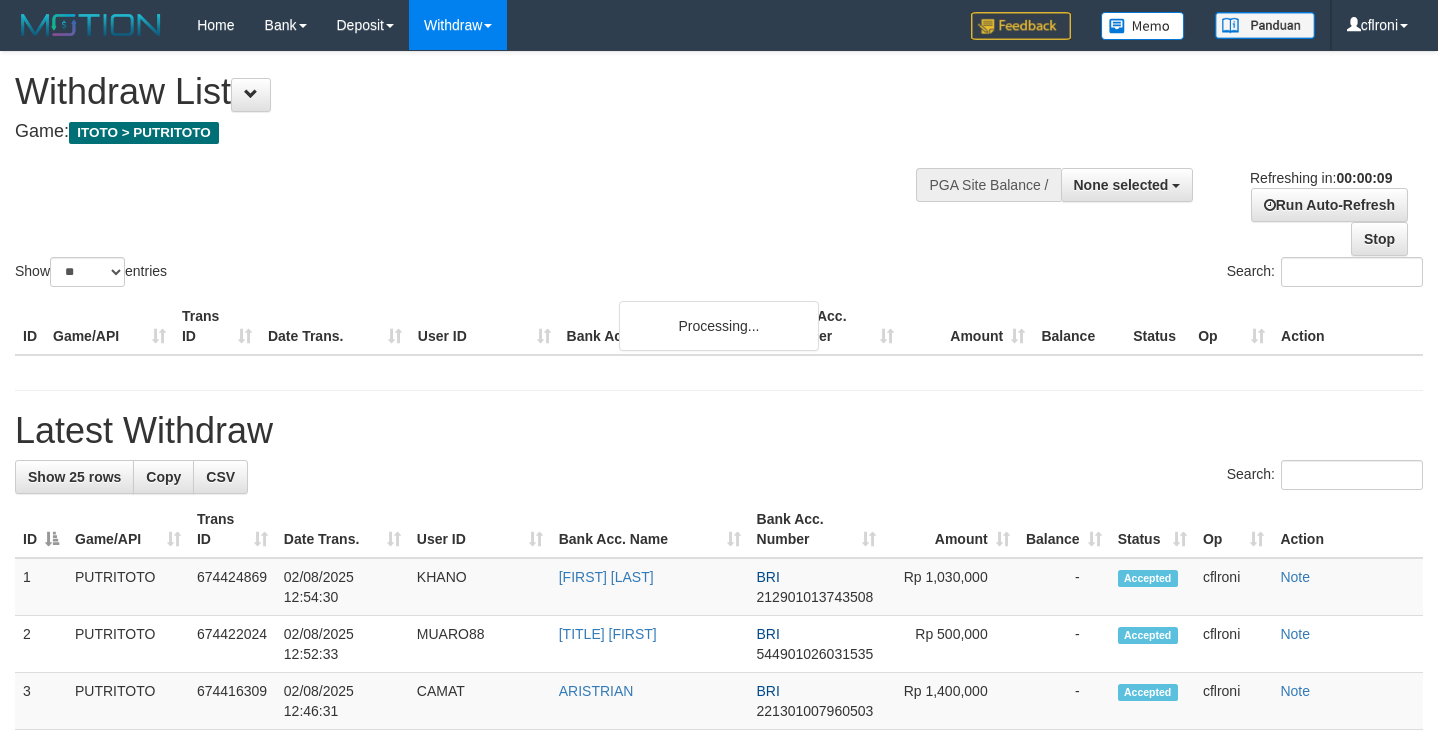 select 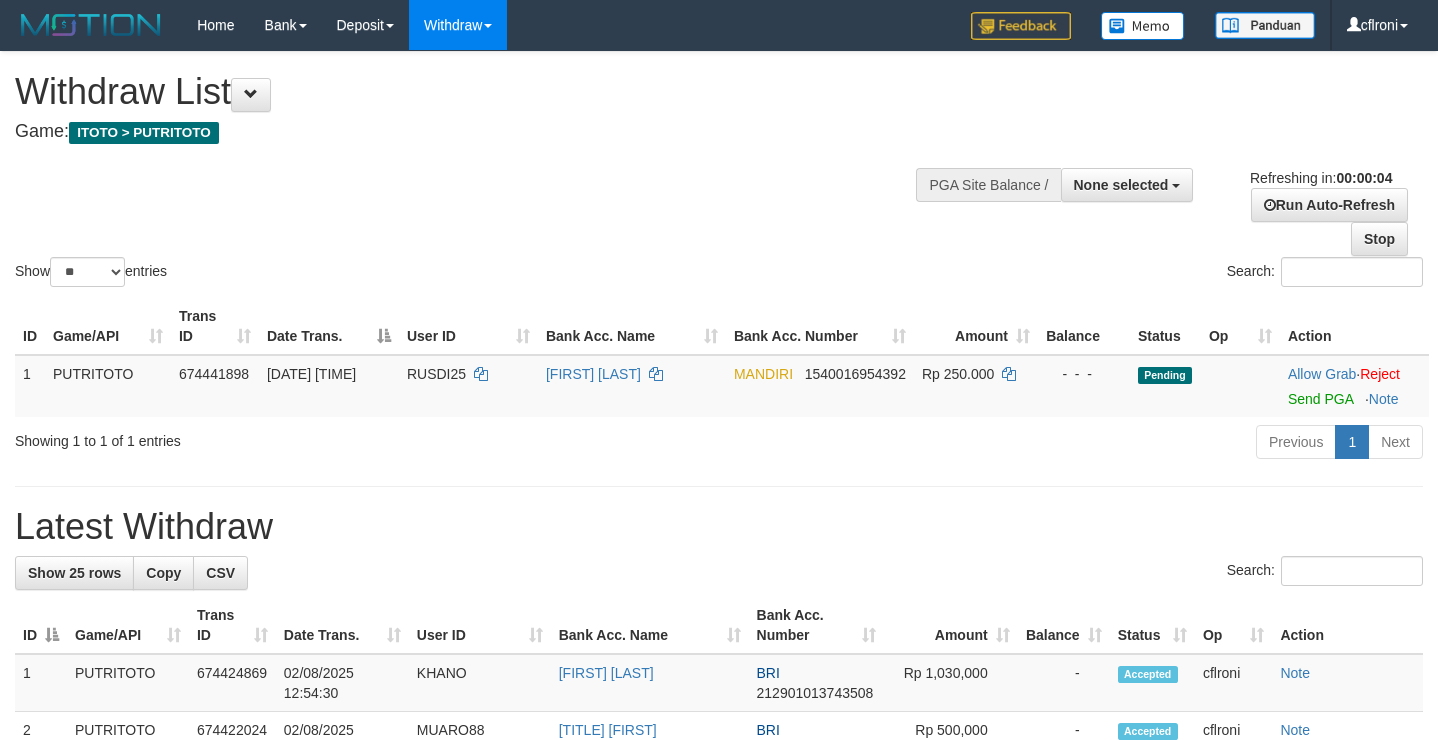 scroll, scrollTop: 0, scrollLeft: 0, axis: both 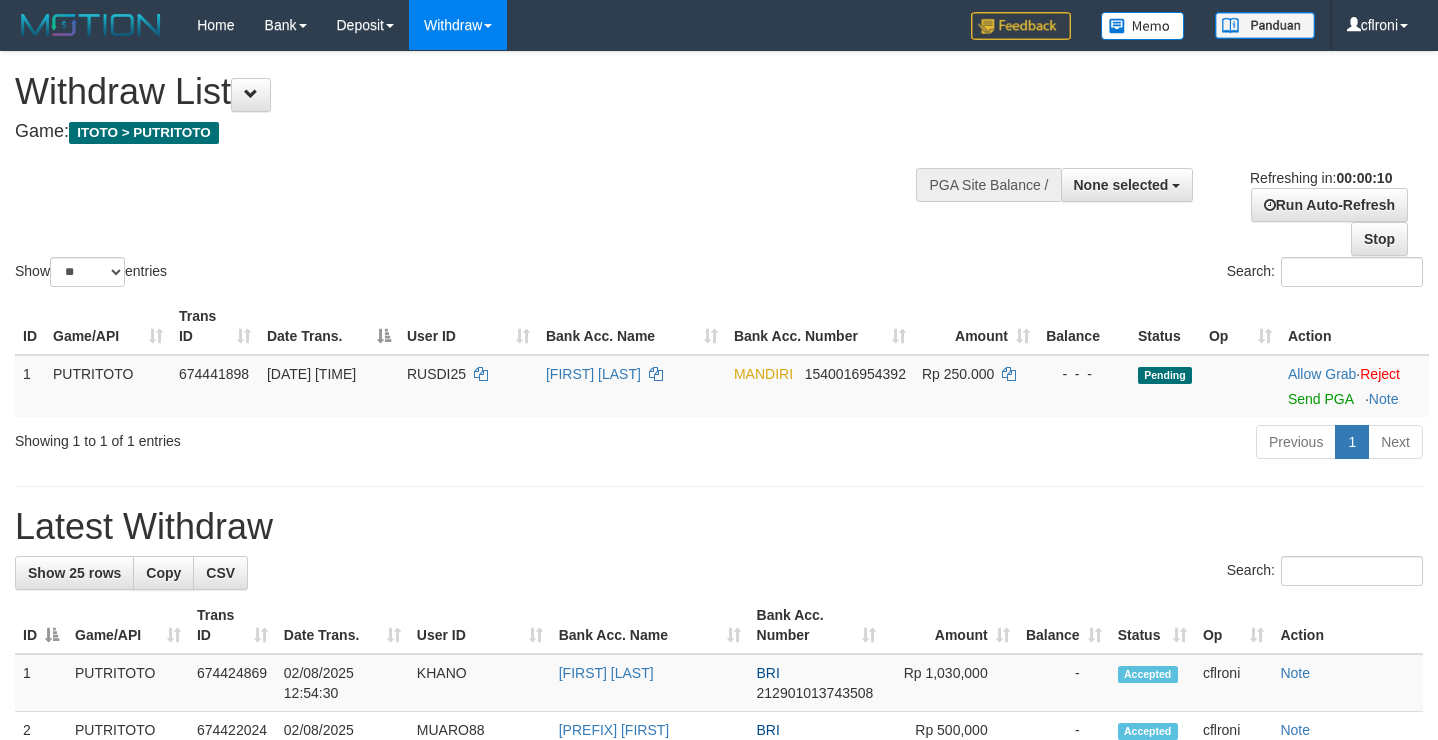 select 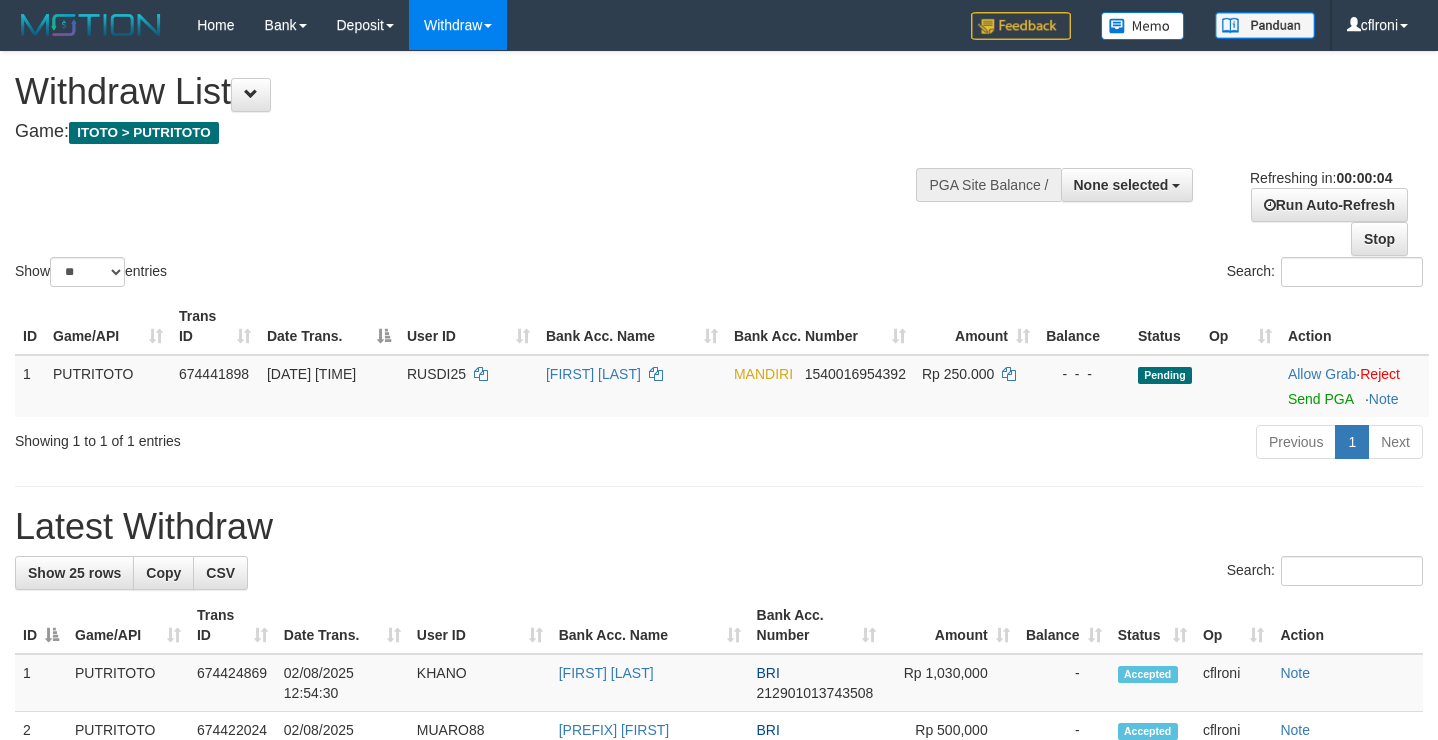 scroll, scrollTop: 0, scrollLeft: 0, axis: both 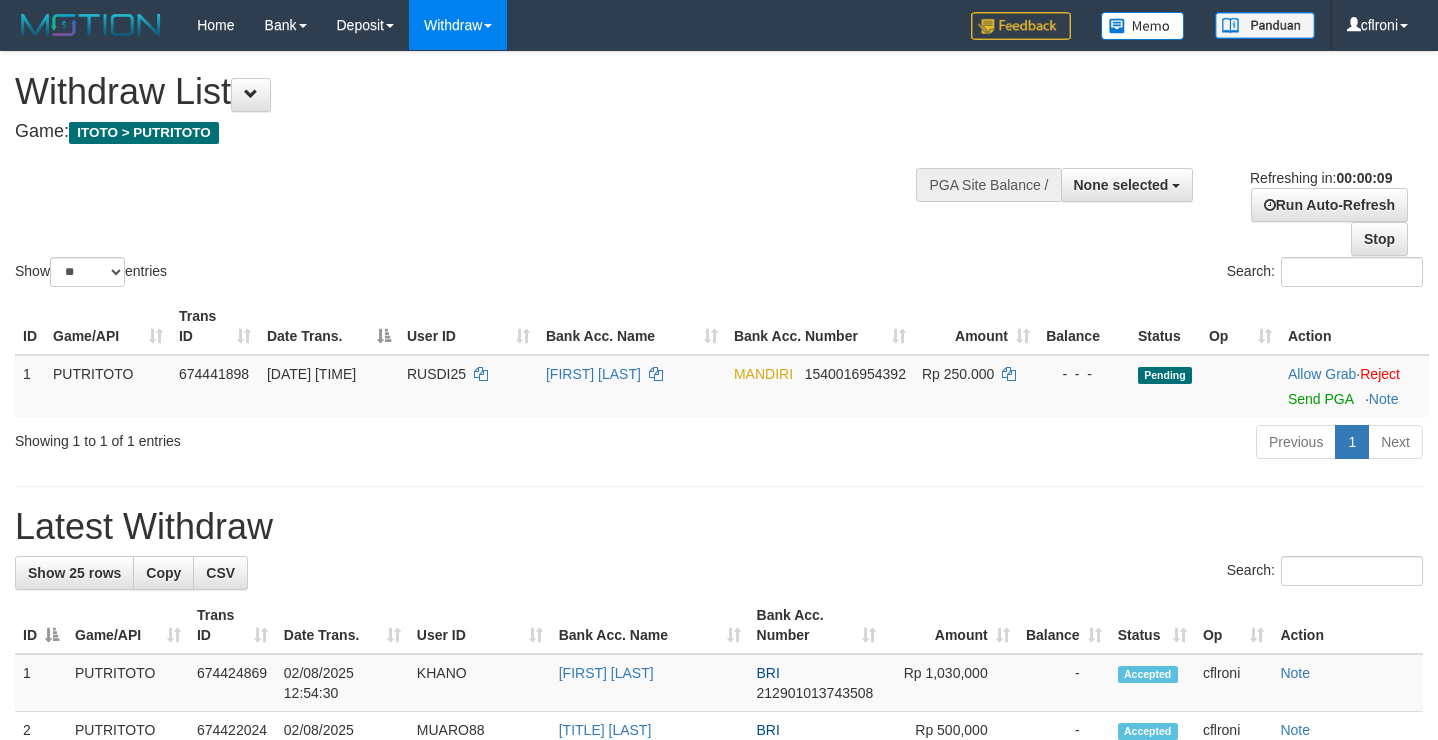 select 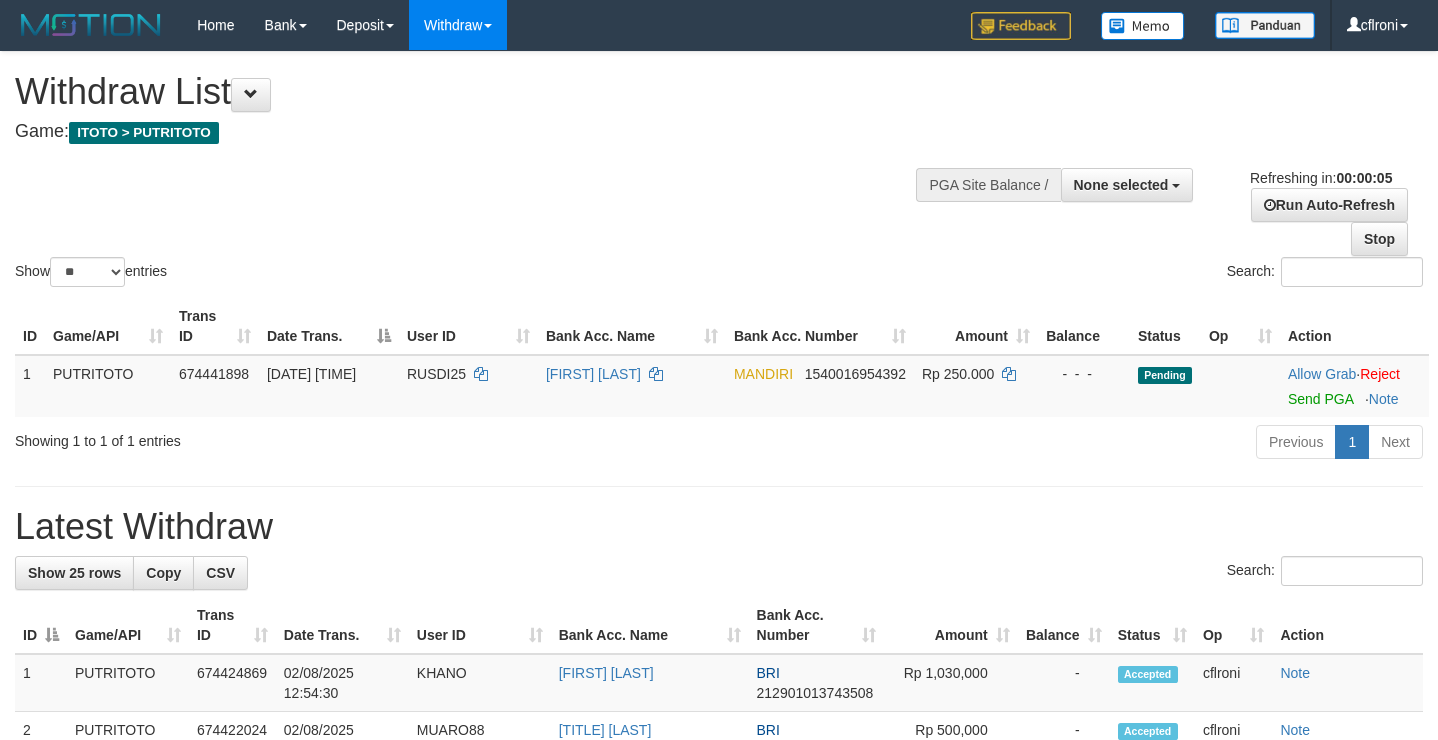 scroll, scrollTop: 0, scrollLeft: 0, axis: both 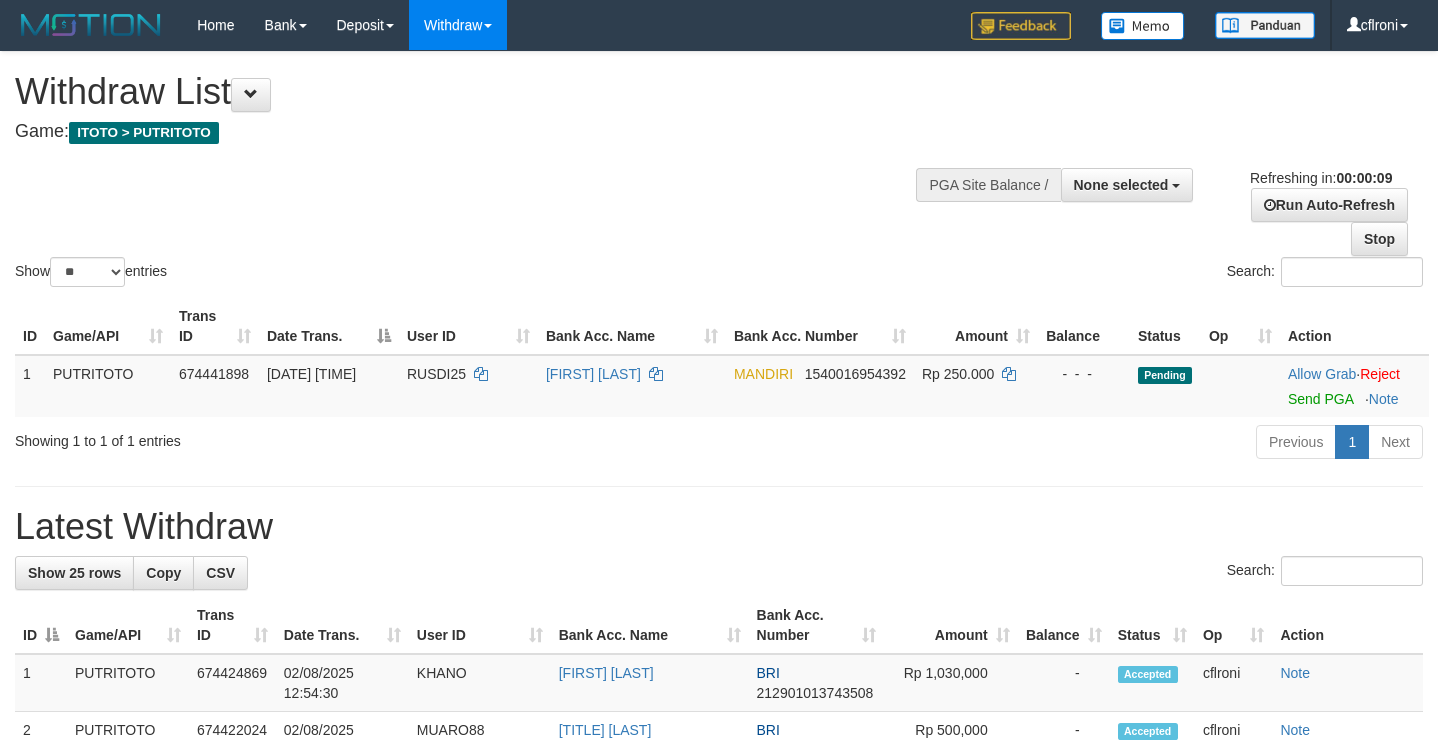 select 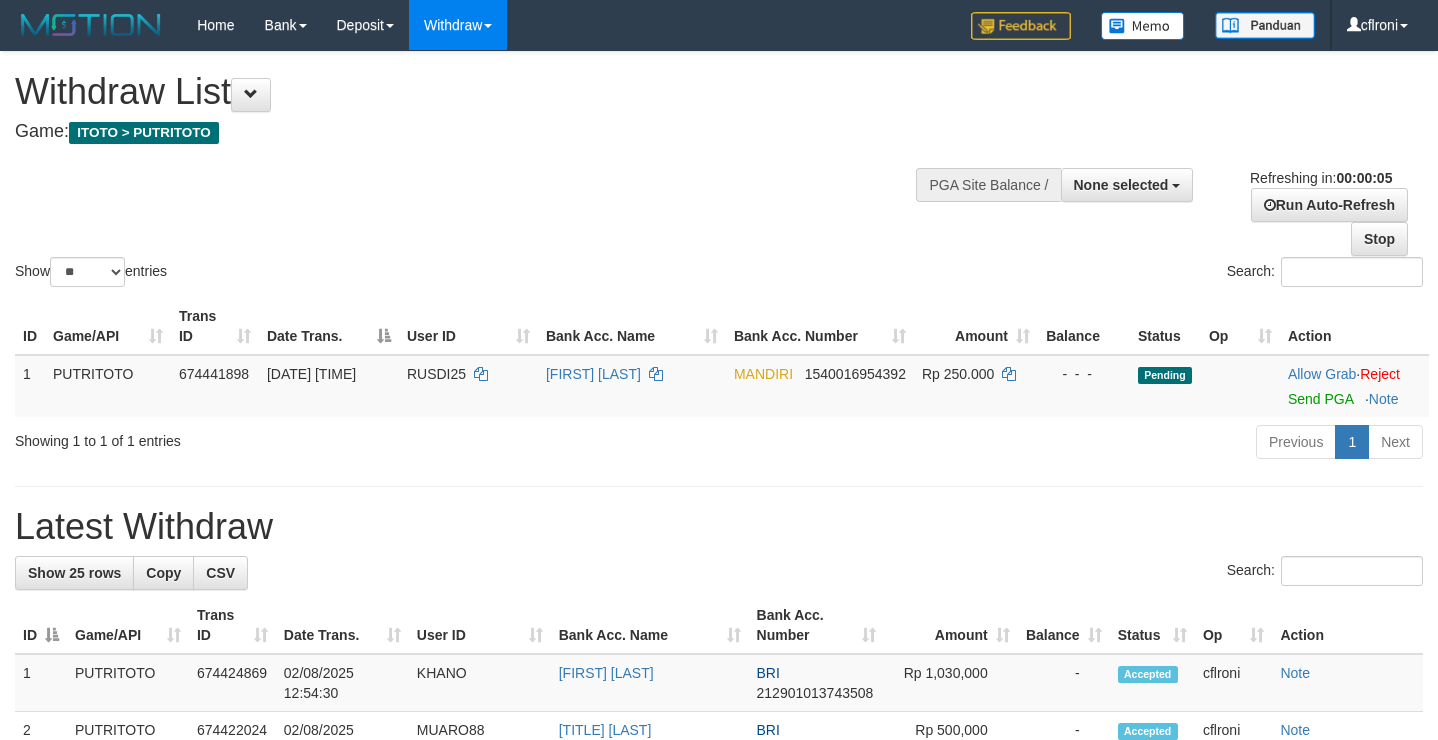 scroll, scrollTop: 0, scrollLeft: 0, axis: both 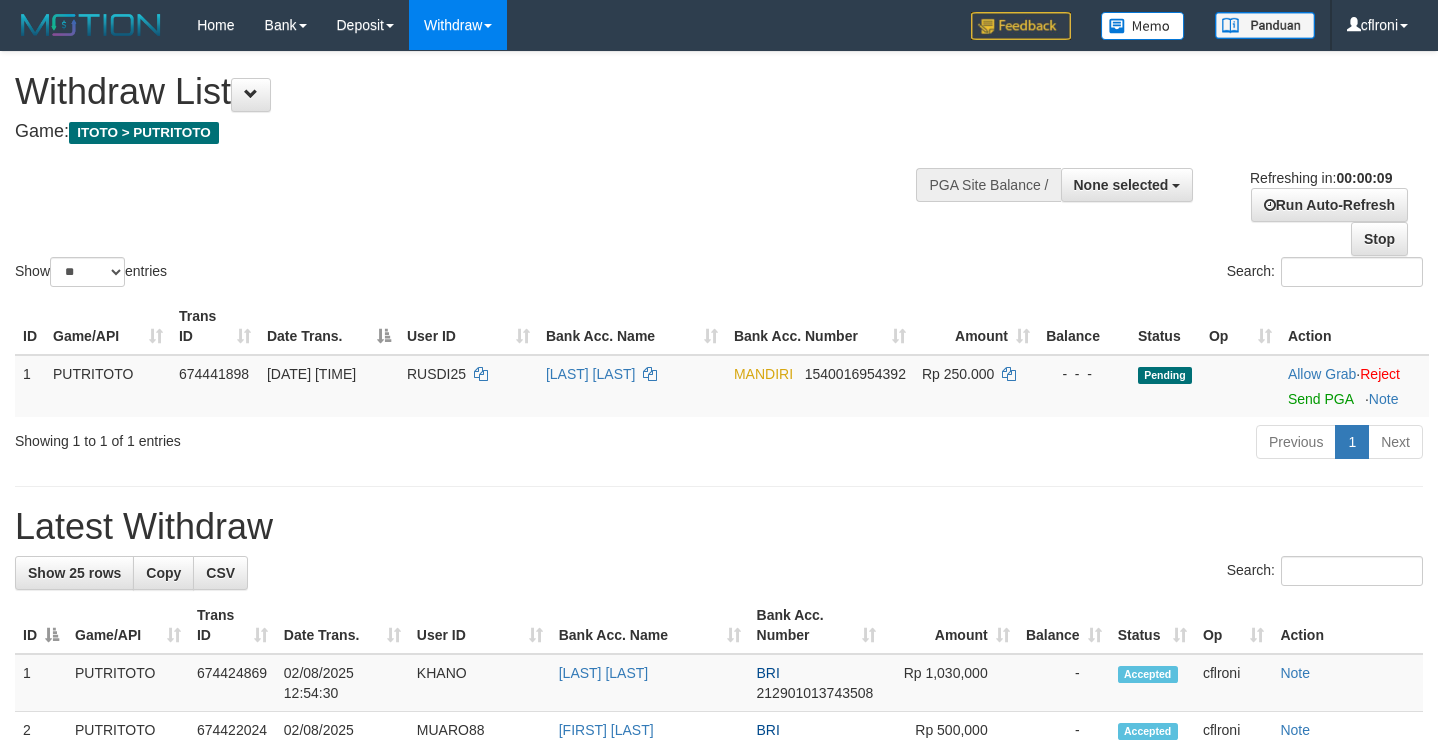 select 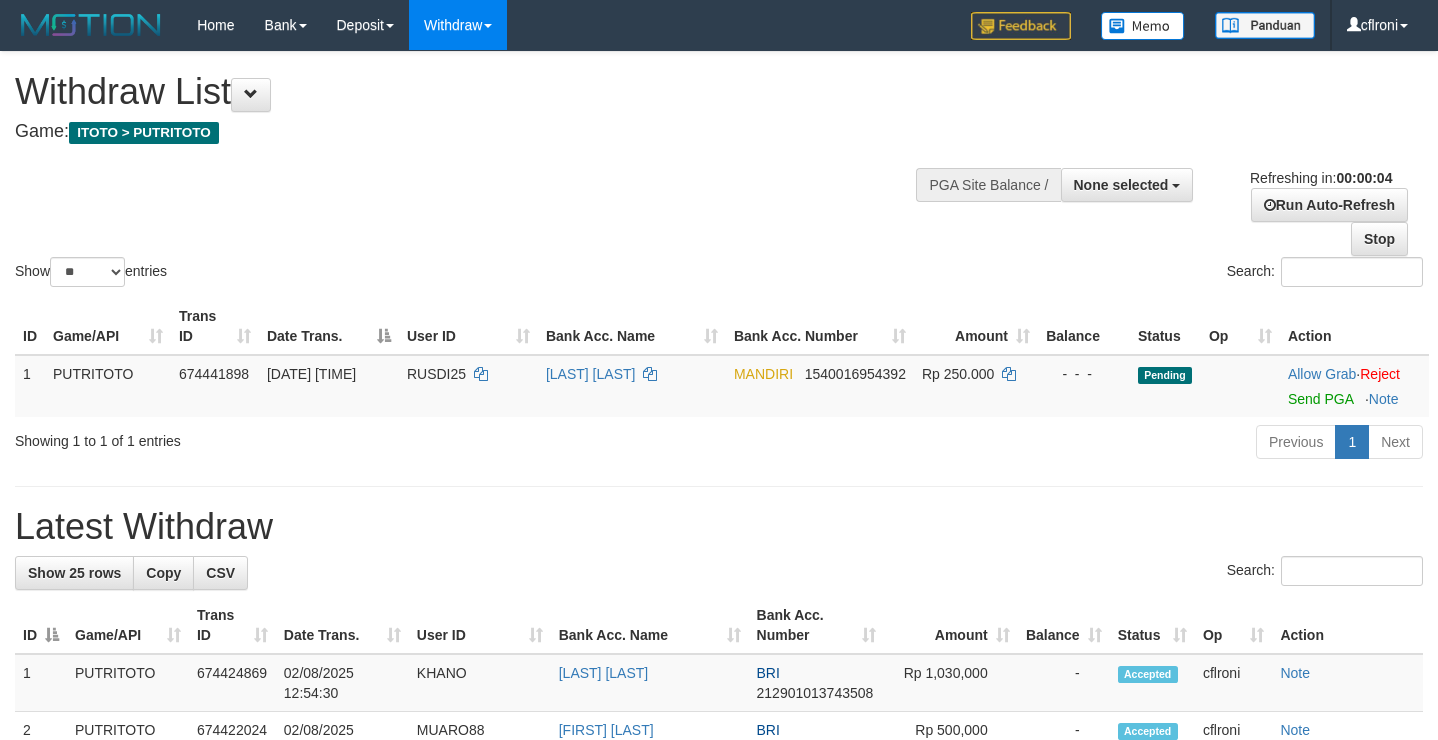 scroll, scrollTop: 0, scrollLeft: 0, axis: both 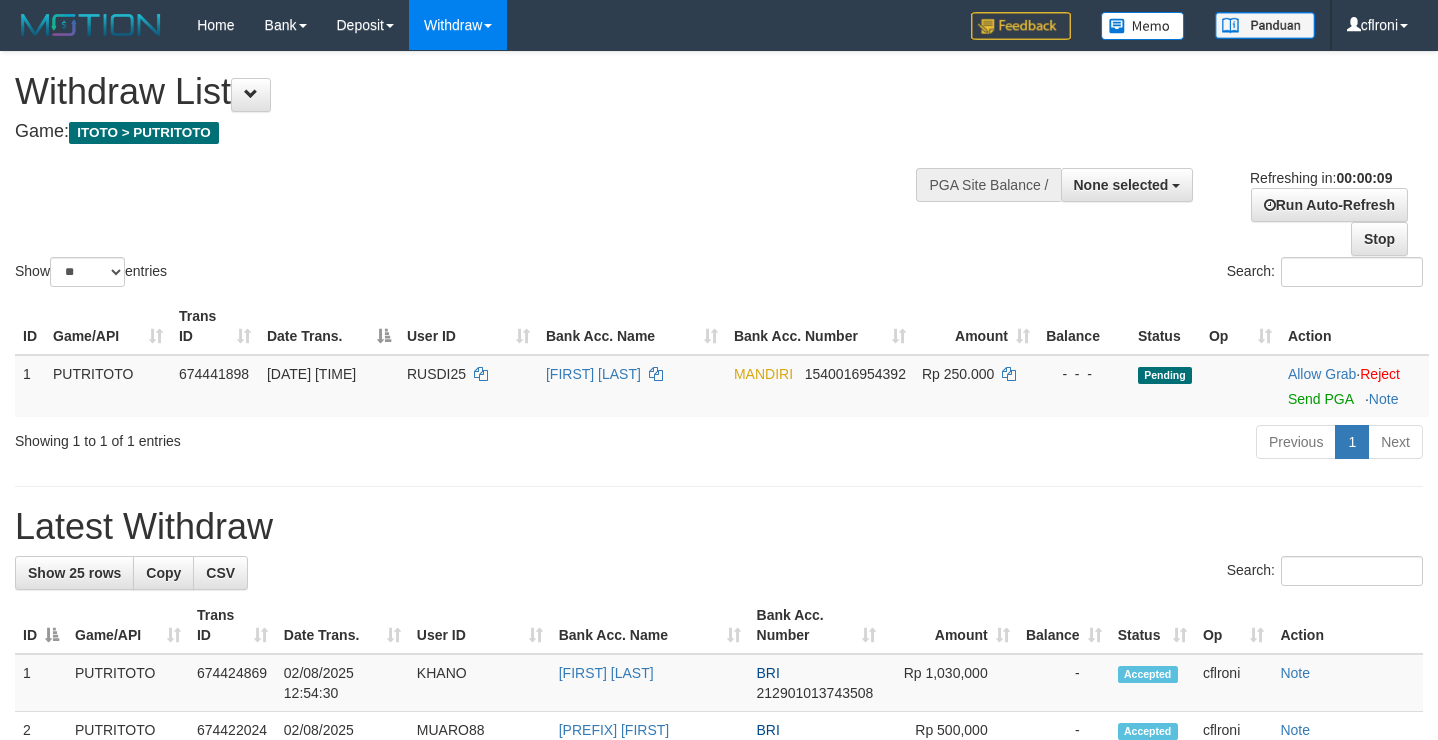 select 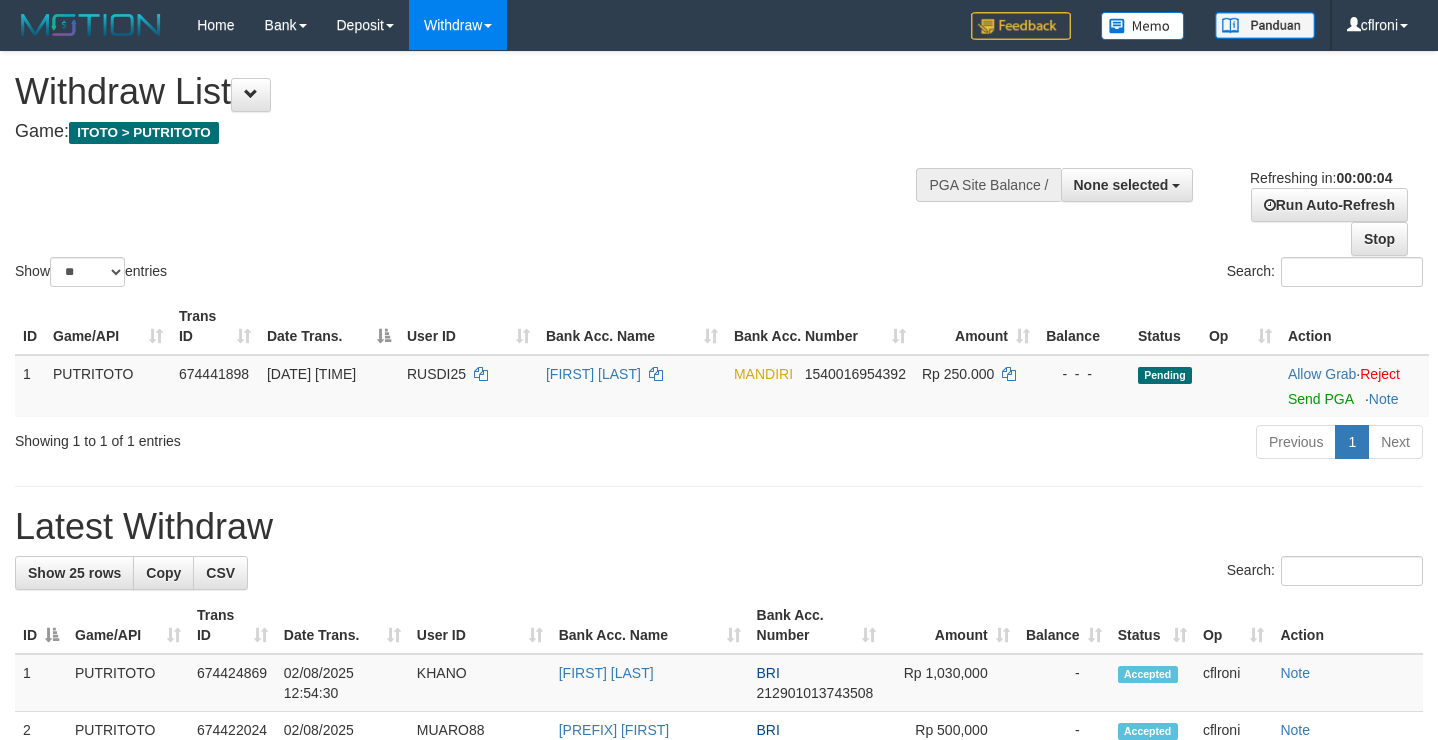 scroll, scrollTop: 0, scrollLeft: 0, axis: both 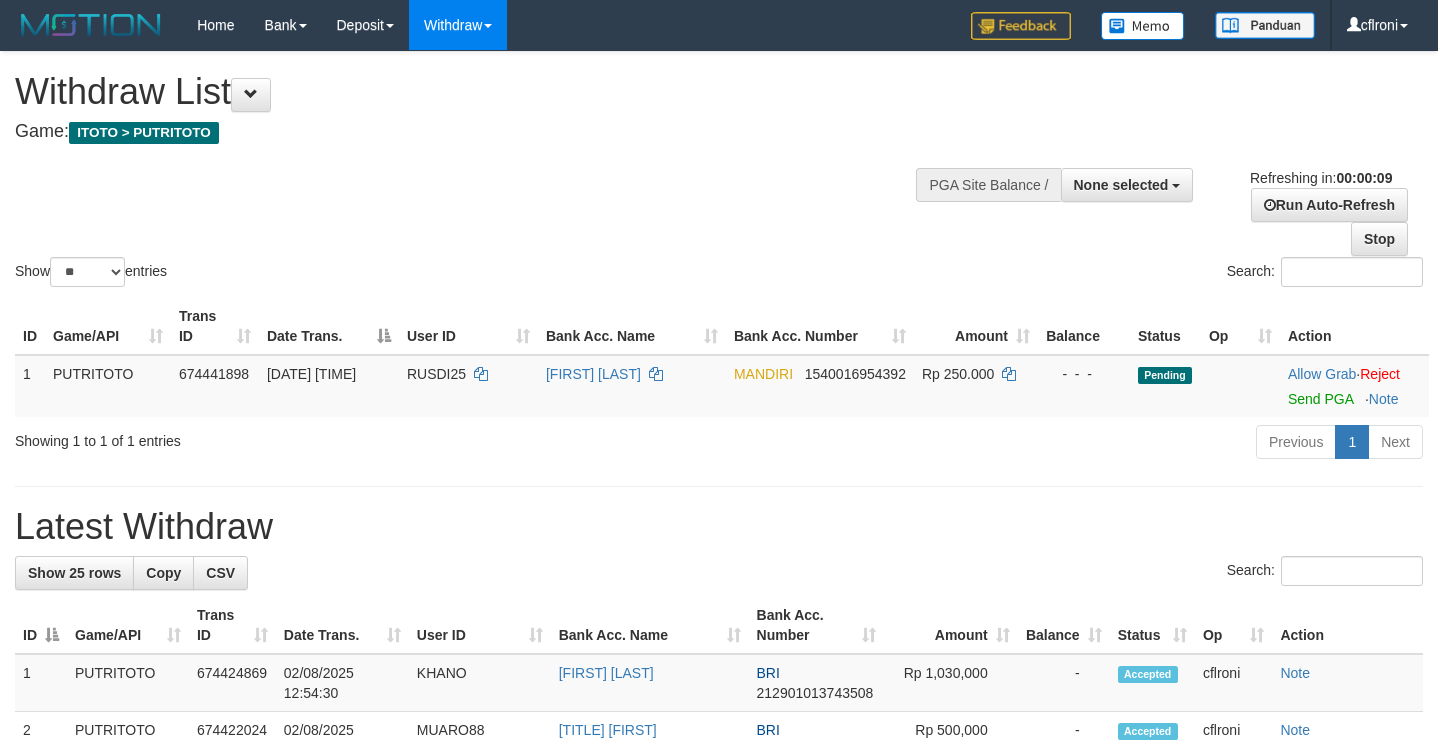 select 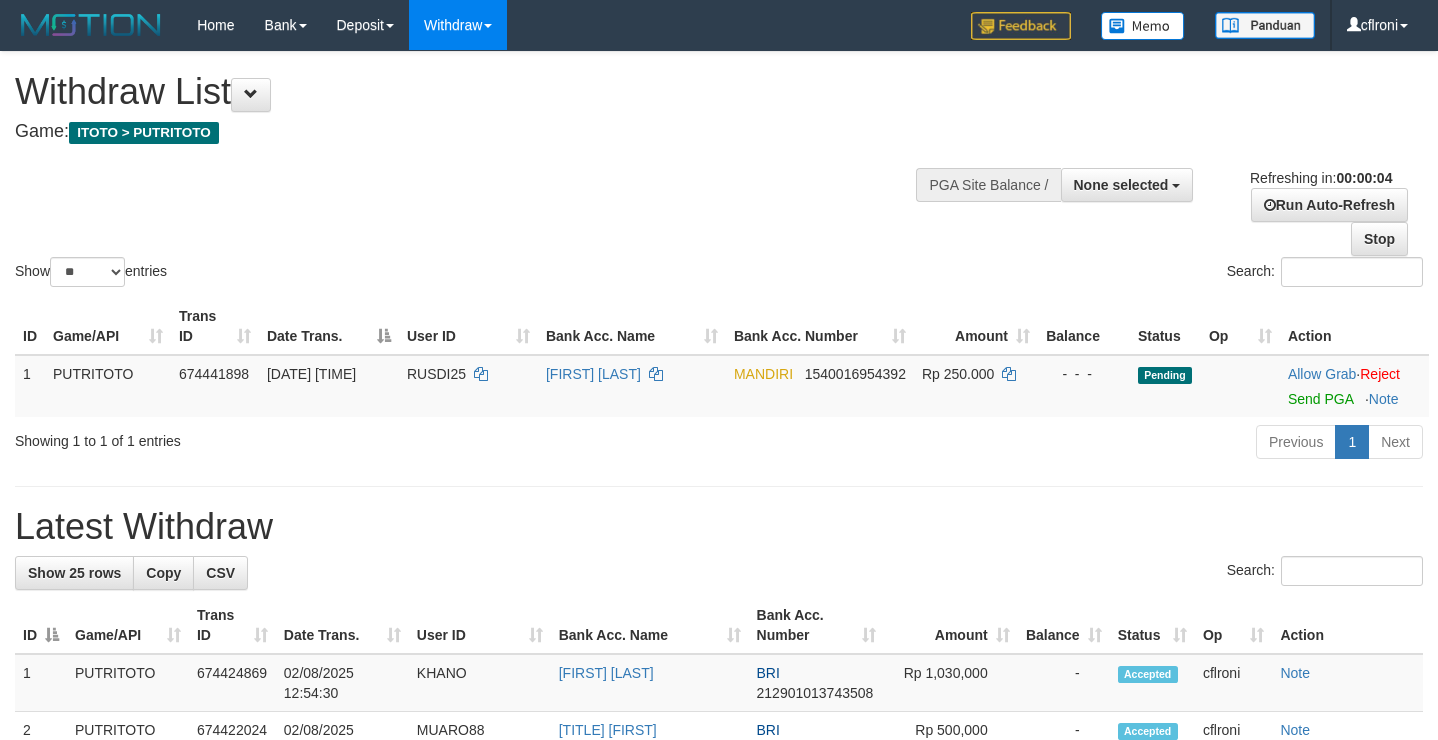 scroll, scrollTop: 0, scrollLeft: 0, axis: both 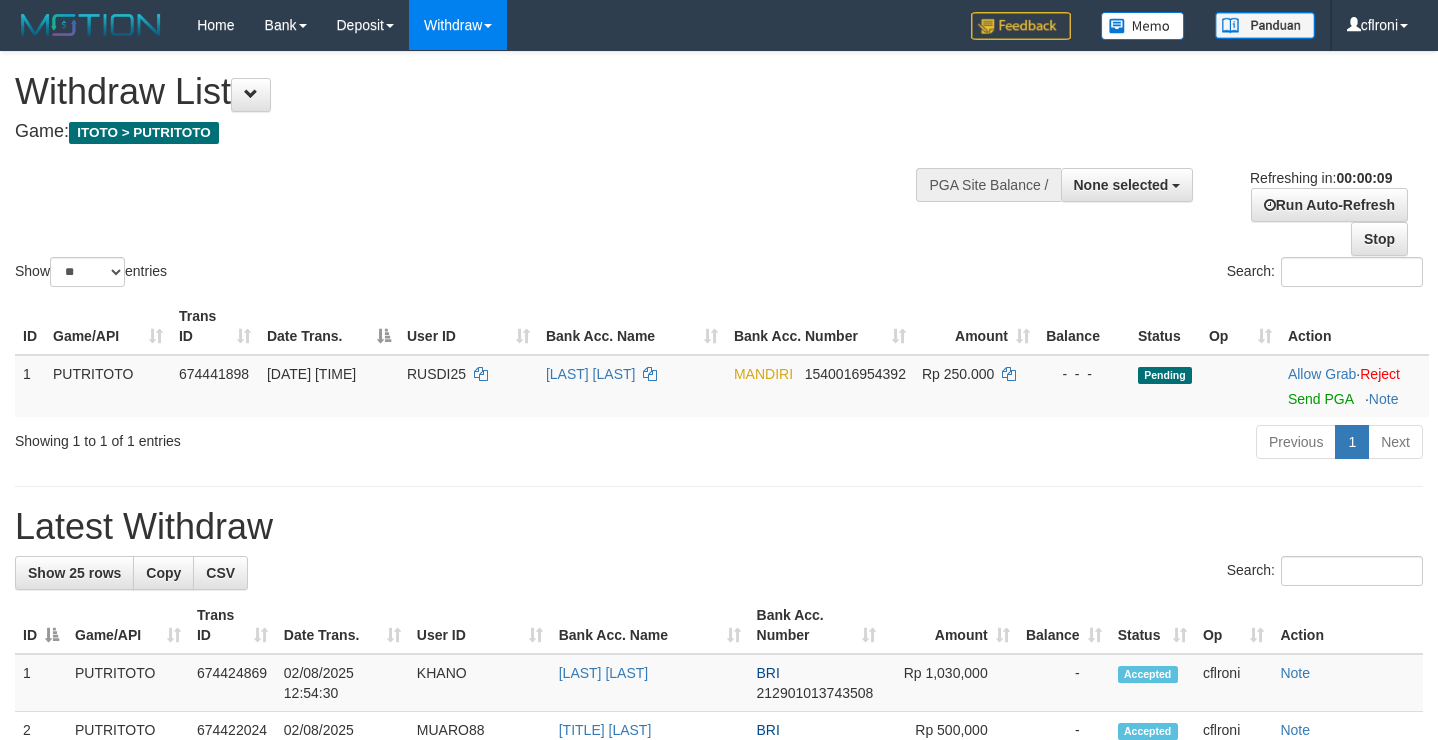 select 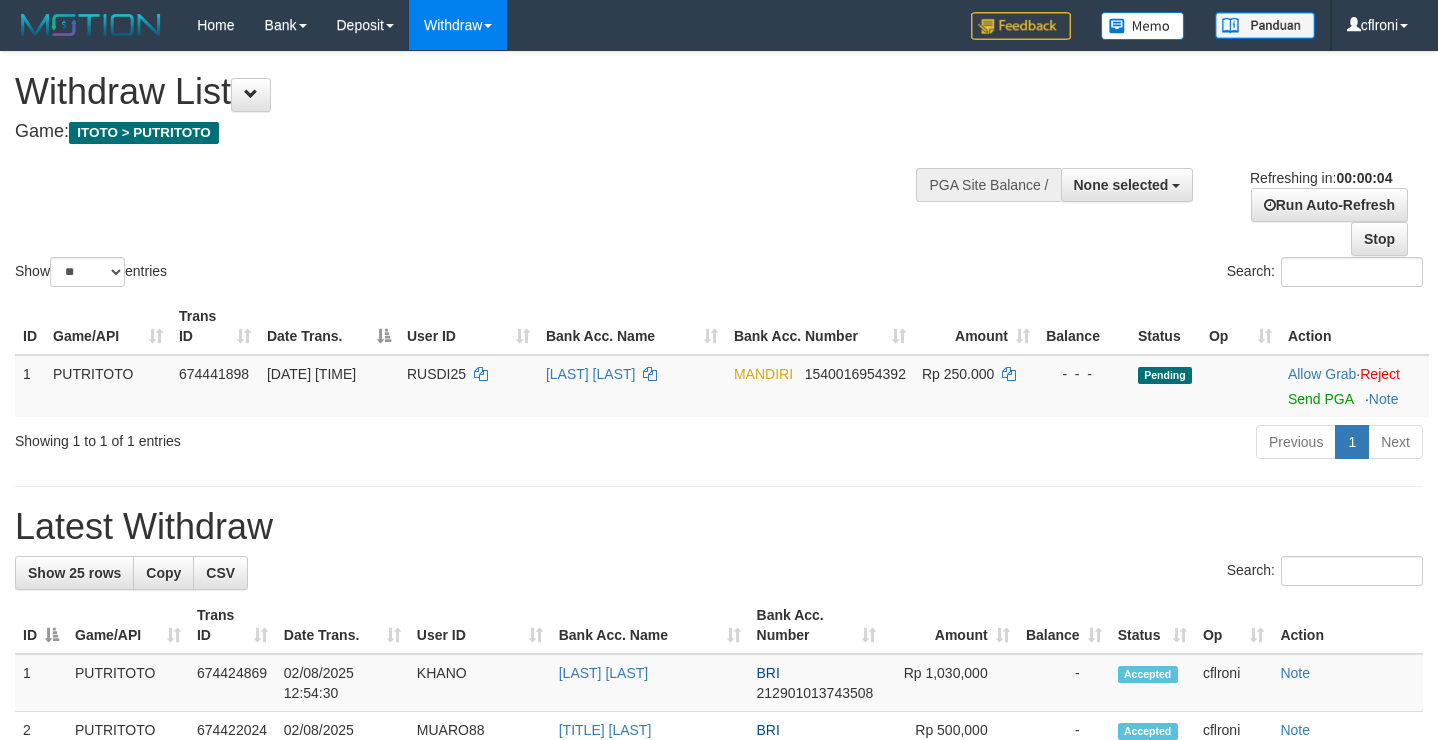 scroll, scrollTop: 0, scrollLeft: 0, axis: both 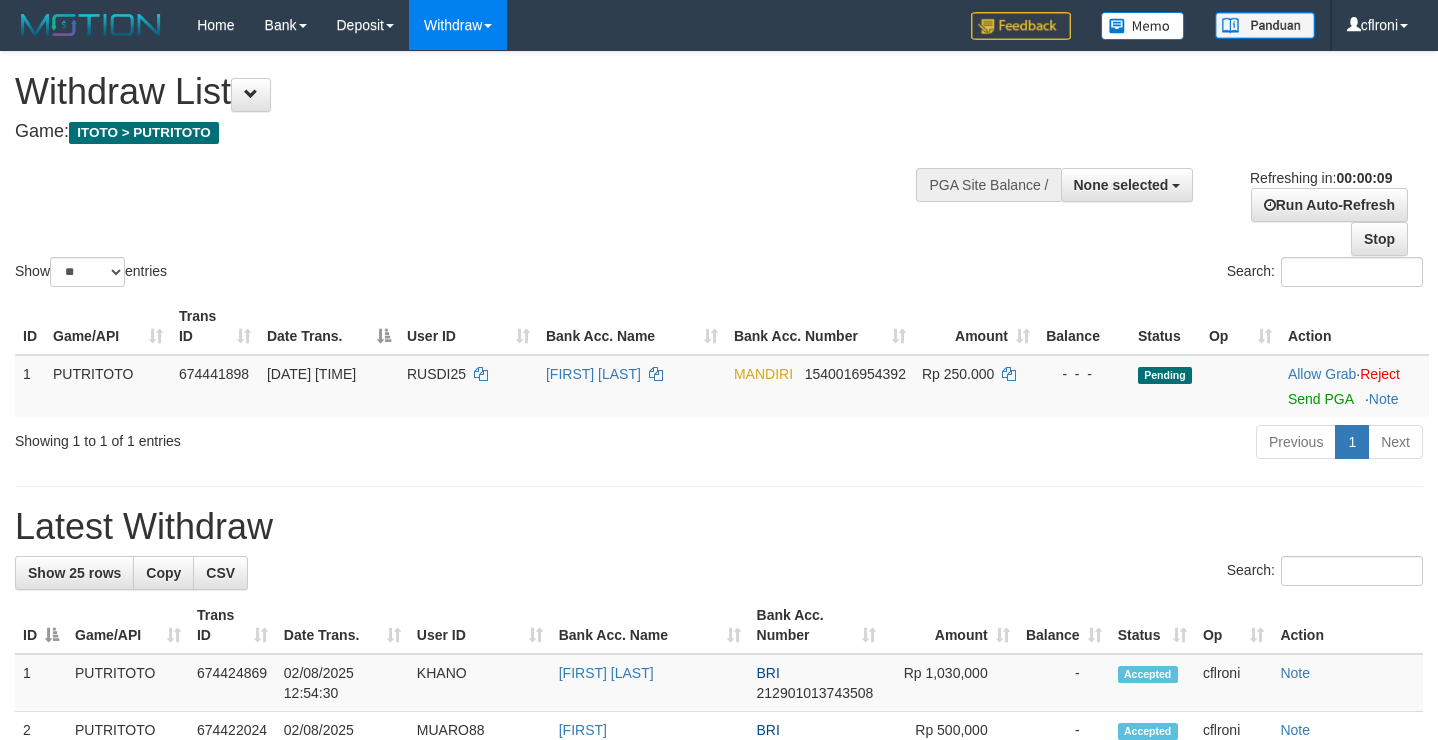 select 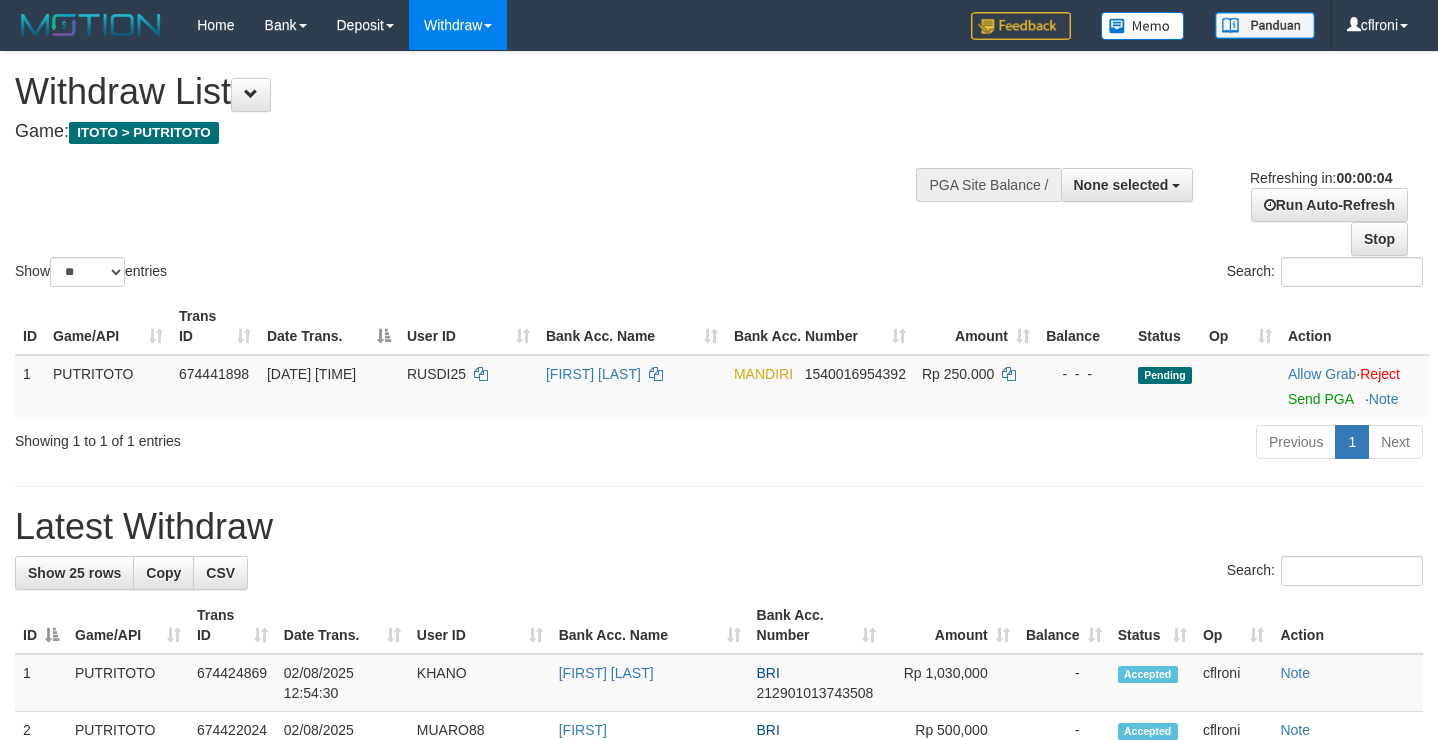 scroll, scrollTop: 0, scrollLeft: 0, axis: both 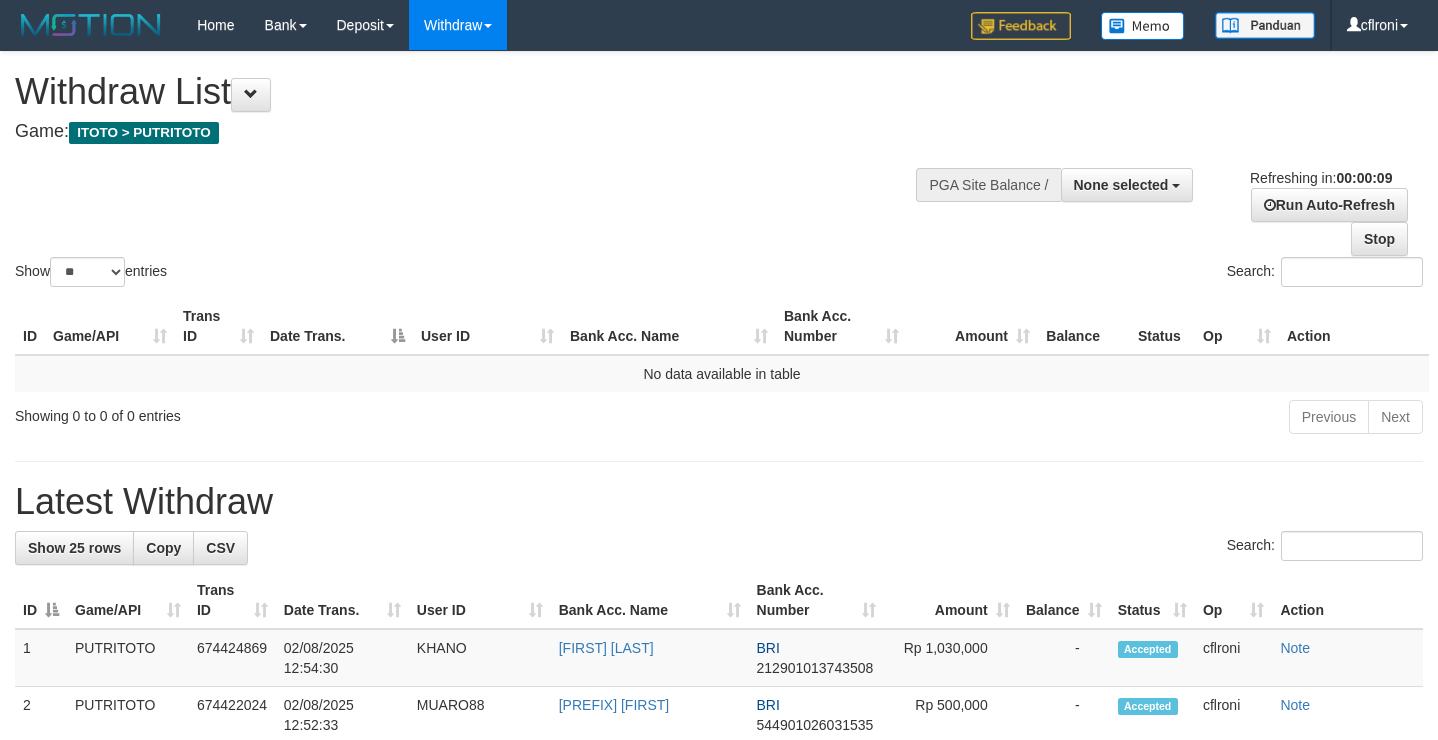 select 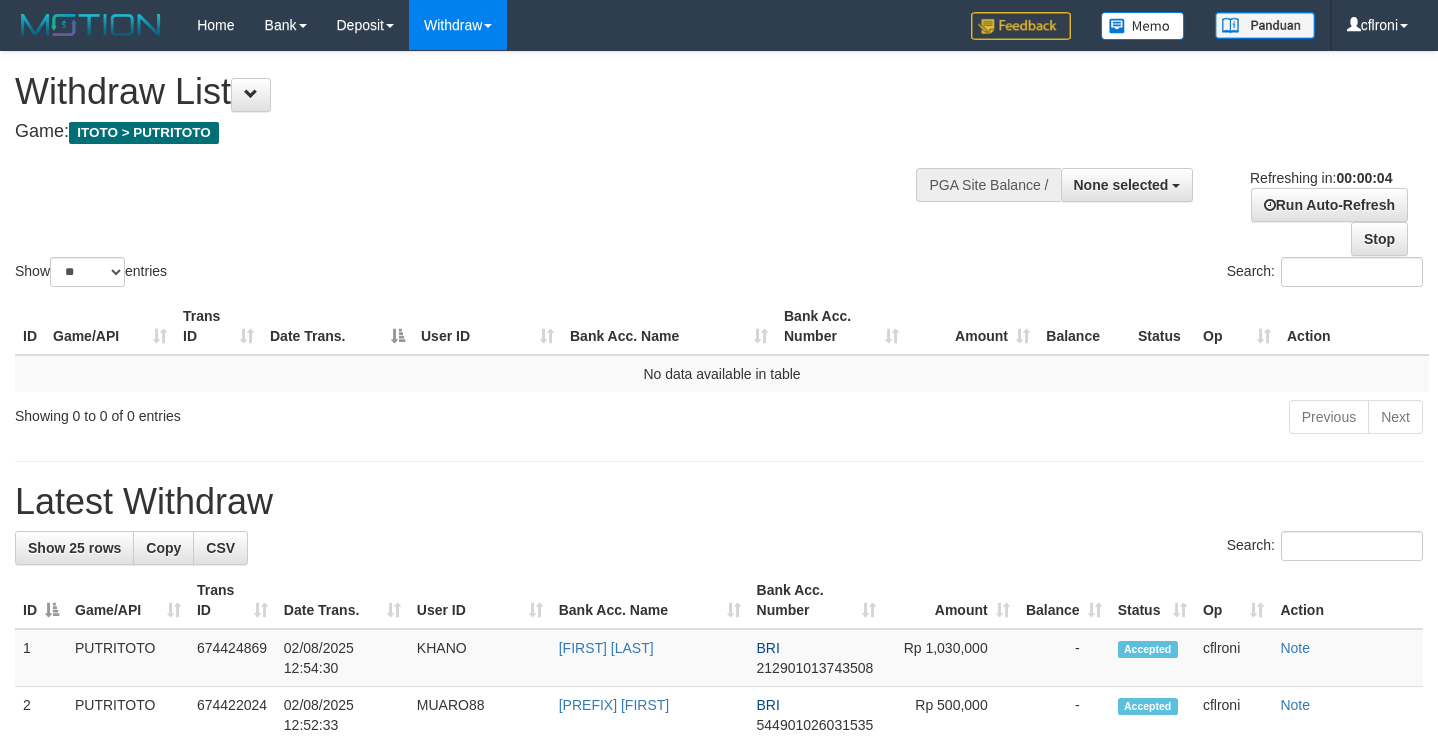 scroll, scrollTop: 0, scrollLeft: 0, axis: both 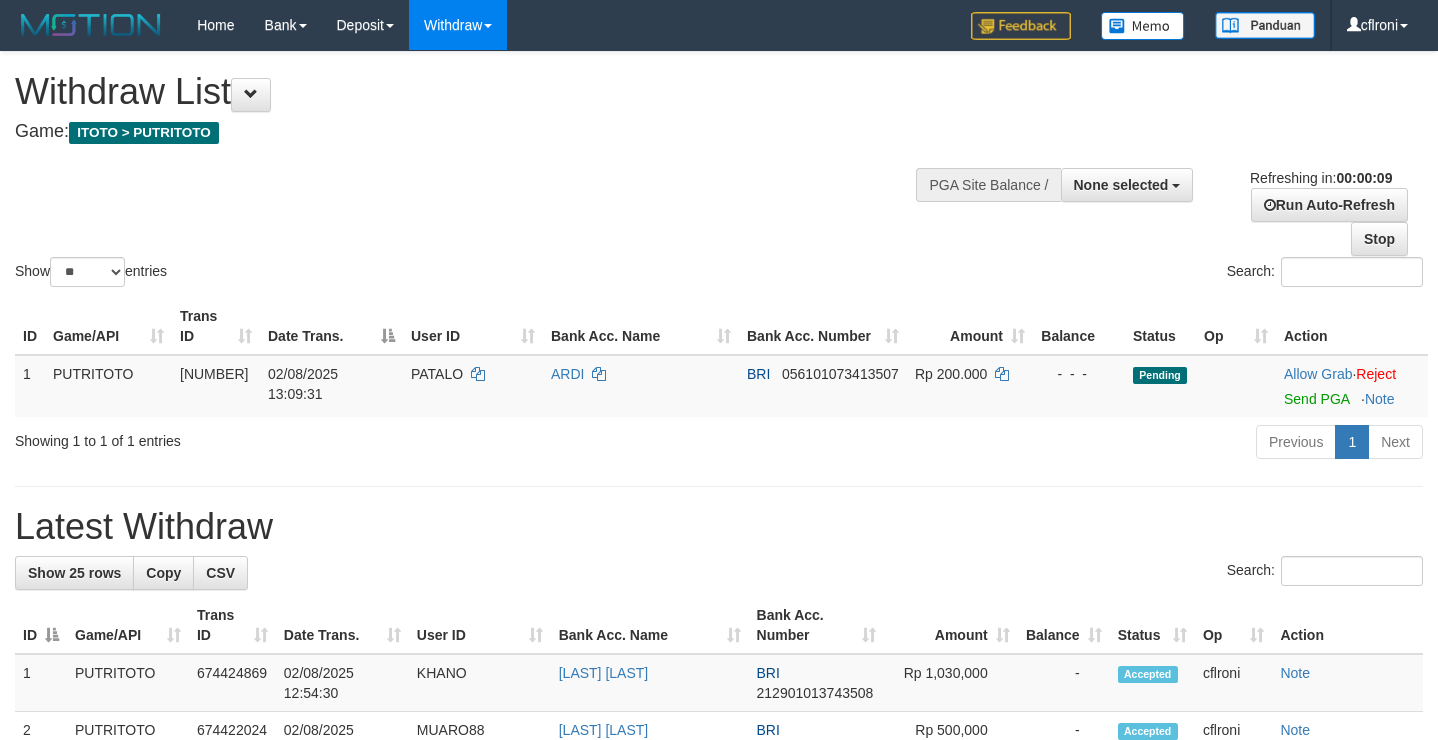 select 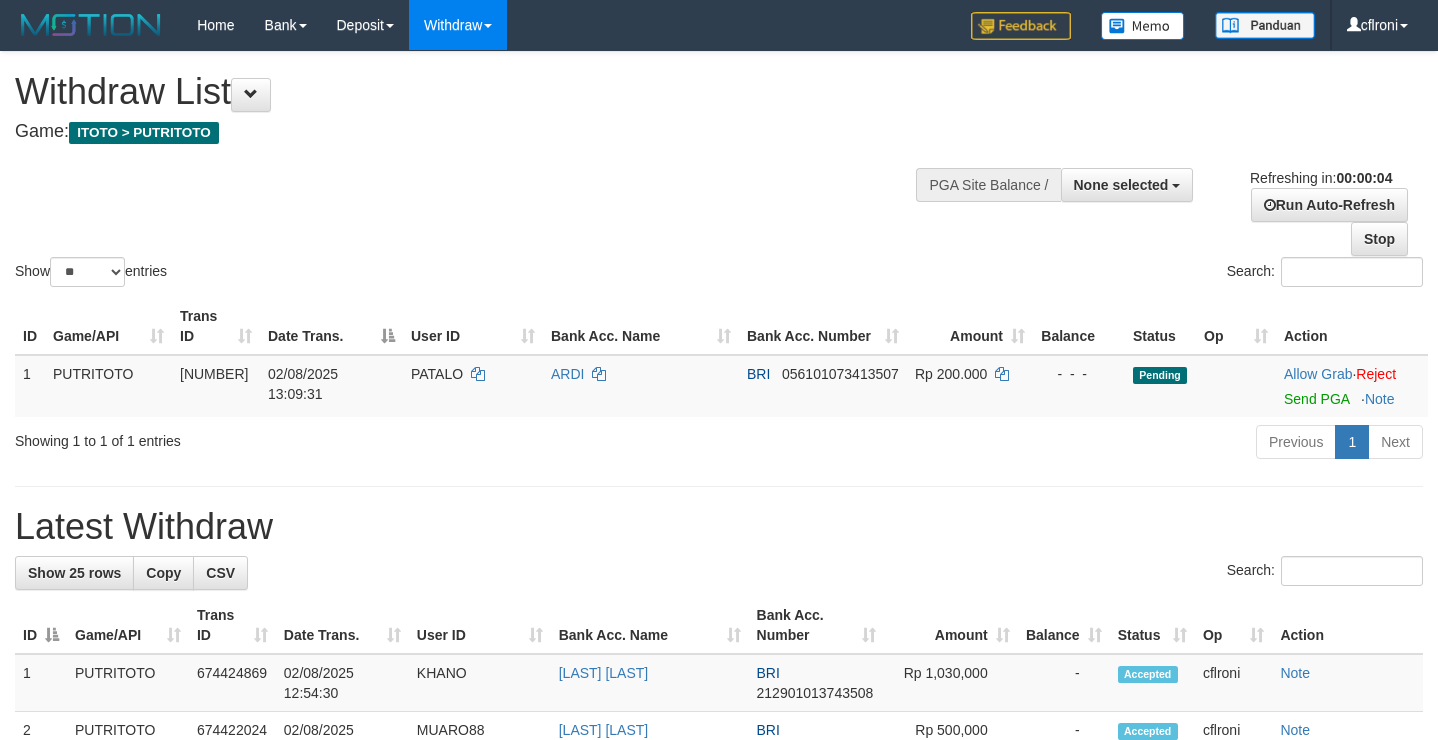 scroll, scrollTop: 0, scrollLeft: 0, axis: both 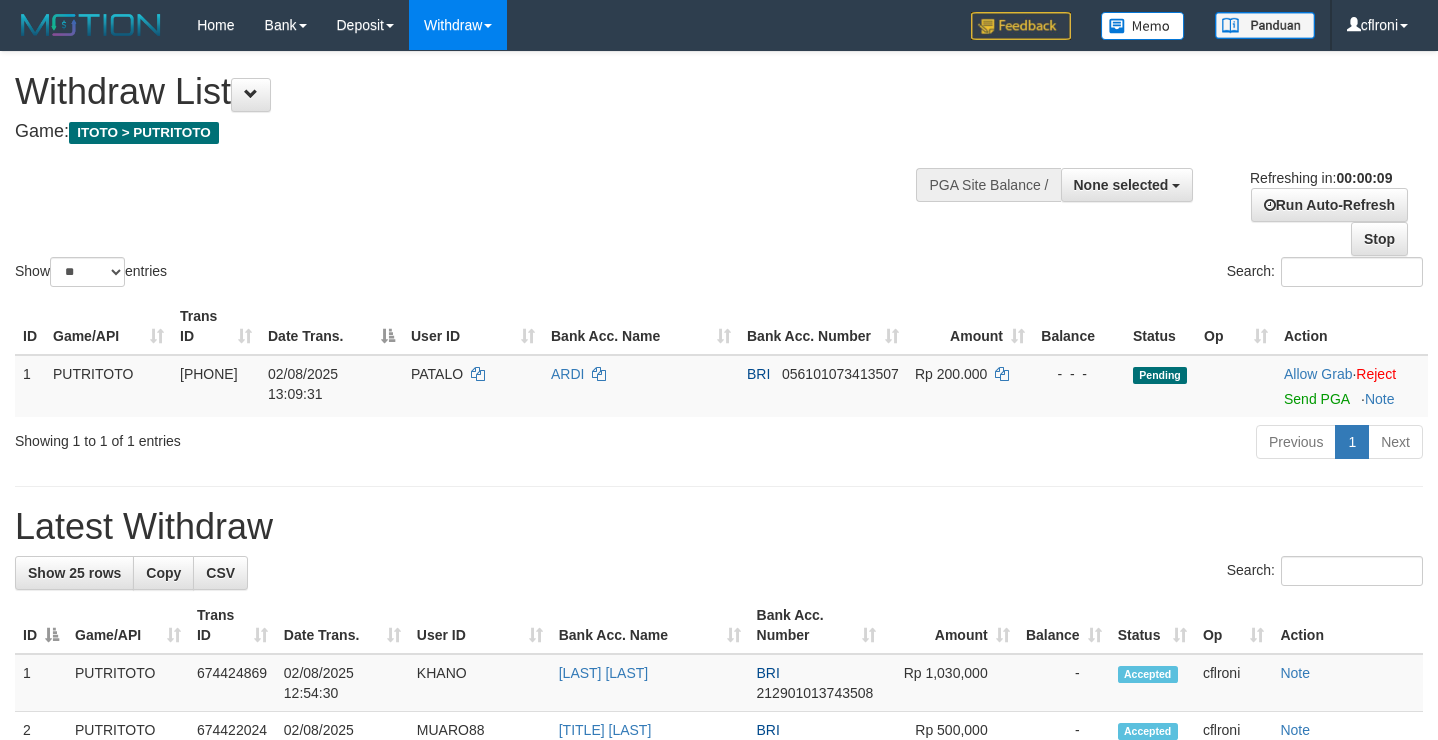 select 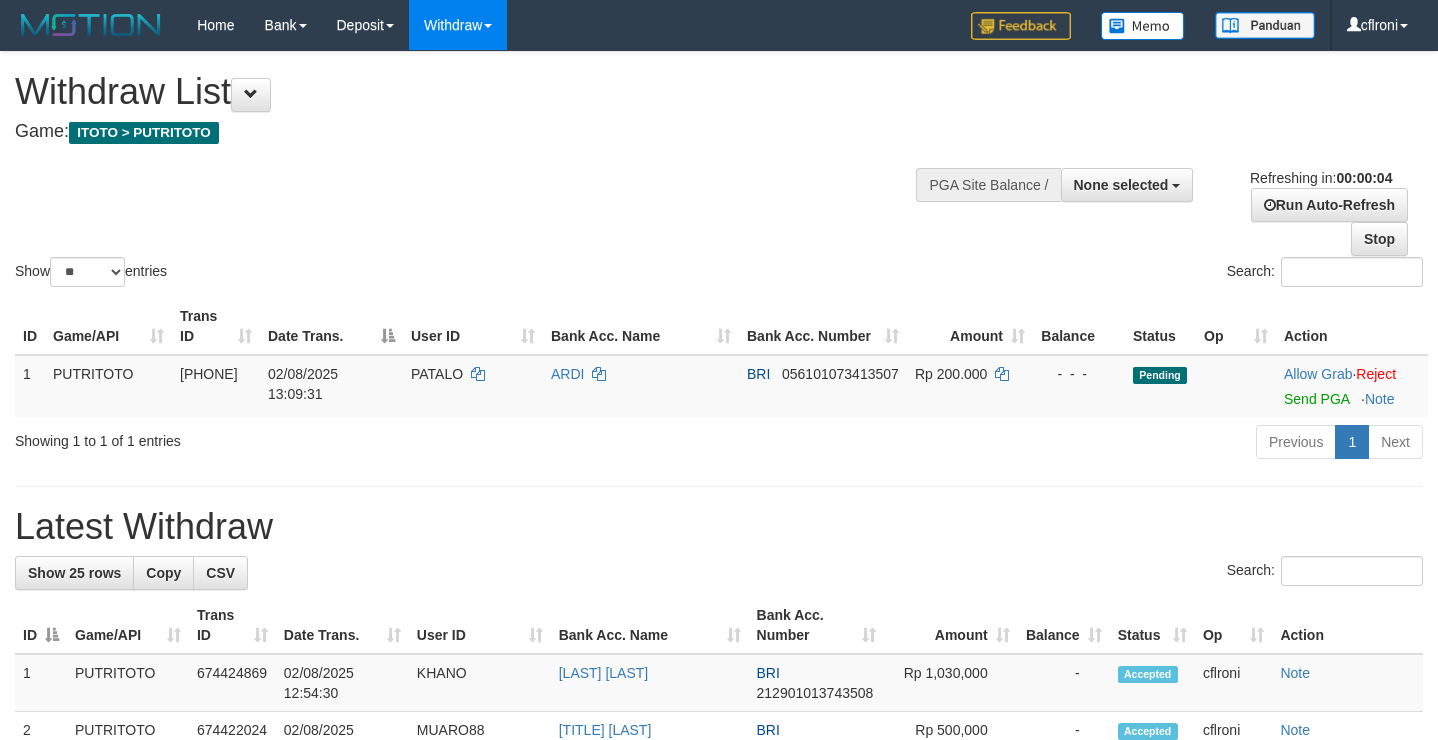 scroll, scrollTop: 0, scrollLeft: 0, axis: both 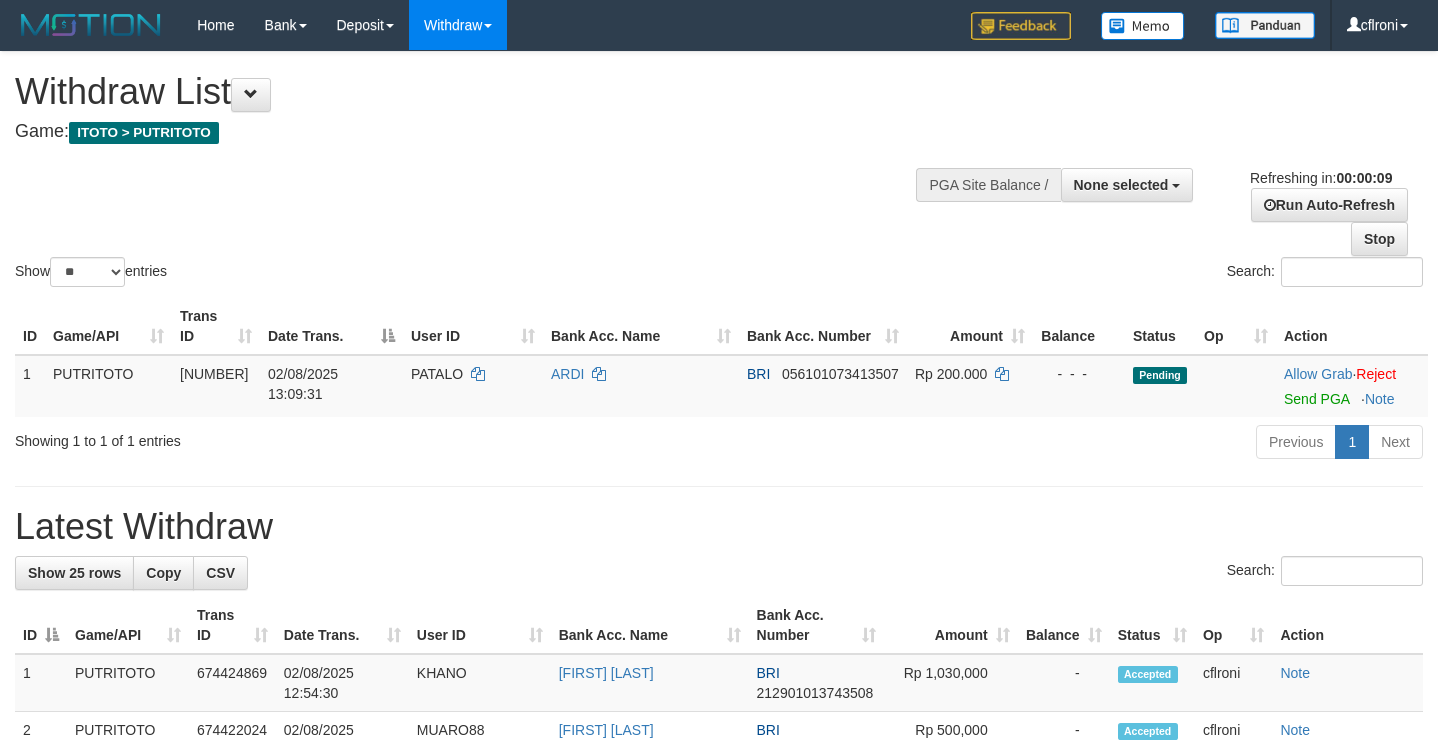 select 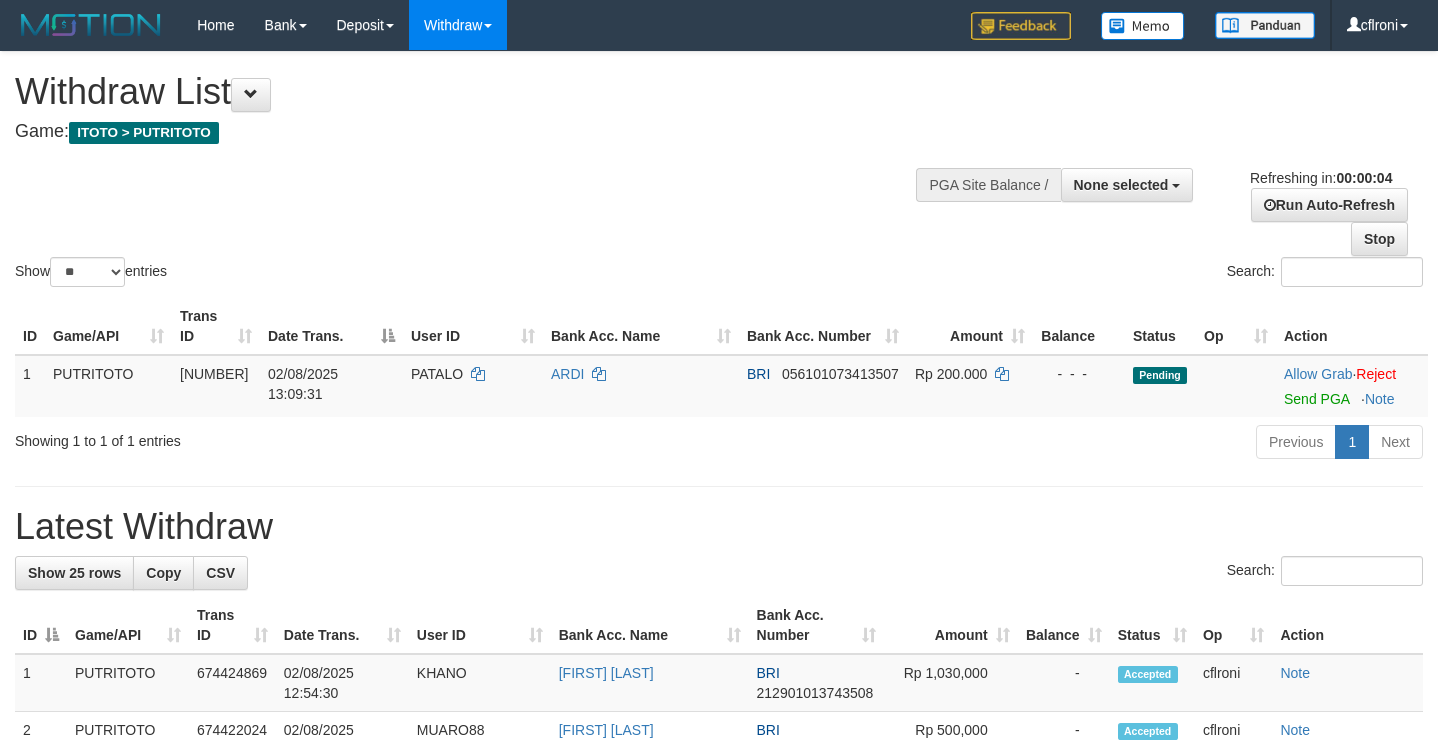 scroll, scrollTop: 0, scrollLeft: 0, axis: both 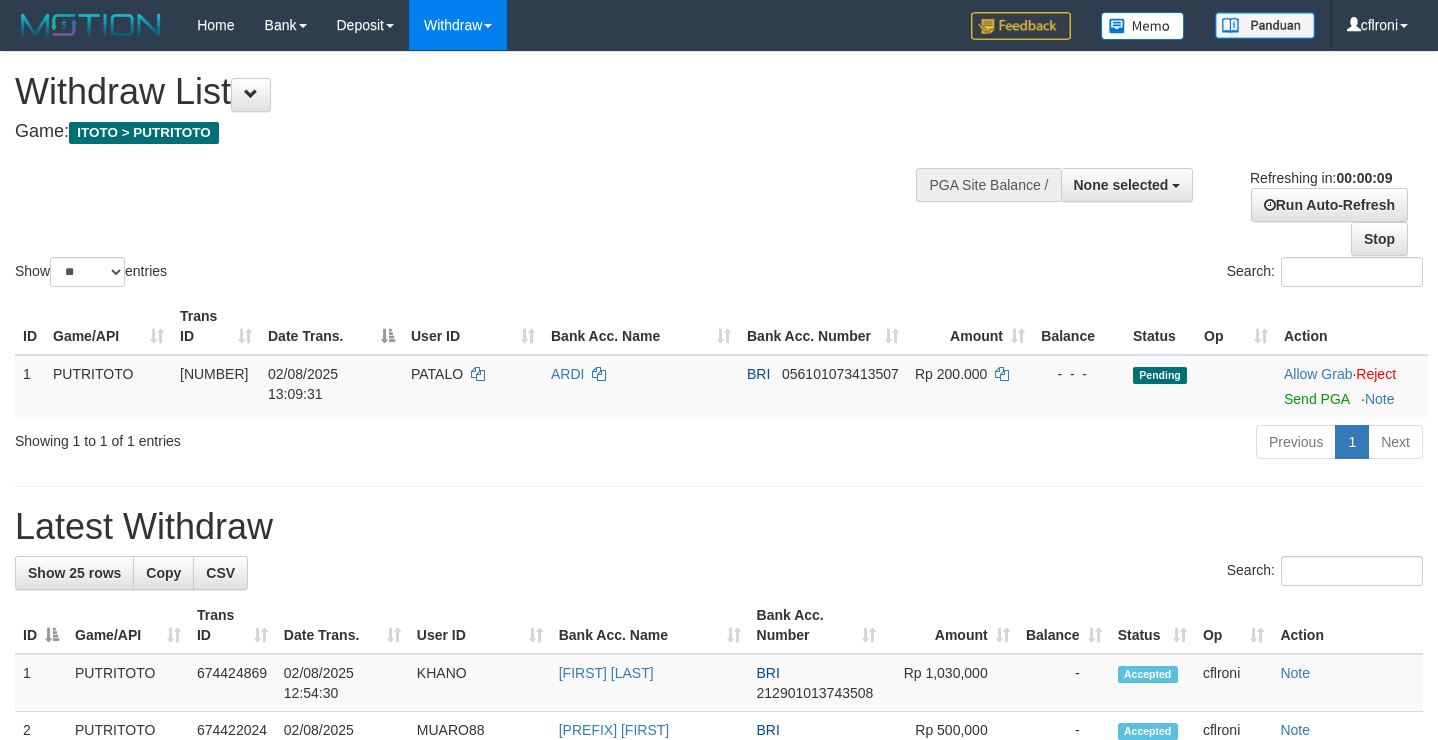 select 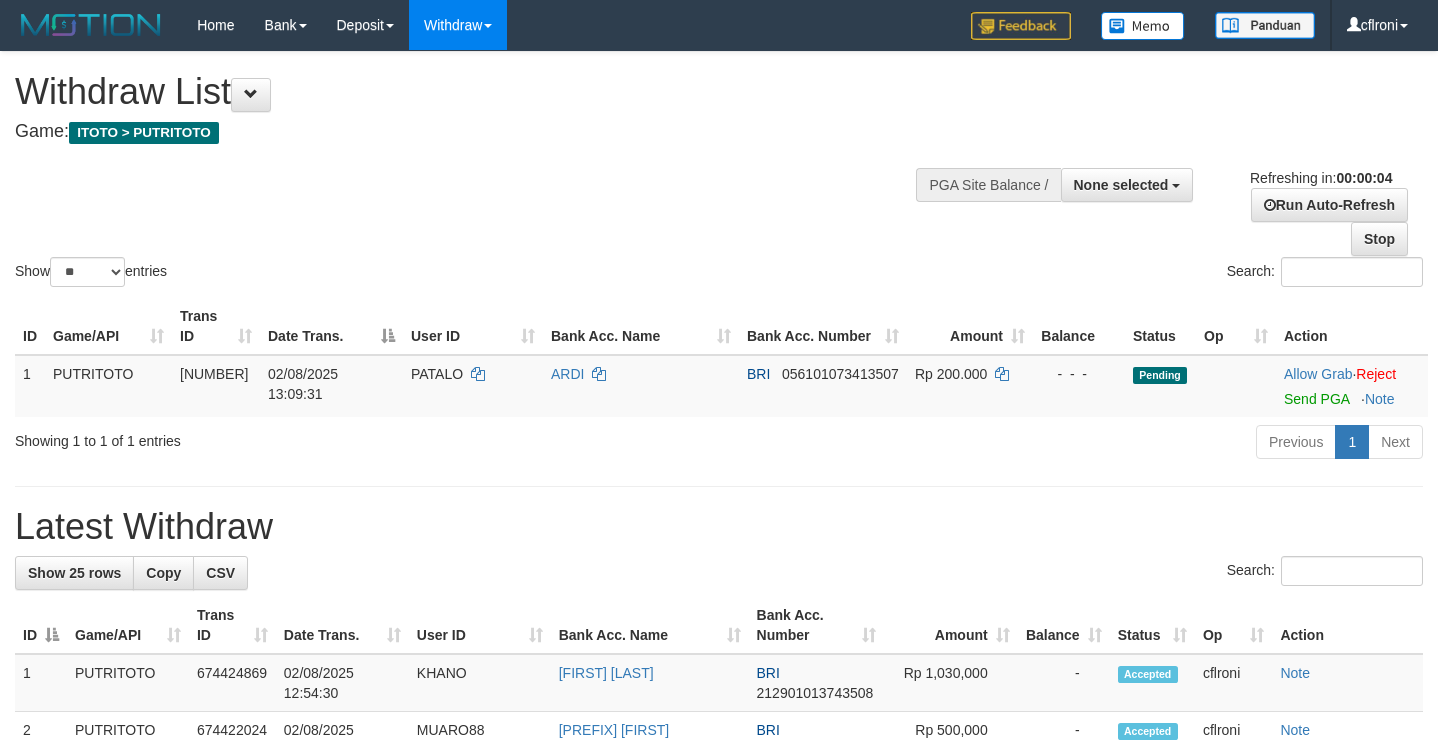scroll, scrollTop: 0, scrollLeft: 0, axis: both 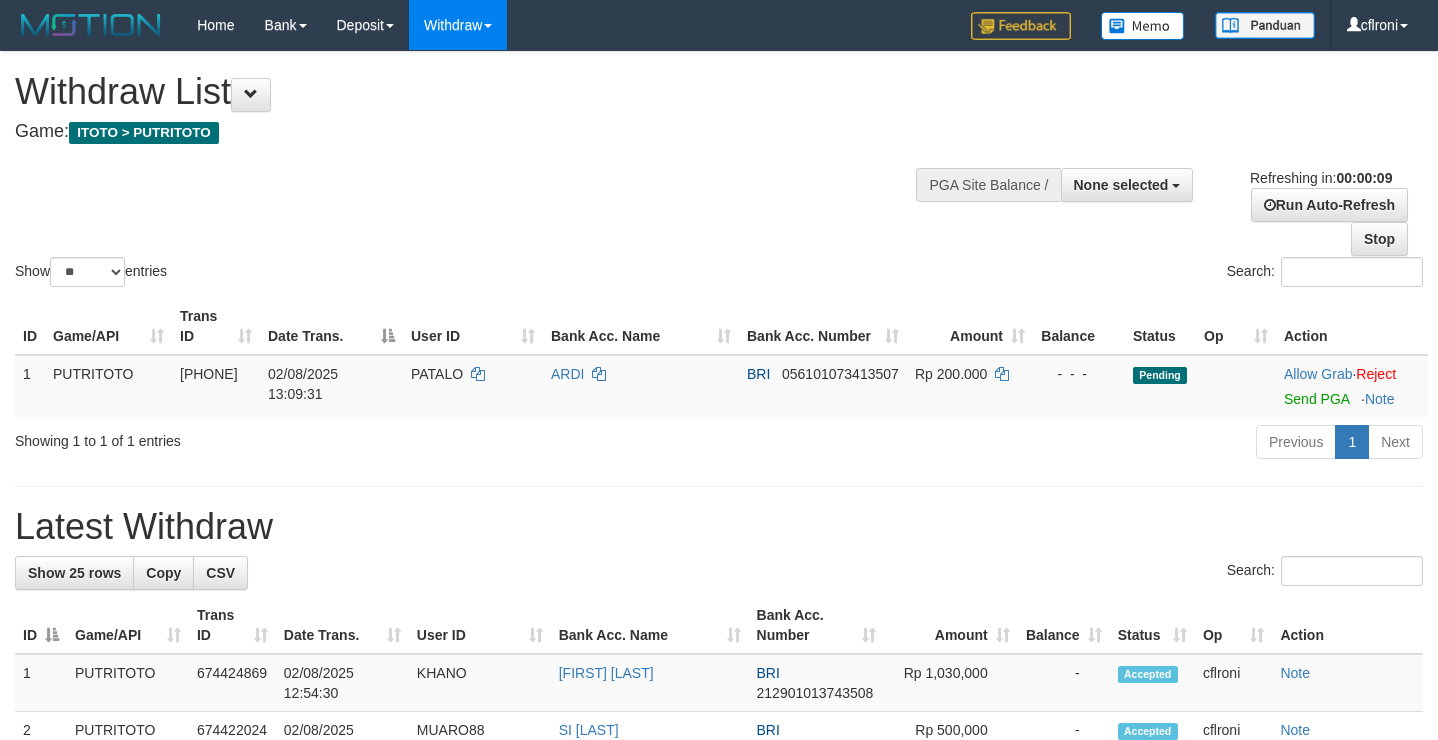 select 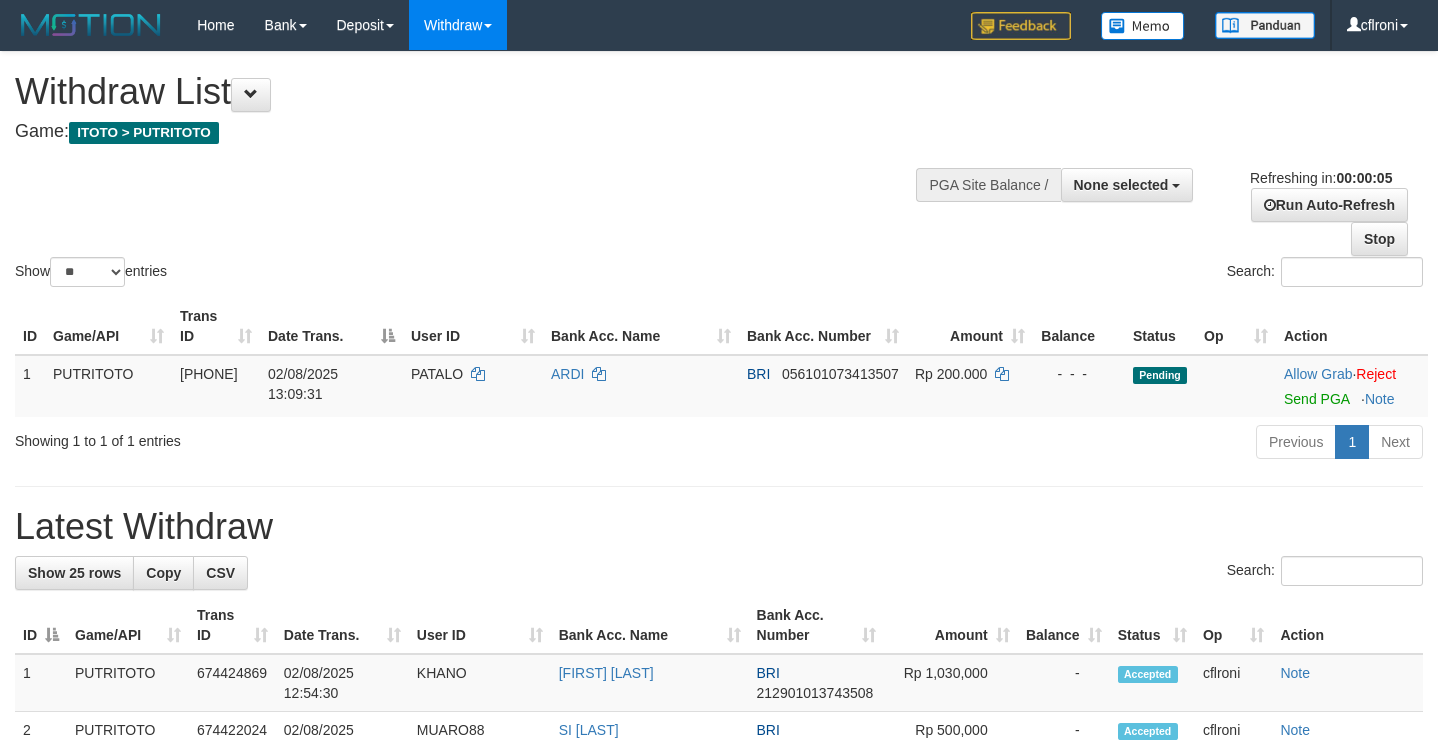 scroll, scrollTop: 0, scrollLeft: 0, axis: both 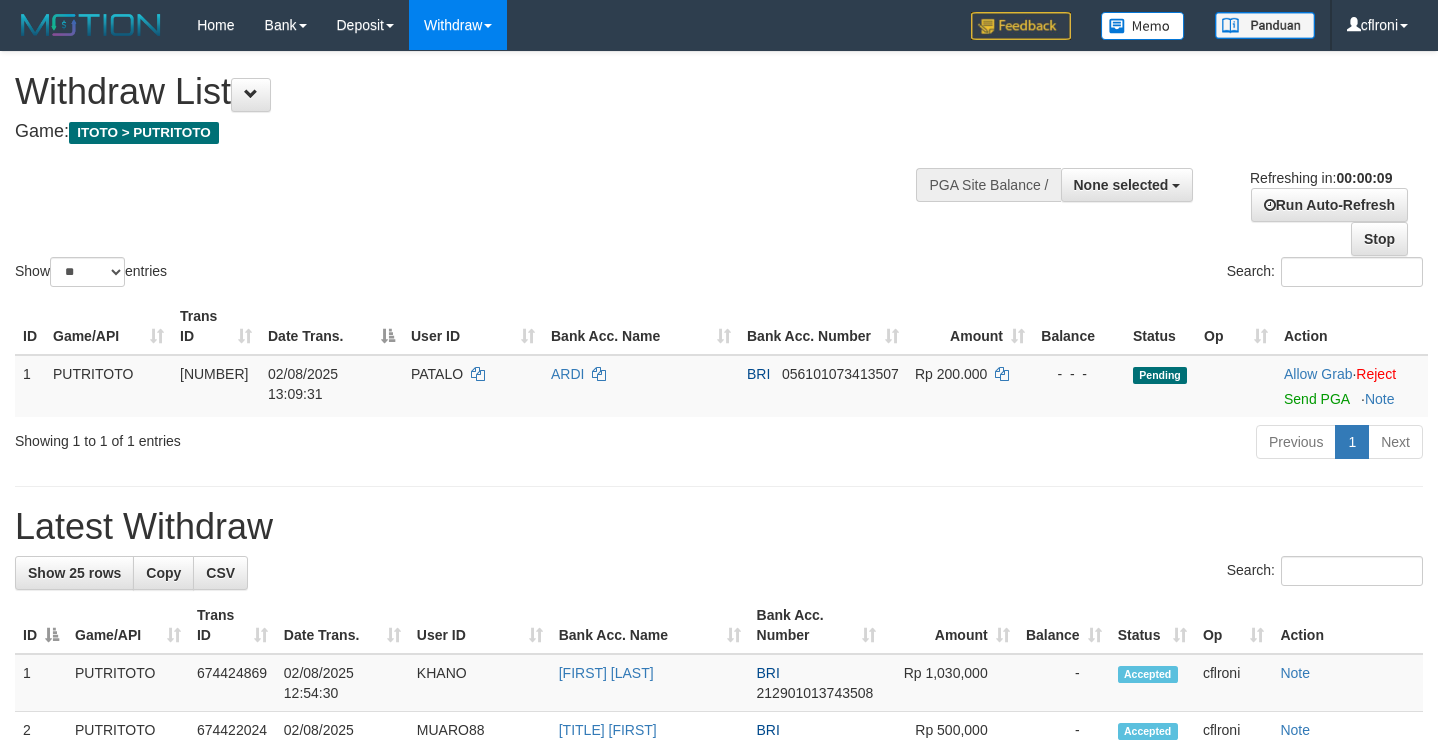 select 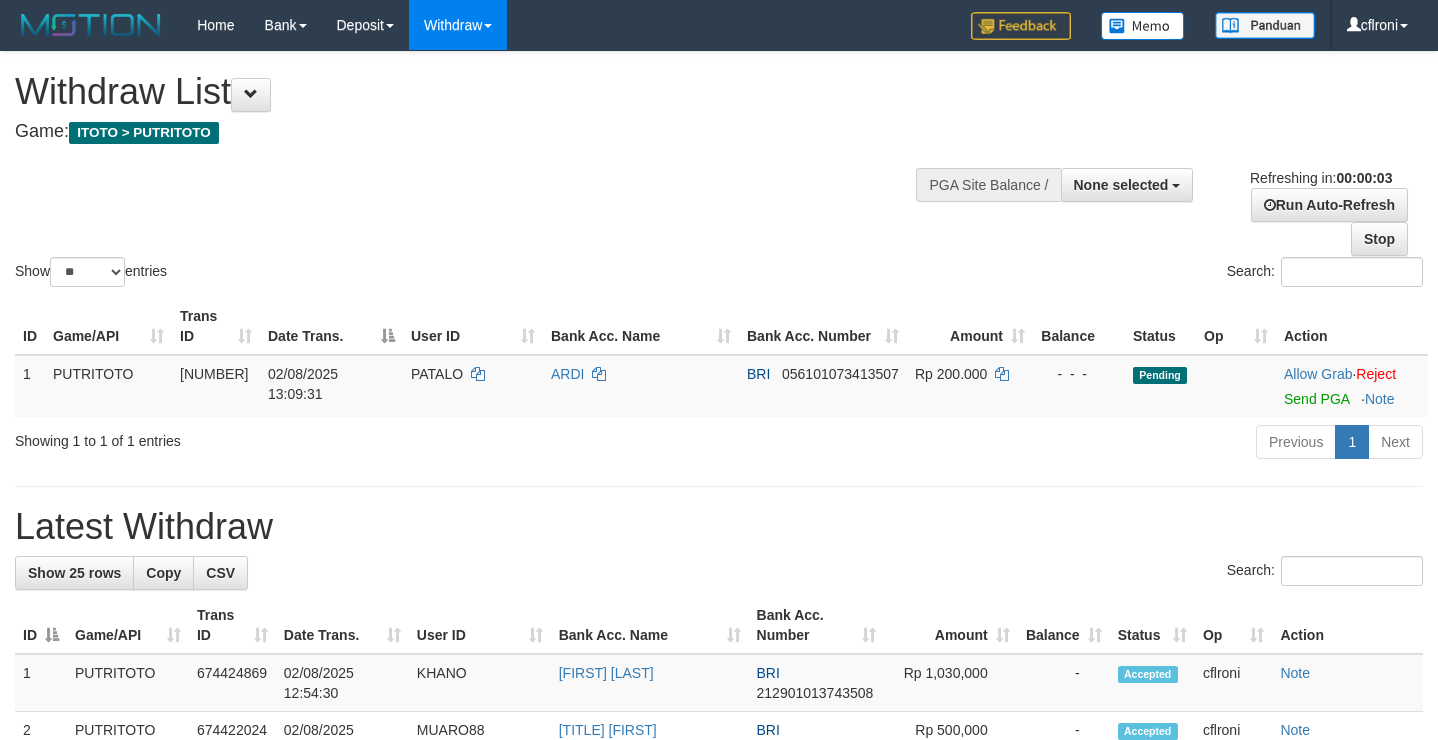 scroll, scrollTop: 0, scrollLeft: 0, axis: both 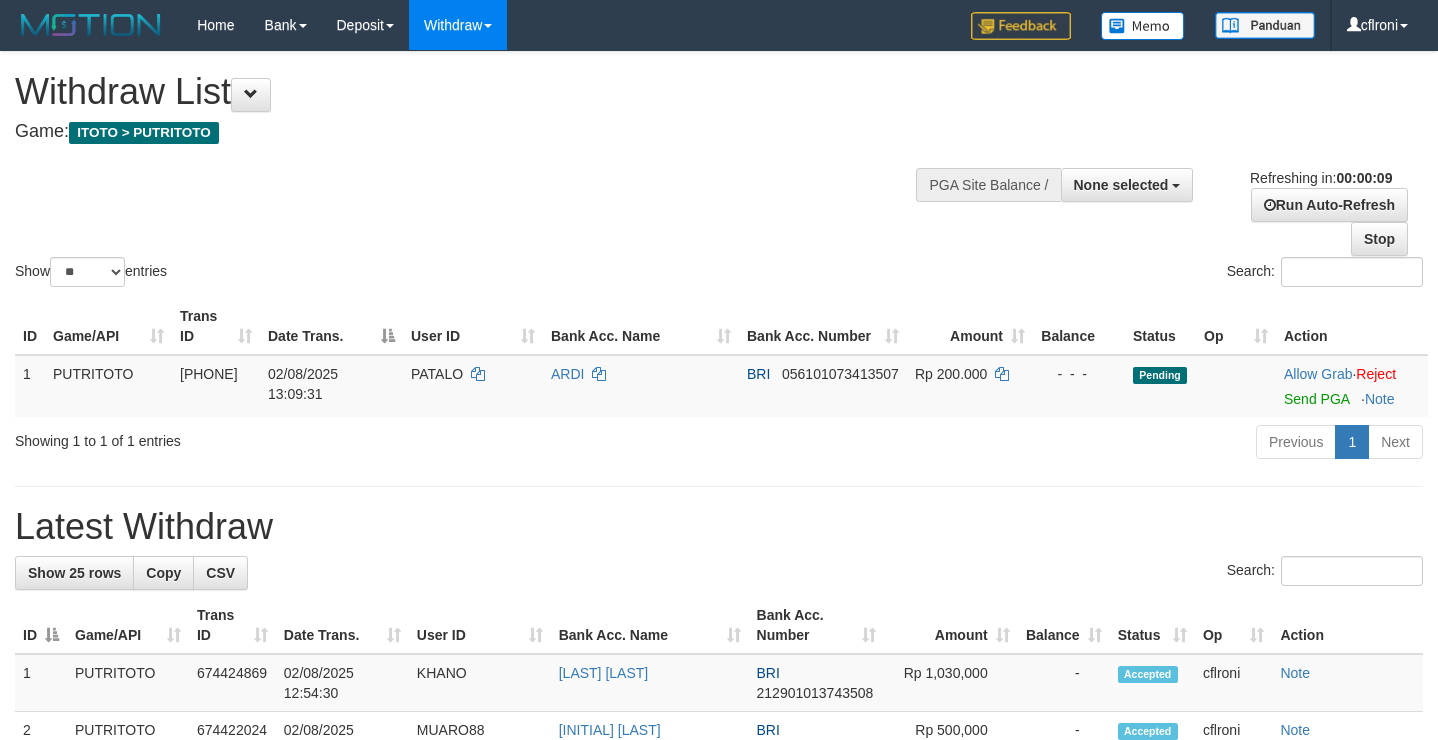 select 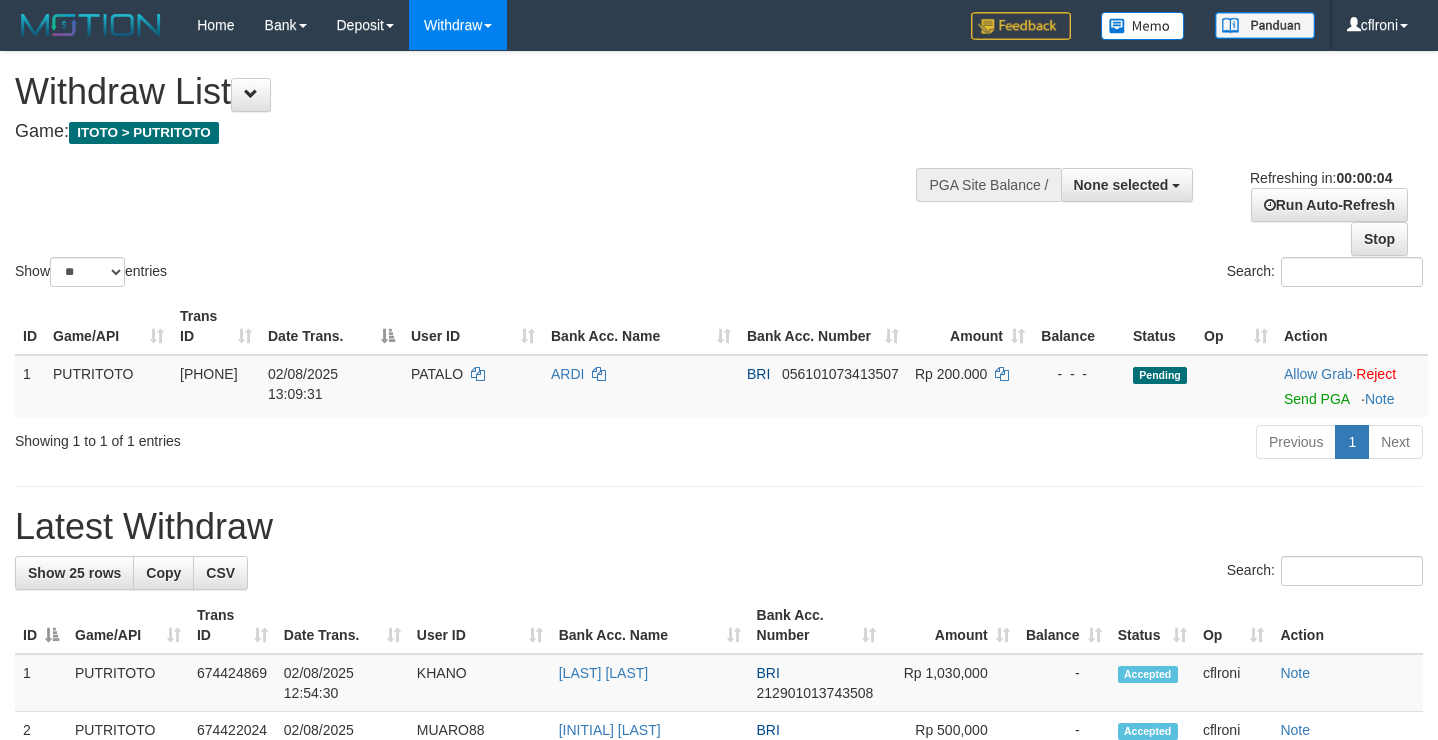 scroll, scrollTop: 0, scrollLeft: 0, axis: both 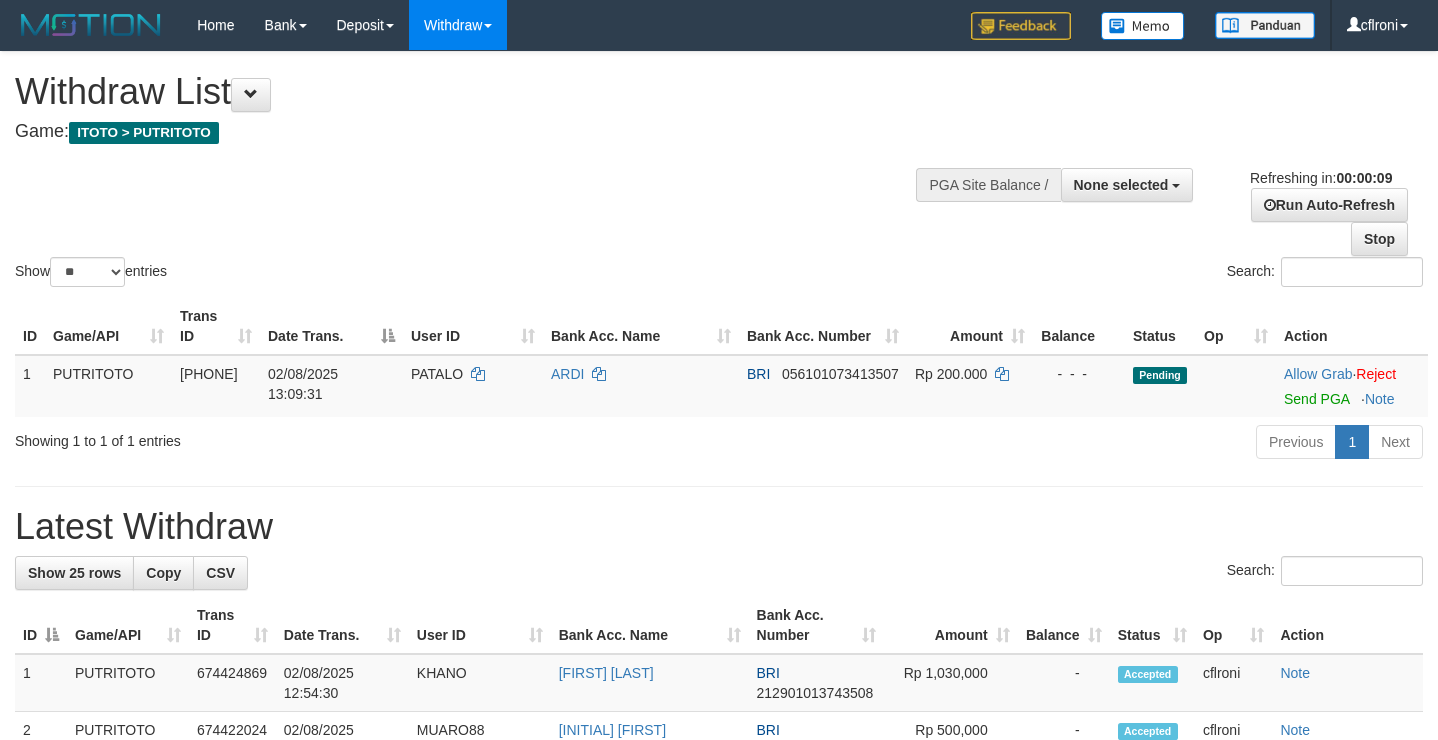 select 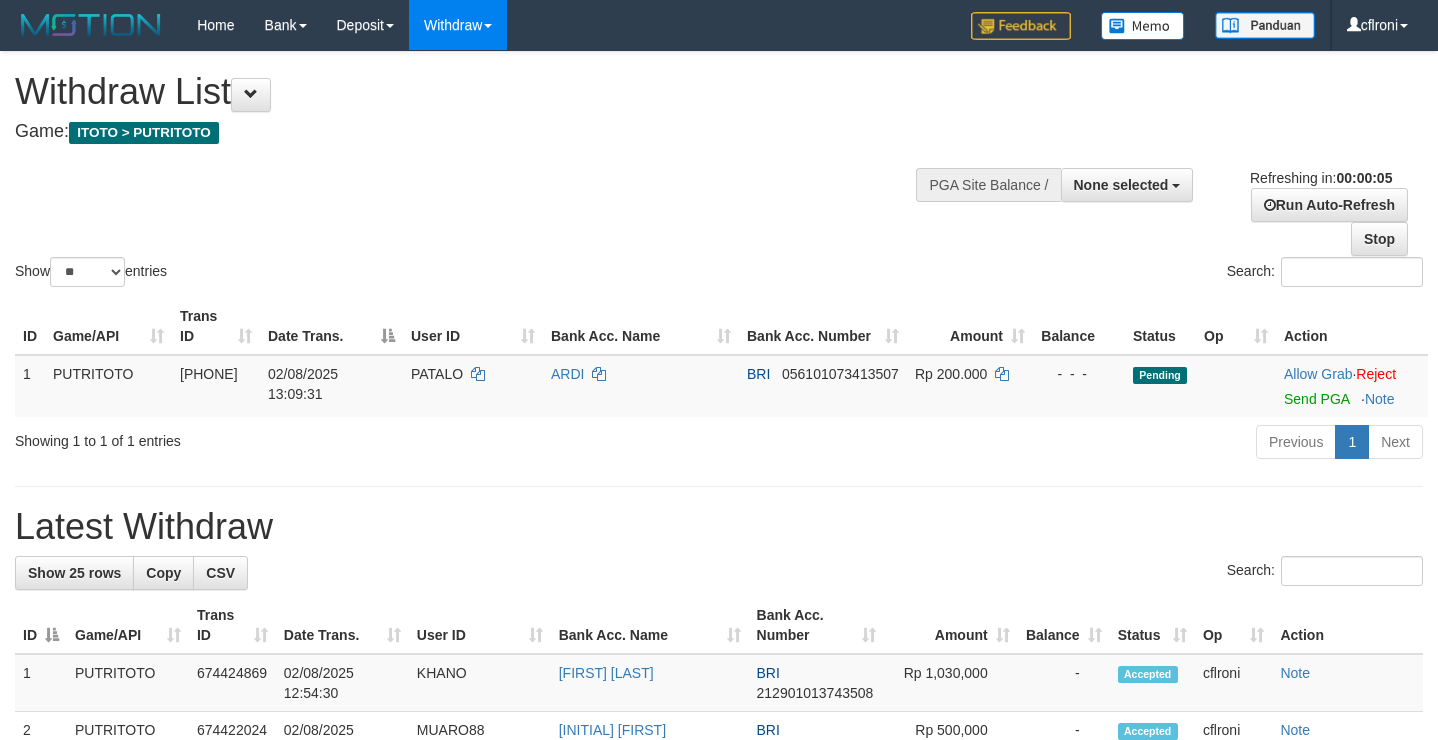 scroll, scrollTop: 0, scrollLeft: 0, axis: both 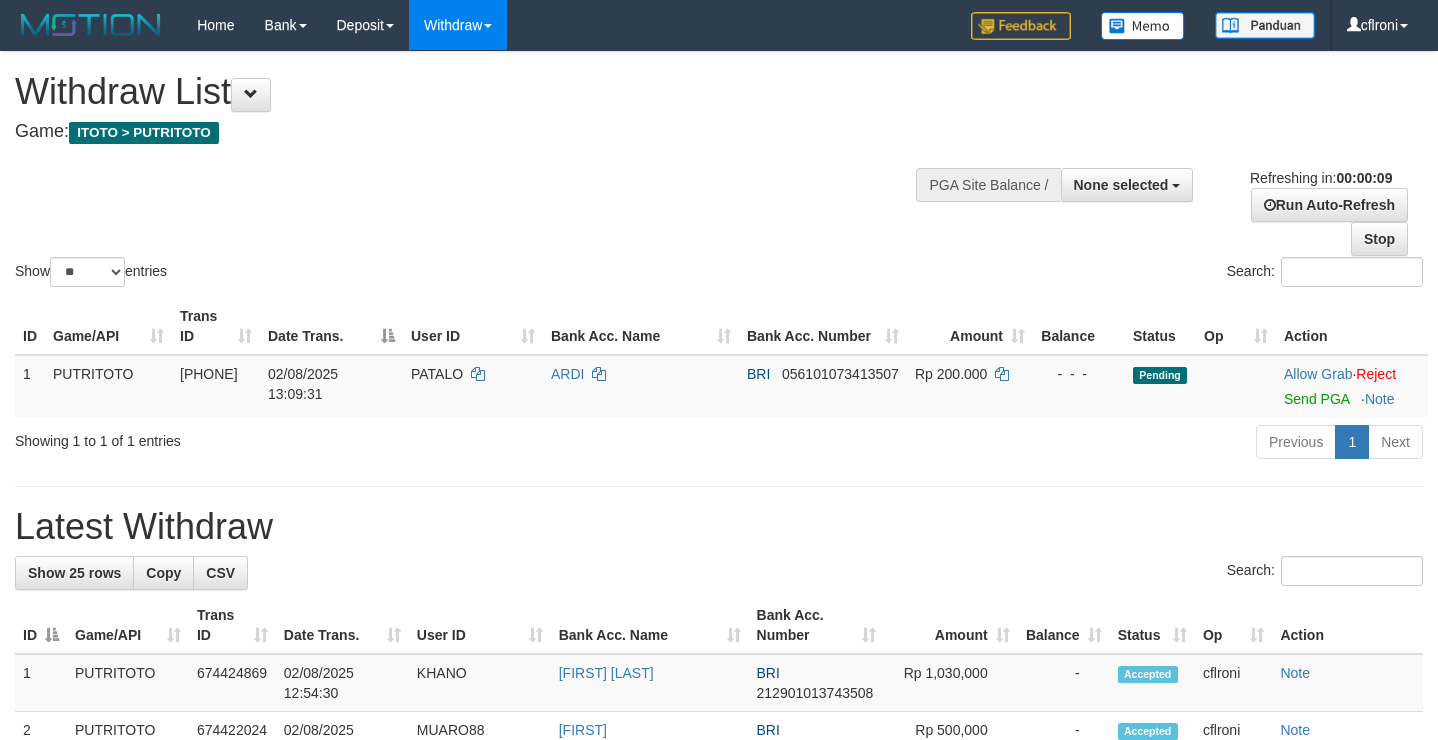 select 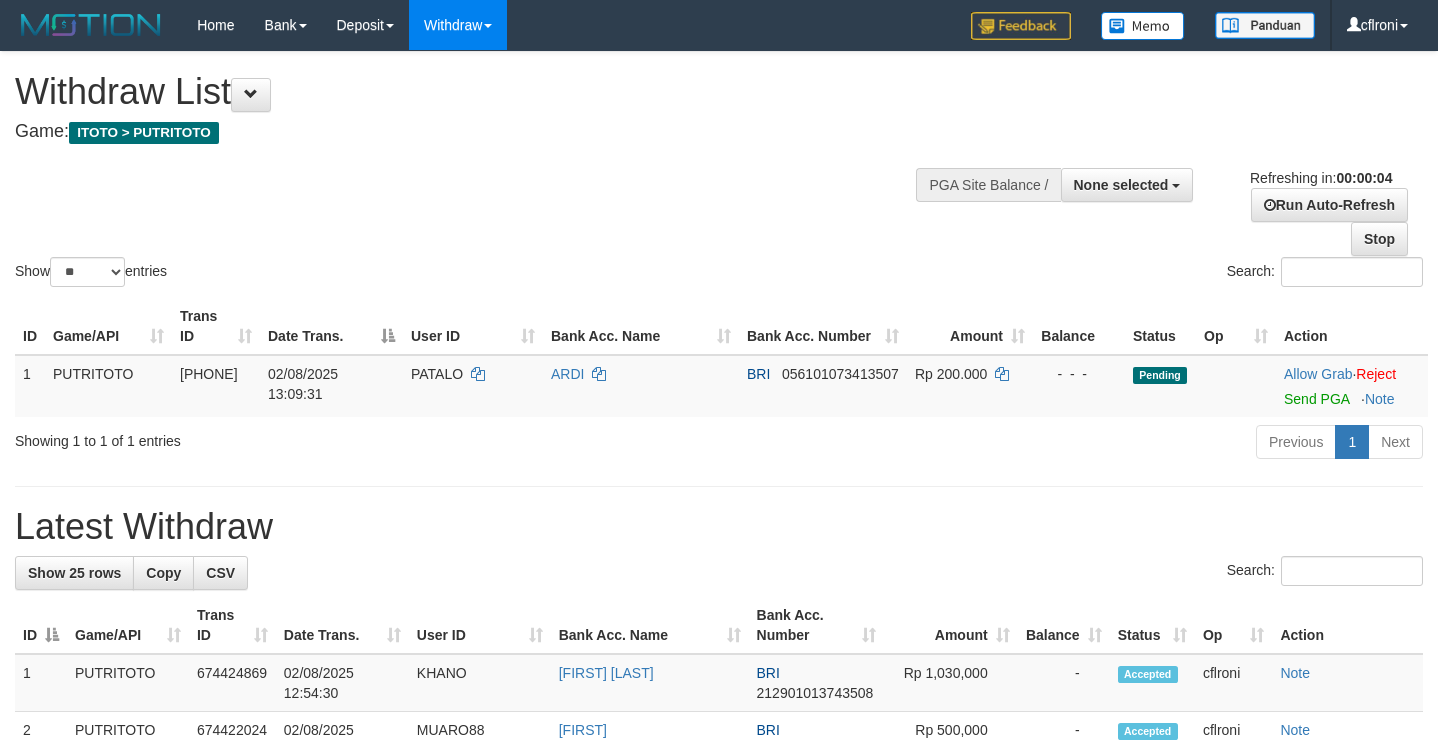 scroll, scrollTop: 0, scrollLeft: 0, axis: both 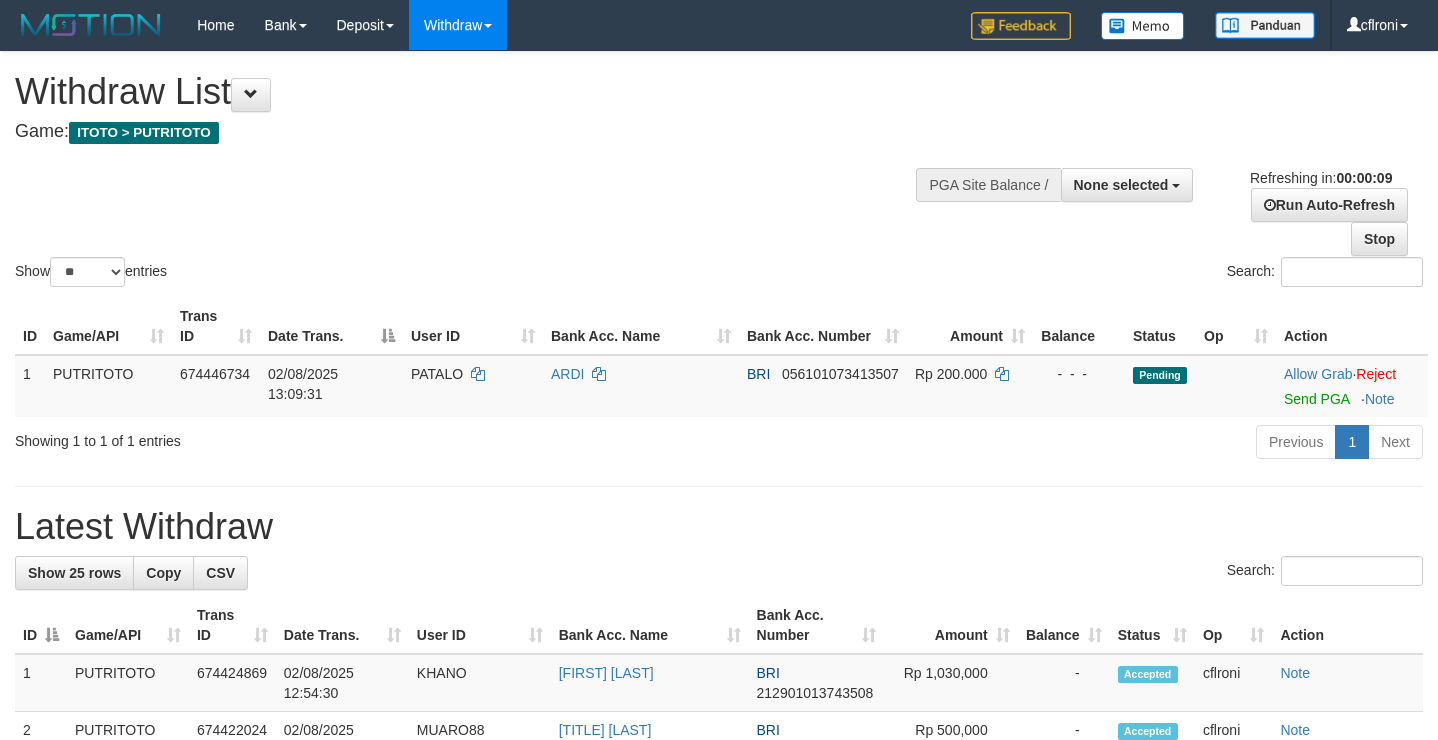 select 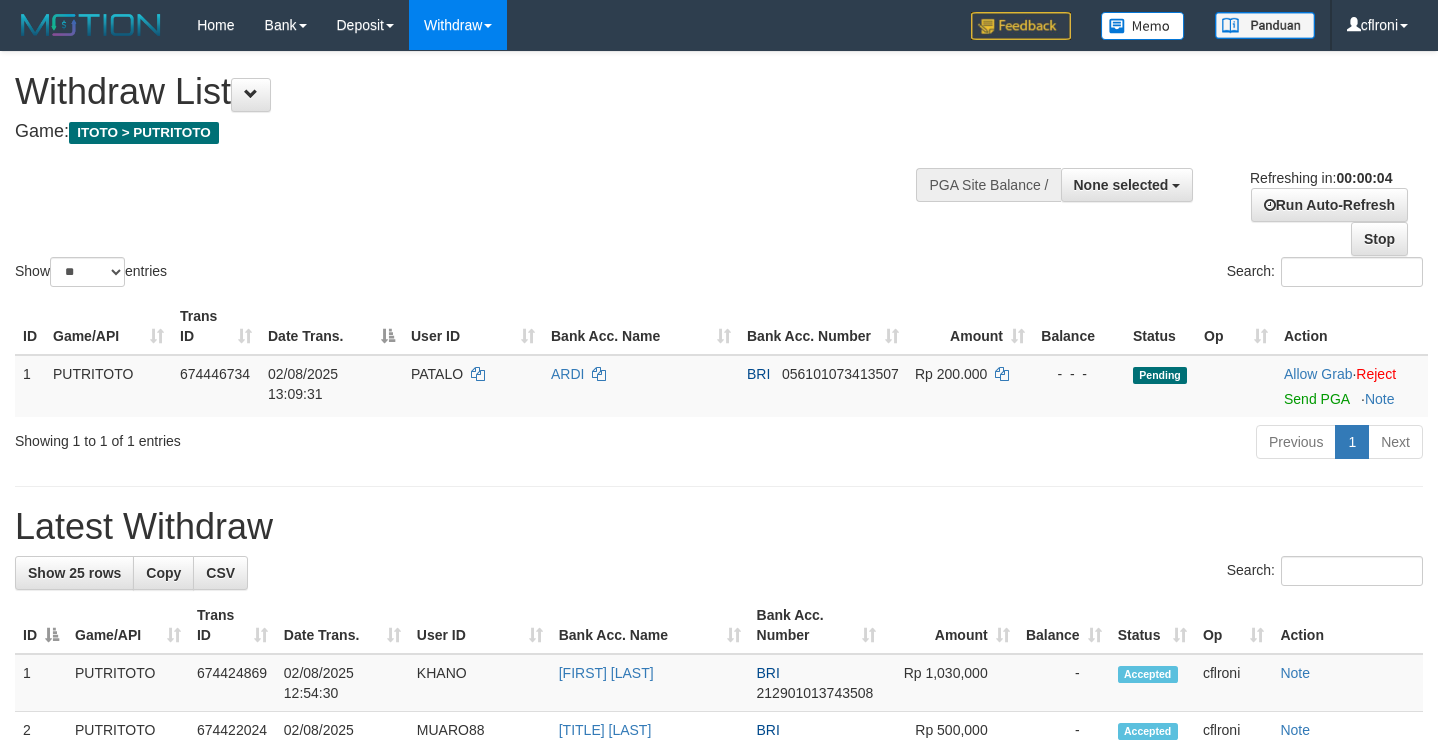 scroll, scrollTop: 0, scrollLeft: 0, axis: both 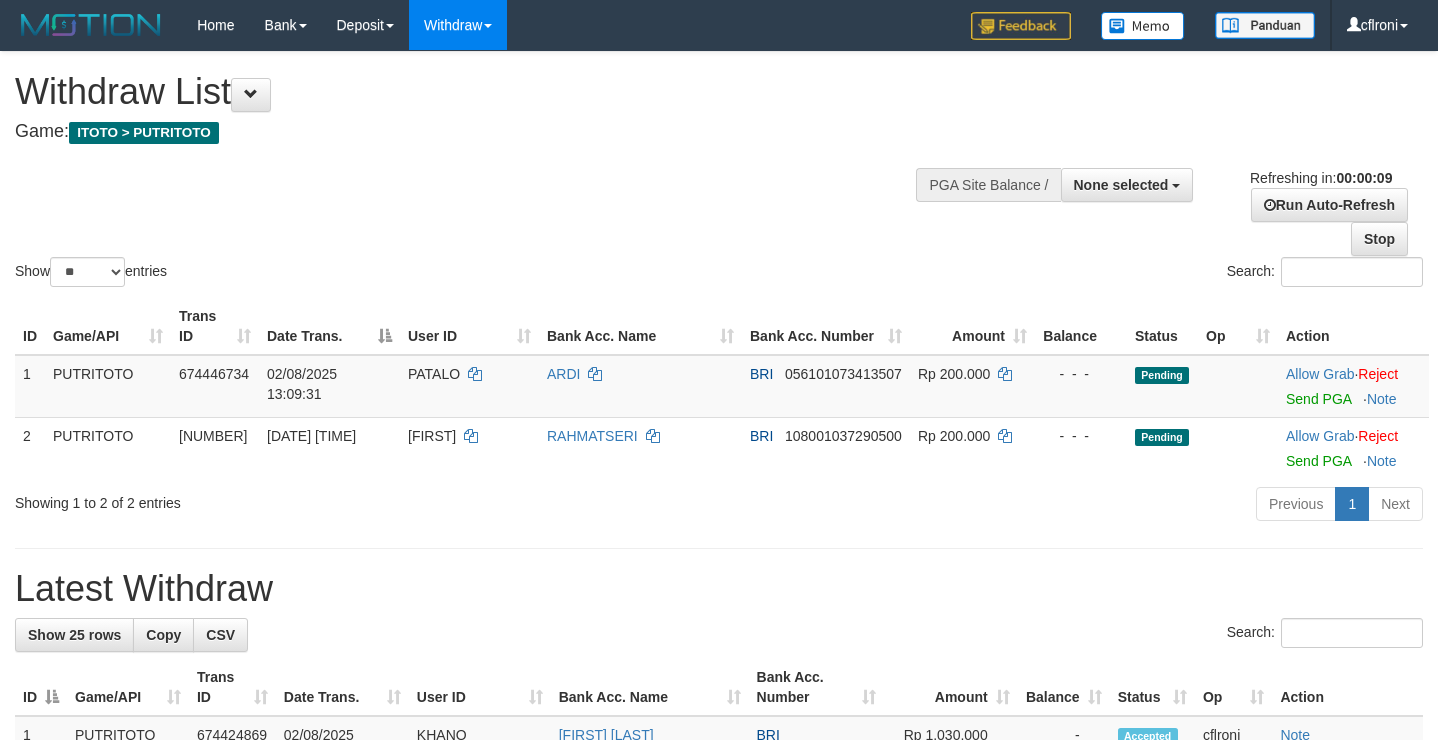 select 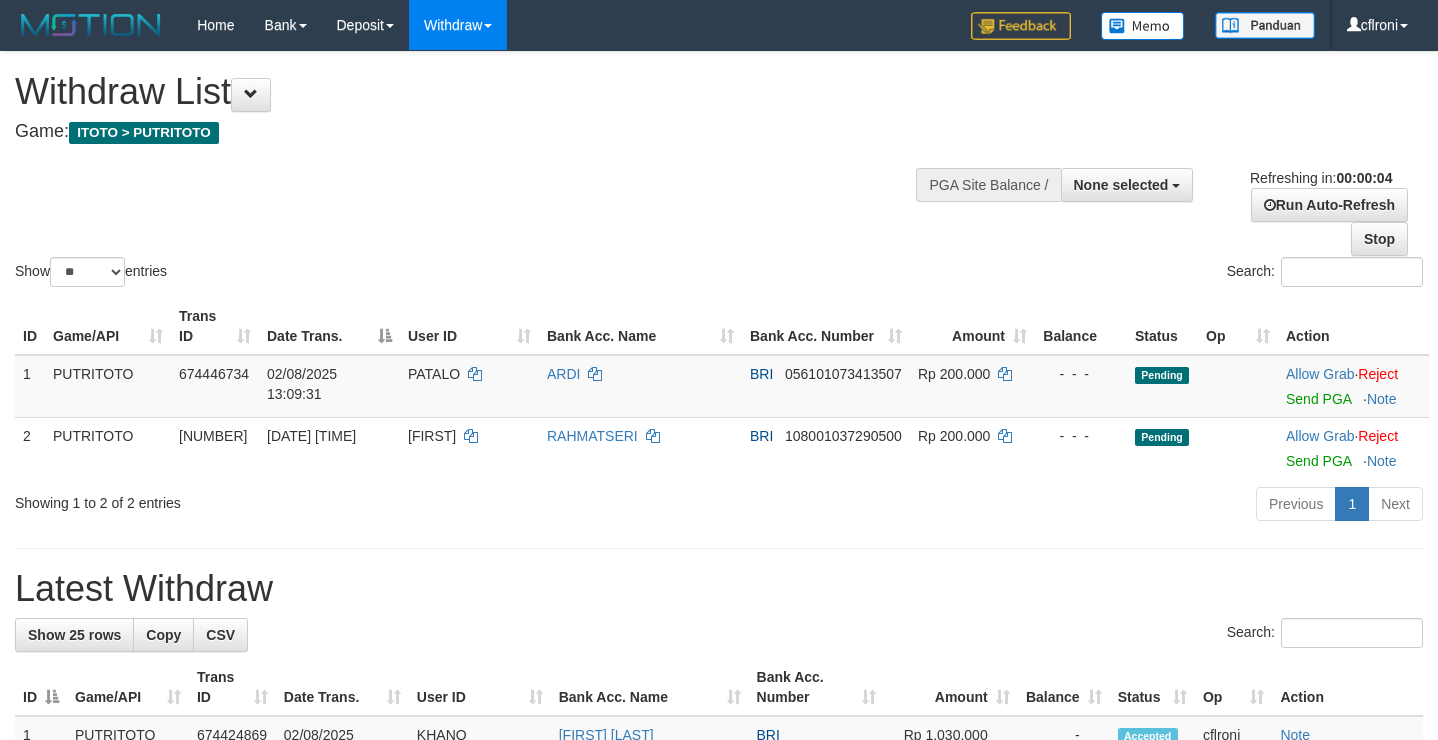 scroll, scrollTop: 0, scrollLeft: 0, axis: both 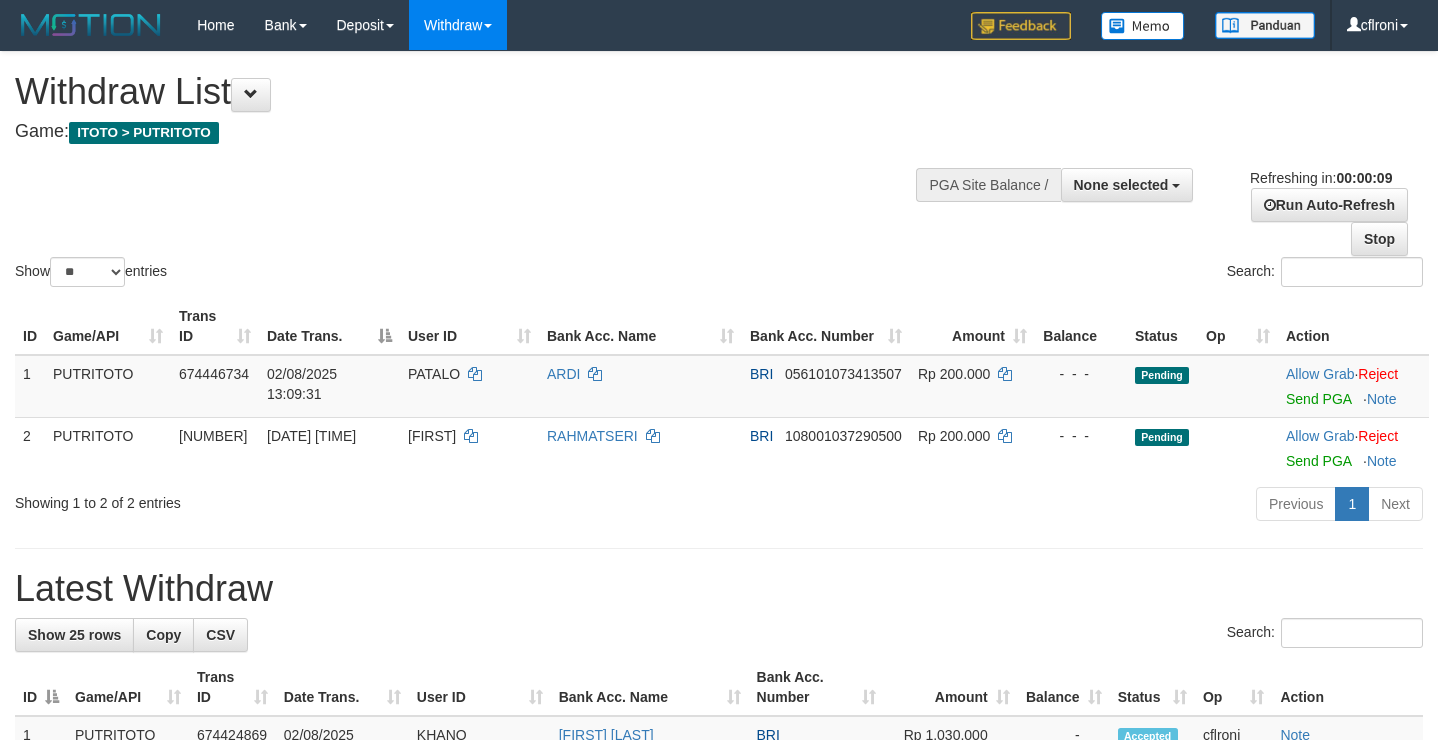 select 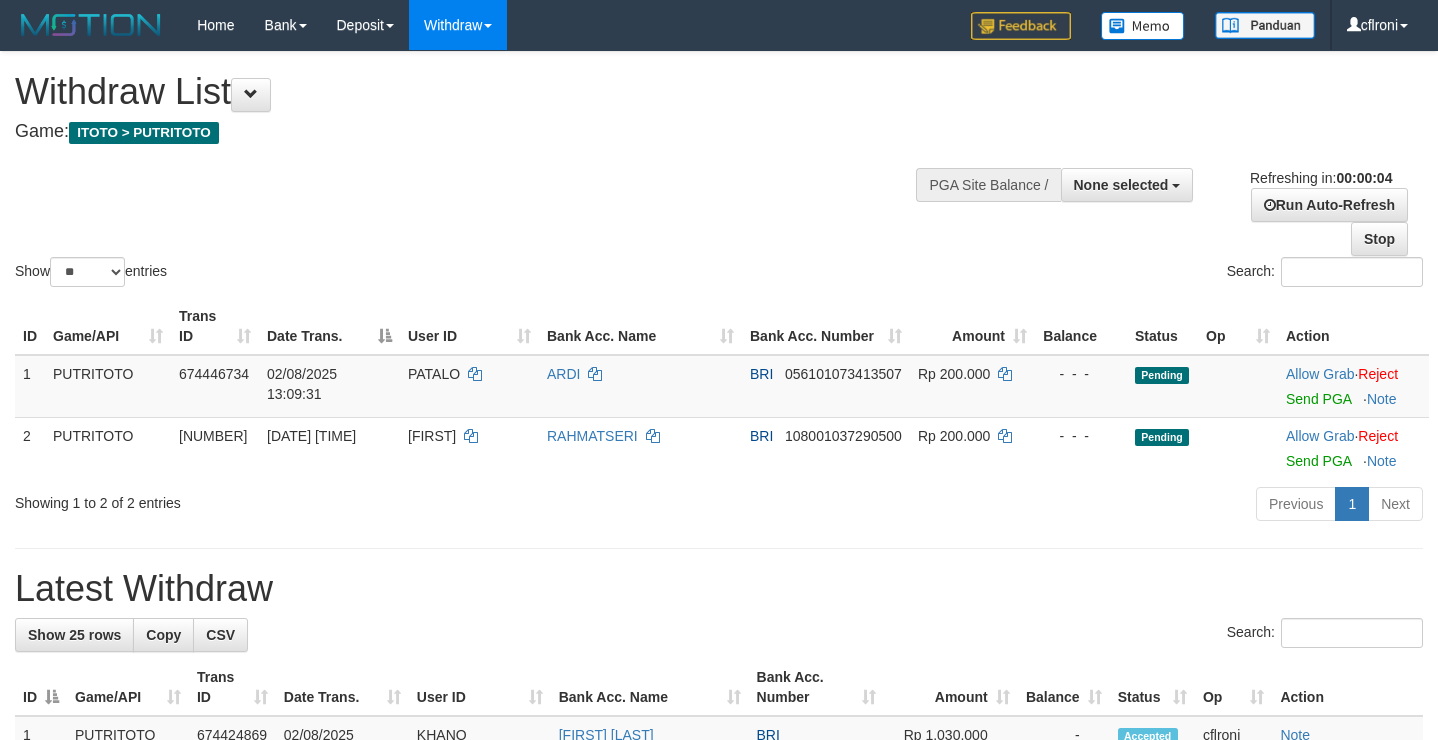 scroll, scrollTop: 0, scrollLeft: 0, axis: both 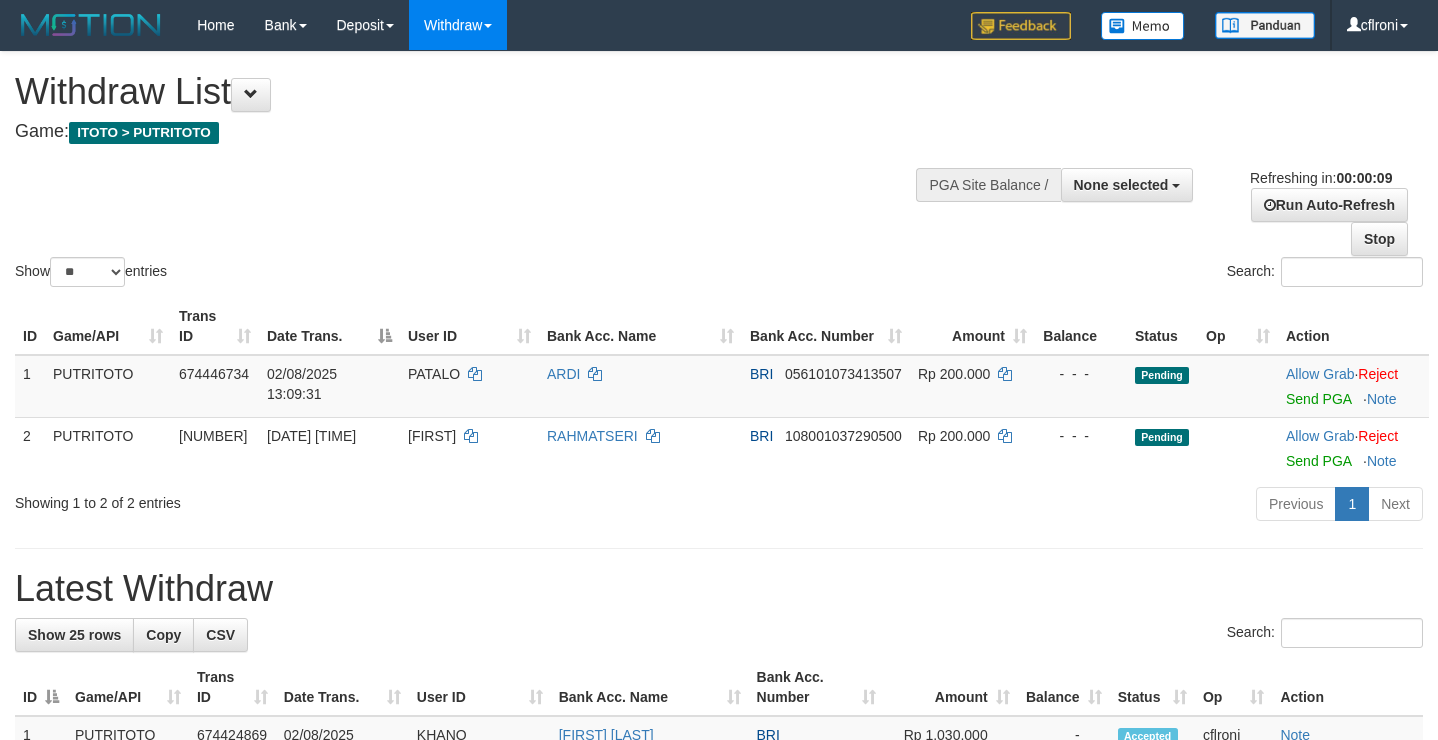 select 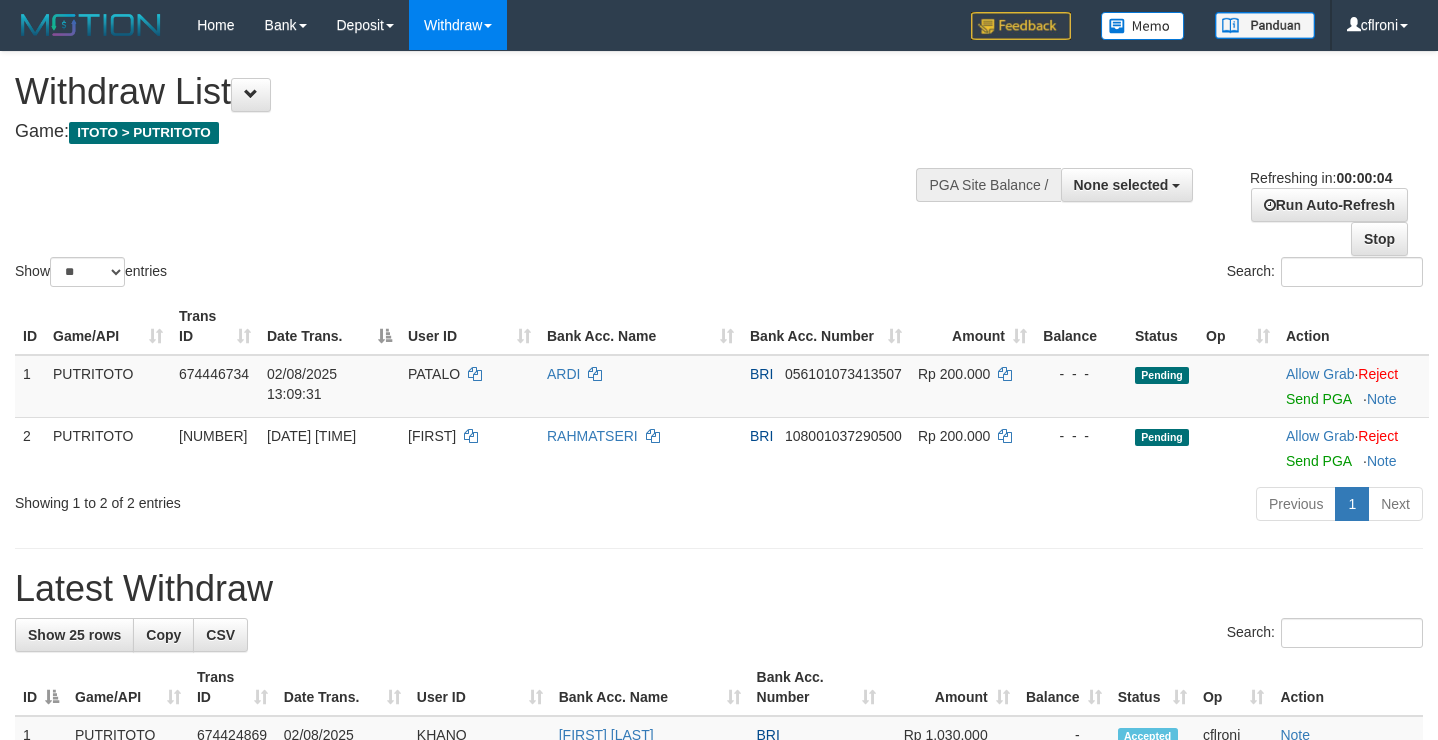 scroll, scrollTop: 0, scrollLeft: 0, axis: both 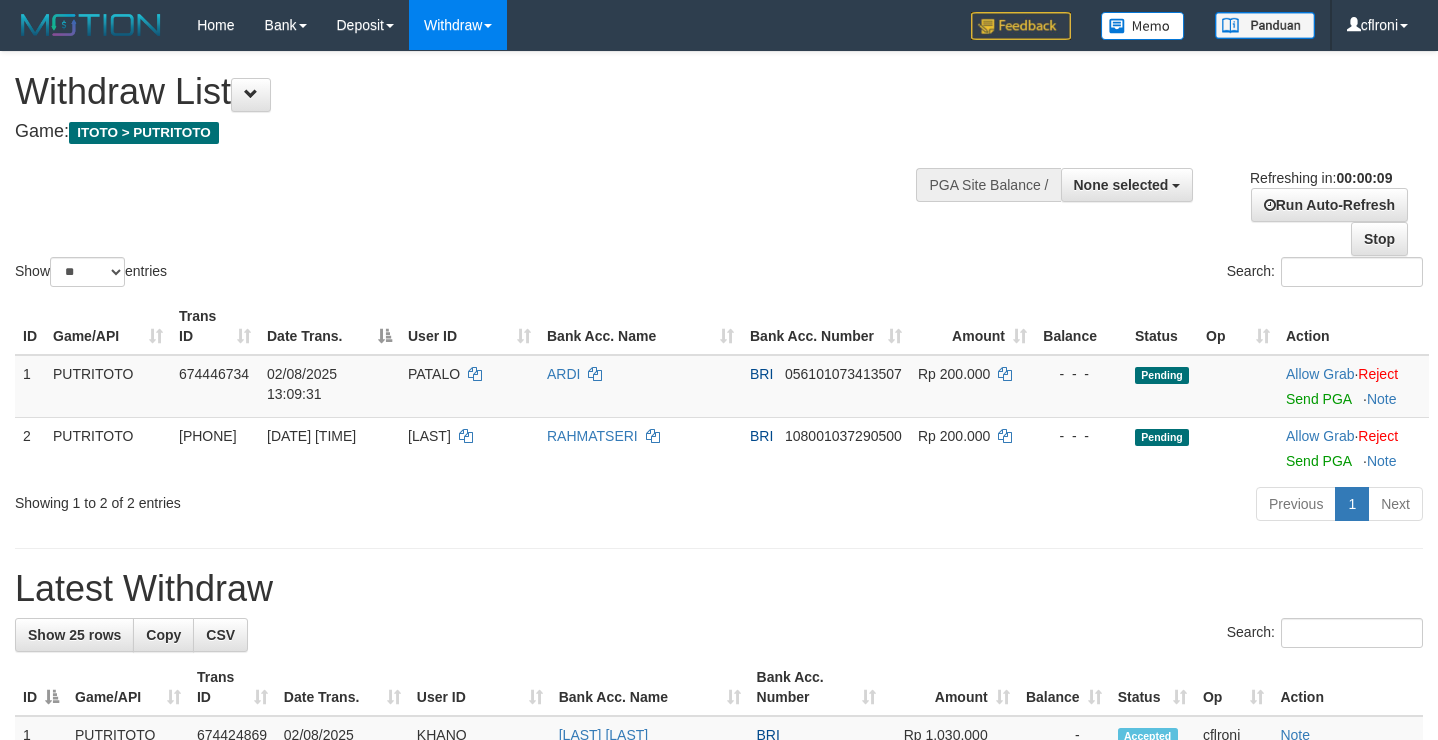 select 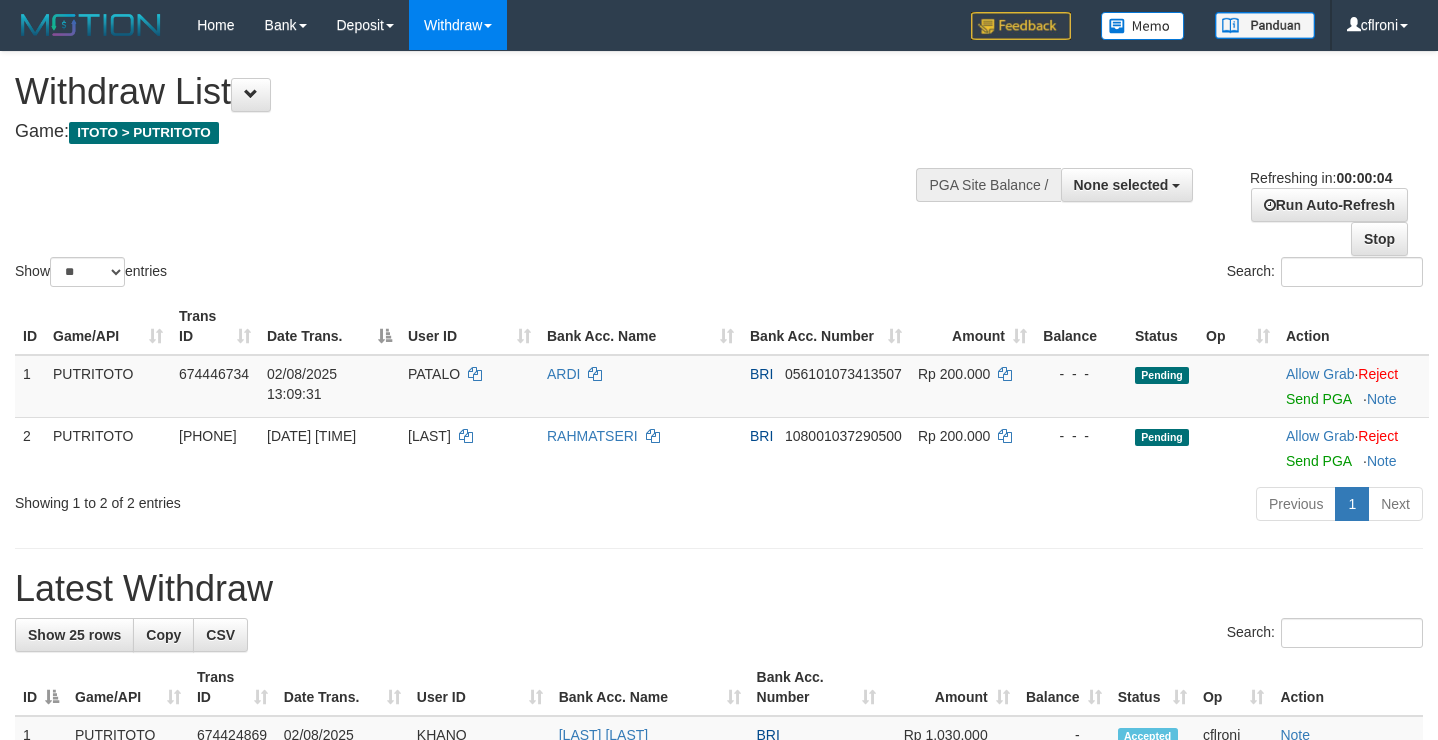 scroll, scrollTop: 0, scrollLeft: 0, axis: both 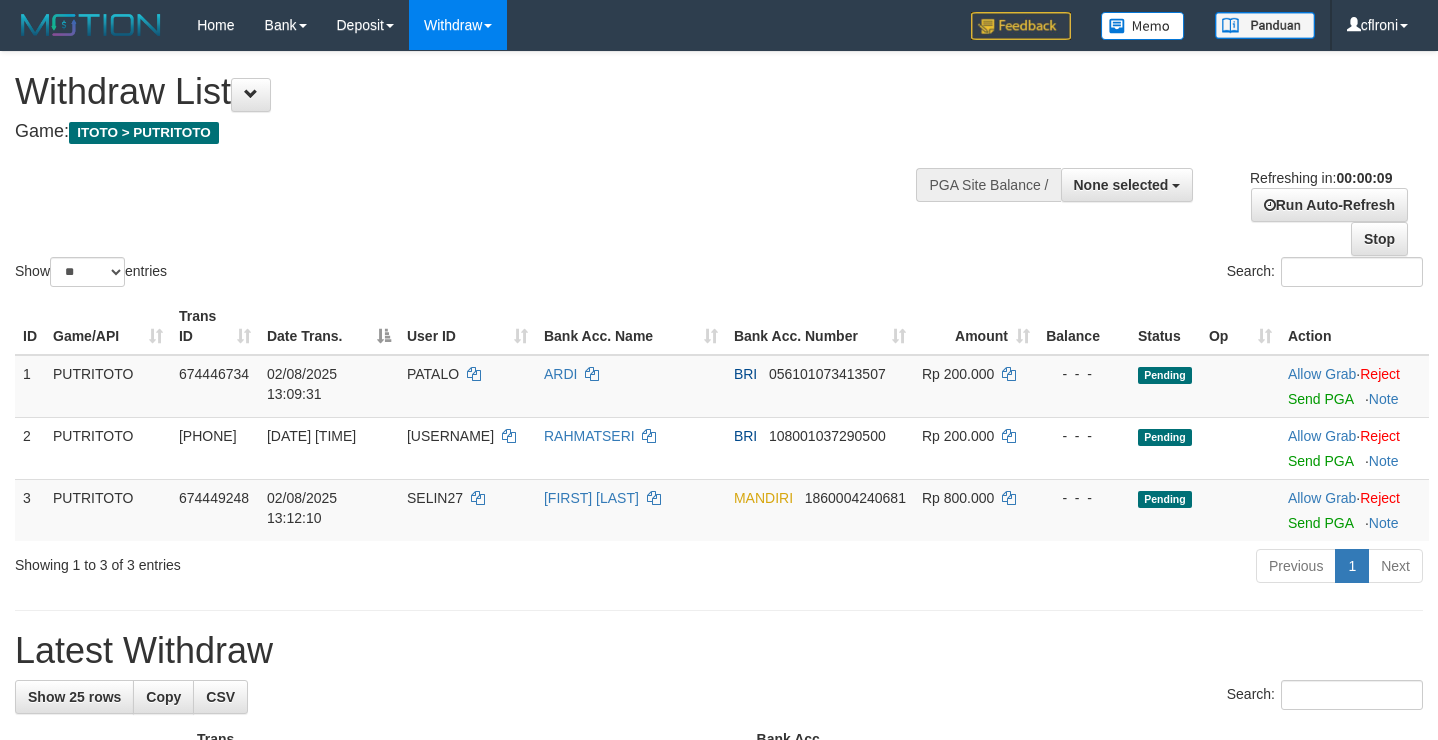 select 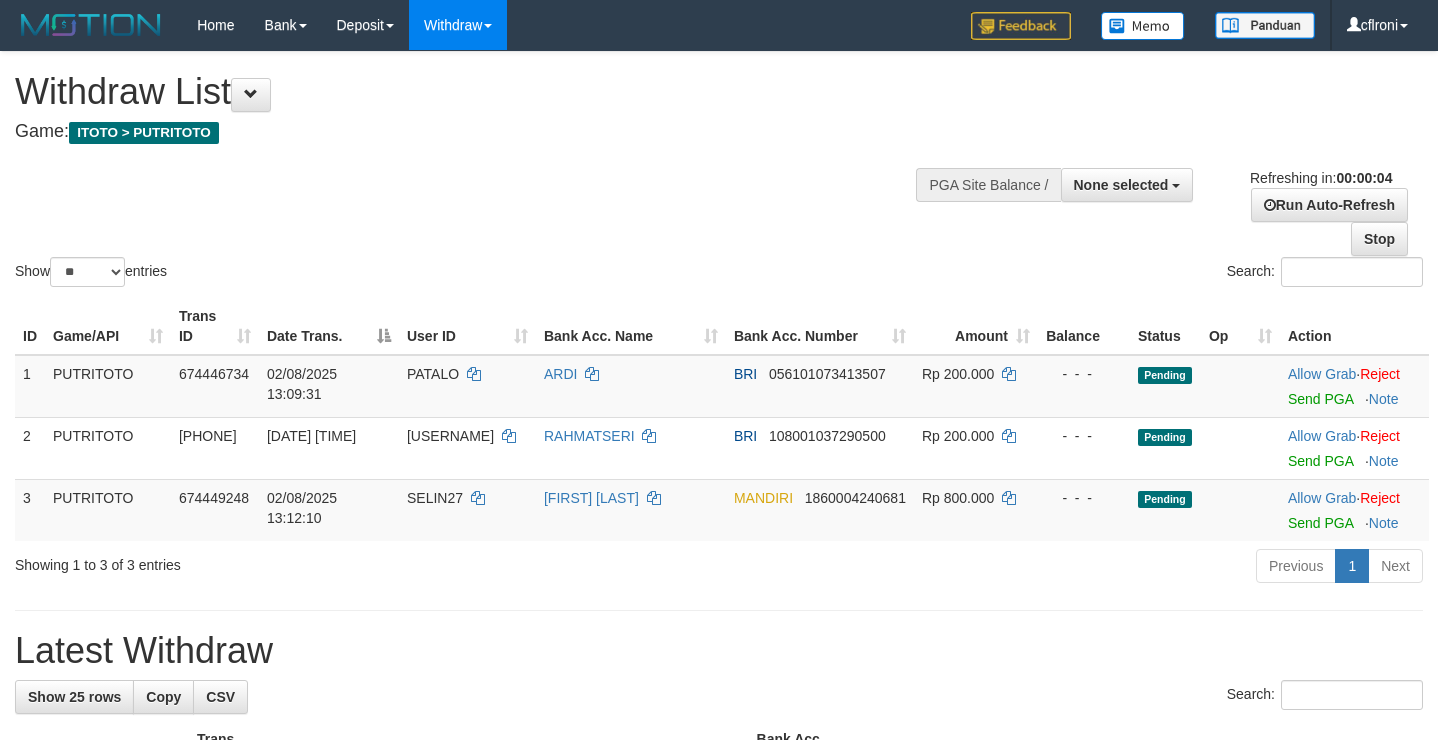 scroll, scrollTop: 0, scrollLeft: 0, axis: both 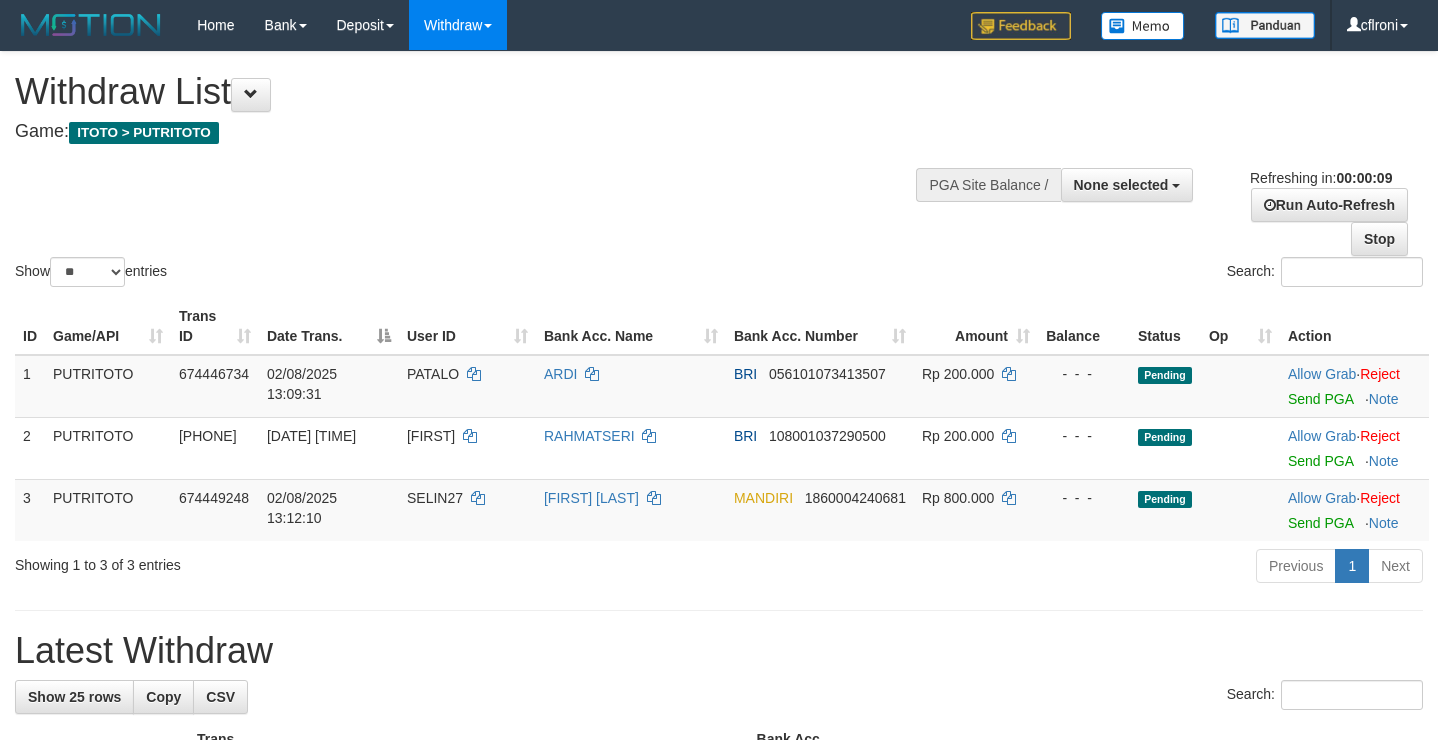 select 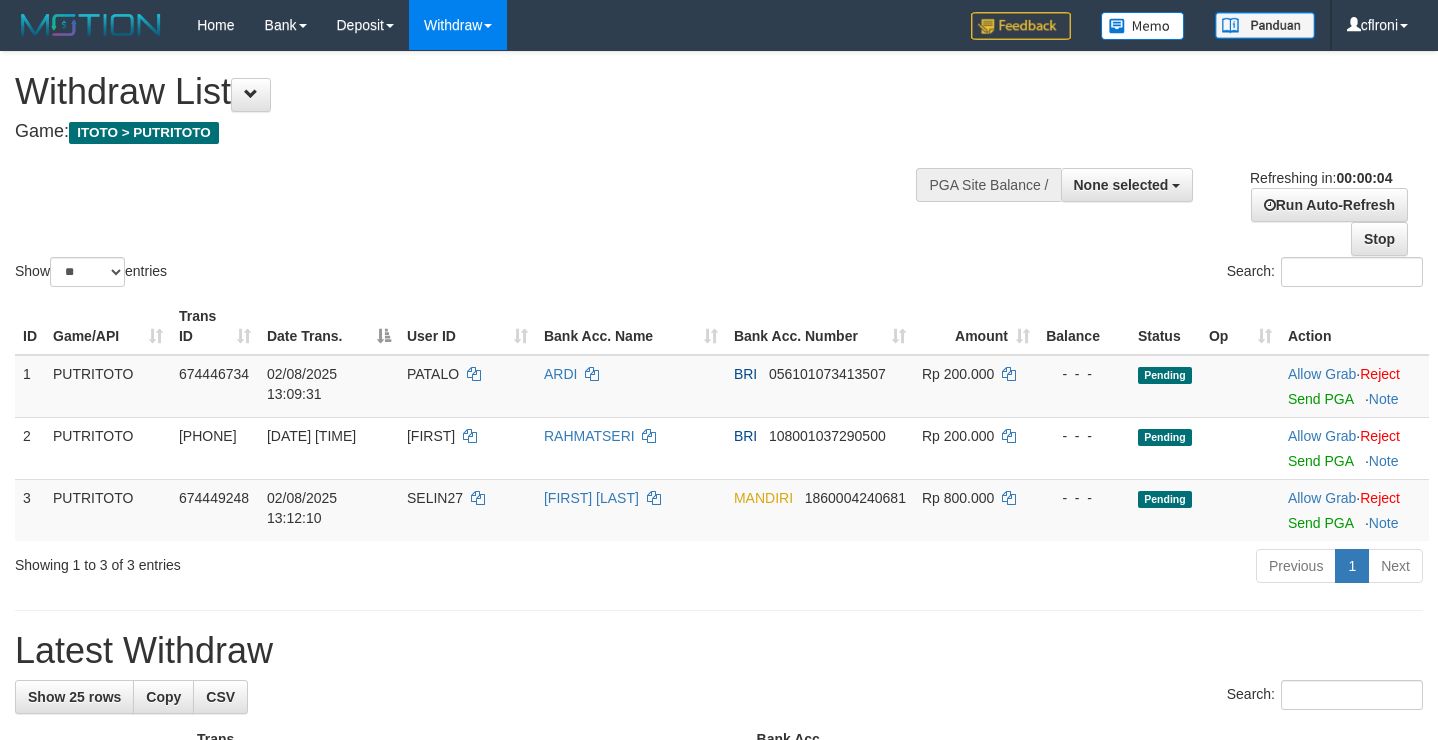 scroll, scrollTop: 0, scrollLeft: 0, axis: both 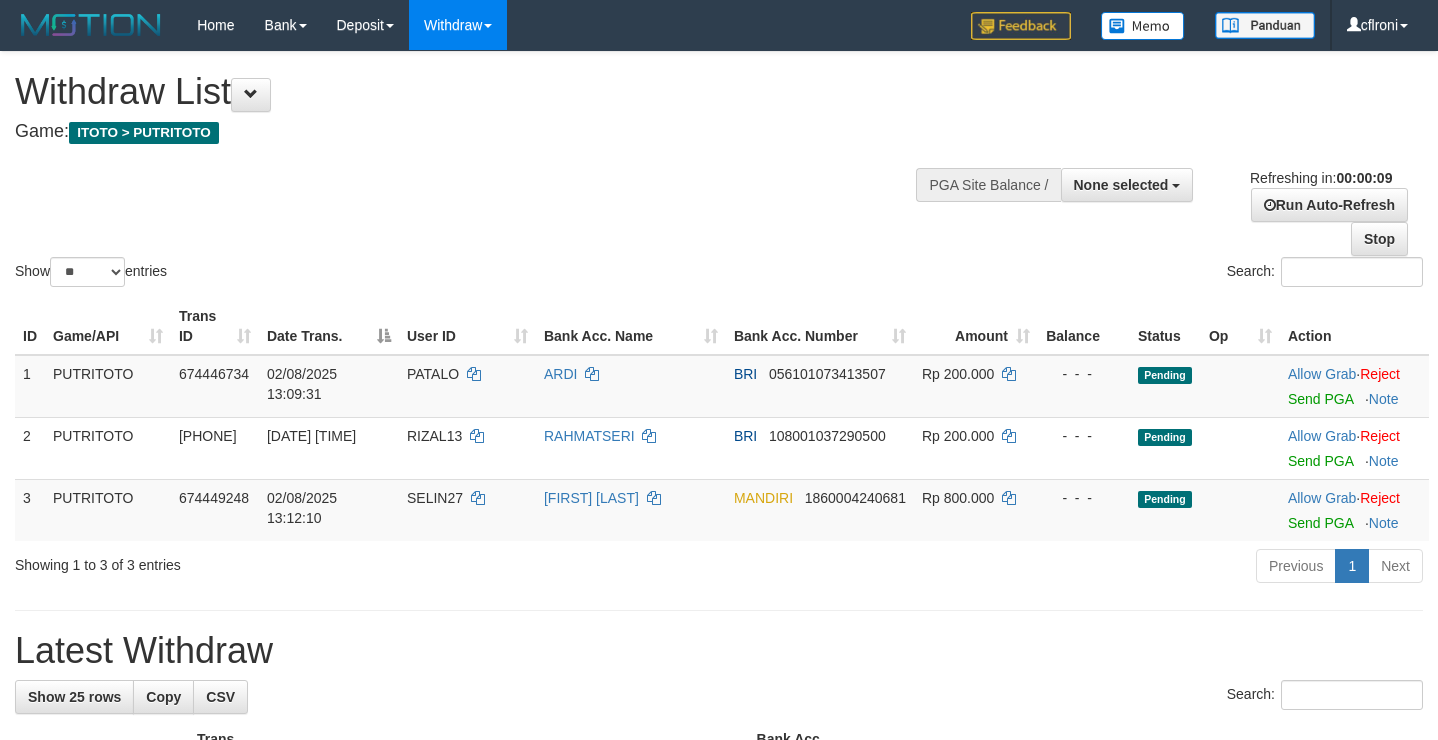 select 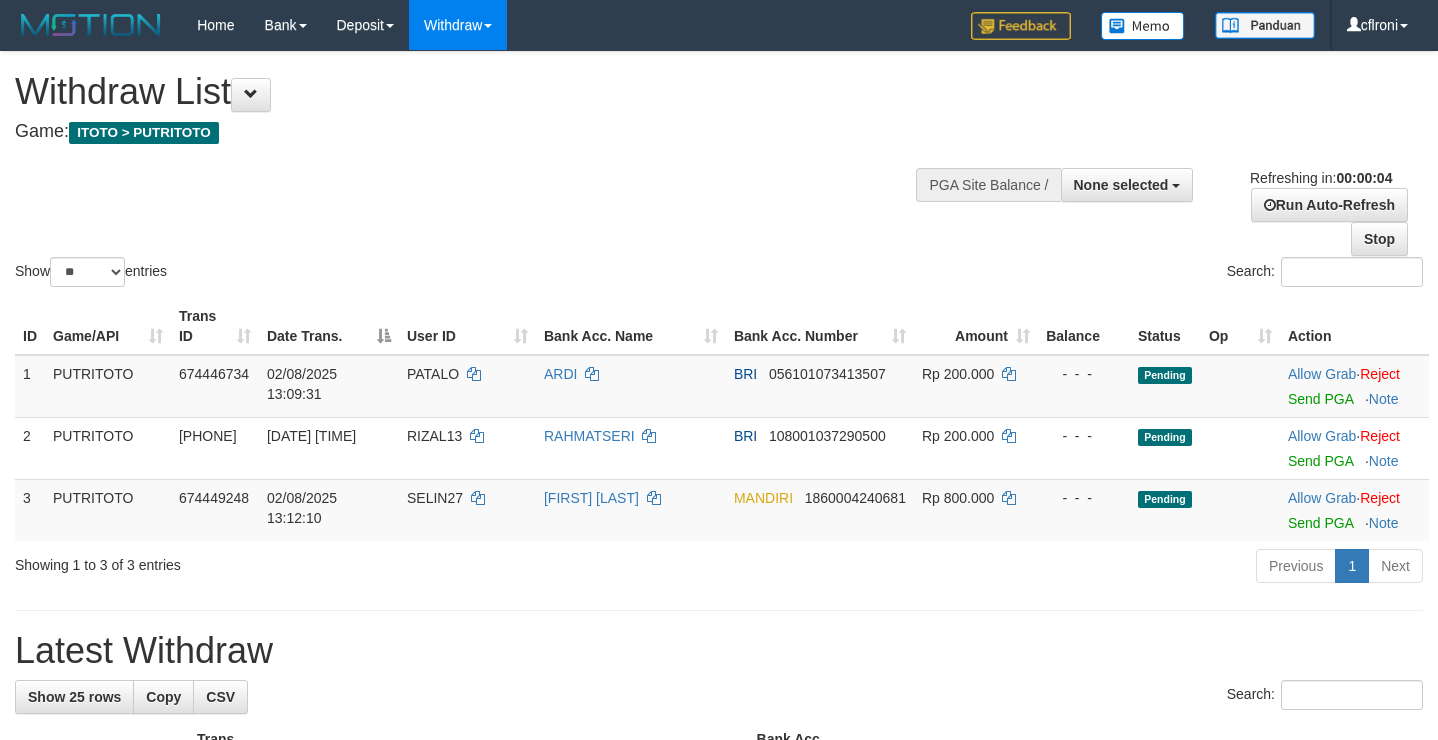 scroll, scrollTop: 0, scrollLeft: 0, axis: both 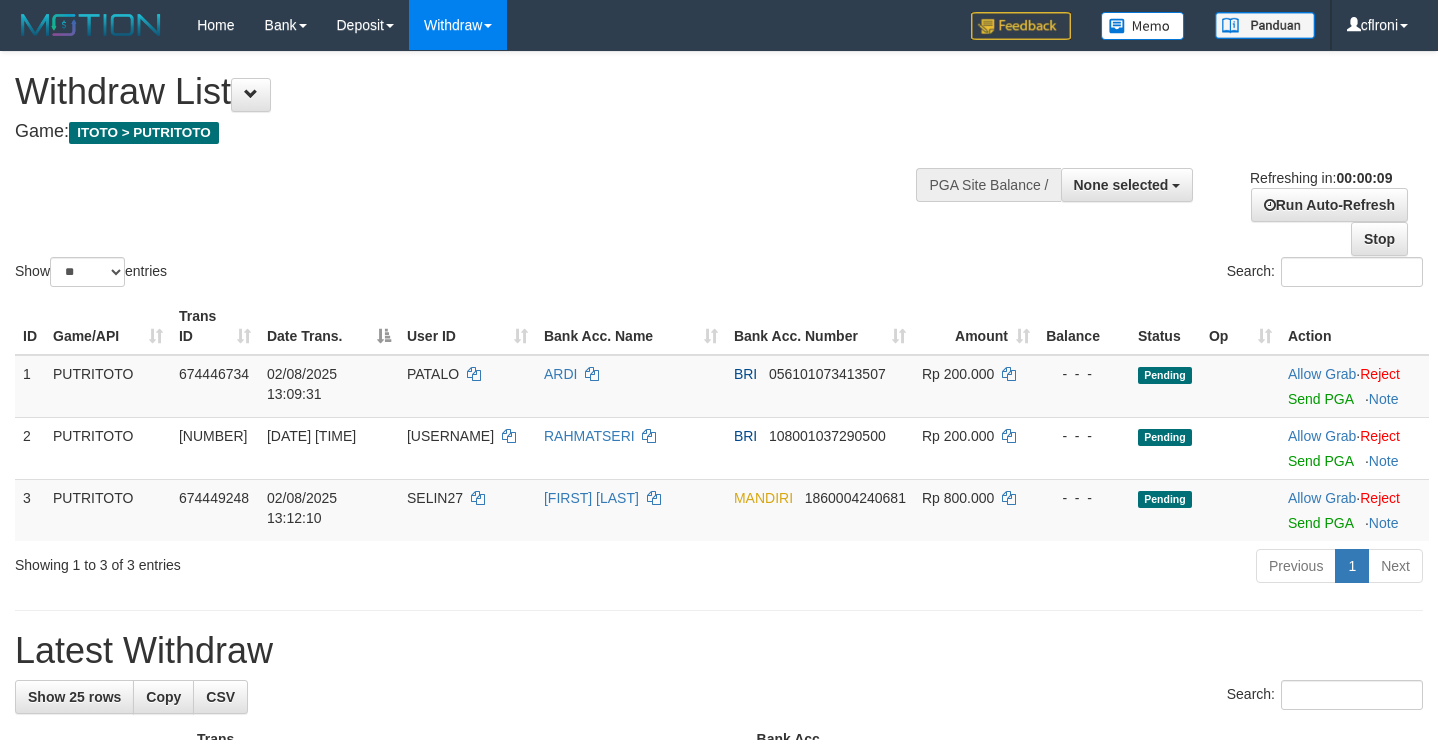 select 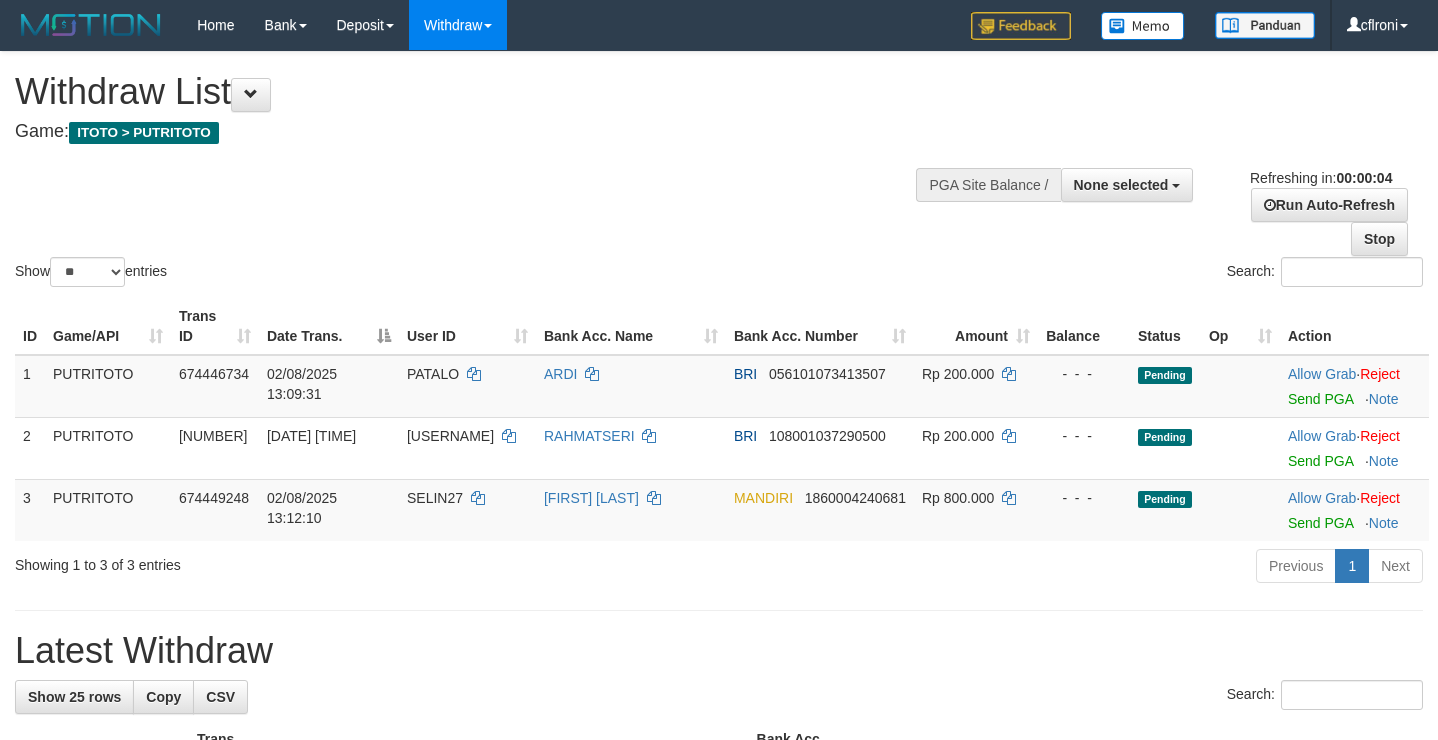 scroll, scrollTop: 0, scrollLeft: 0, axis: both 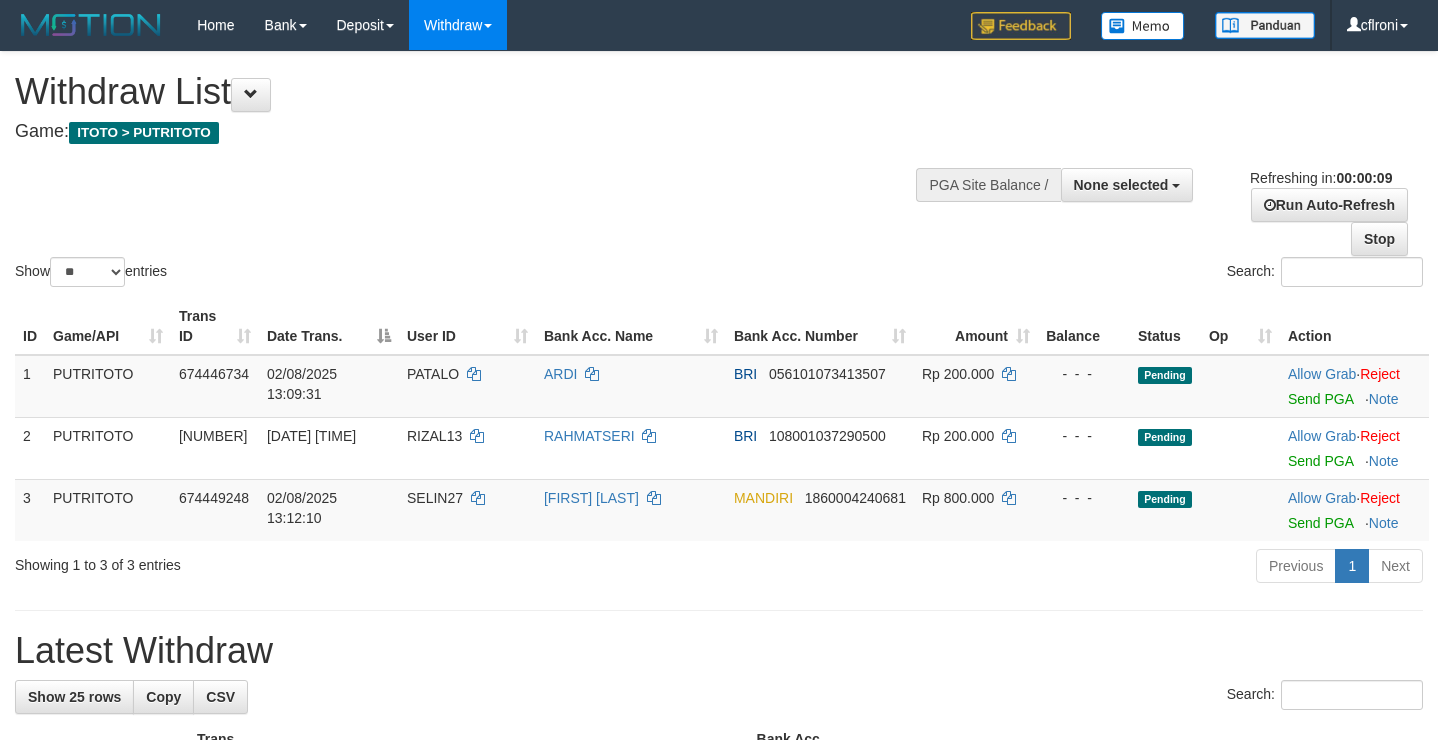 select 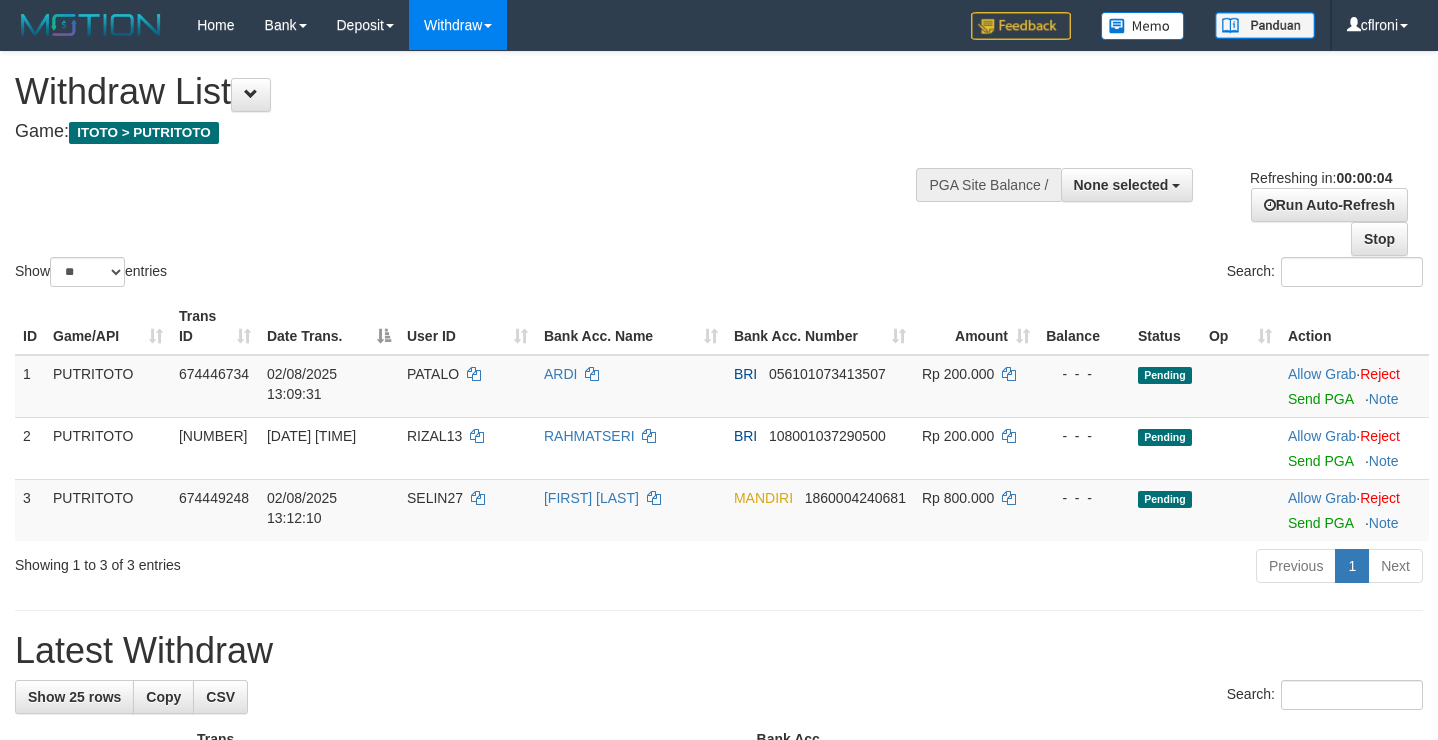 scroll, scrollTop: 0, scrollLeft: 0, axis: both 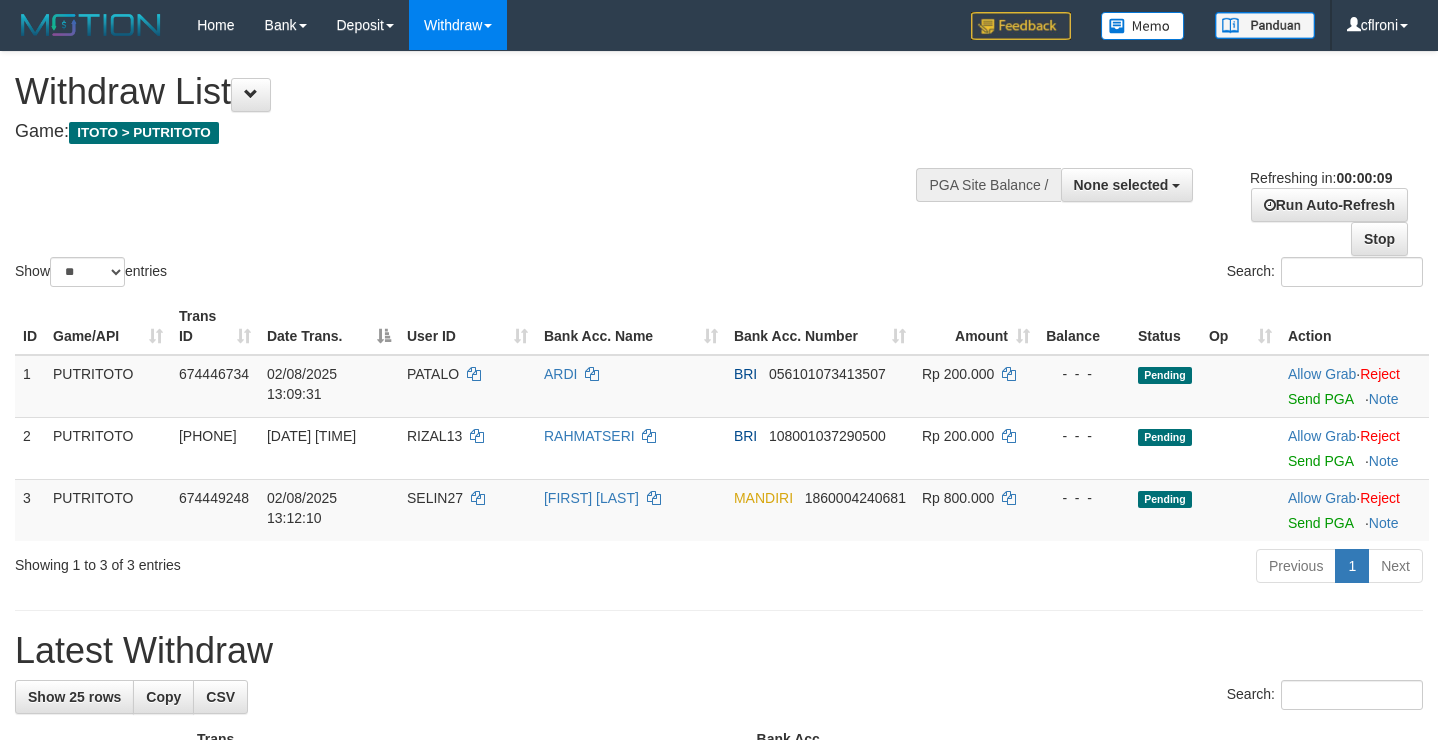 select 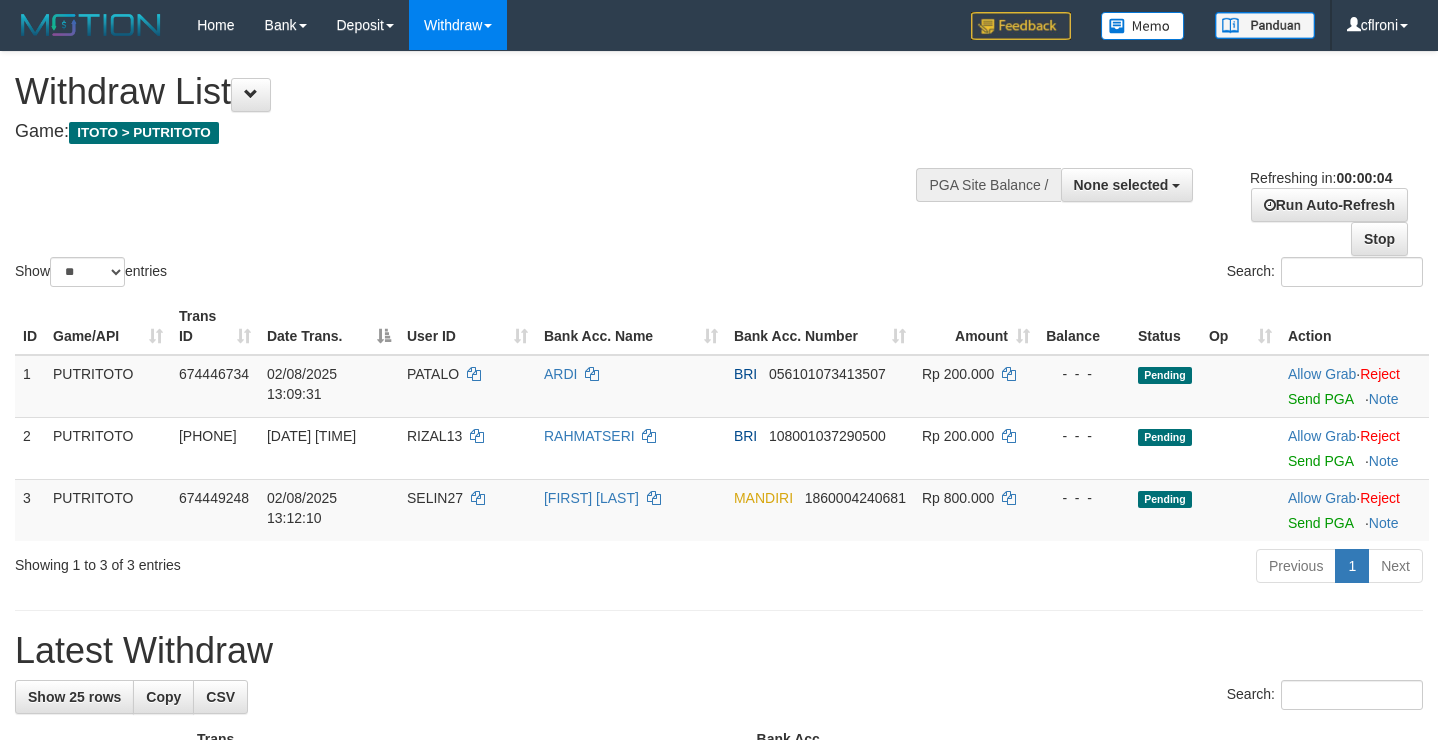 scroll, scrollTop: 0, scrollLeft: 0, axis: both 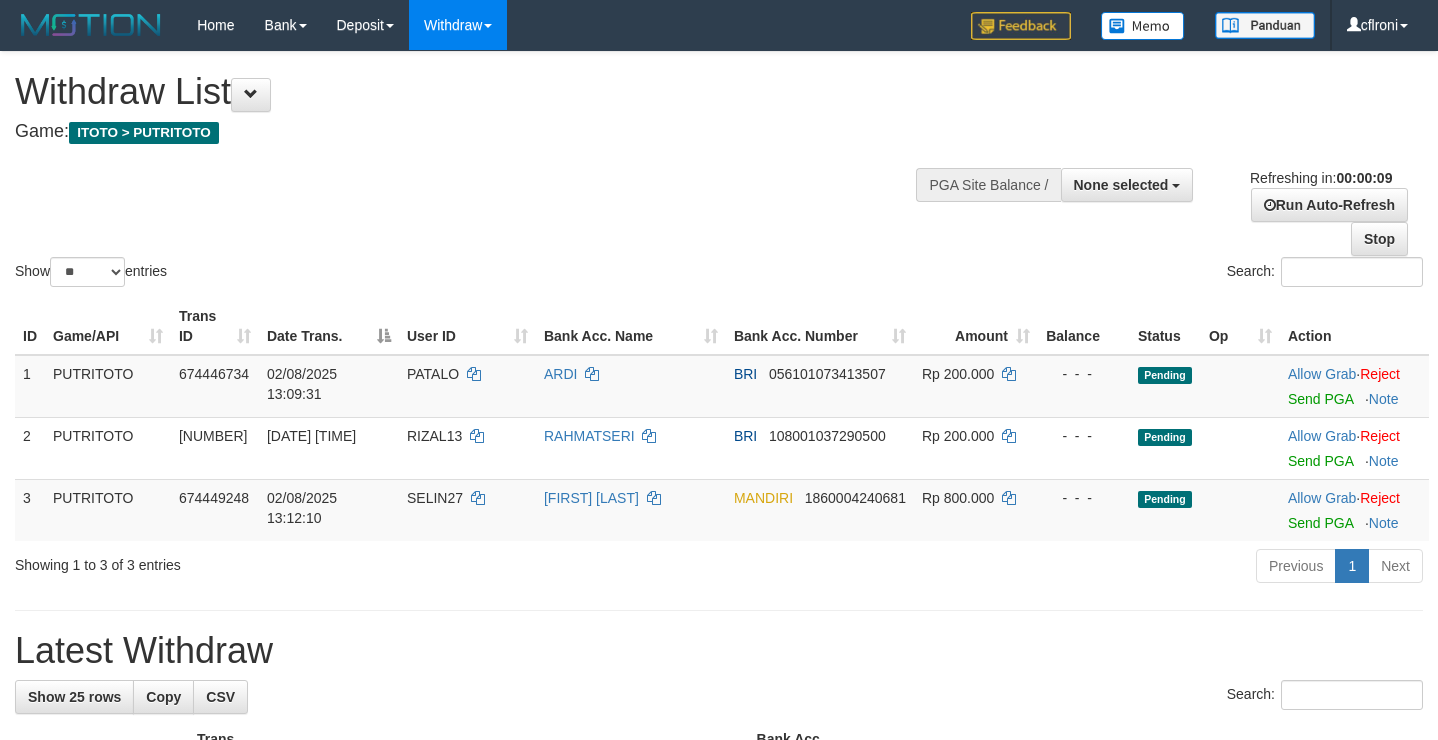 select 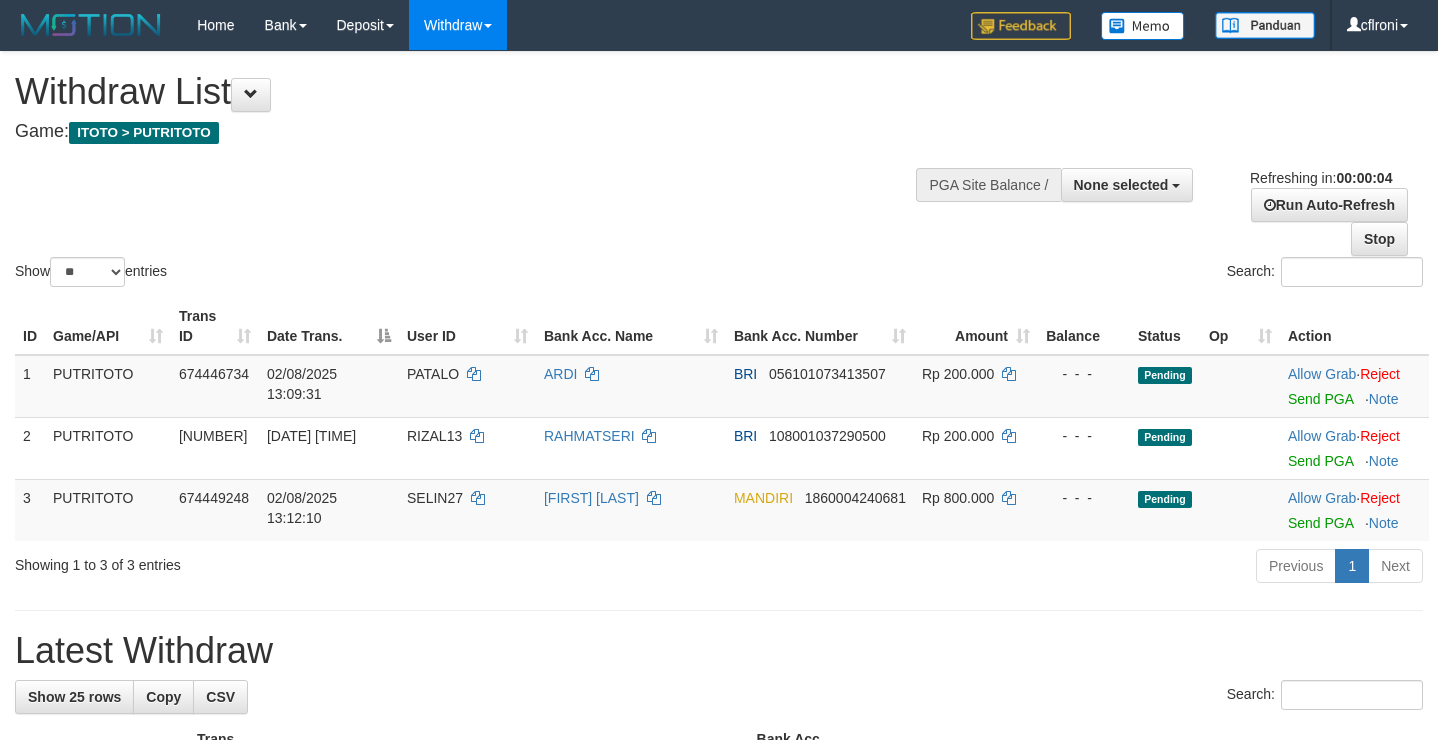 scroll, scrollTop: 0, scrollLeft: 0, axis: both 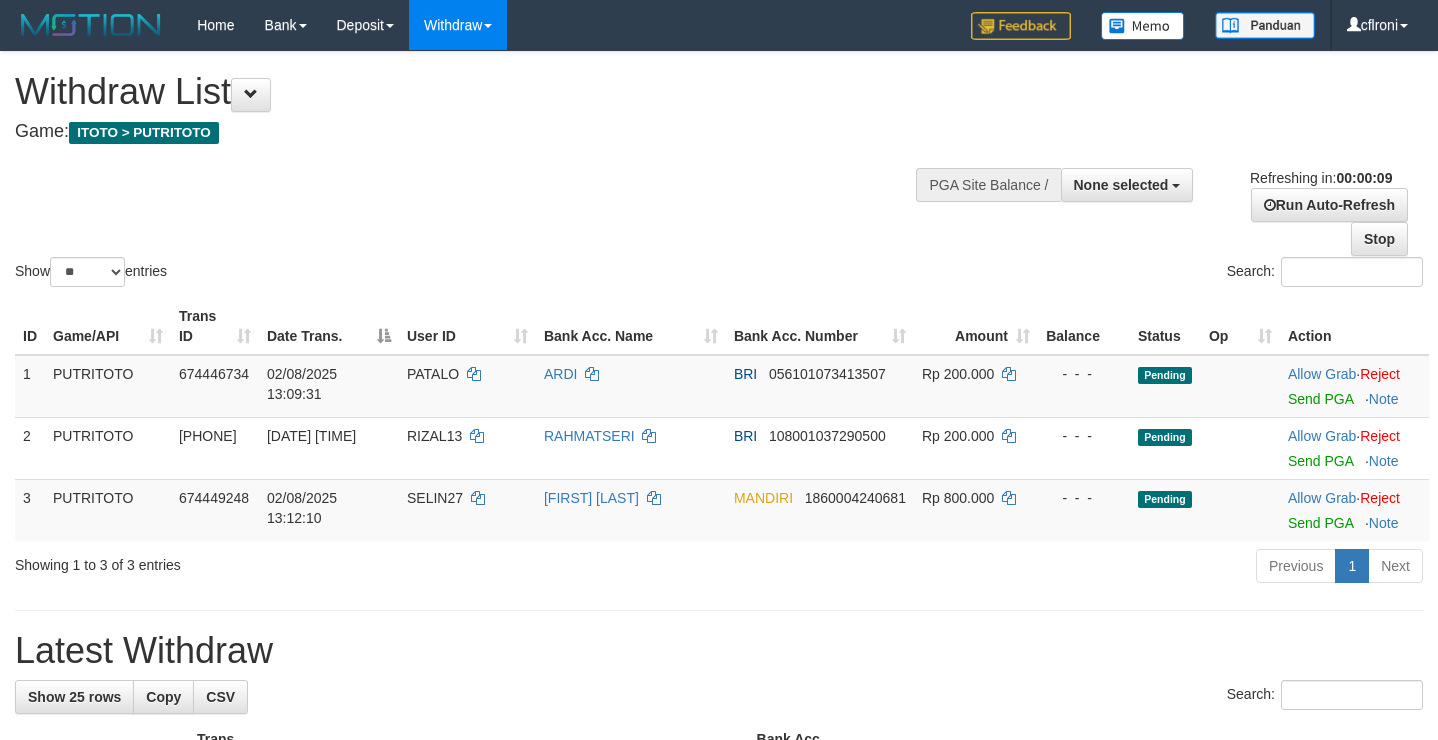 select 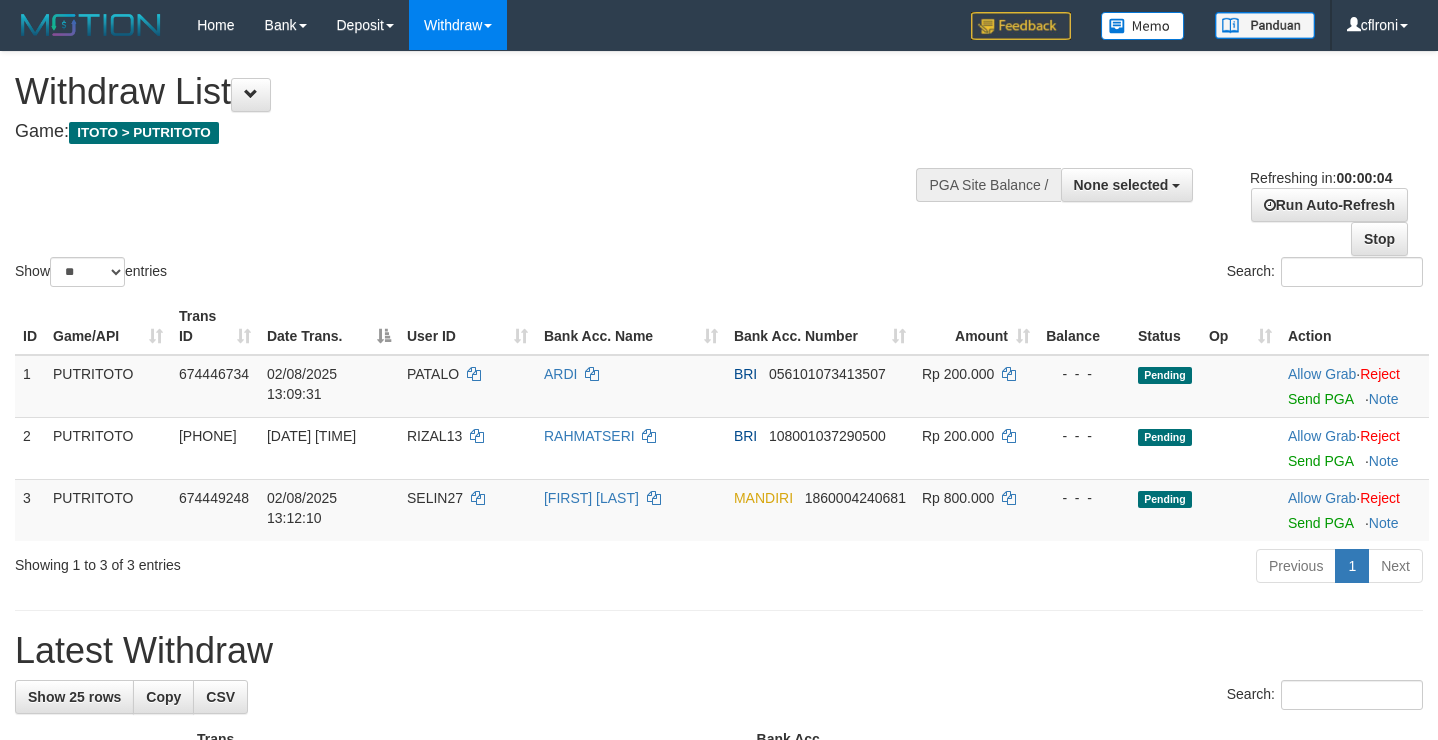 scroll, scrollTop: 0, scrollLeft: 0, axis: both 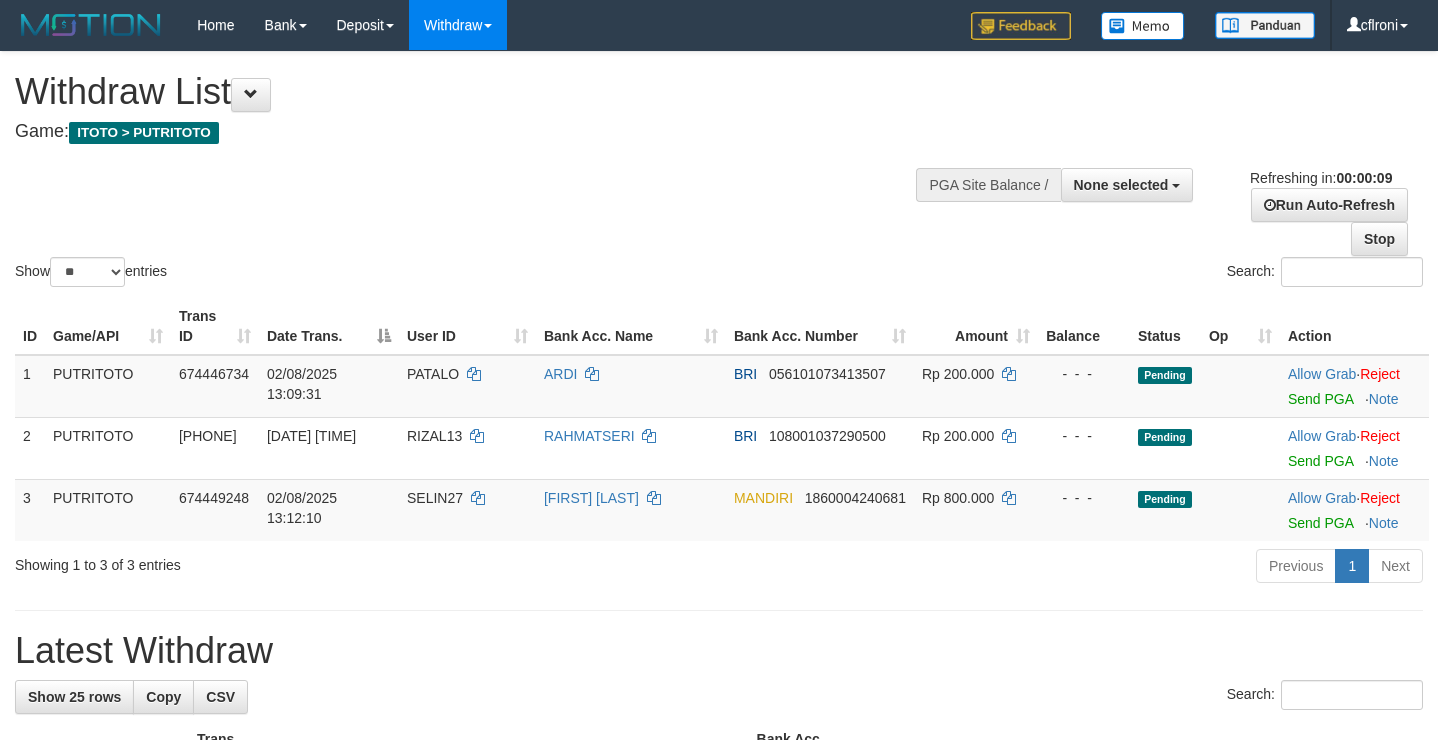 select 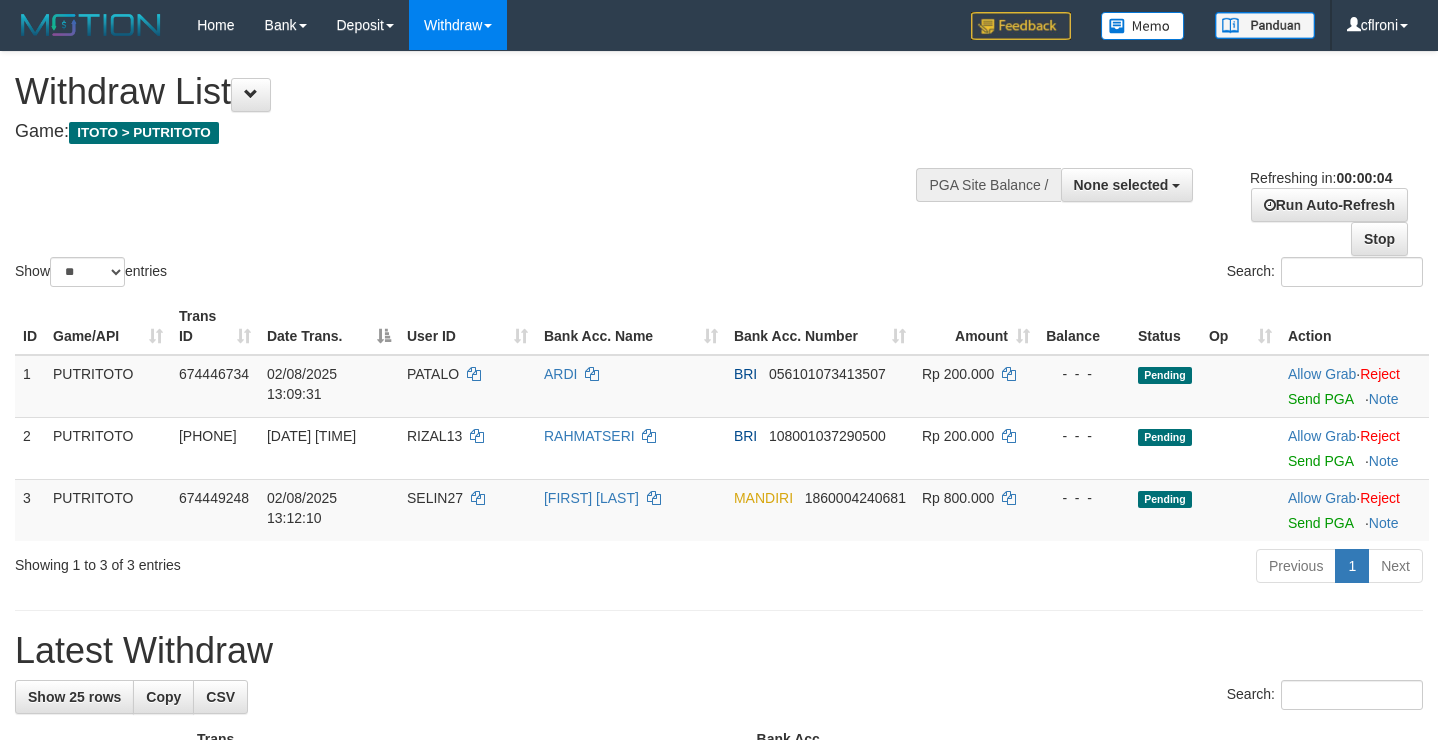 scroll, scrollTop: 0, scrollLeft: 0, axis: both 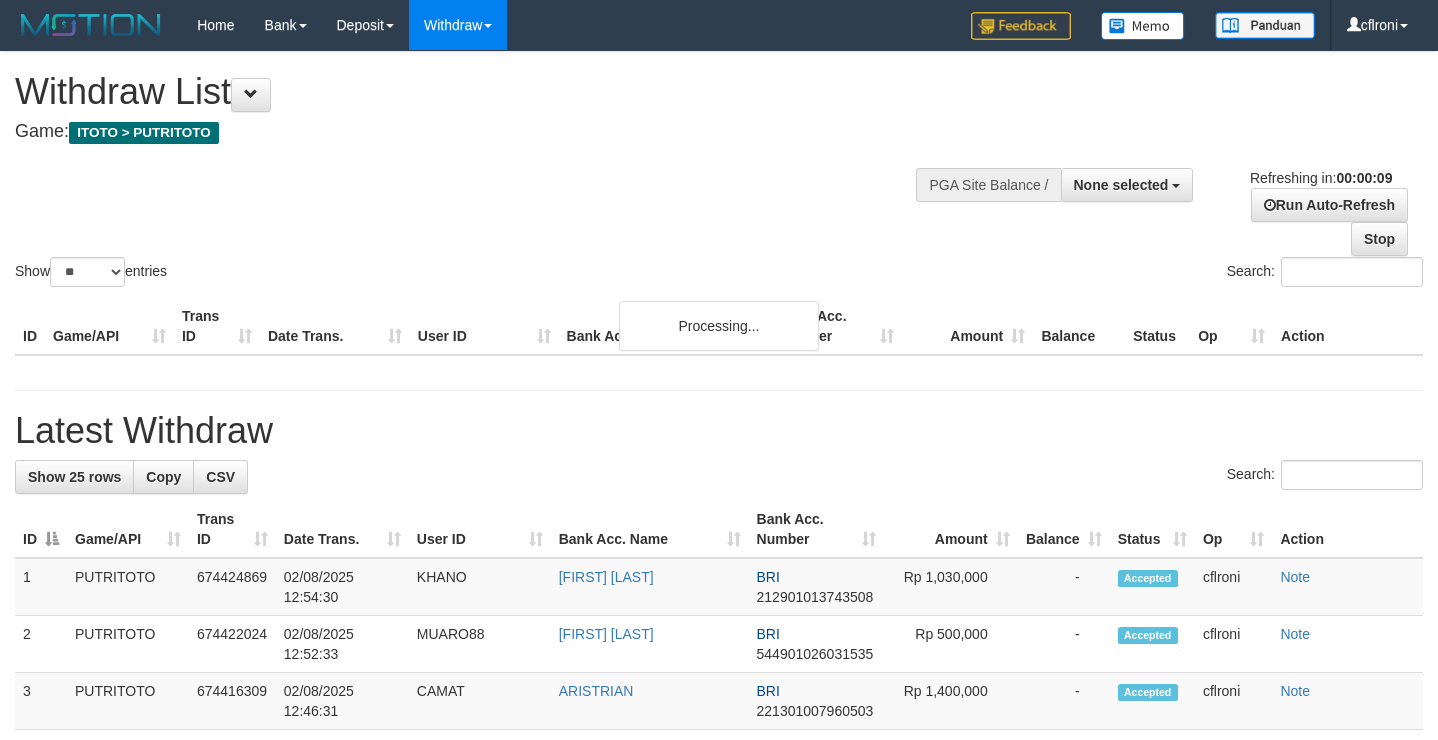 select 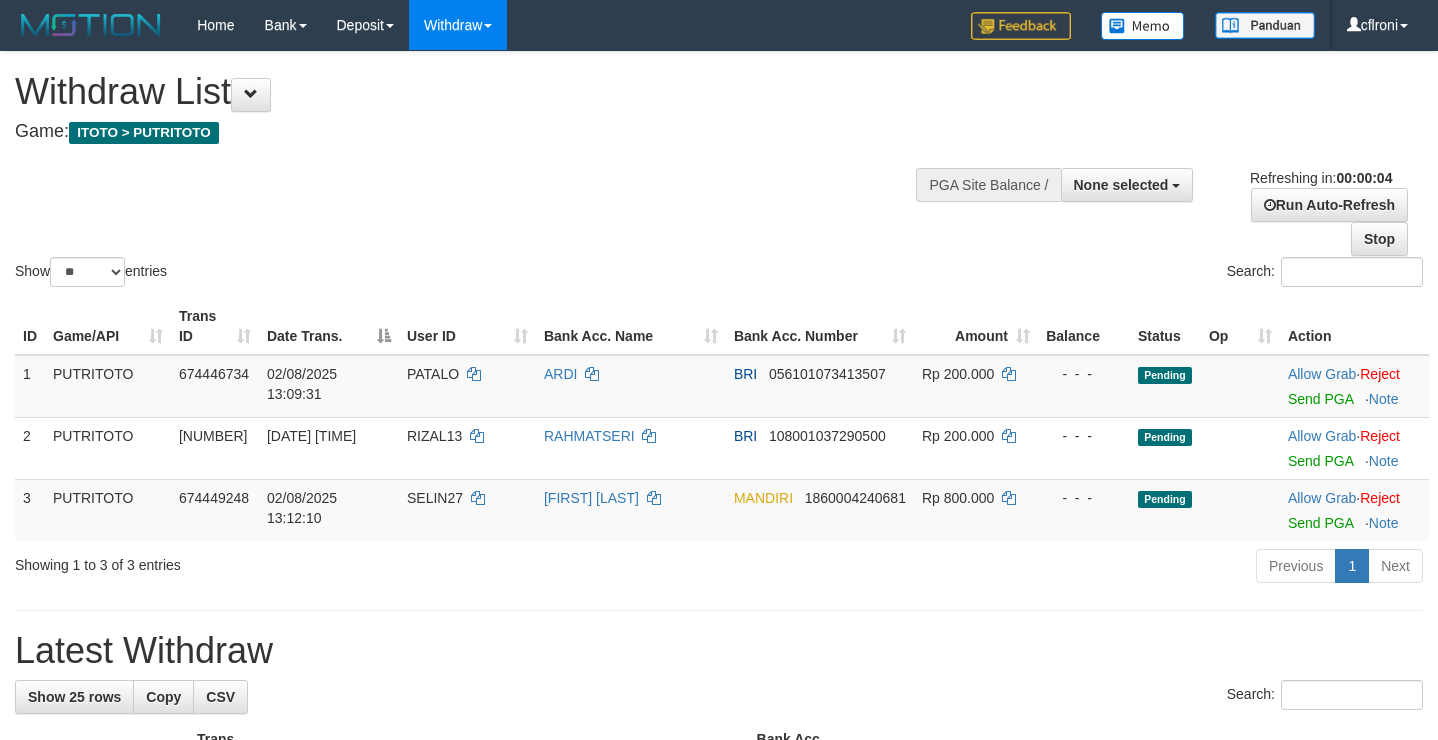scroll, scrollTop: 0, scrollLeft: 0, axis: both 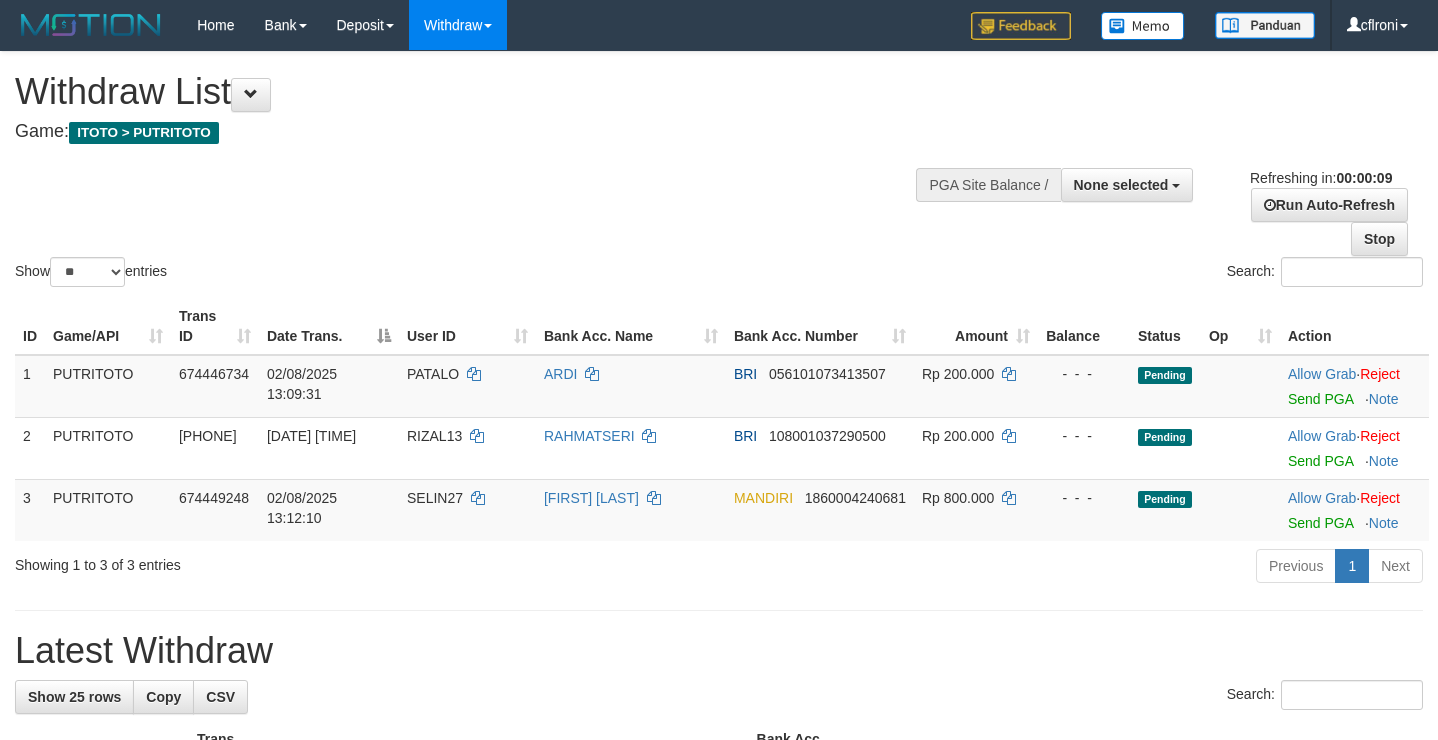 select 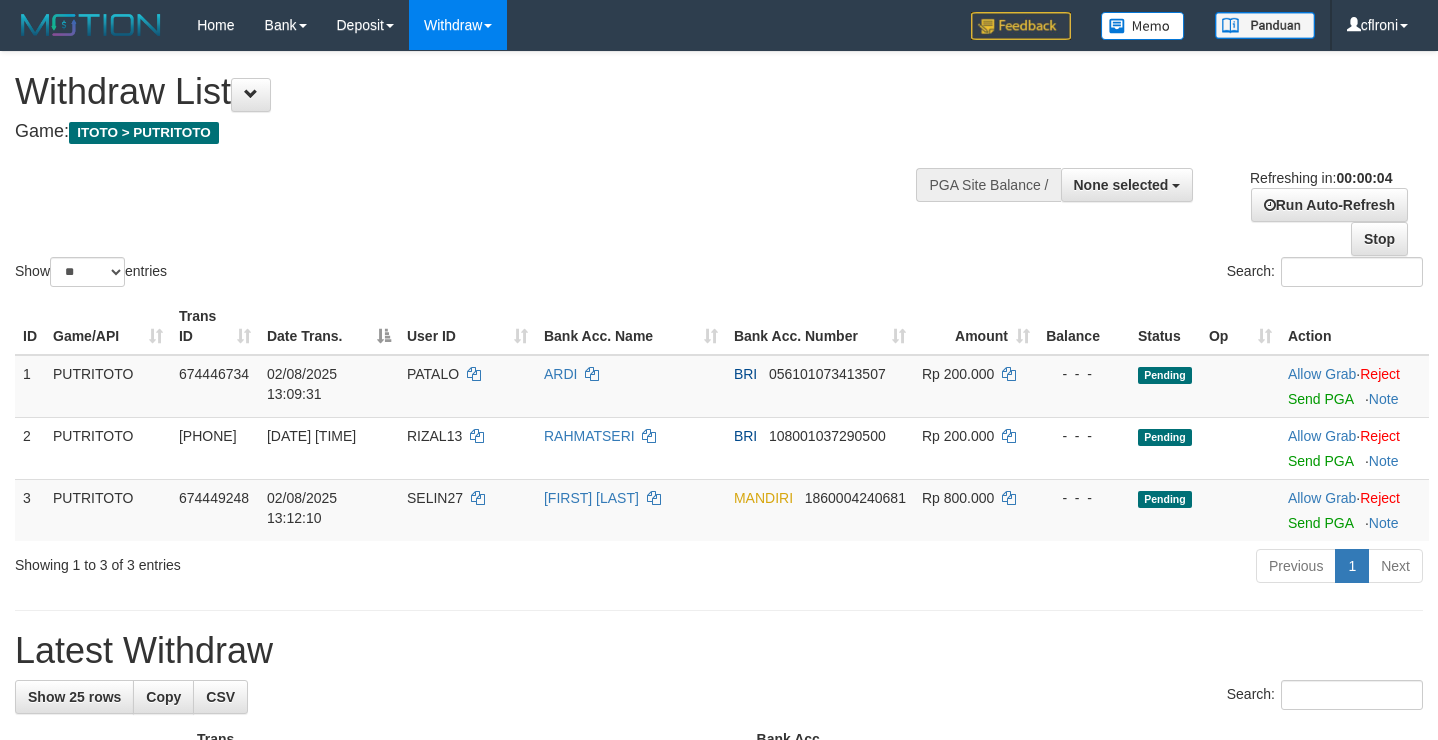 scroll, scrollTop: 0, scrollLeft: 0, axis: both 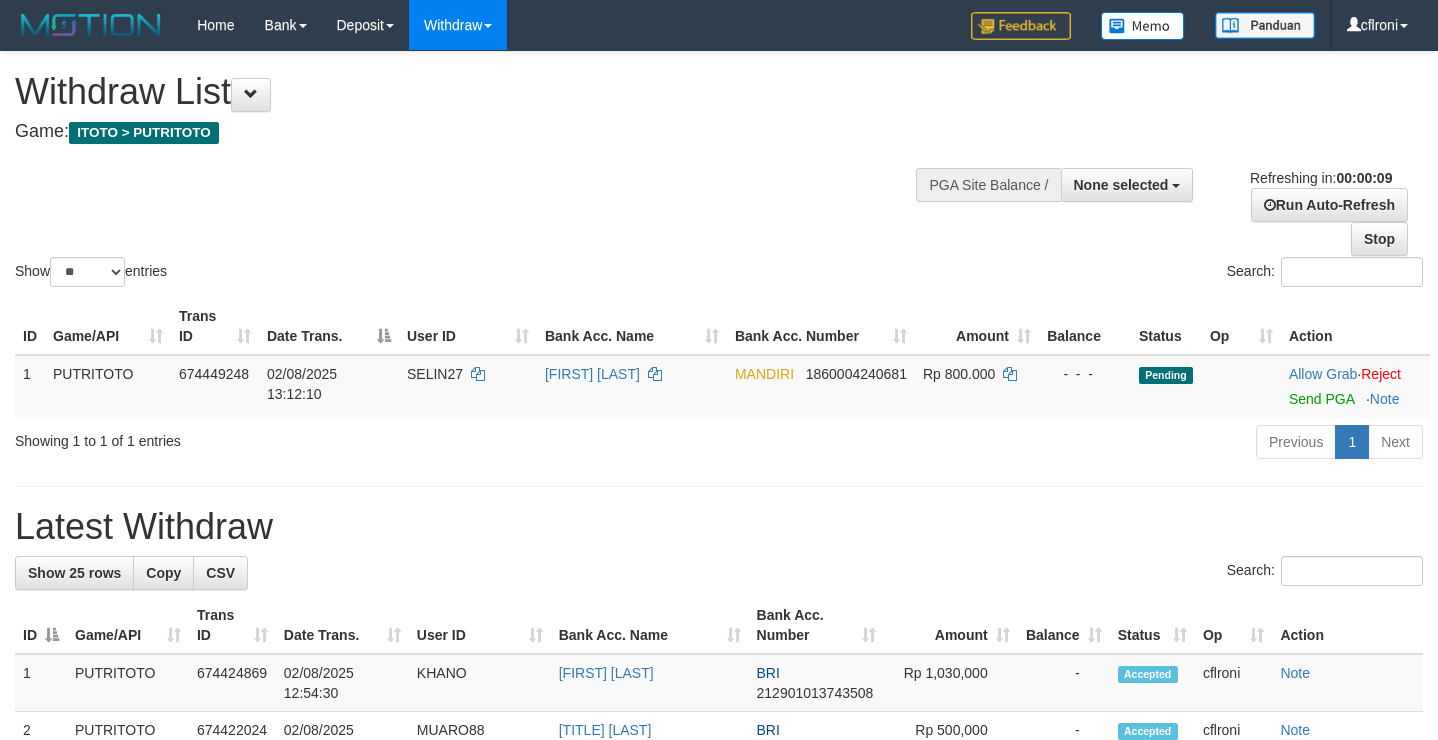 select 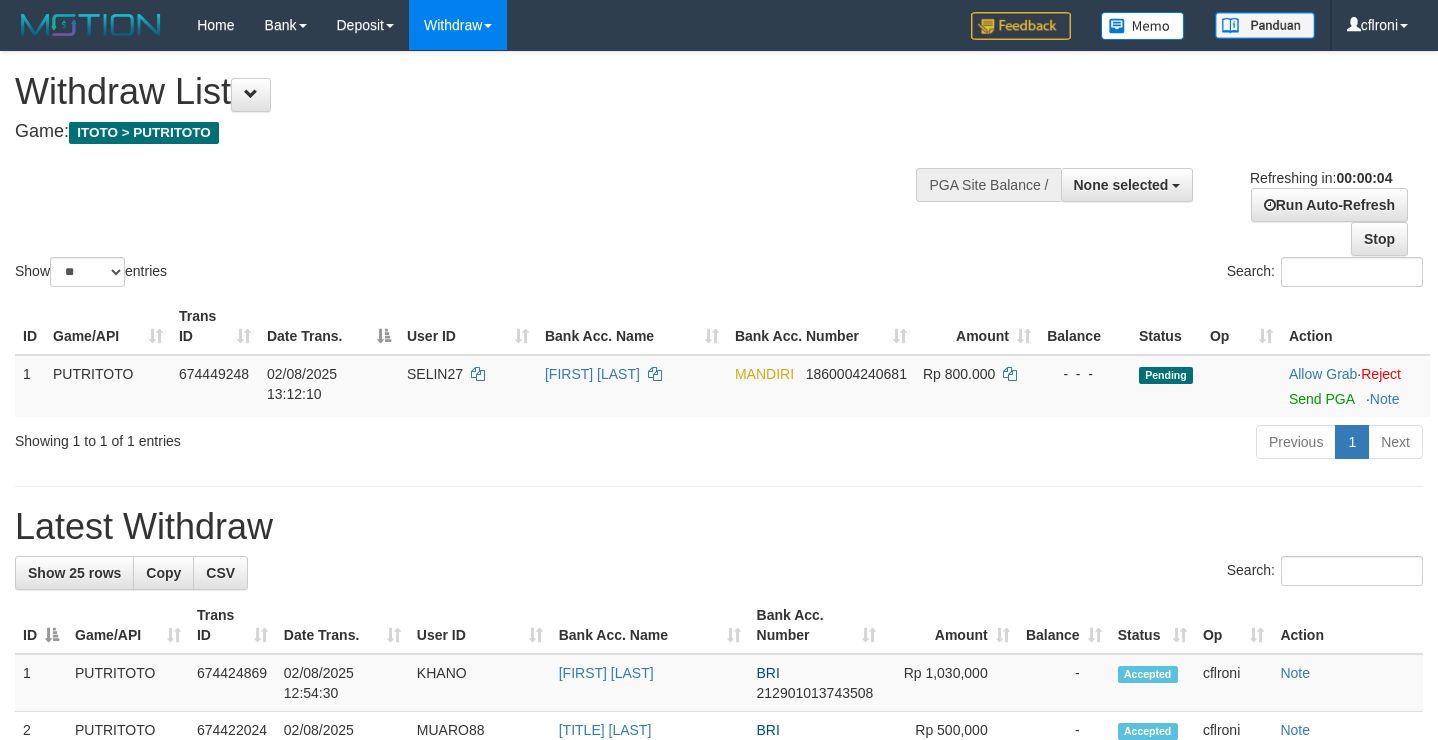 scroll, scrollTop: 0, scrollLeft: 0, axis: both 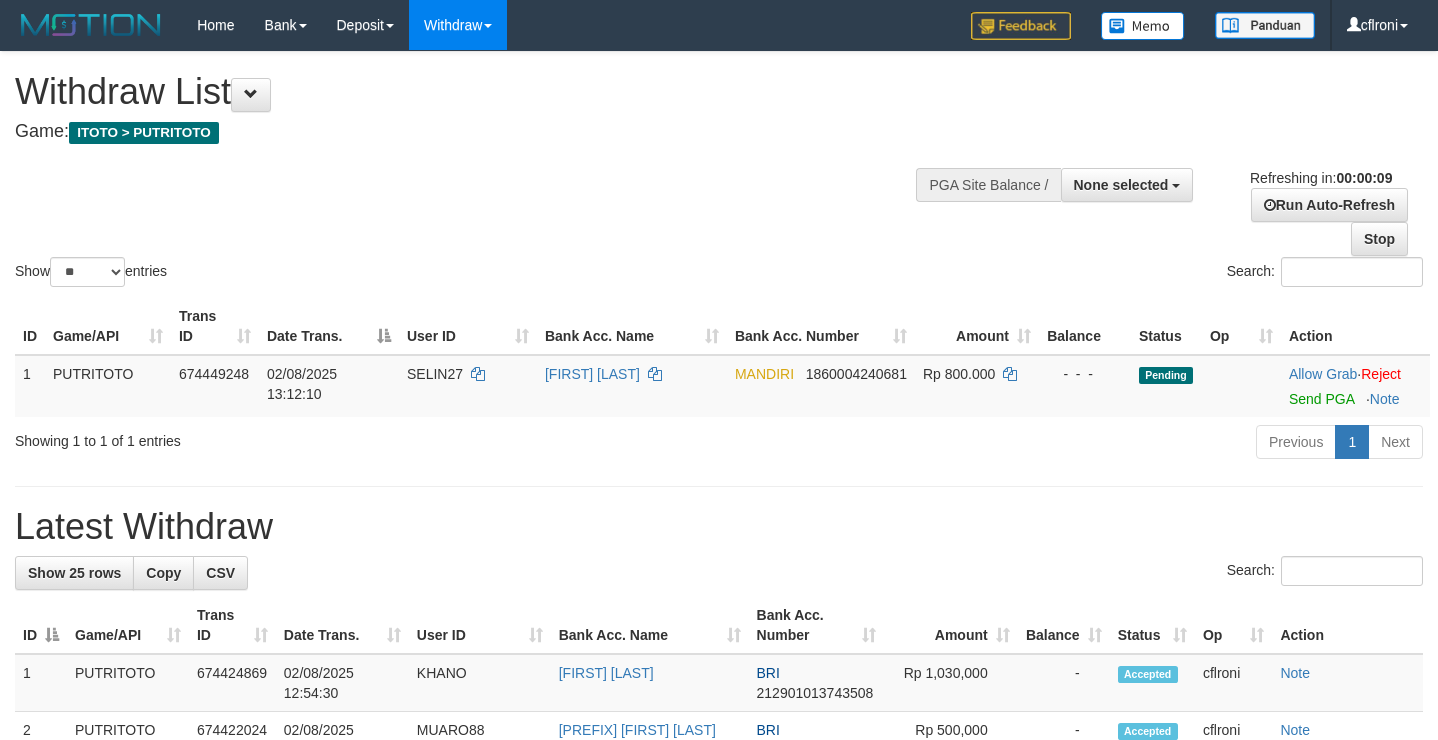 select 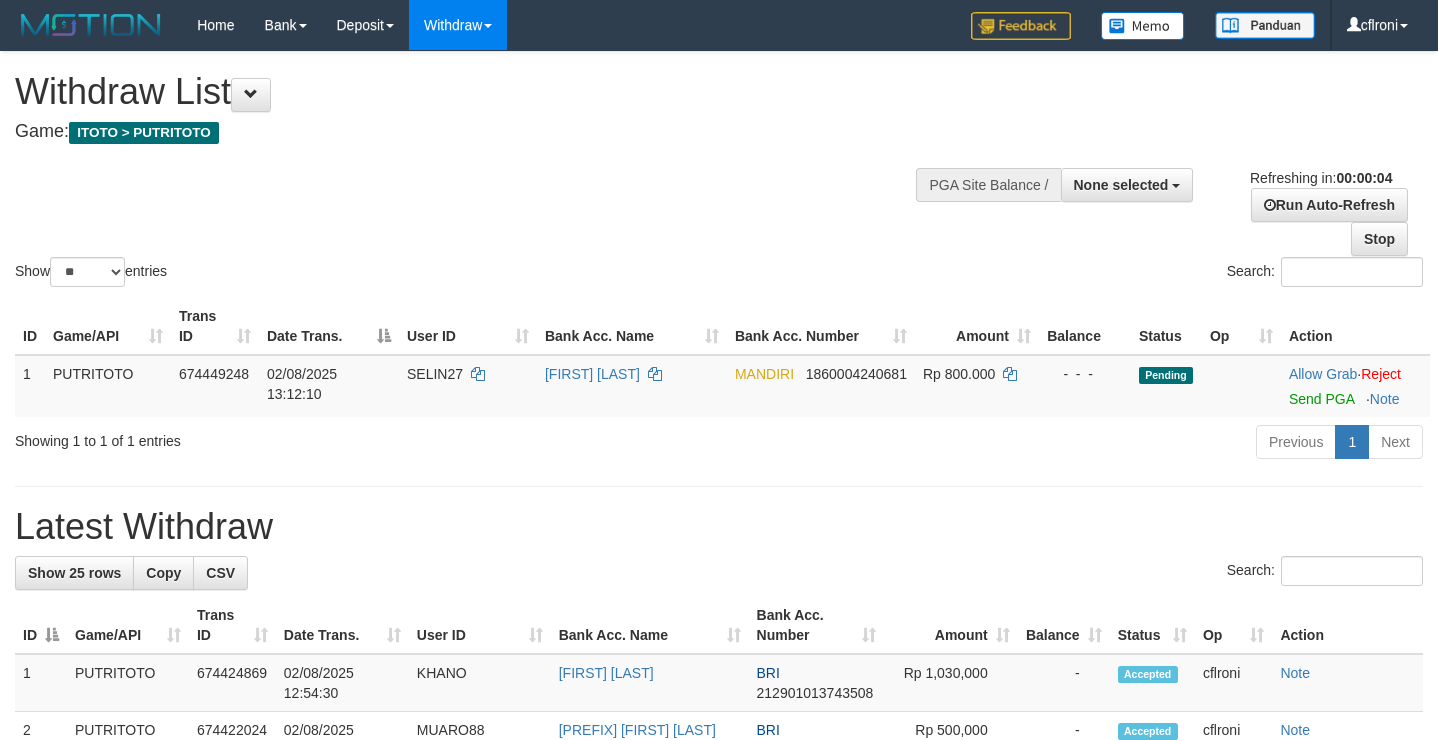scroll, scrollTop: 0, scrollLeft: 0, axis: both 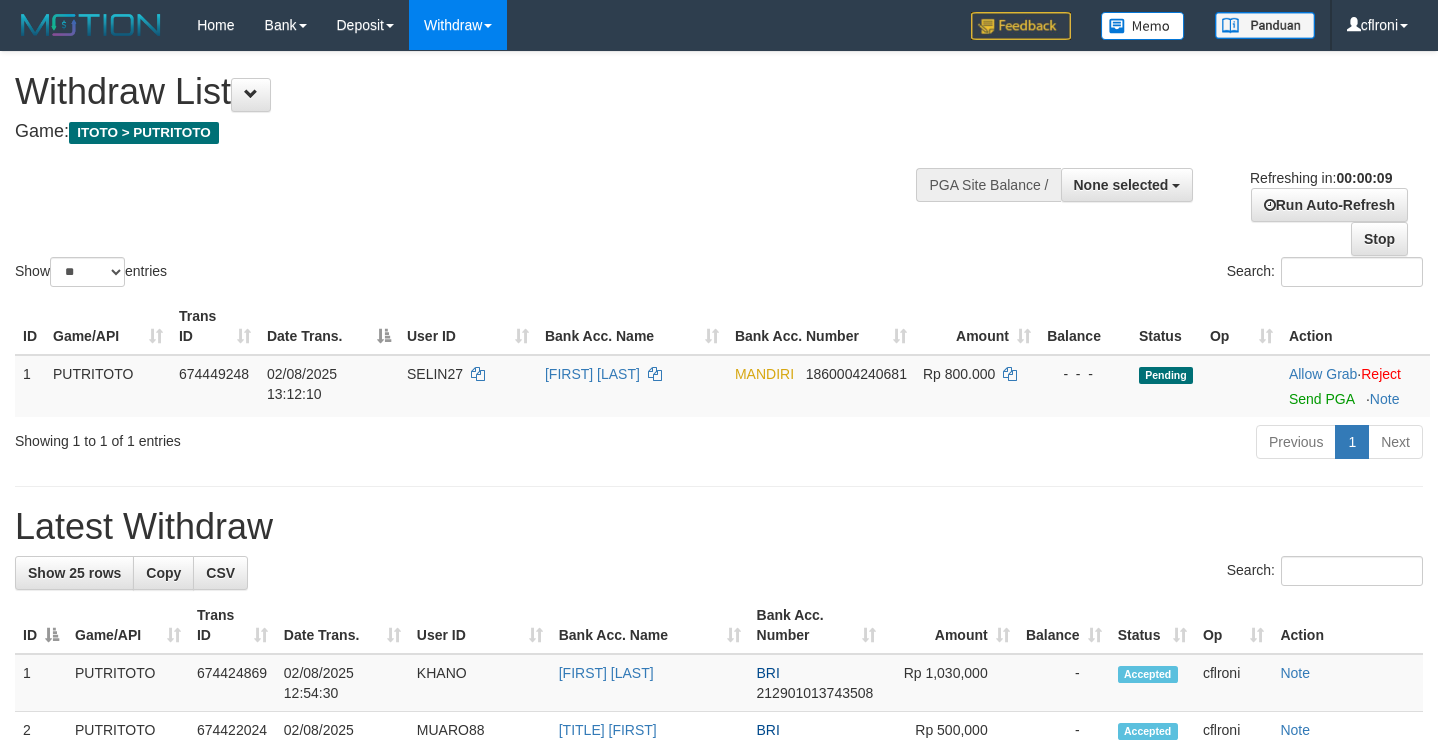 select 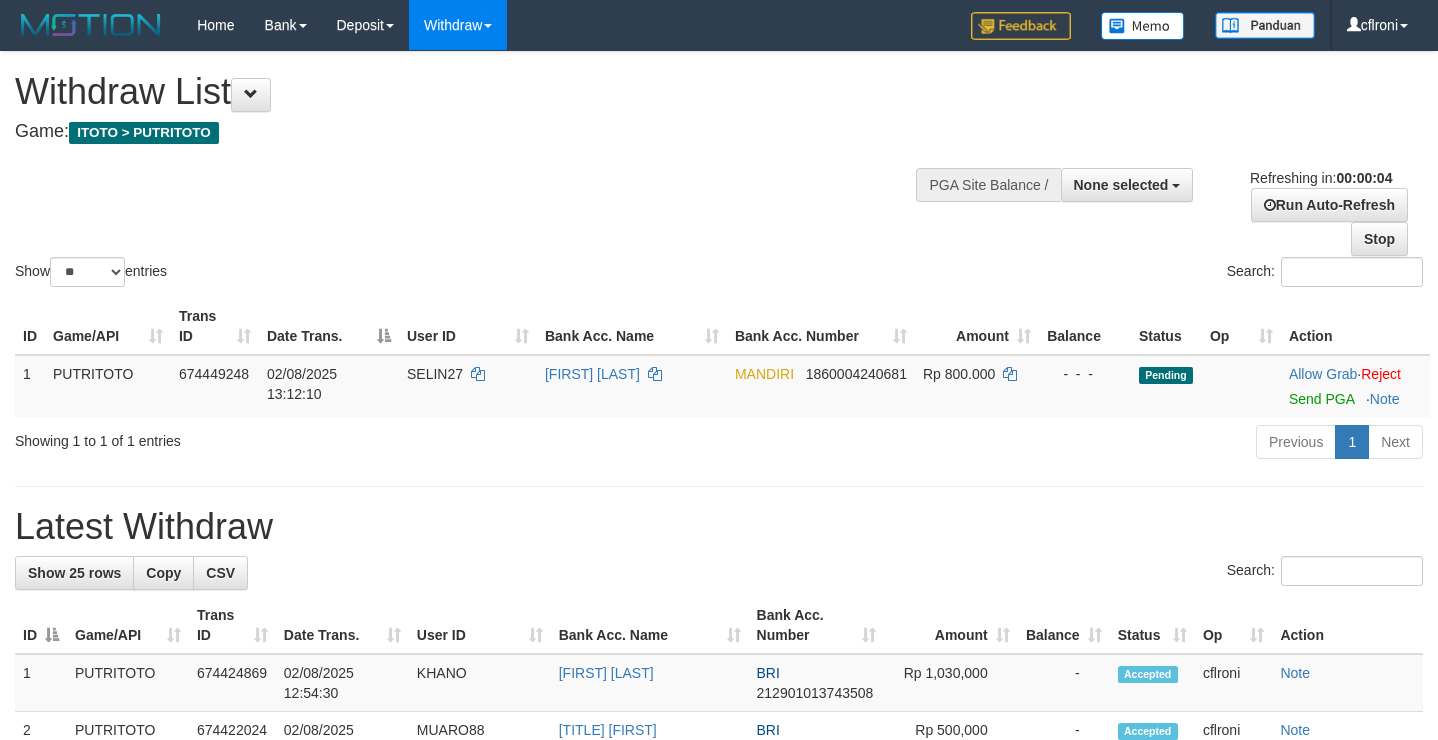 scroll, scrollTop: 0, scrollLeft: 0, axis: both 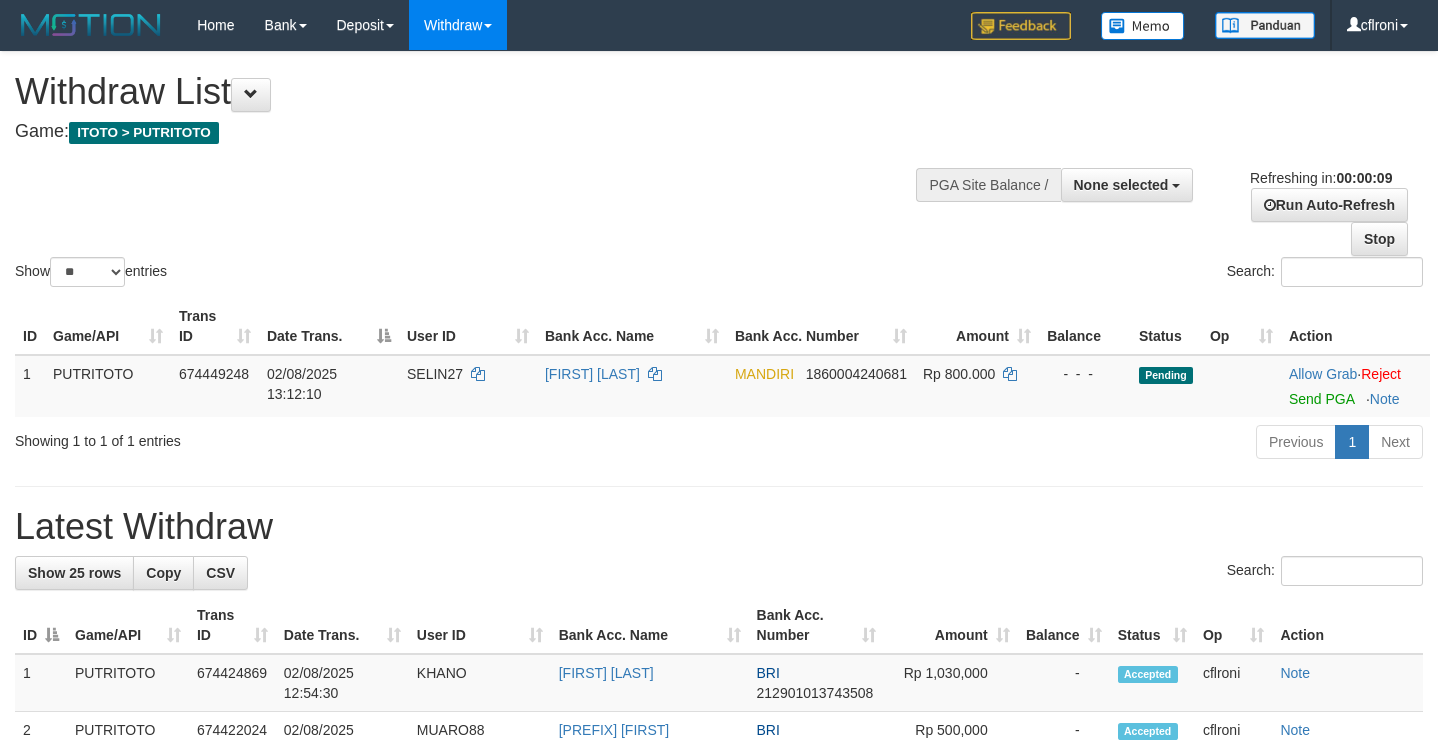 select 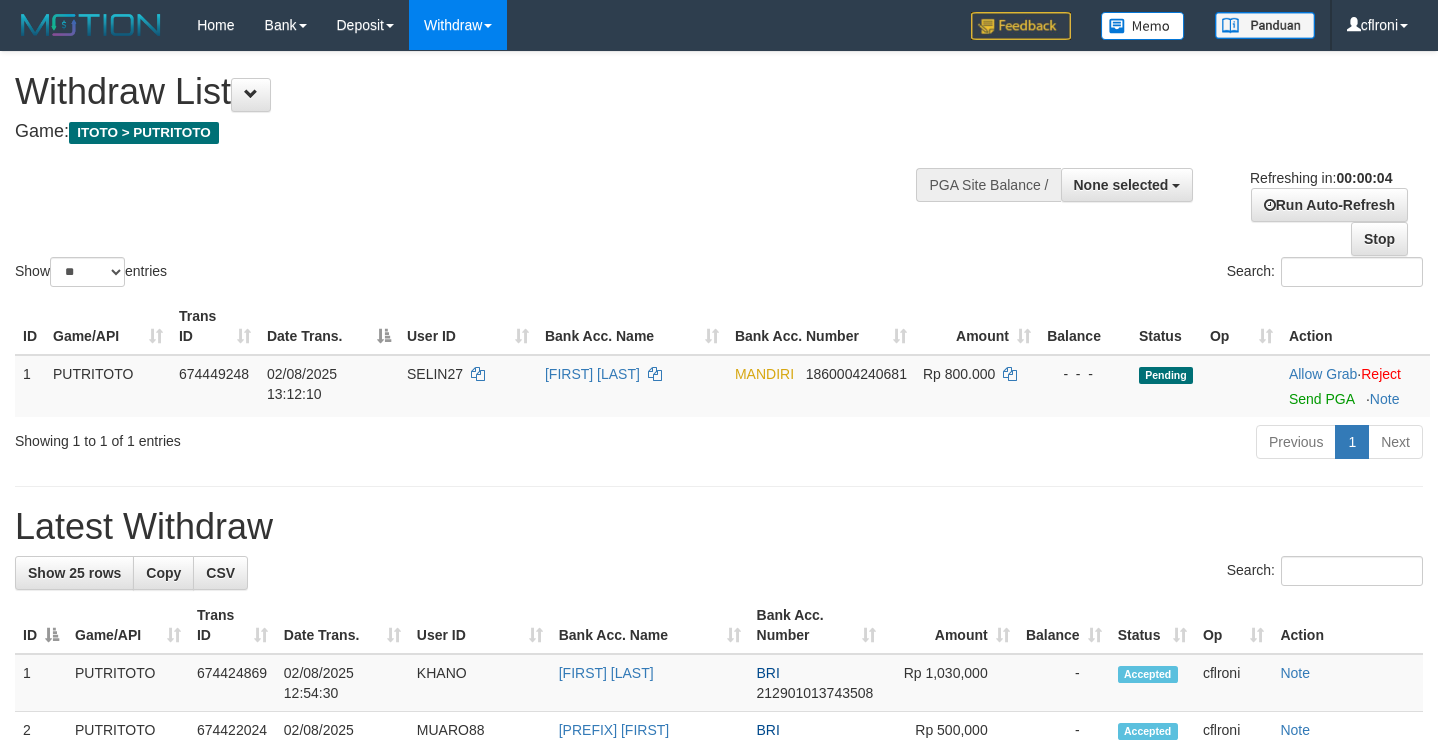 scroll, scrollTop: 0, scrollLeft: 0, axis: both 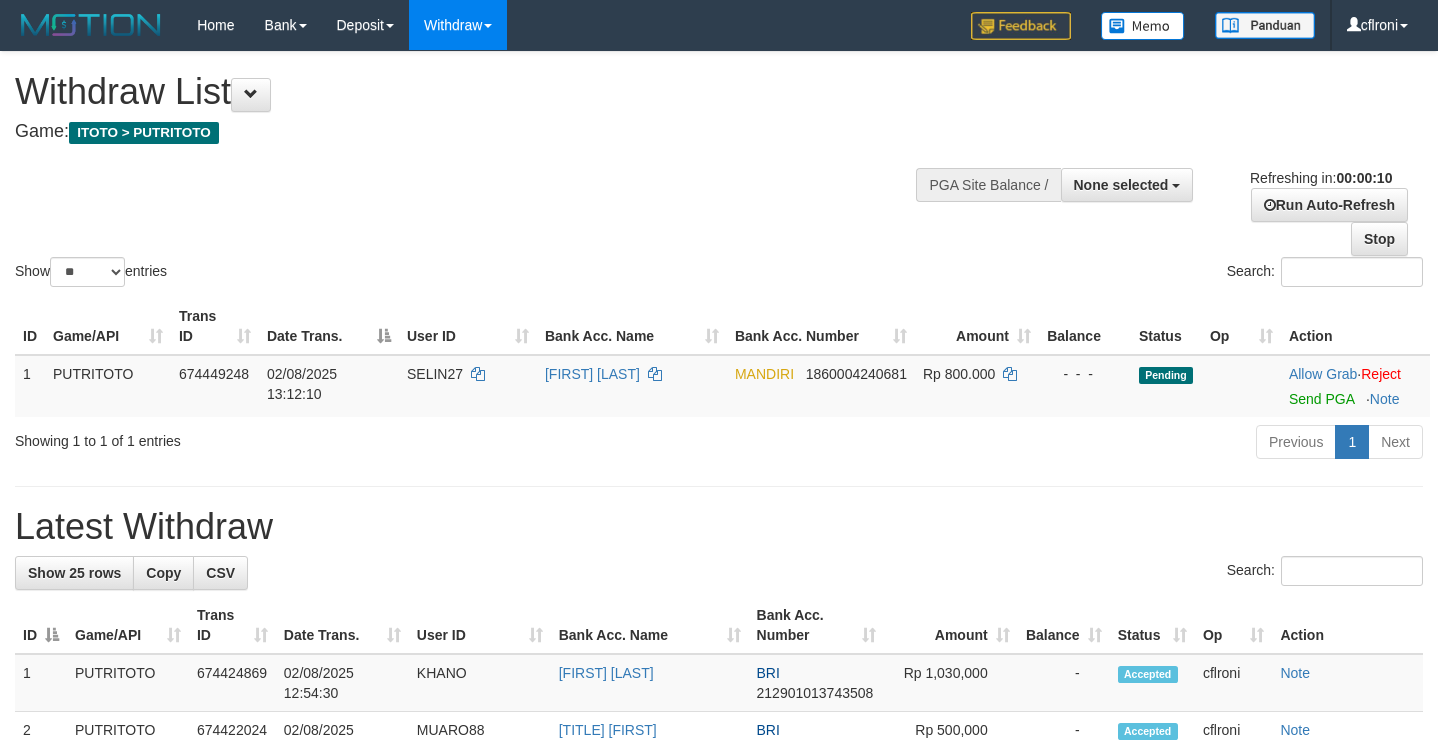select 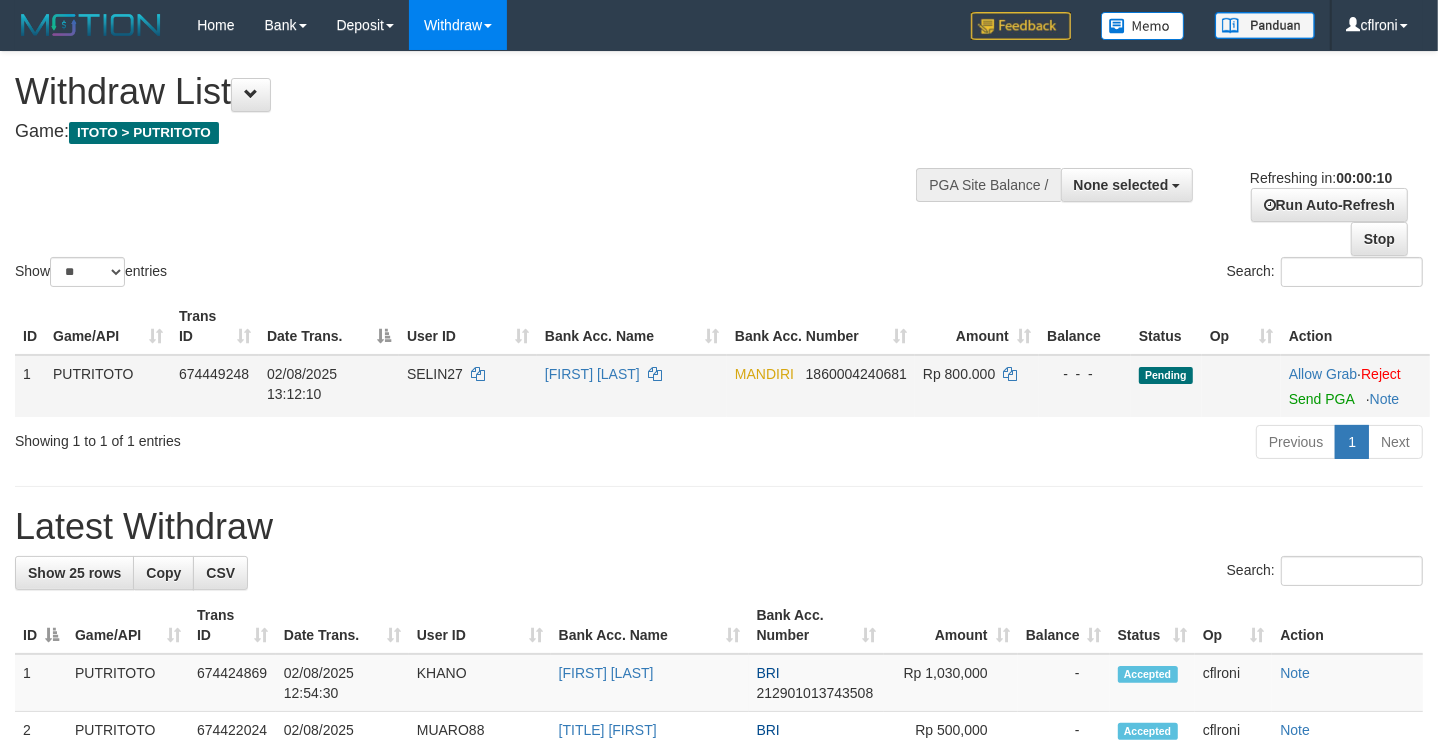 click on "[FIRST] [LAST]" at bounding box center (632, 386) 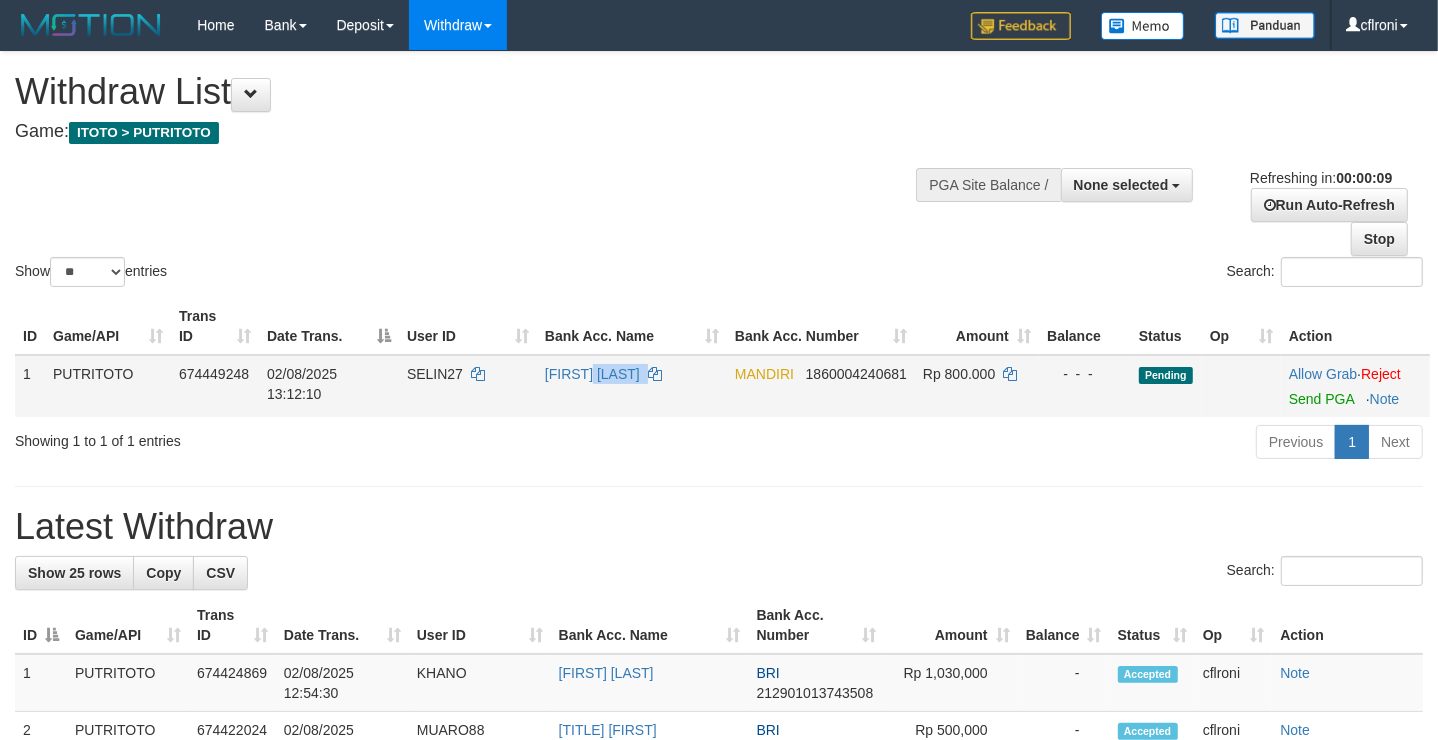 click on "[FIRST] [LAST]" at bounding box center [632, 386] 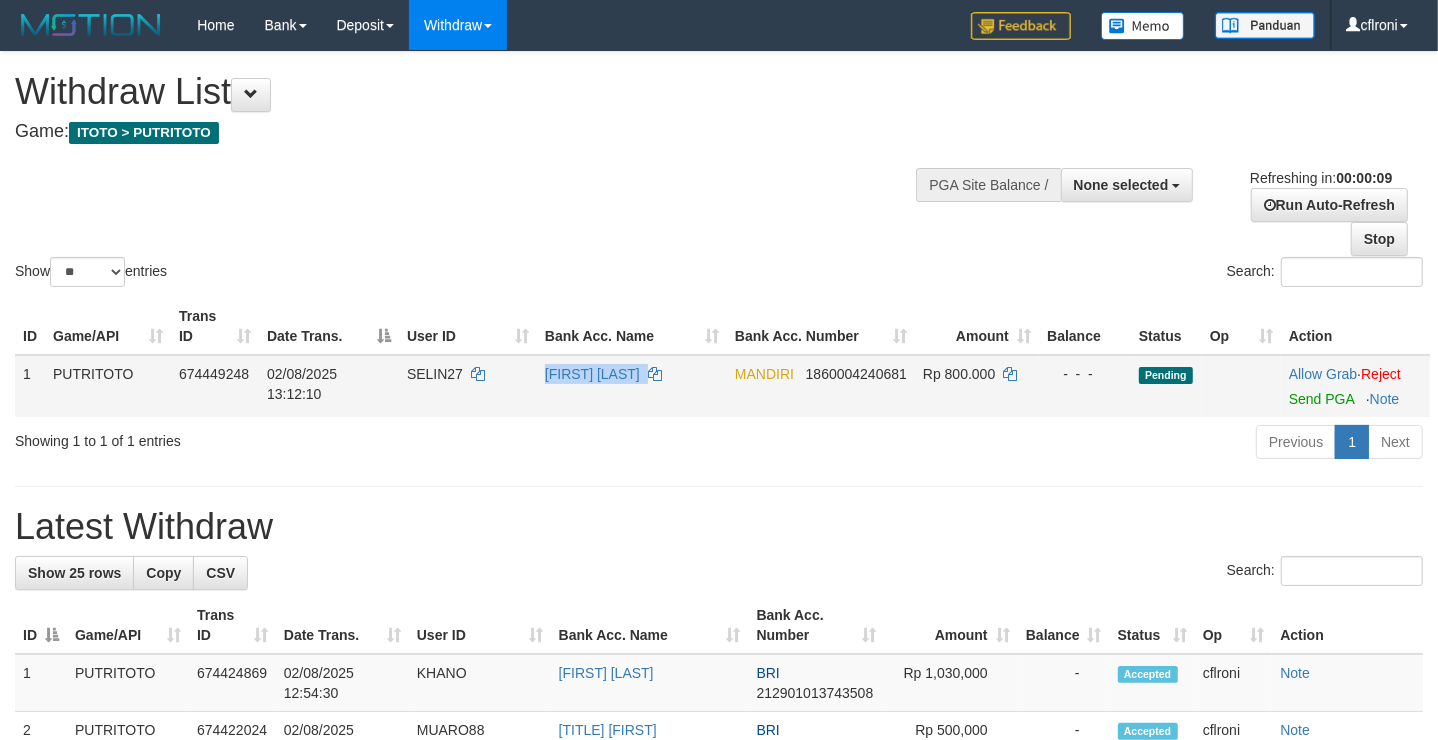 click on "[FIRST] [LAST]" at bounding box center [632, 386] 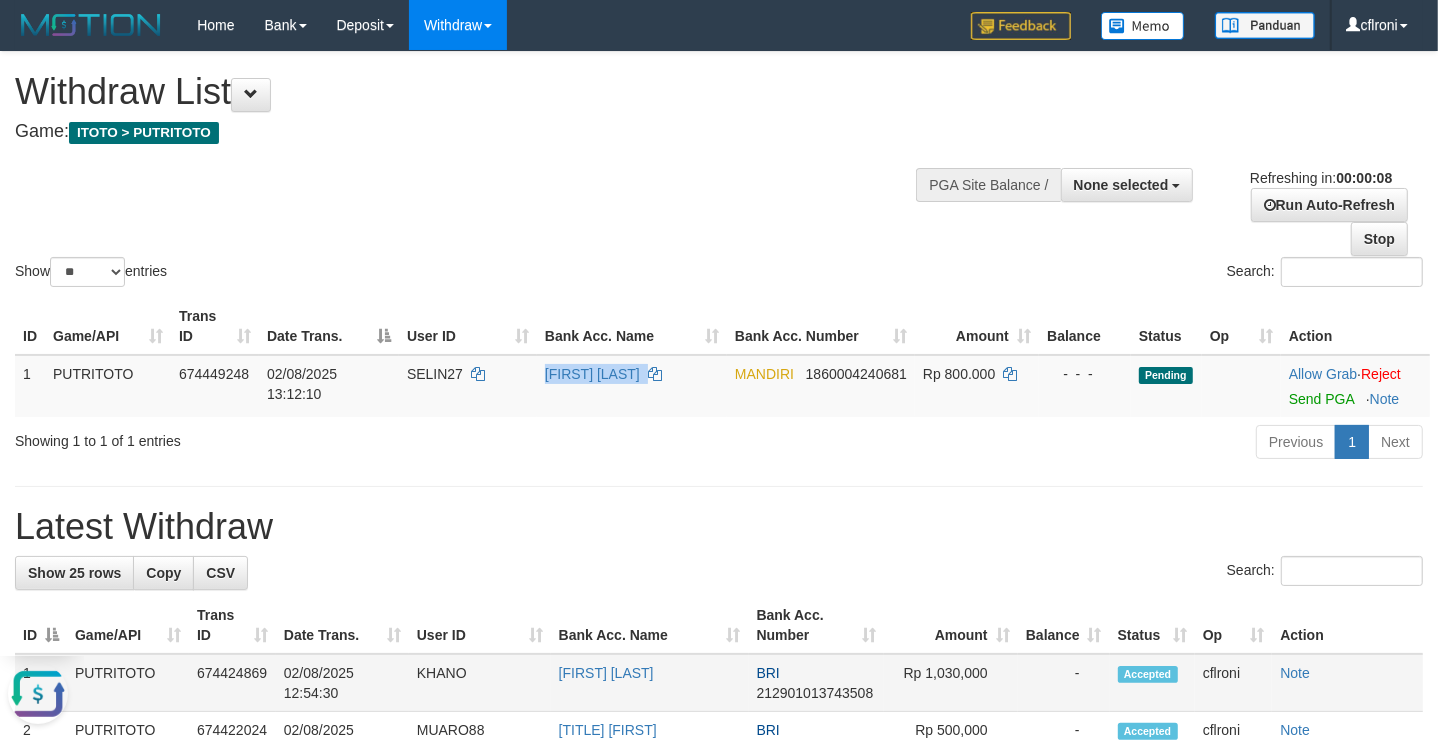 scroll, scrollTop: 0, scrollLeft: 0, axis: both 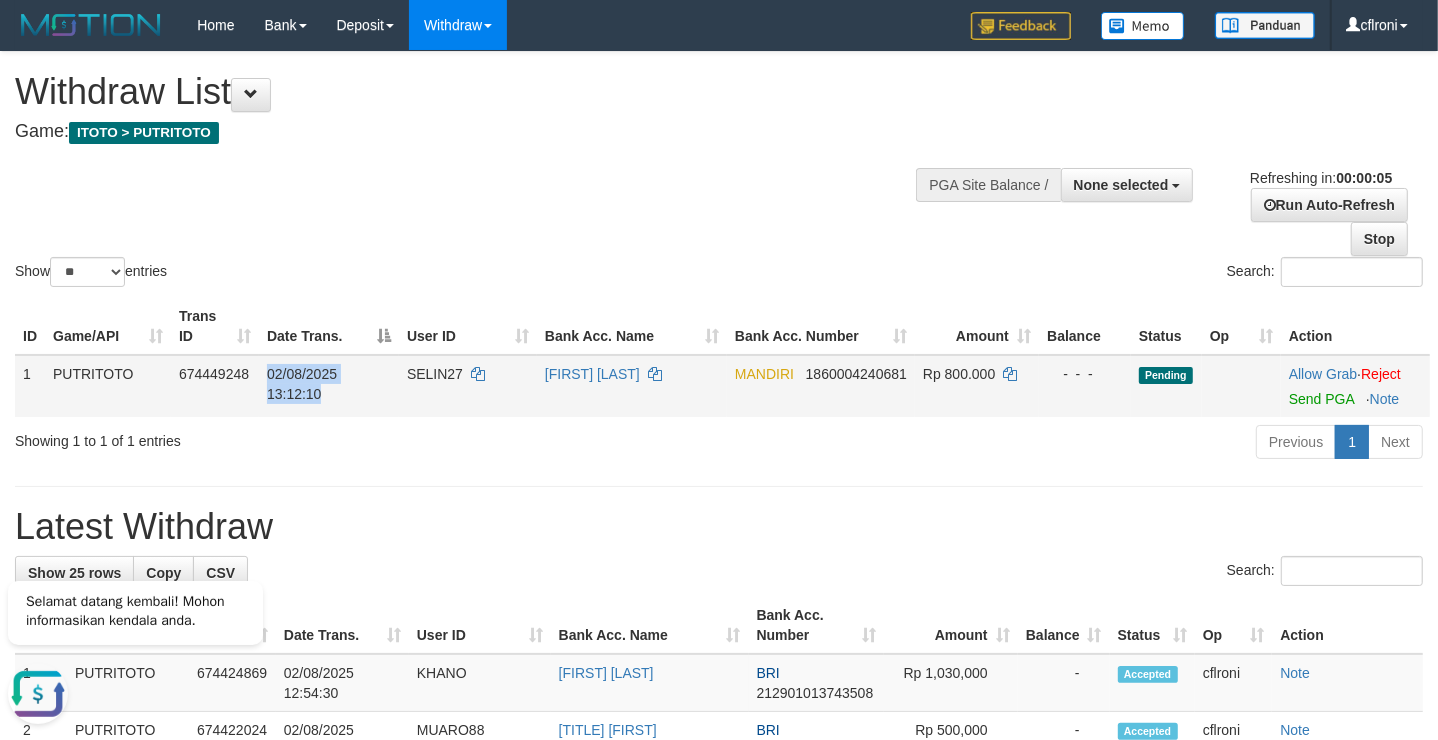 drag, startPoint x: 454, startPoint y: 399, endPoint x: 783, endPoint y: 396, distance: 329.01367 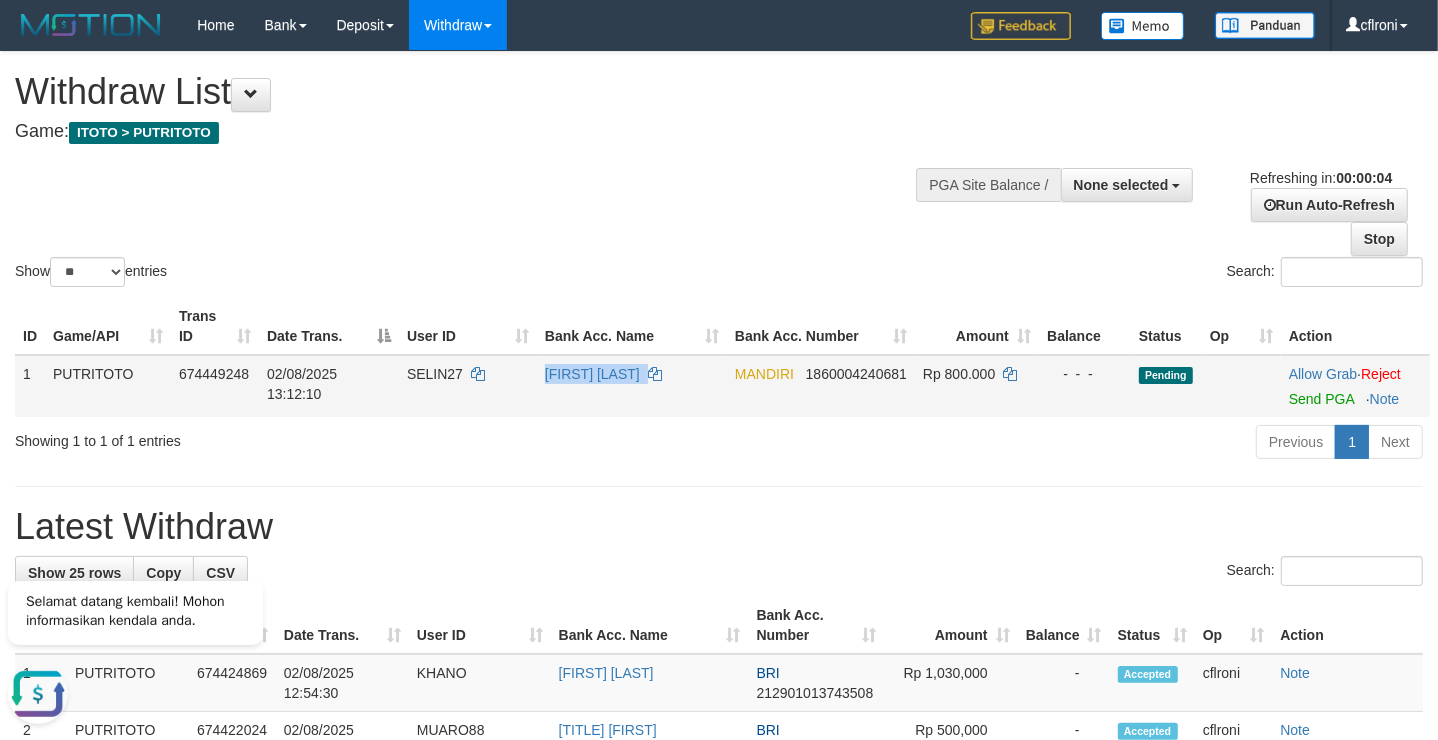 click on "MANDIRI     1860004240681" at bounding box center [821, 386] 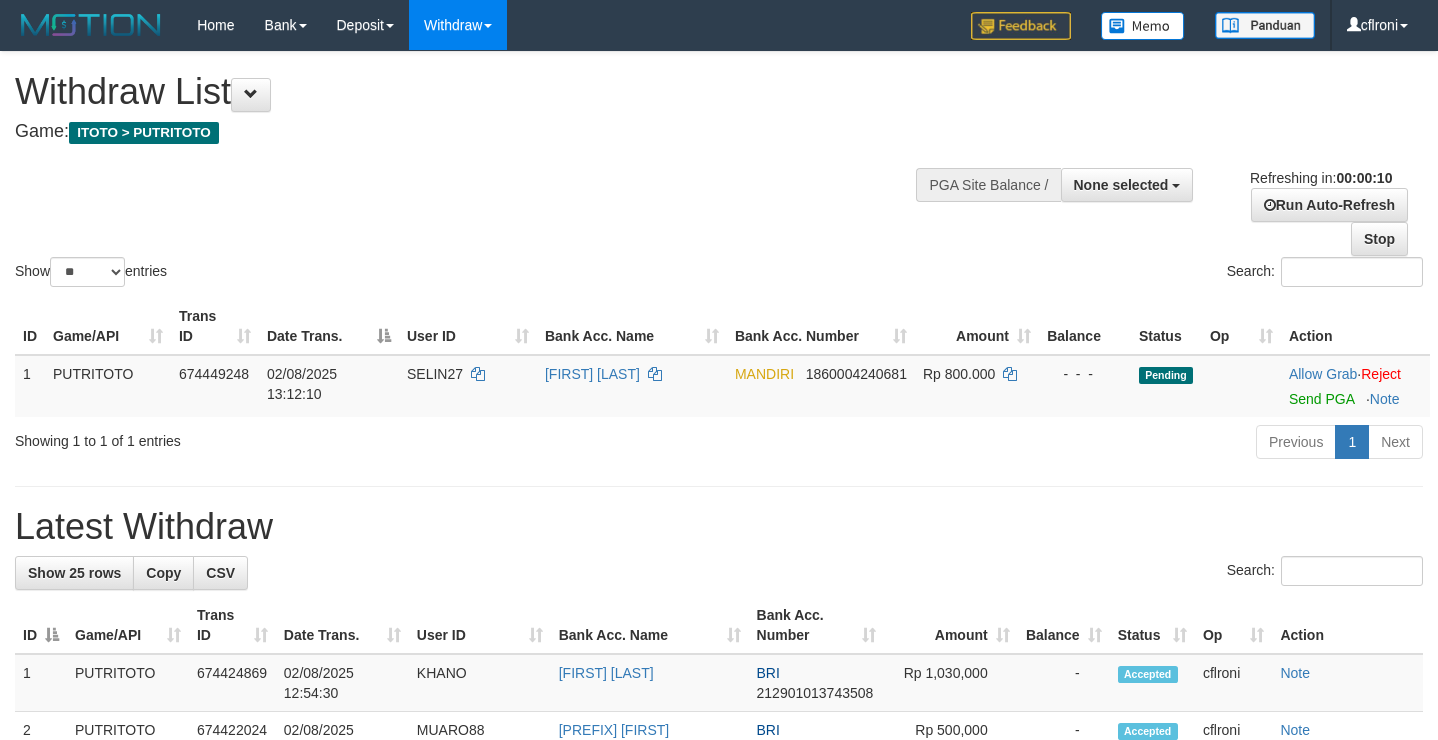select 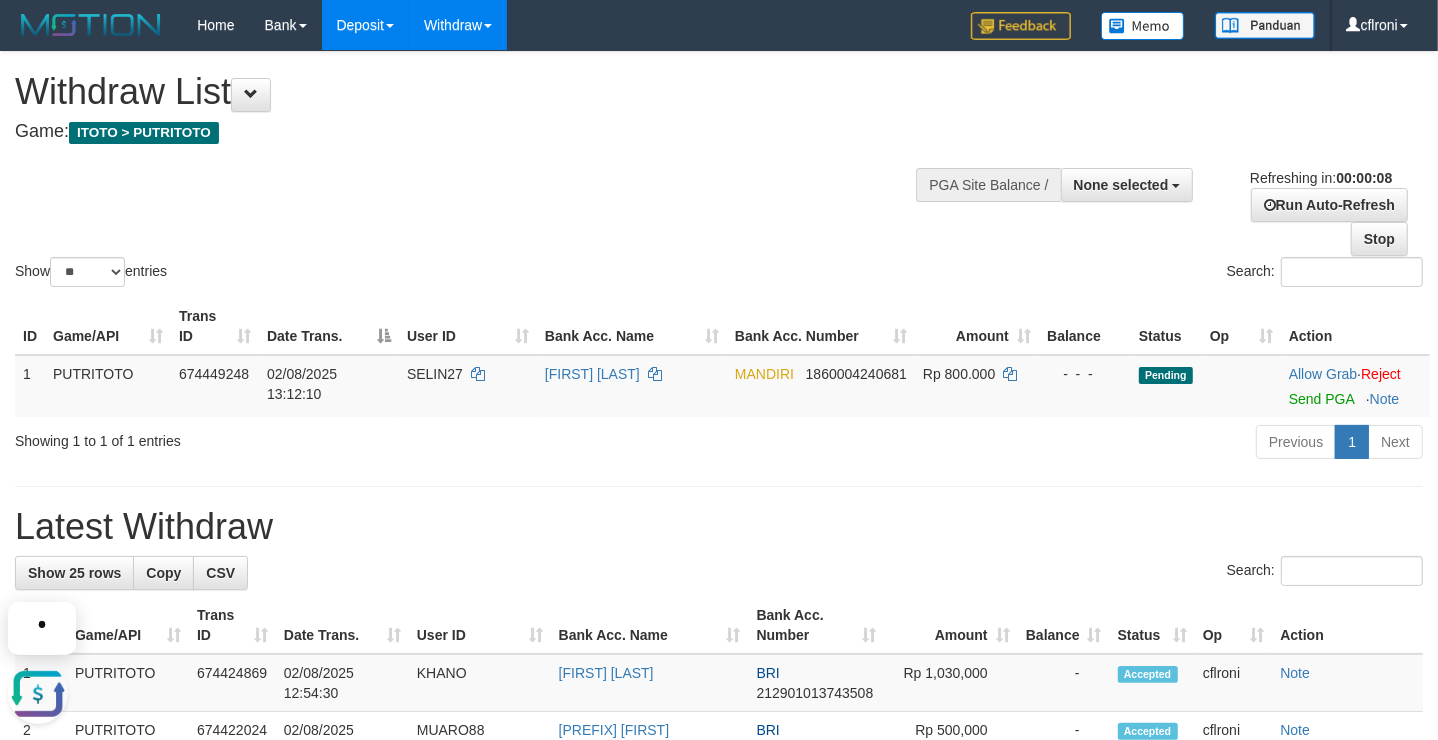 scroll, scrollTop: 0, scrollLeft: 0, axis: both 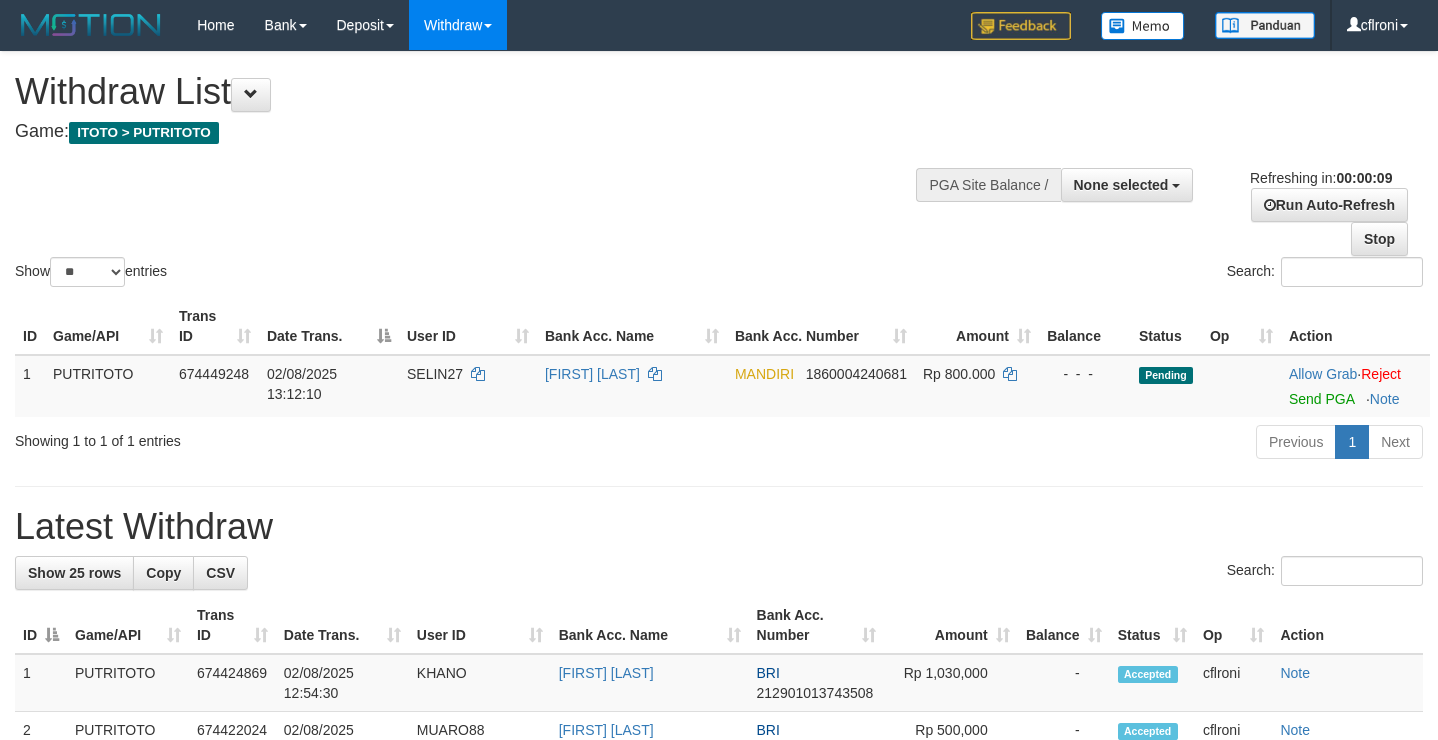 select 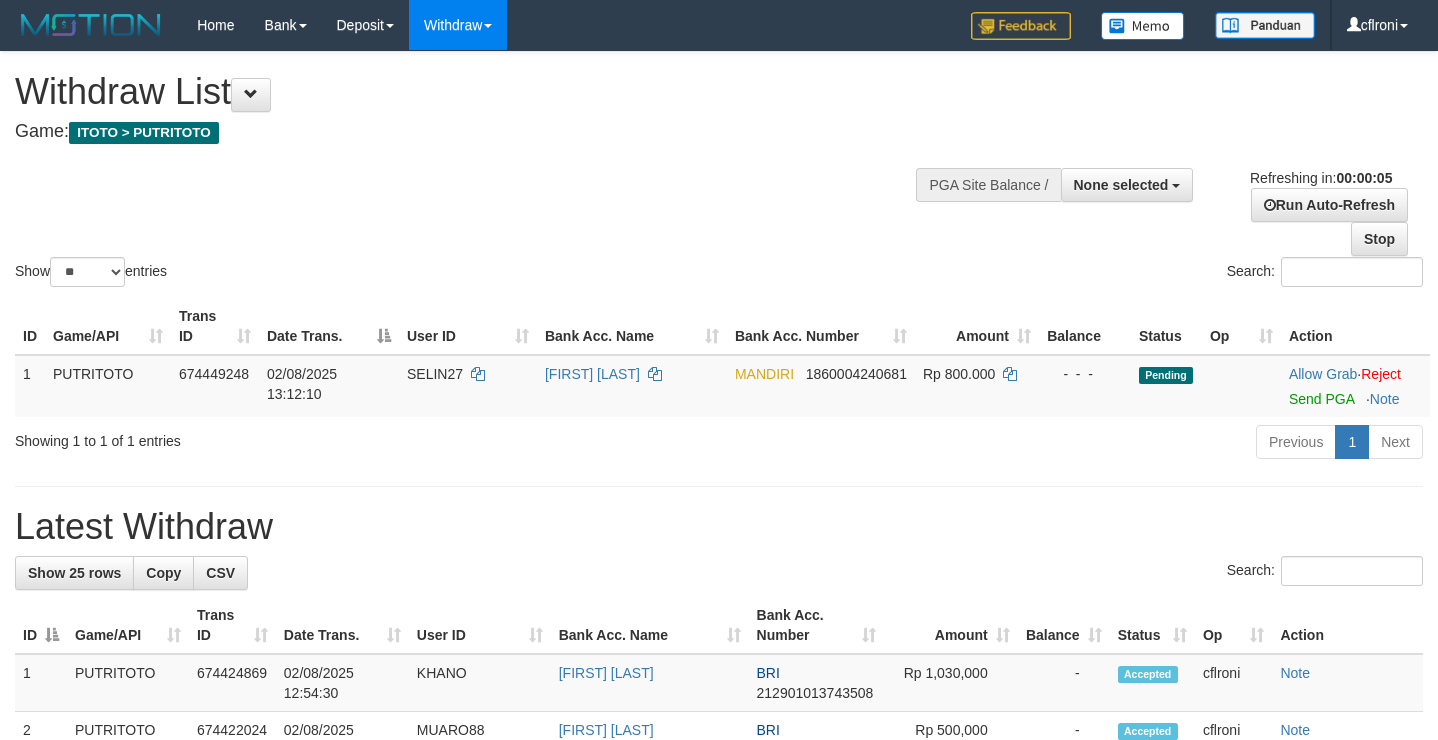 scroll, scrollTop: 0, scrollLeft: 0, axis: both 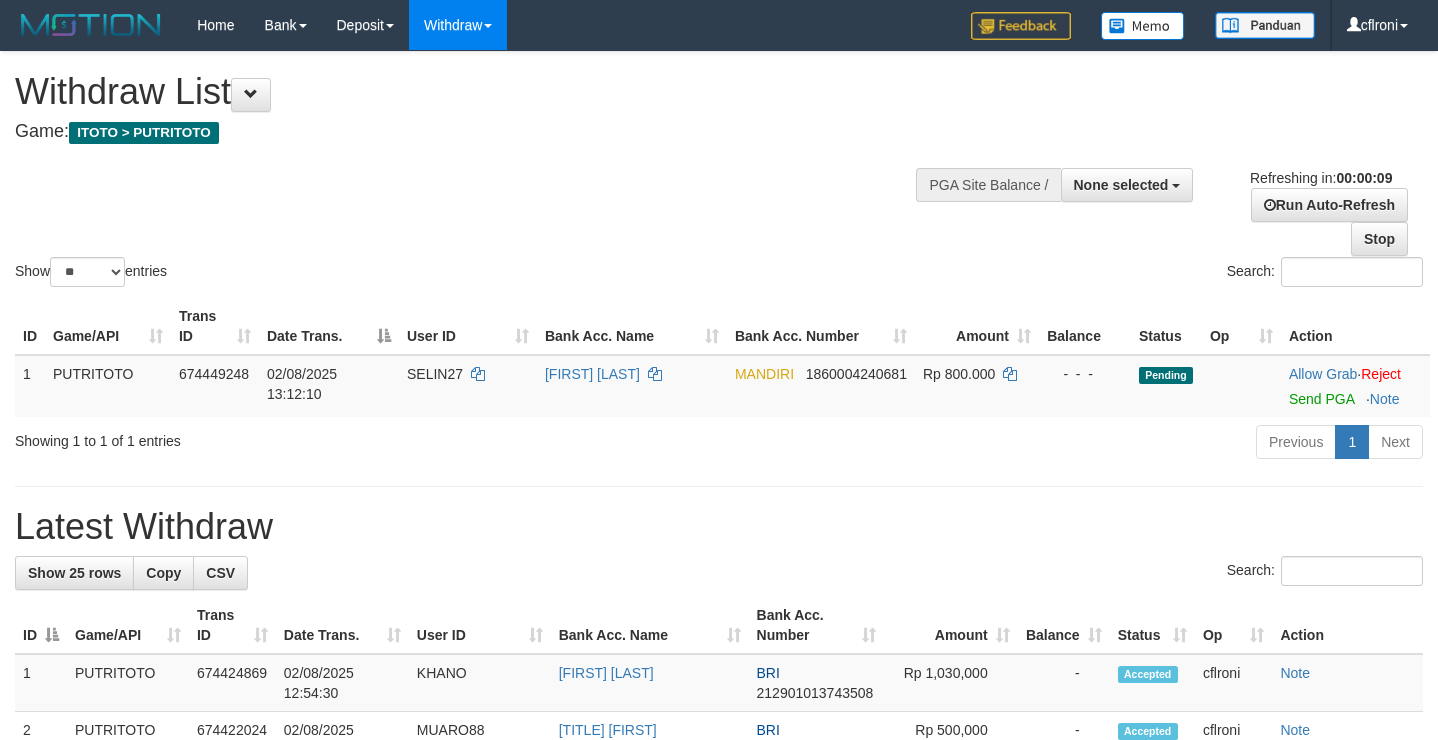 select 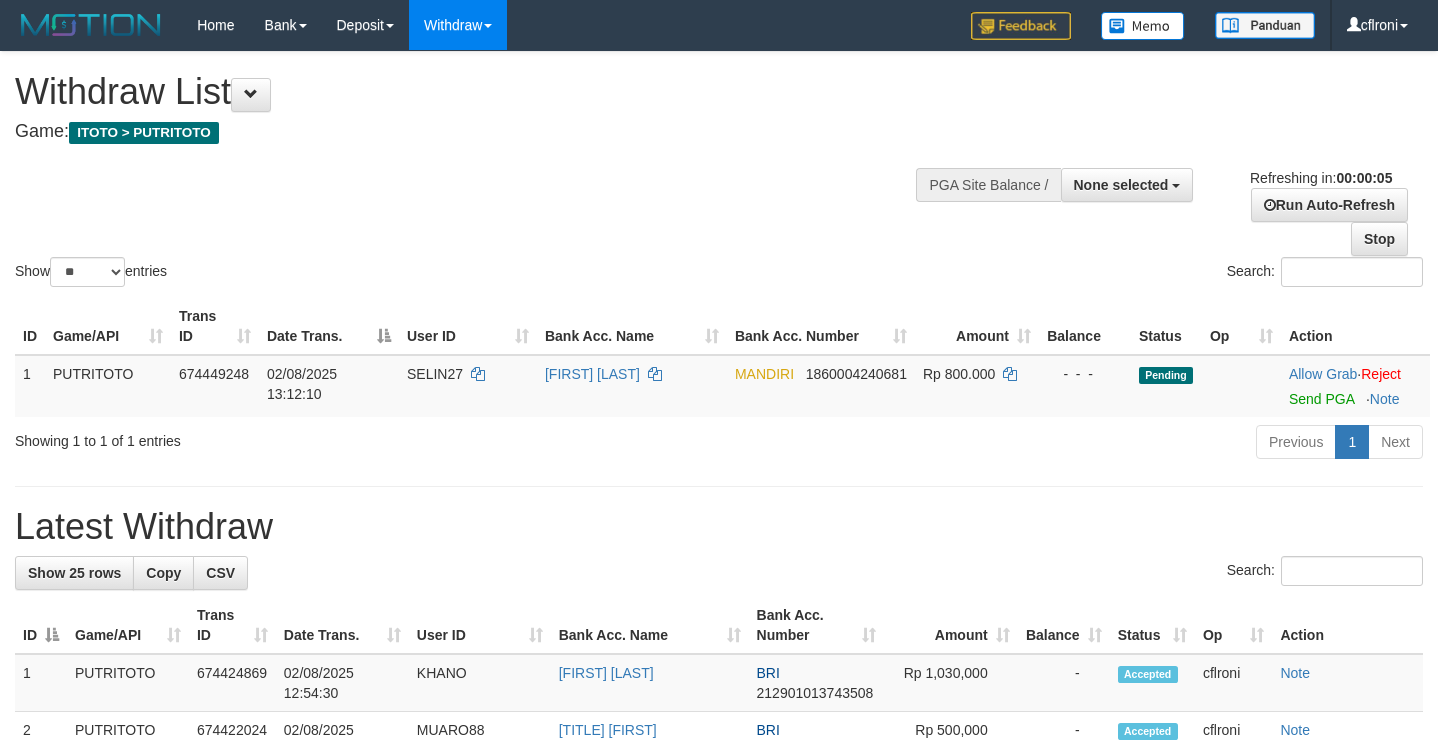 scroll, scrollTop: 0, scrollLeft: 0, axis: both 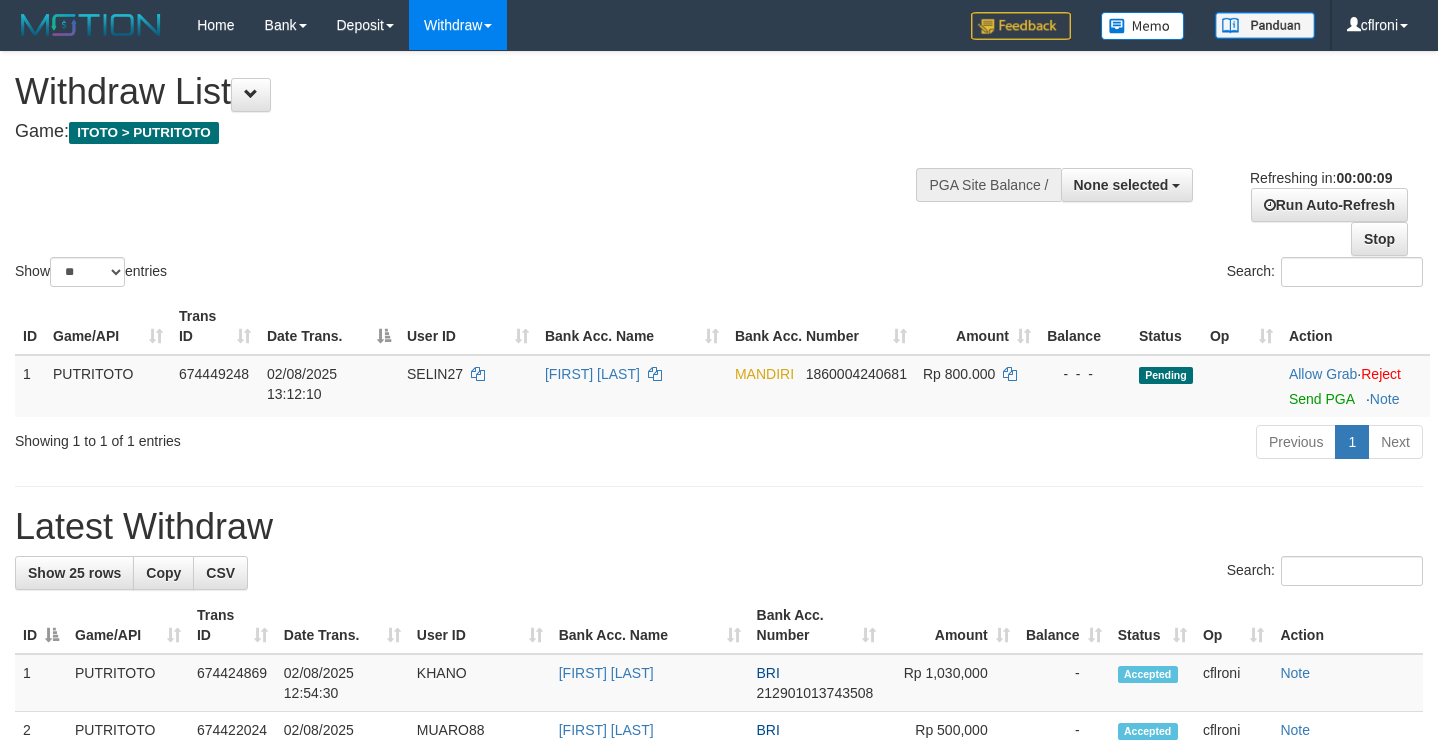 select 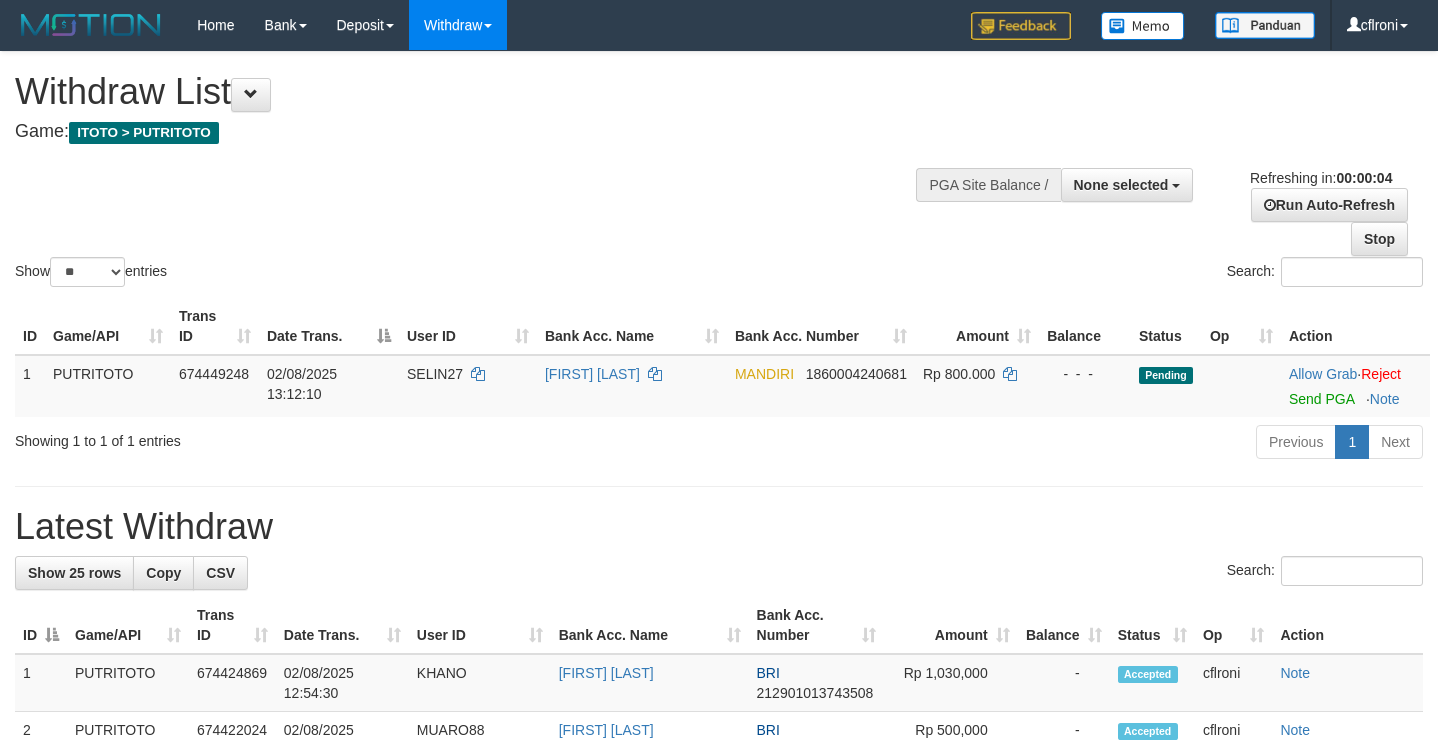 scroll, scrollTop: 0, scrollLeft: 0, axis: both 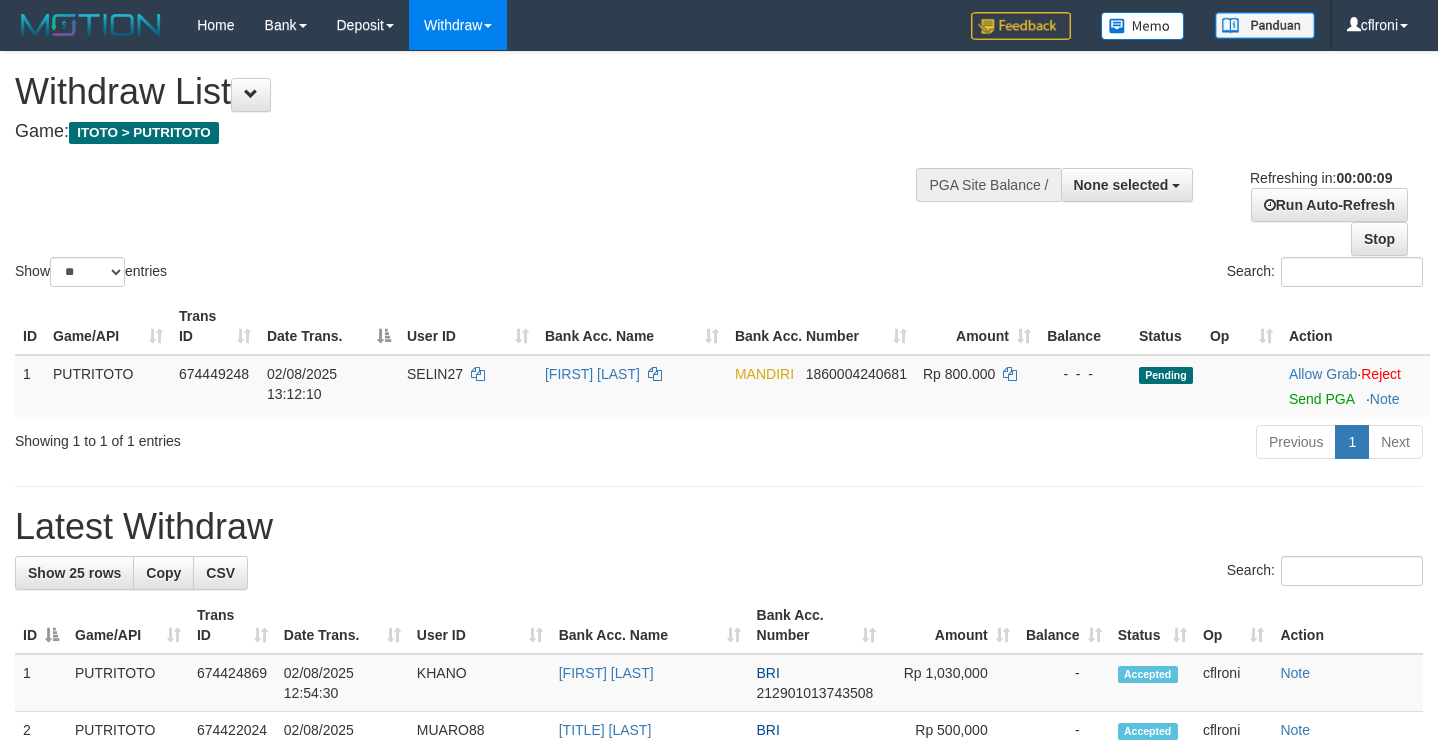 select 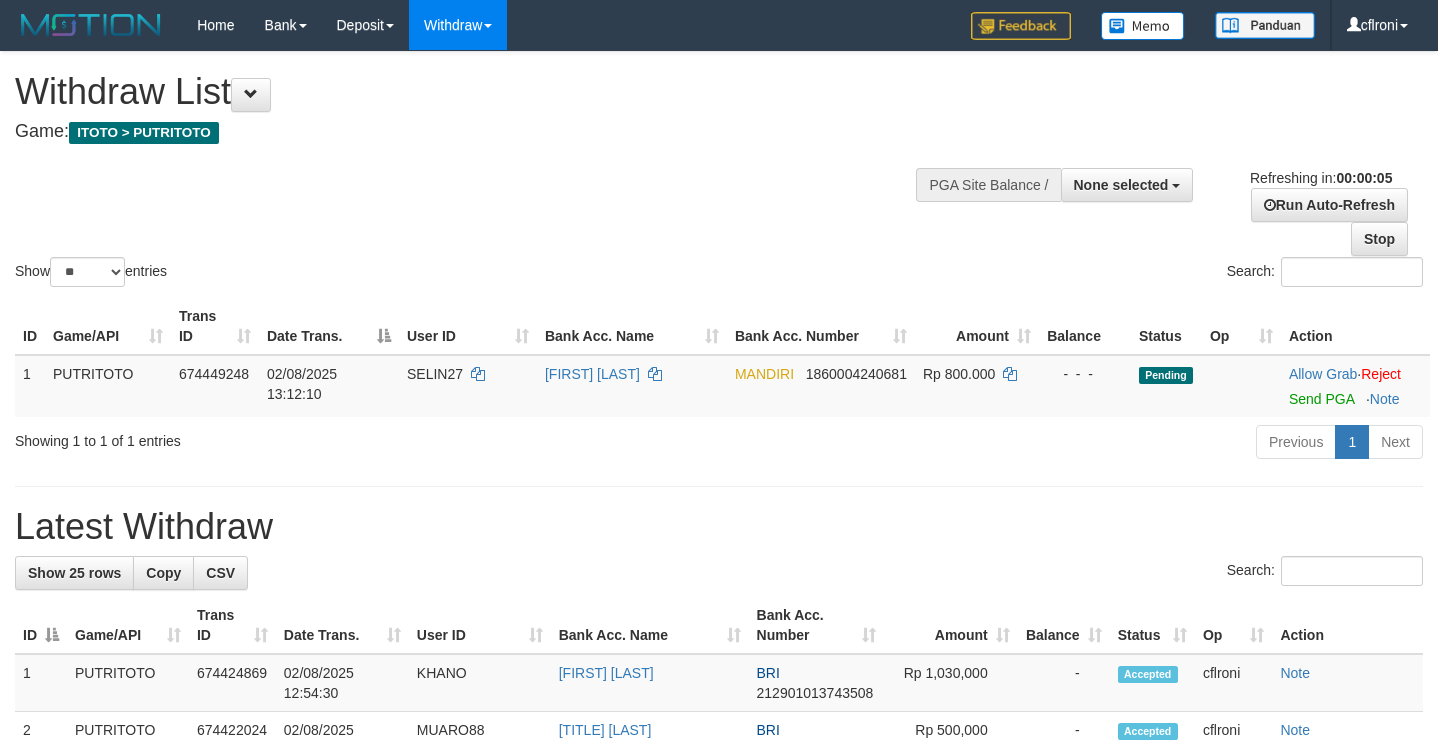 scroll, scrollTop: 0, scrollLeft: 0, axis: both 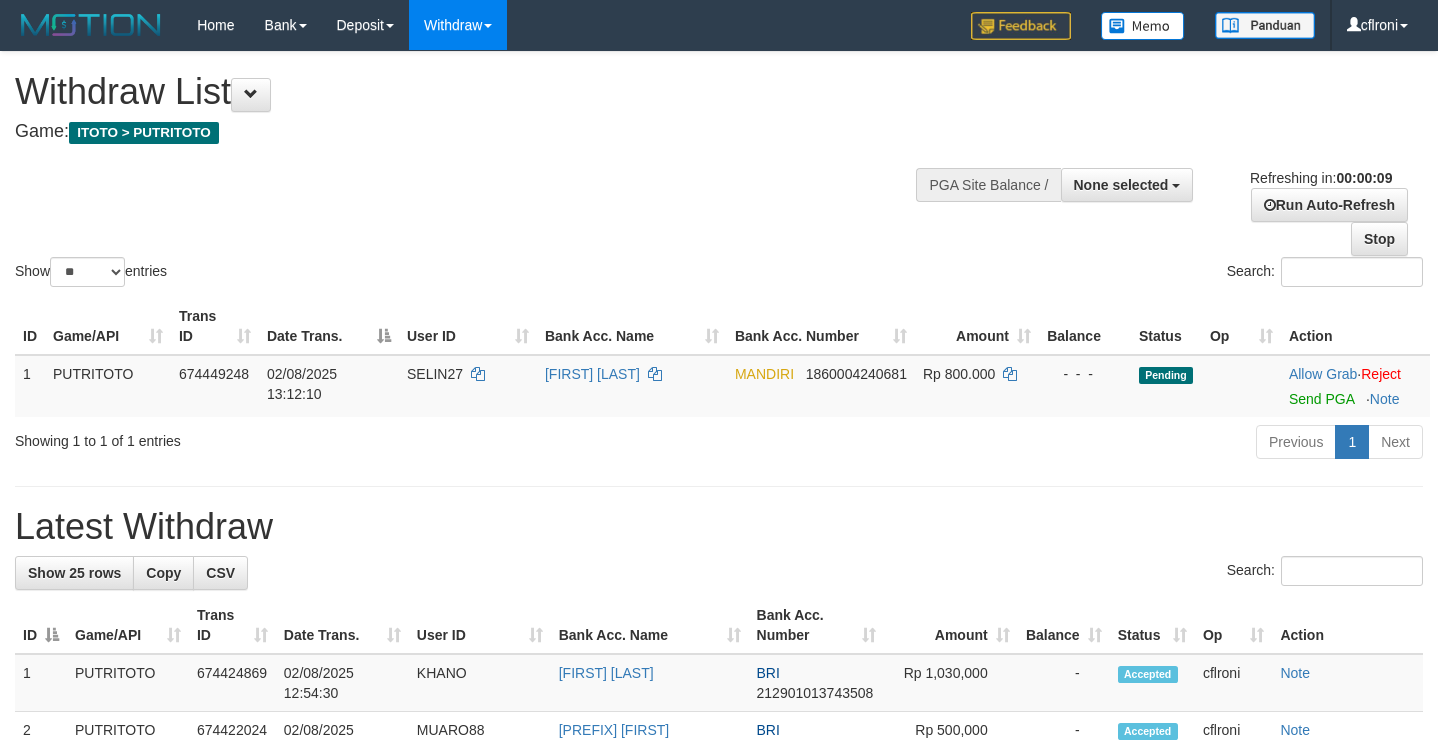 select 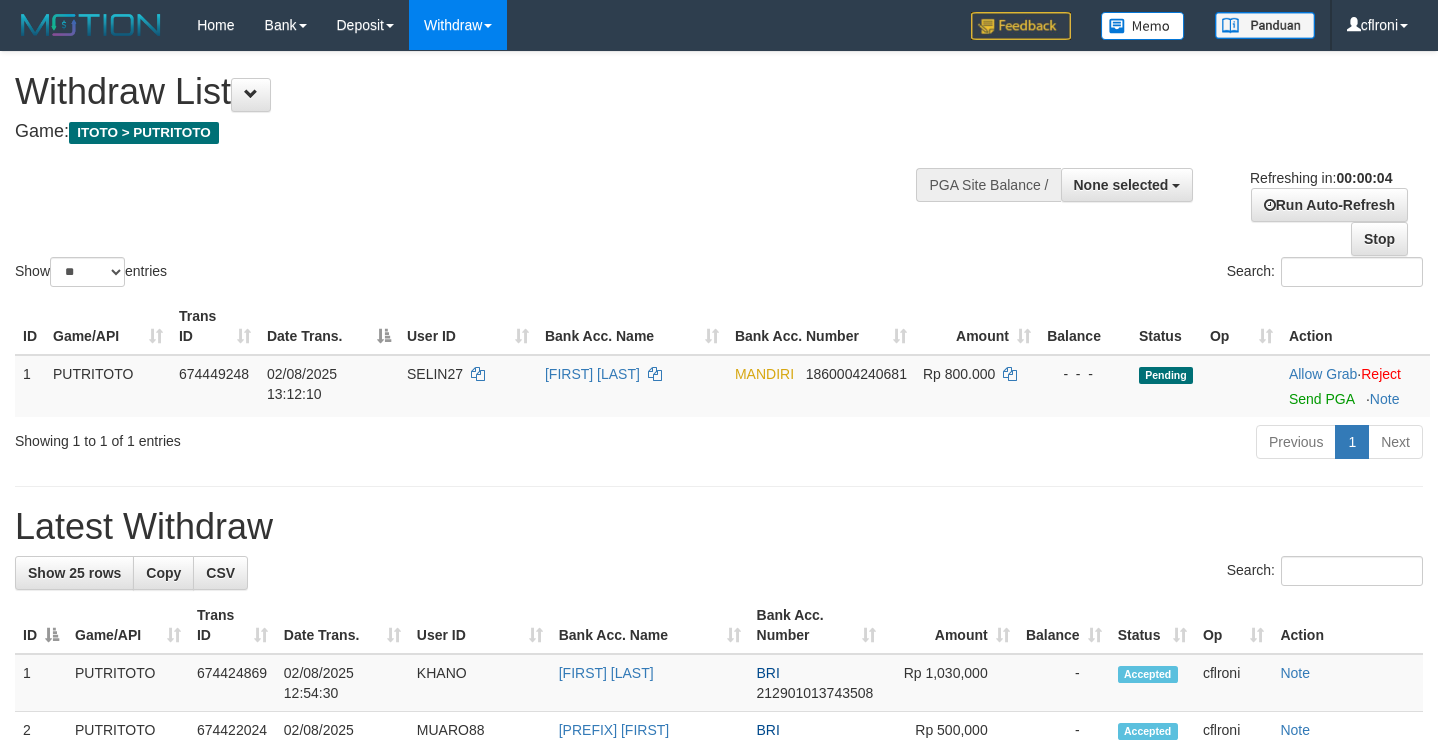 scroll, scrollTop: 0, scrollLeft: 0, axis: both 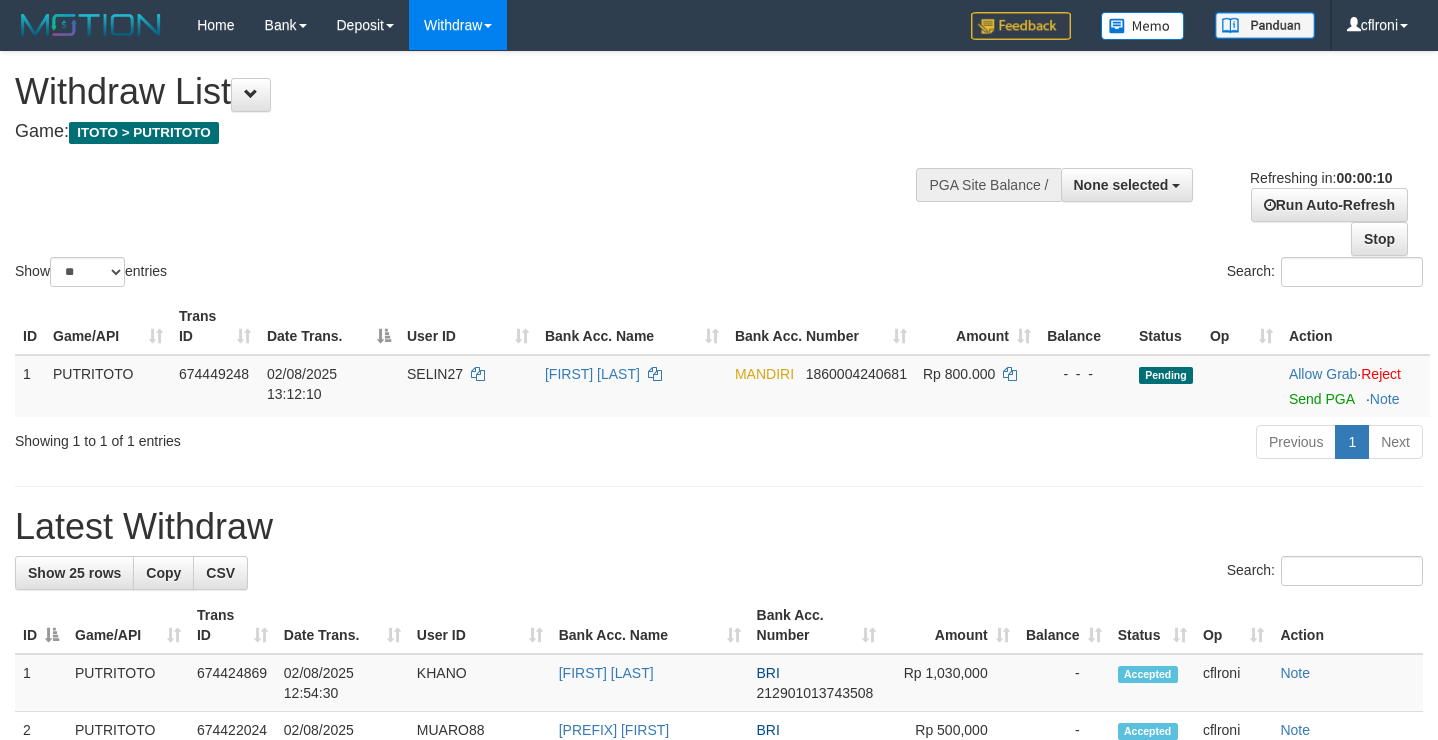 select 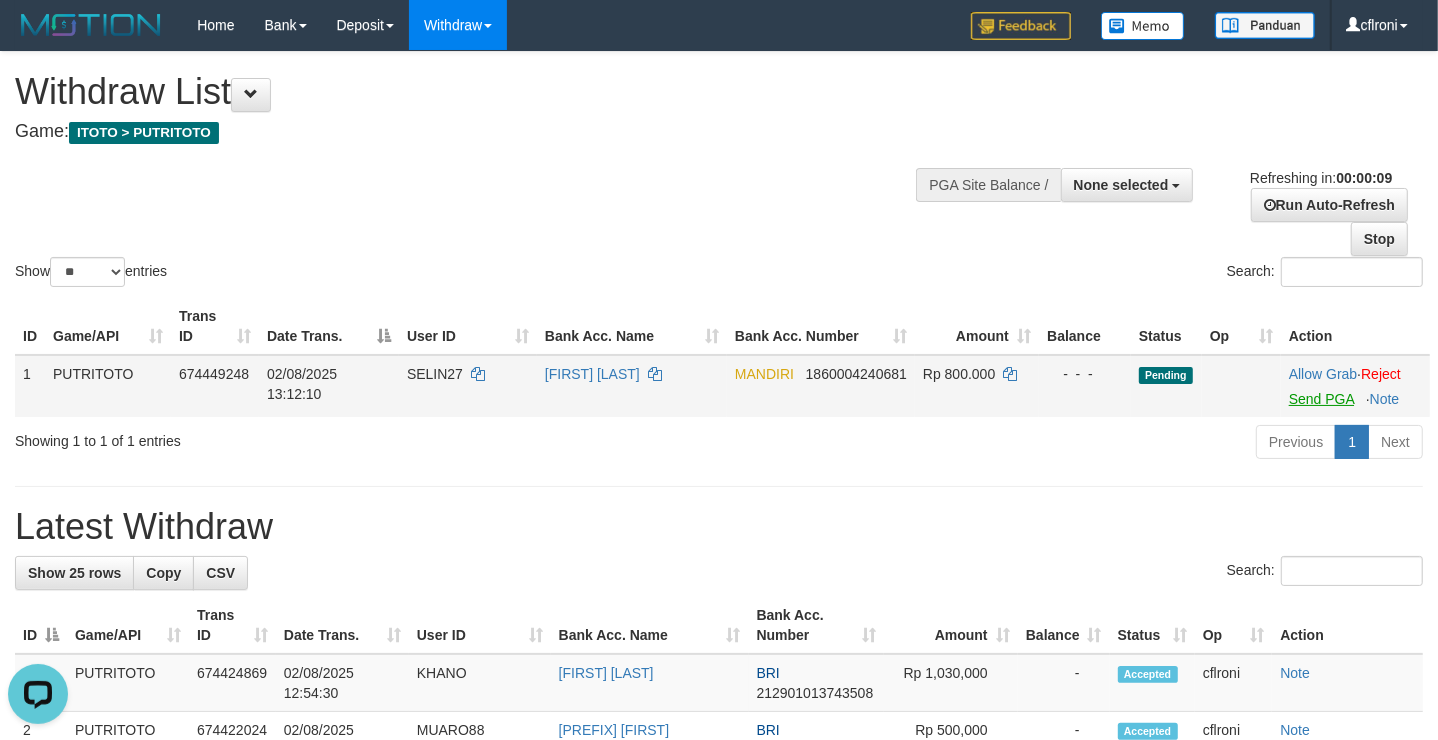 scroll, scrollTop: 0, scrollLeft: 0, axis: both 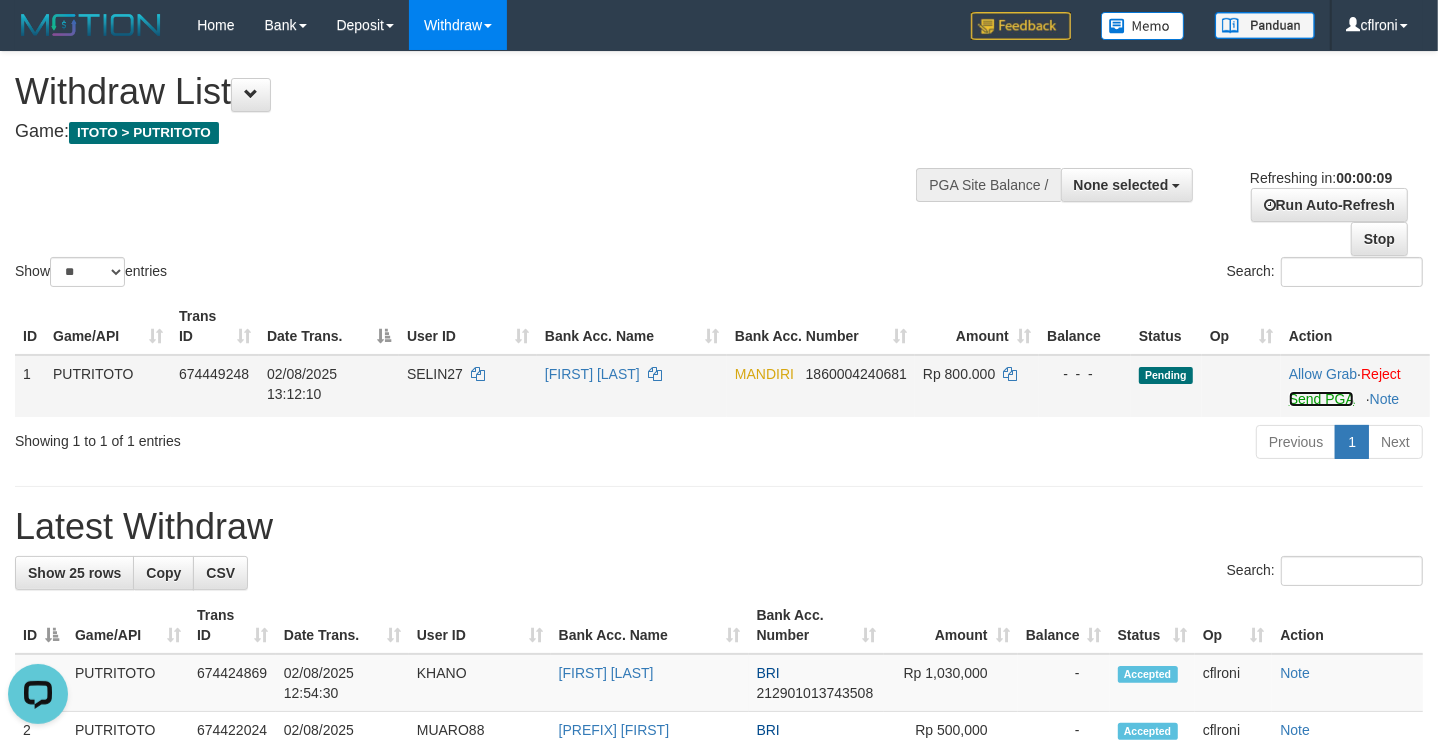 click on "Send PGA" at bounding box center [1321, 399] 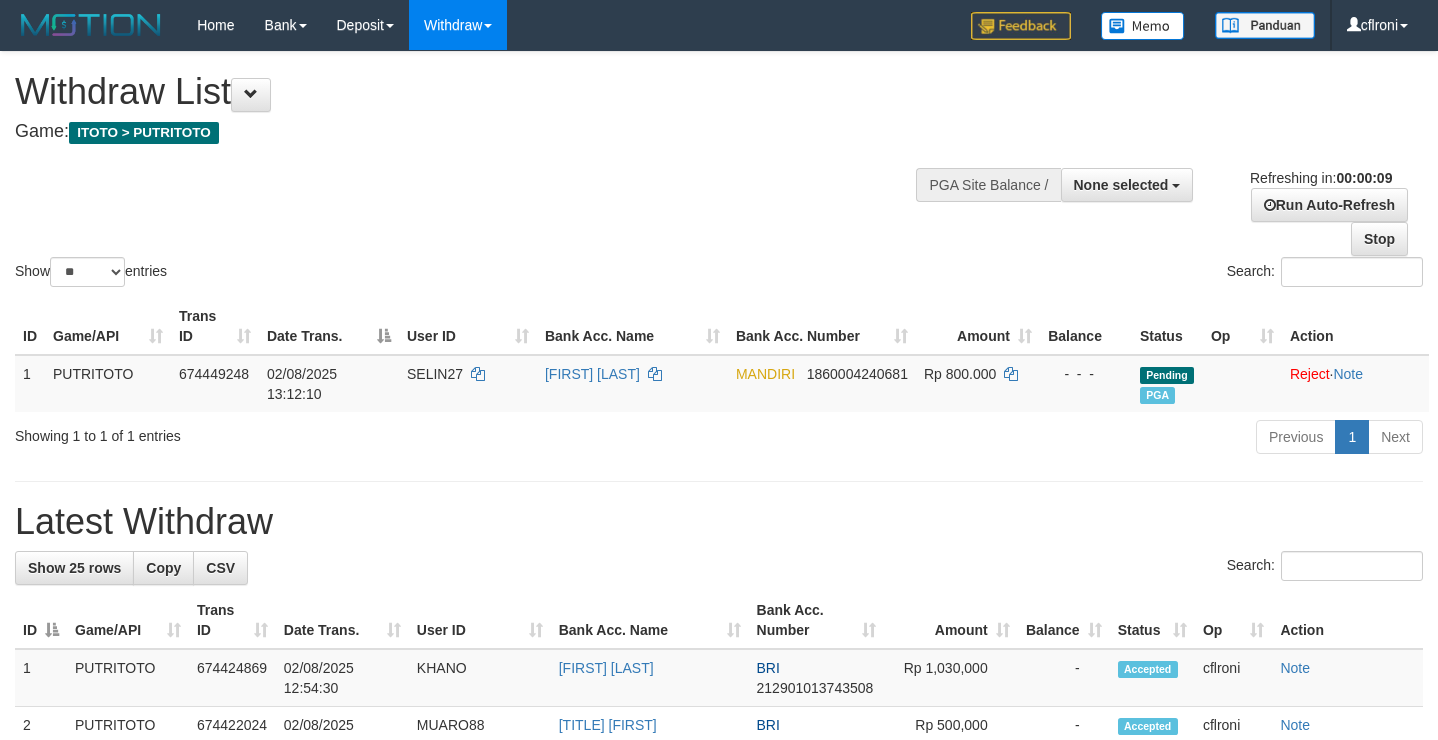 select 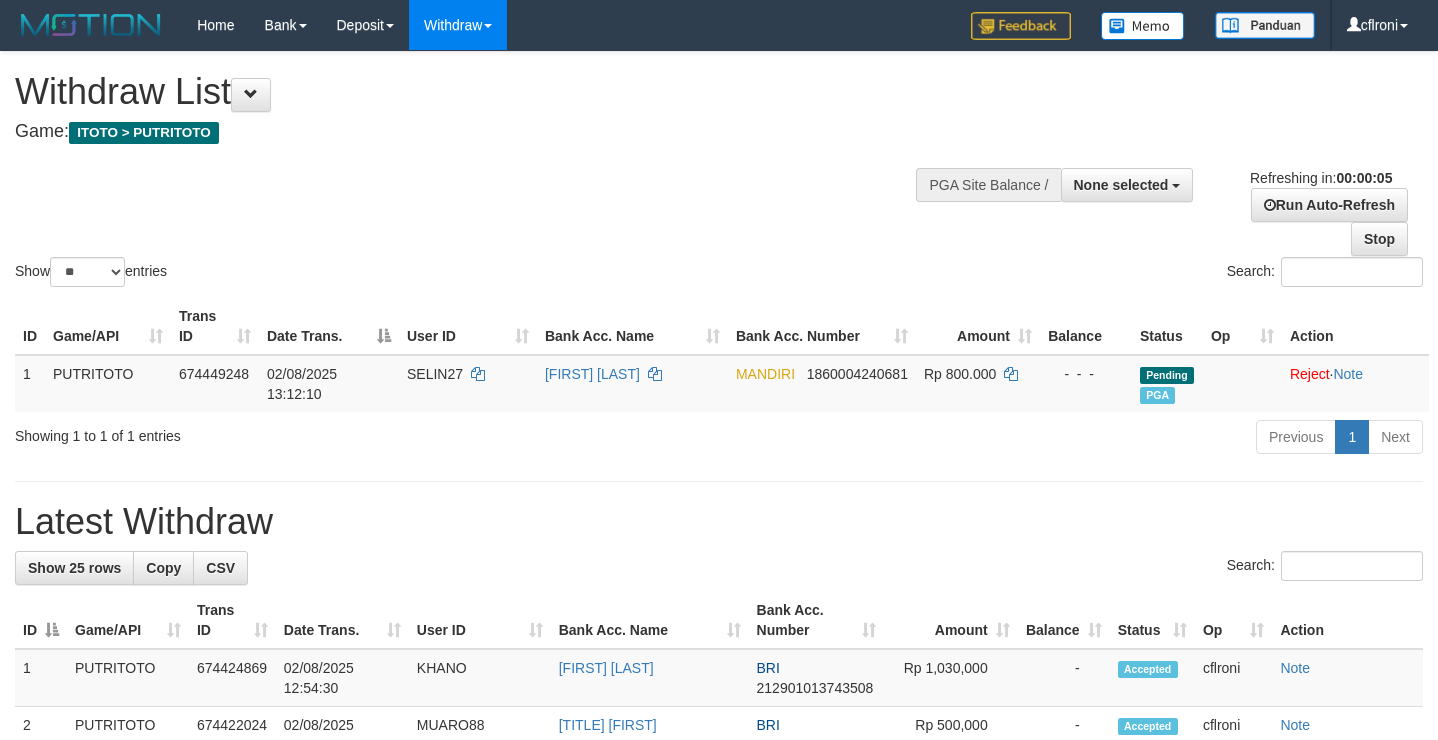 scroll, scrollTop: 0, scrollLeft: 0, axis: both 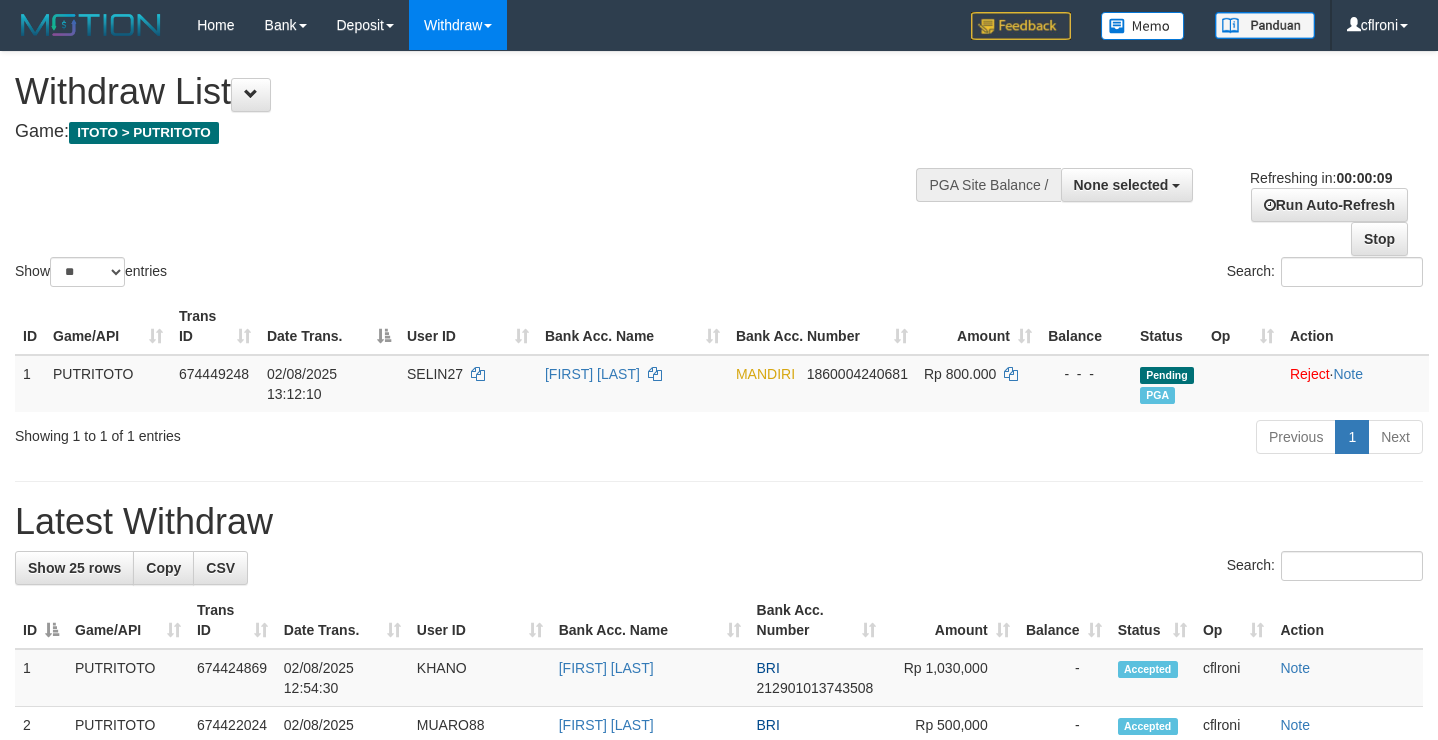 select 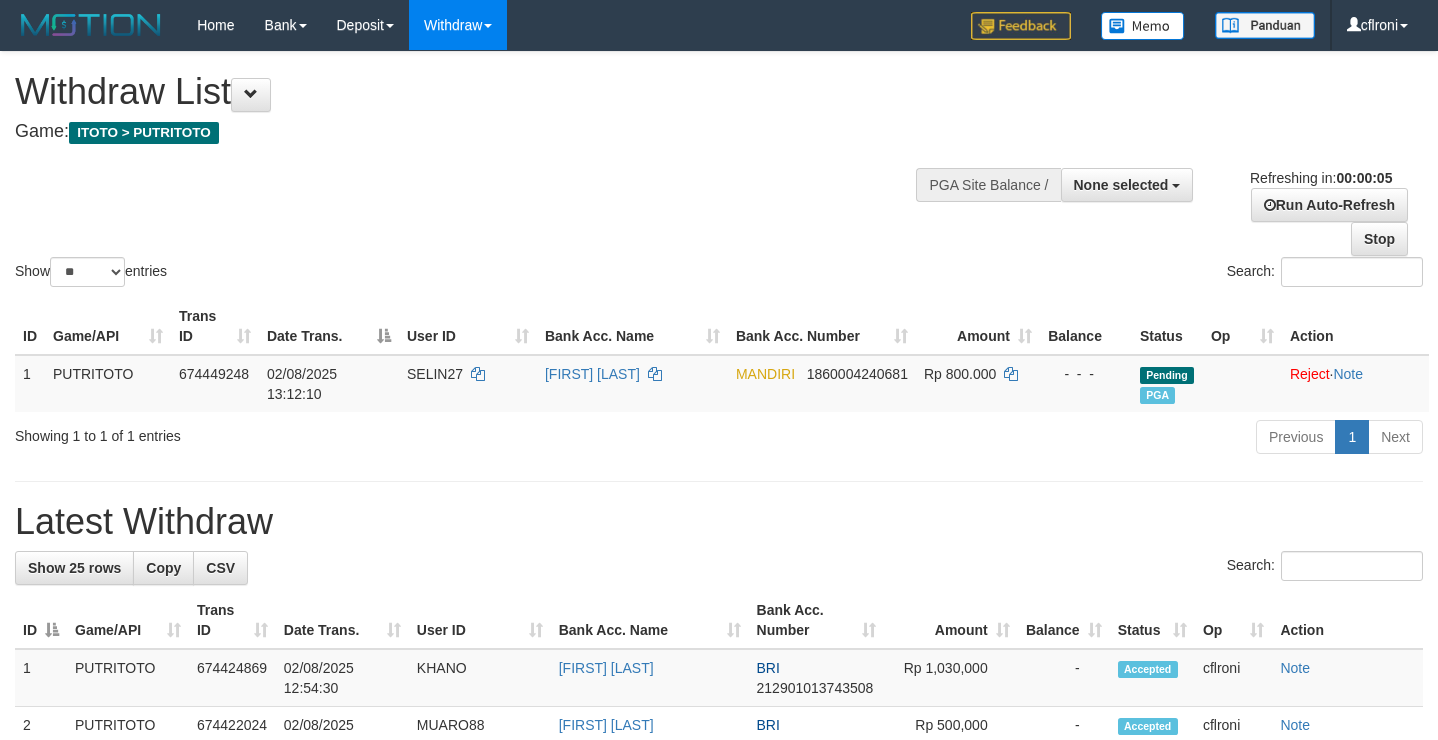 scroll, scrollTop: 0, scrollLeft: 0, axis: both 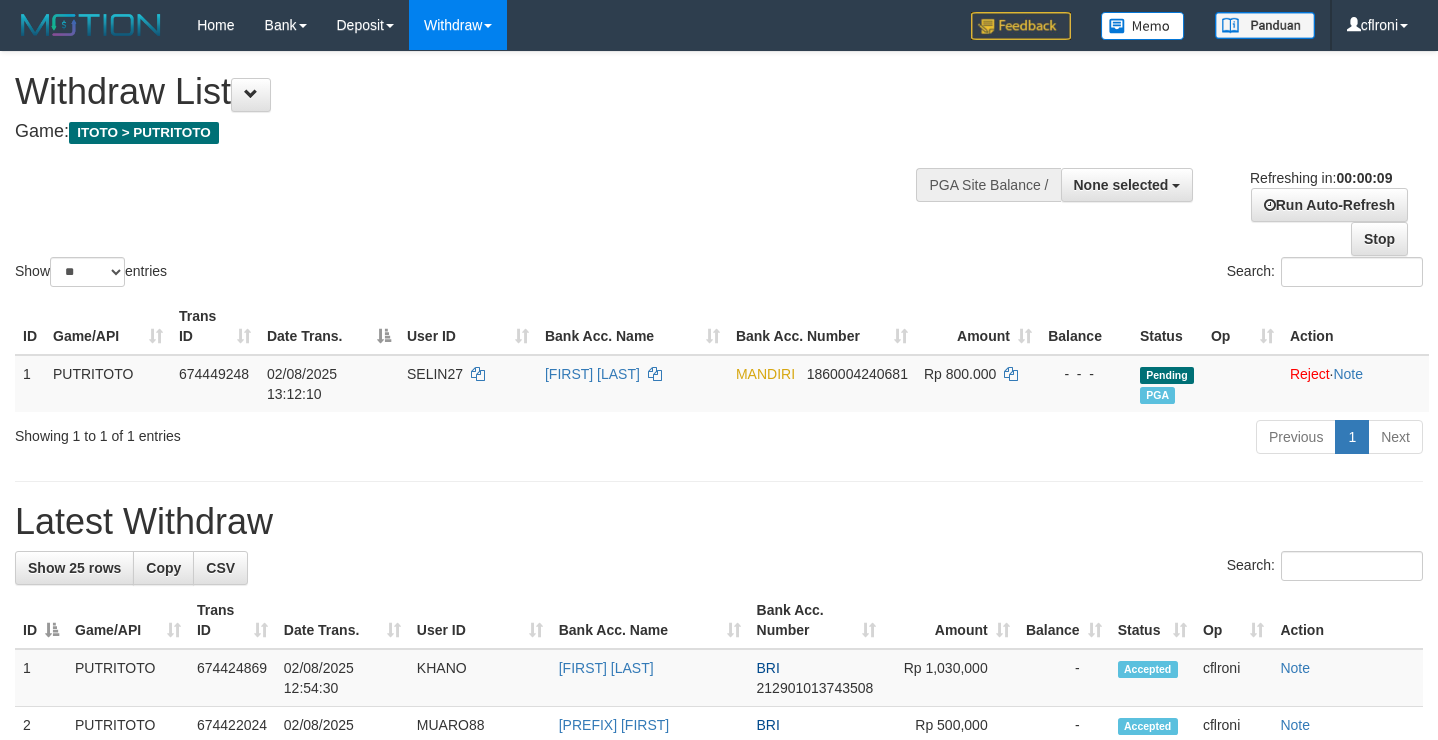 select 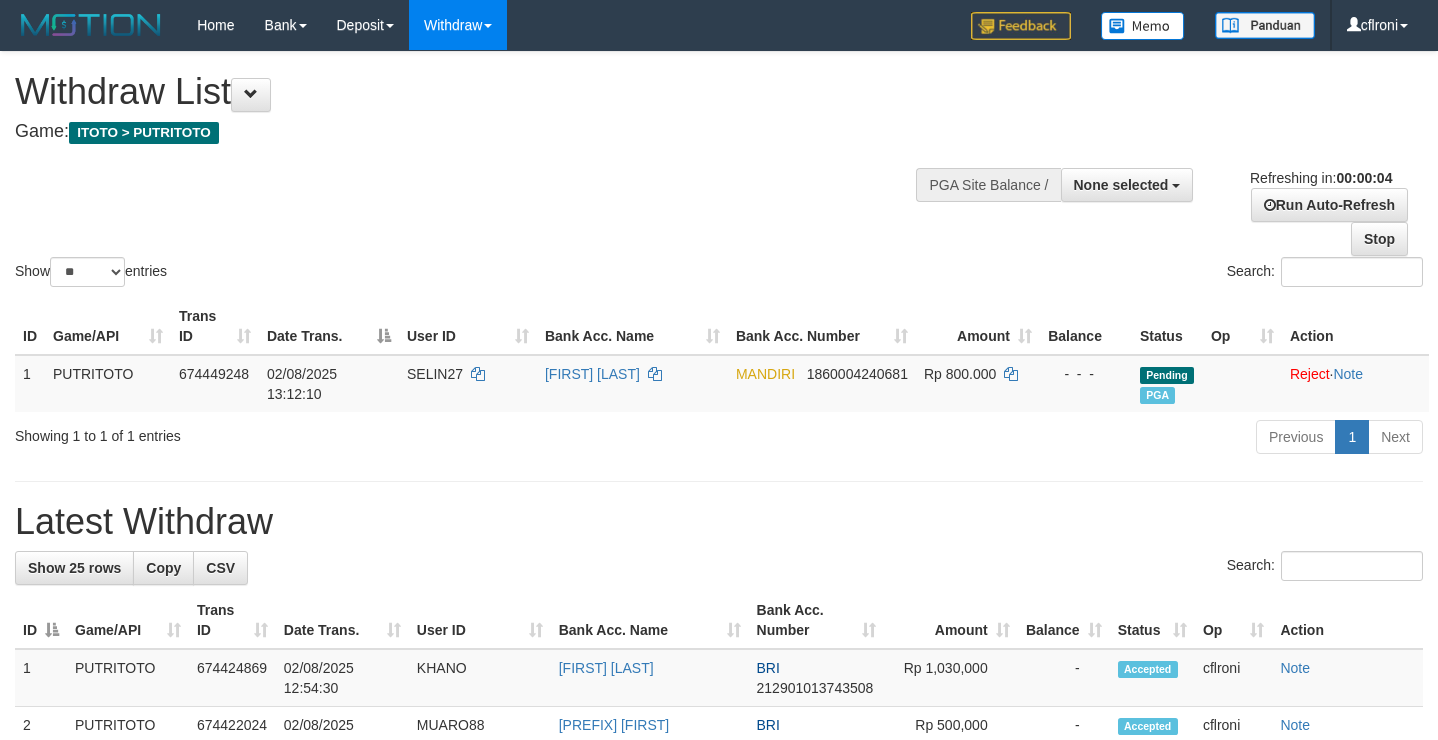 scroll, scrollTop: 0, scrollLeft: 0, axis: both 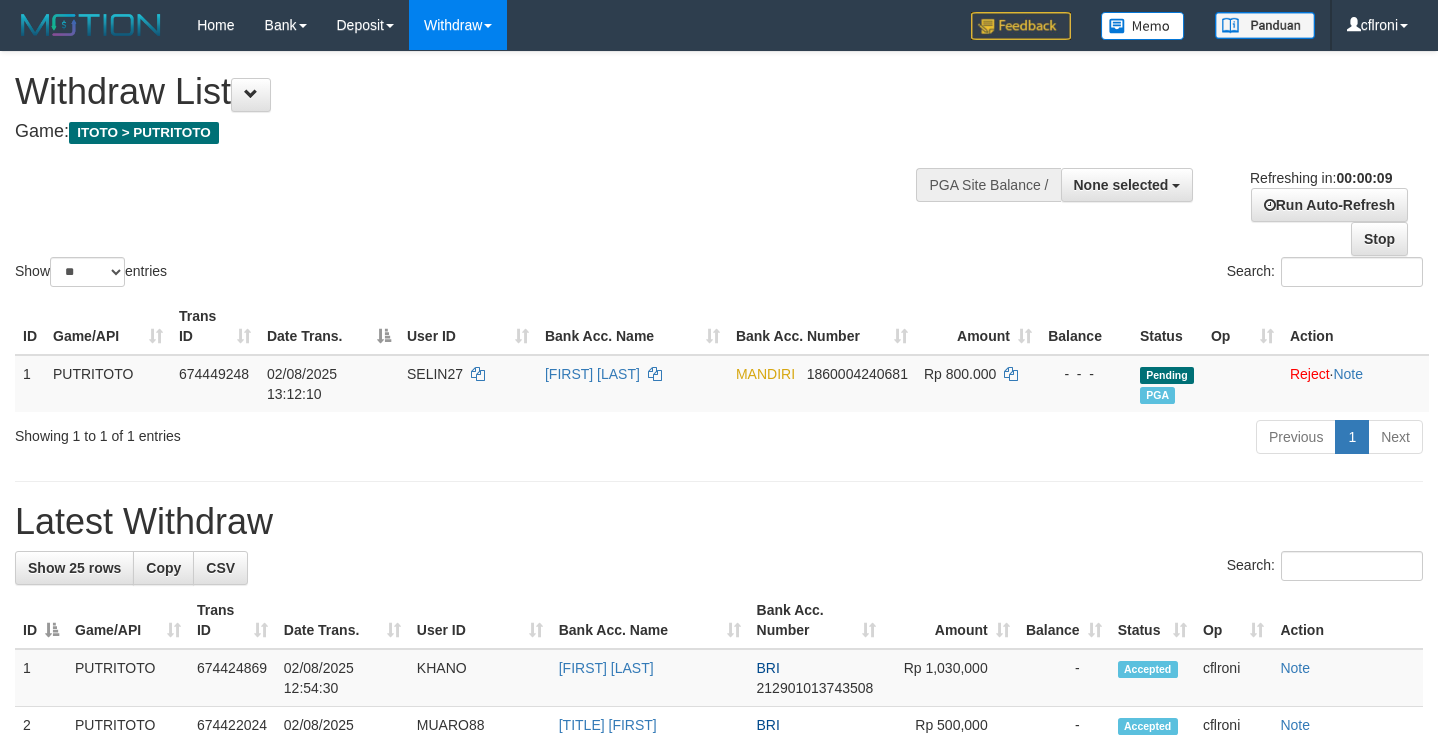 select 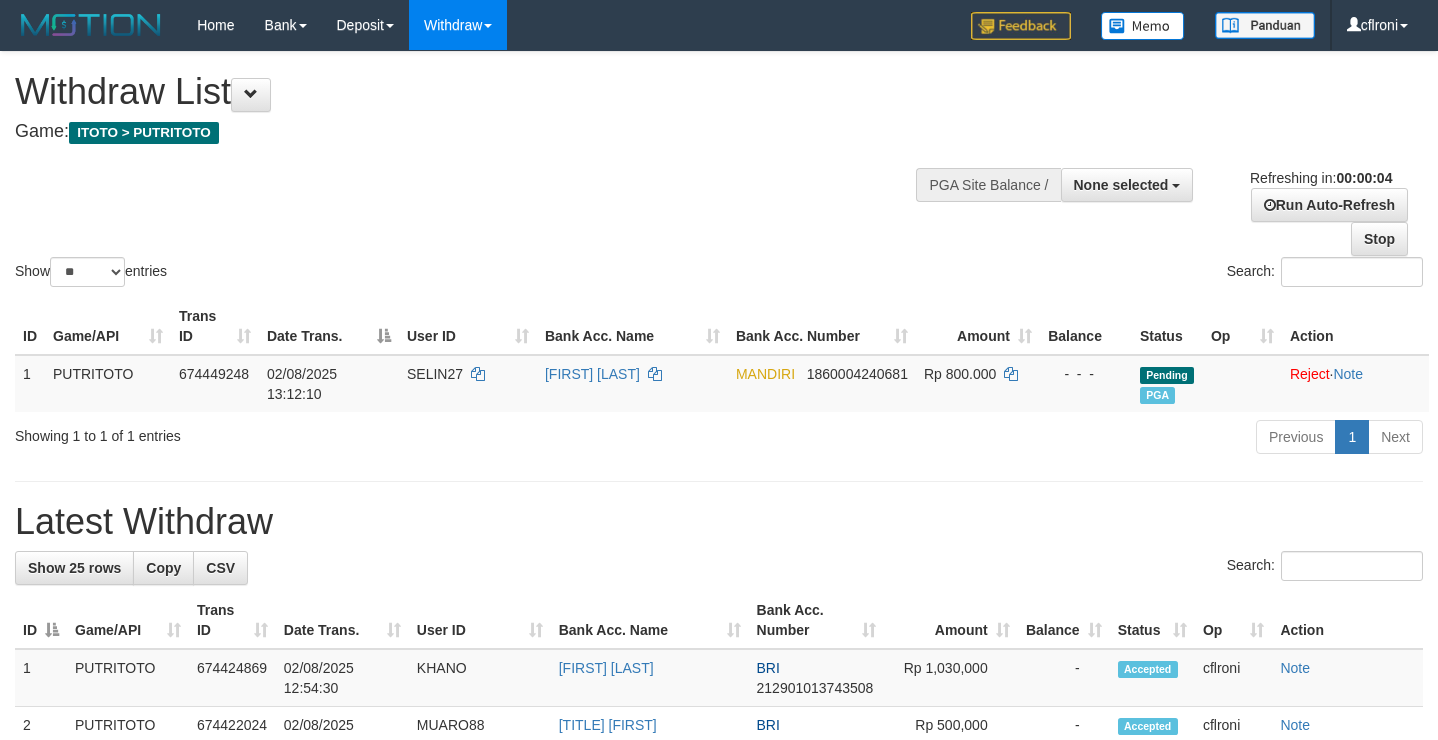 scroll, scrollTop: 0, scrollLeft: 0, axis: both 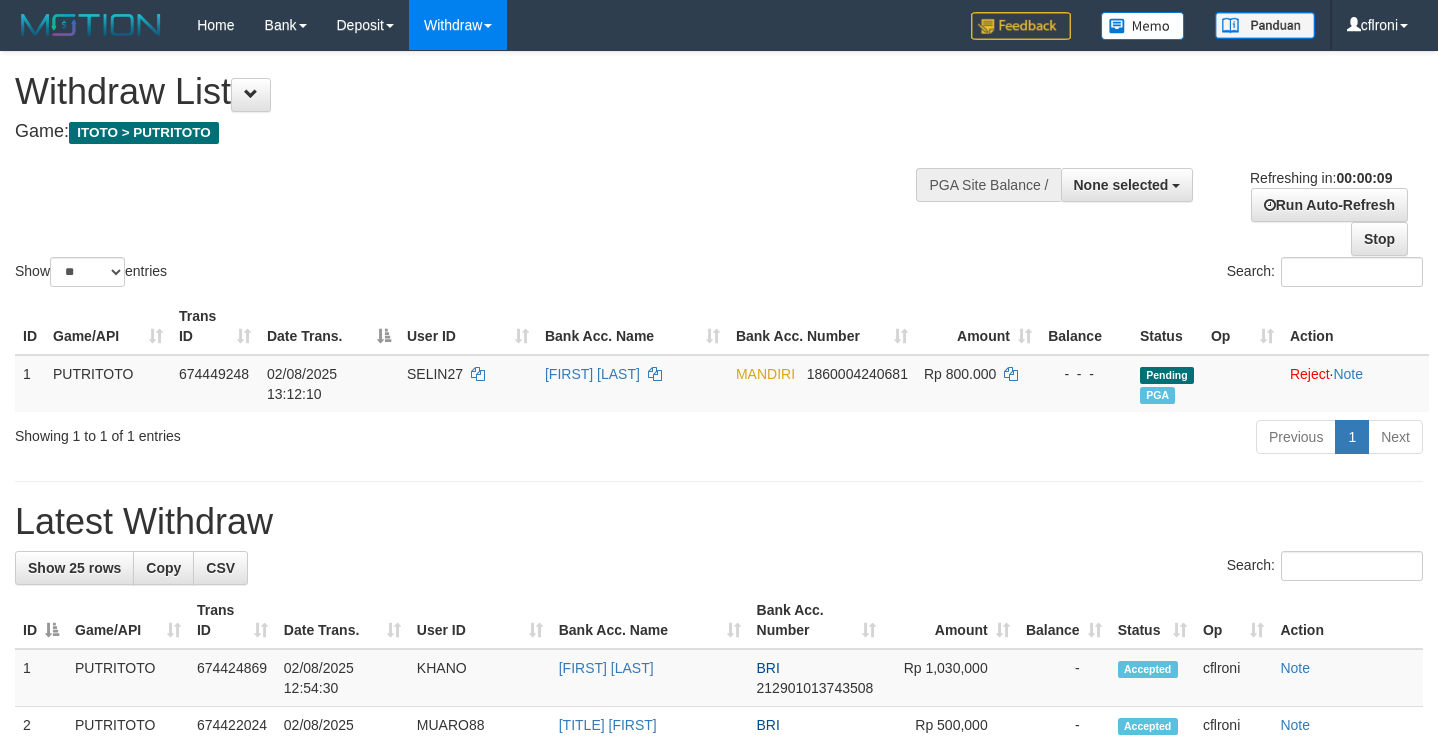 select 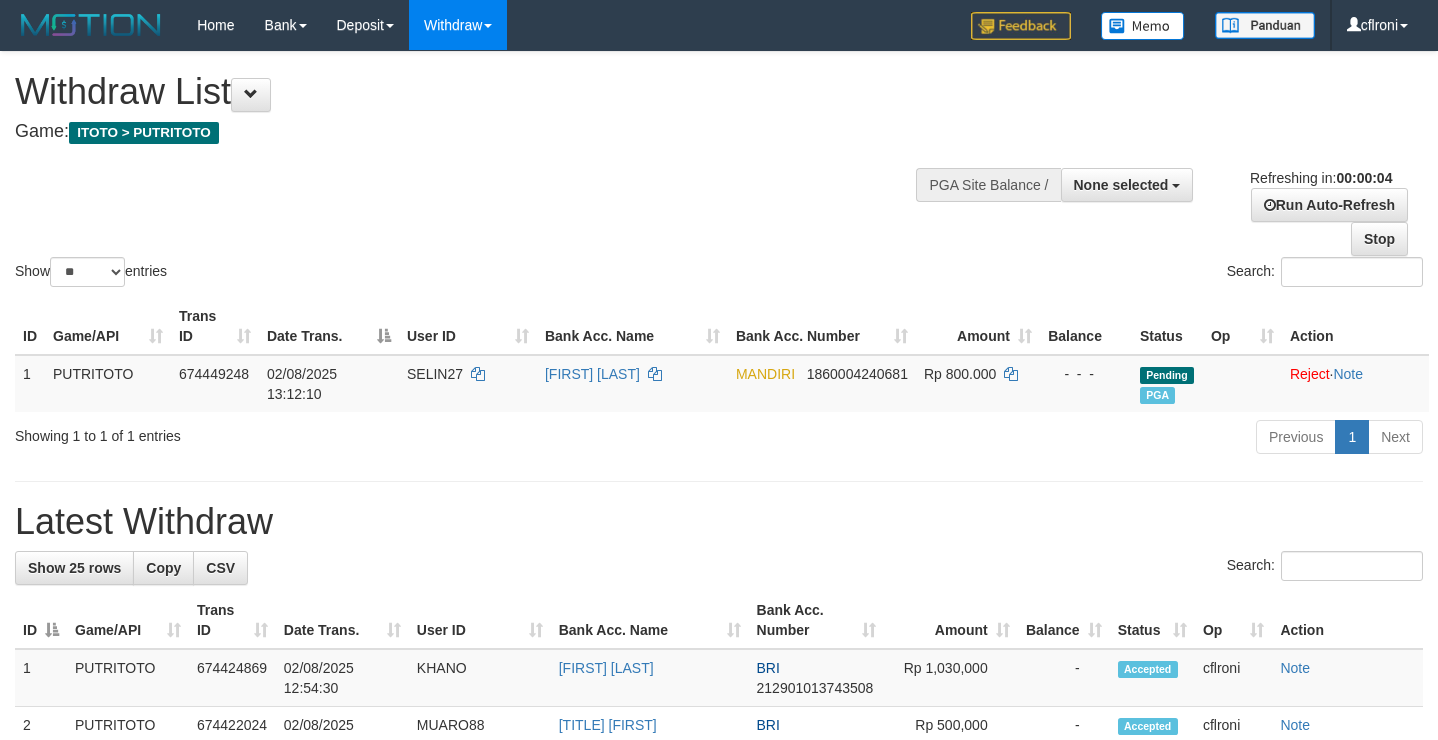 scroll, scrollTop: 0, scrollLeft: 0, axis: both 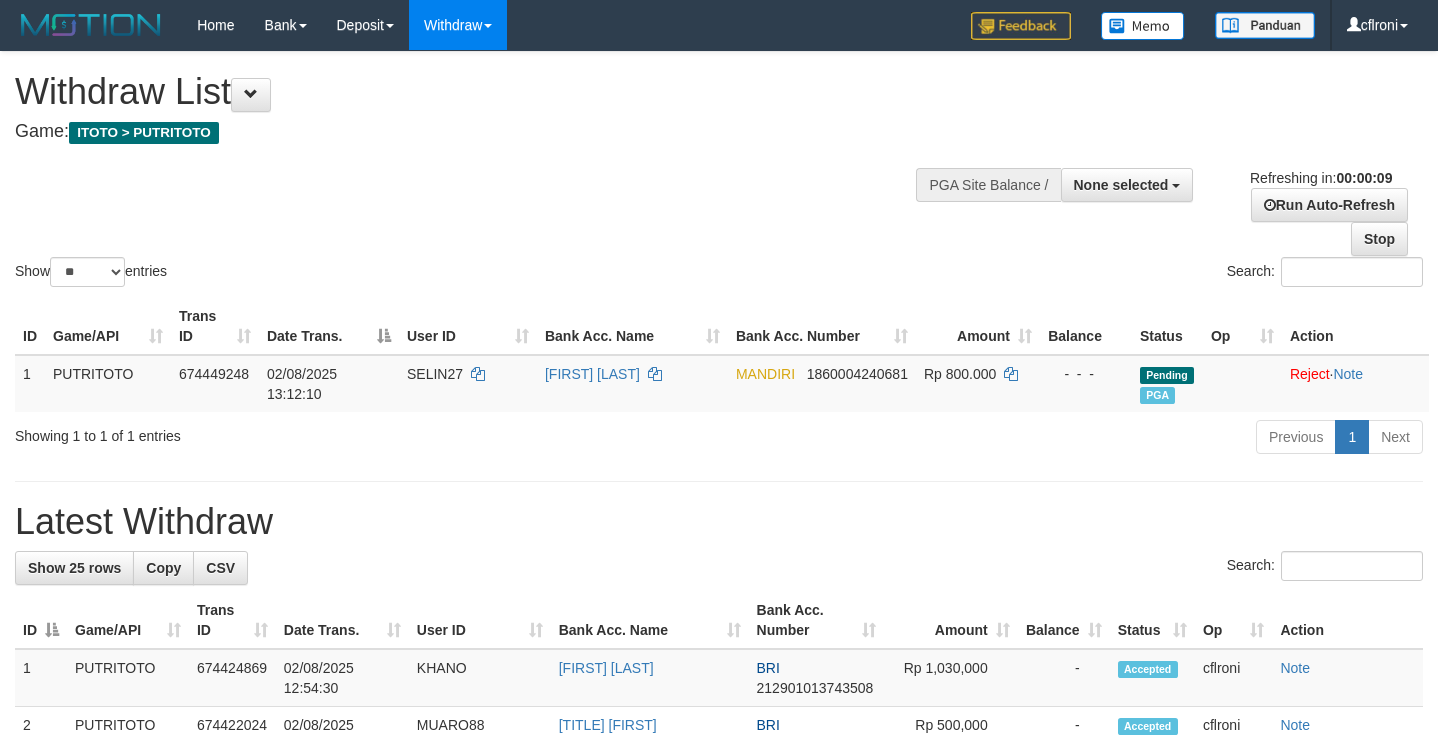select 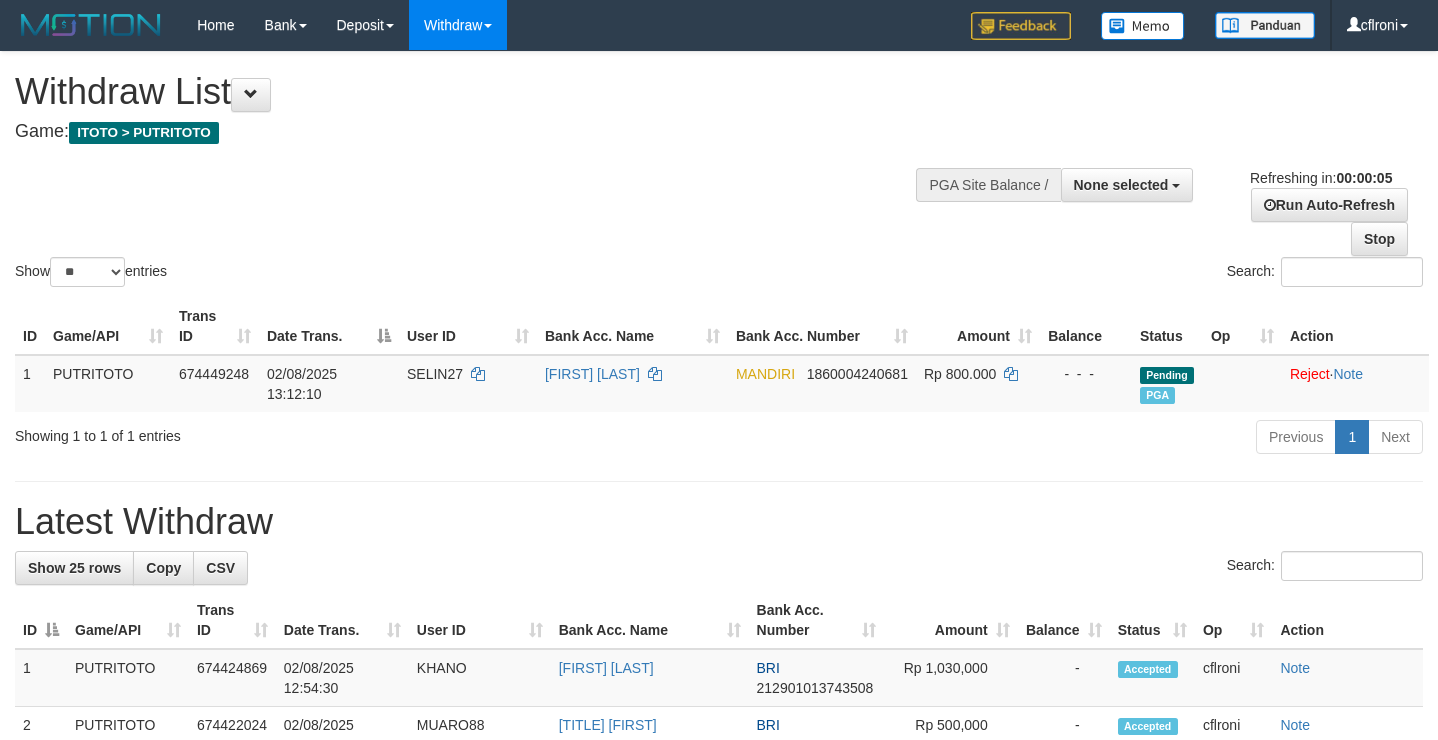 scroll, scrollTop: 0, scrollLeft: 0, axis: both 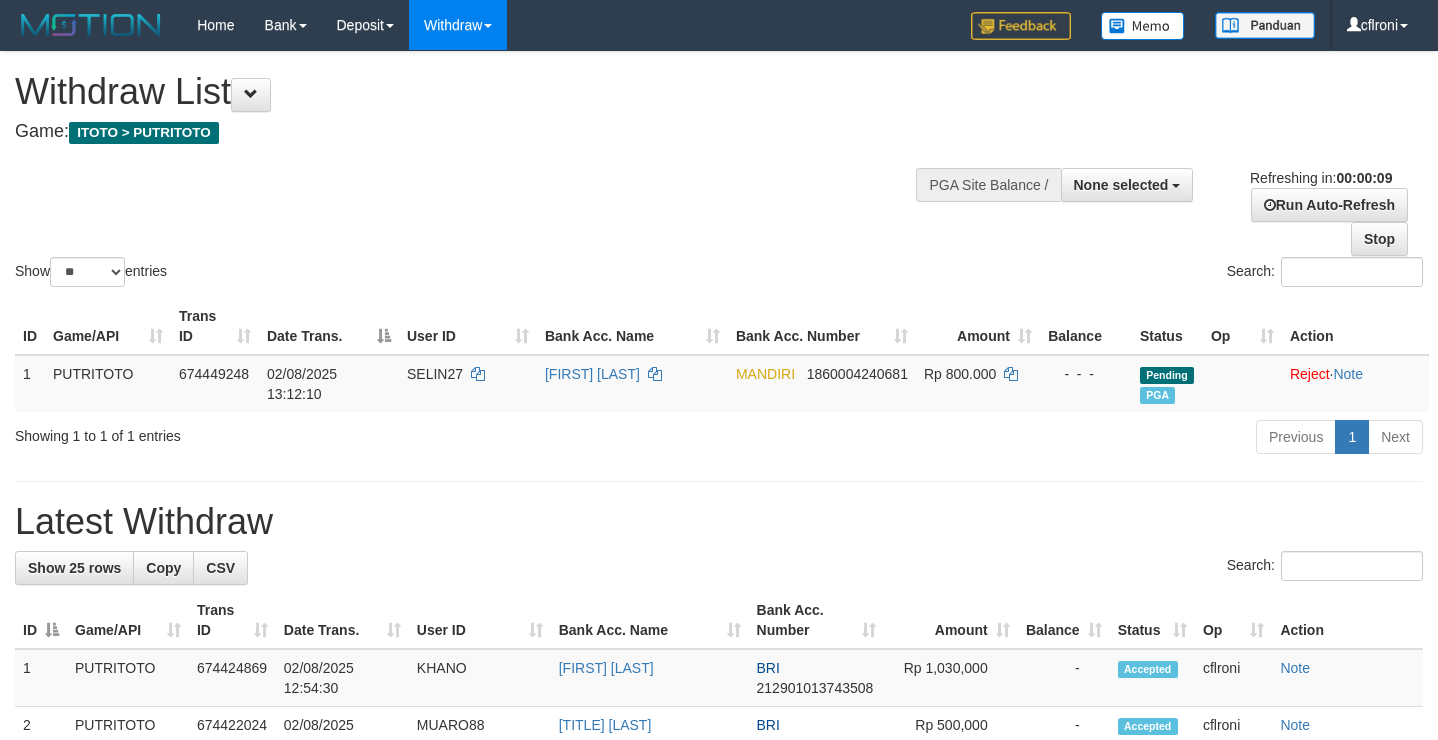select 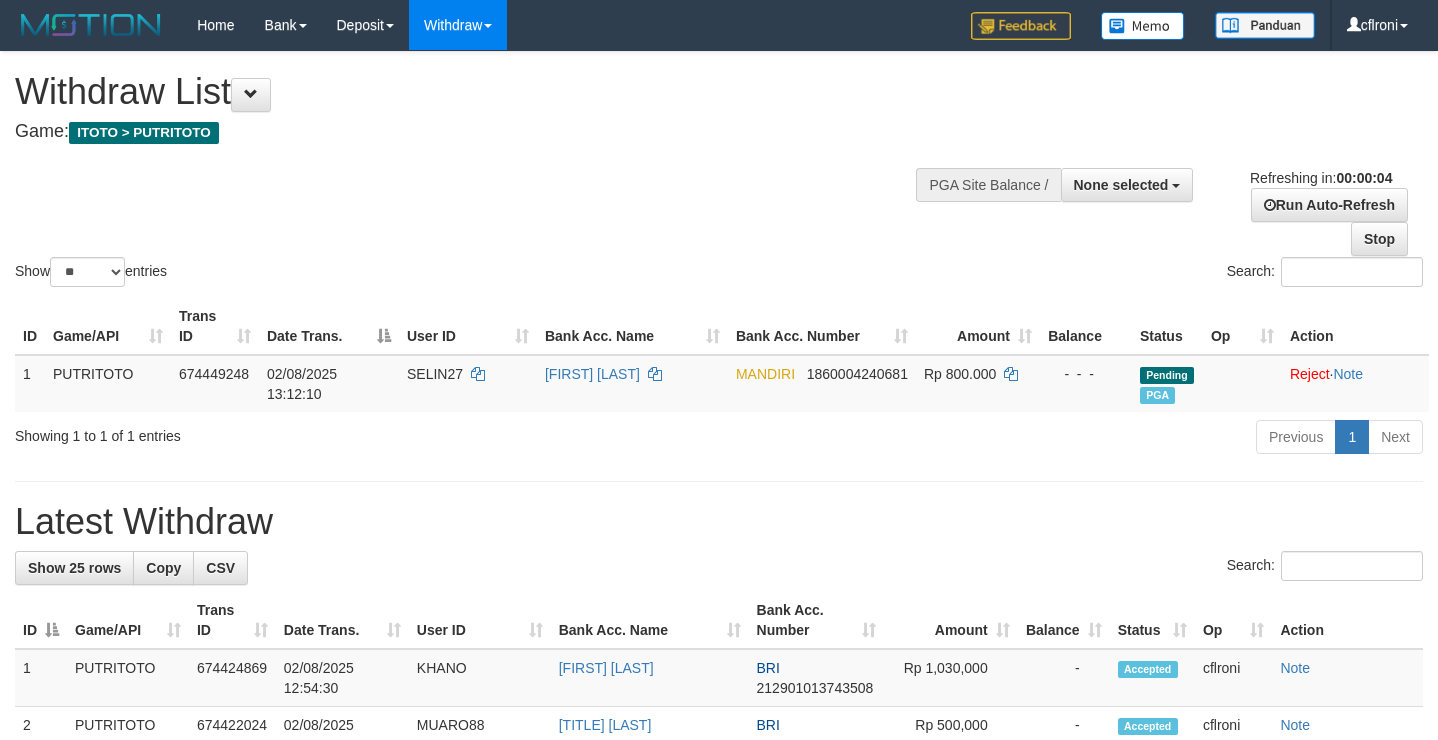 scroll, scrollTop: 0, scrollLeft: 0, axis: both 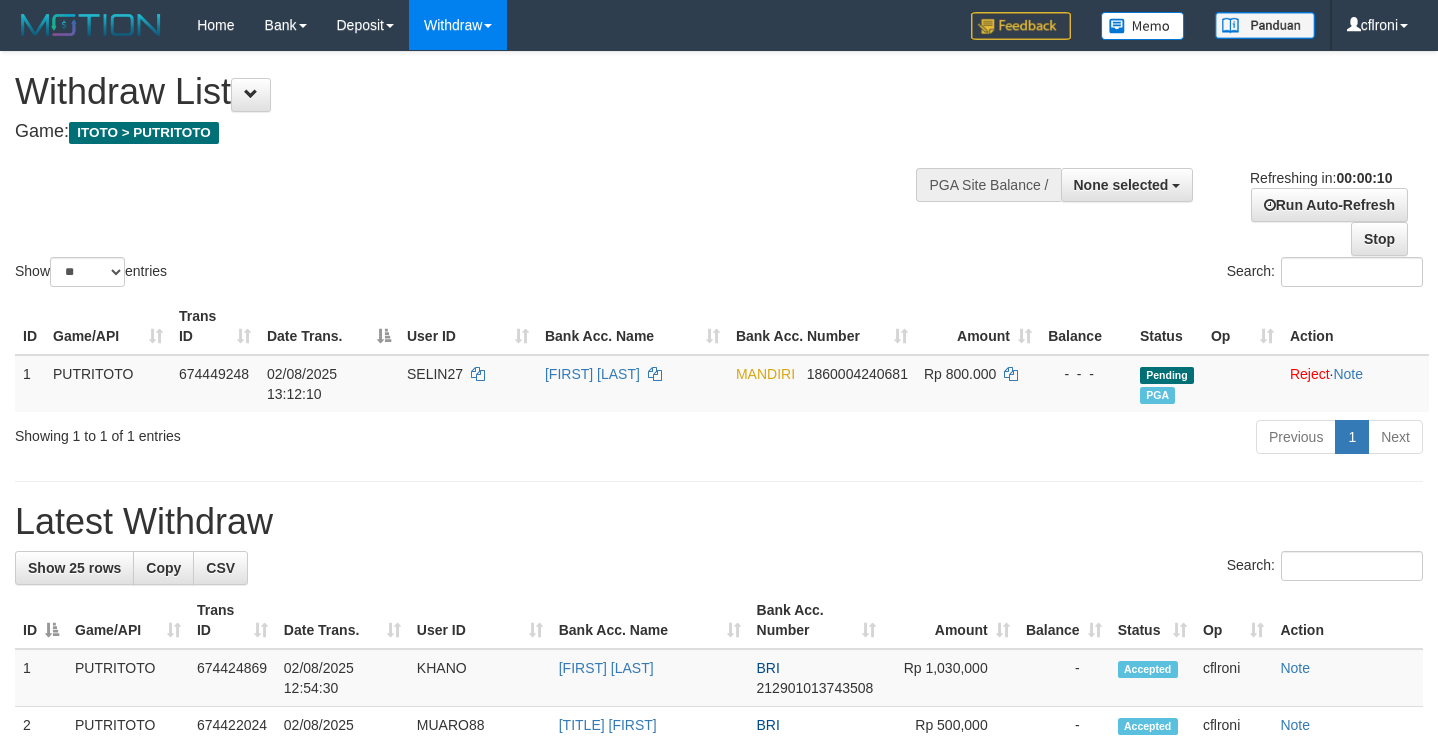 select 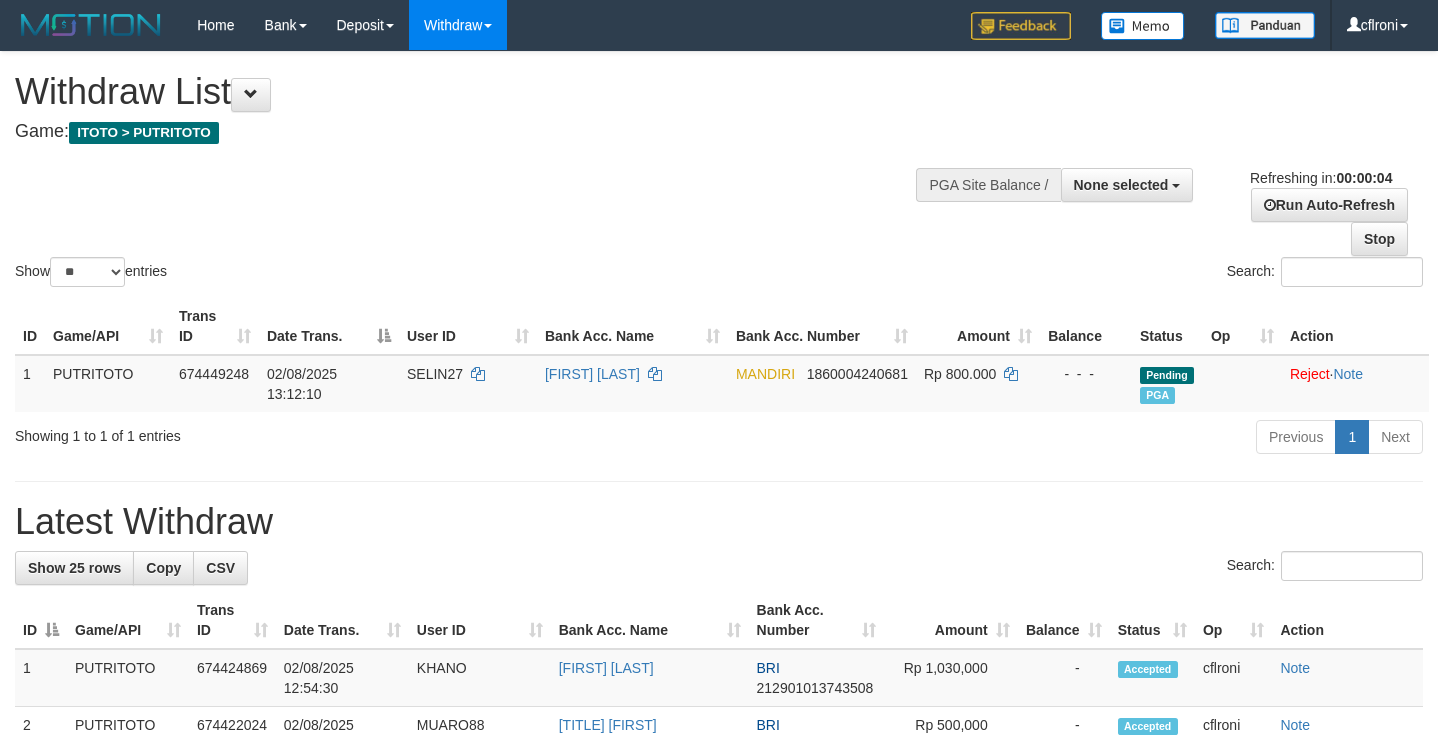 scroll, scrollTop: 0, scrollLeft: 0, axis: both 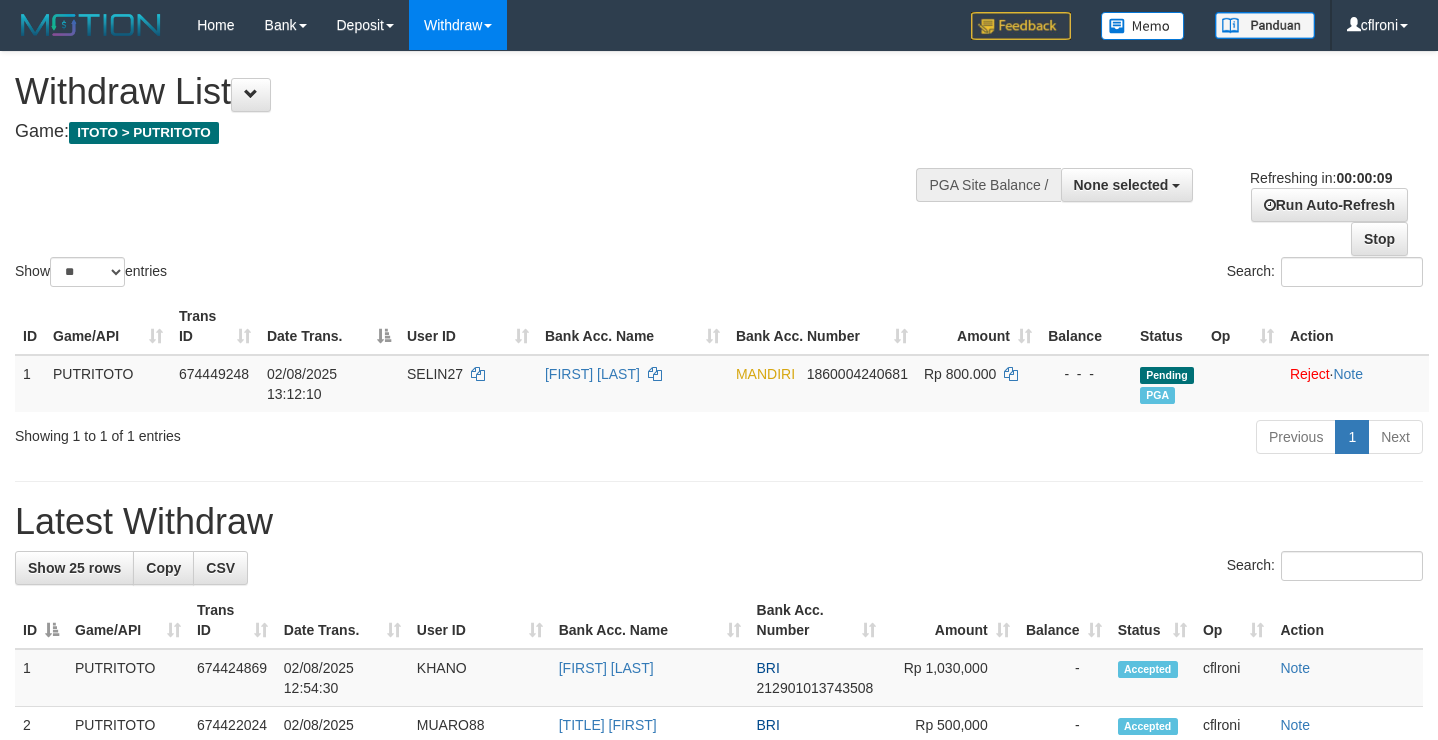 select 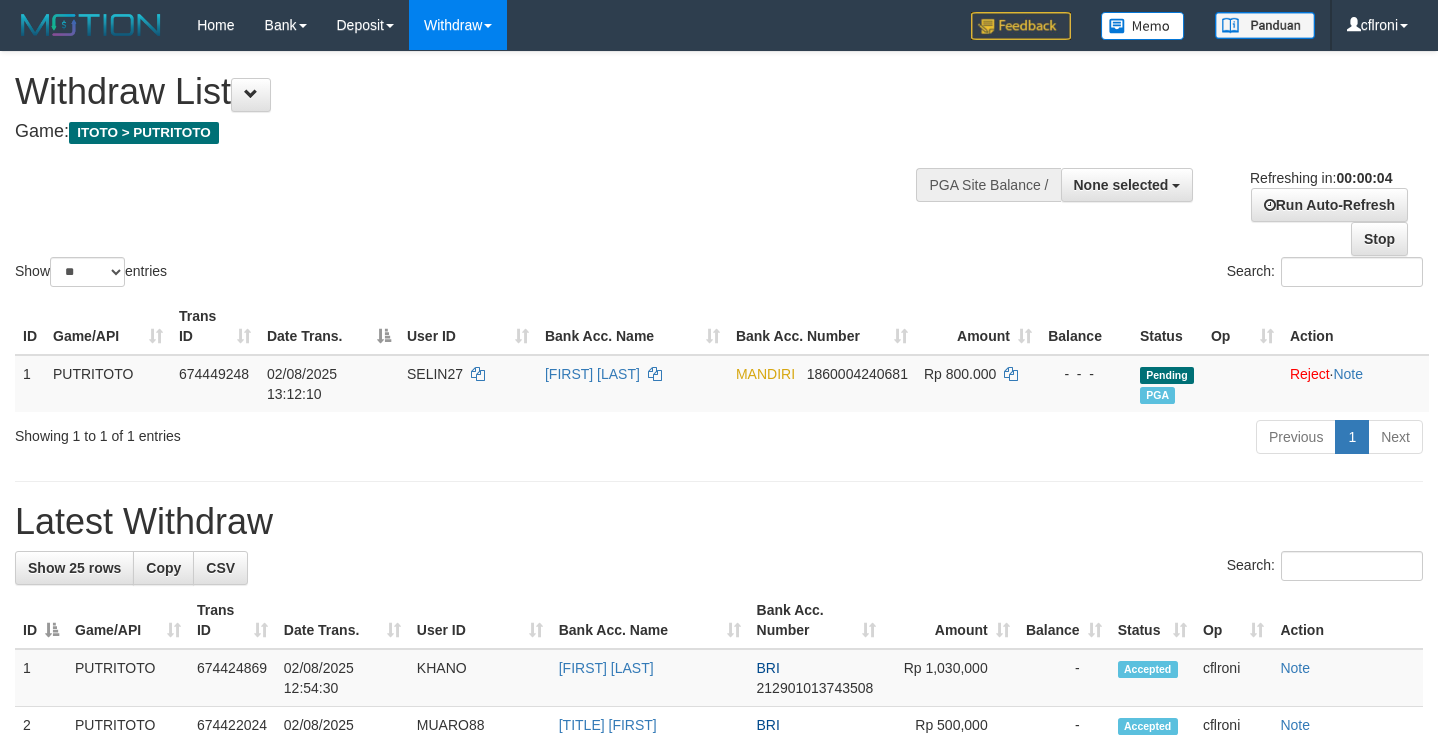 scroll, scrollTop: 0, scrollLeft: 0, axis: both 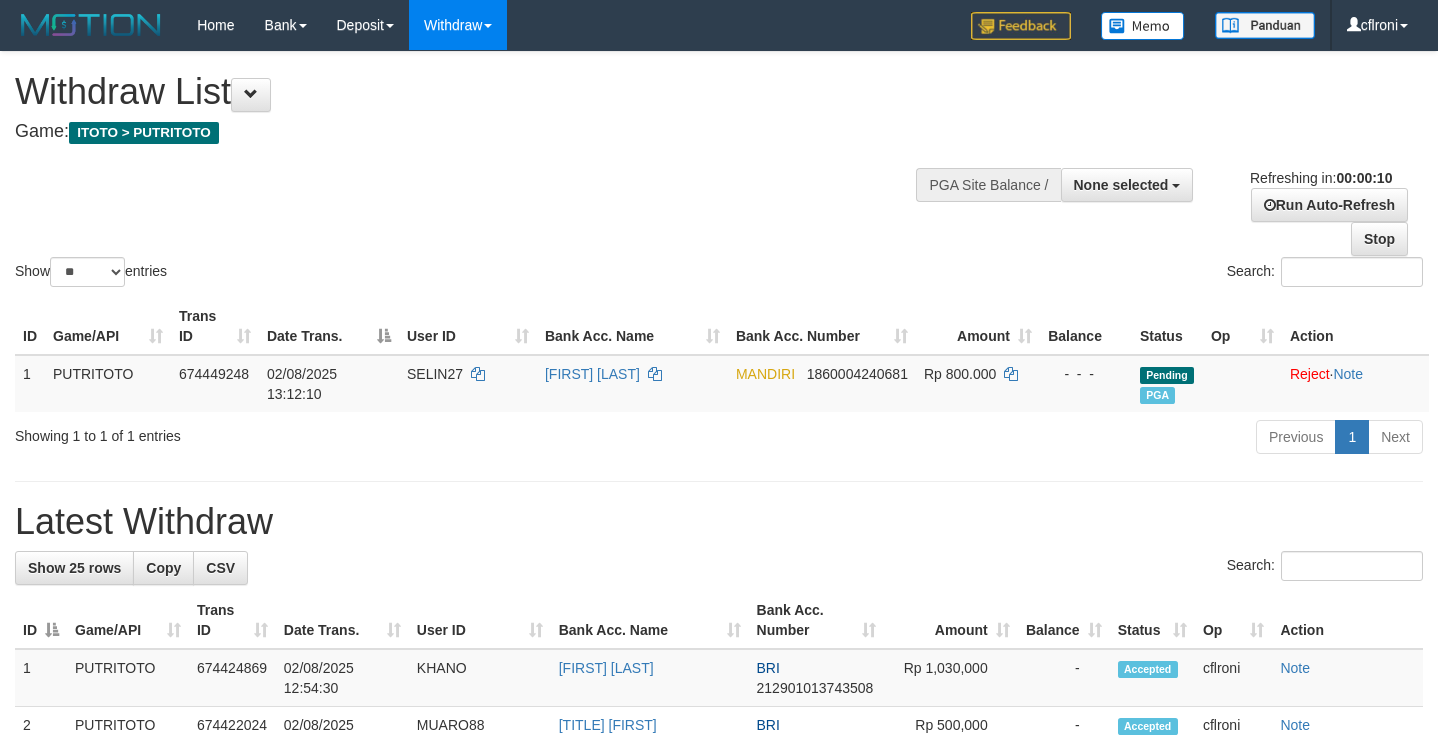 select 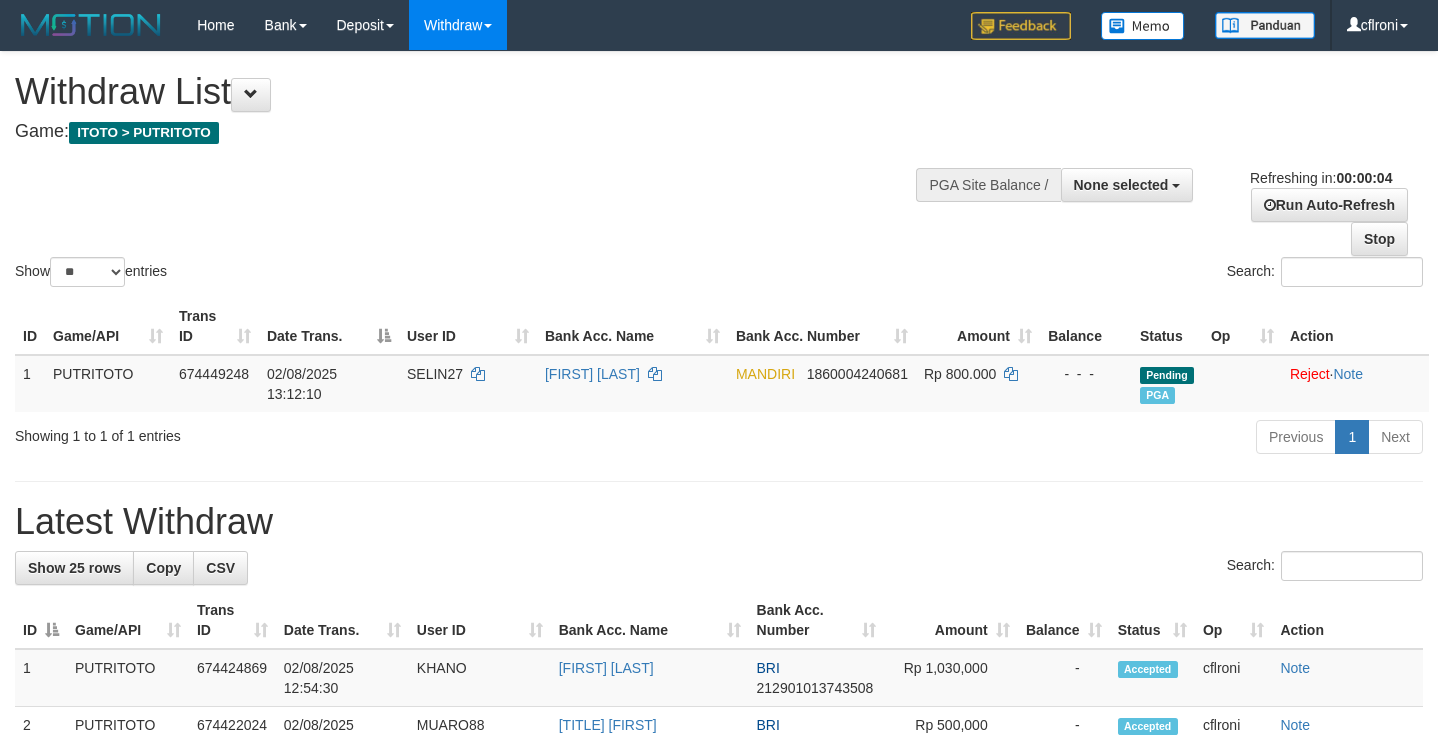 scroll, scrollTop: 0, scrollLeft: 0, axis: both 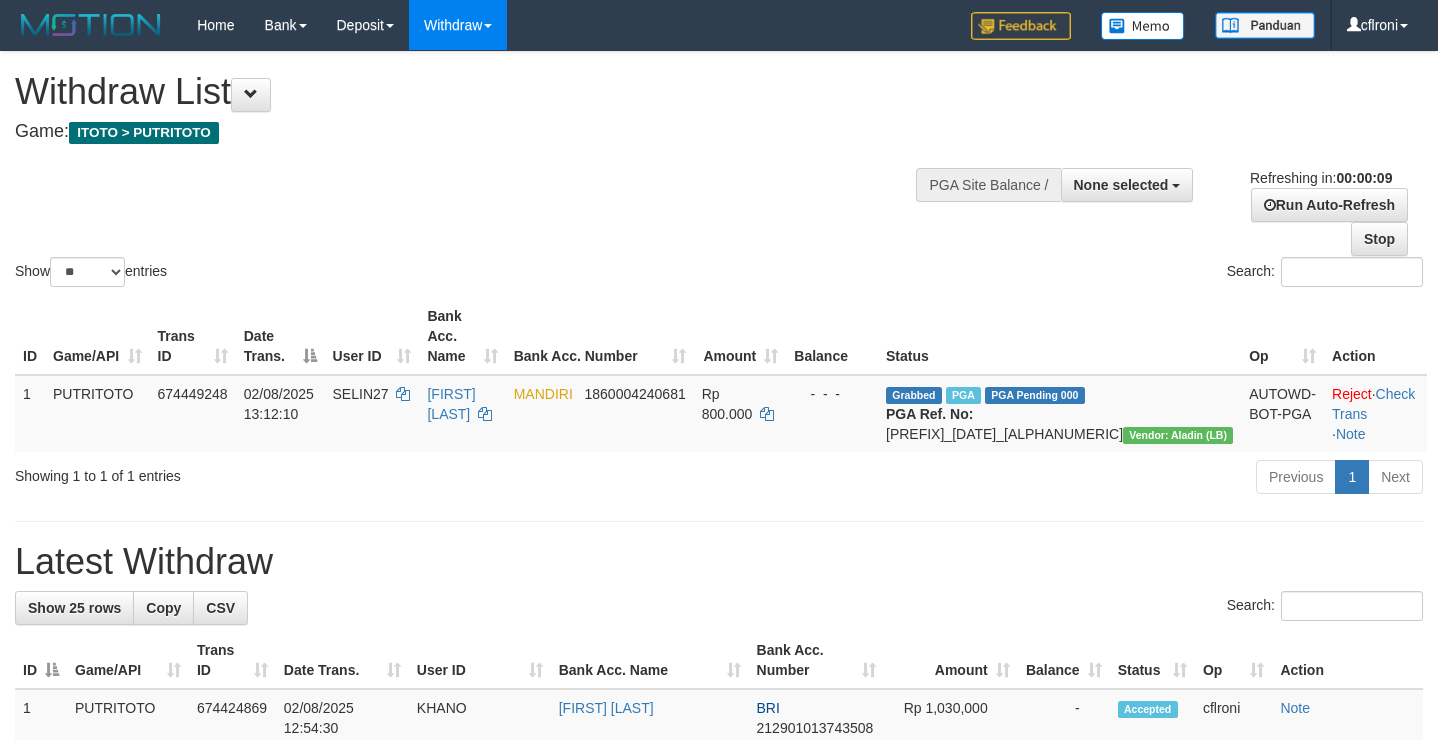 select 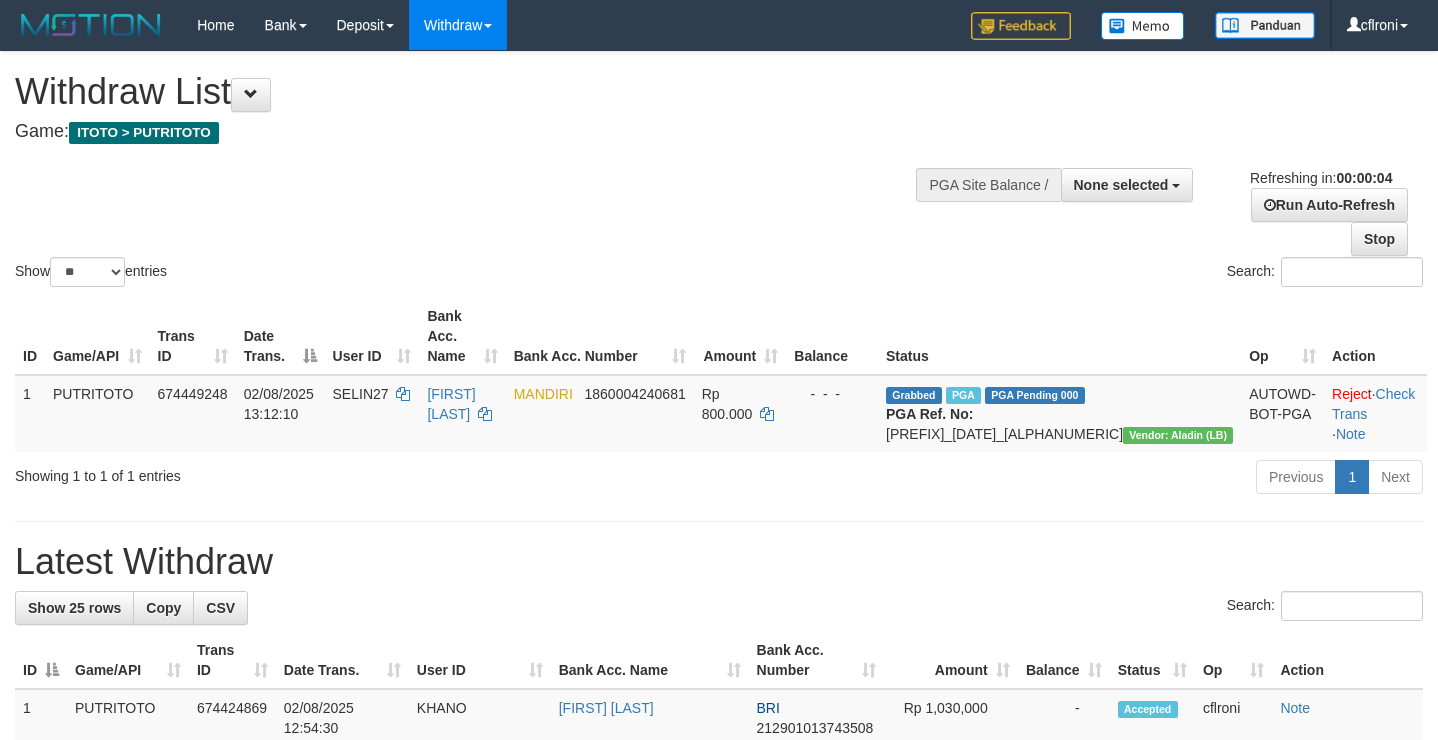 scroll, scrollTop: 0, scrollLeft: 0, axis: both 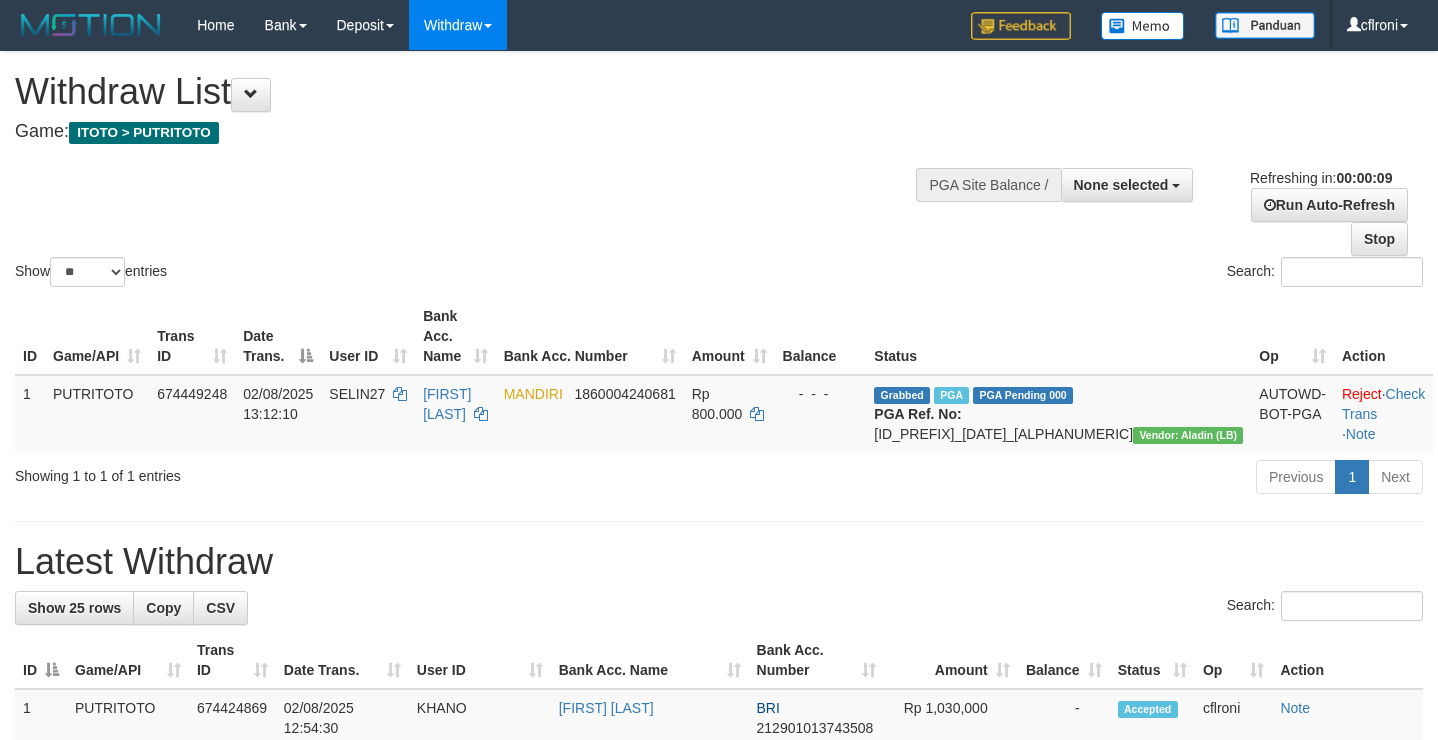 select 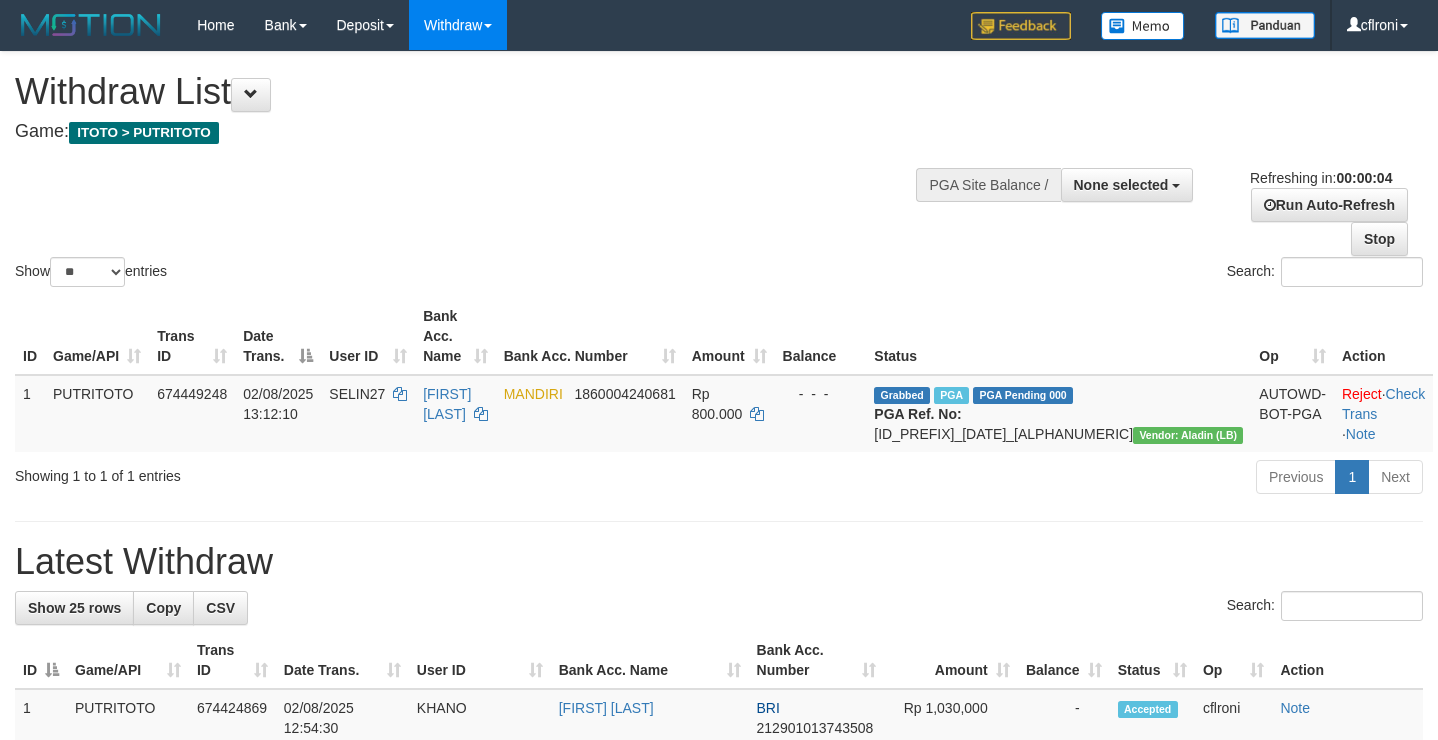 scroll, scrollTop: 0, scrollLeft: 0, axis: both 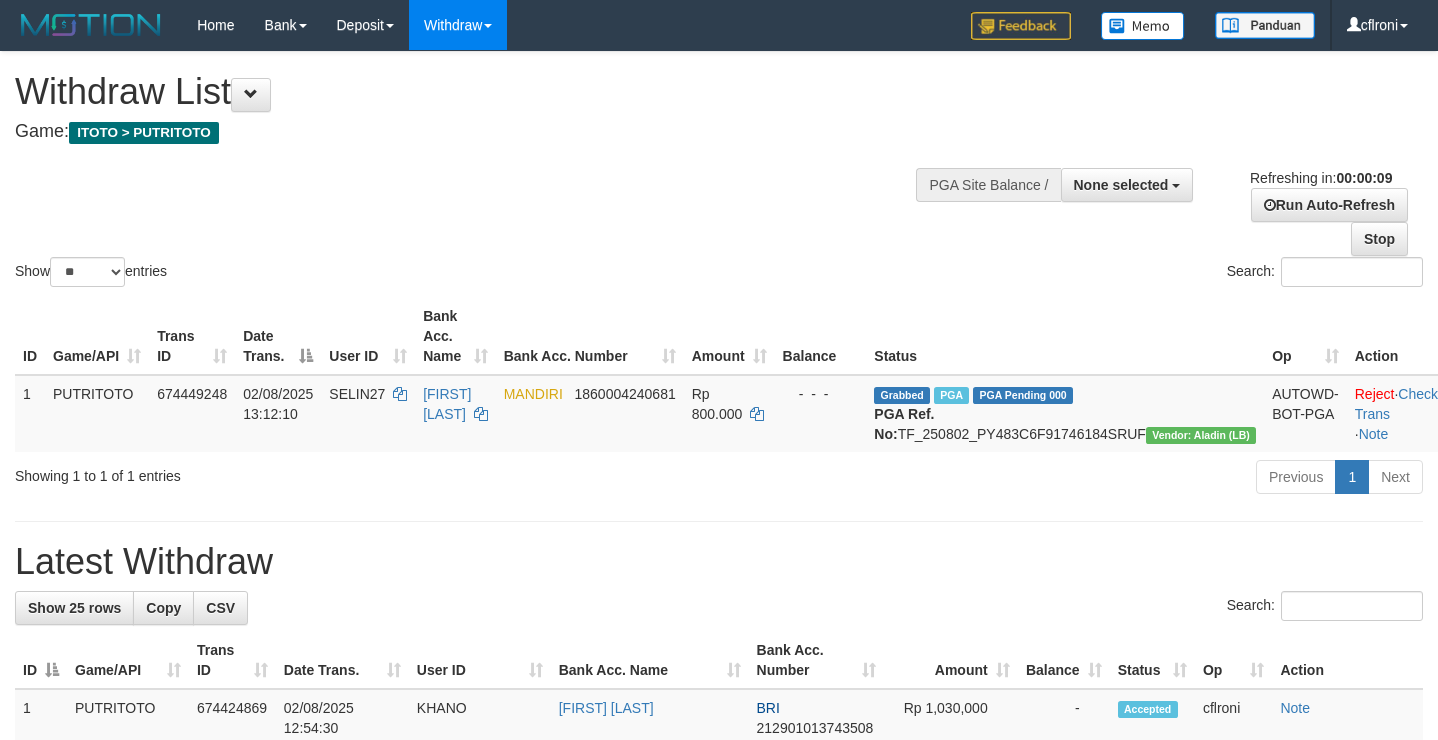 select 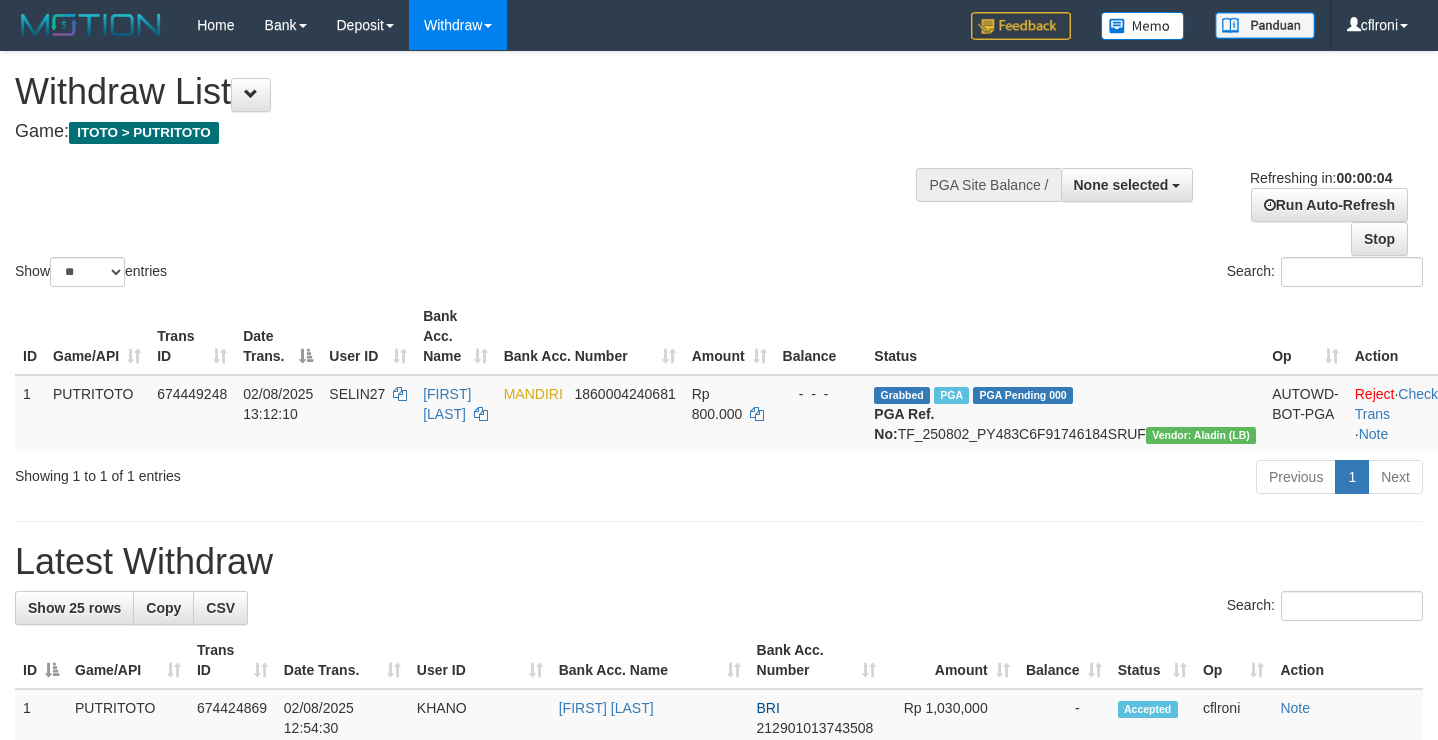 scroll, scrollTop: 0, scrollLeft: 0, axis: both 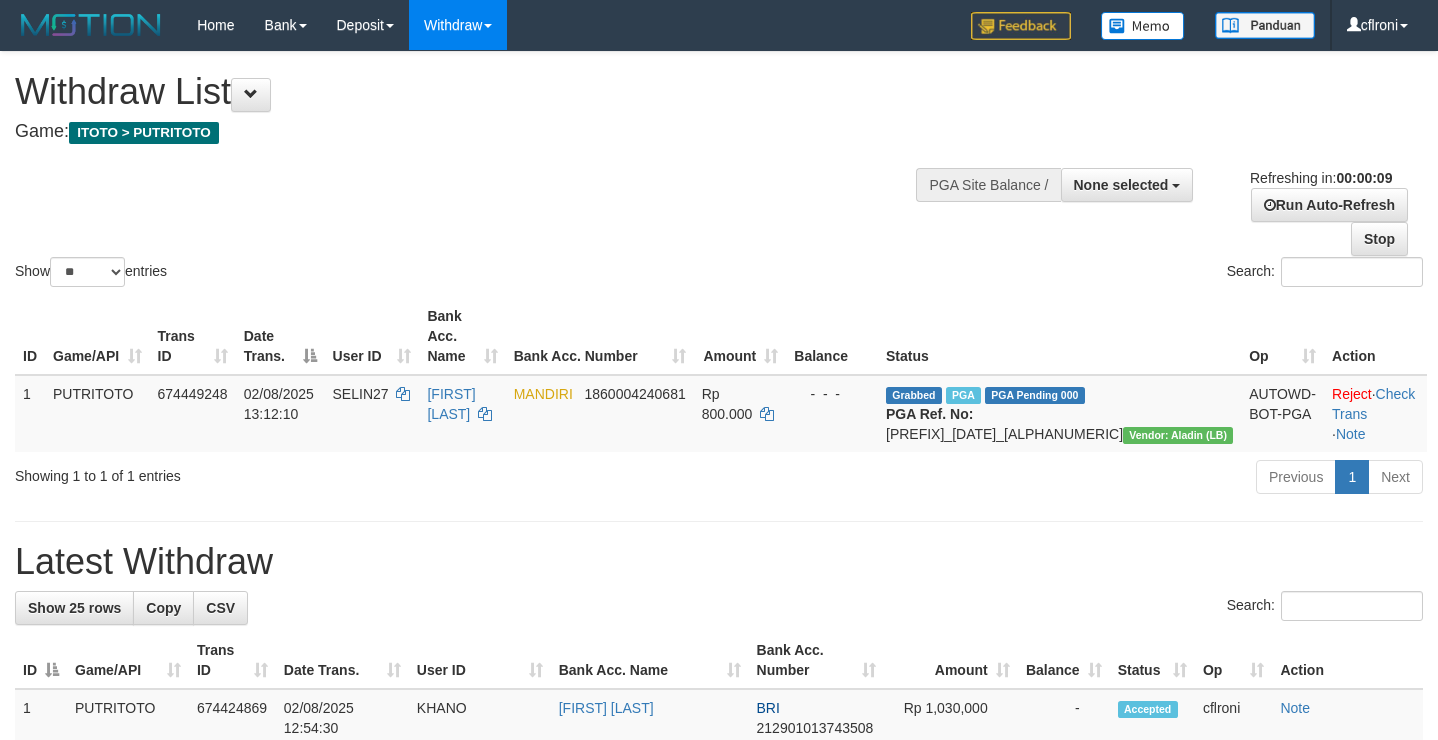 select 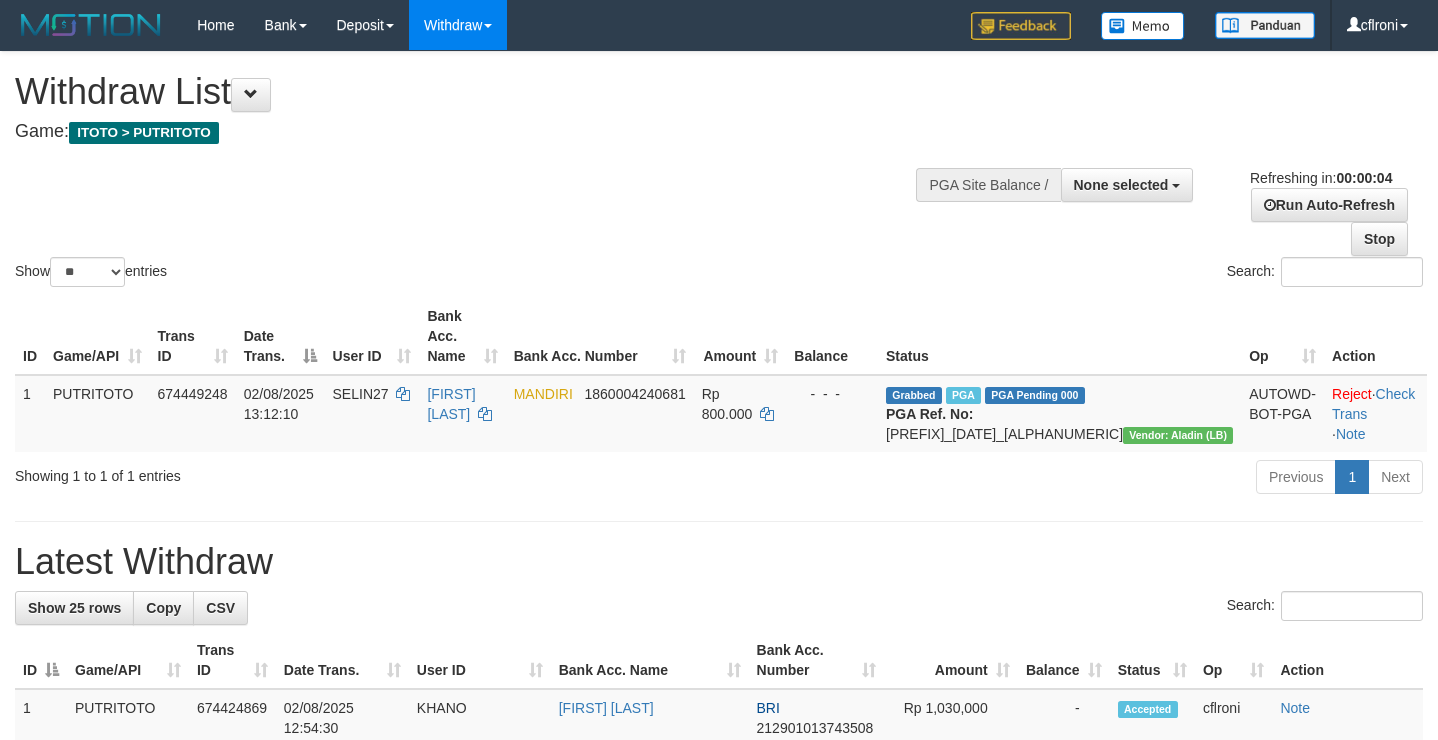 scroll, scrollTop: 0, scrollLeft: 0, axis: both 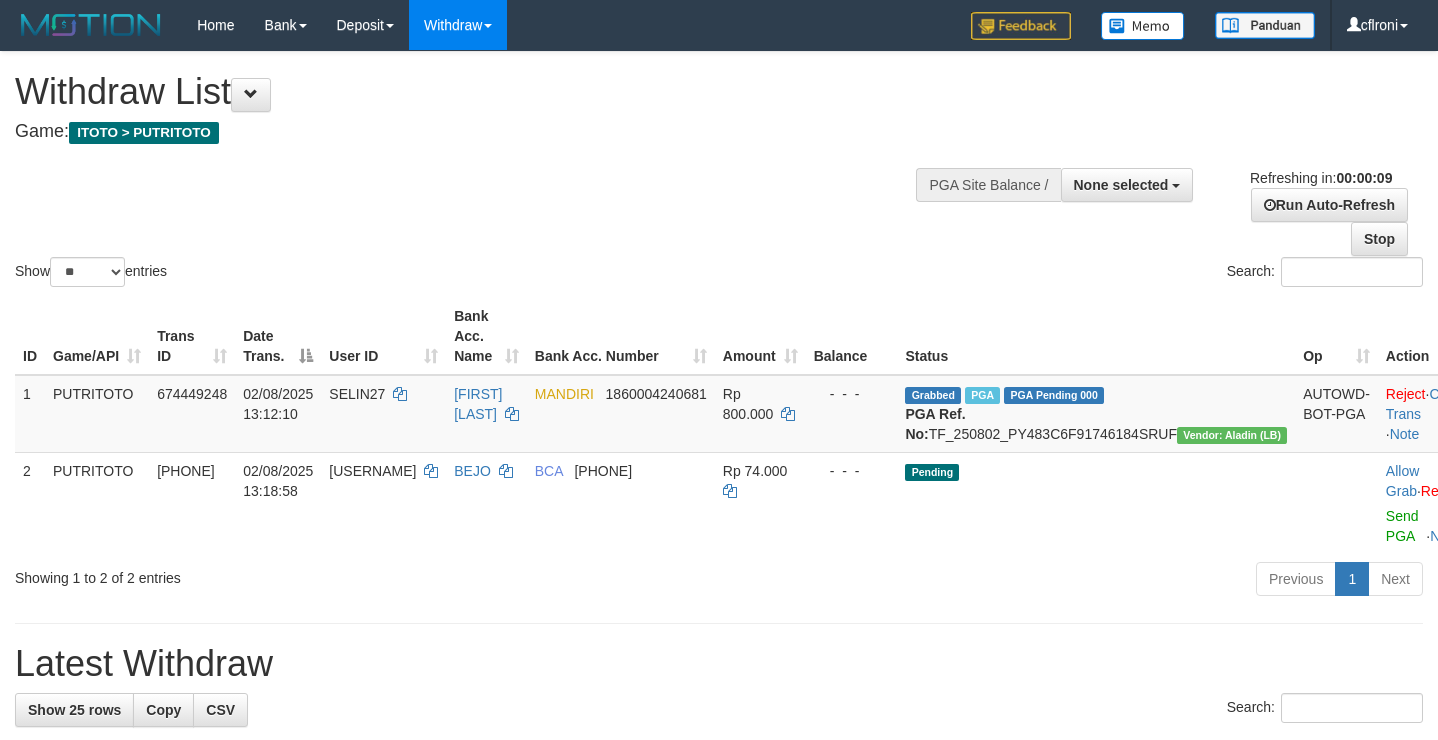 select 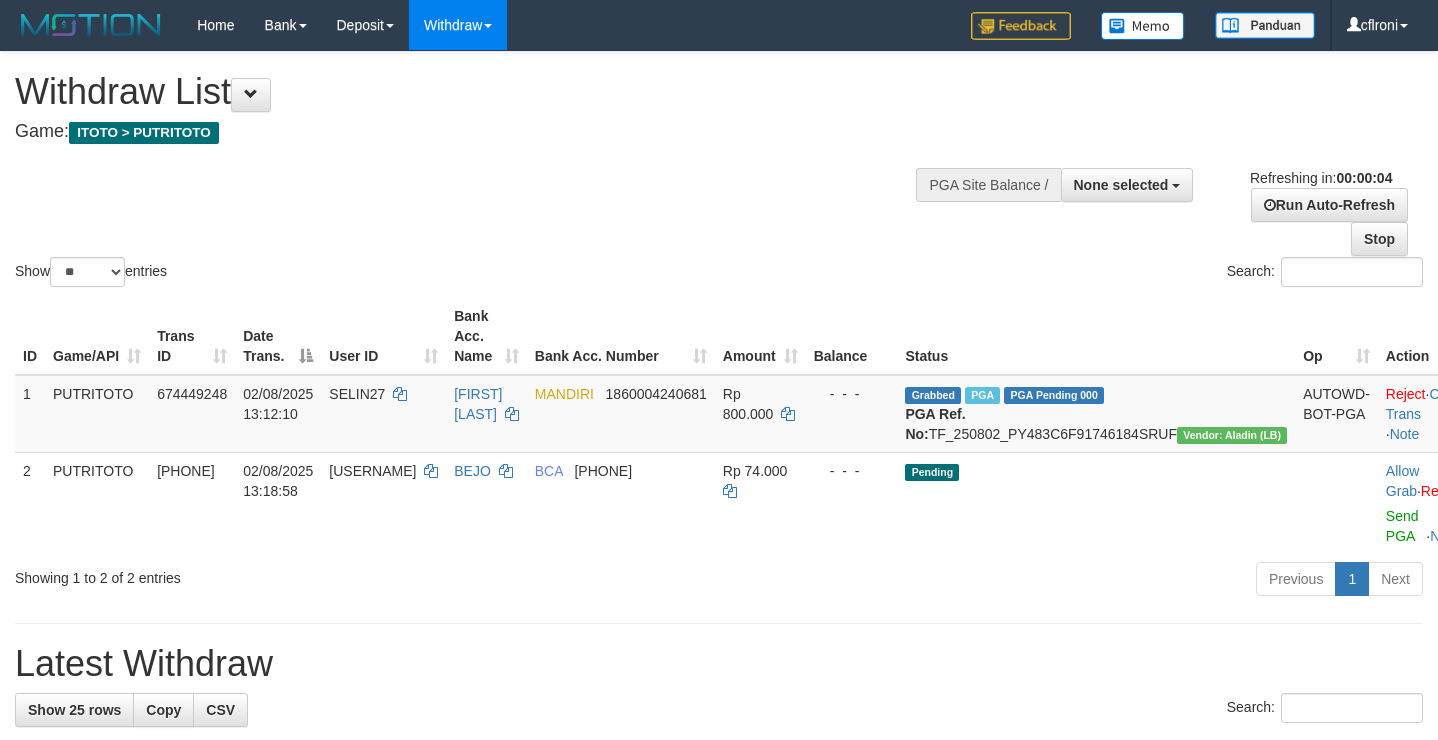 scroll, scrollTop: 0, scrollLeft: 0, axis: both 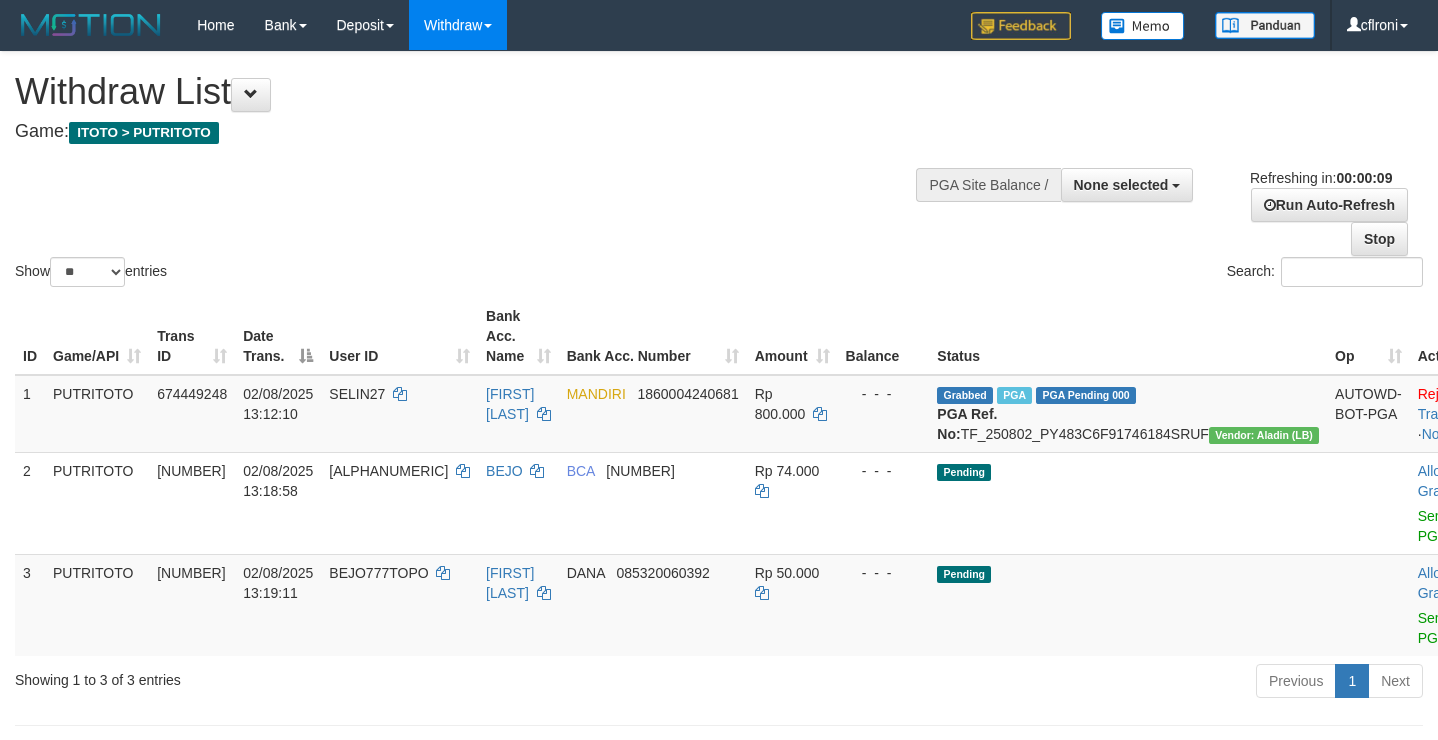 select 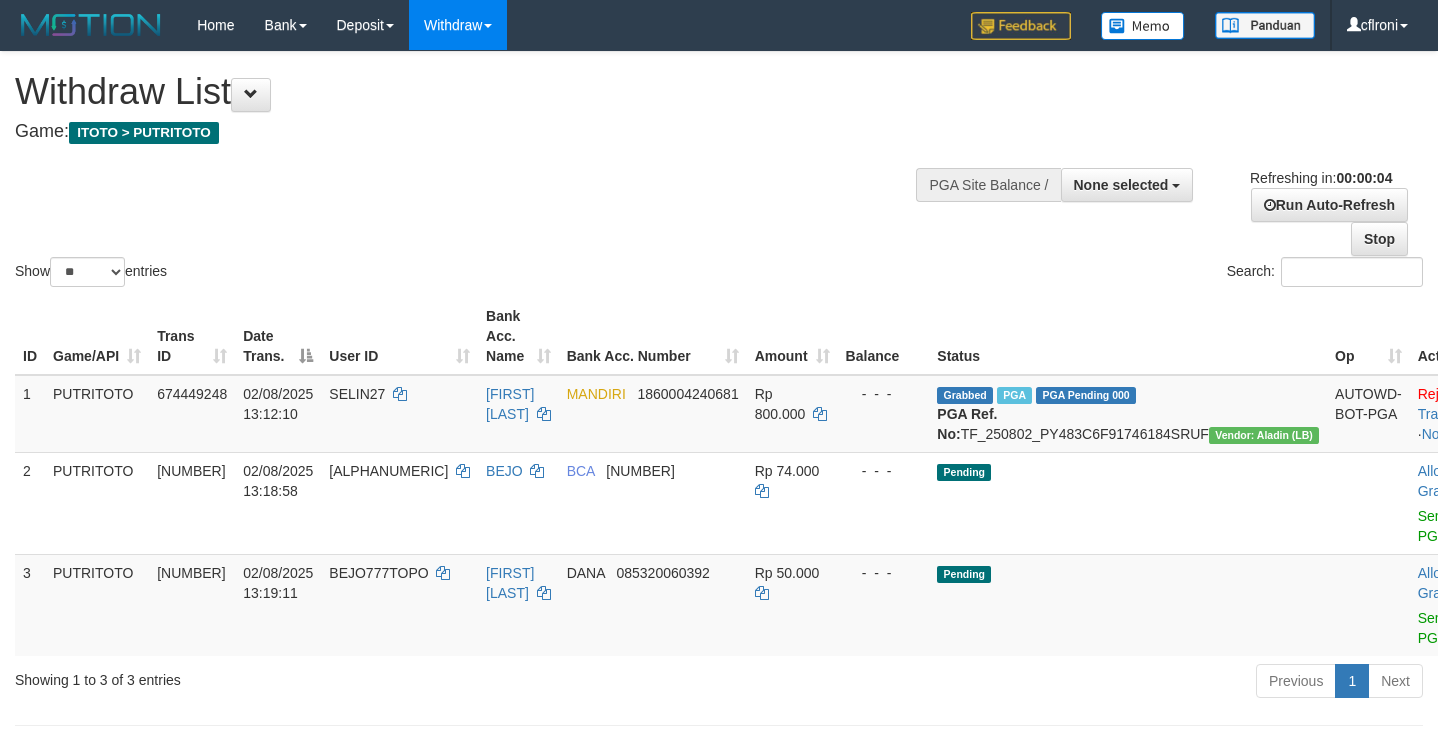 scroll, scrollTop: 0, scrollLeft: 0, axis: both 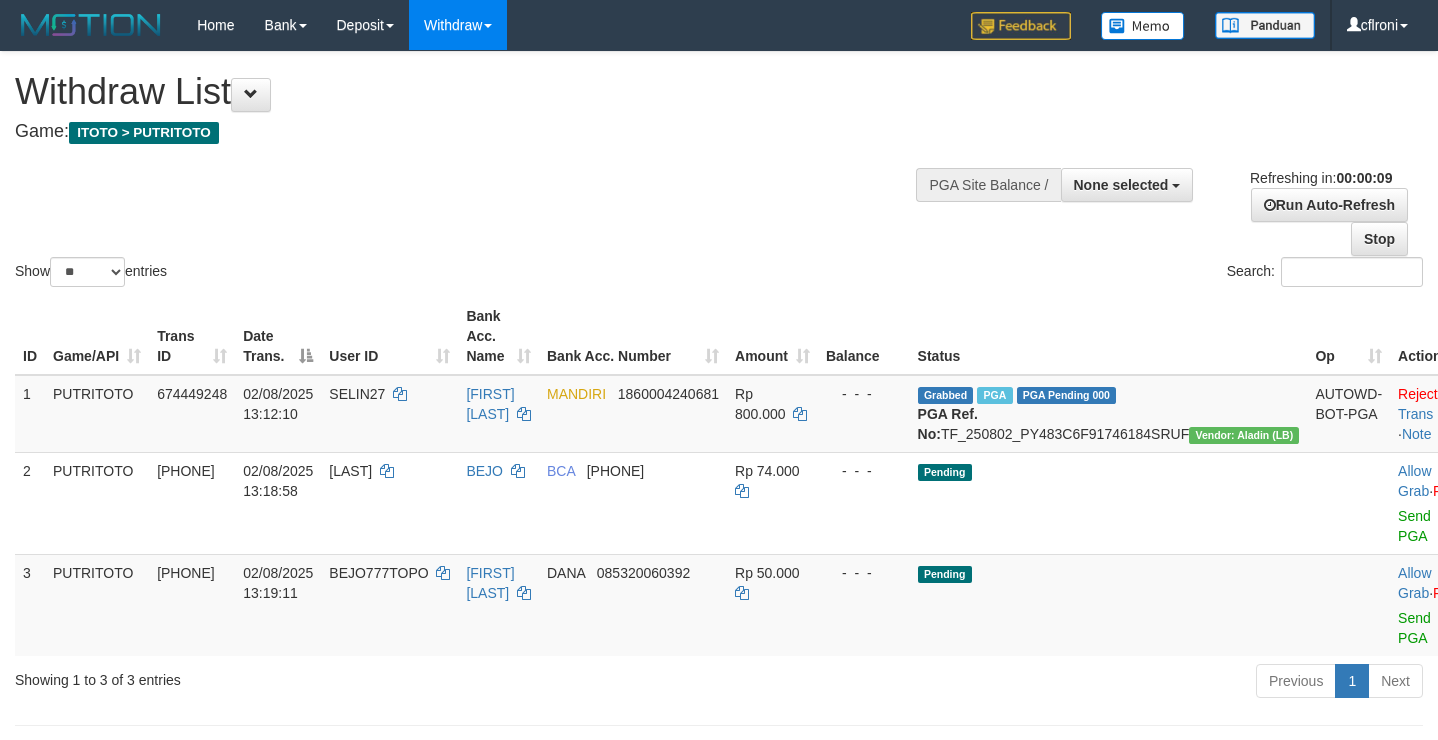 select 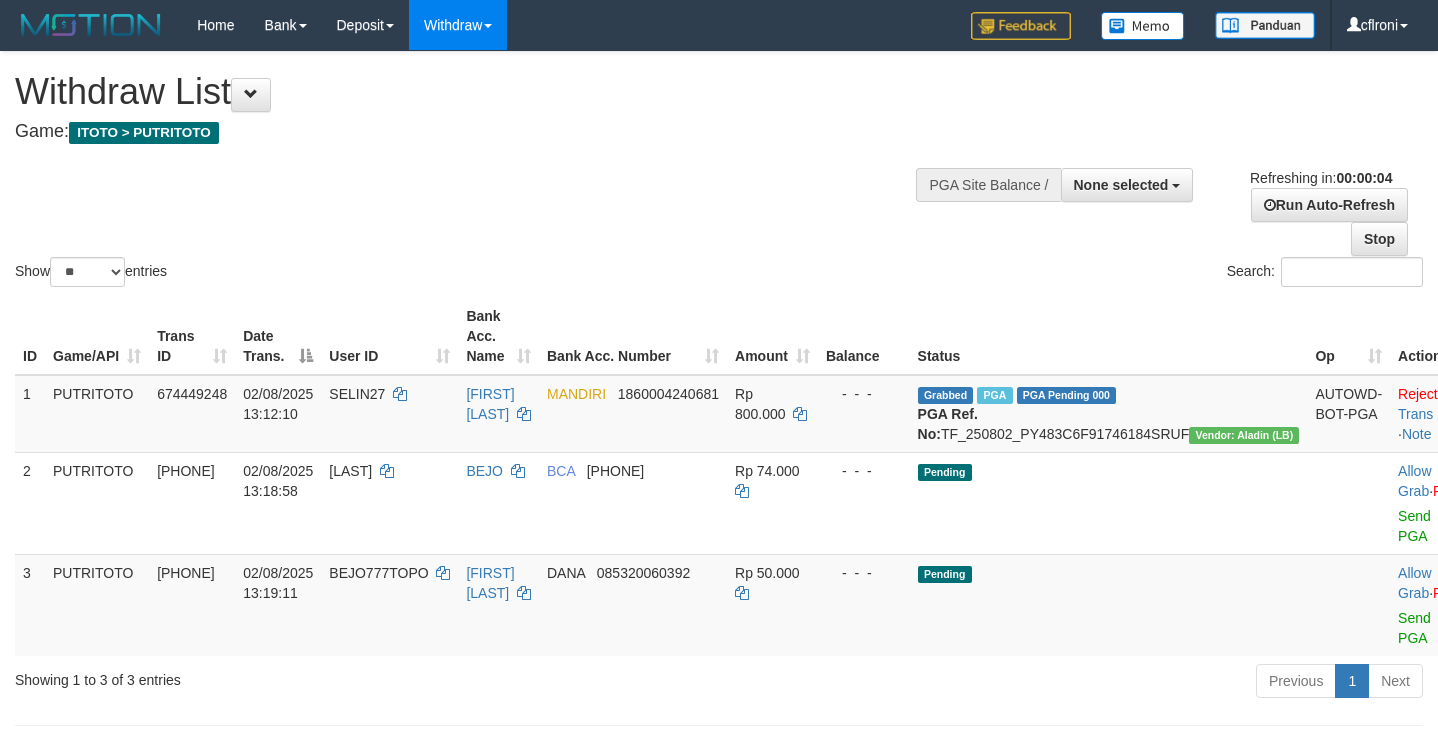 scroll, scrollTop: 0, scrollLeft: 0, axis: both 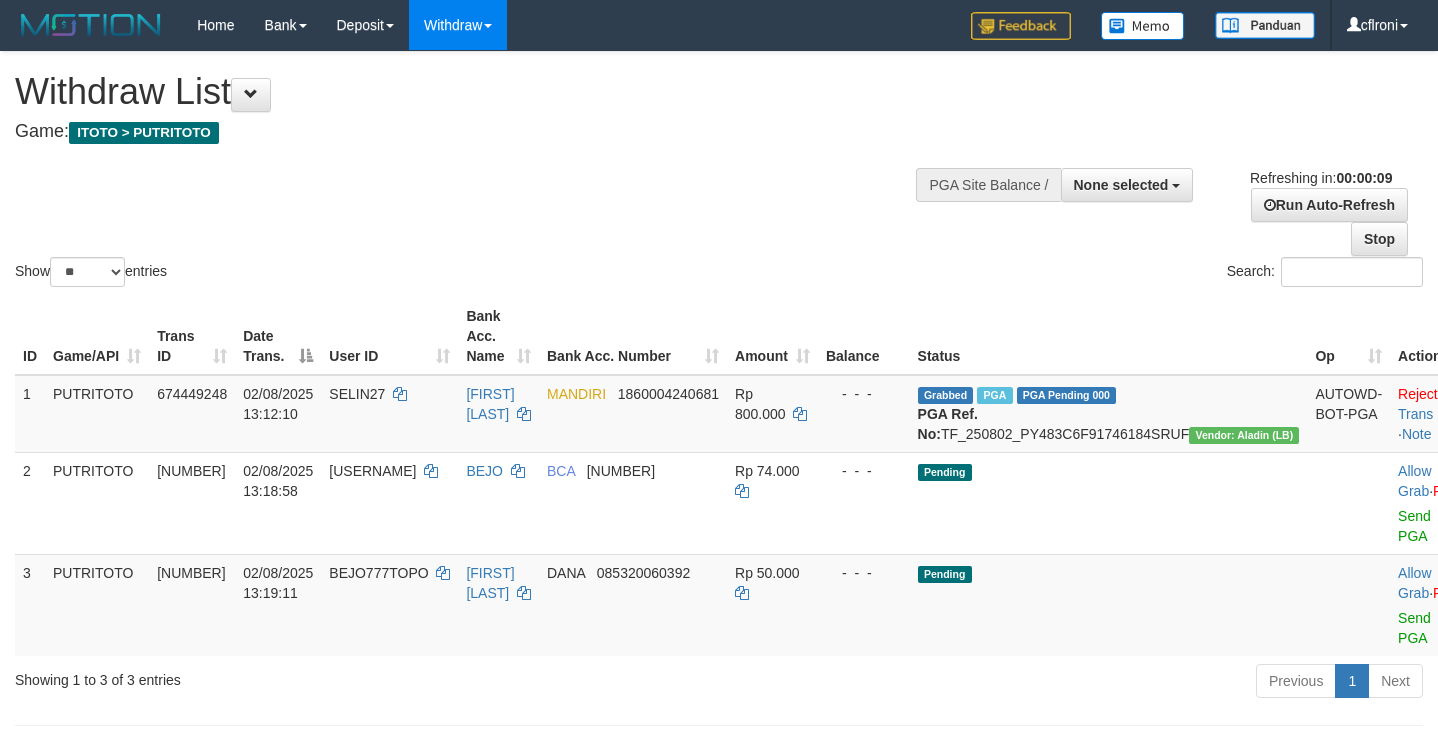 select 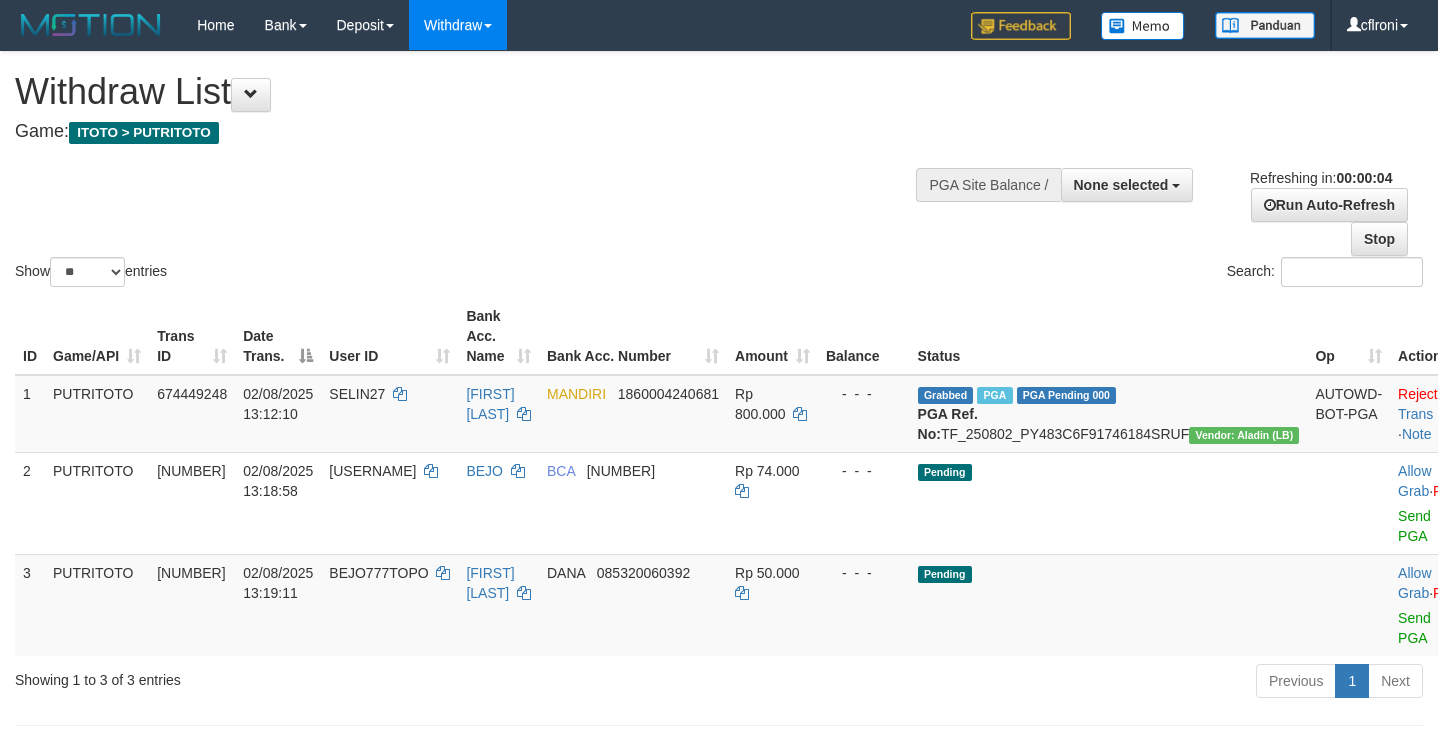 scroll, scrollTop: 0, scrollLeft: 0, axis: both 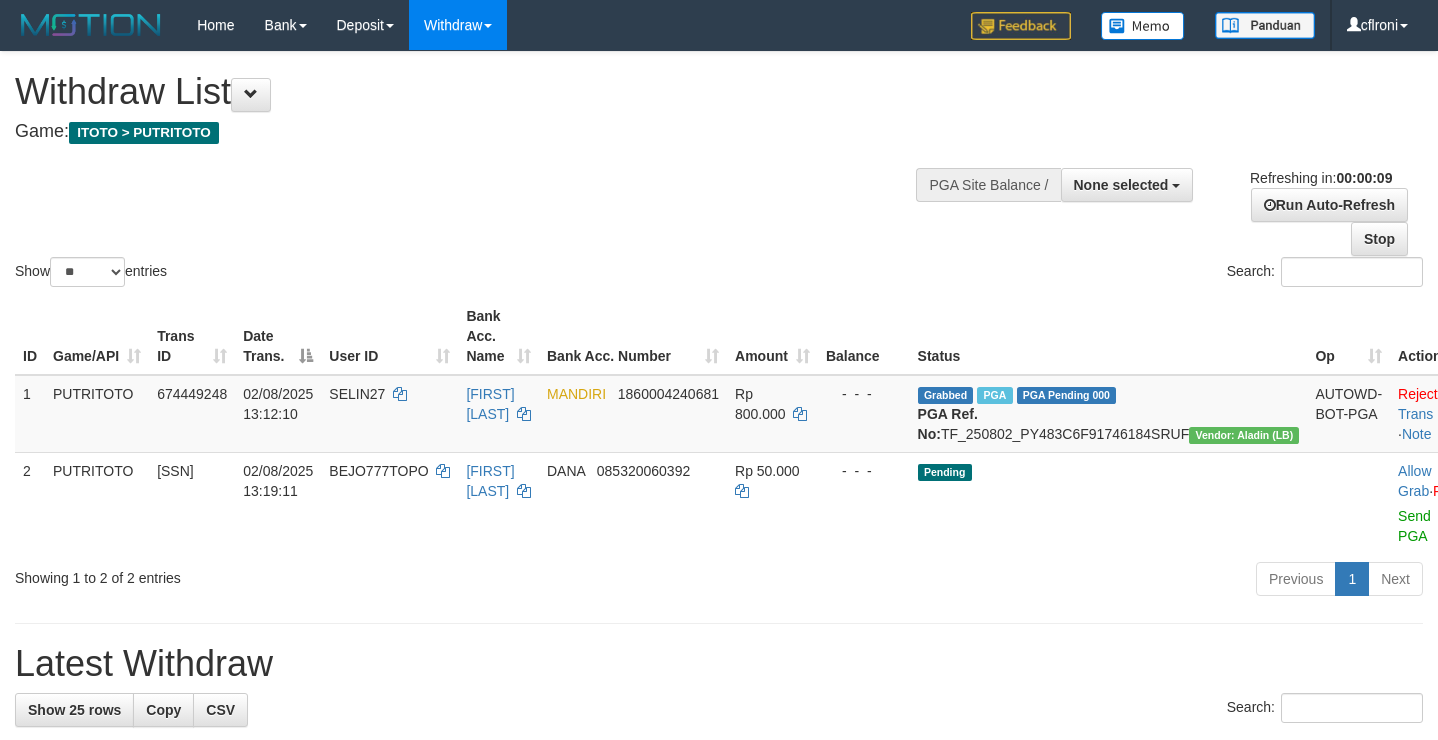 select 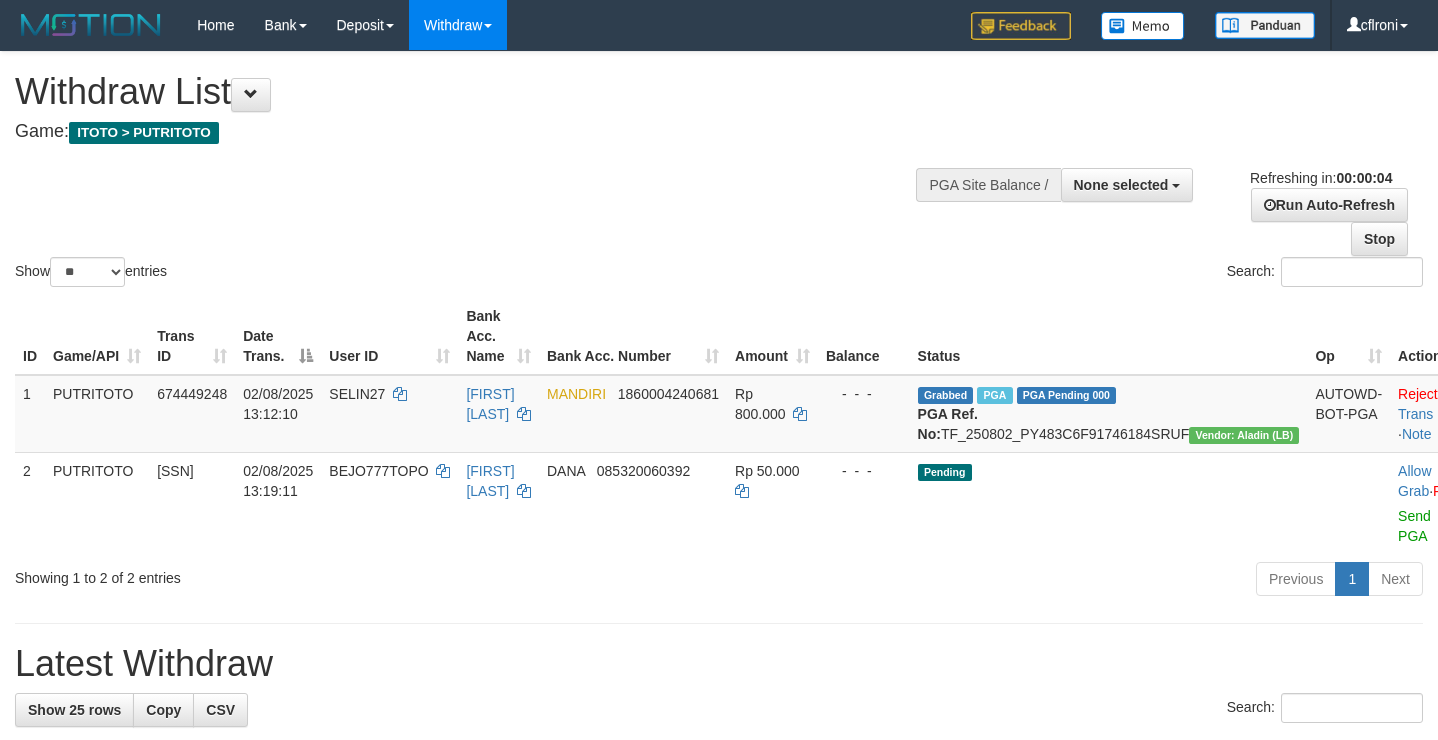 scroll, scrollTop: 0, scrollLeft: 0, axis: both 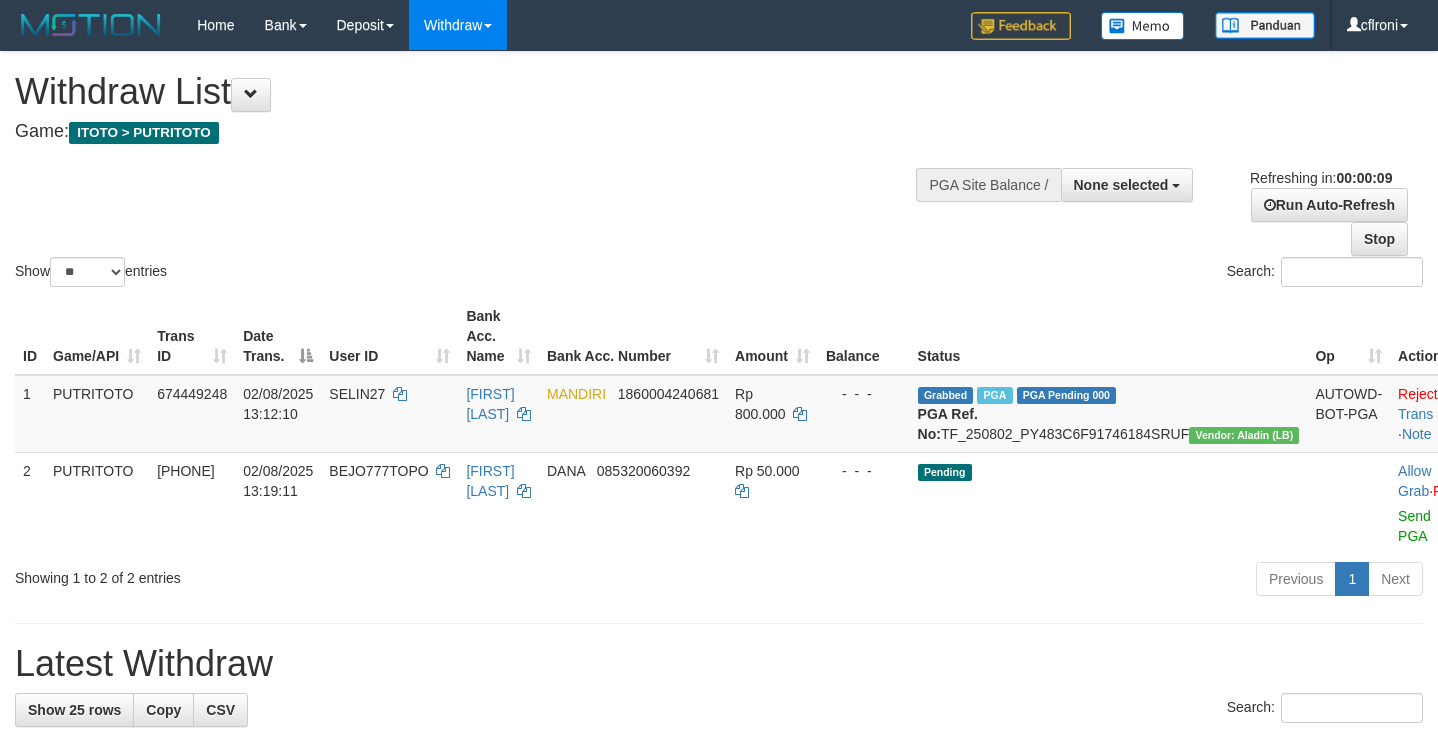 select 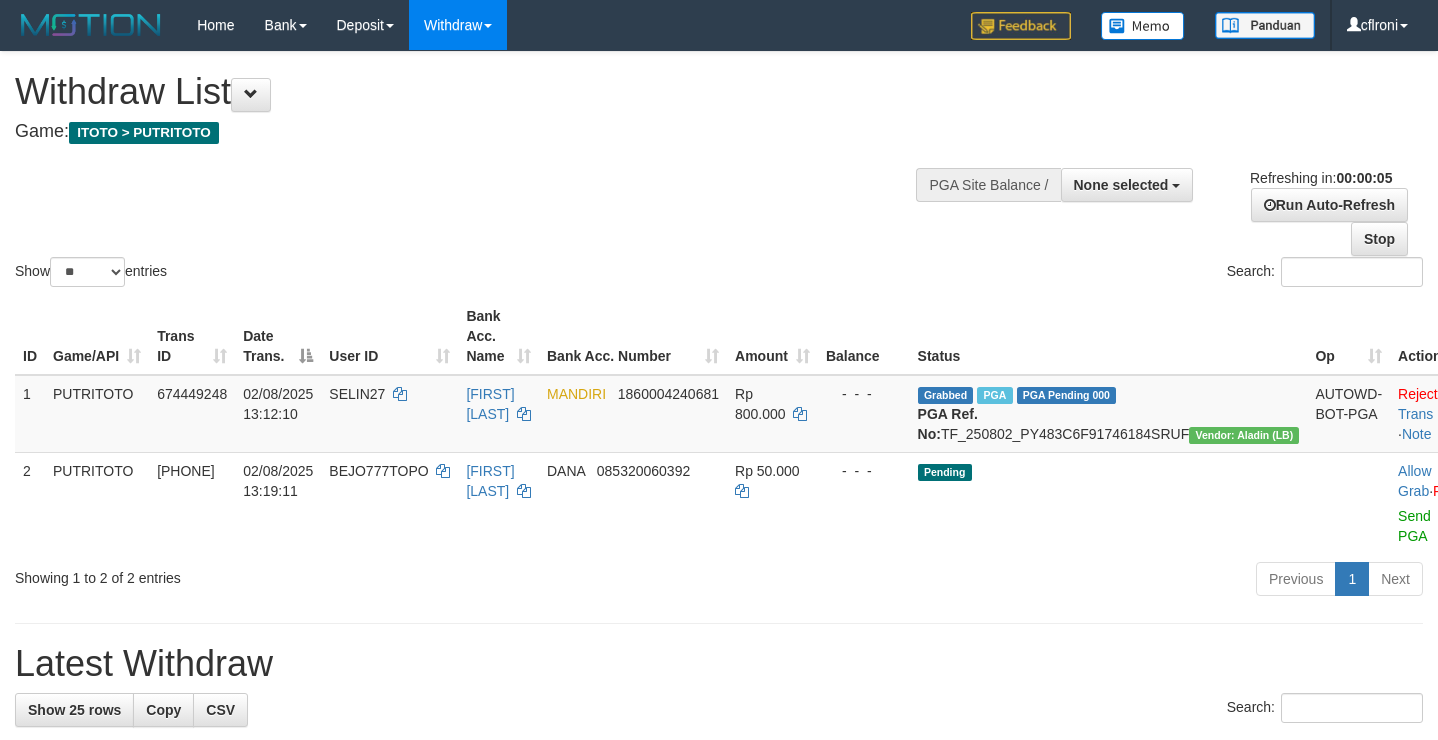 scroll, scrollTop: 0, scrollLeft: 0, axis: both 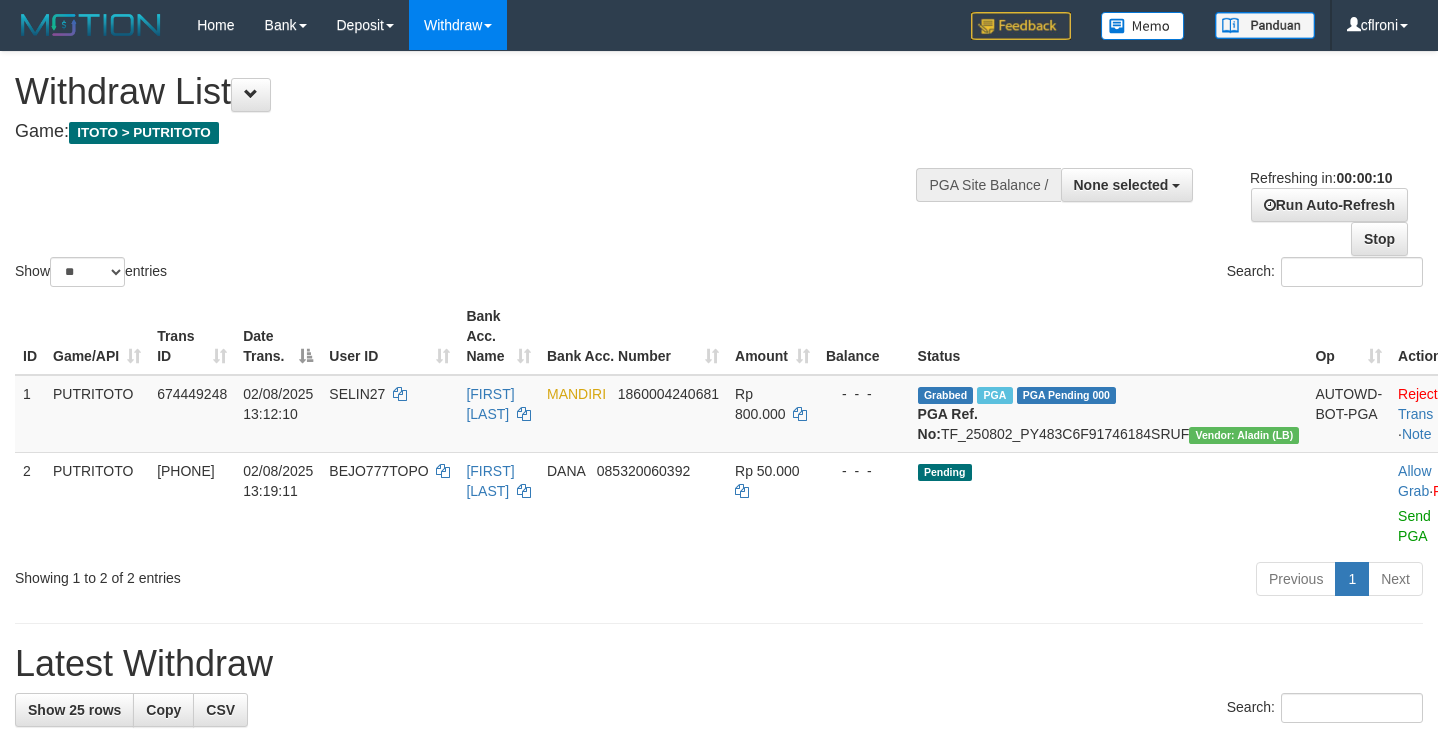 select 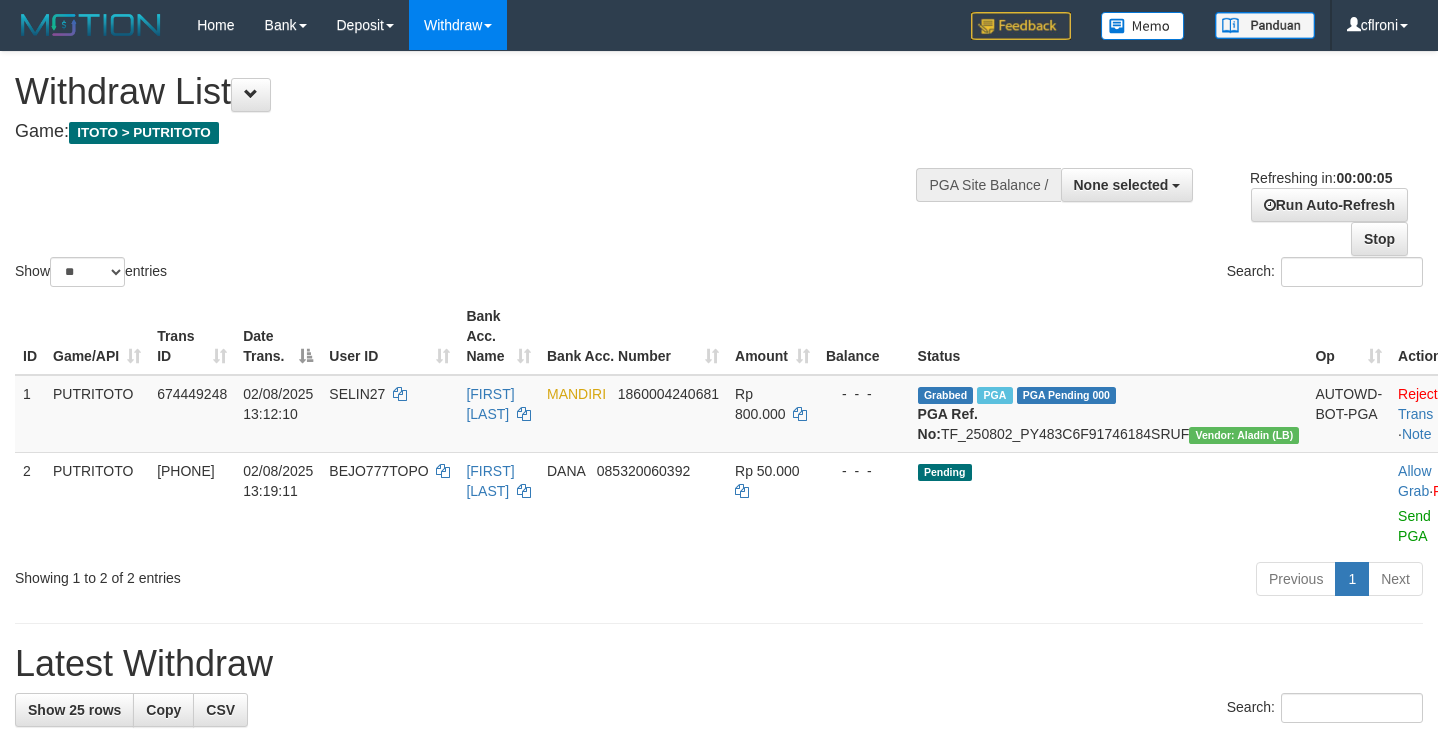 scroll, scrollTop: 0, scrollLeft: 0, axis: both 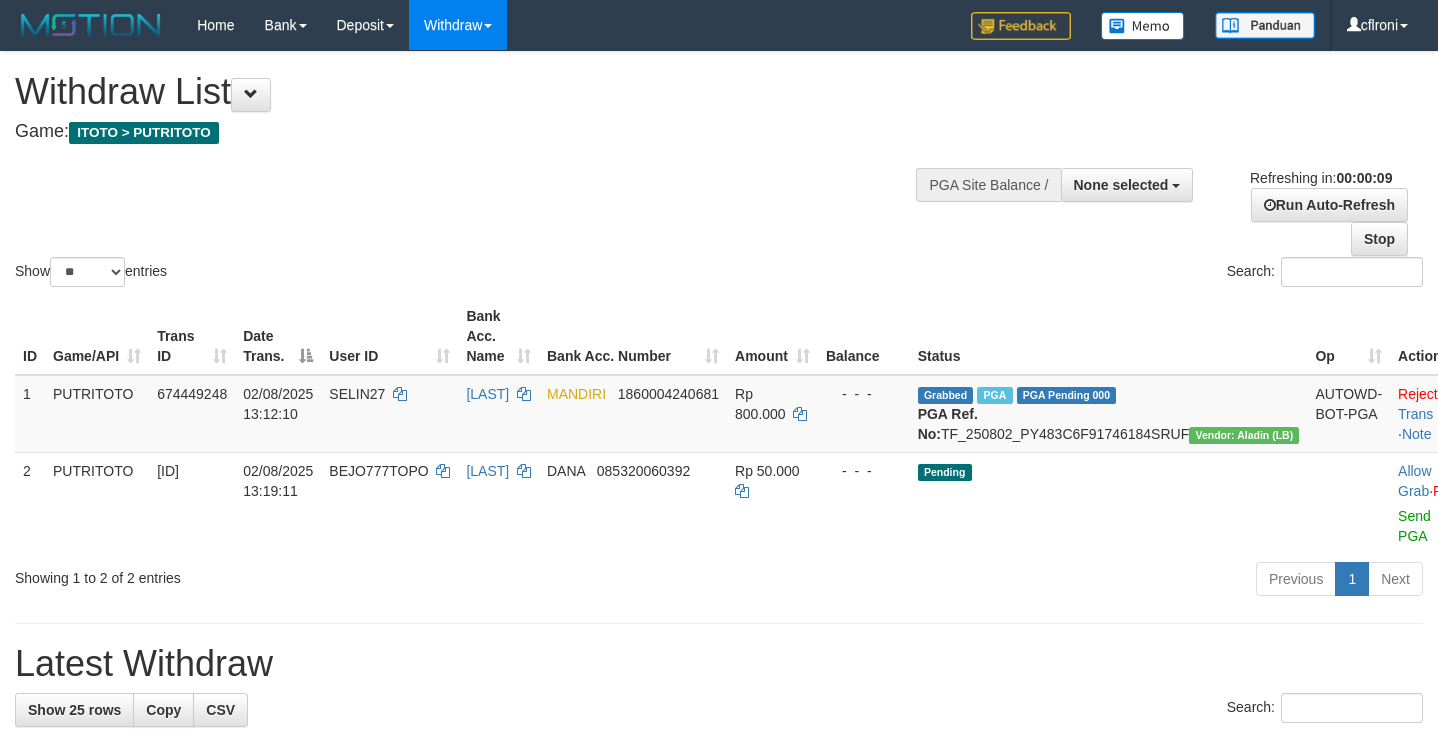 select 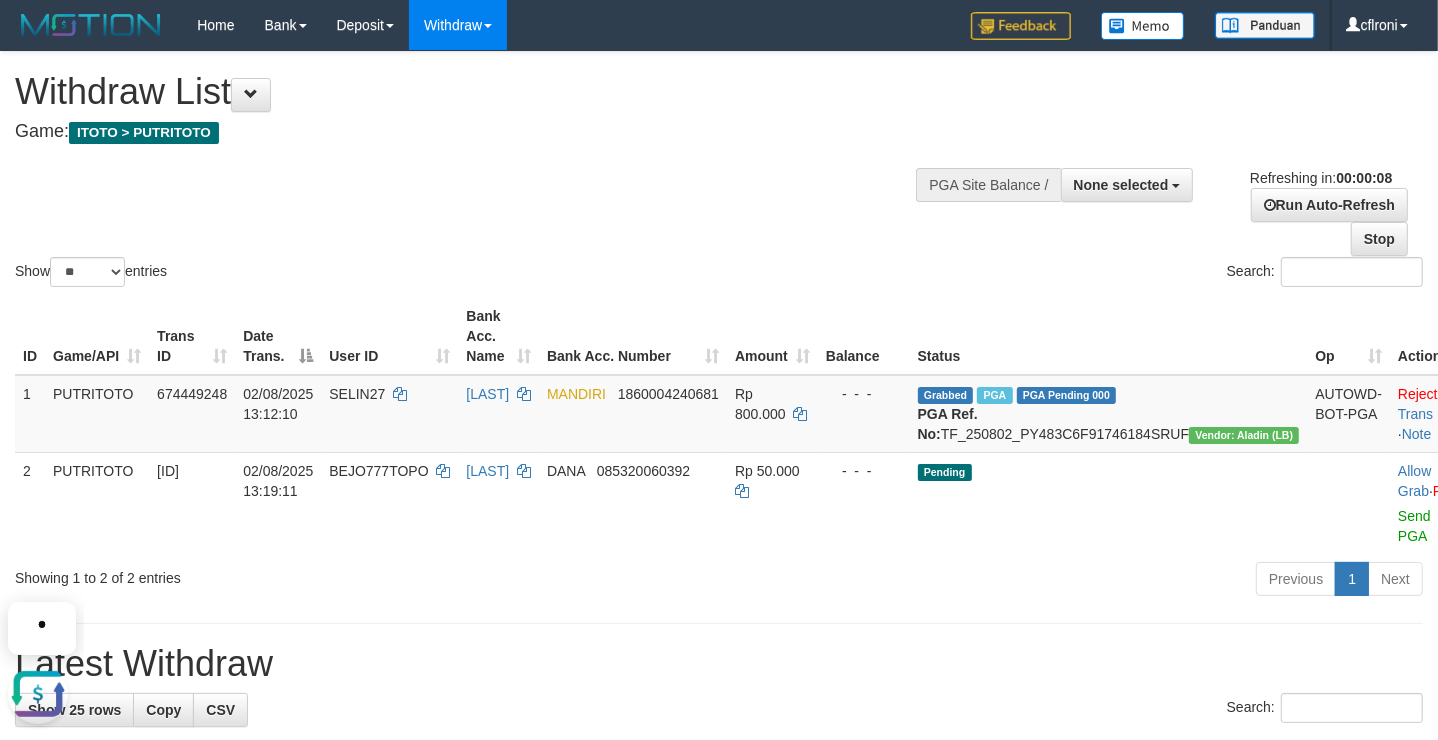 scroll, scrollTop: 0, scrollLeft: 0, axis: both 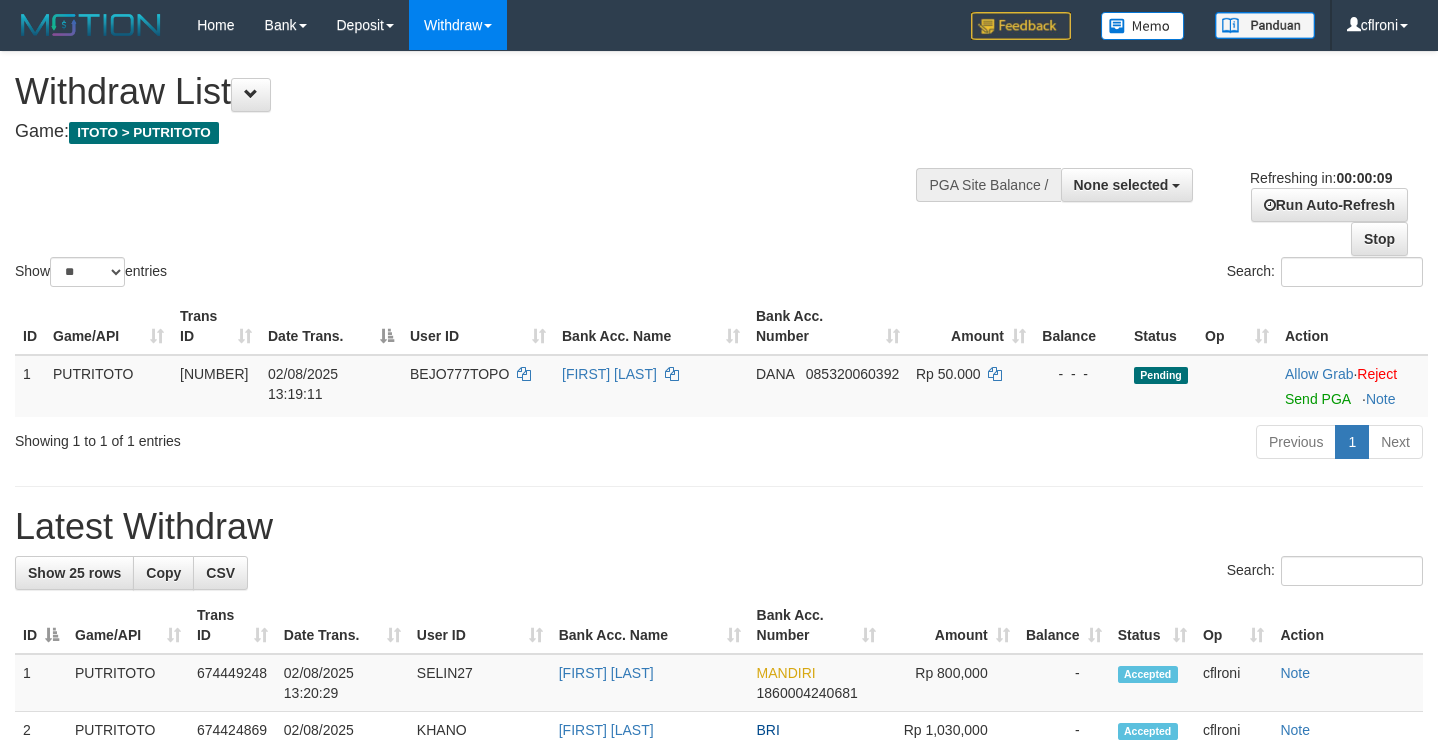 select 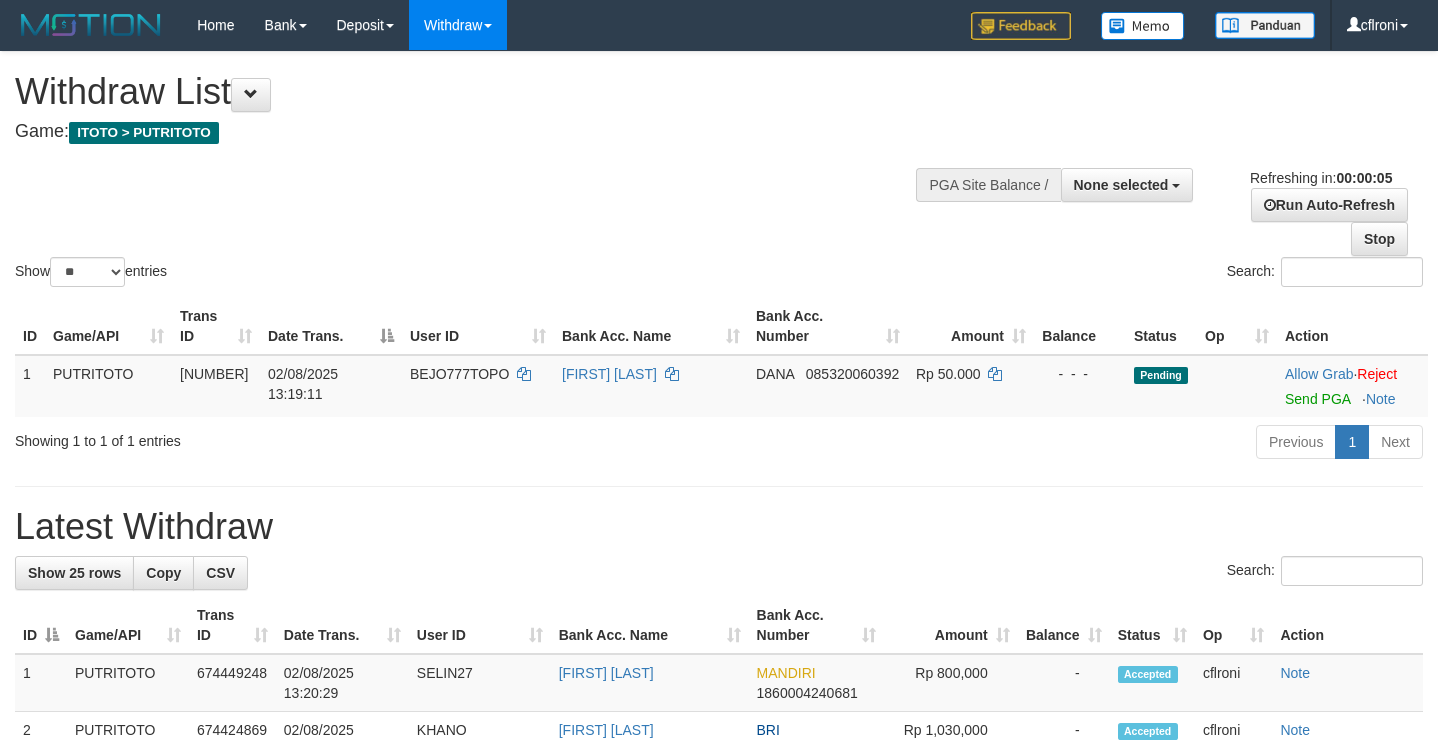 scroll, scrollTop: 0, scrollLeft: 0, axis: both 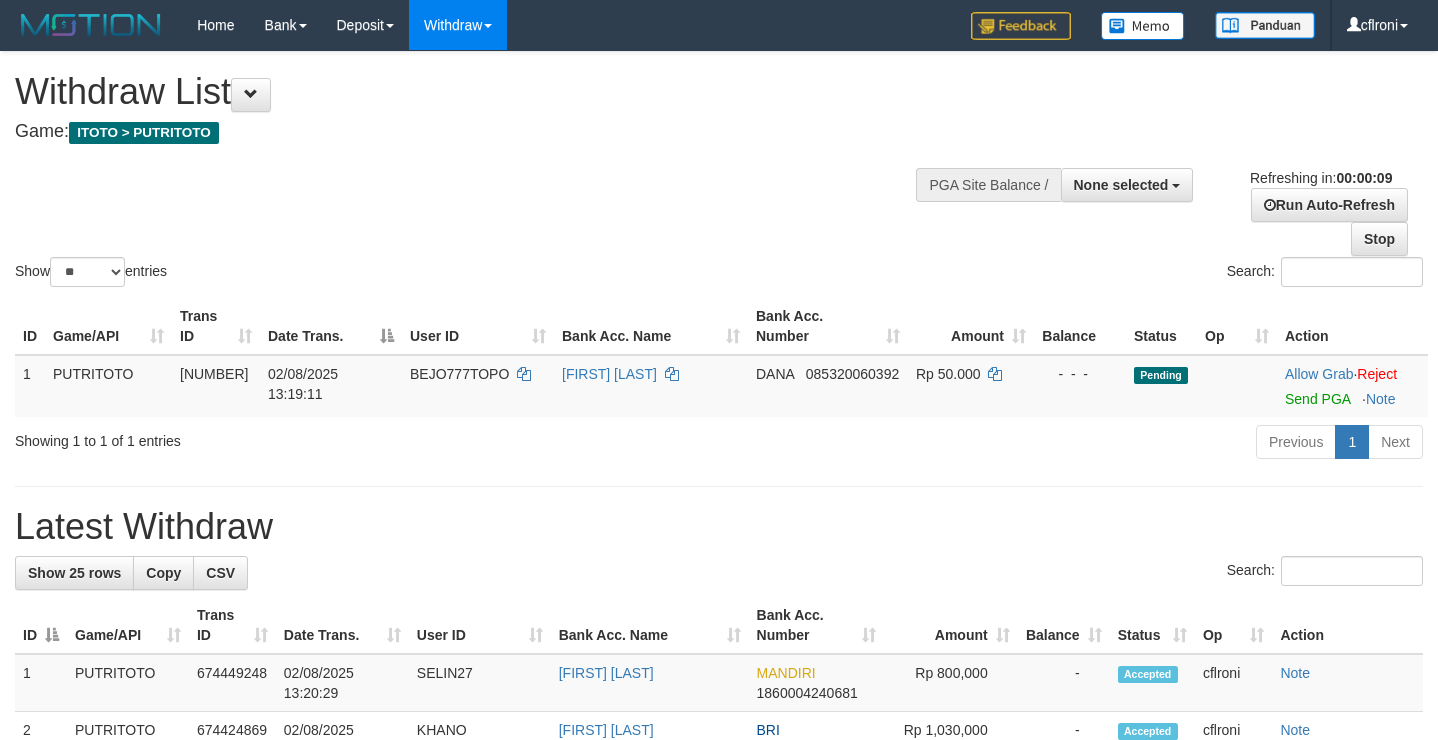 select 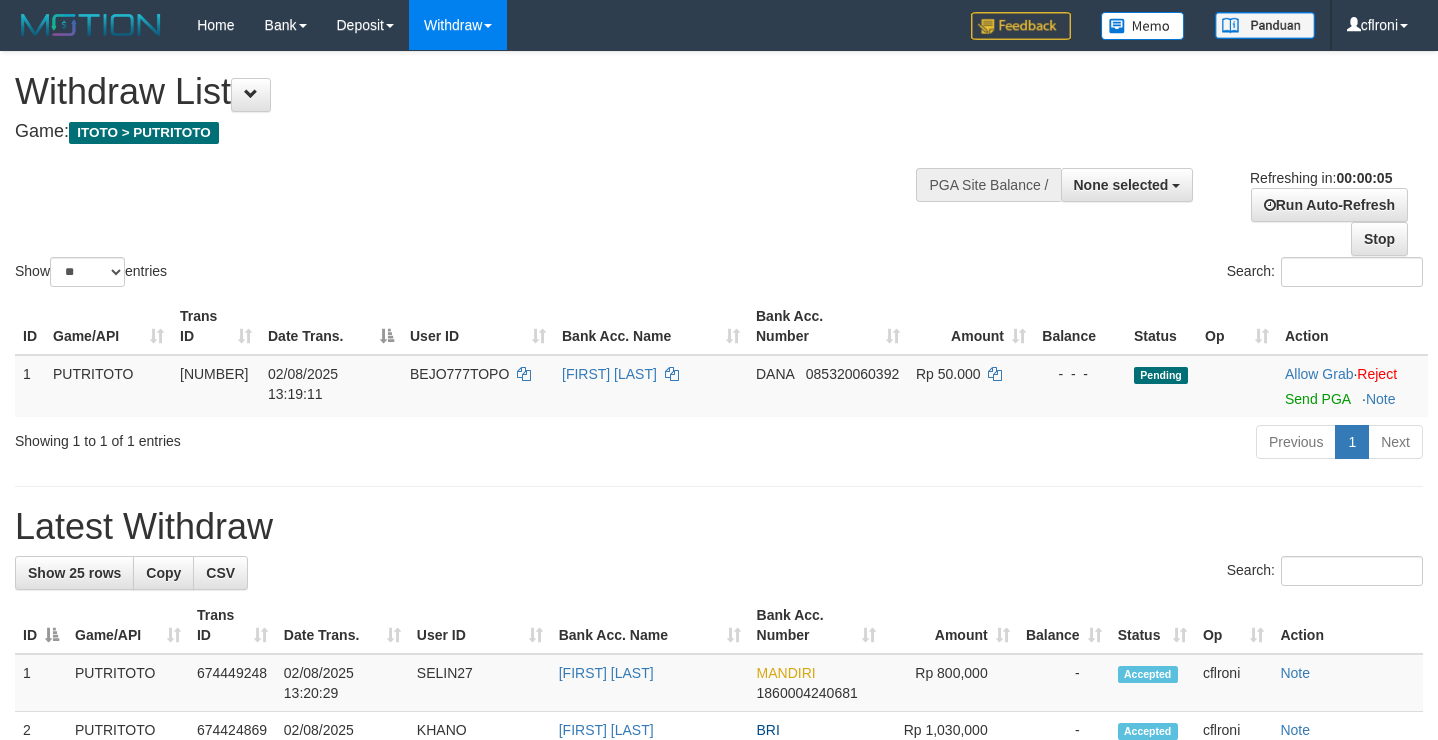 scroll, scrollTop: 0, scrollLeft: 0, axis: both 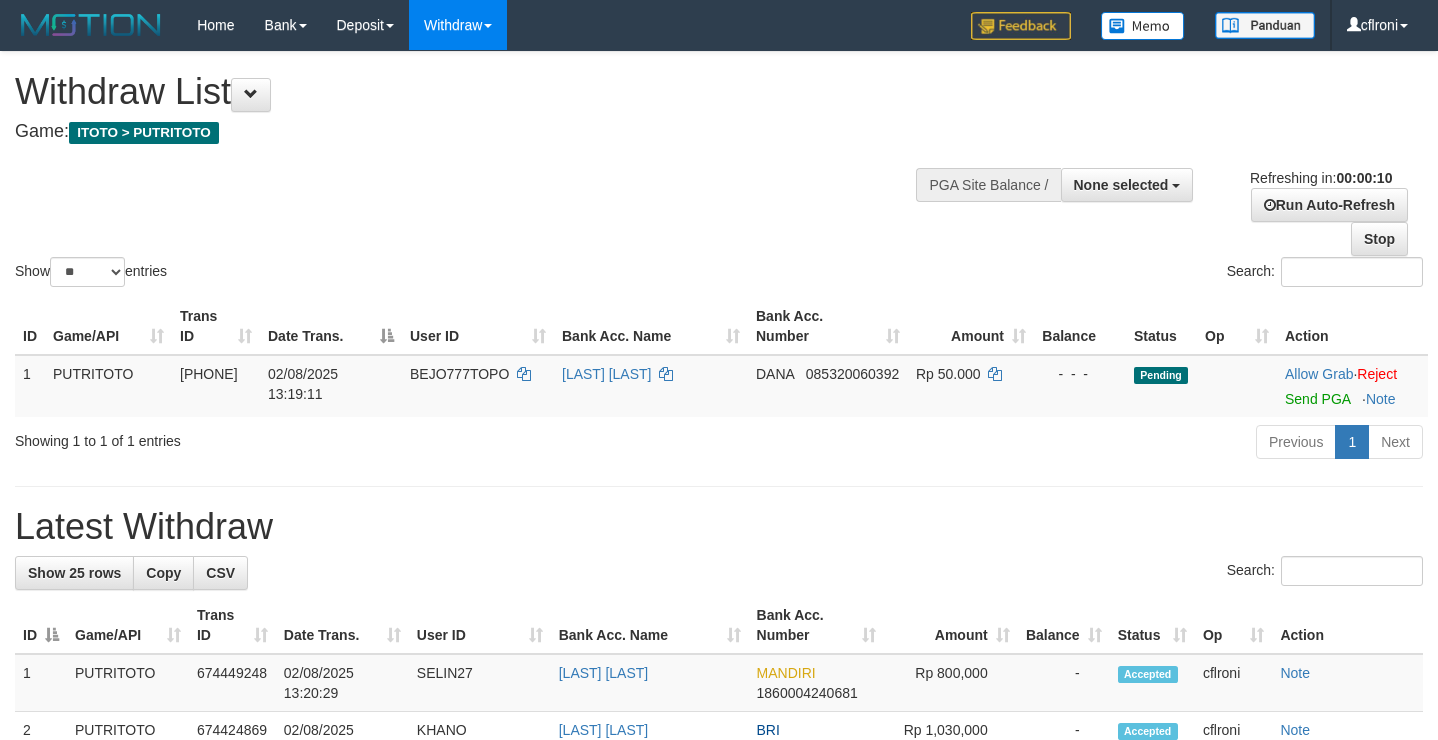 select 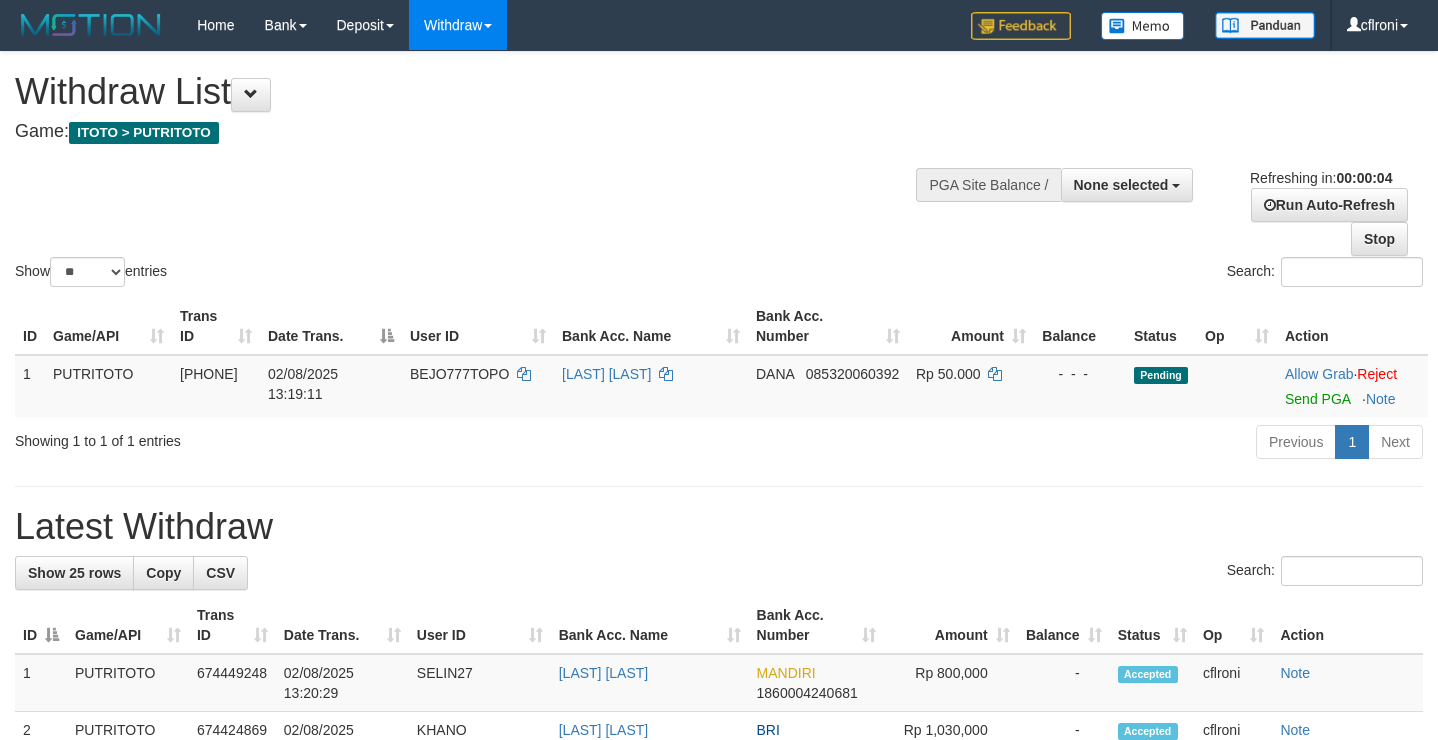 scroll, scrollTop: 0, scrollLeft: 0, axis: both 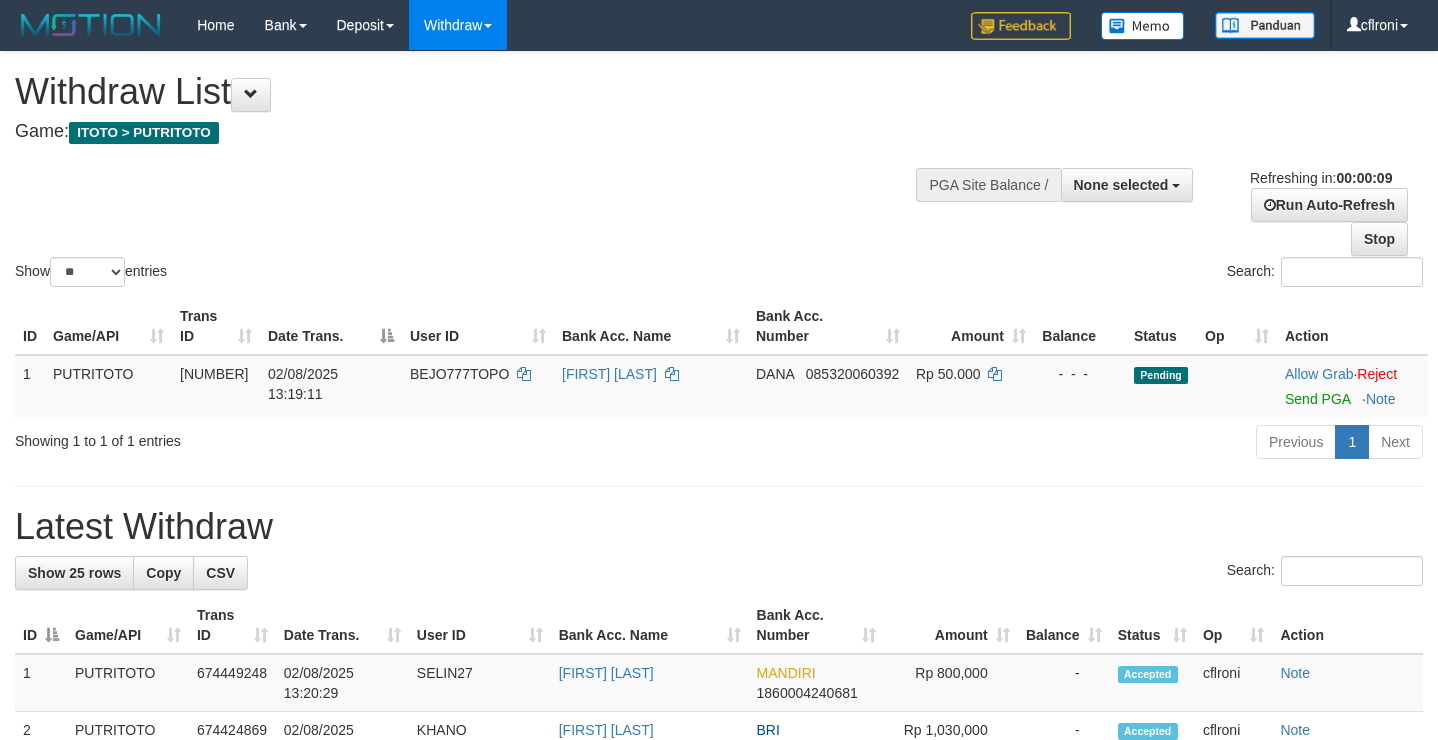 select 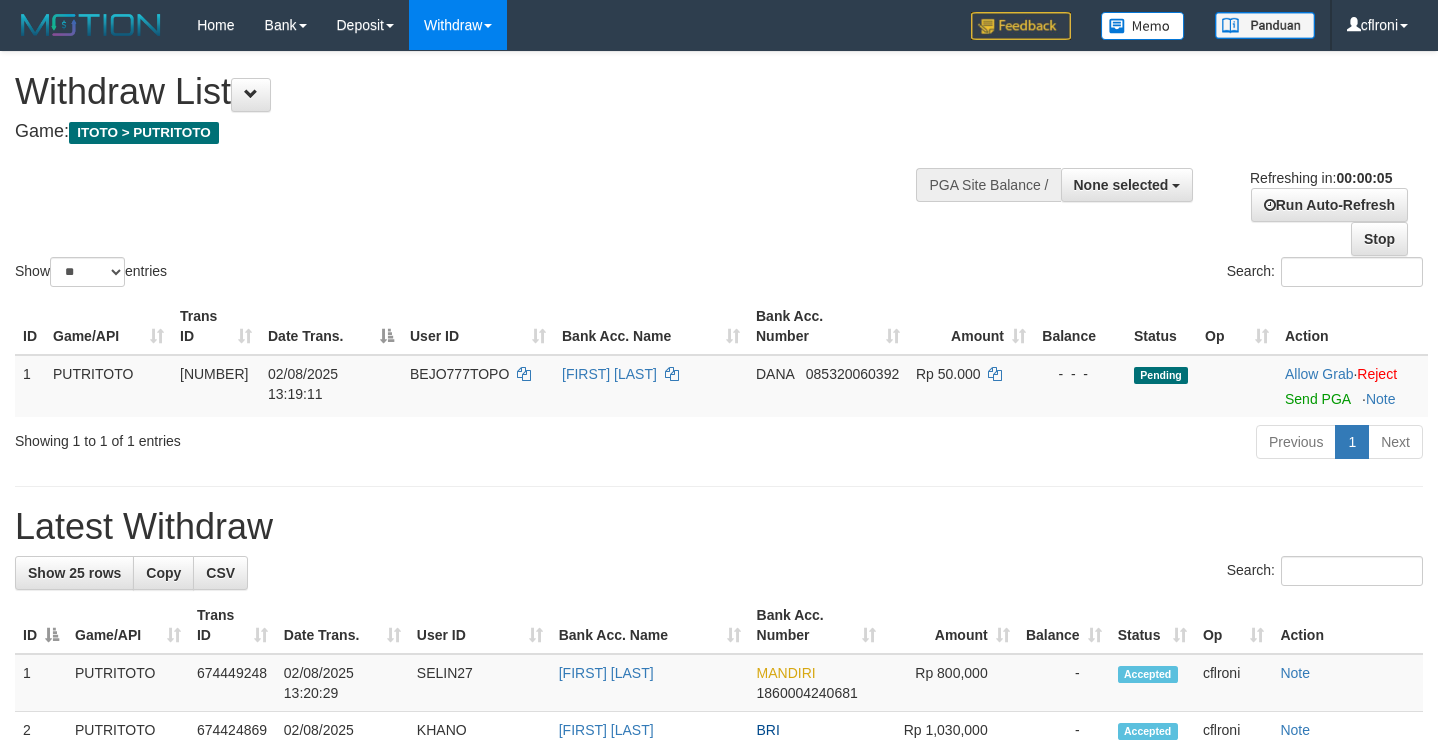 scroll, scrollTop: 0, scrollLeft: 0, axis: both 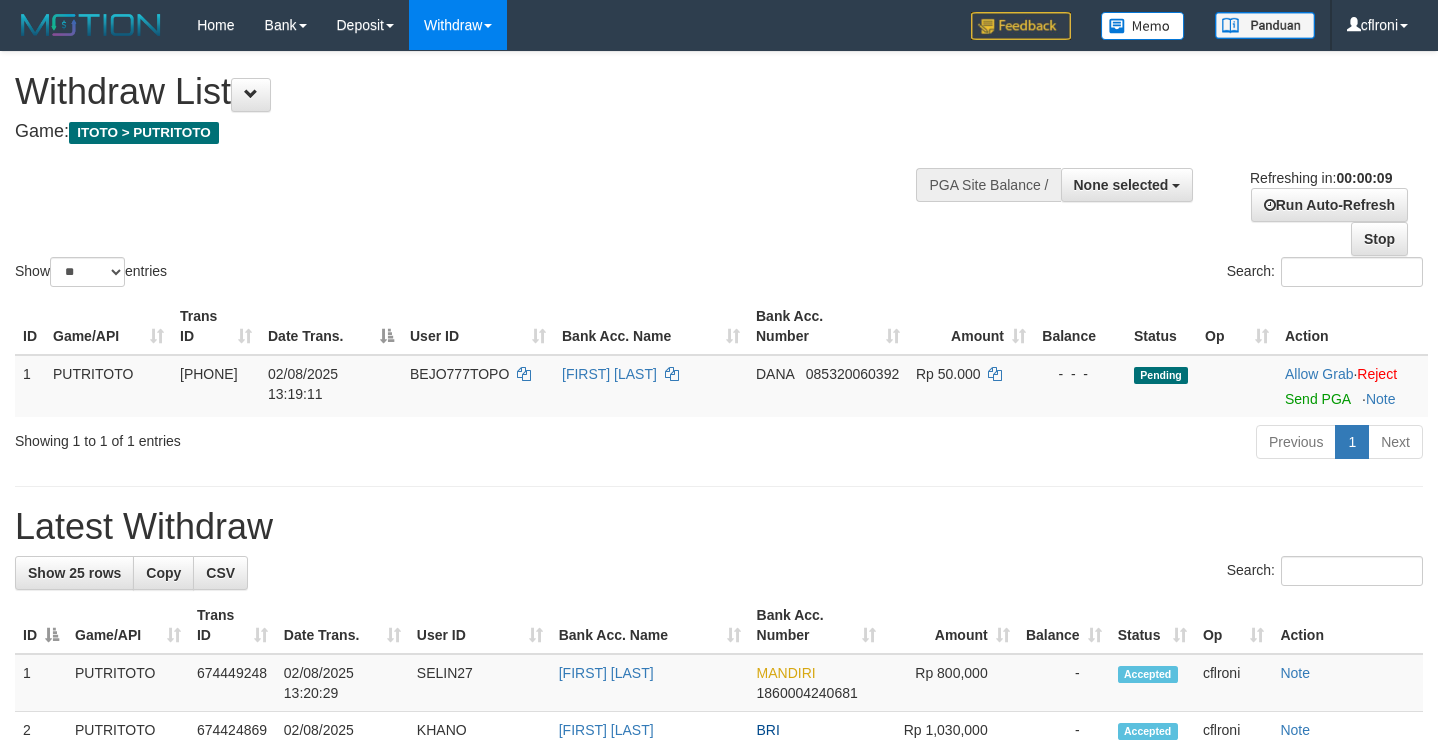 select 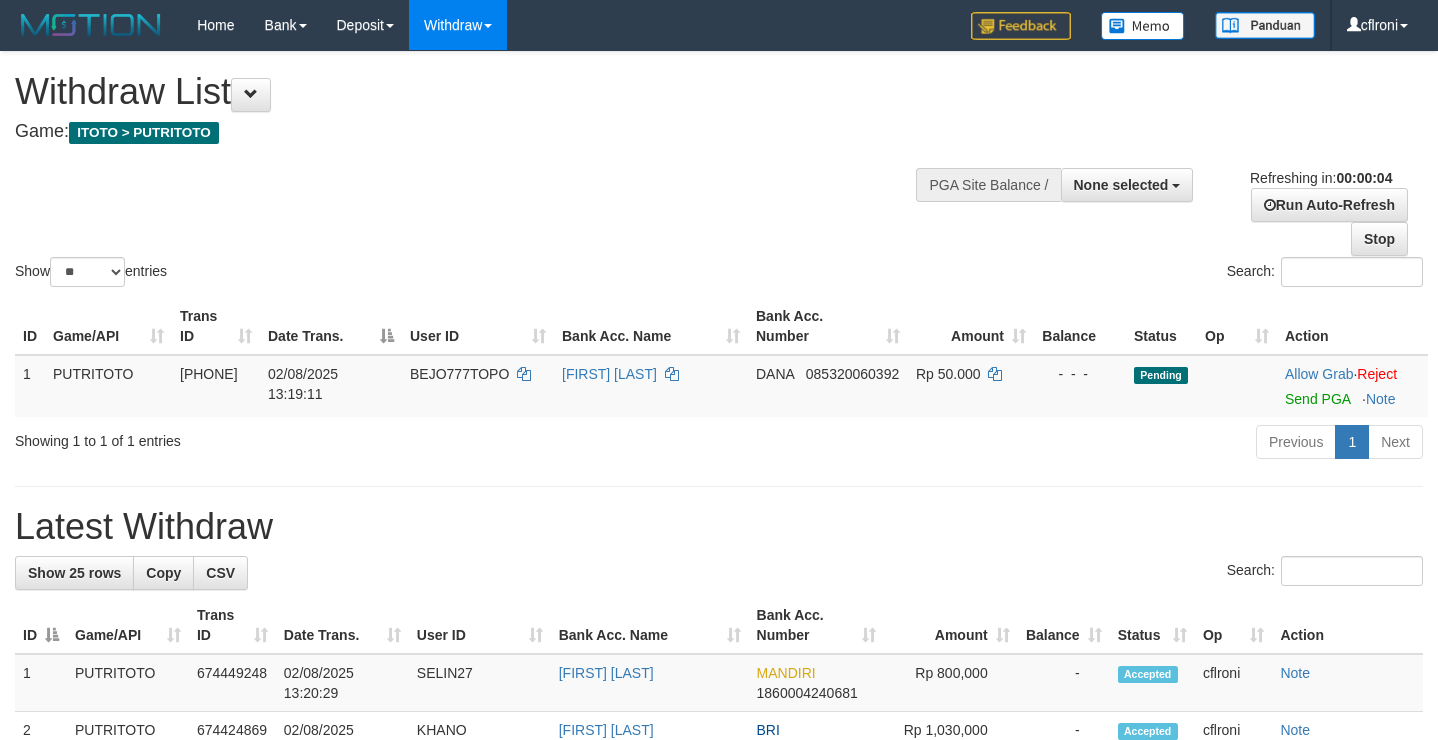 scroll, scrollTop: 0, scrollLeft: 0, axis: both 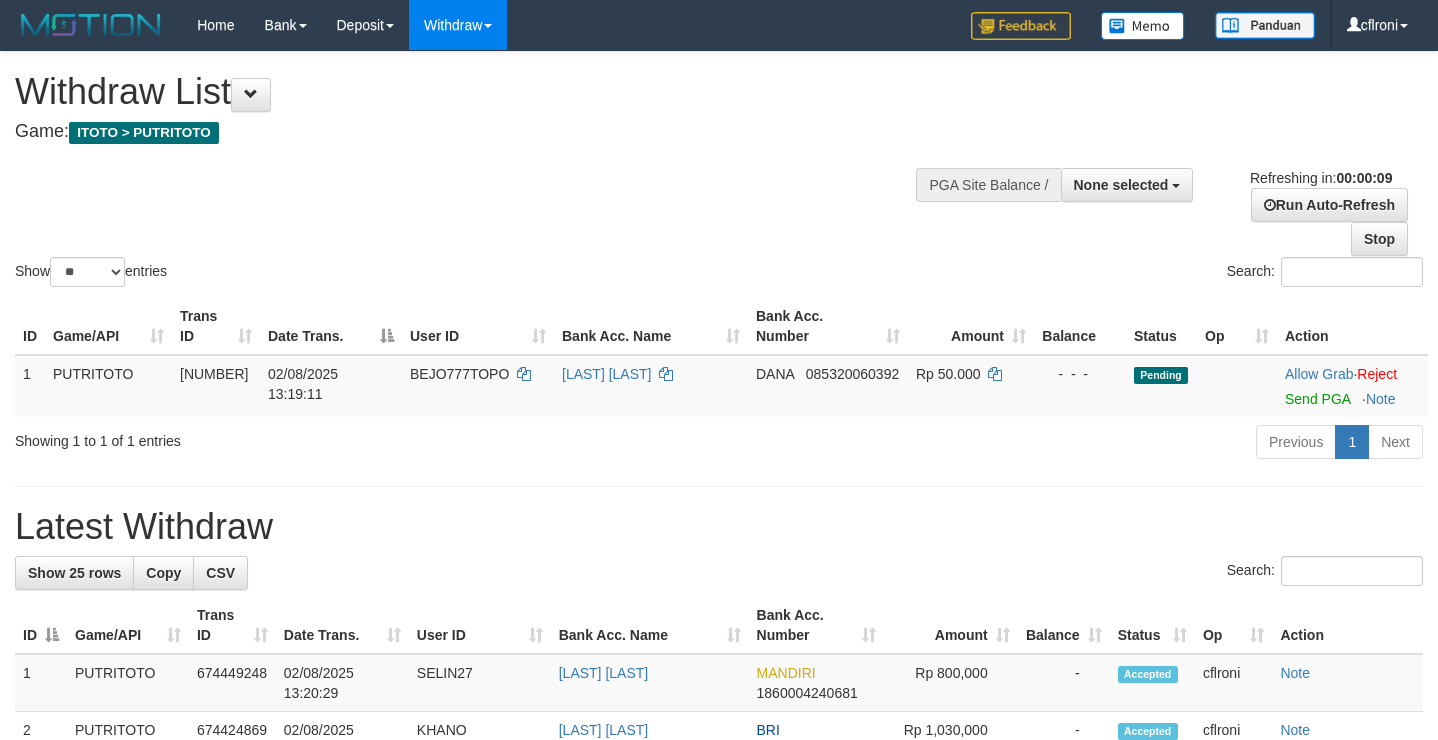 select 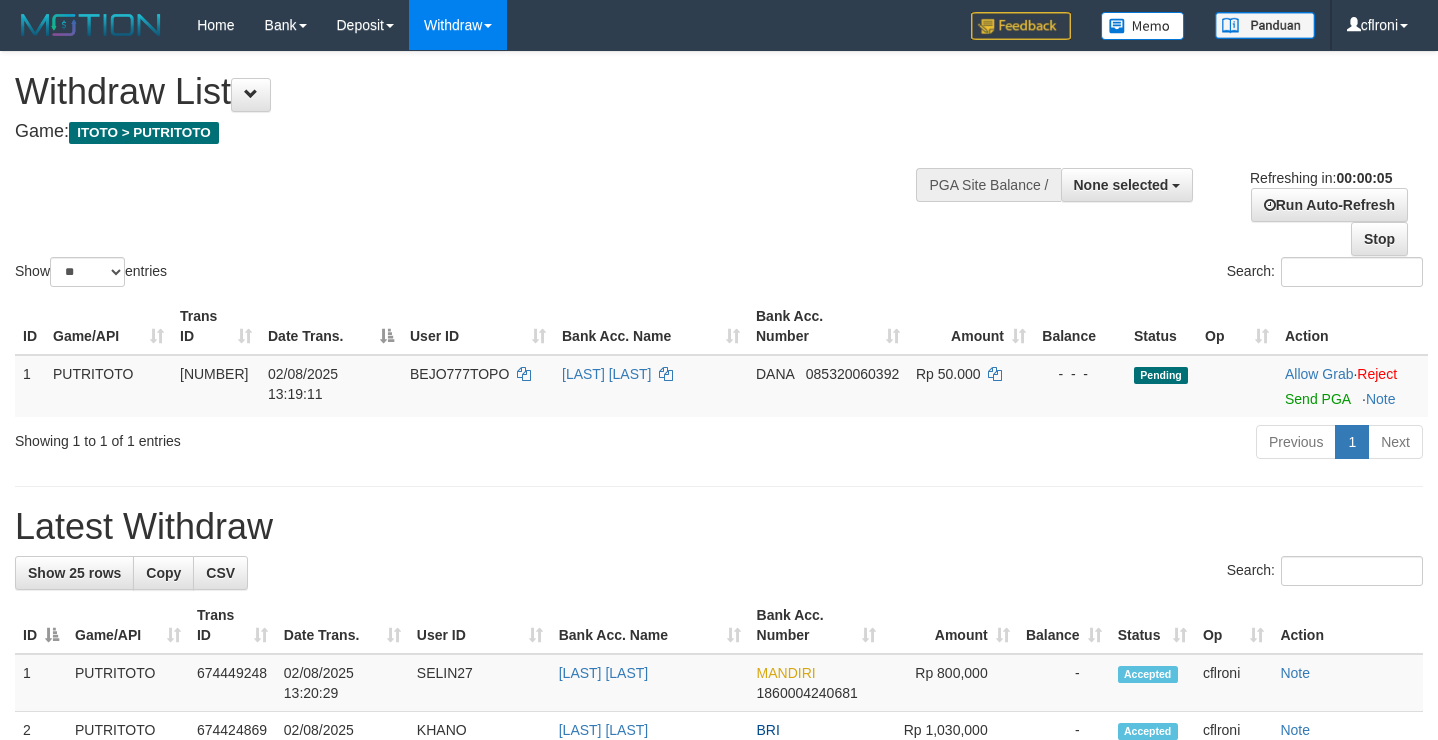 scroll, scrollTop: 0, scrollLeft: 0, axis: both 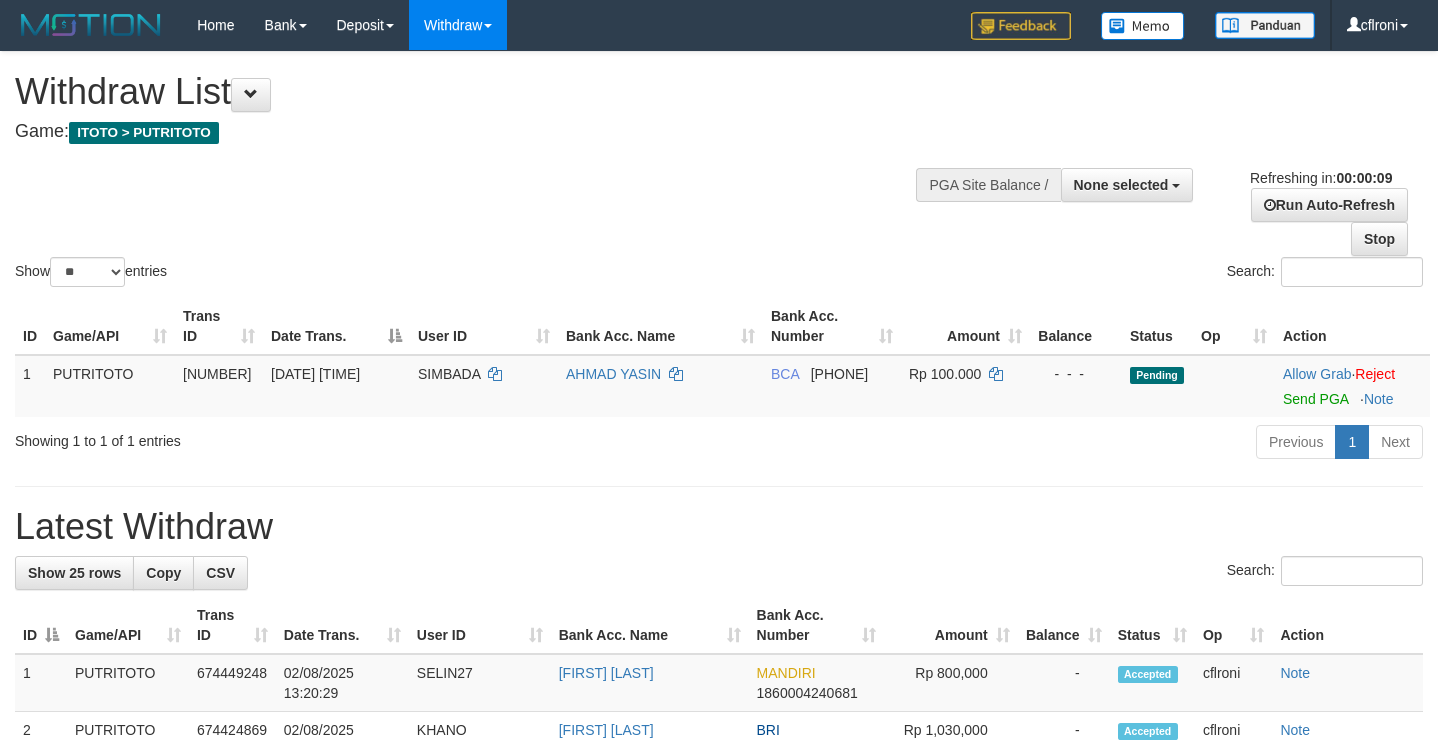 select 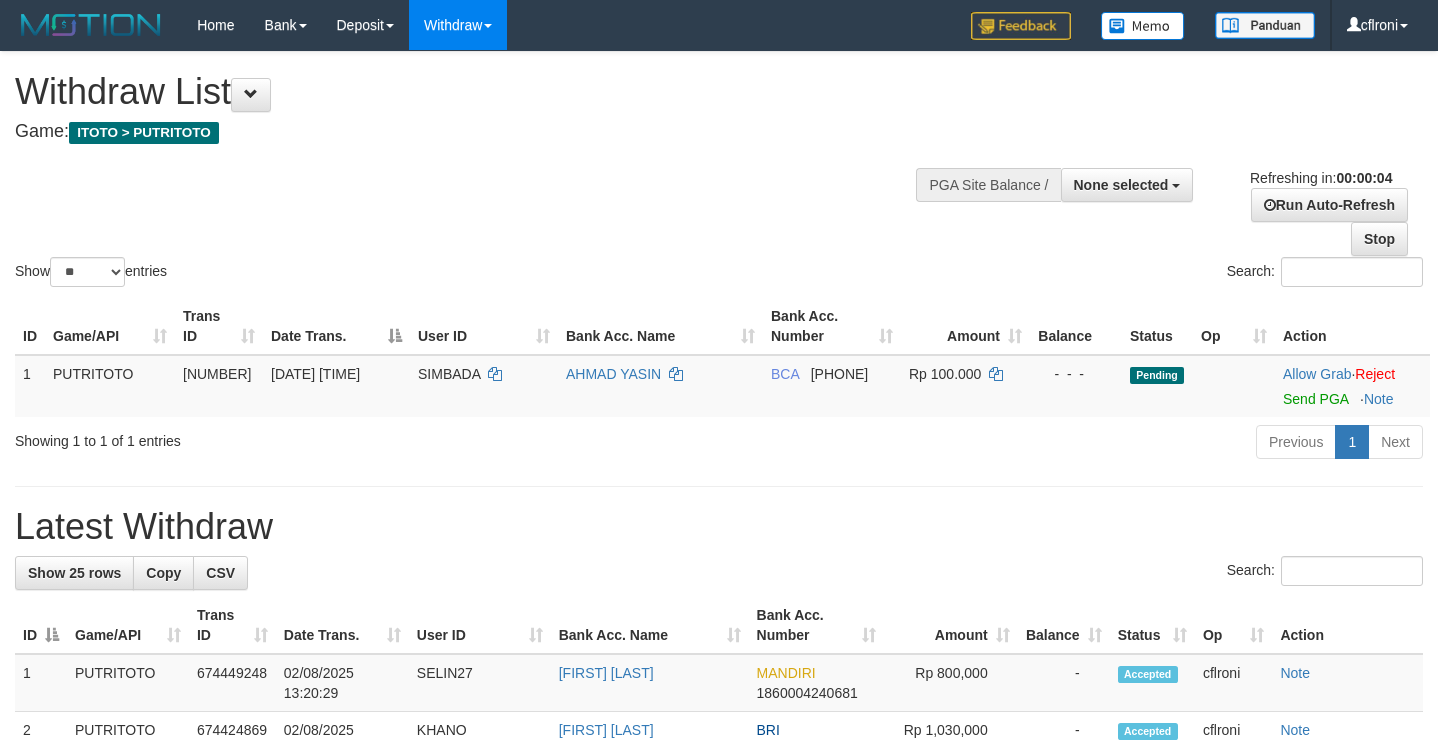 scroll, scrollTop: 0, scrollLeft: 0, axis: both 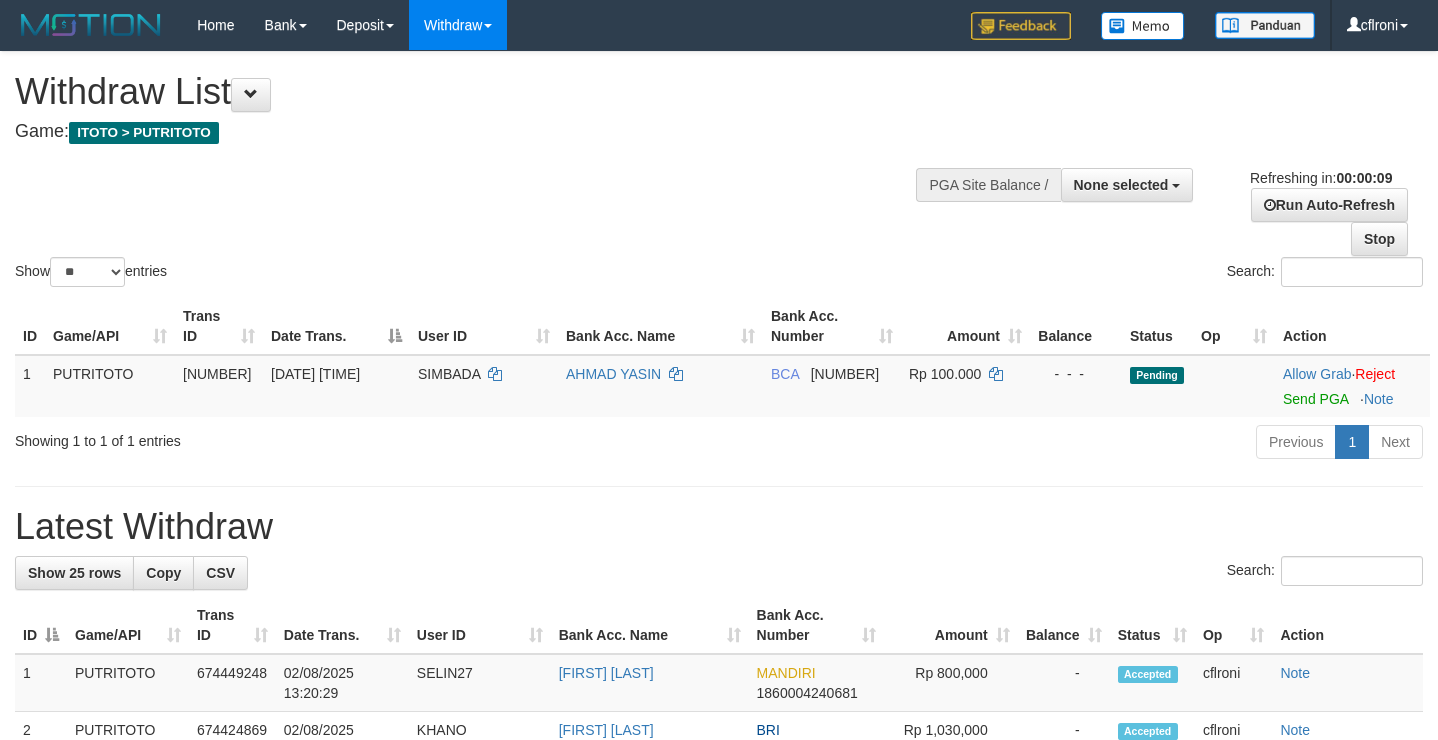 select 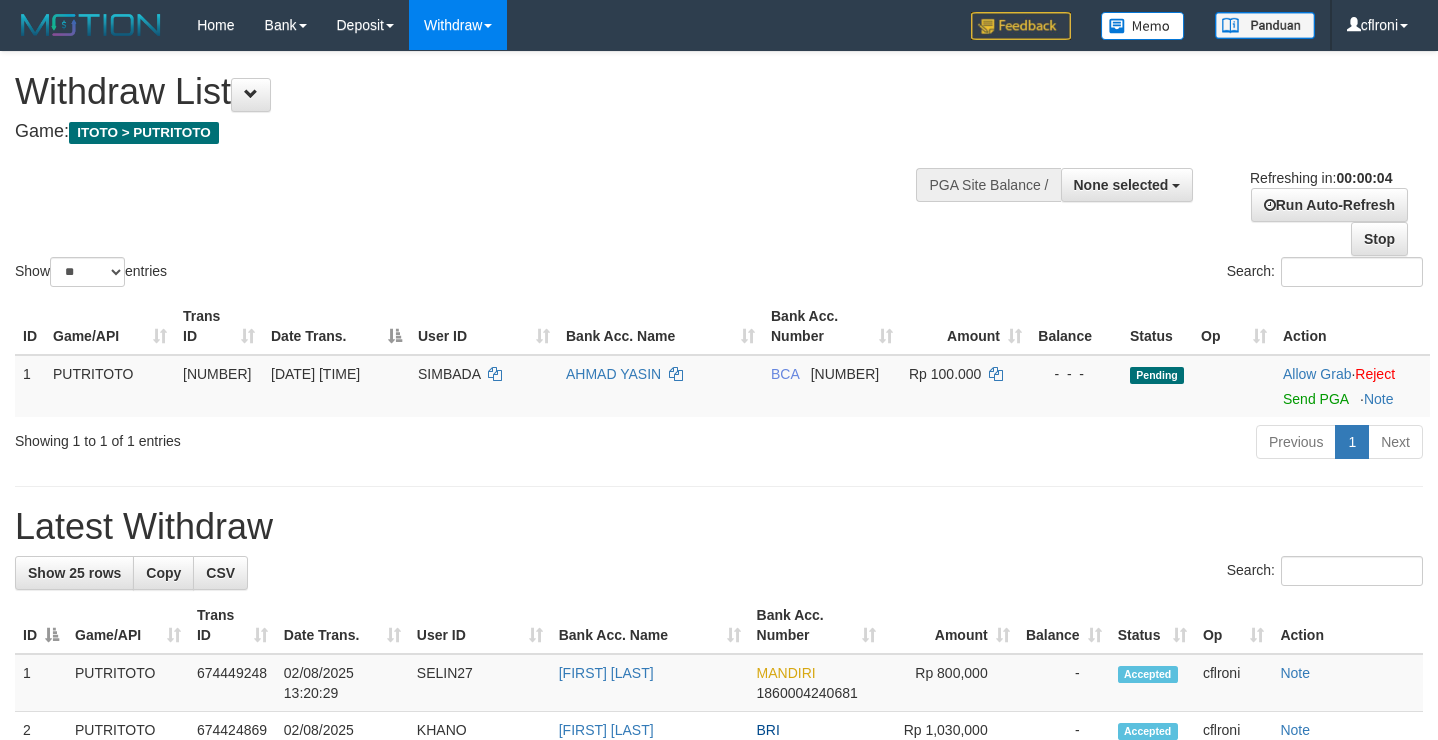scroll, scrollTop: 0, scrollLeft: 0, axis: both 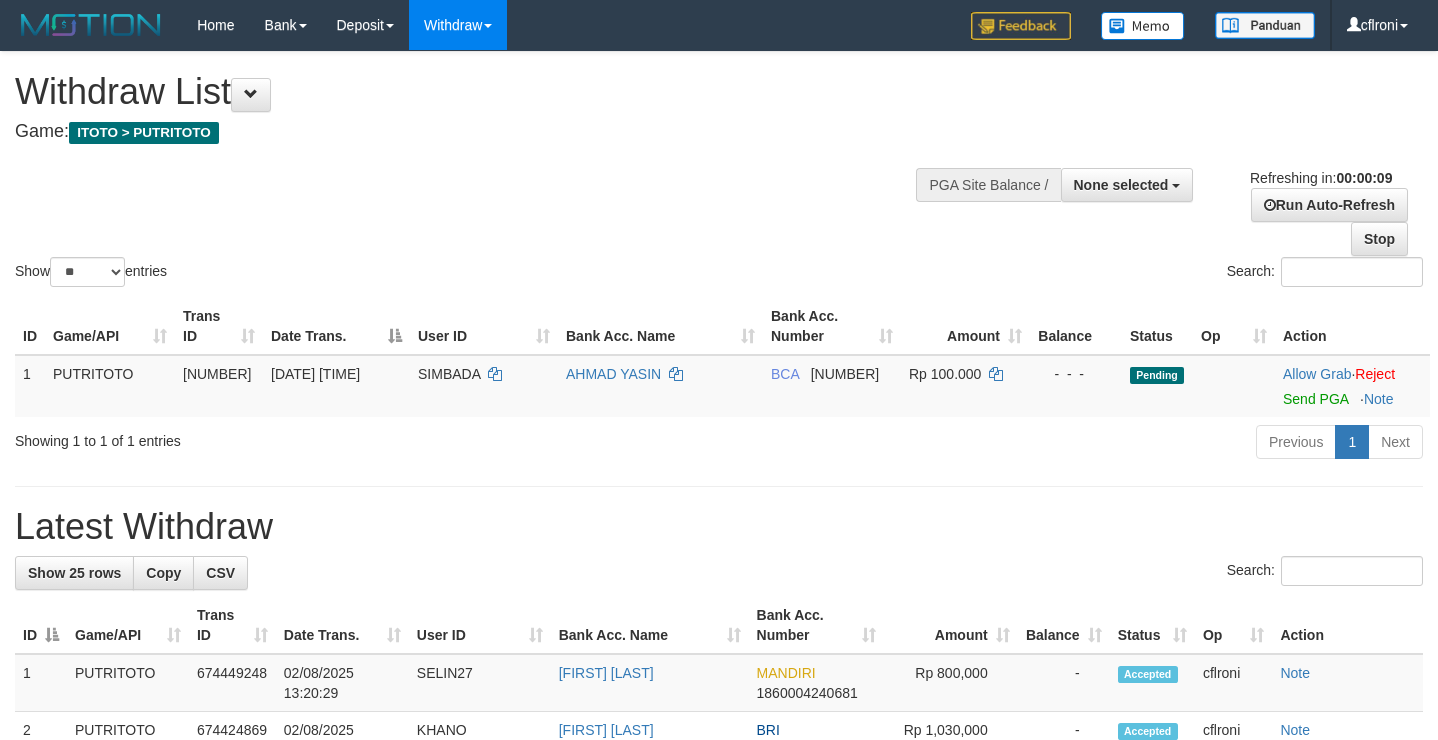 select 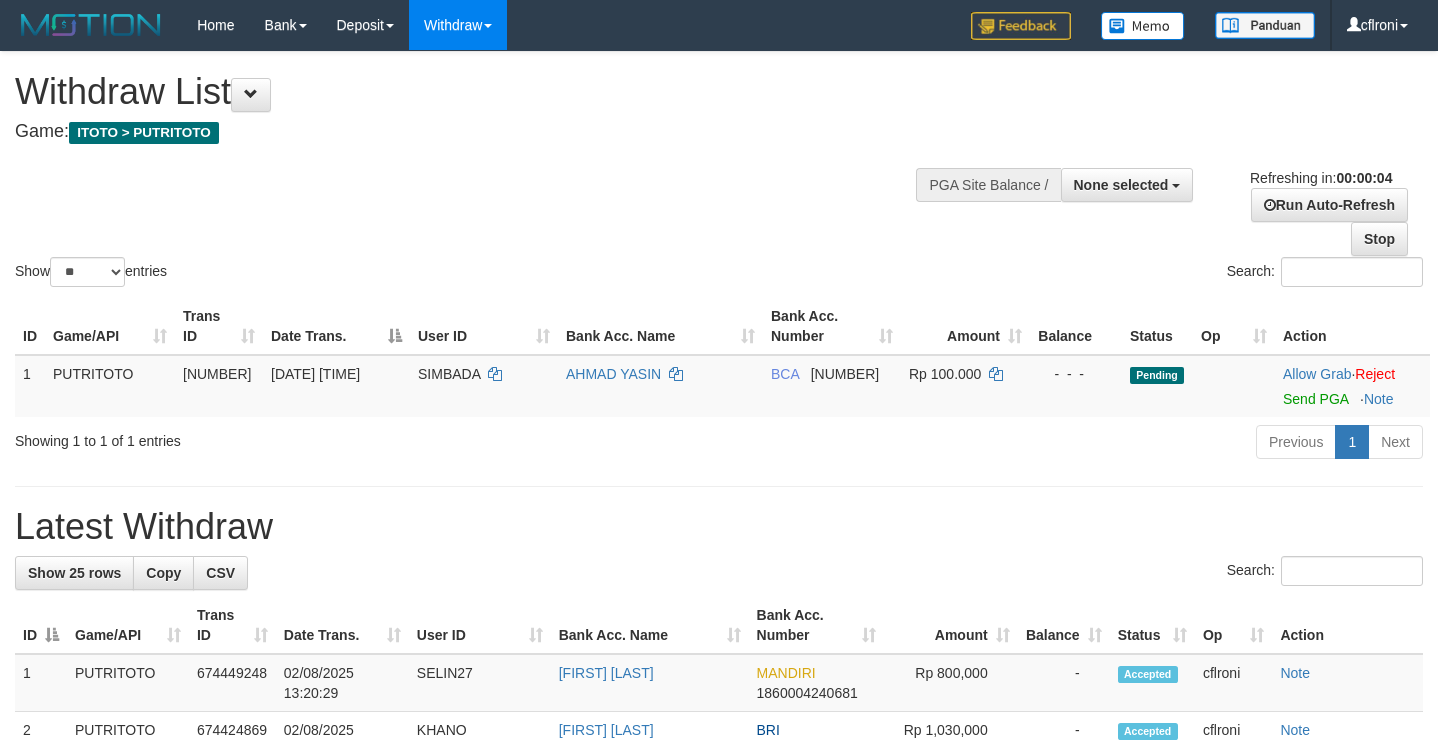 scroll, scrollTop: 0, scrollLeft: 0, axis: both 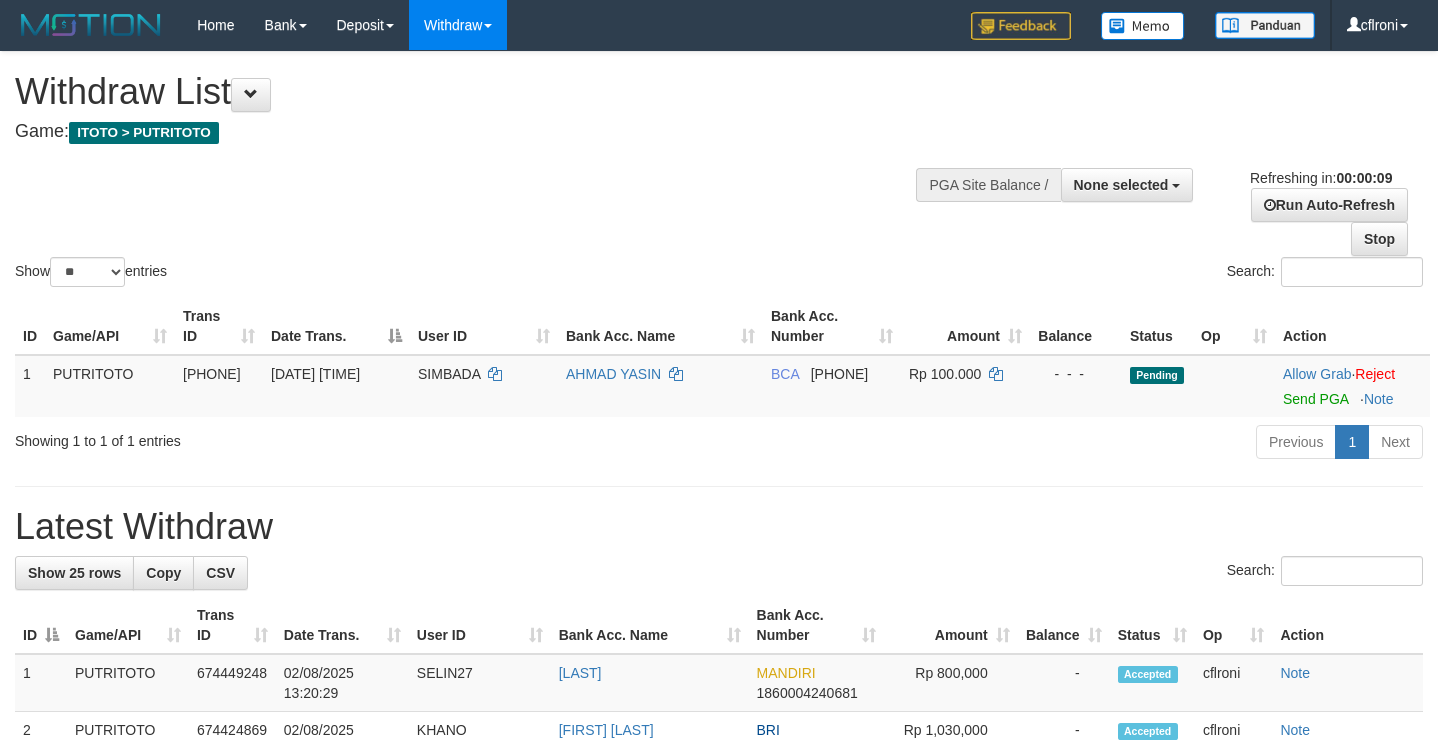 select 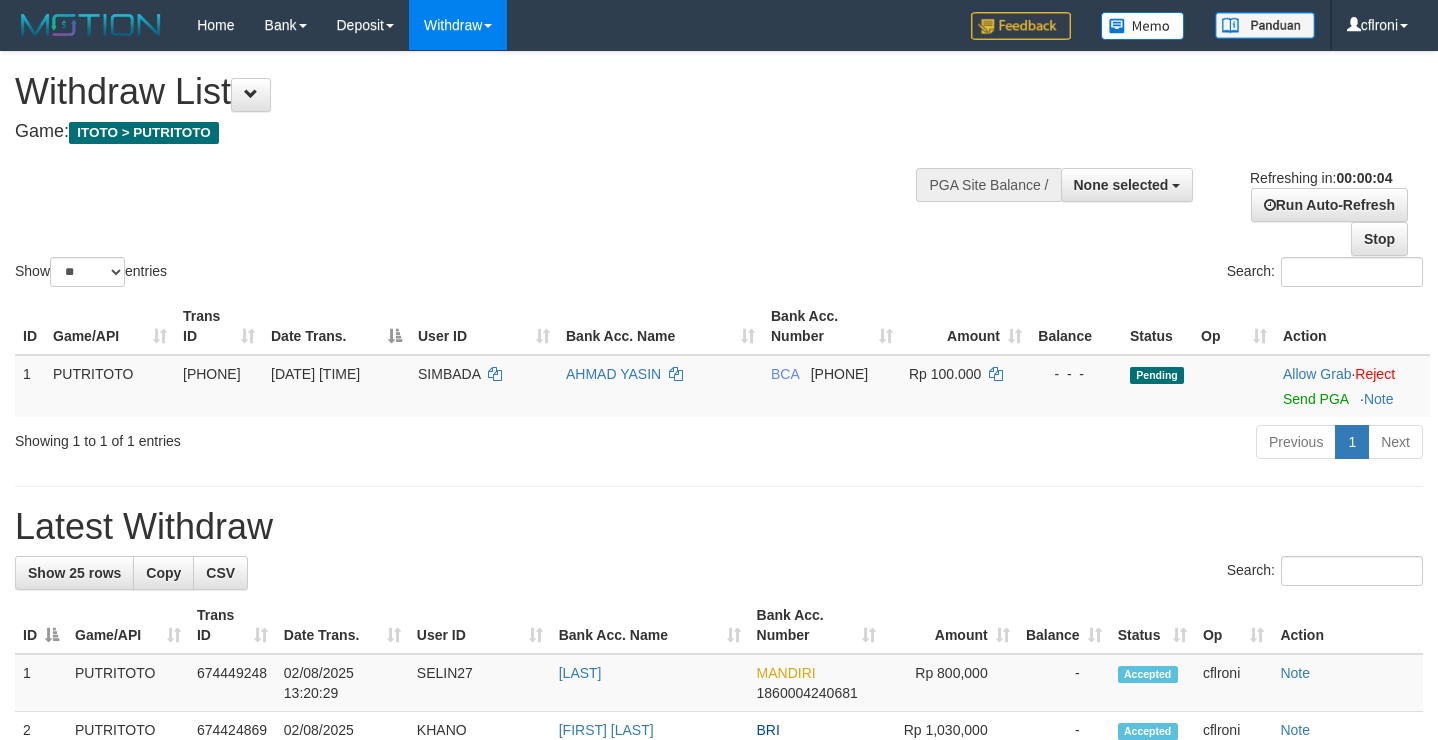 scroll, scrollTop: 0, scrollLeft: 0, axis: both 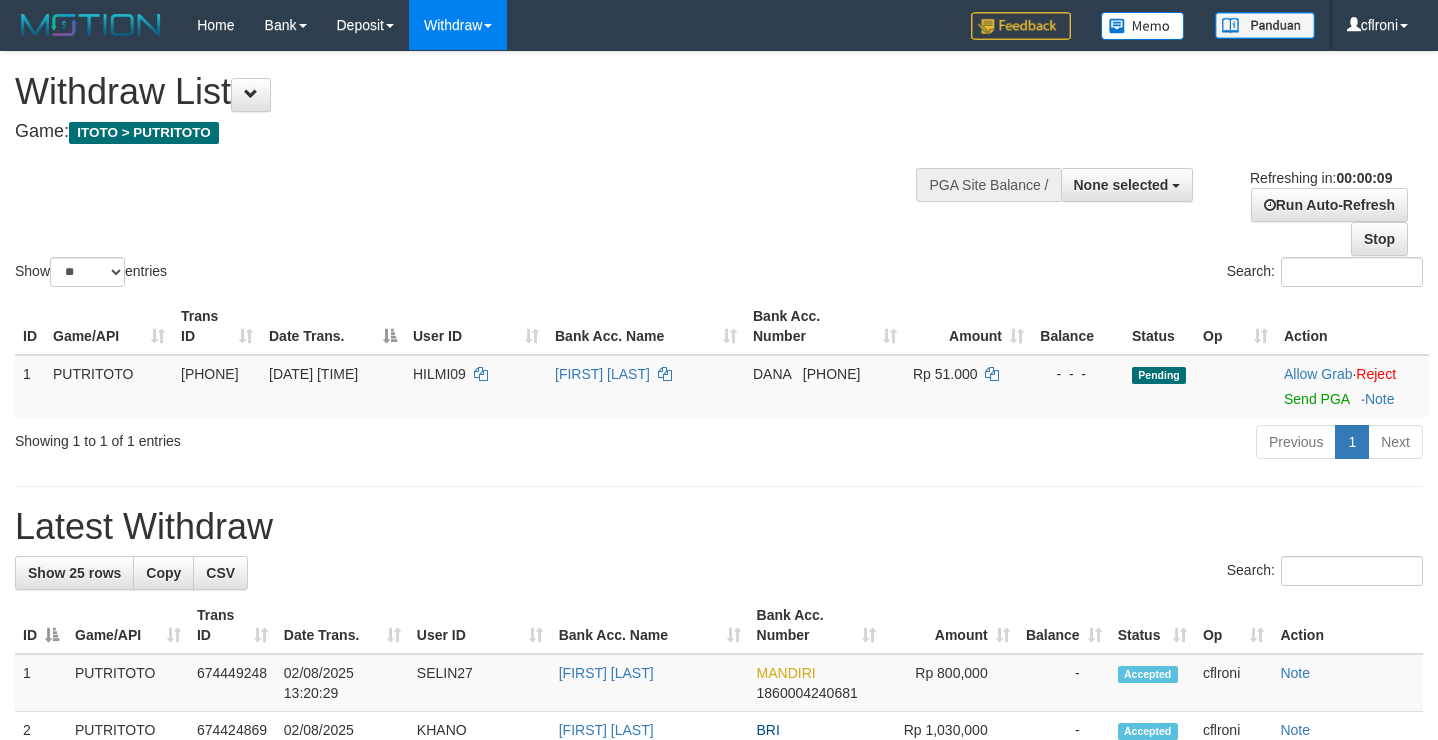 select 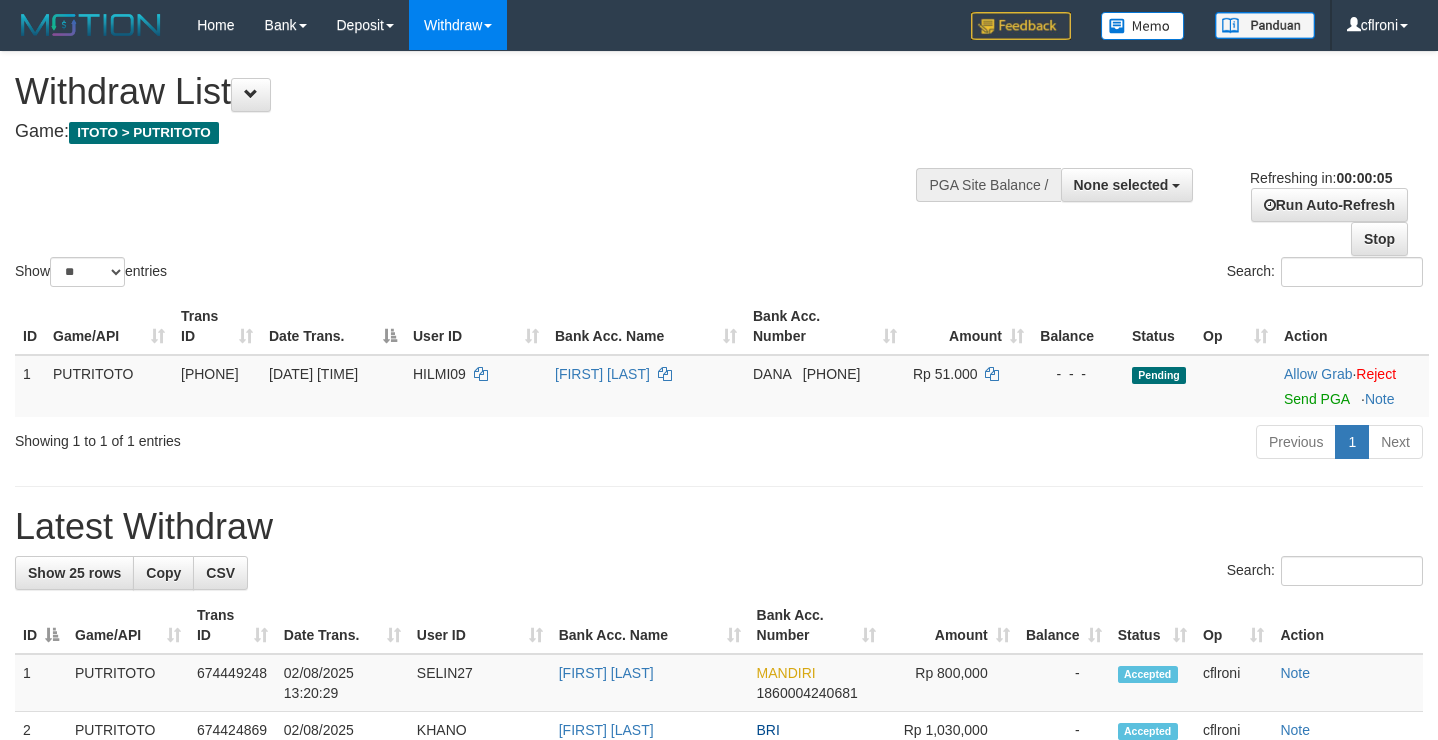 scroll, scrollTop: 0, scrollLeft: 0, axis: both 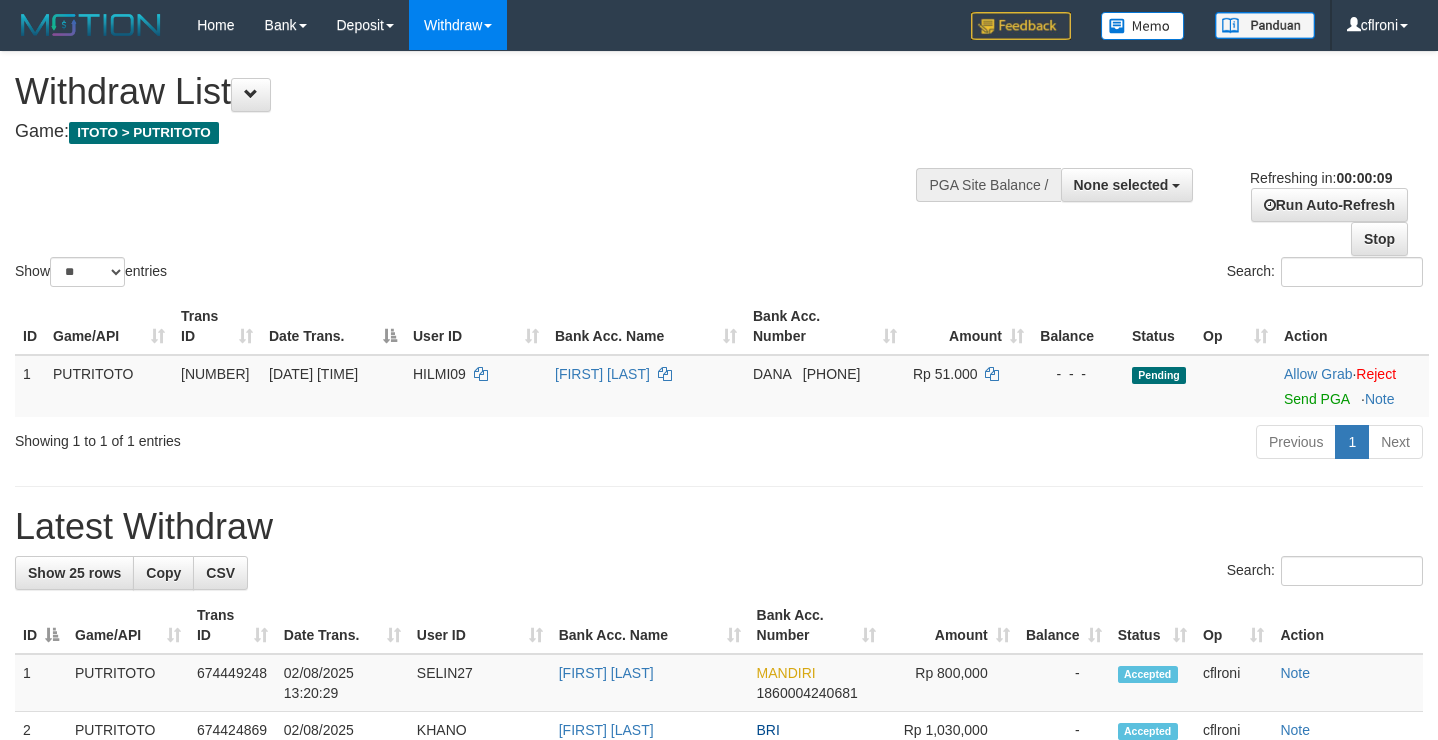 select 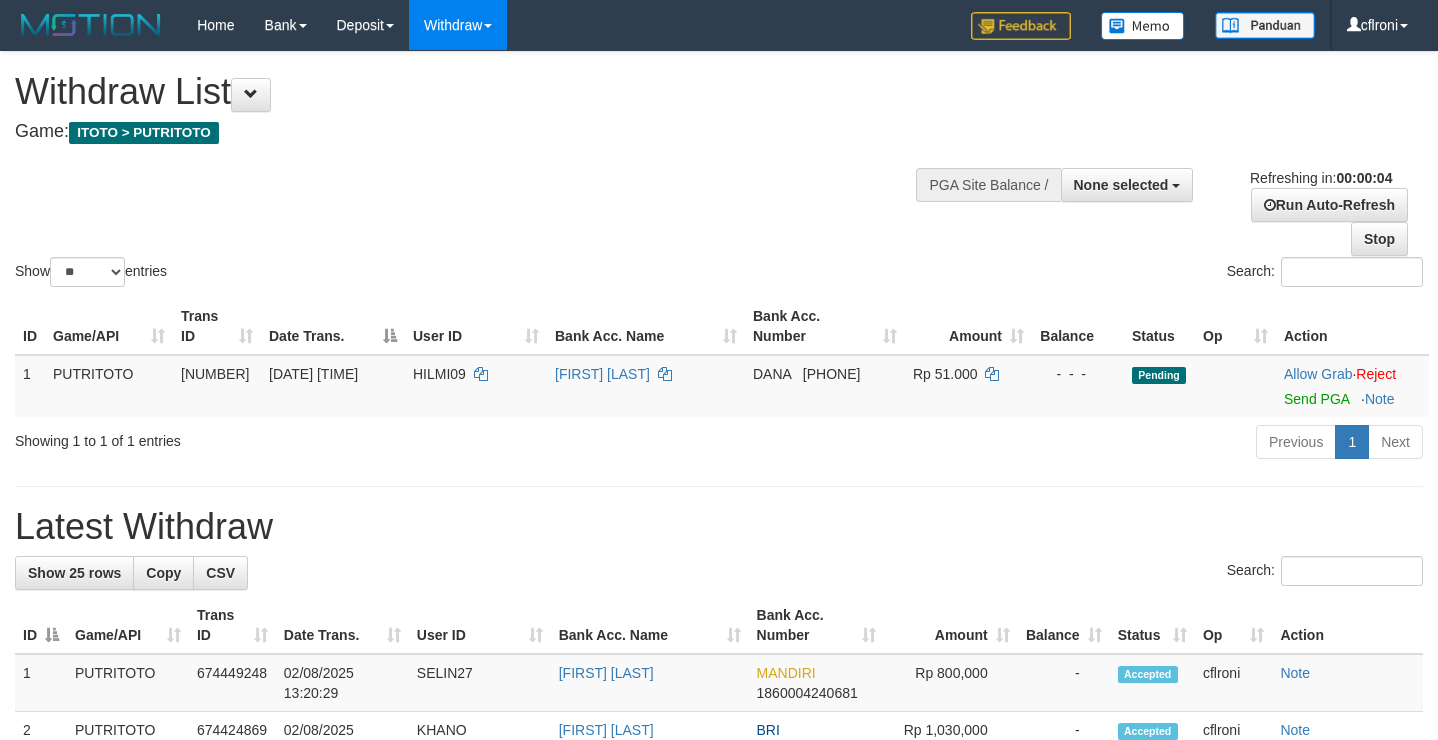 scroll, scrollTop: 0, scrollLeft: 0, axis: both 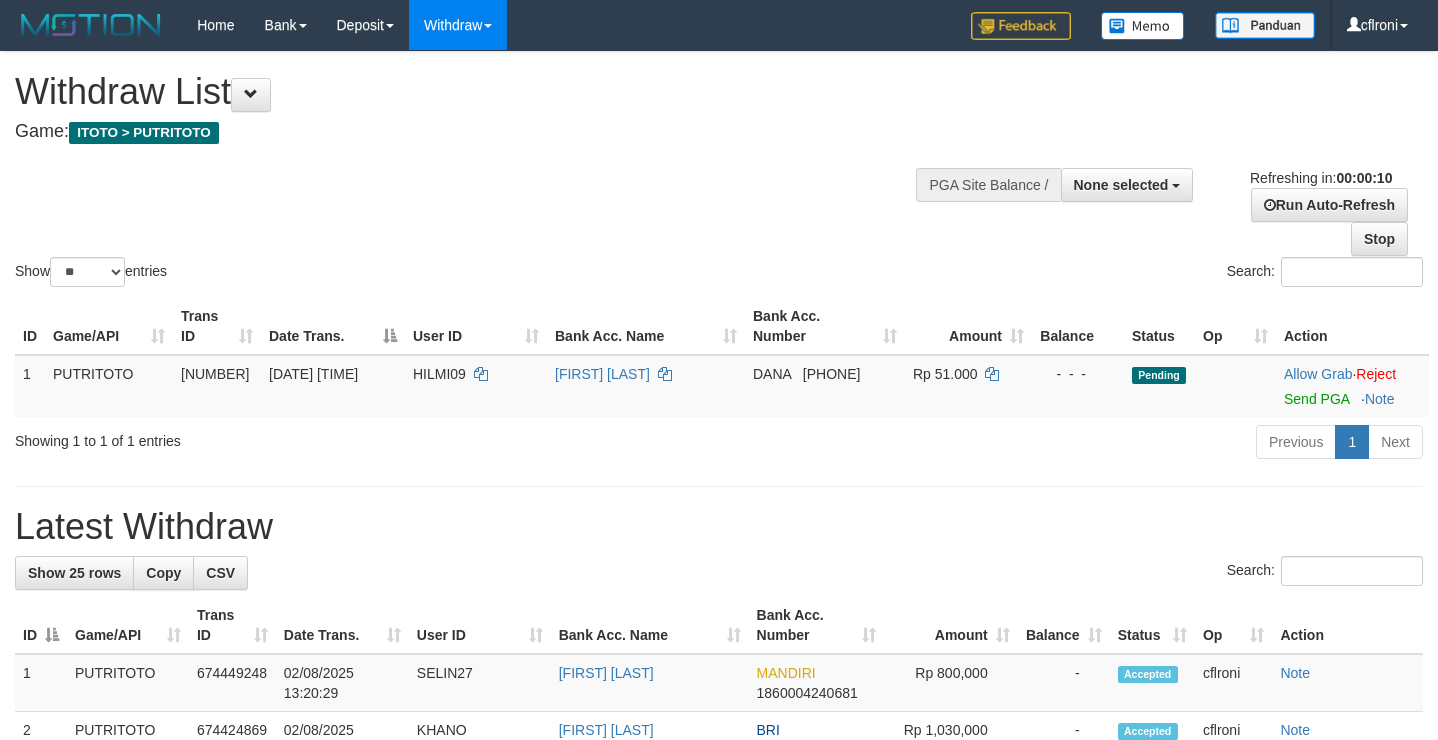 select 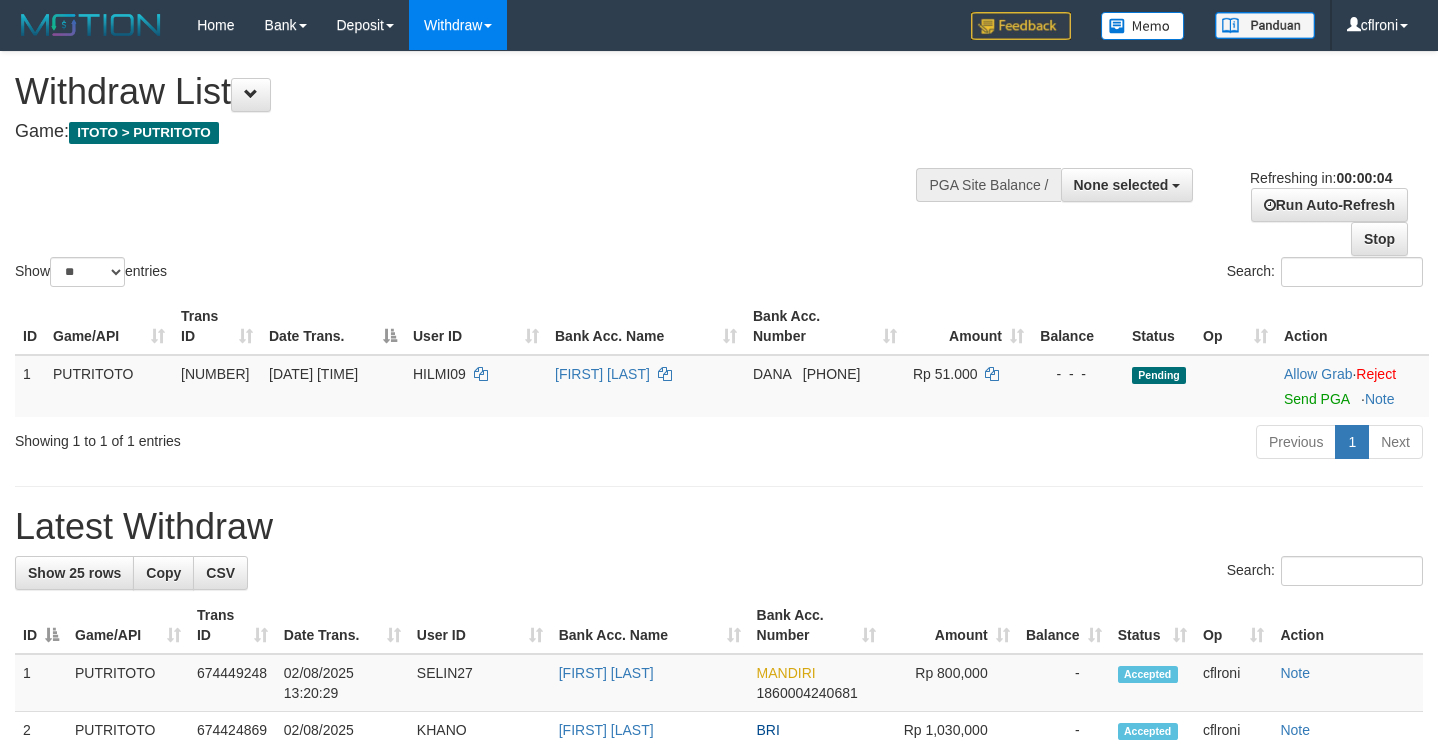 scroll, scrollTop: 0, scrollLeft: 0, axis: both 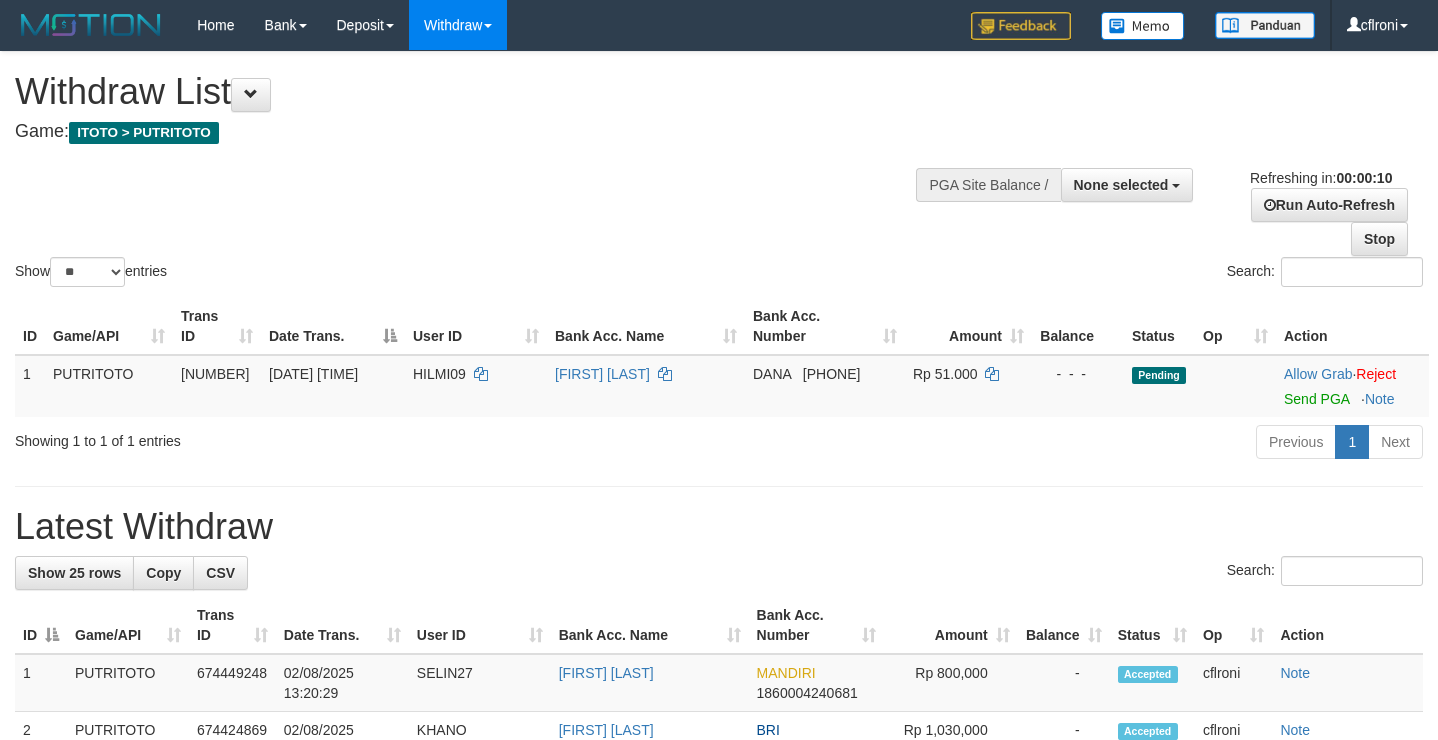 select 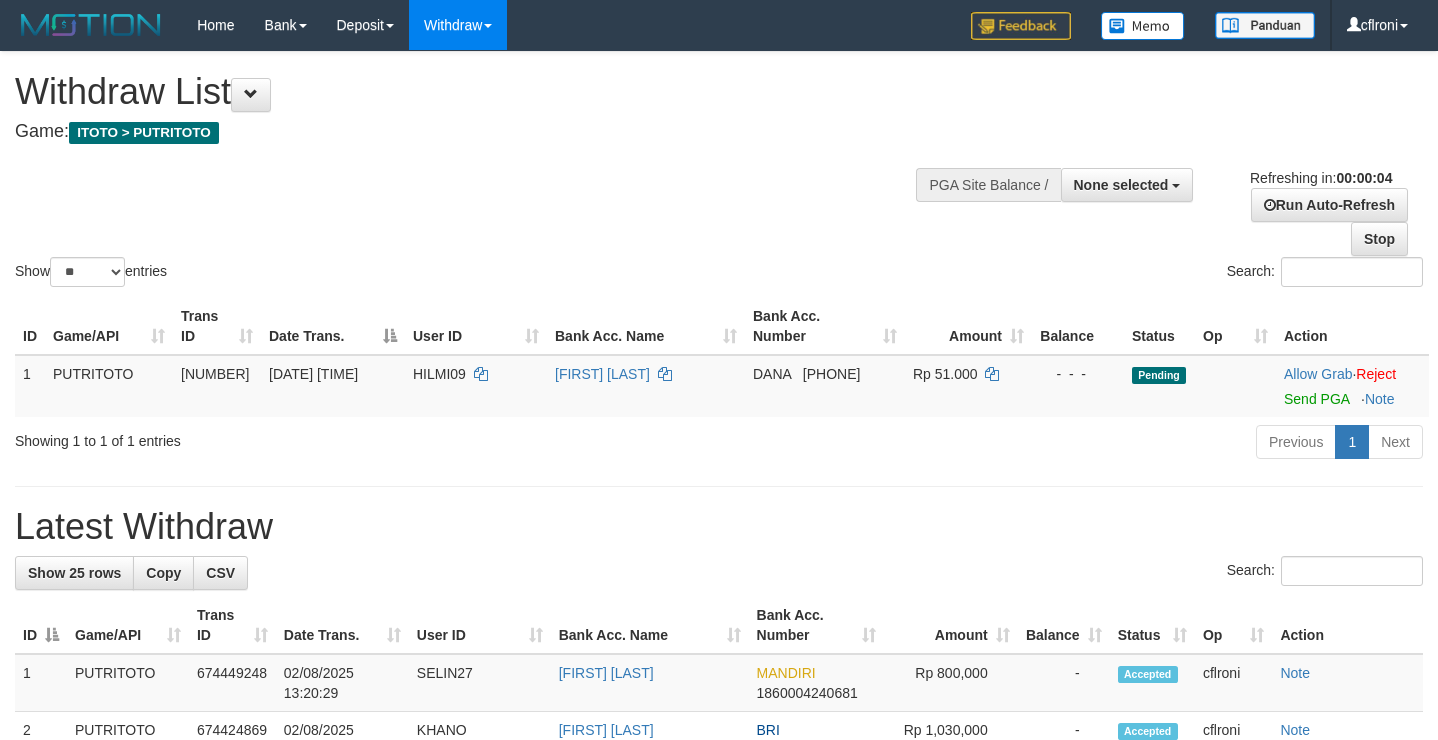 scroll, scrollTop: 0, scrollLeft: 0, axis: both 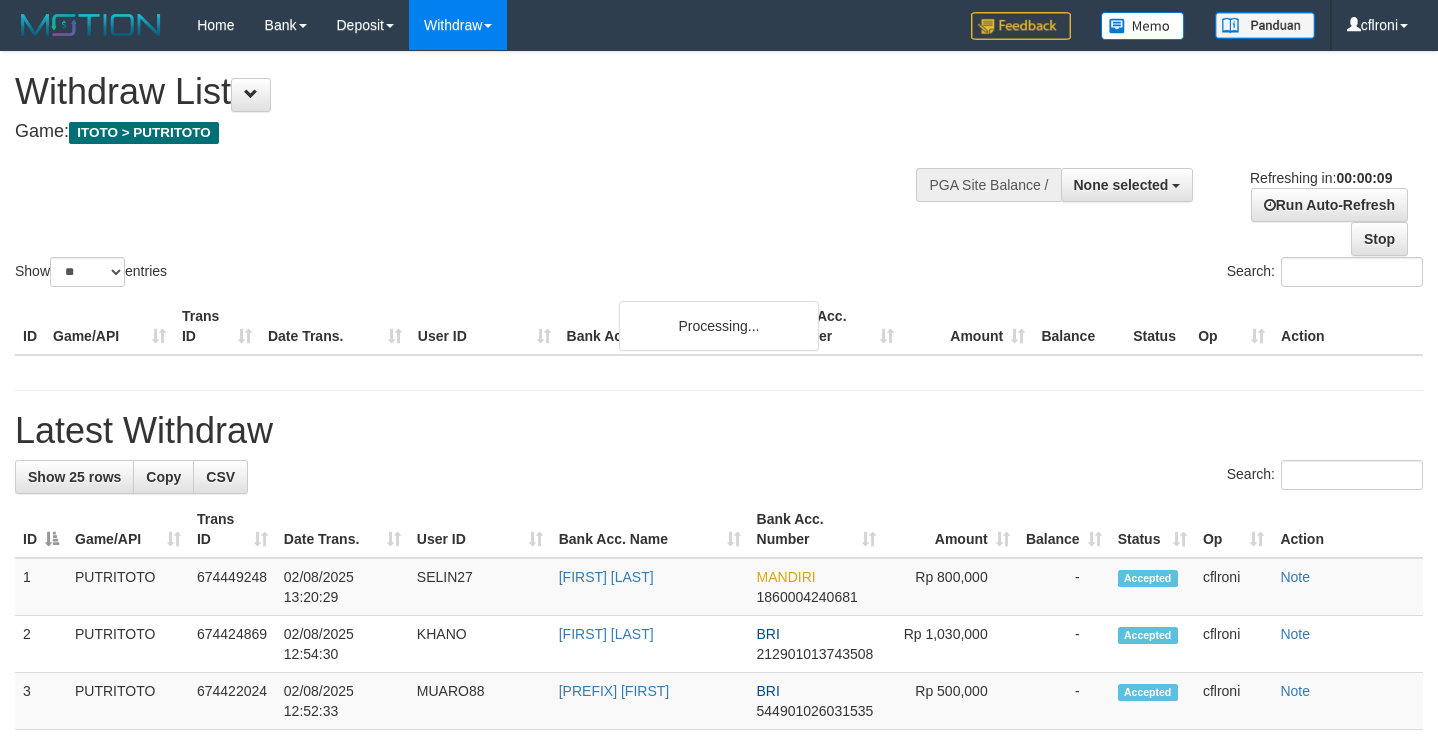 select 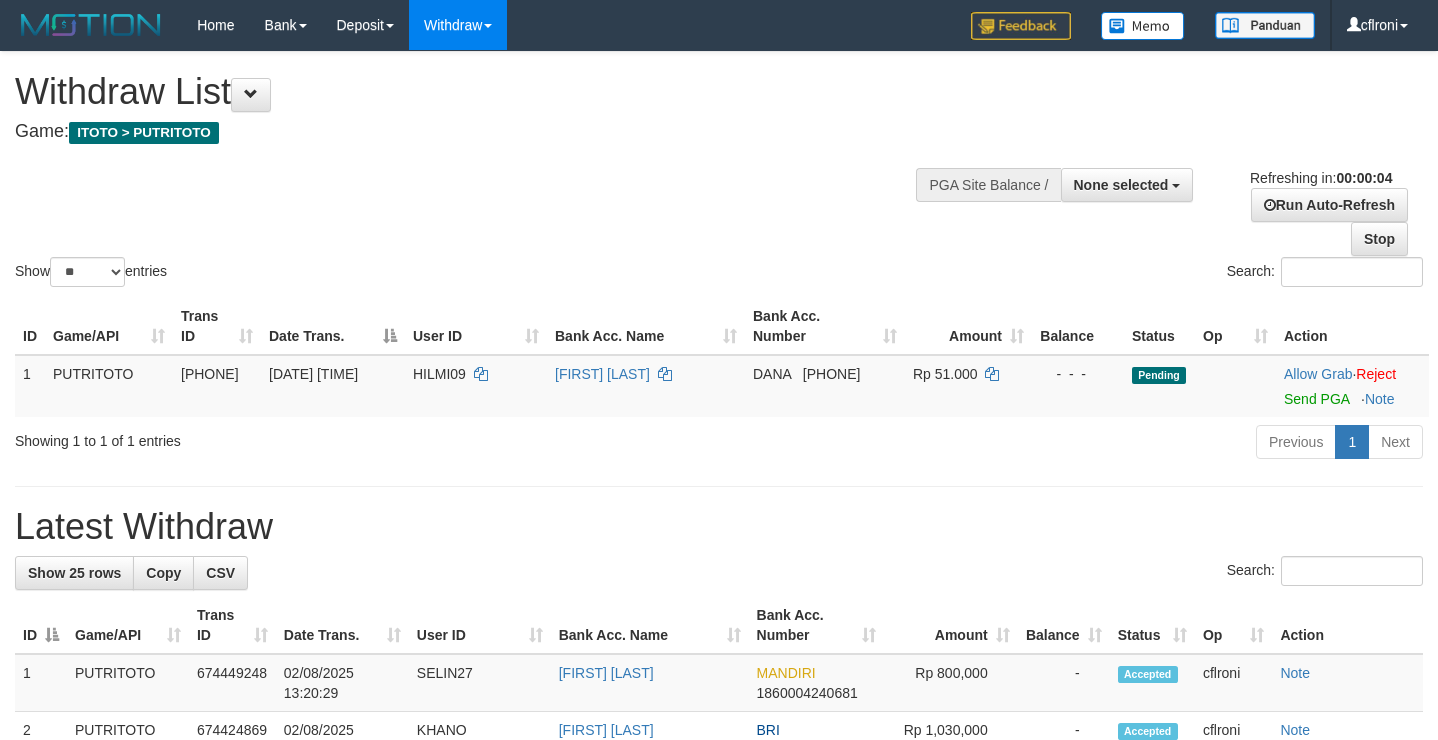 scroll, scrollTop: 0, scrollLeft: 0, axis: both 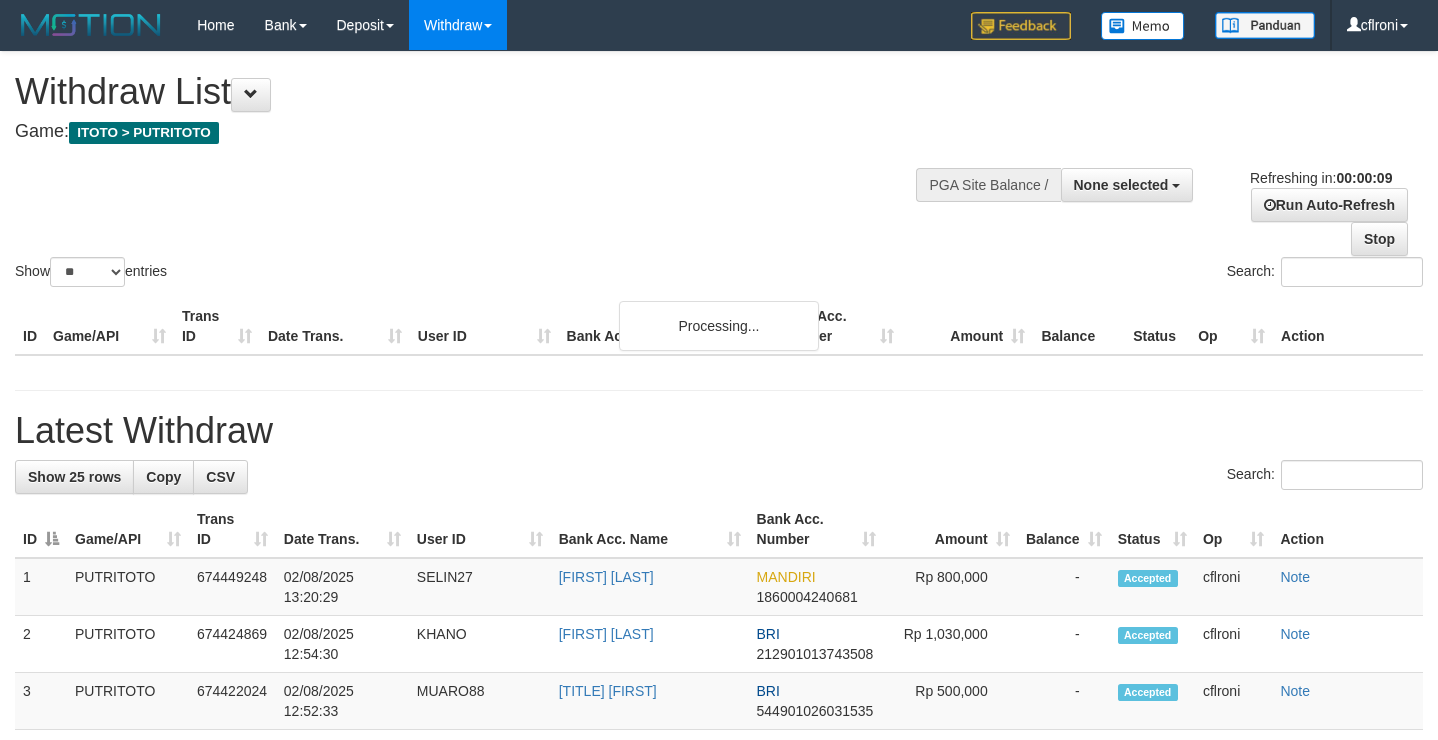 select 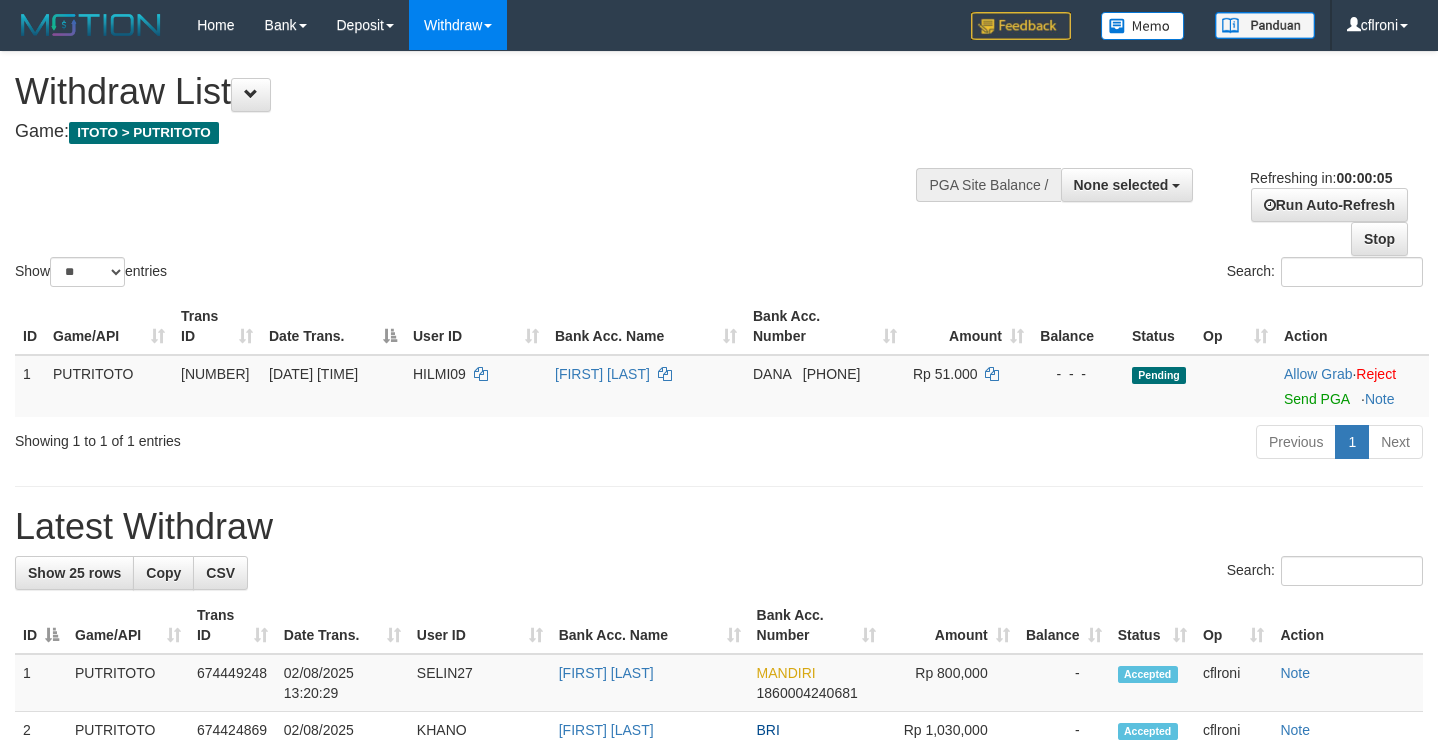 scroll, scrollTop: 0, scrollLeft: 0, axis: both 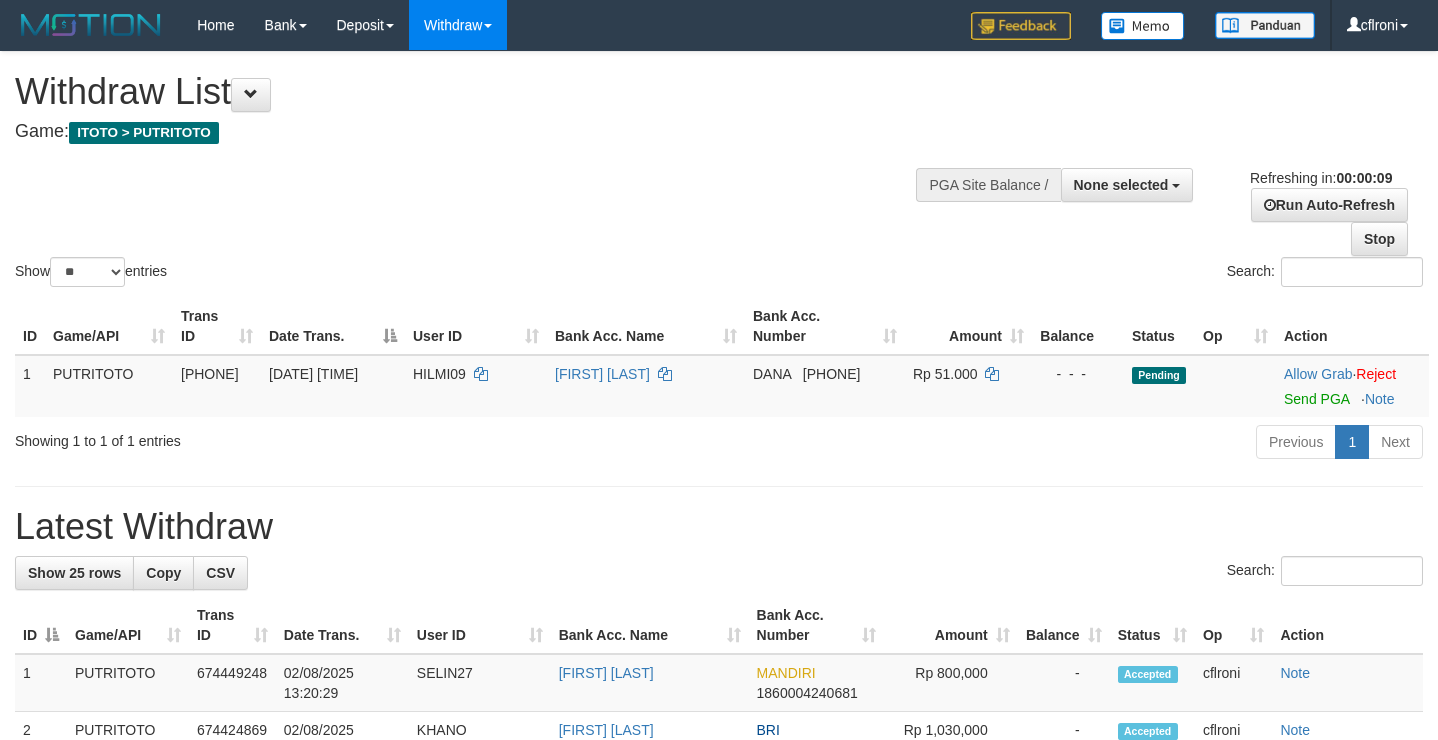 select 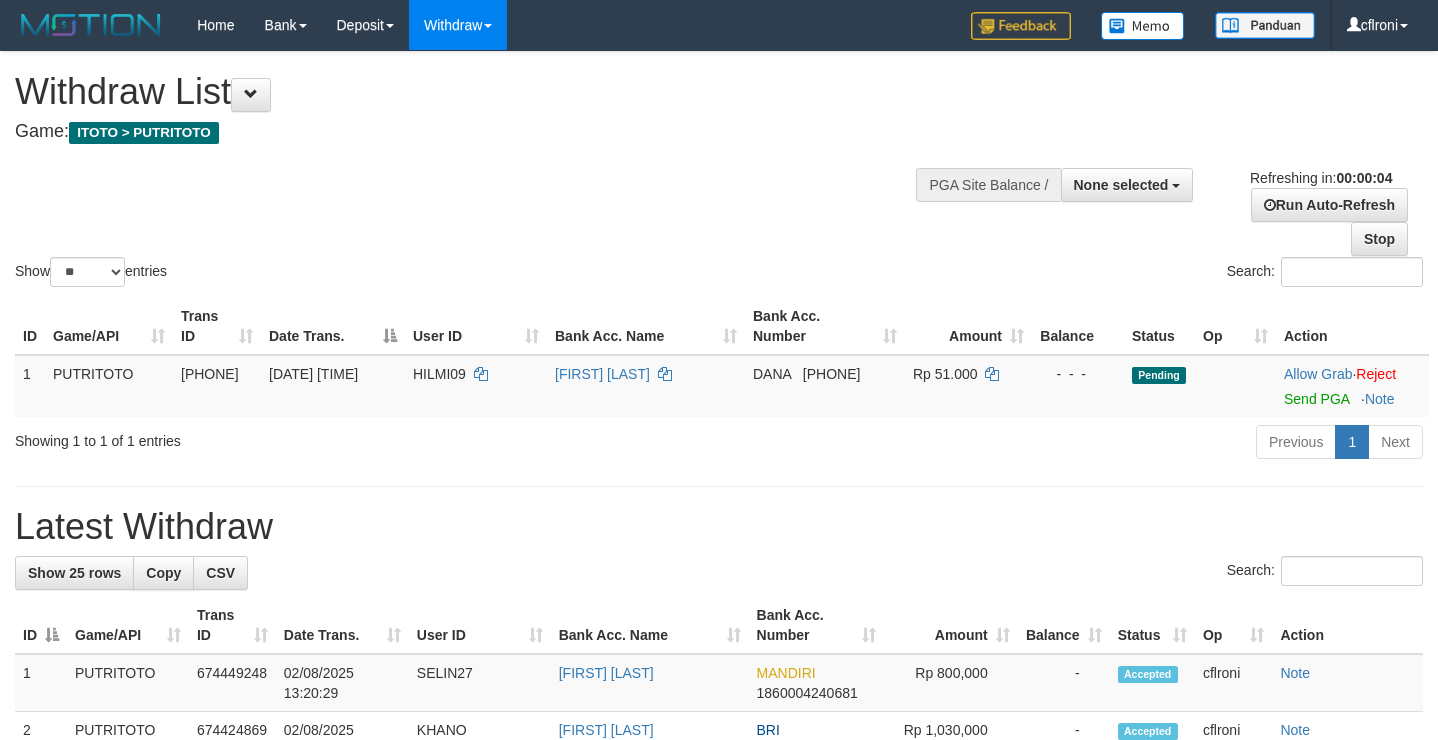scroll, scrollTop: 0, scrollLeft: 0, axis: both 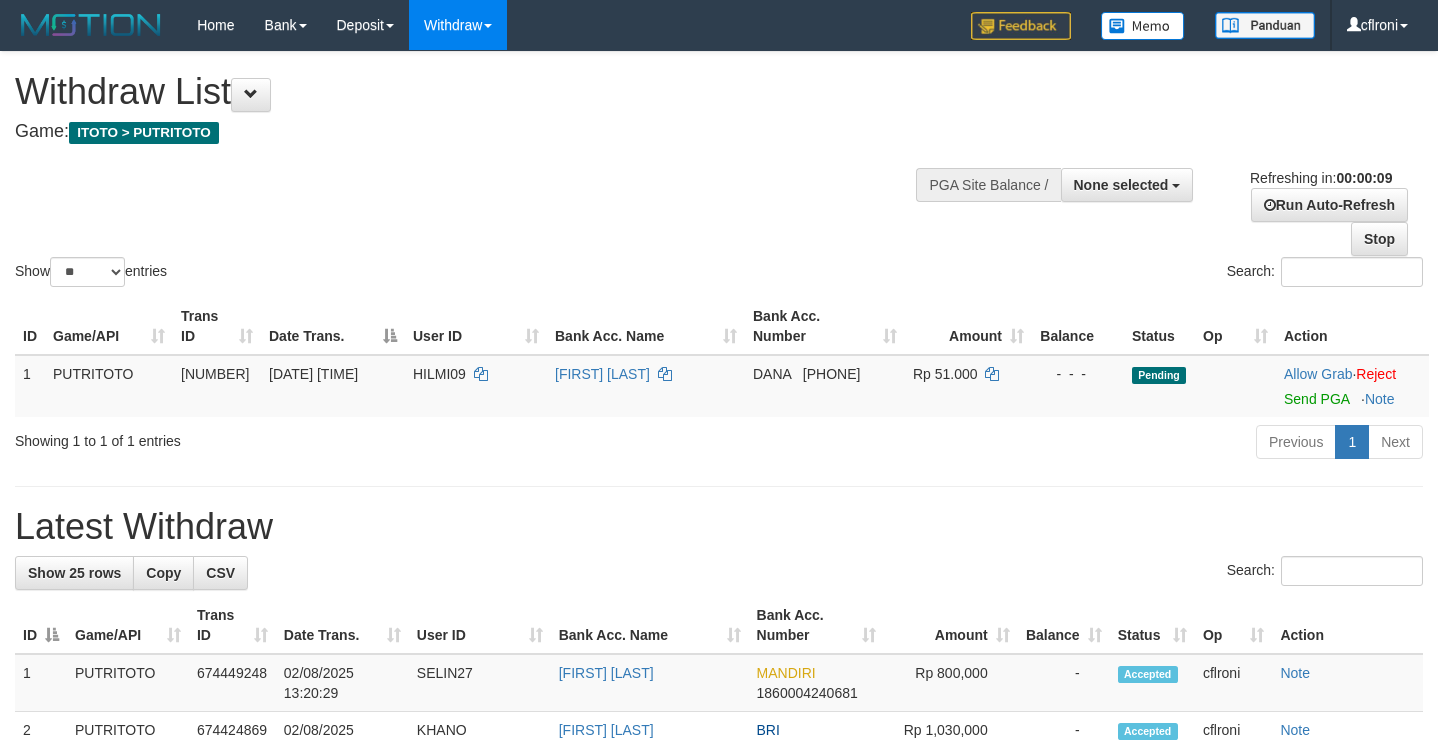 select 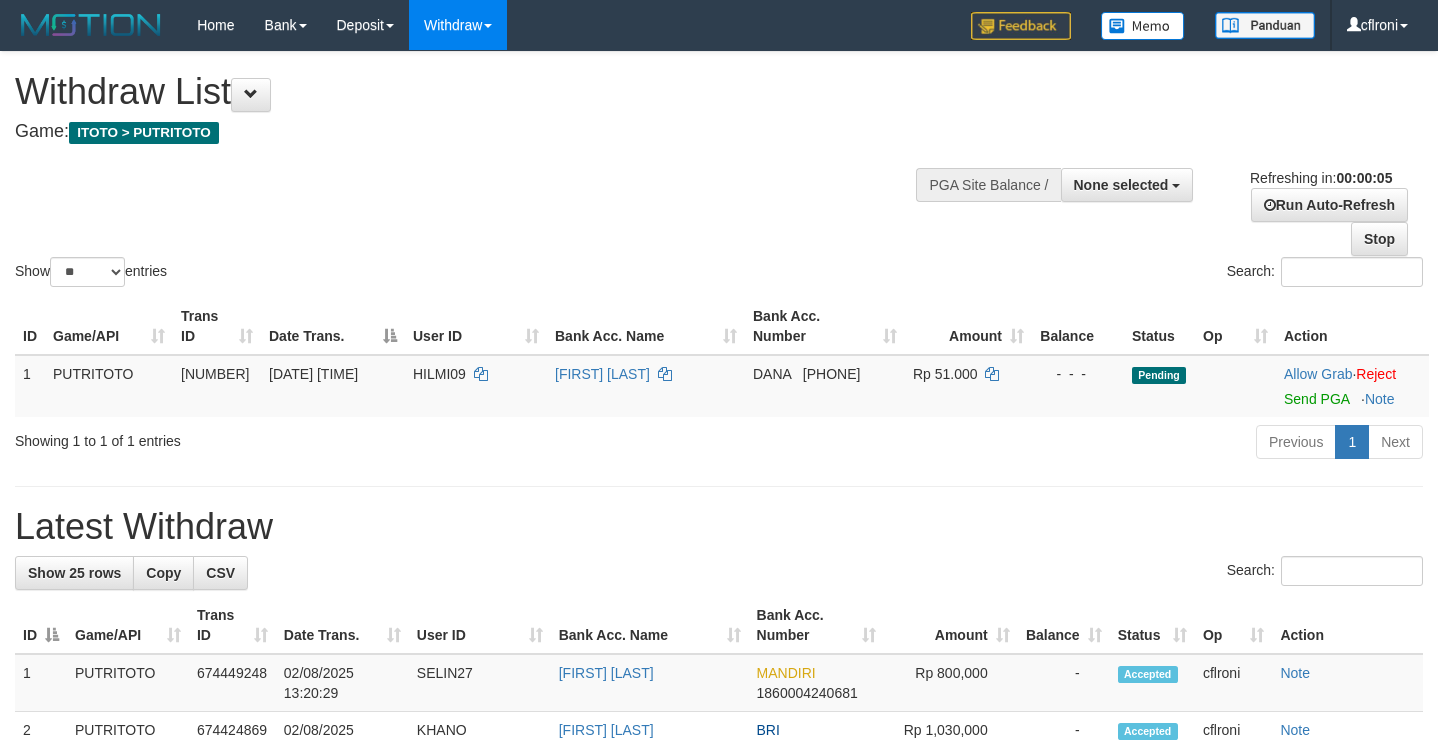 scroll, scrollTop: 0, scrollLeft: 0, axis: both 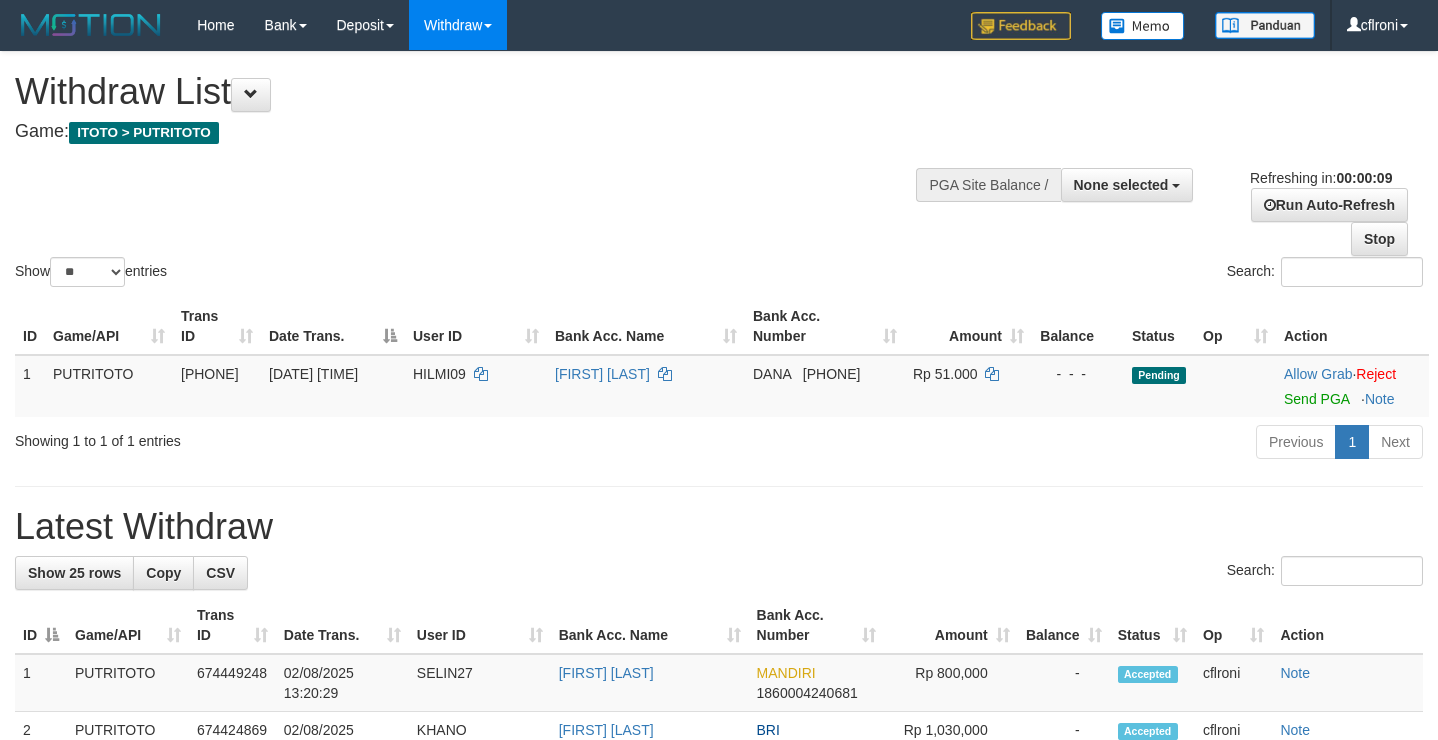 select 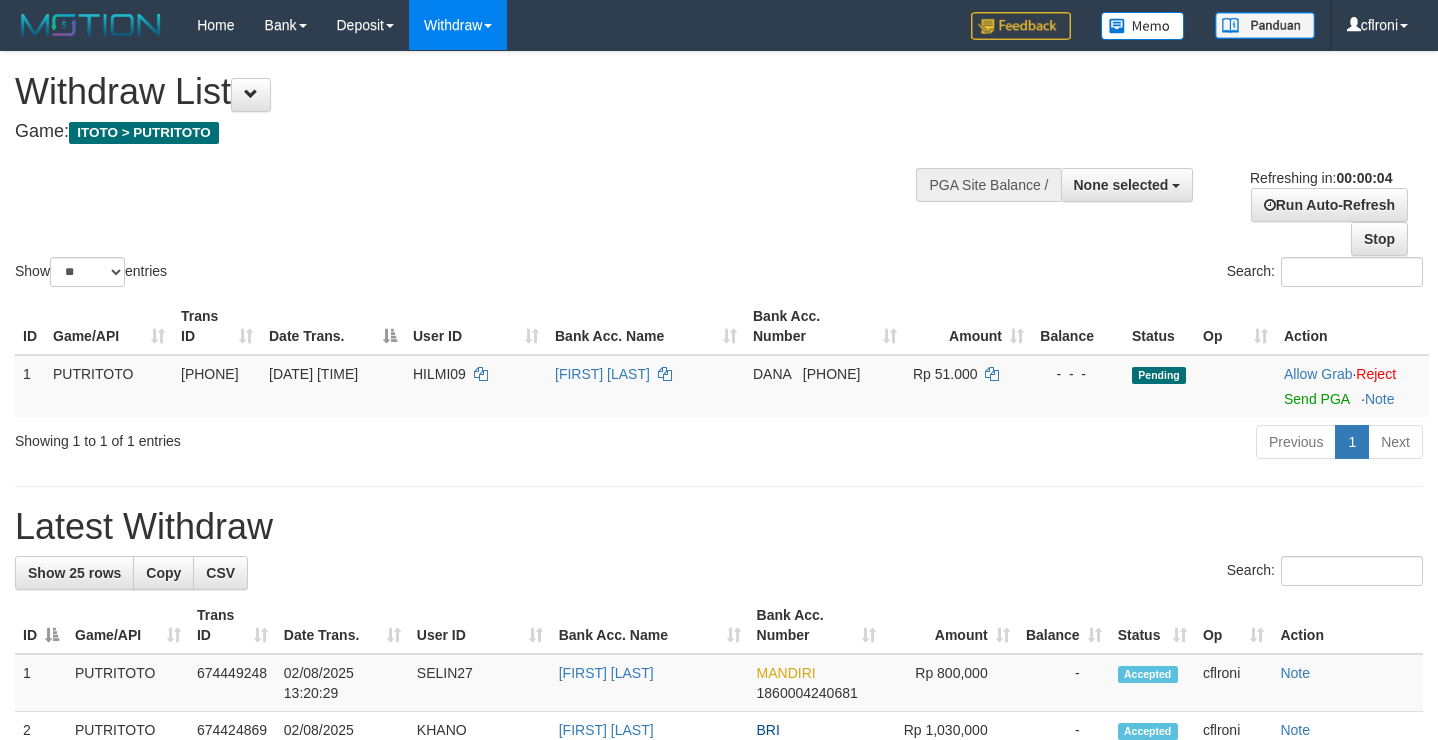 scroll, scrollTop: 0, scrollLeft: 0, axis: both 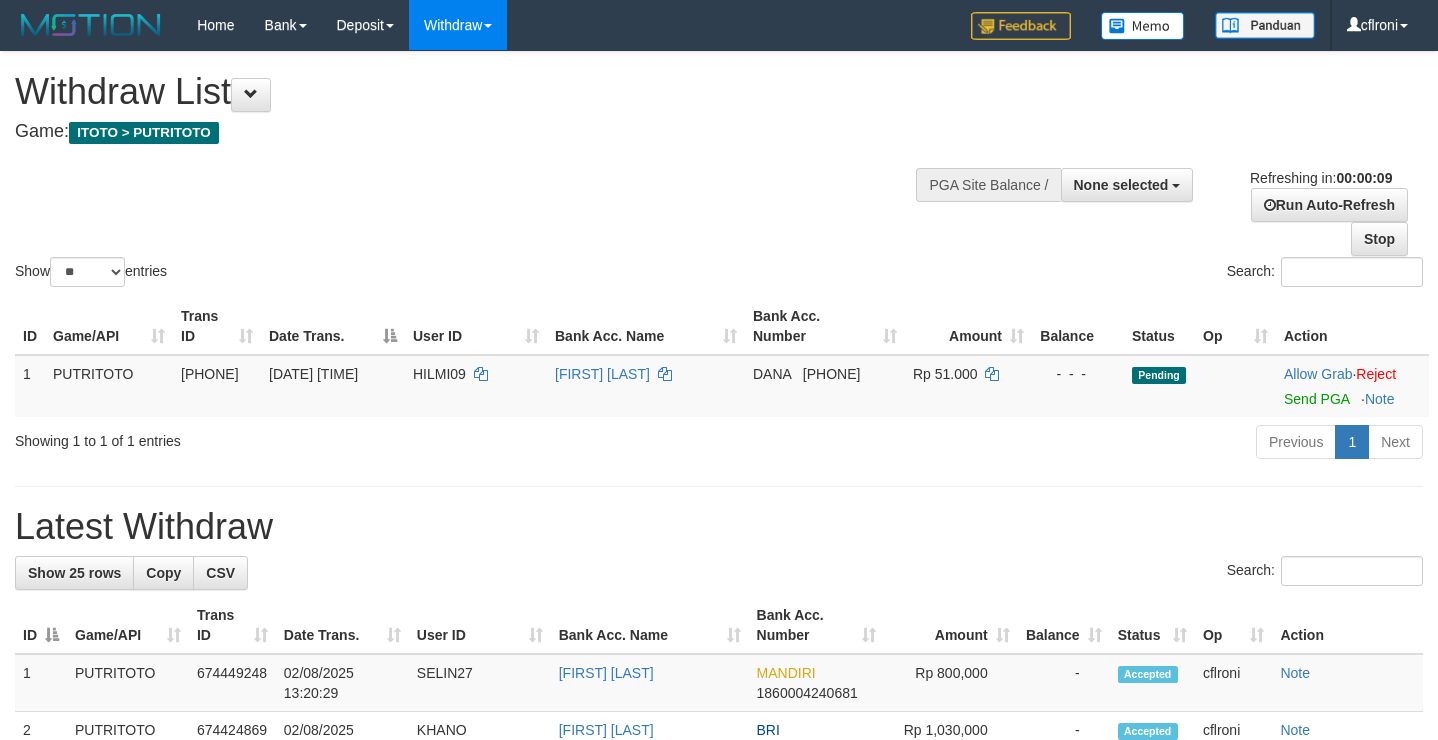 select 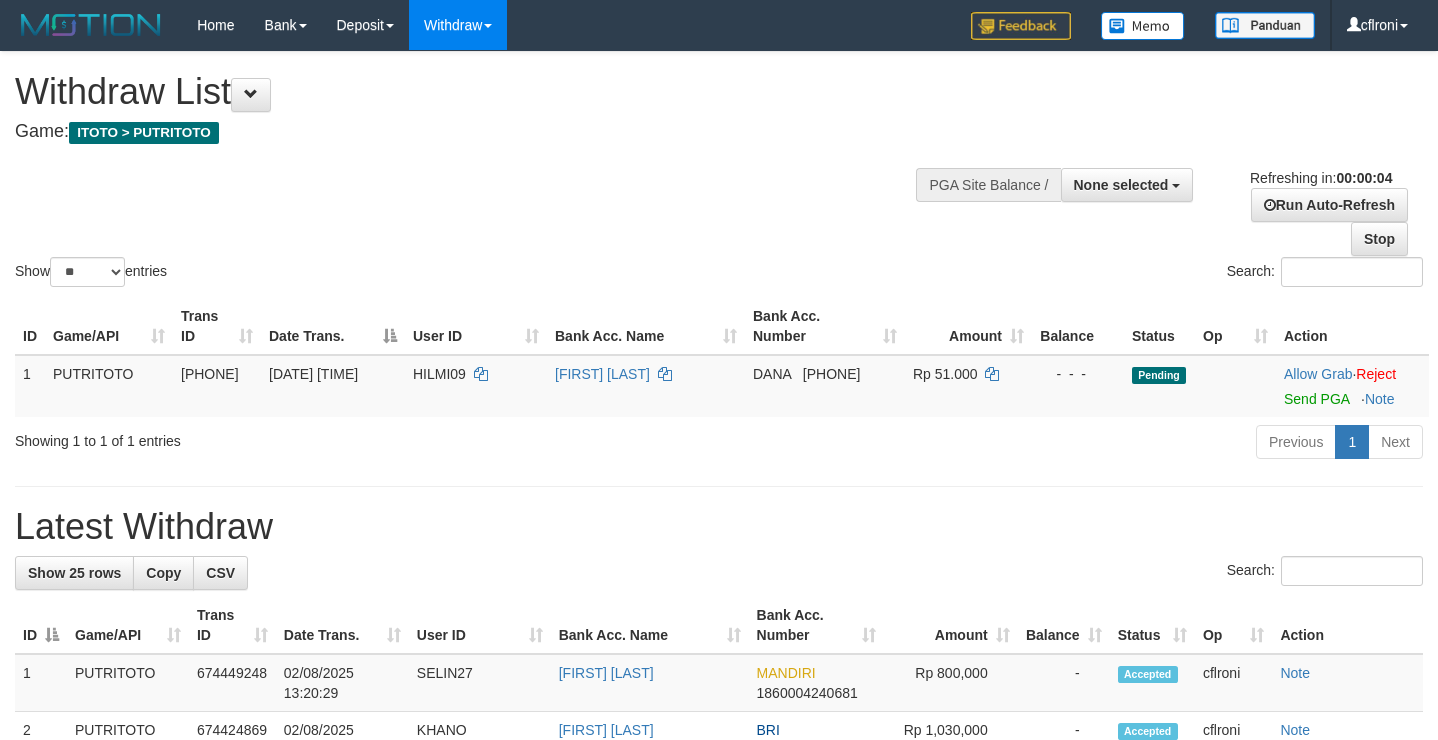 scroll, scrollTop: 0, scrollLeft: 0, axis: both 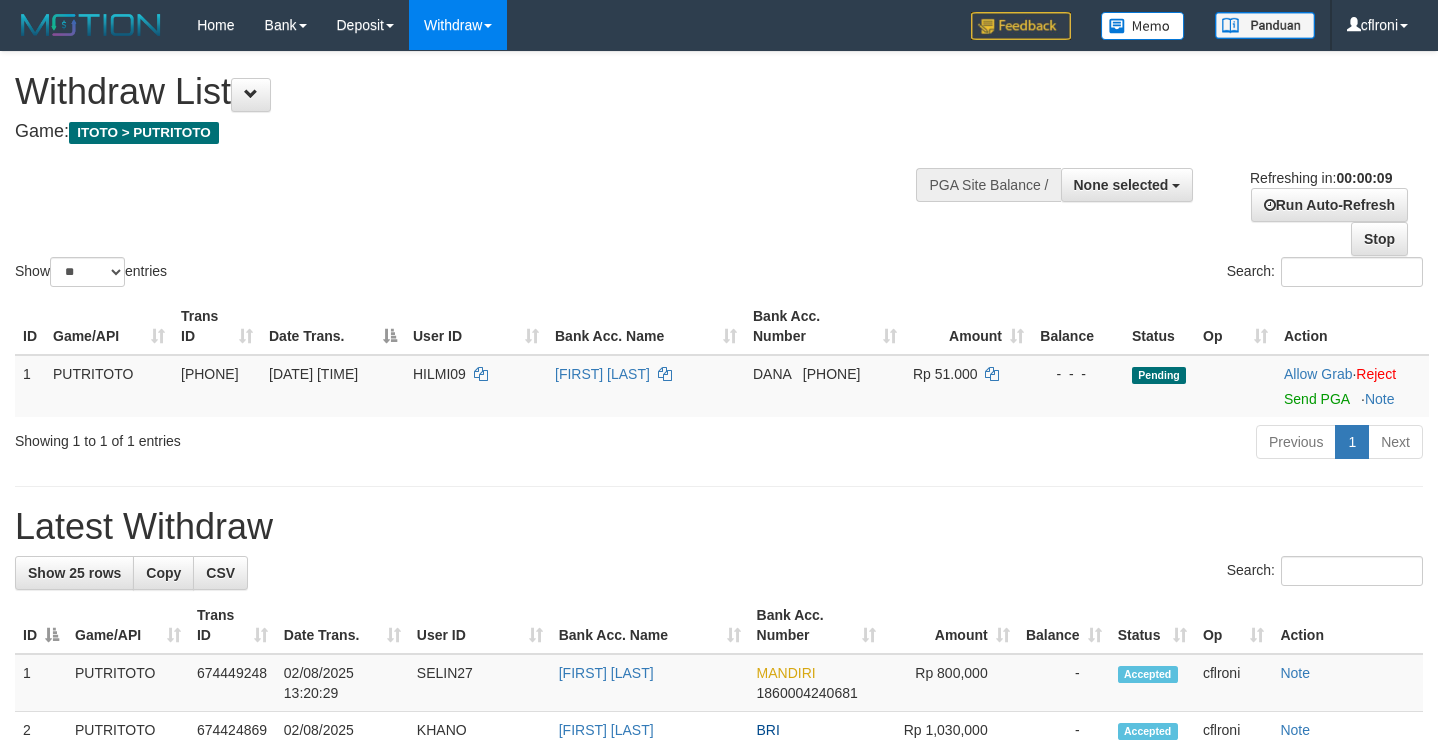 select 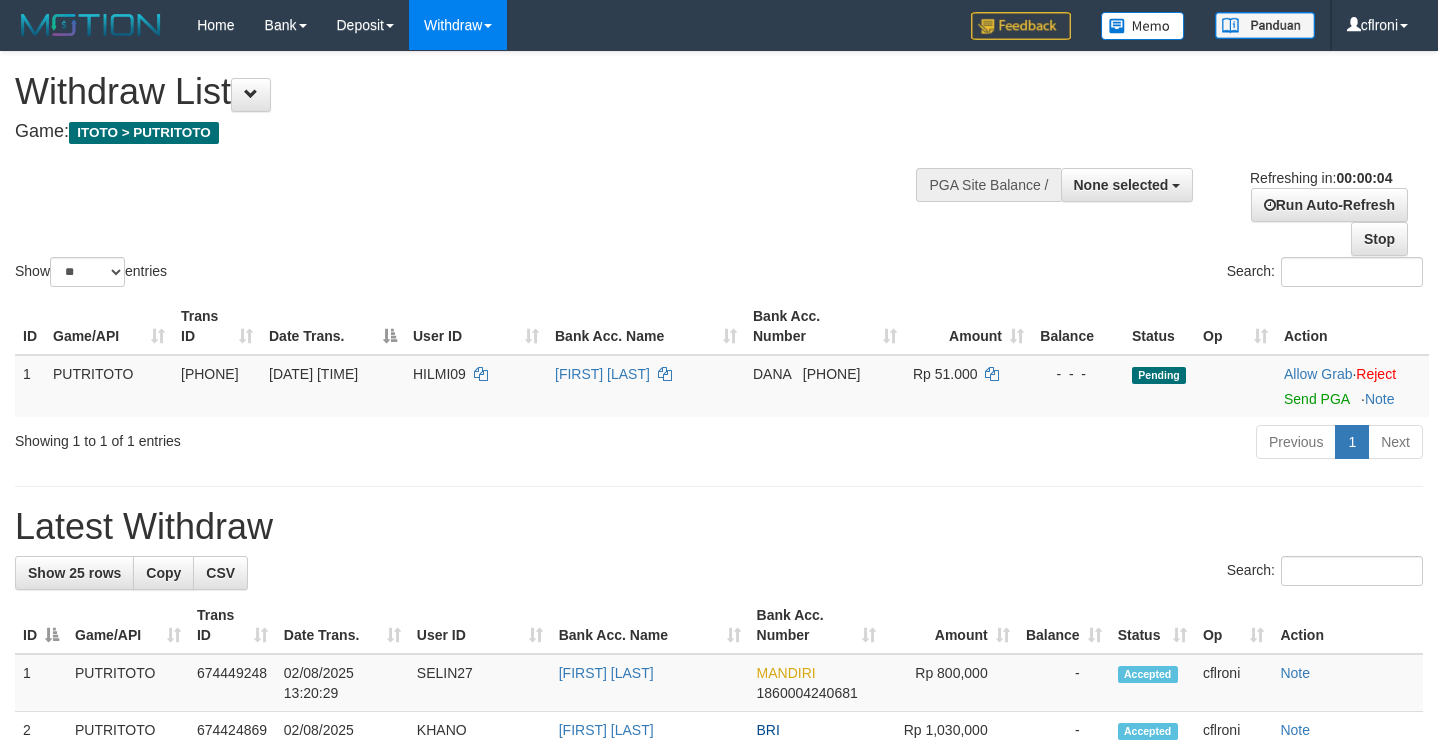 scroll, scrollTop: 0, scrollLeft: 0, axis: both 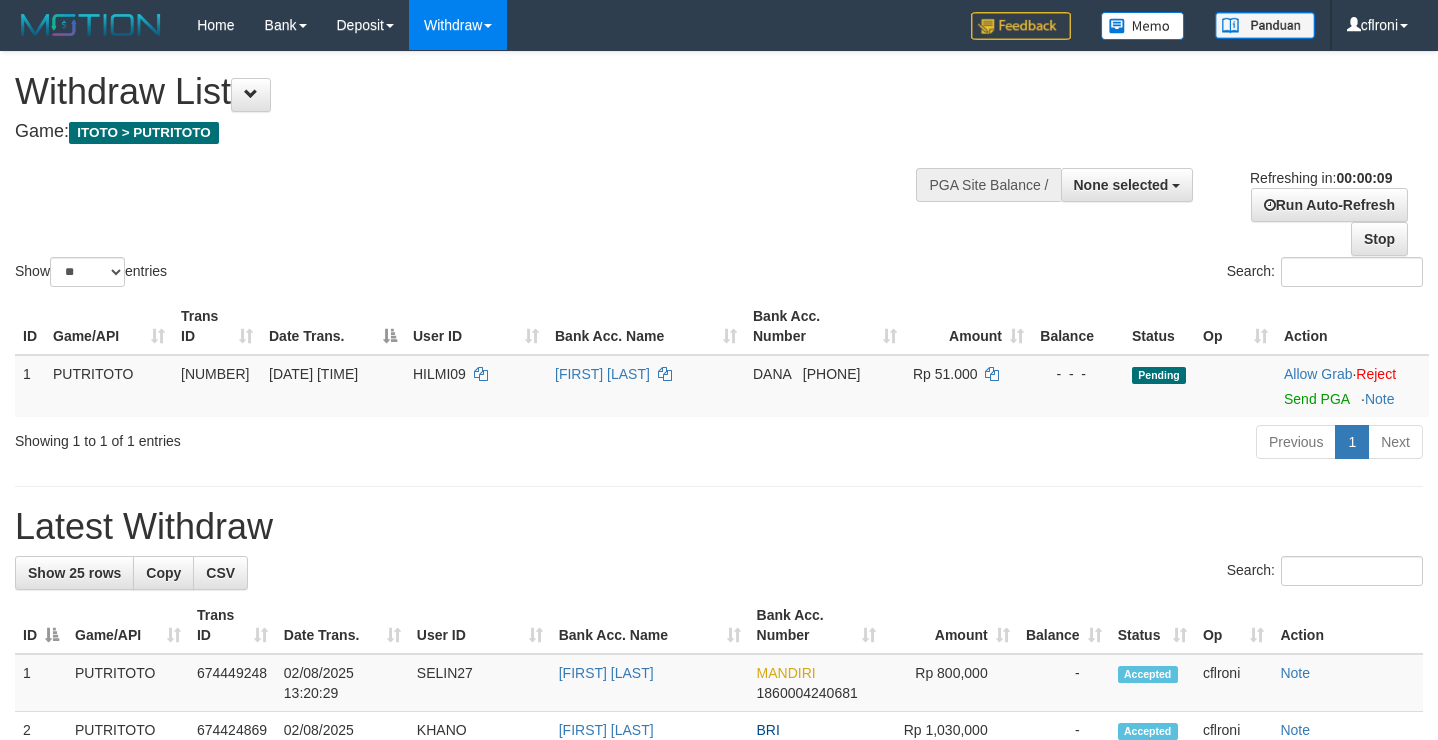 select 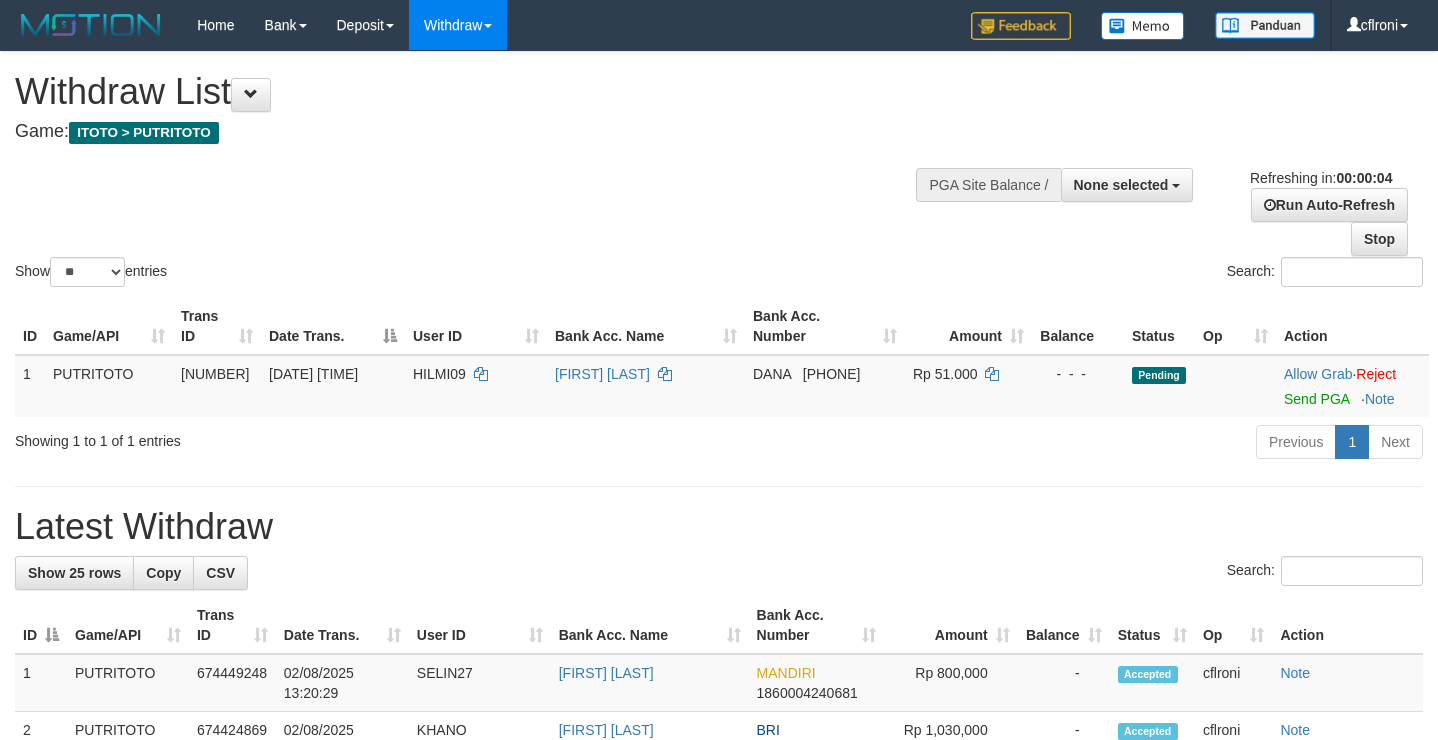 scroll, scrollTop: 0, scrollLeft: 0, axis: both 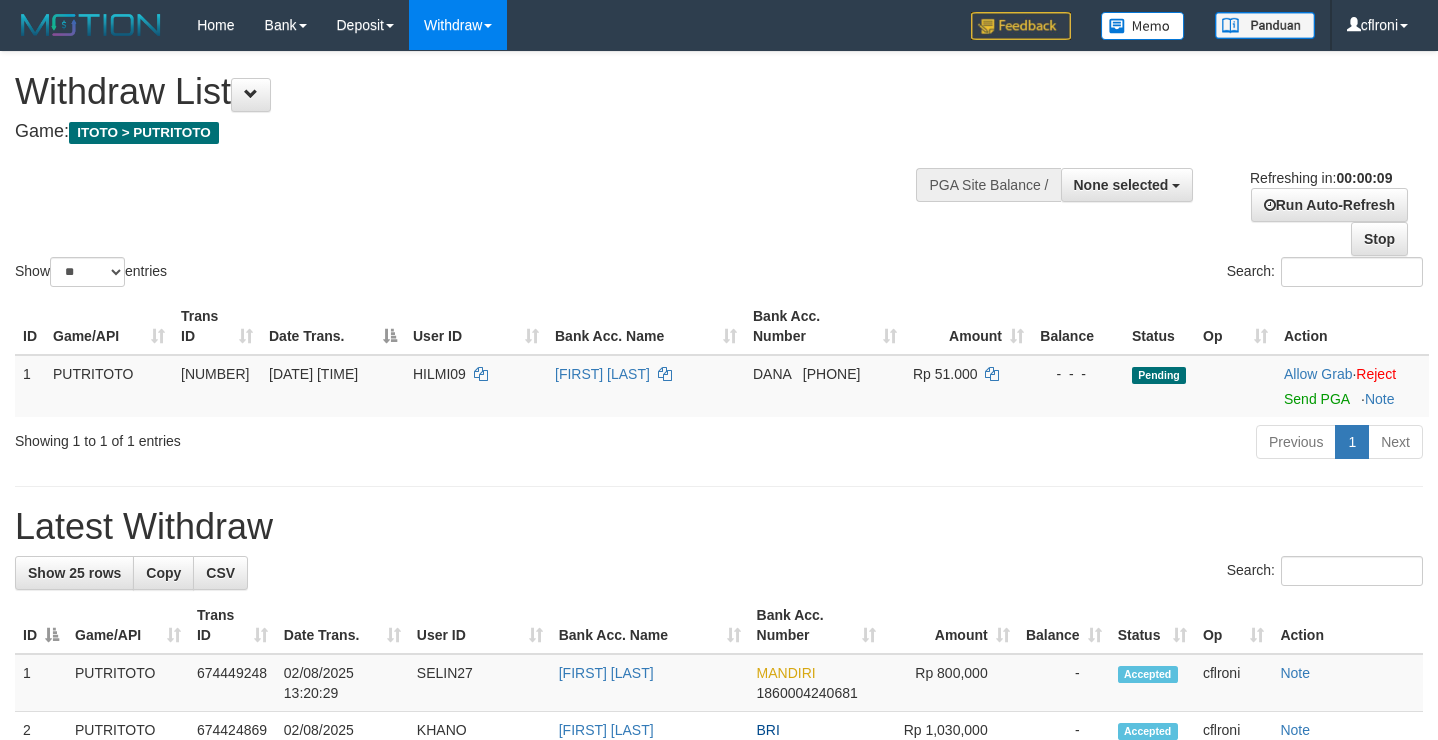 select 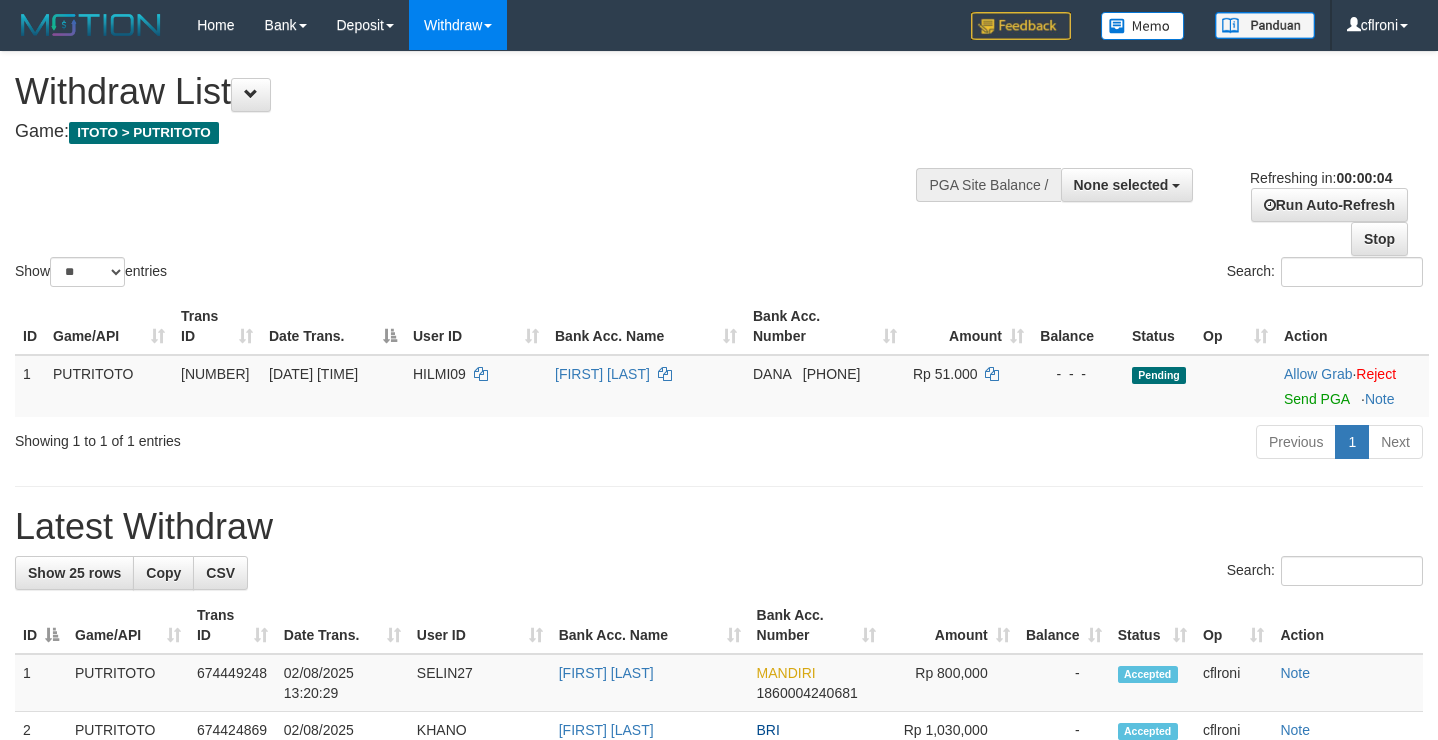 scroll, scrollTop: 0, scrollLeft: 0, axis: both 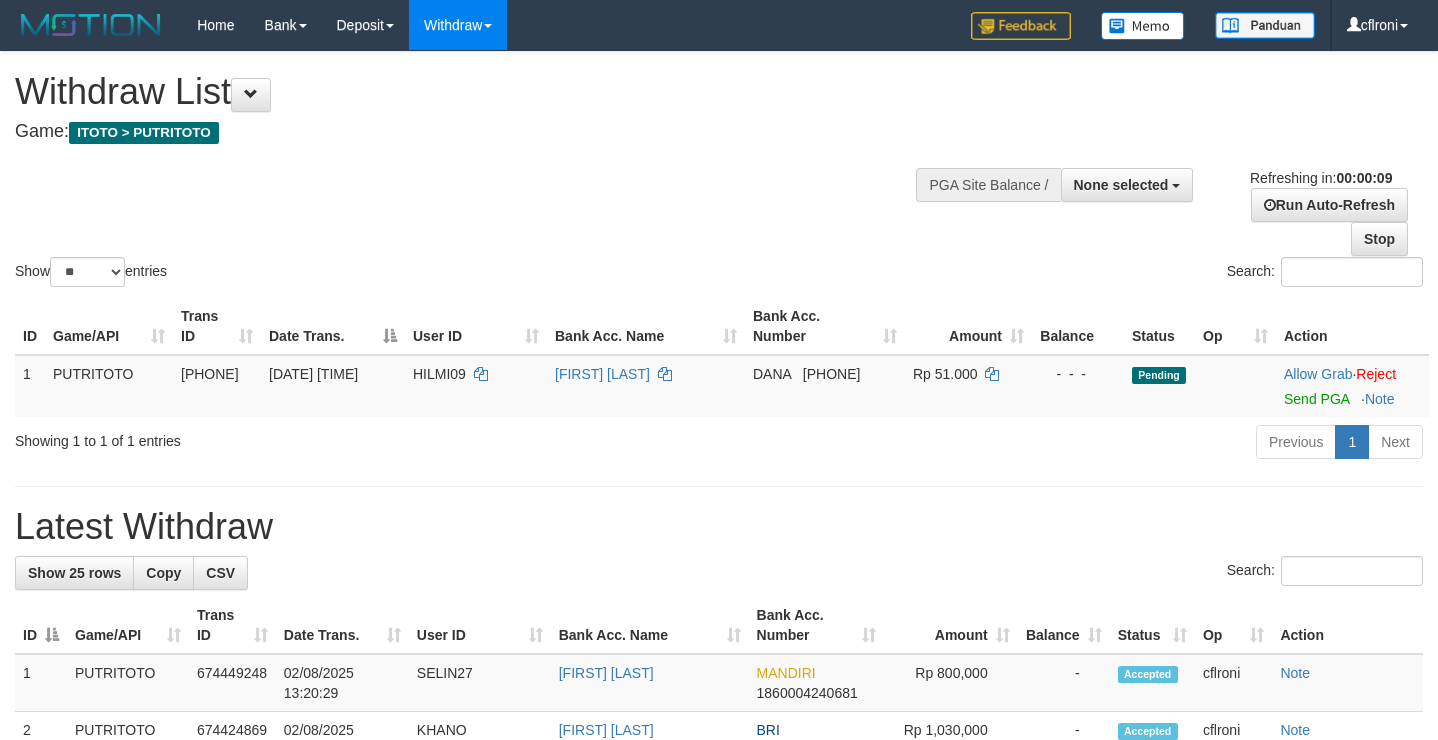 select 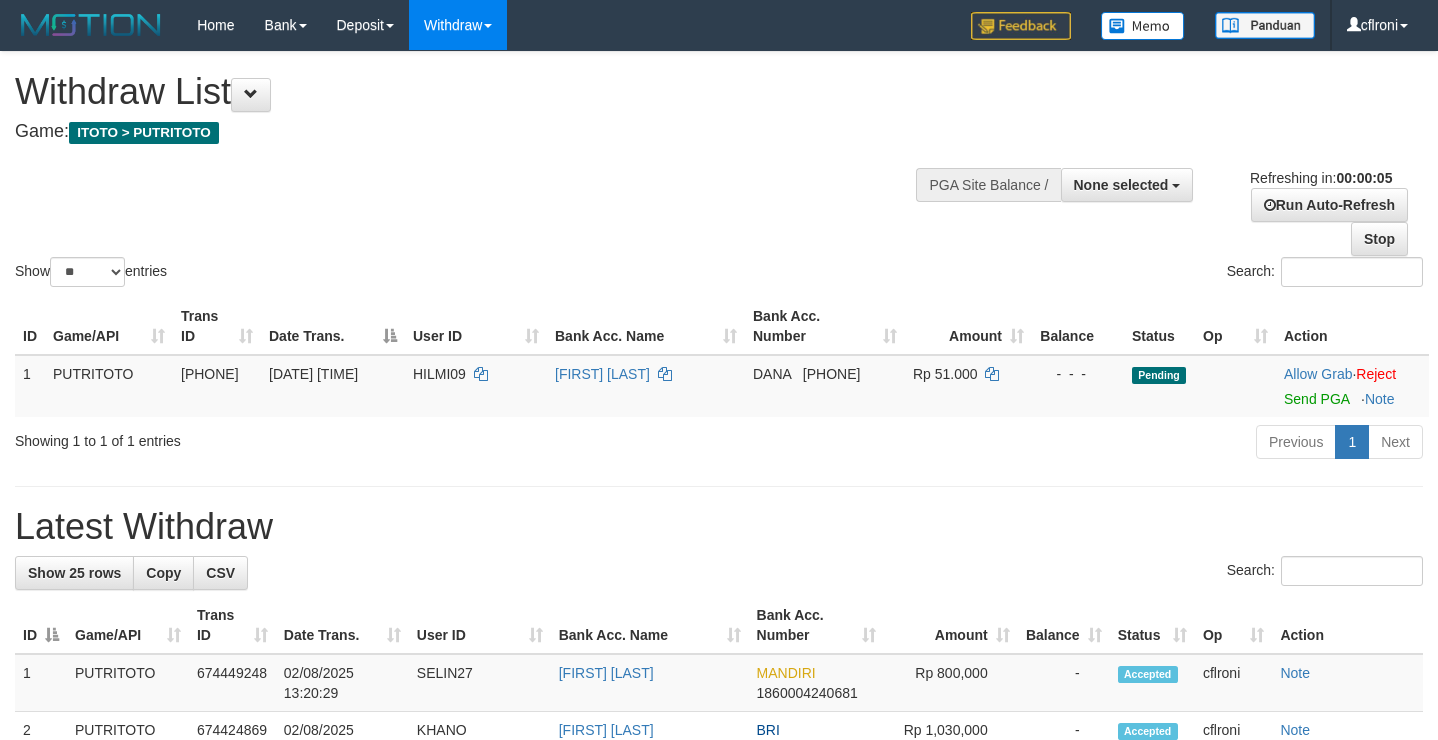 scroll, scrollTop: 0, scrollLeft: 0, axis: both 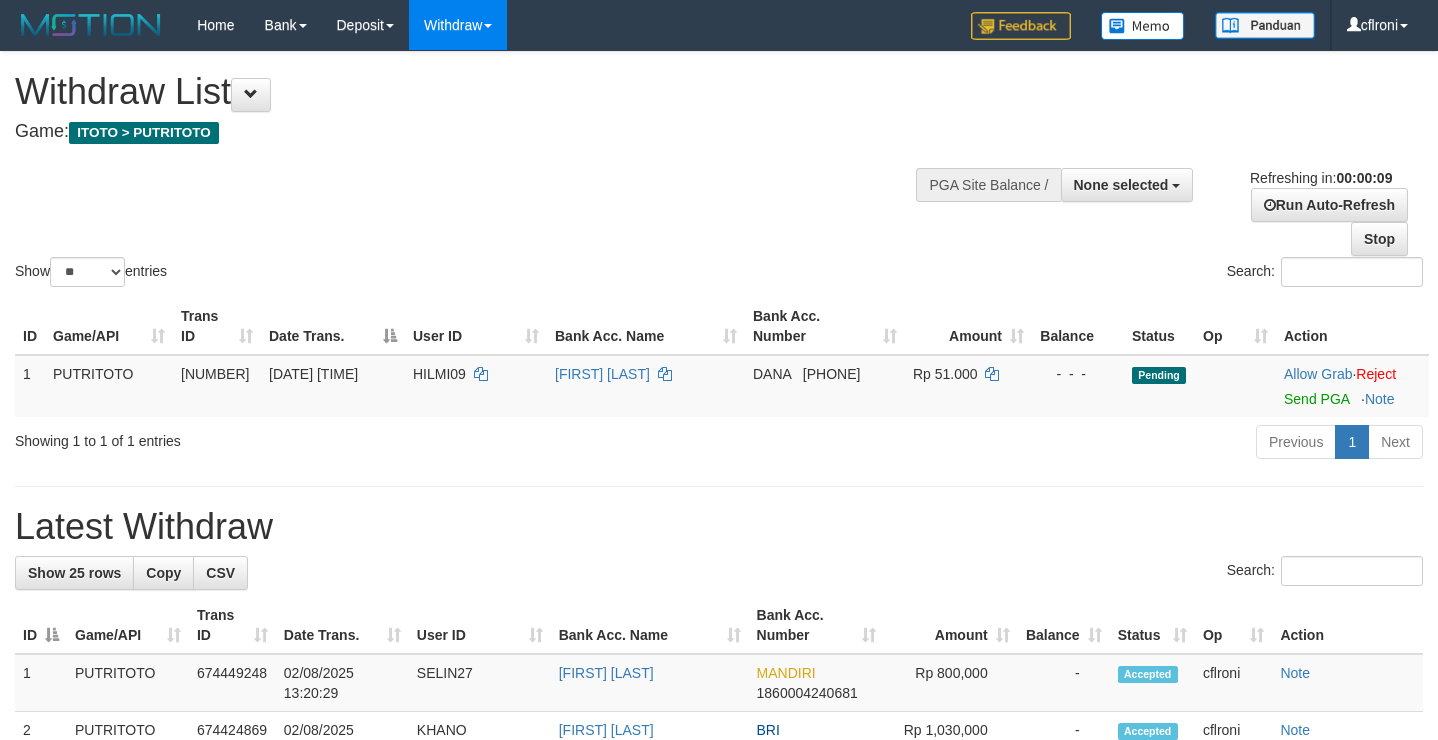 select 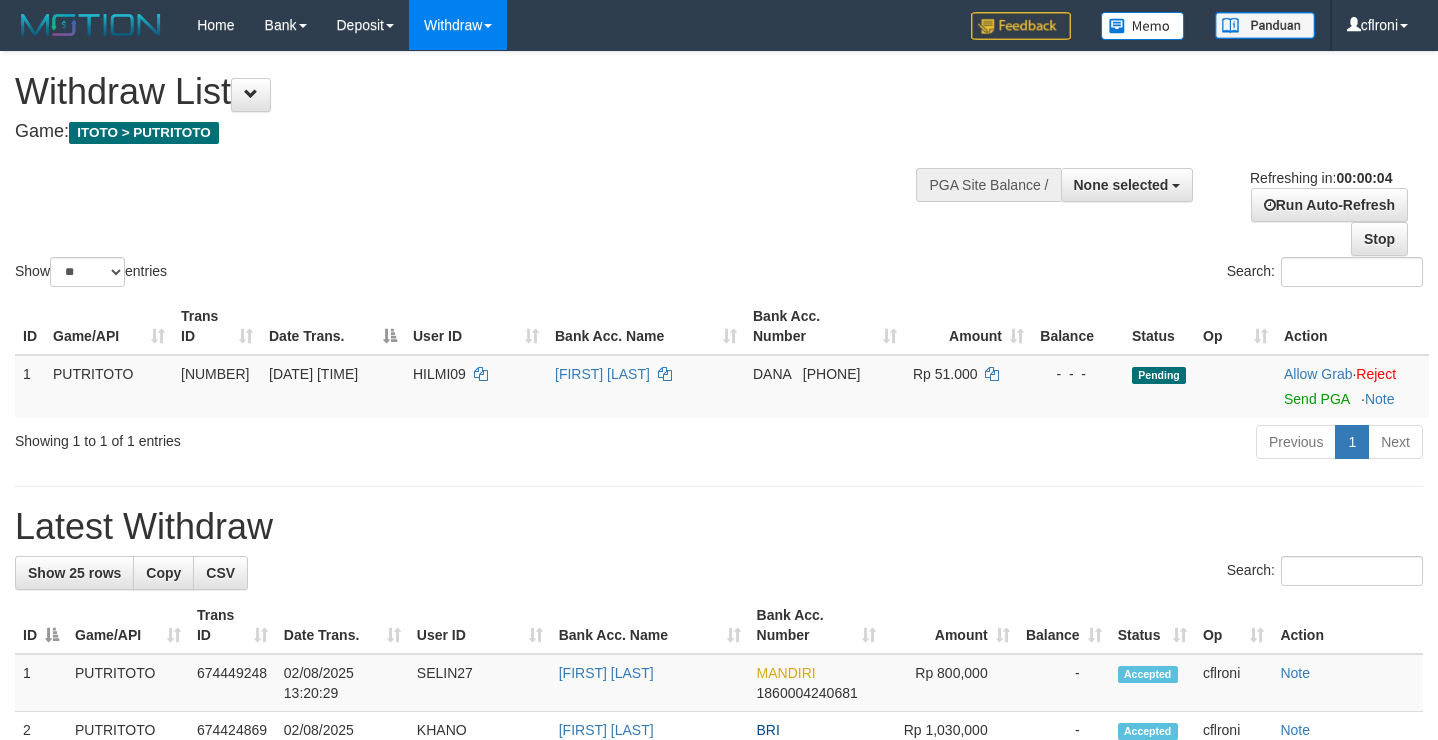 scroll, scrollTop: 0, scrollLeft: 0, axis: both 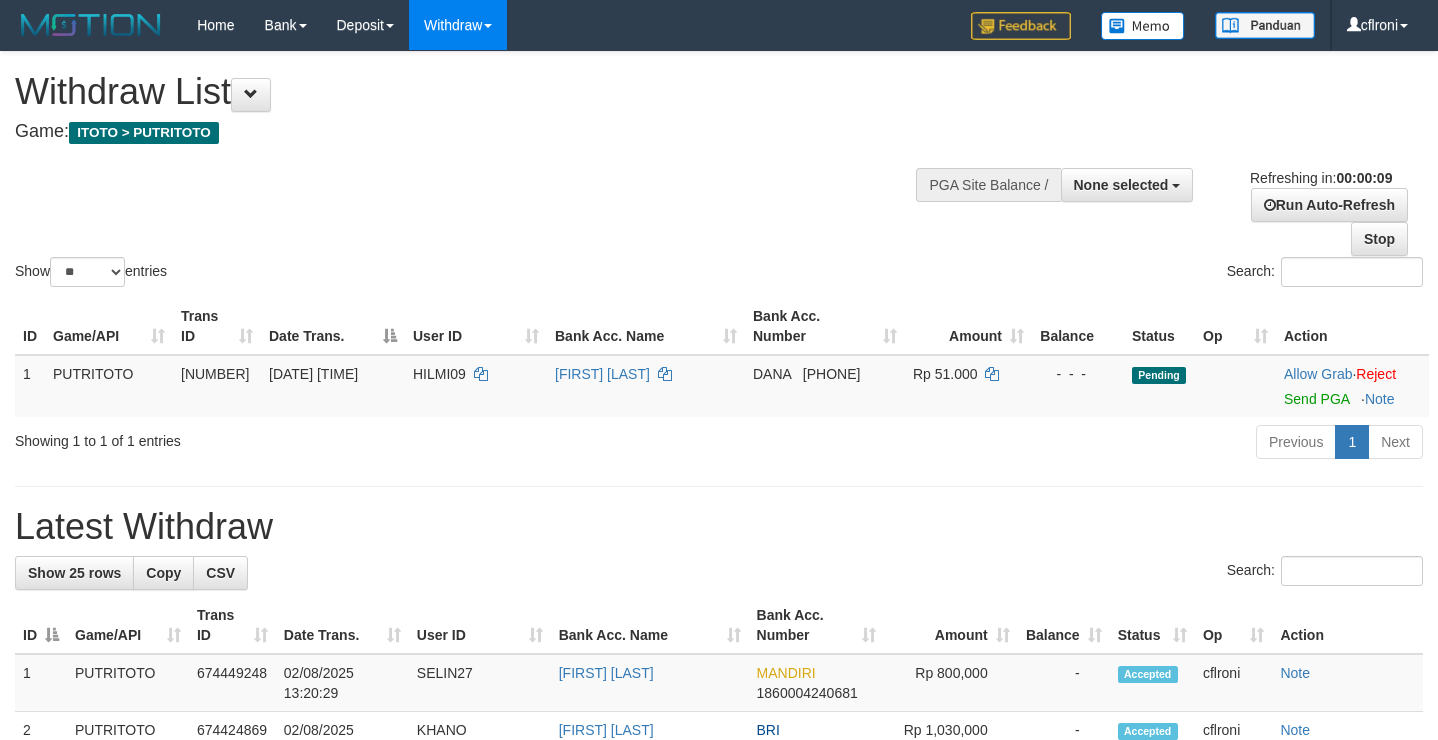 select 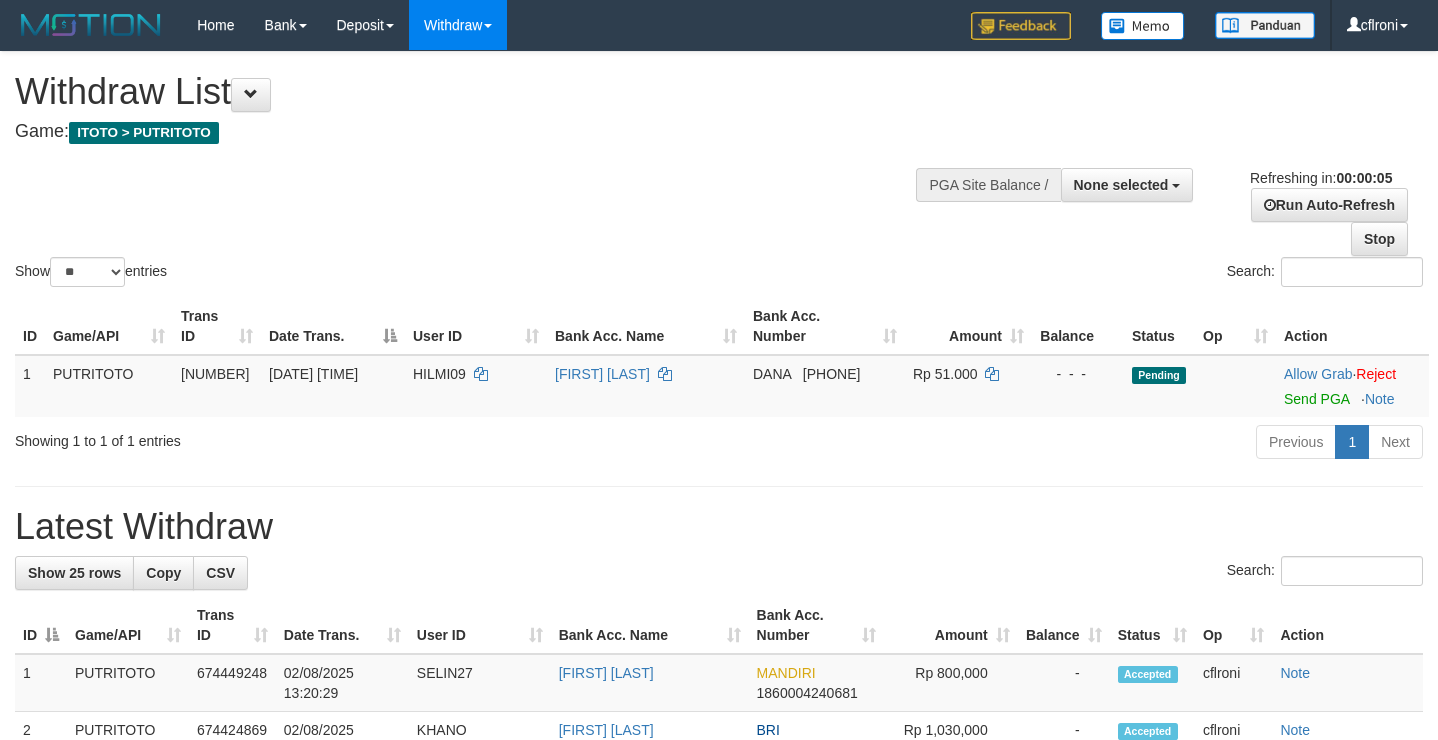 scroll, scrollTop: 0, scrollLeft: 0, axis: both 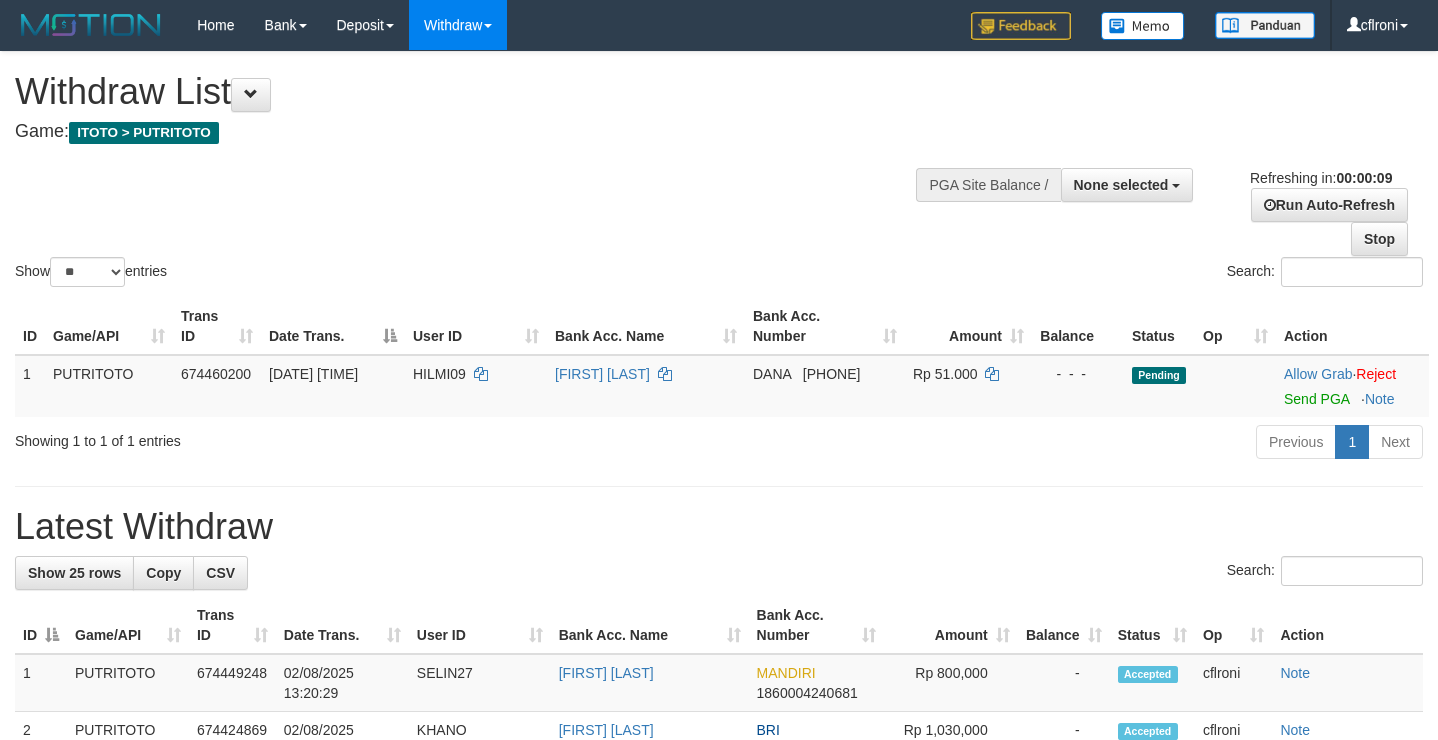 select 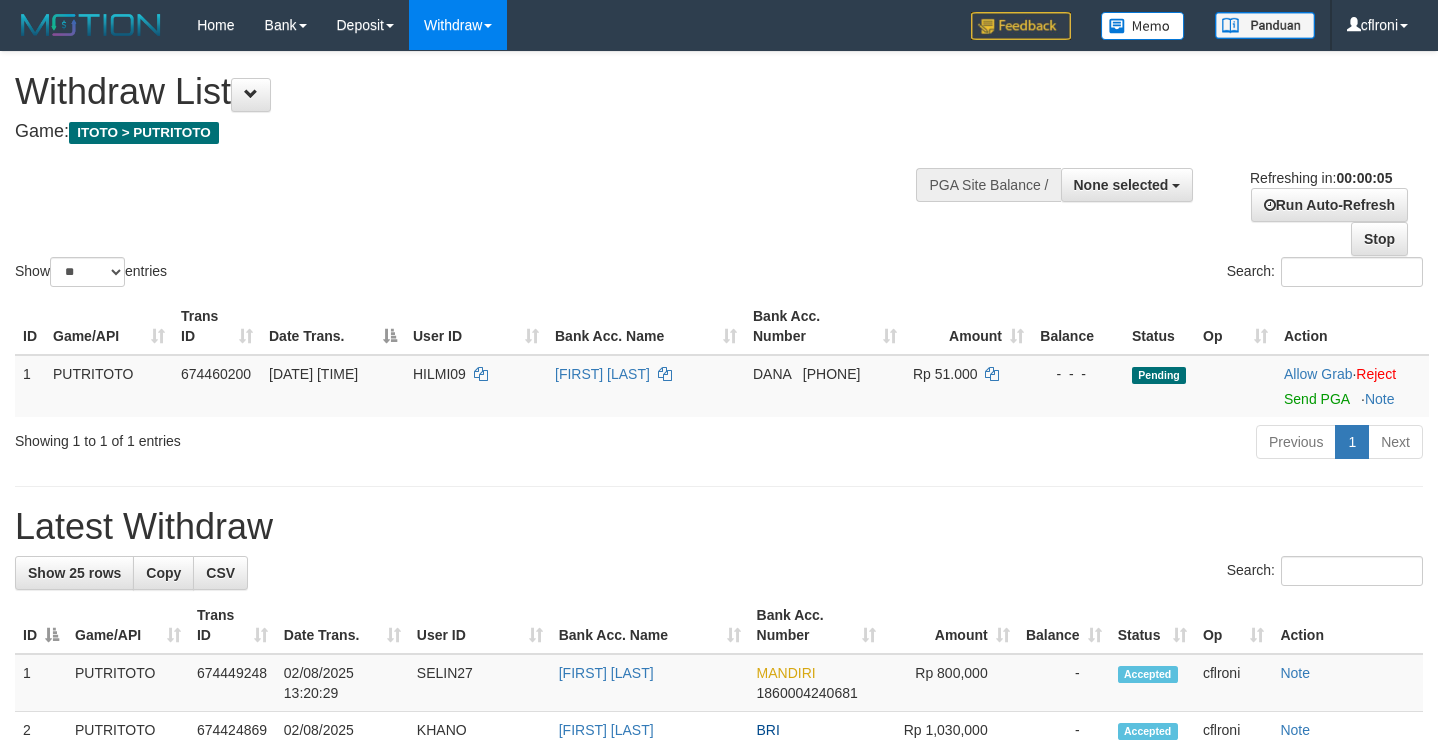 scroll, scrollTop: 0, scrollLeft: 0, axis: both 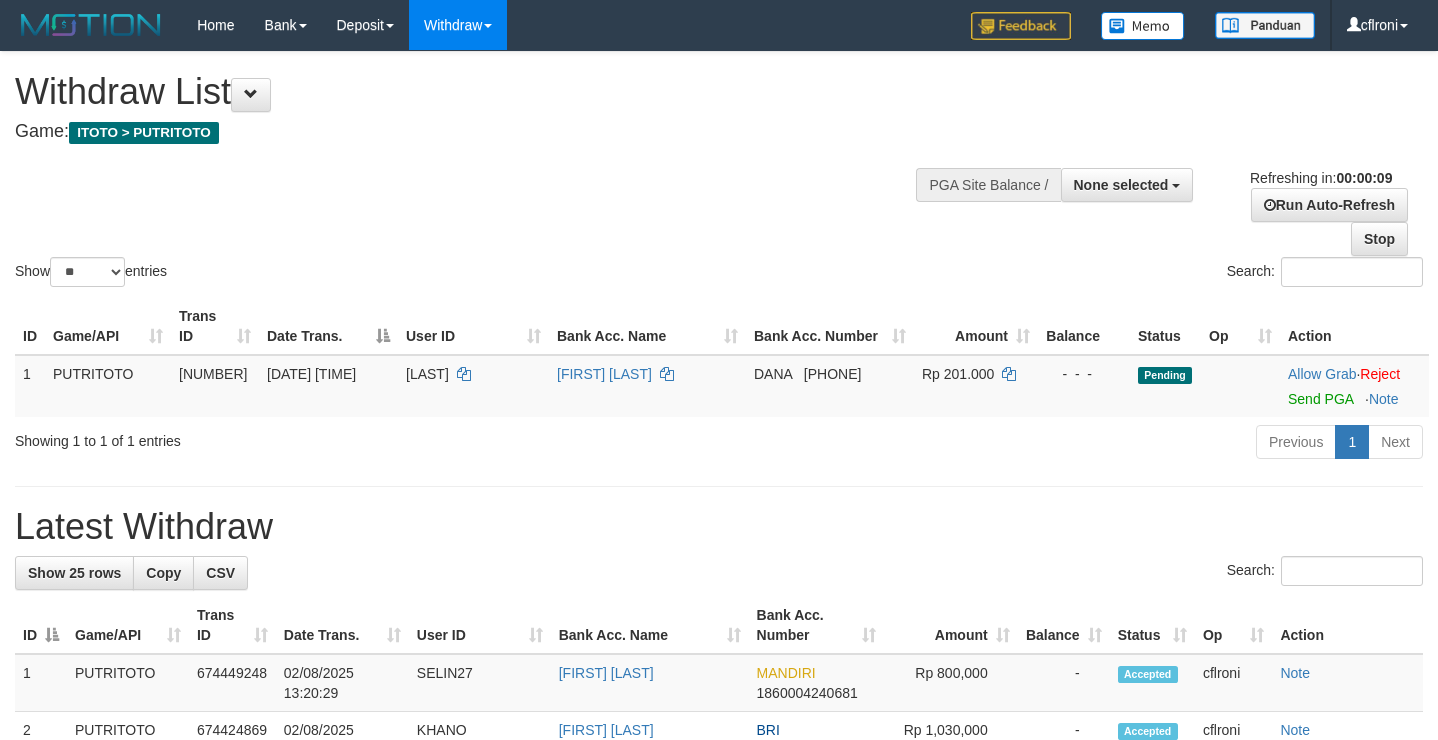 select 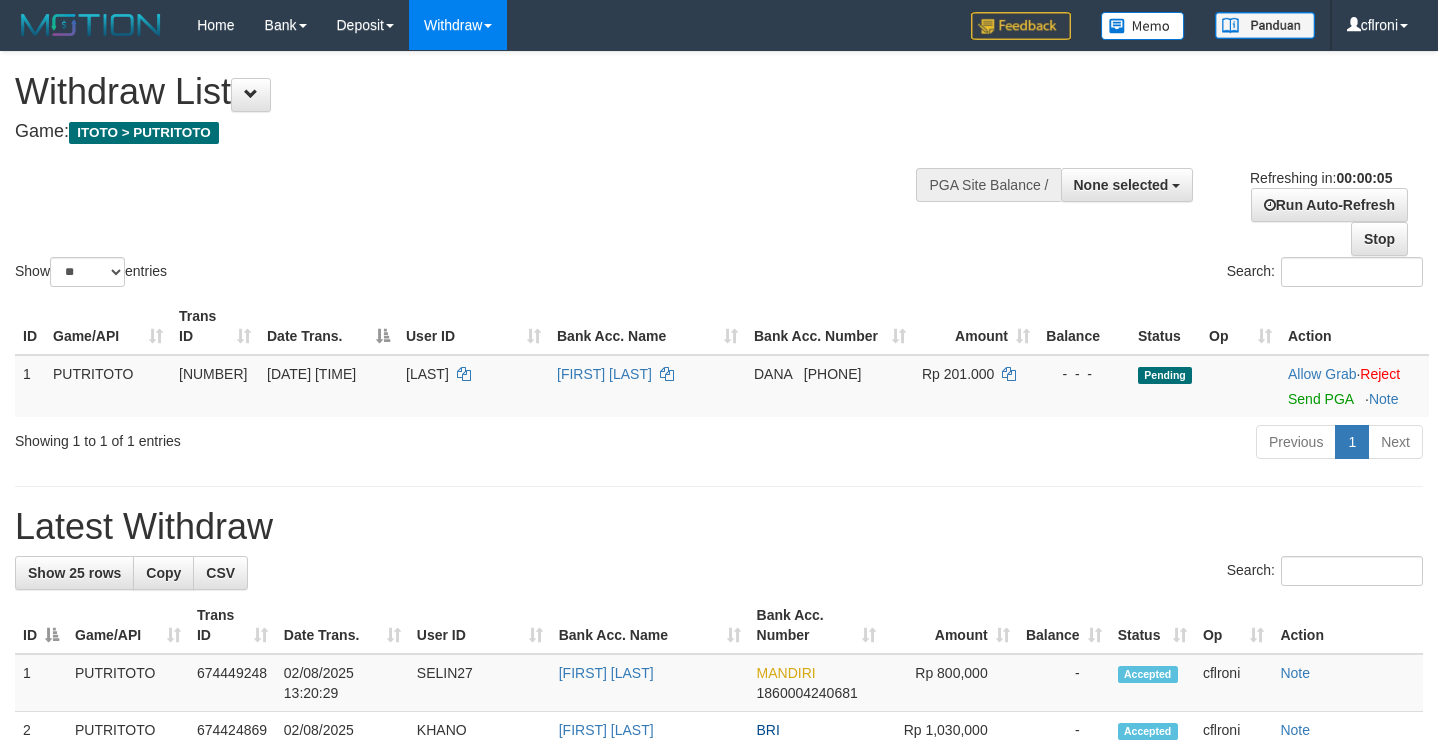 scroll, scrollTop: 0, scrollLeft: 0, axis: both 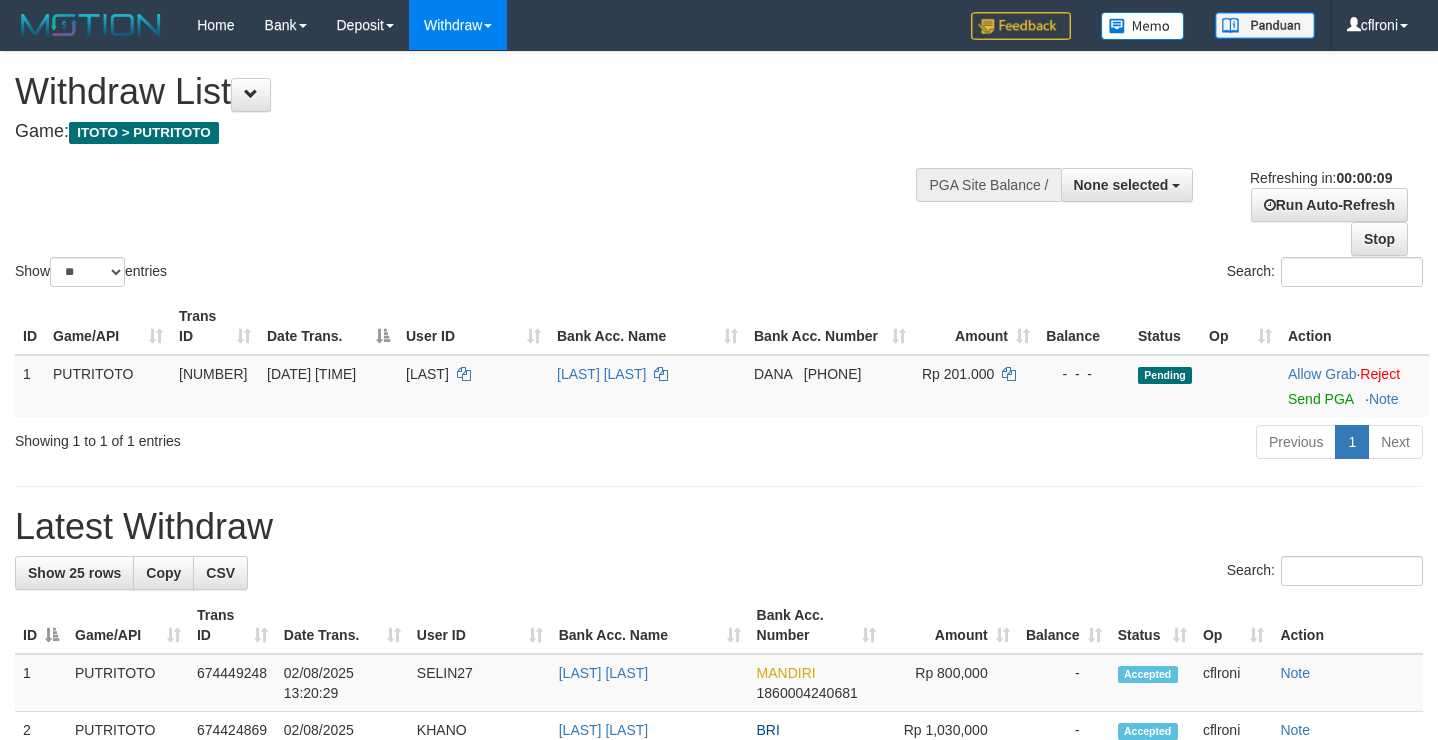 select 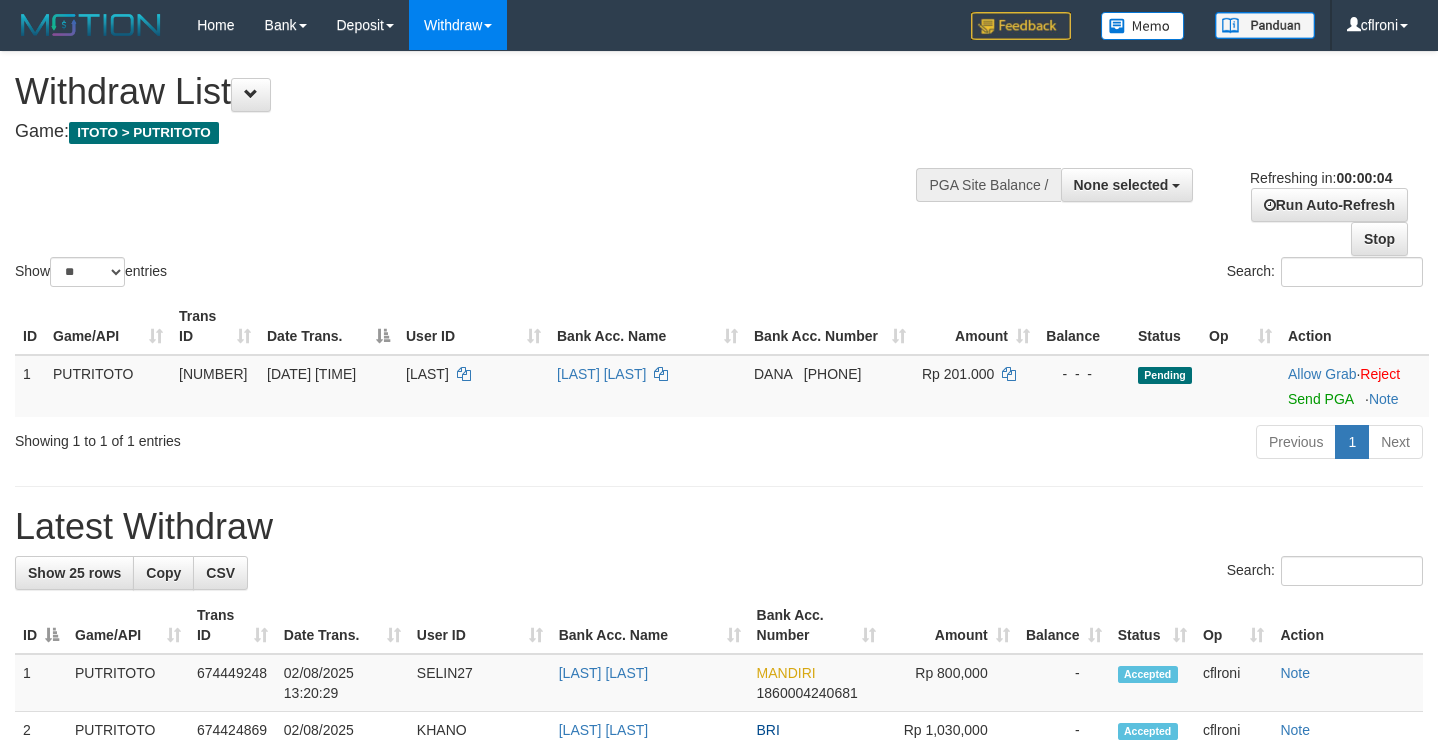 scroll, scrollTop: 0, scrollLeft: 0, axis: both 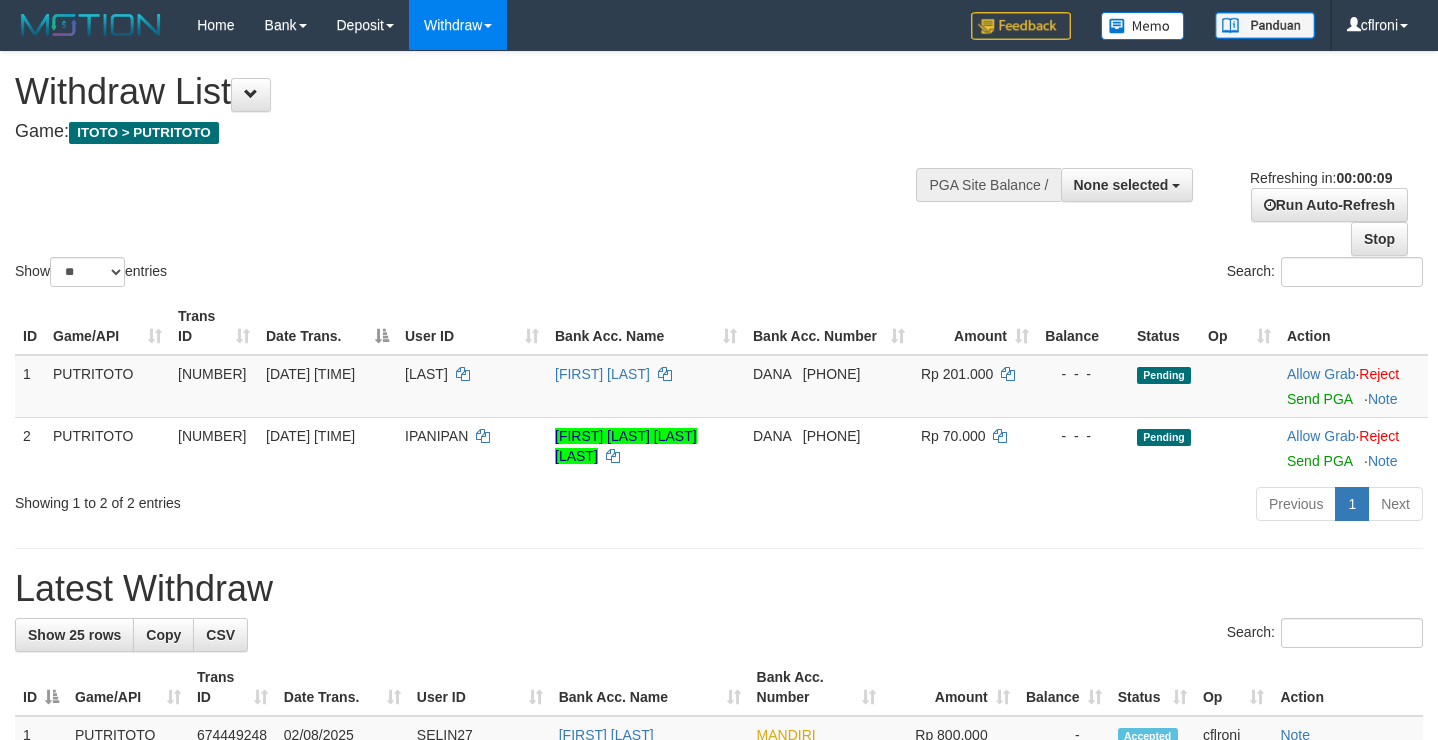select 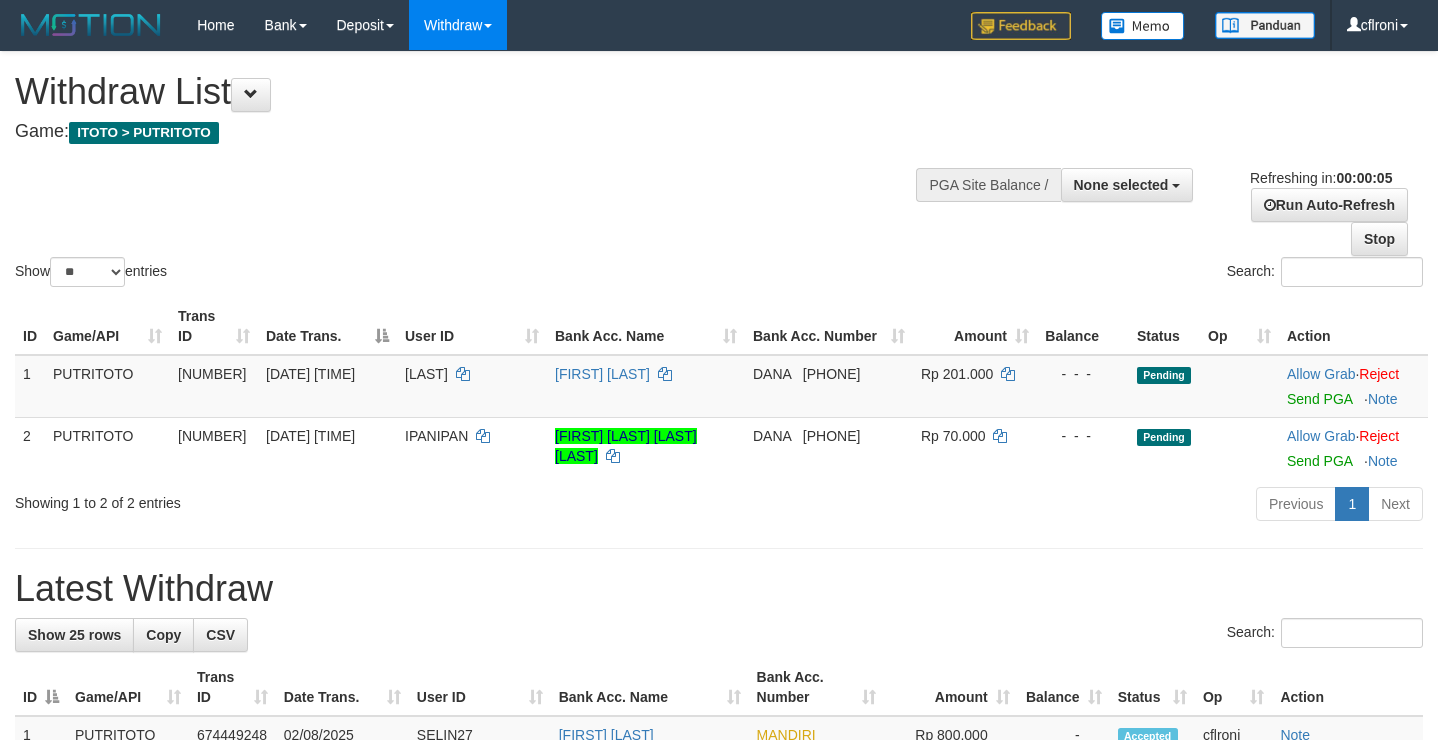 scroll, scrollTop: 0, scrollLeft: 0, axis: both 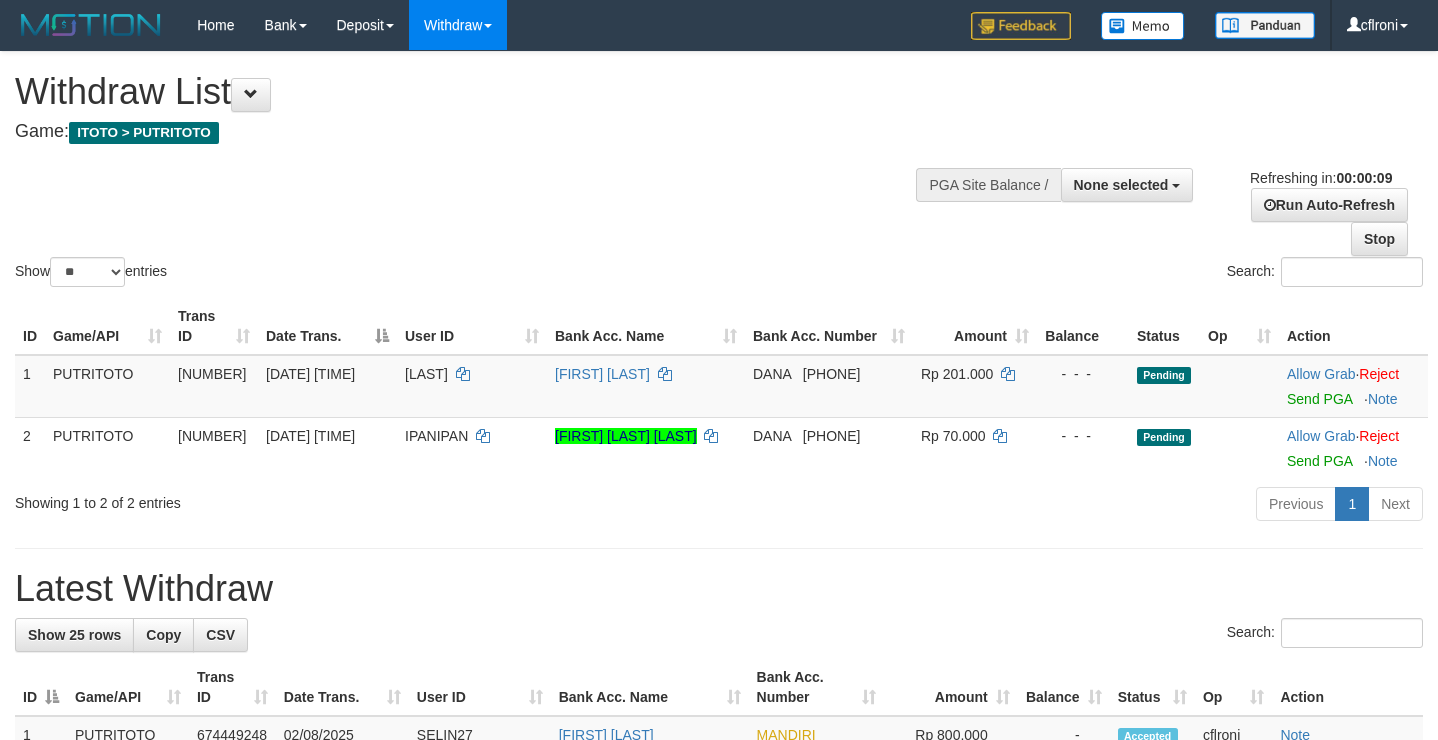 select 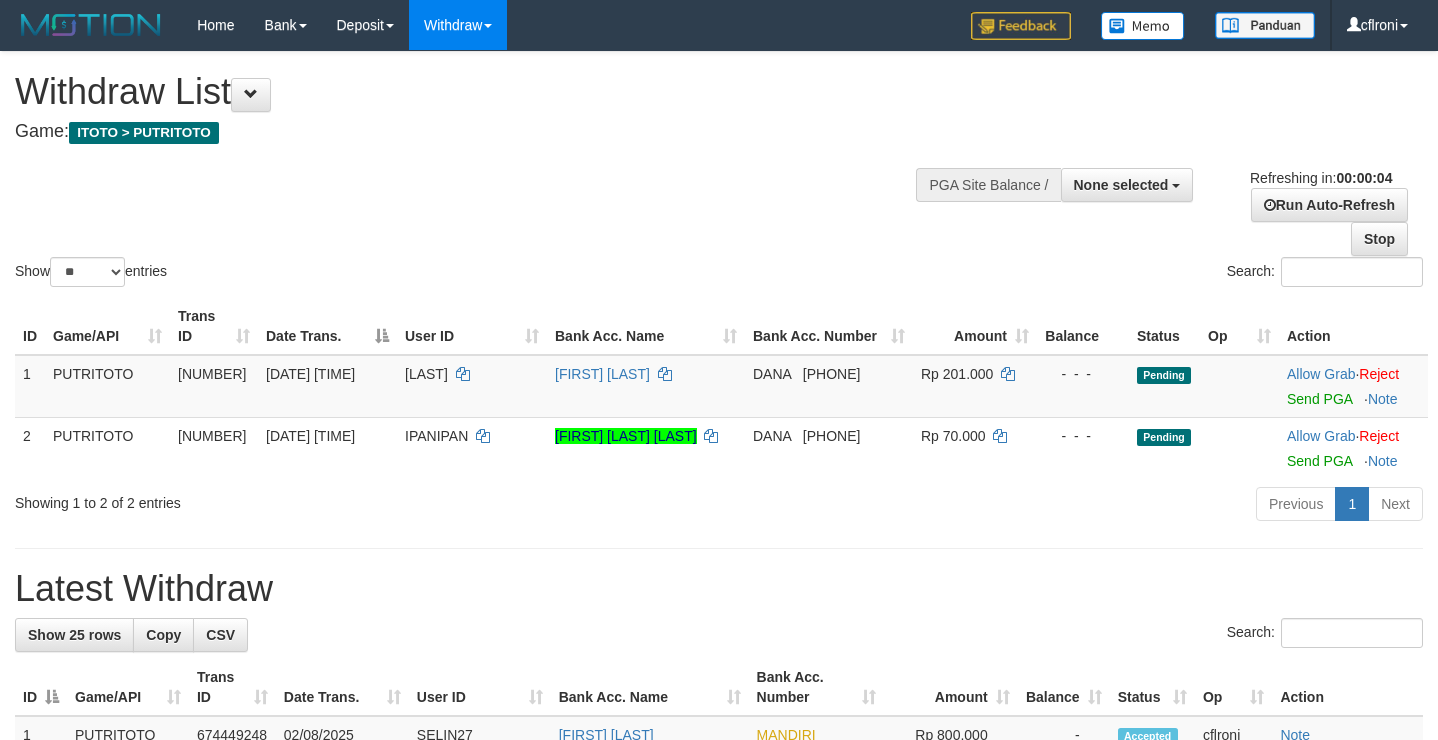 scroll, scrollTop: 0, scrollLeft: 0, axis: both 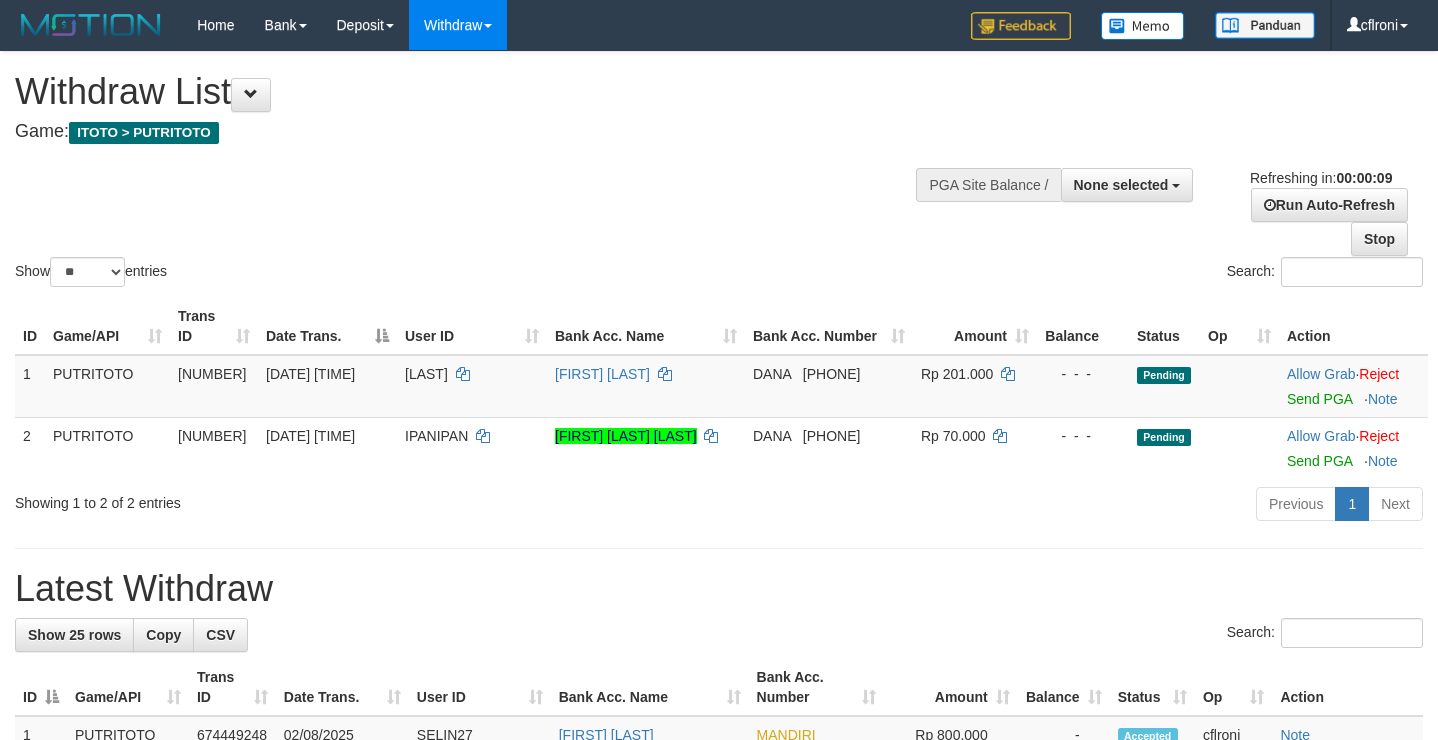 select 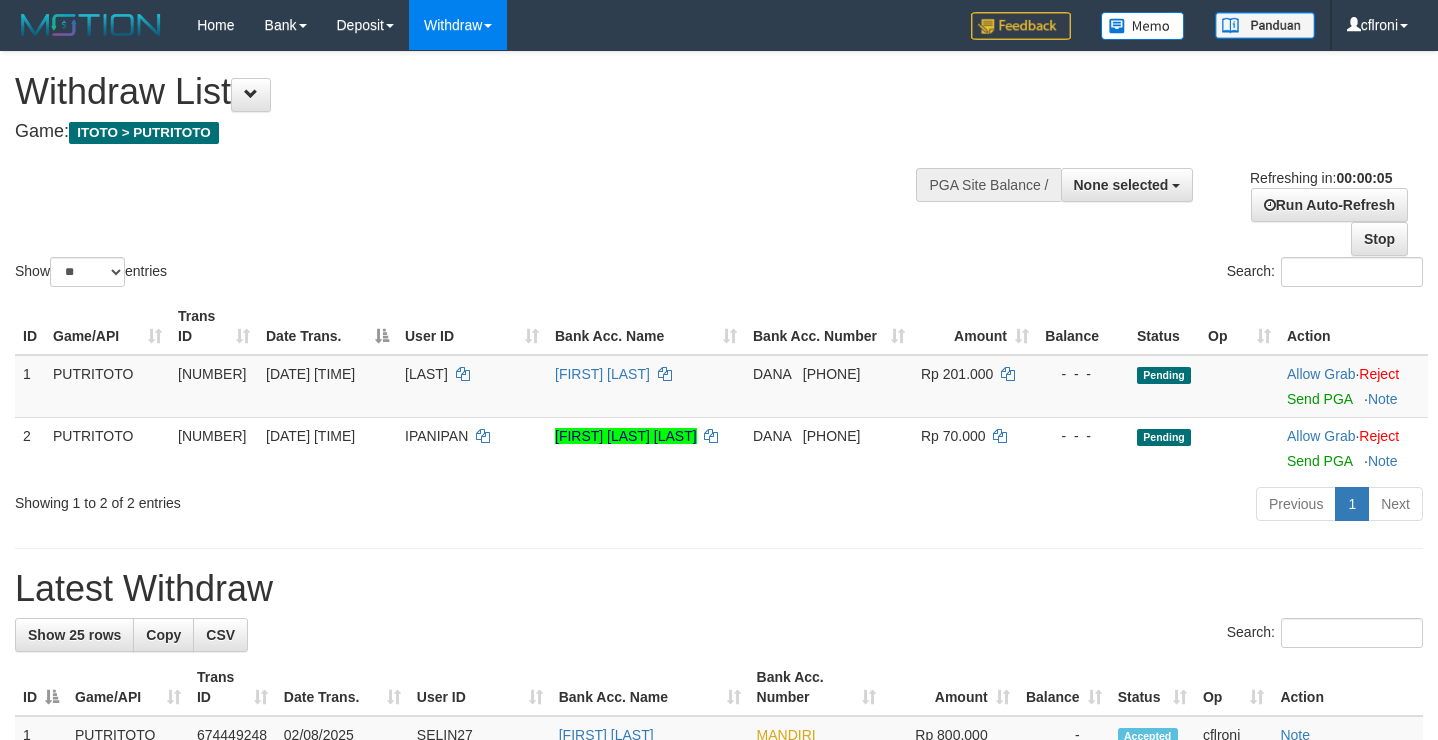 scroll, scrollTop: 0, scrollLeft: 0, axis: both 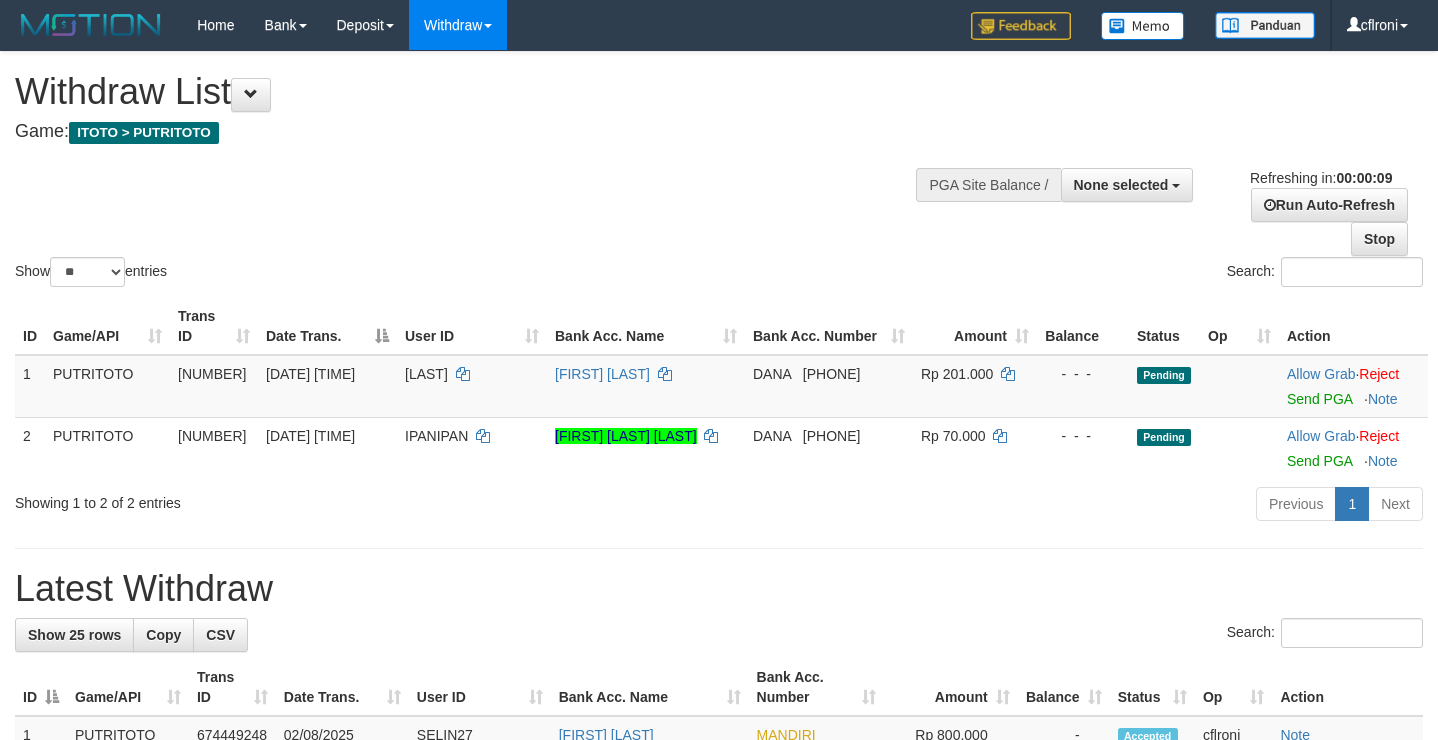 select 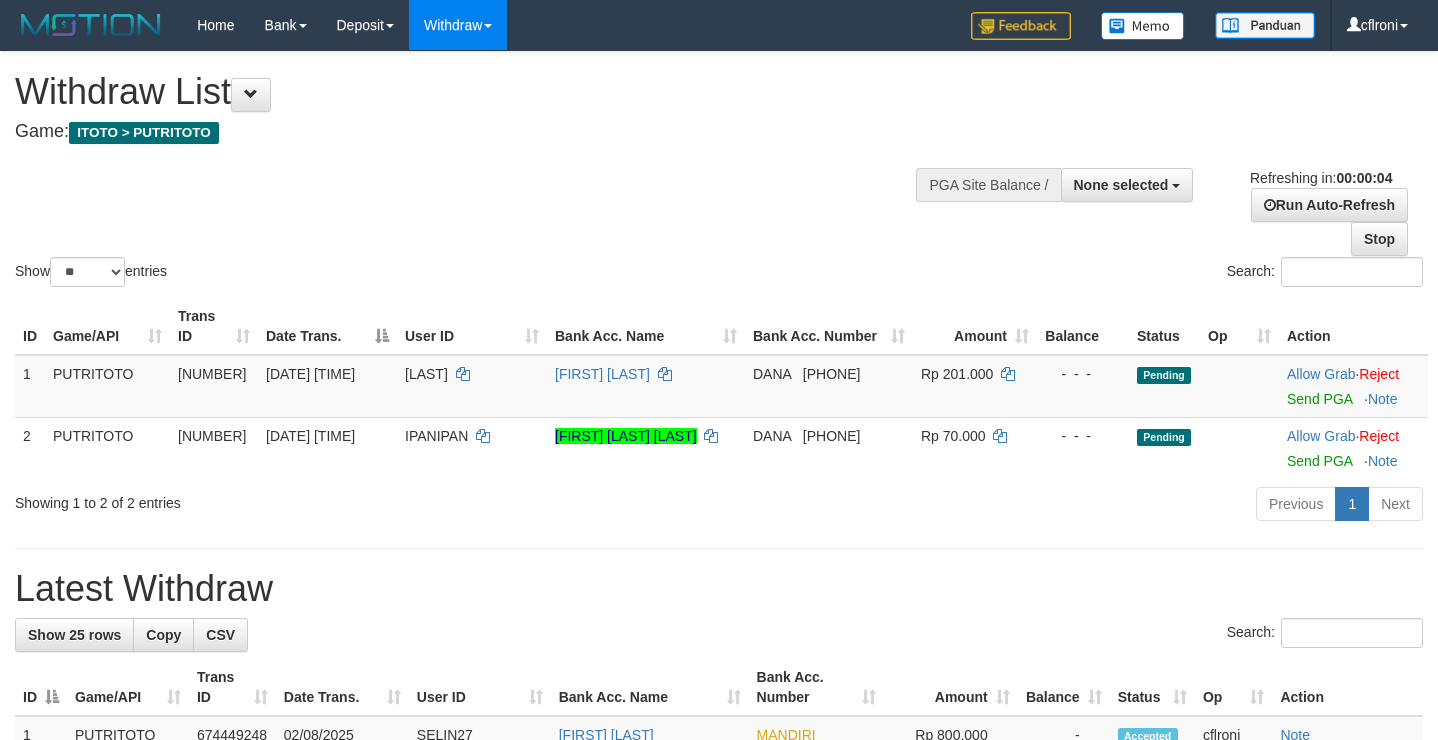 scroll, scrollTop: 0, scrollLeft: 0, axis: both 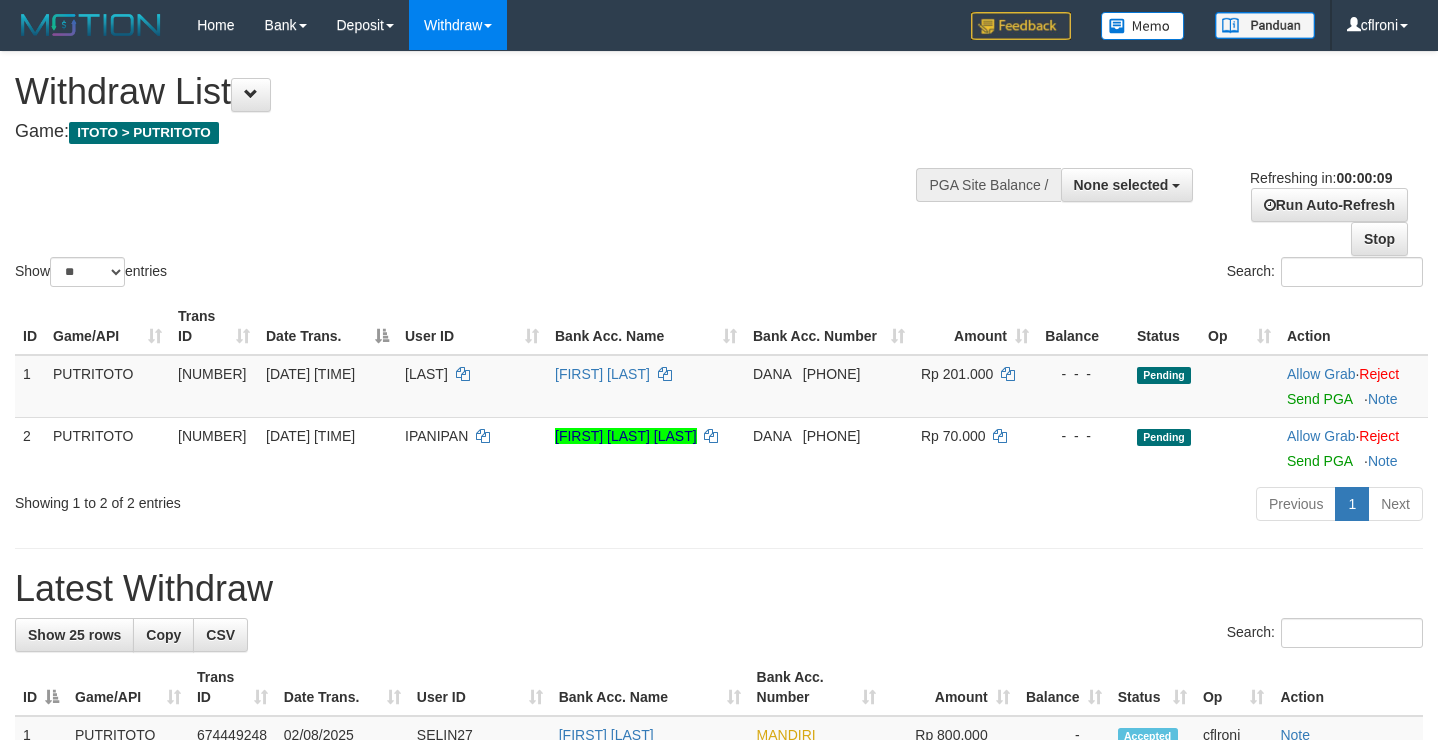 select 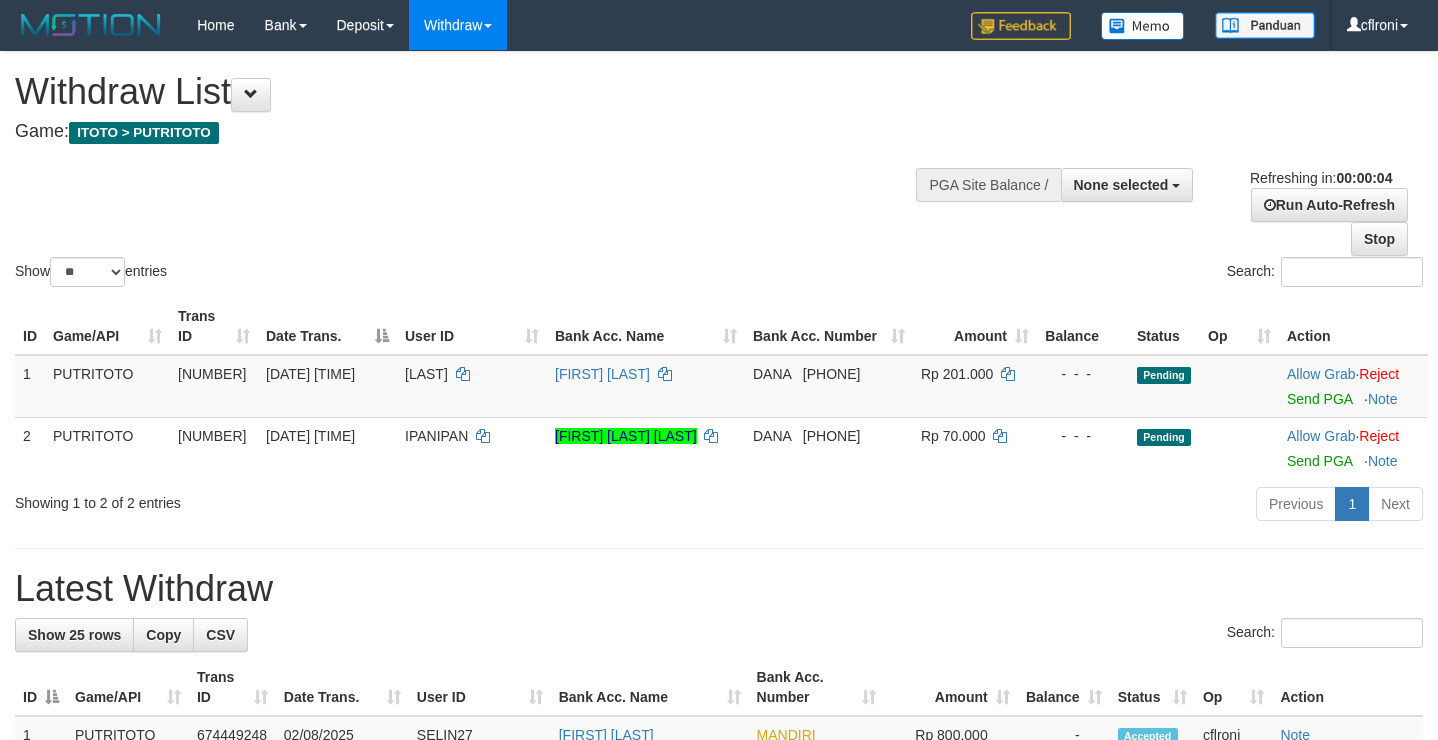 scroll, scrollTop: 0, scrollLeft: 0, axis: both 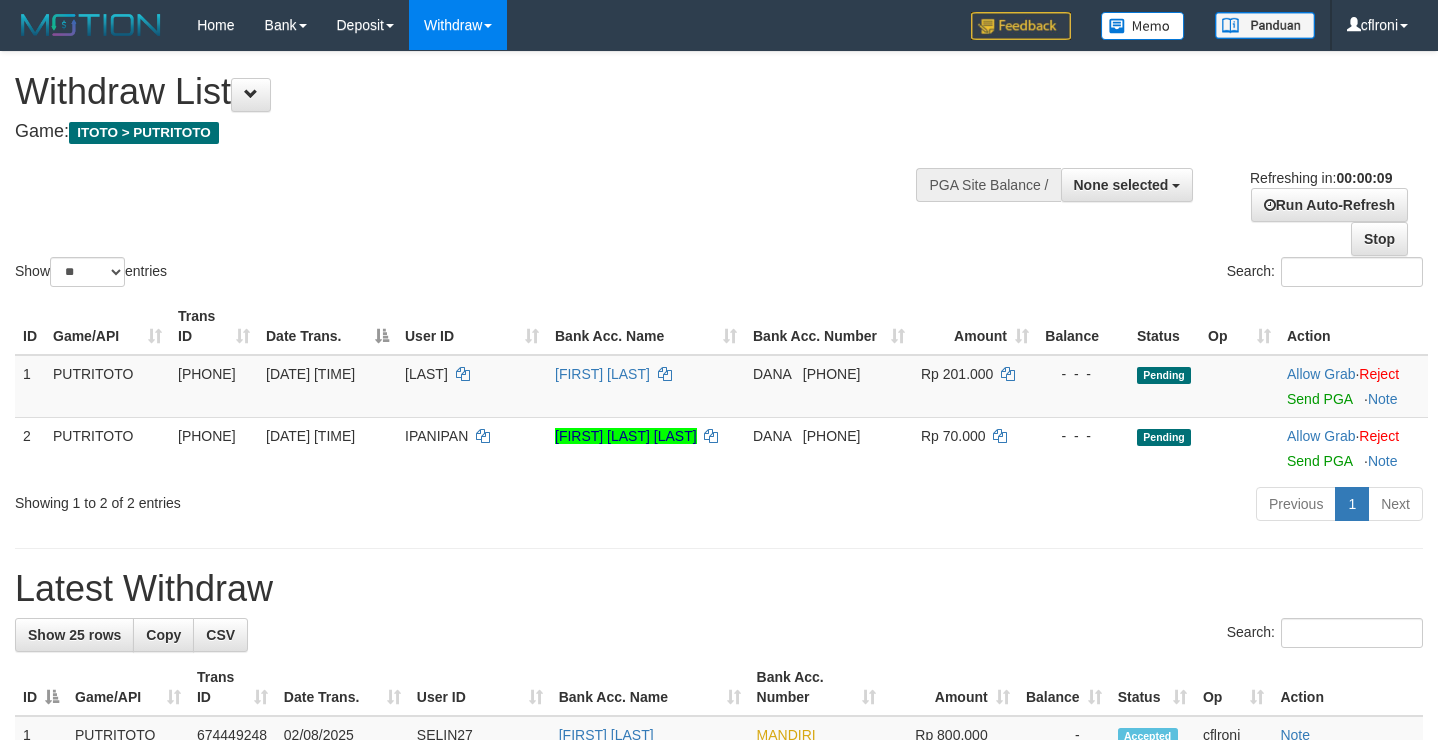 select 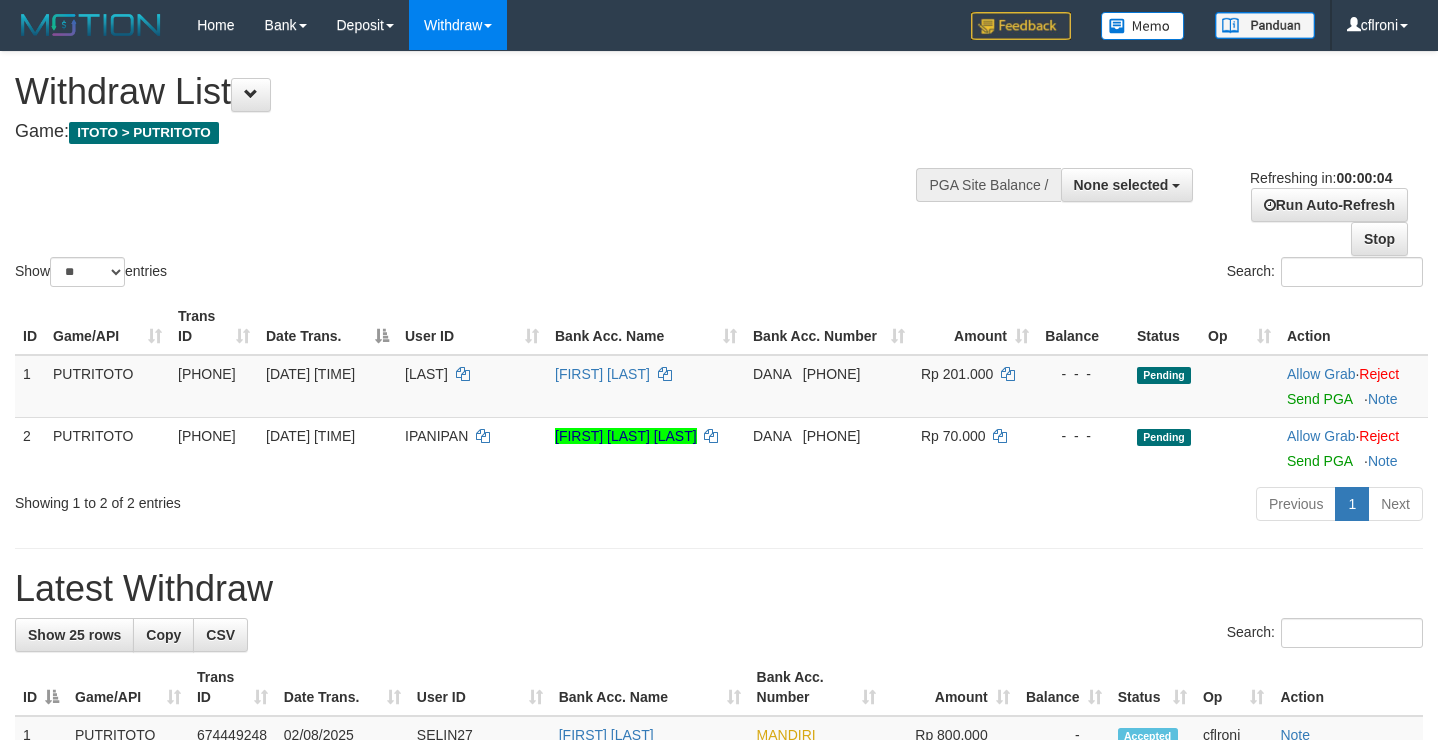 scroll, scrollTop: 0, scrollLeft: 0, axis: both 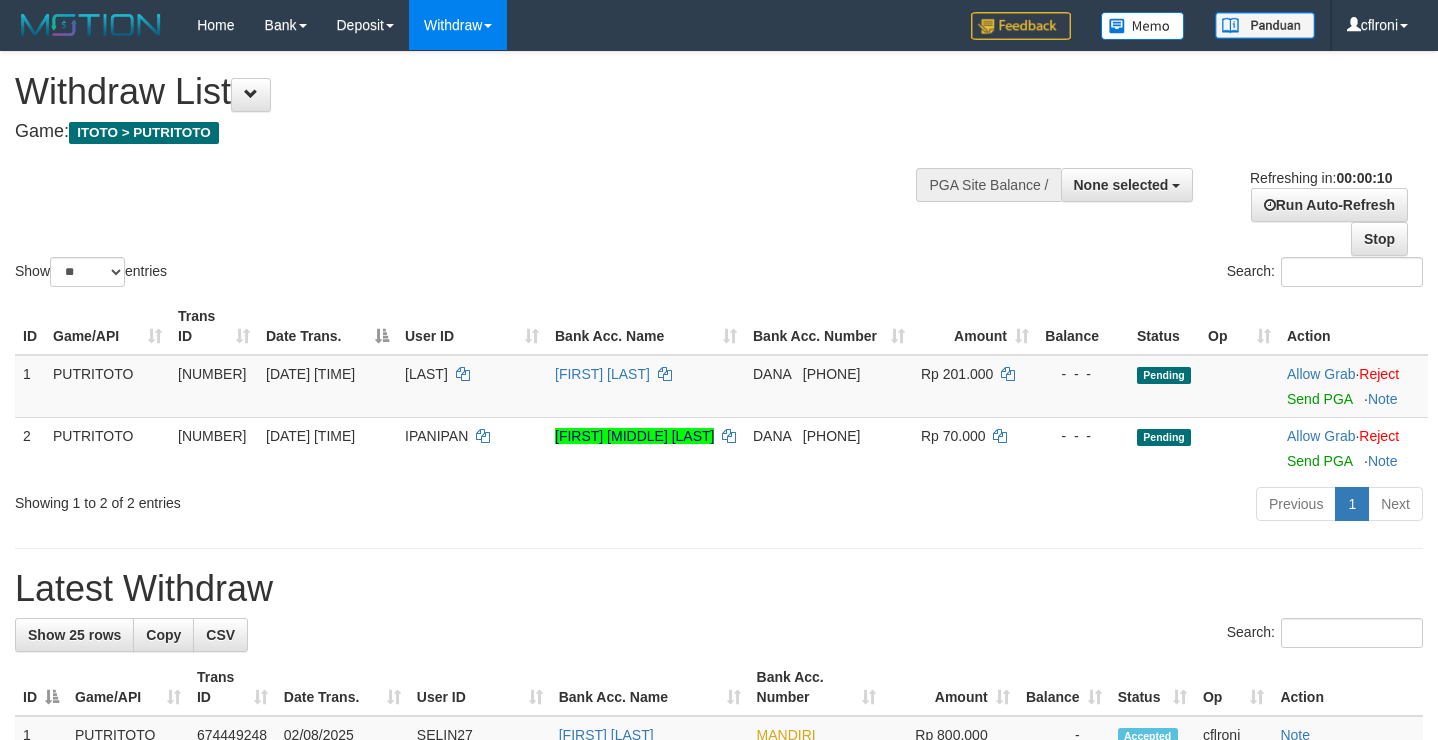 select 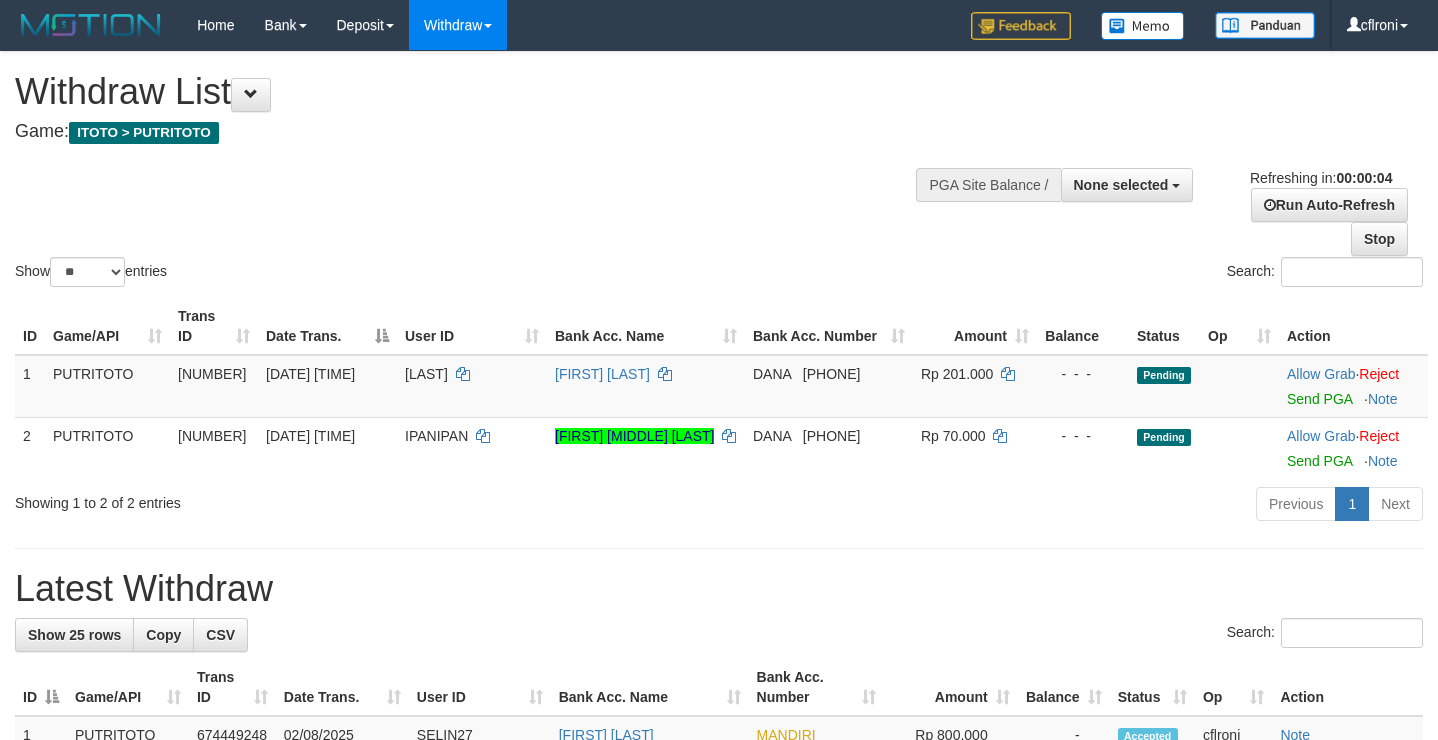 scroll, scrollTop: 0, scrollLeft: 0, axis: both 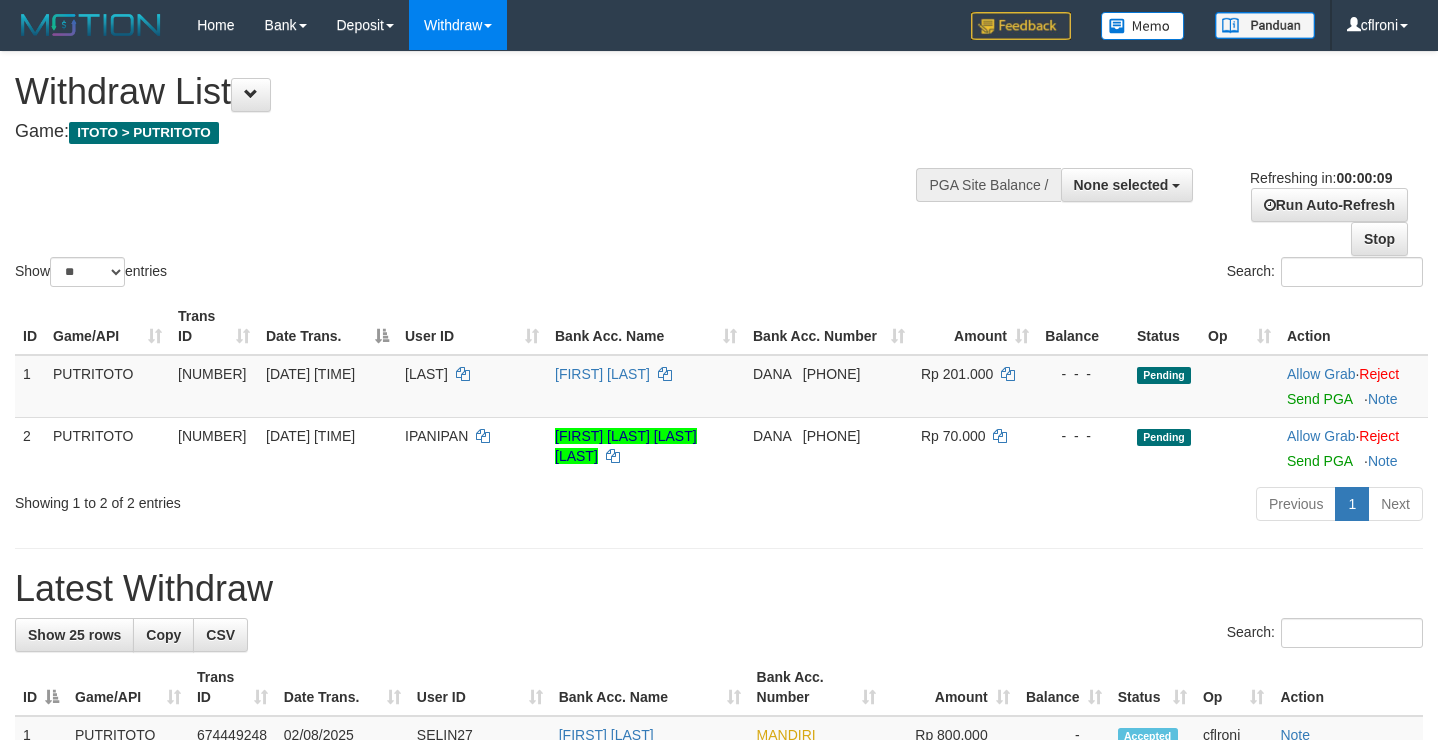 select 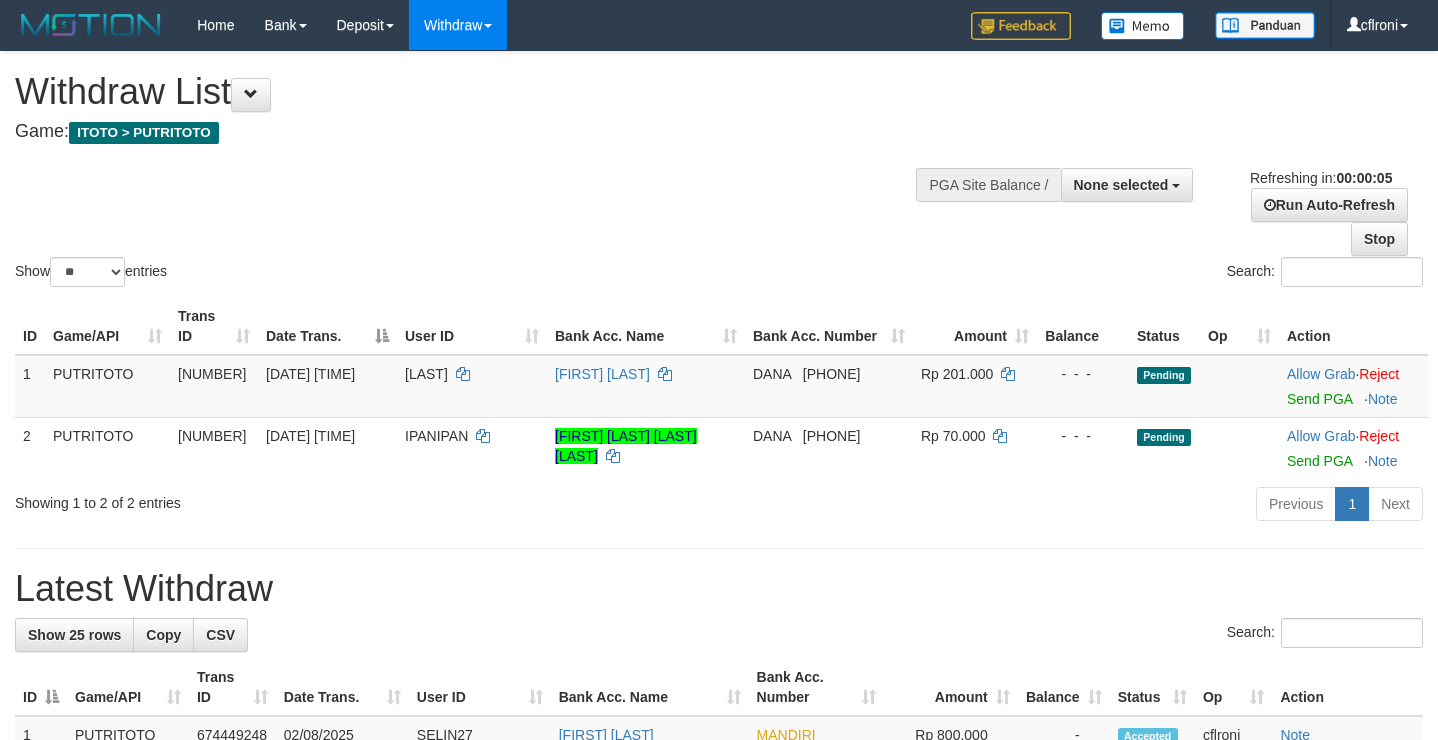 scroll, scrollTop: 0, scrollLeft: 0, axis: both 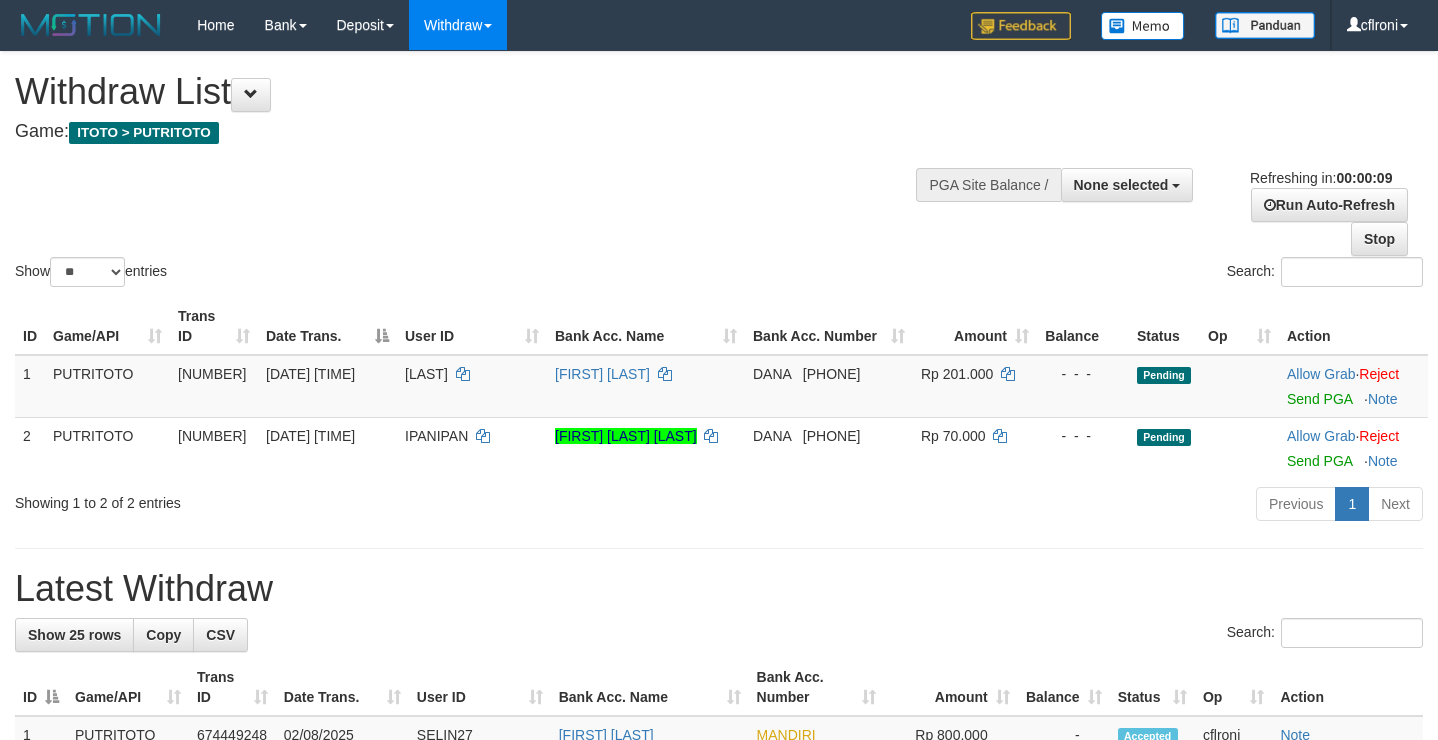 select 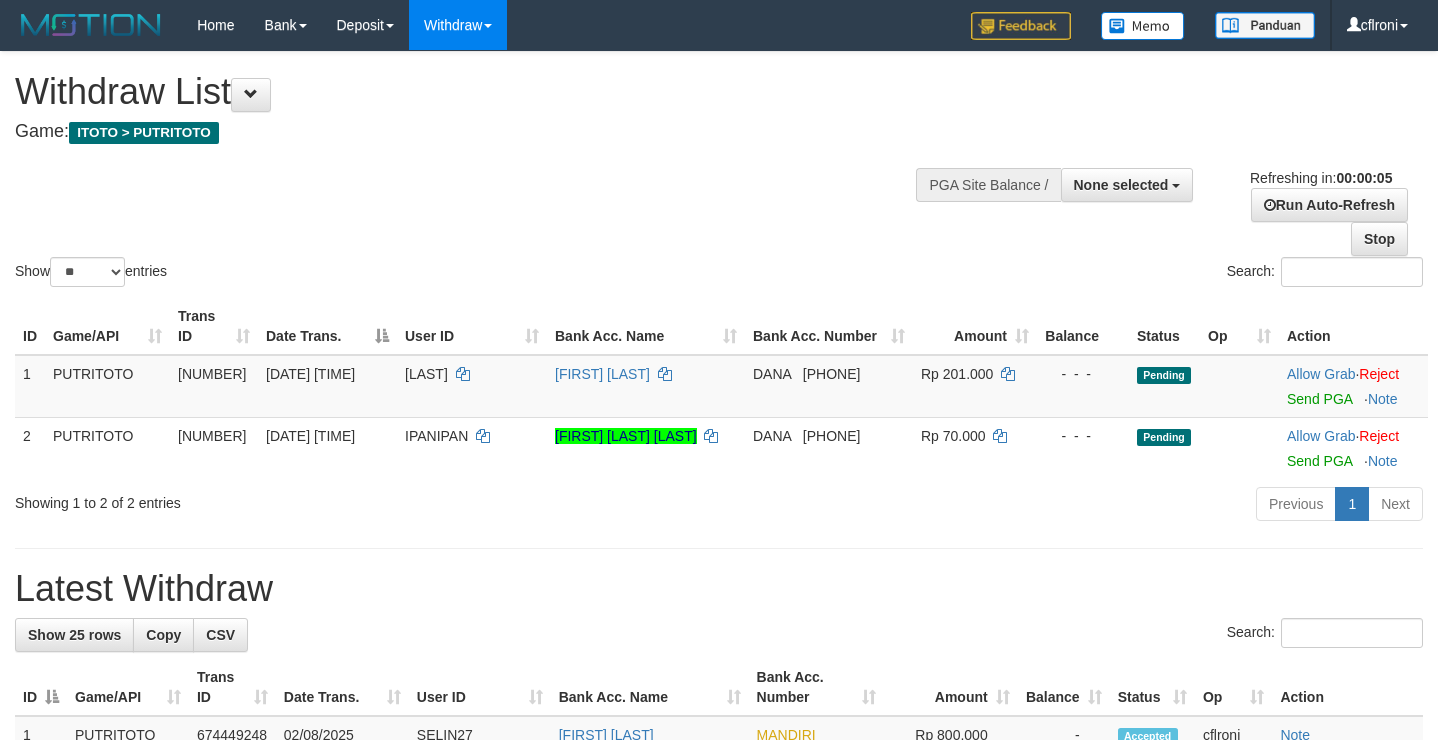 scroll, scrollTop: 0, scrollLeft: 0, axis: both 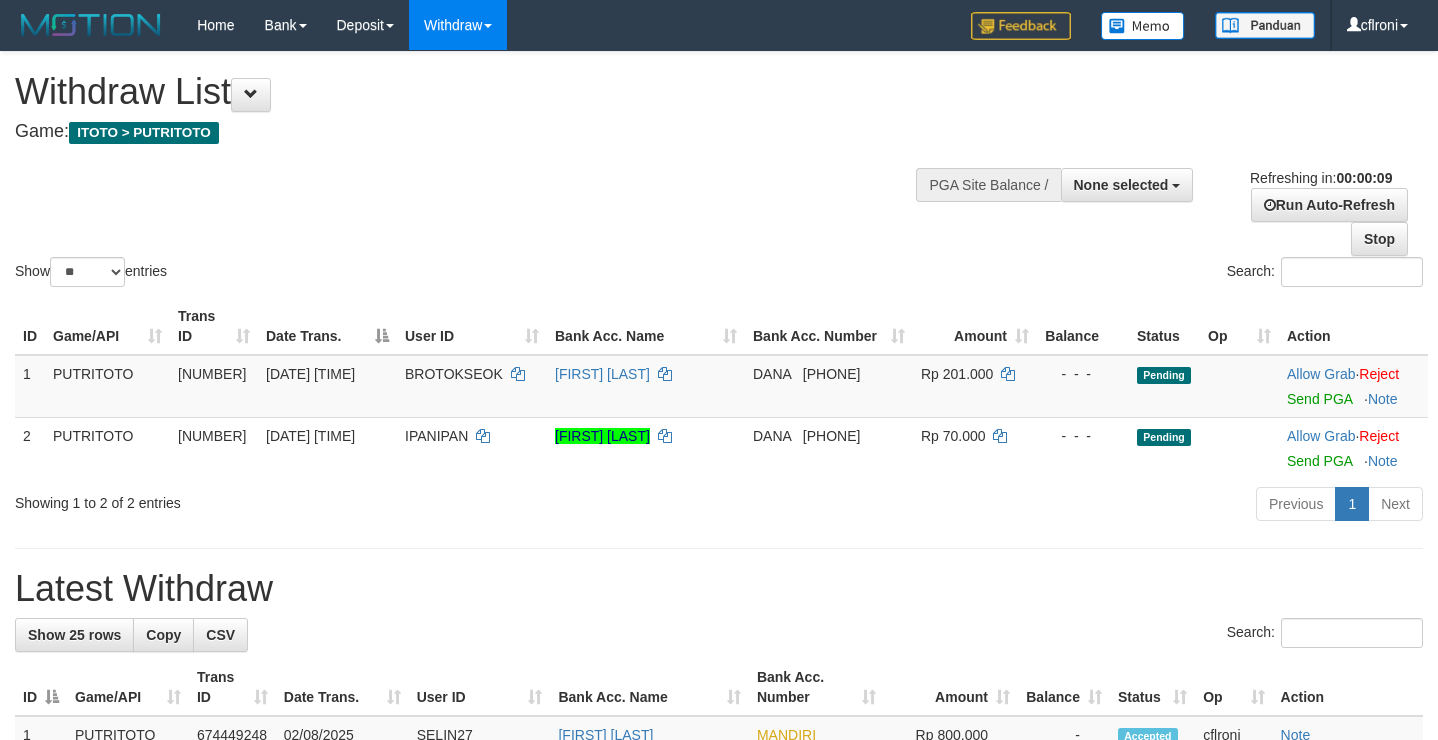 select 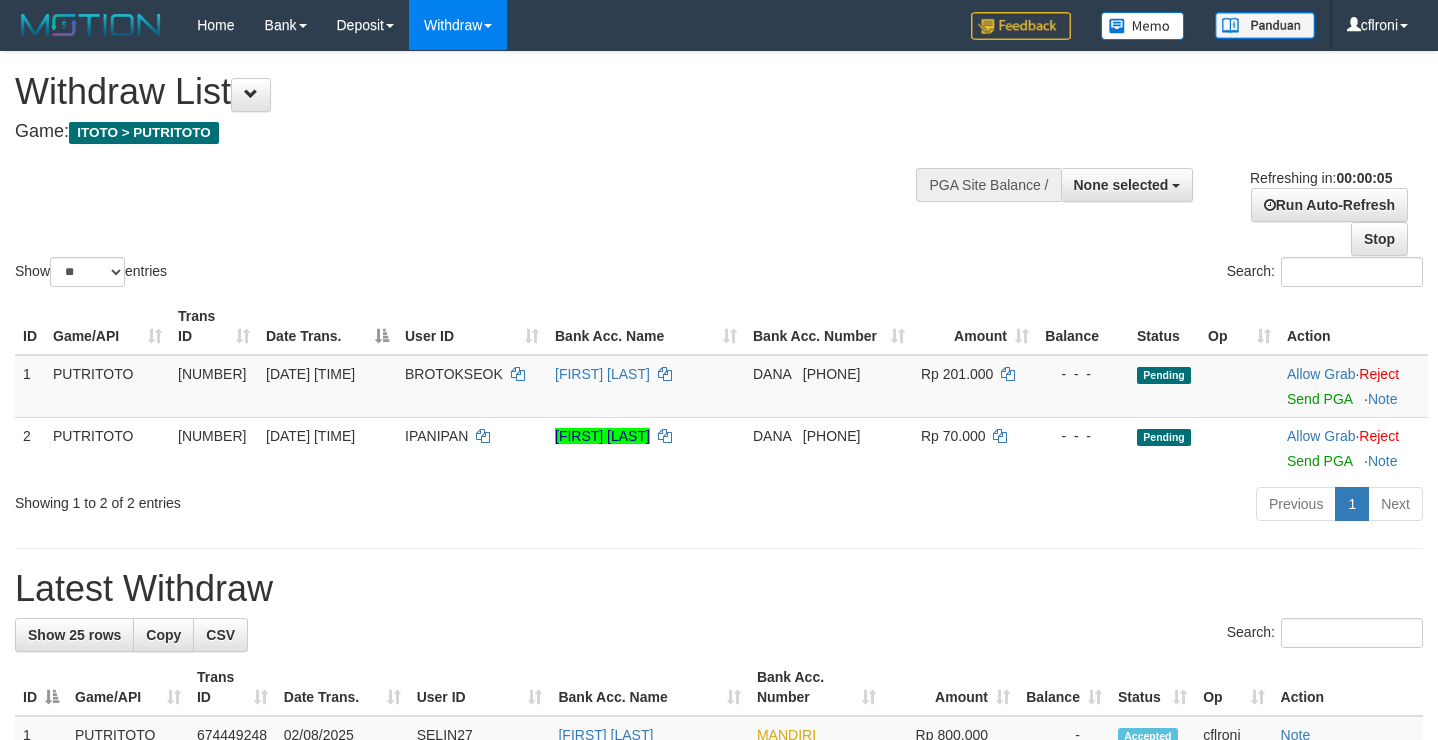 scroll, scrollTop: 0, scrollLeft: 0, axis: both 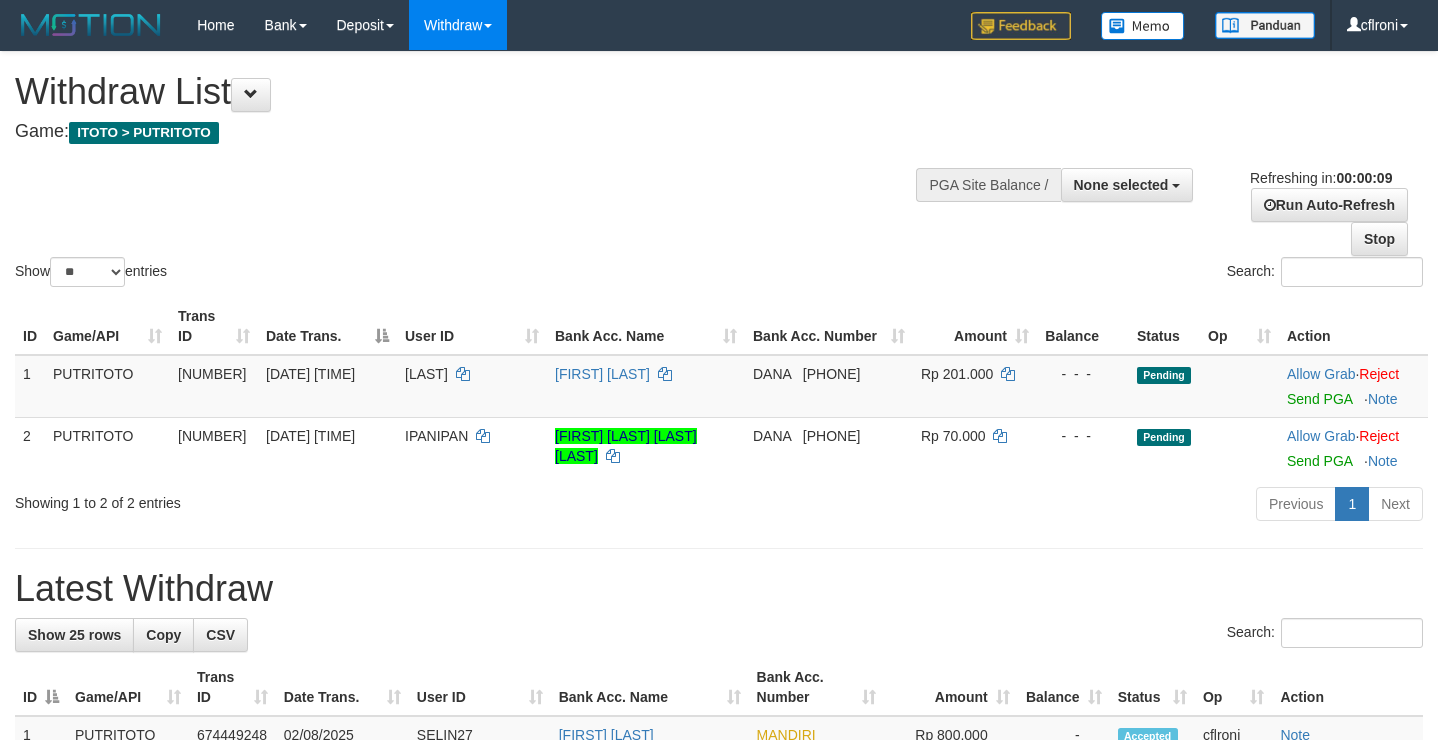 select 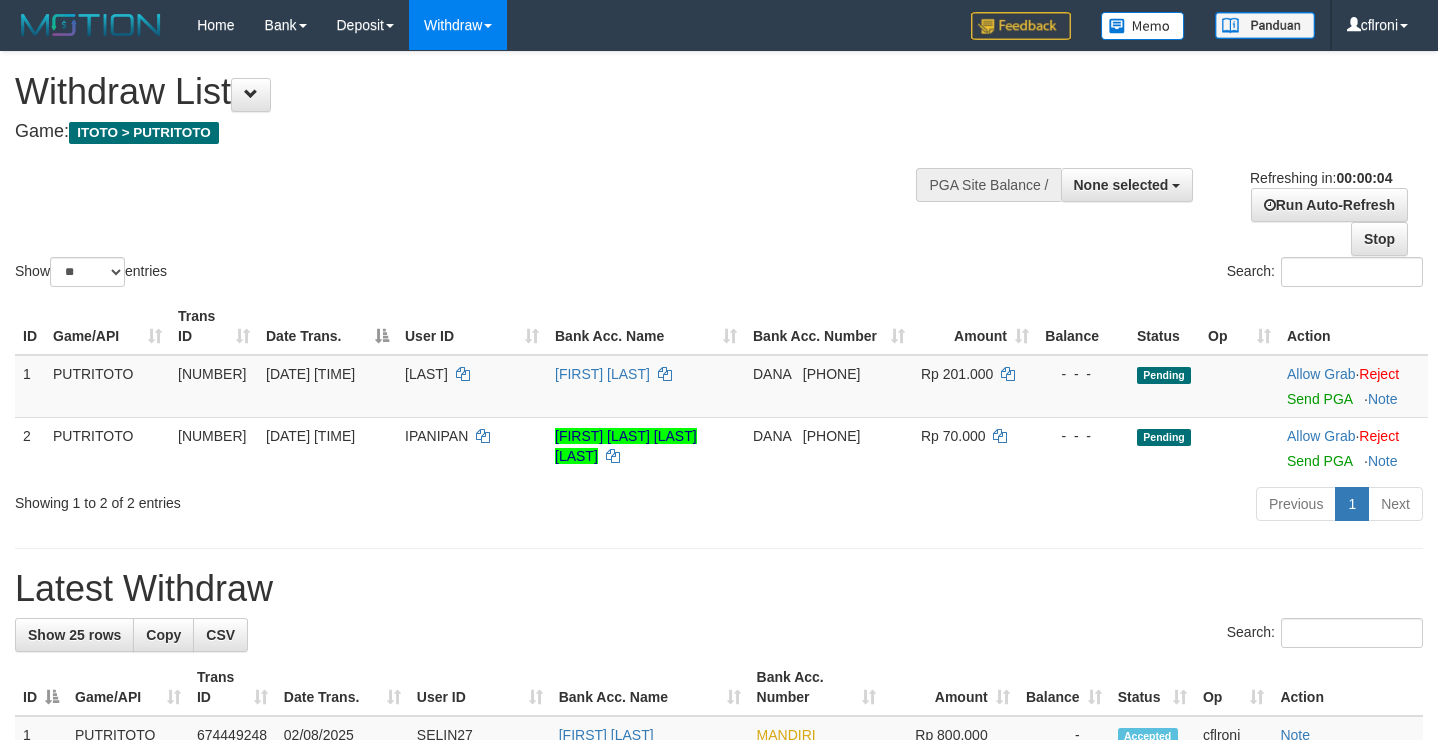 scroll, scrollTop: 0, scrollLeft: 0, axis: both 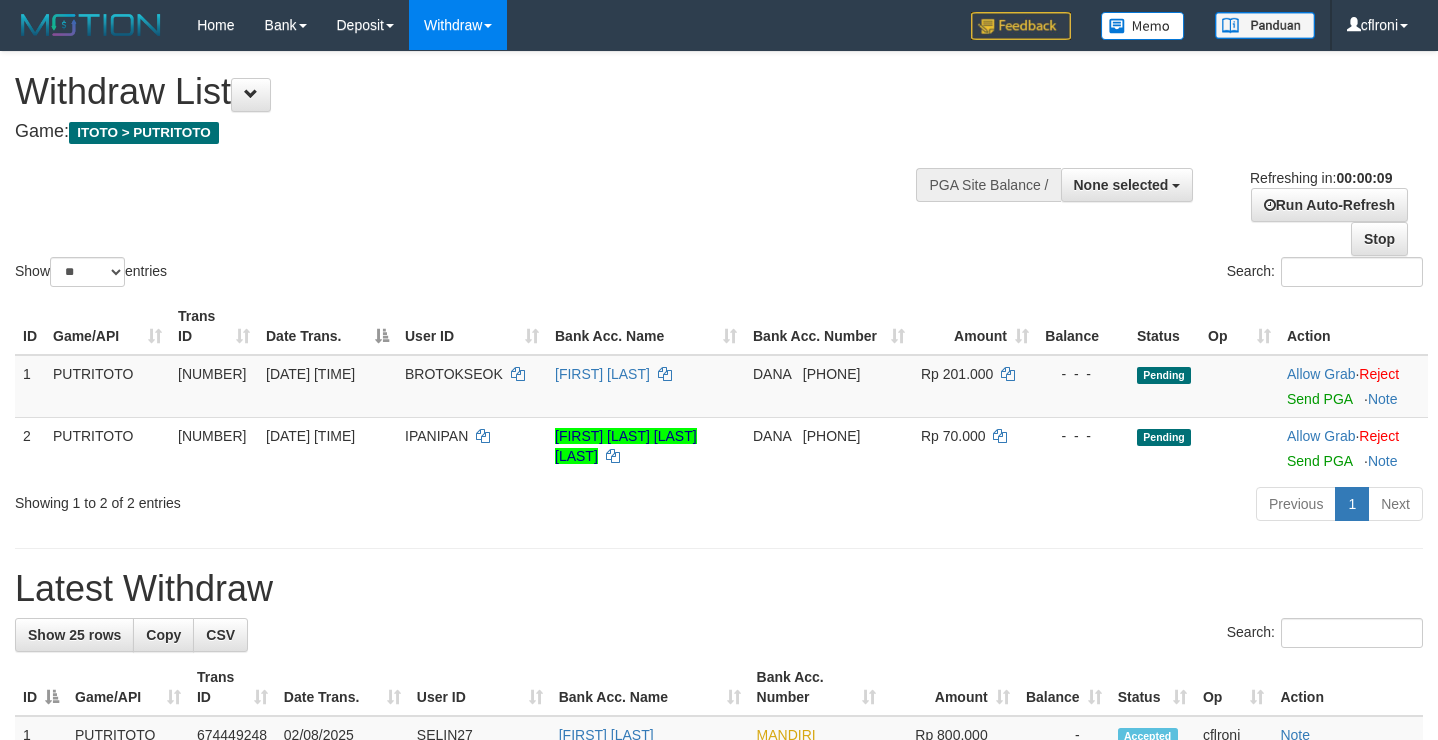 select 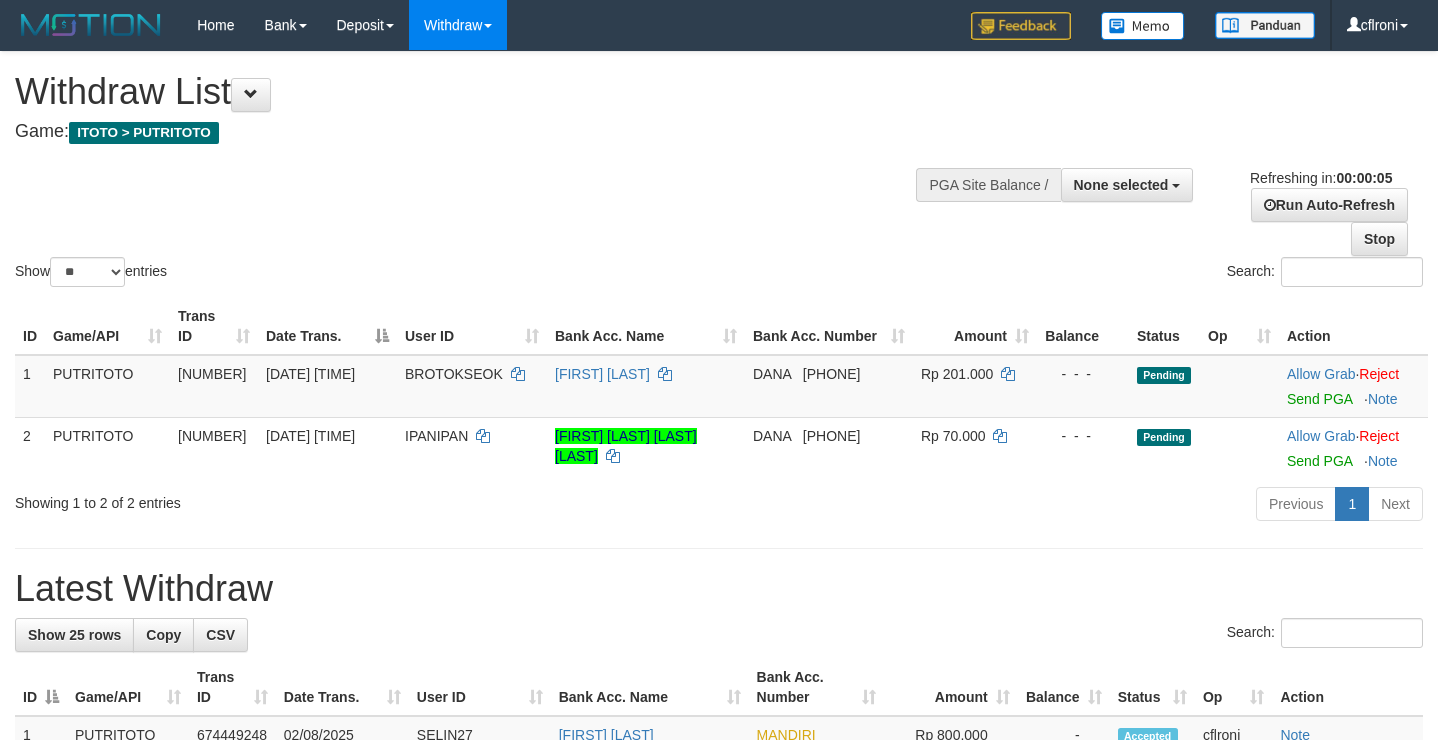 scroll, scrollTop: 0, scrollLeft: 0, axis: both 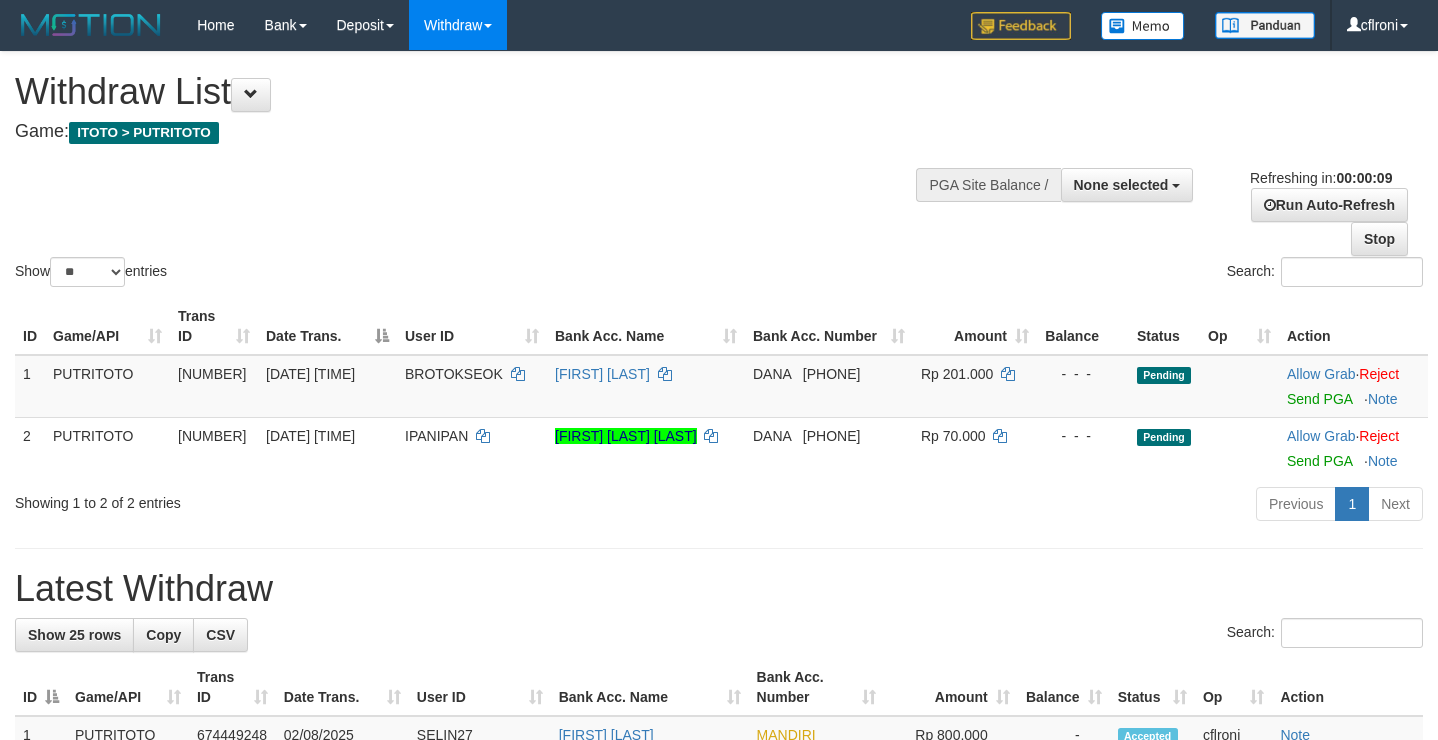 select 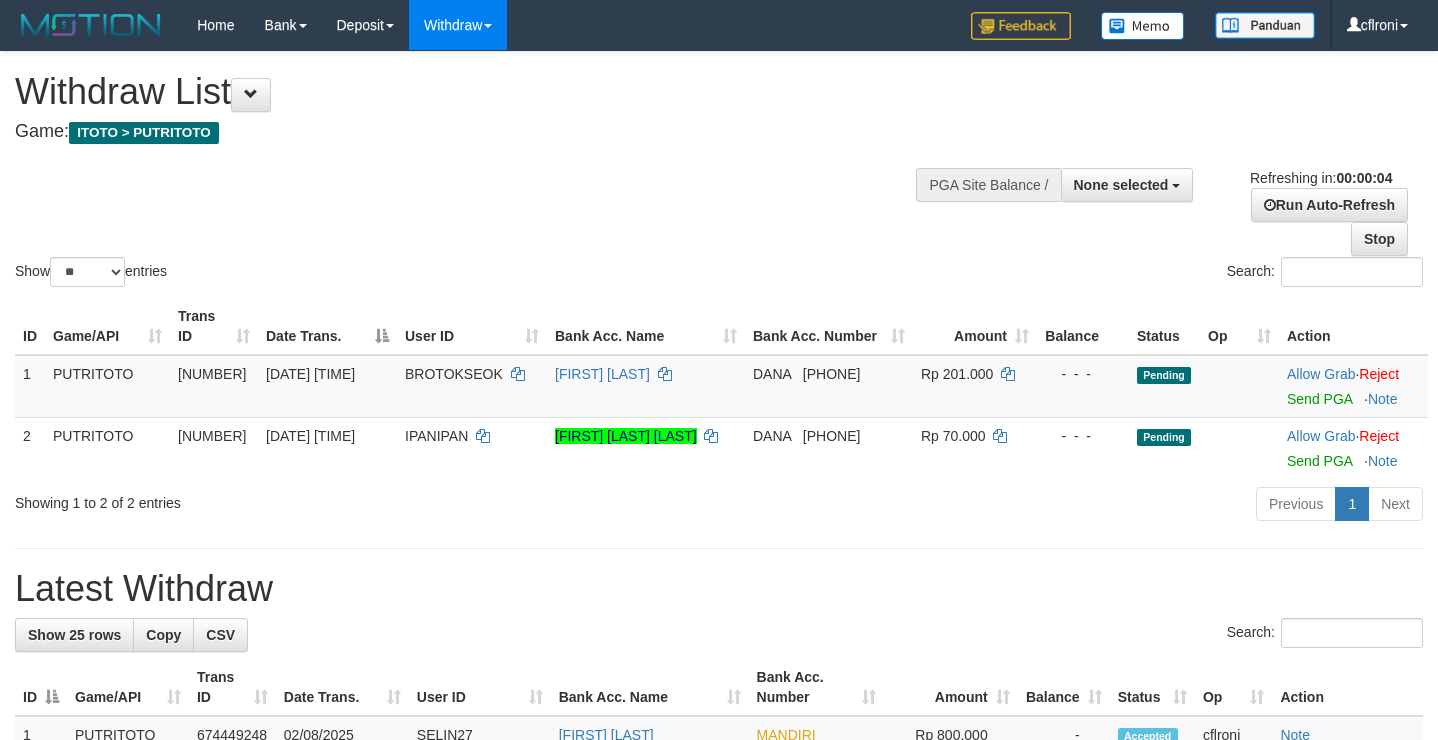 scroll, scrollTop: 0, scrollLeft: 0, axis: both 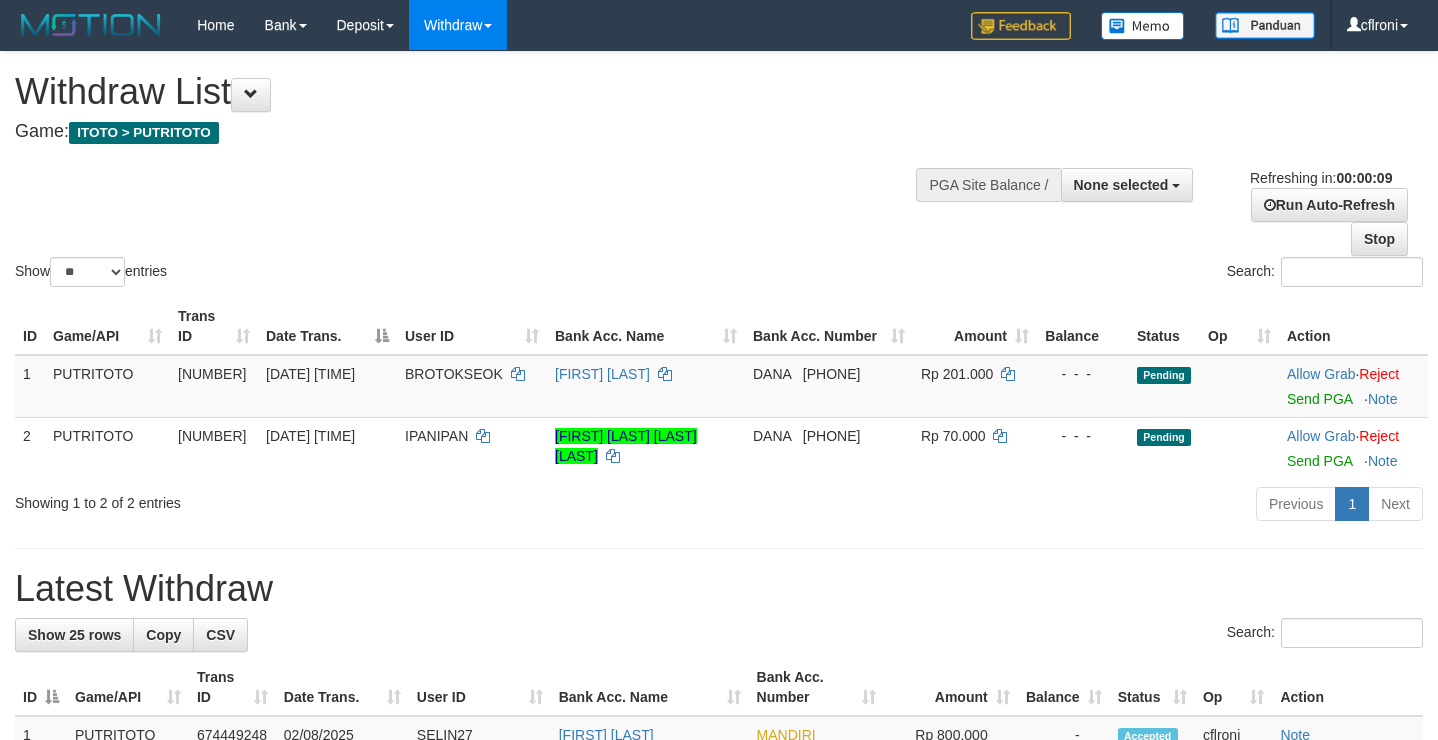 select 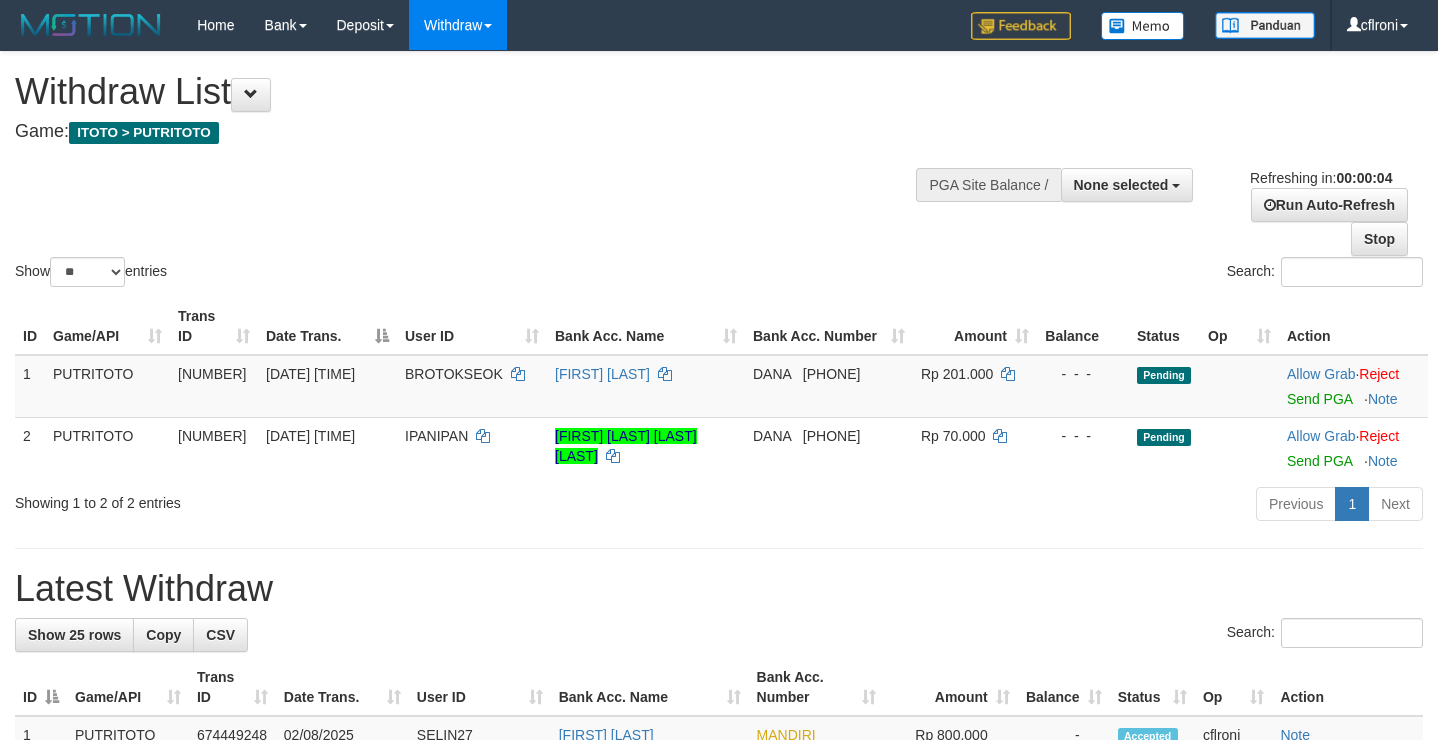 scroll, scrollTop: 0, scrollLeft: 0, axis: both 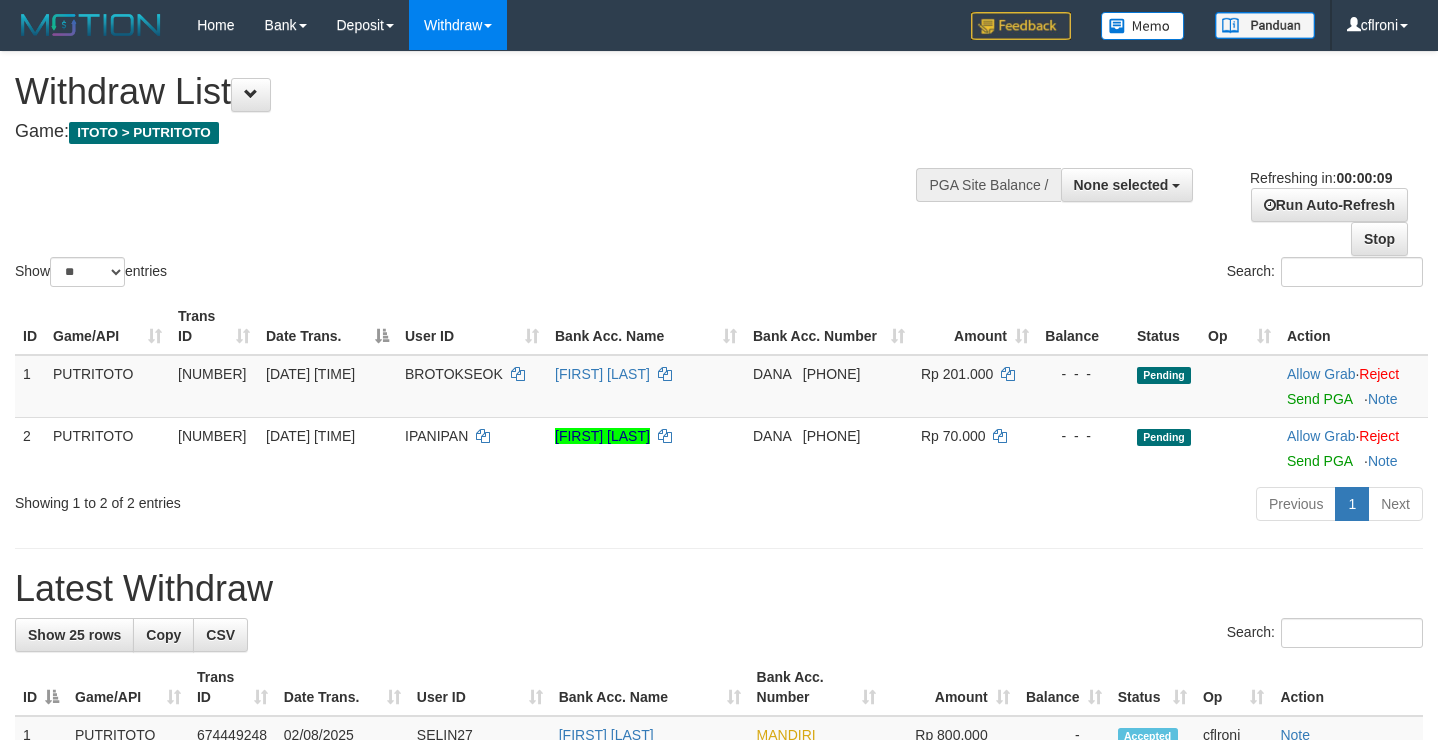 select 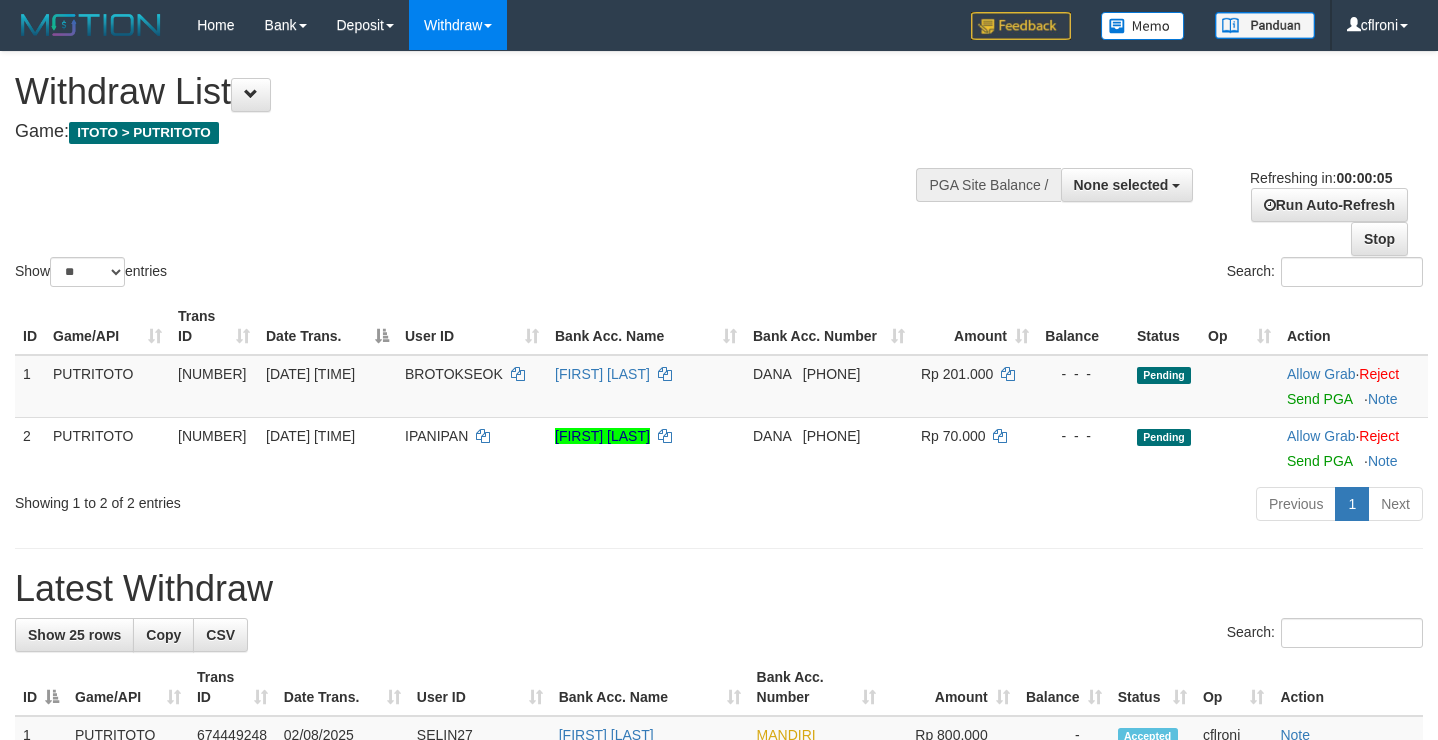 scroll, scrollTop: 0, scrollLeft: 0, axis: both 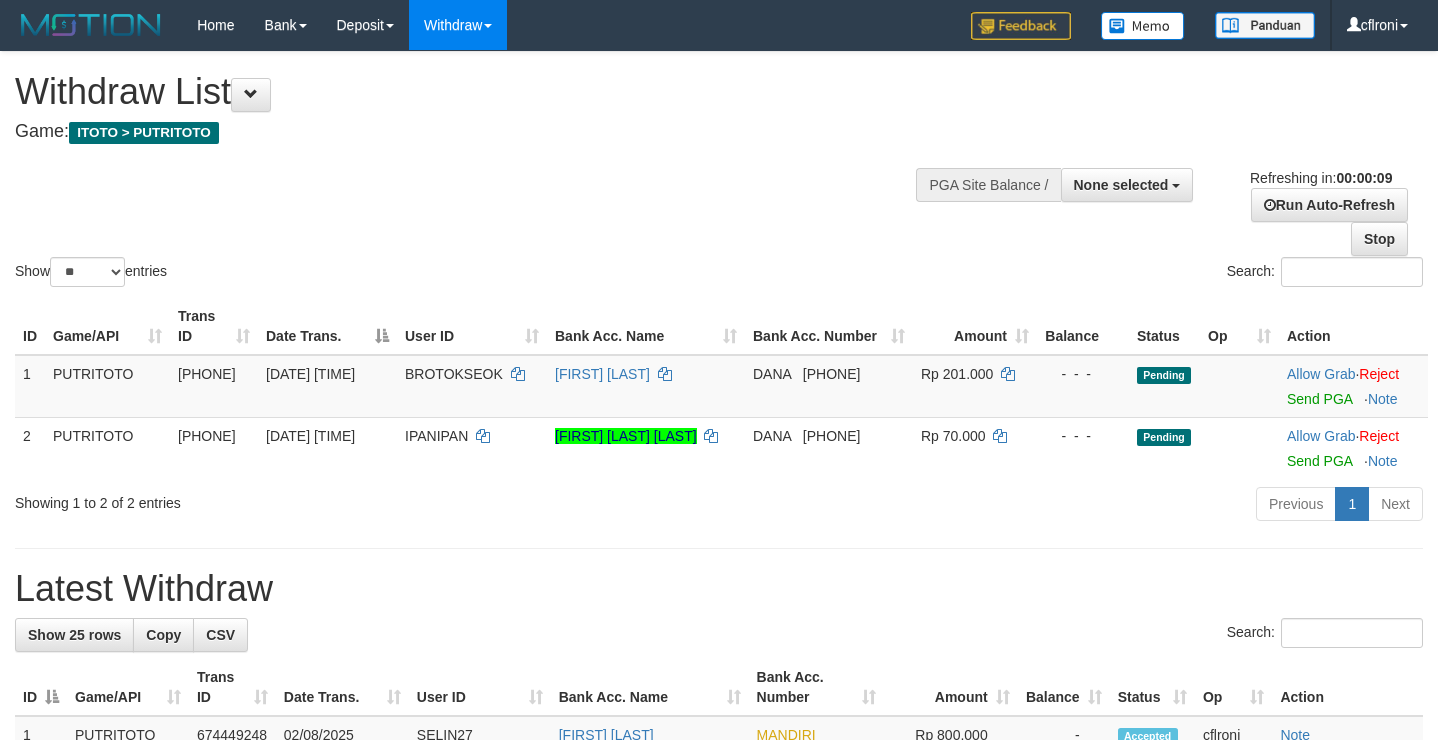 select 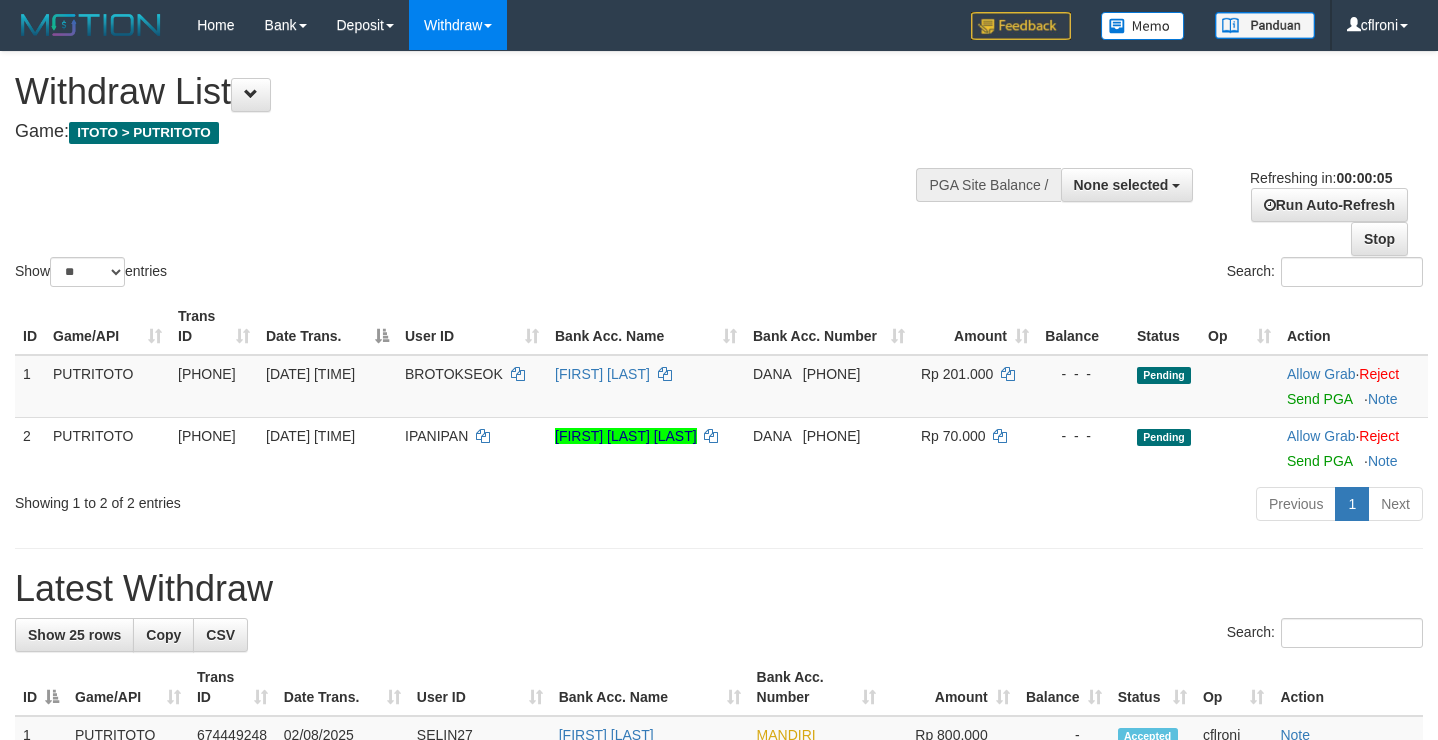 scroll, scrollTop: 0, scrollLeft: 0, axis: both 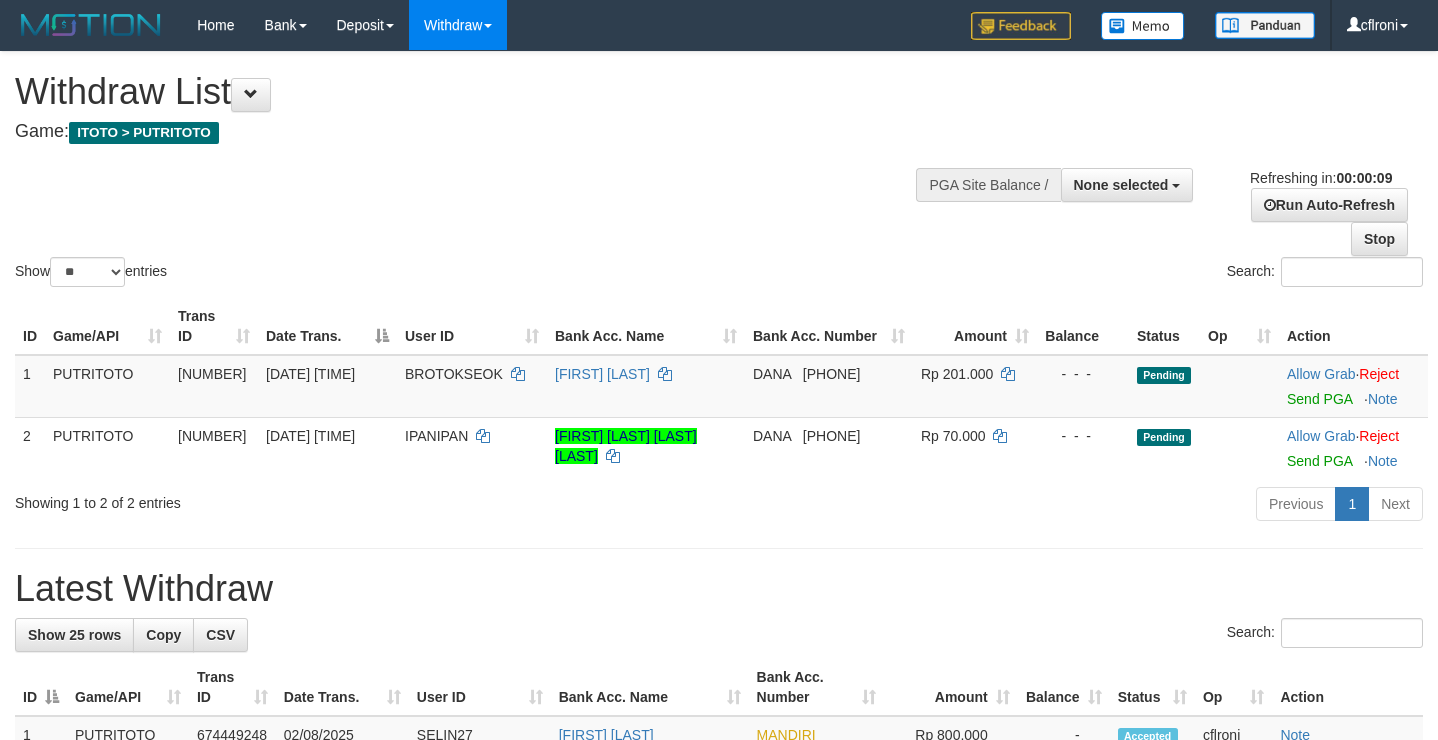 select 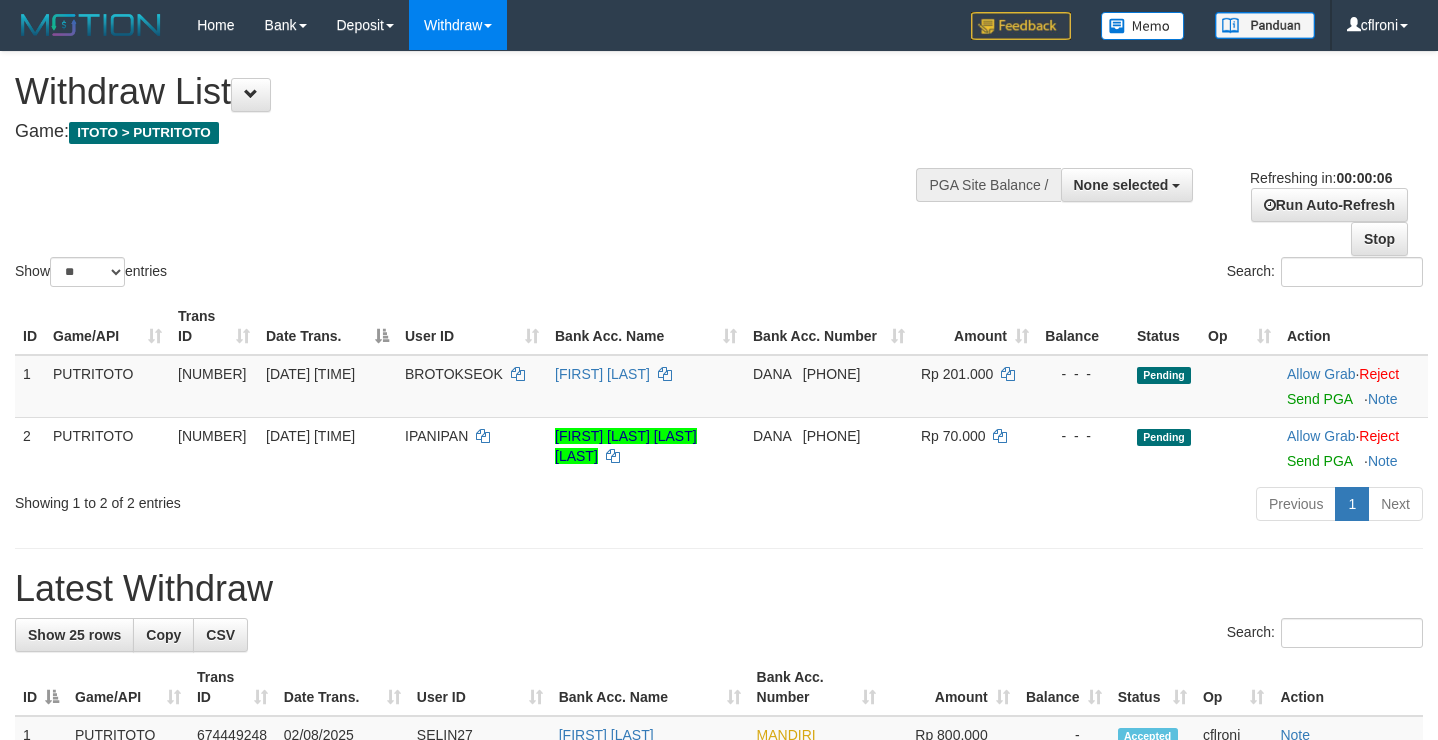 scroll, scrollTop: 0, scrollLeft: 0, axis: both 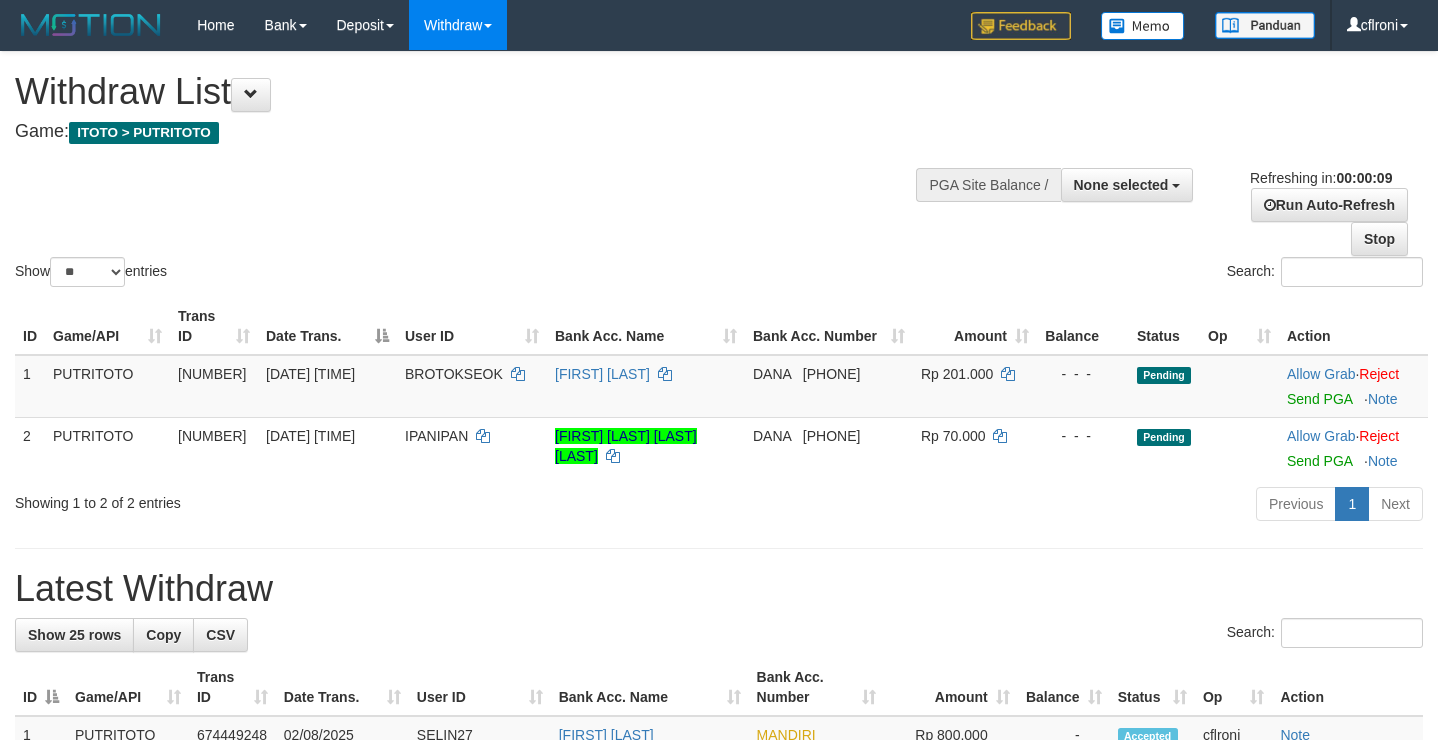 select 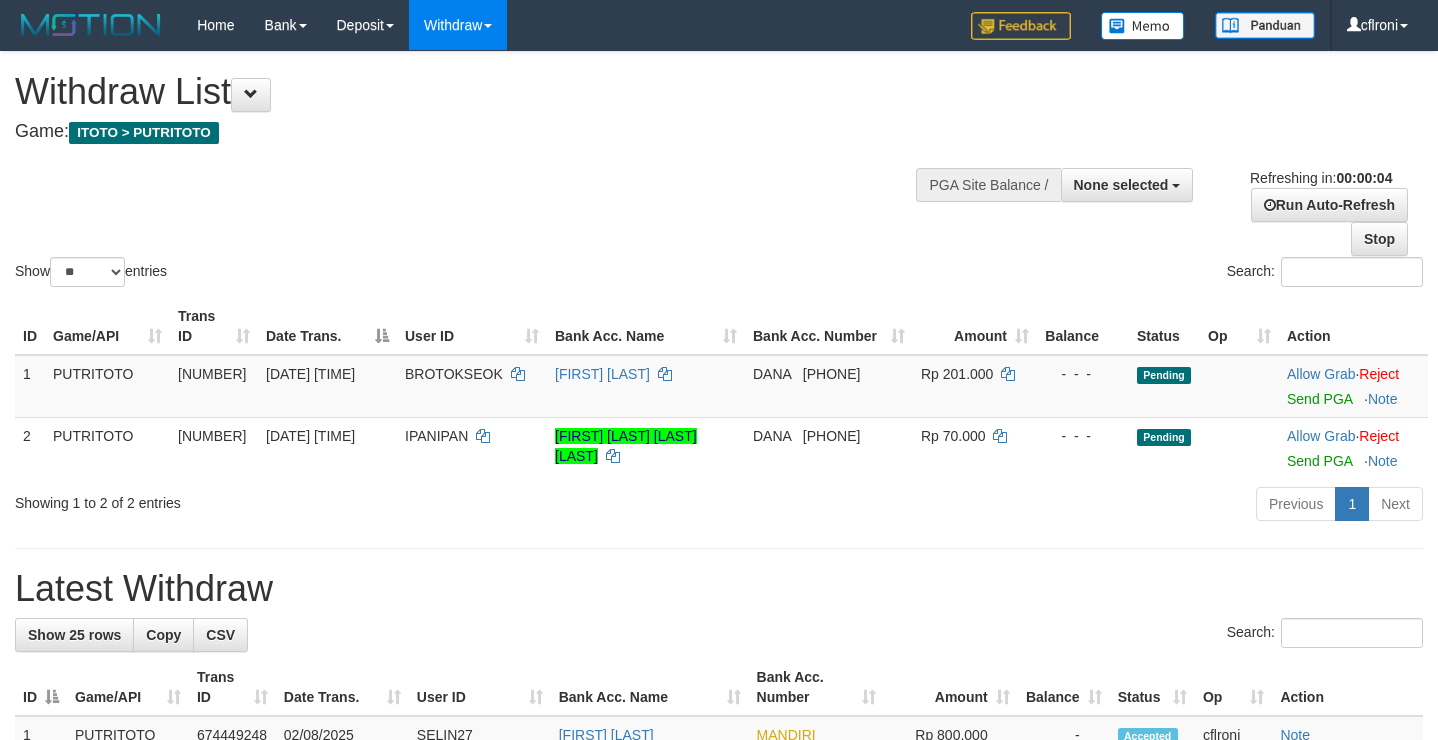 scroll, scrollTop: 0, scrollLeft: 0, axis: both 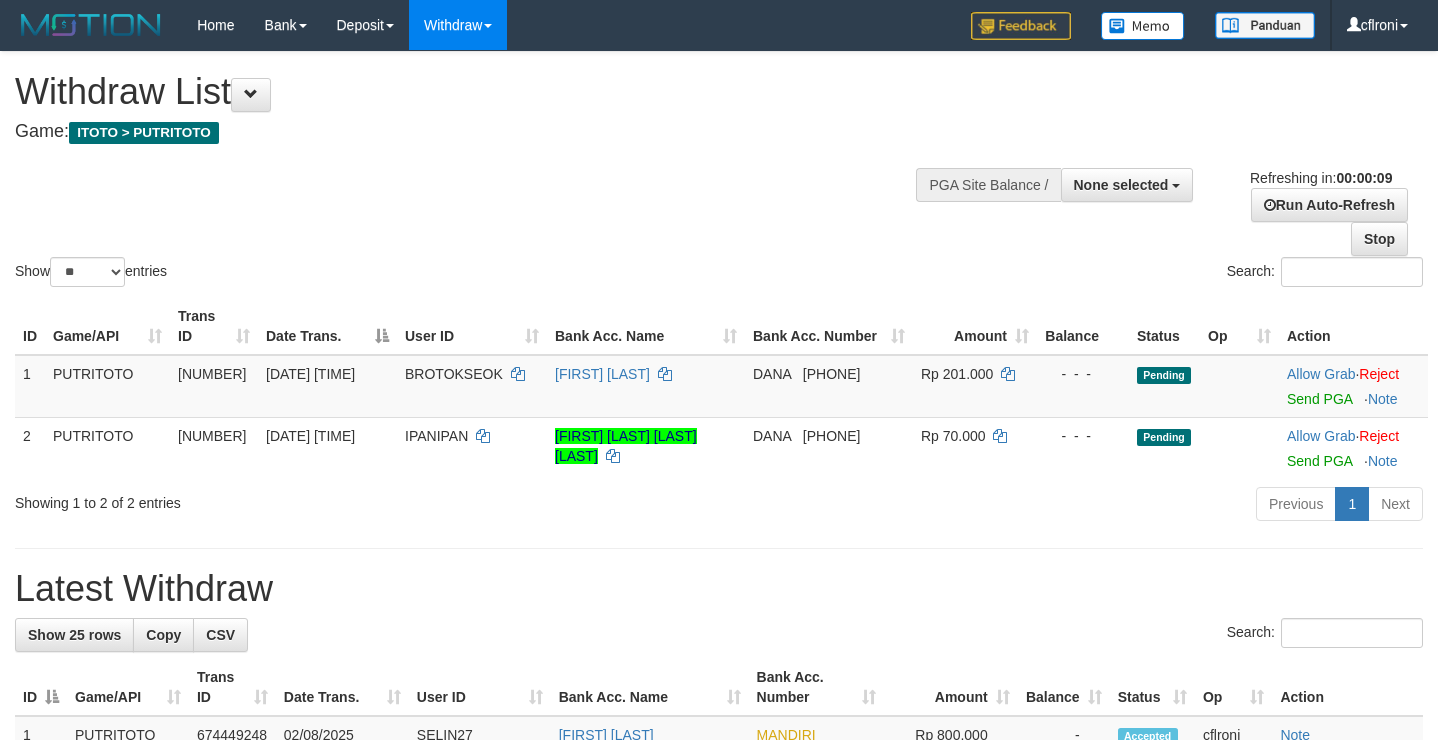 select 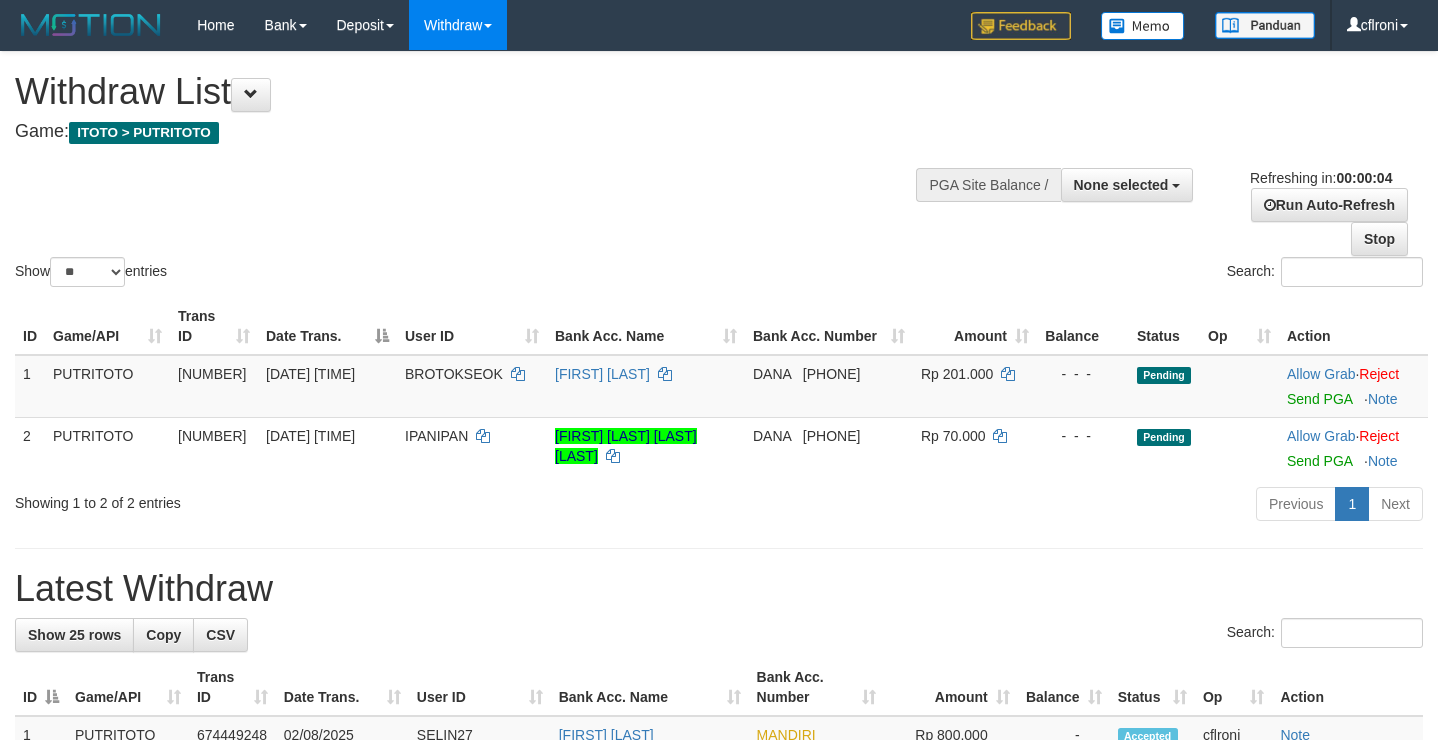 scroll, scrollTop: 0, scrollLeft: 0, axis: both 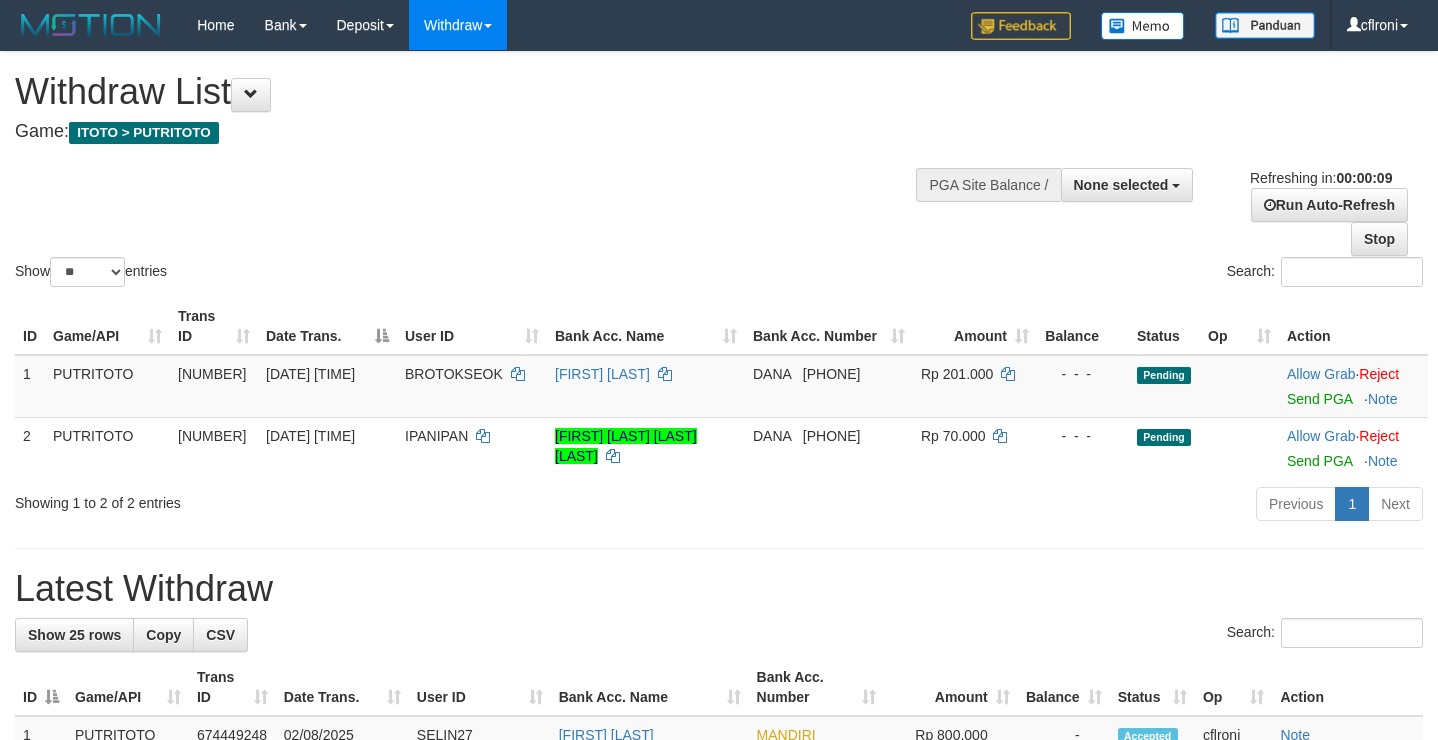 select 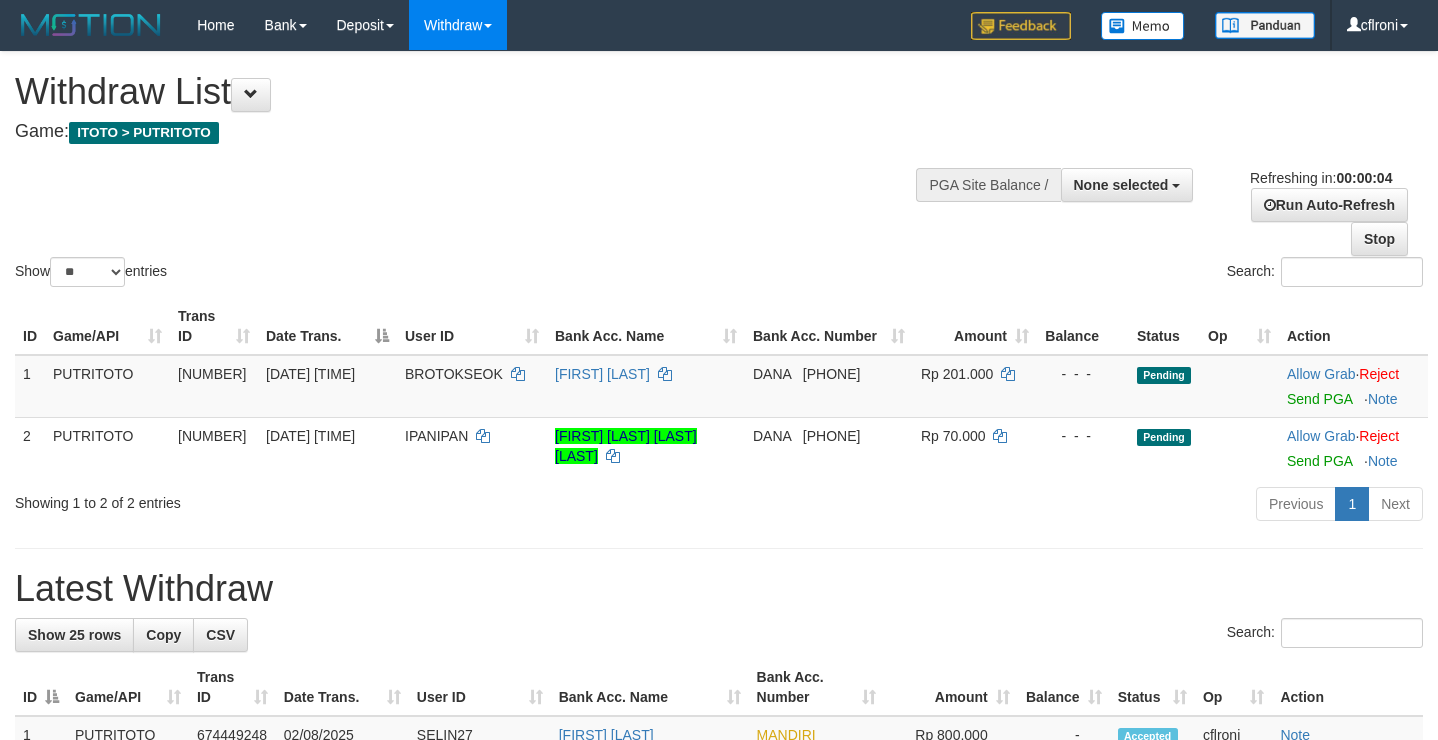 scroll, scrollTop: 0, scrollLeft: 0, axis: both 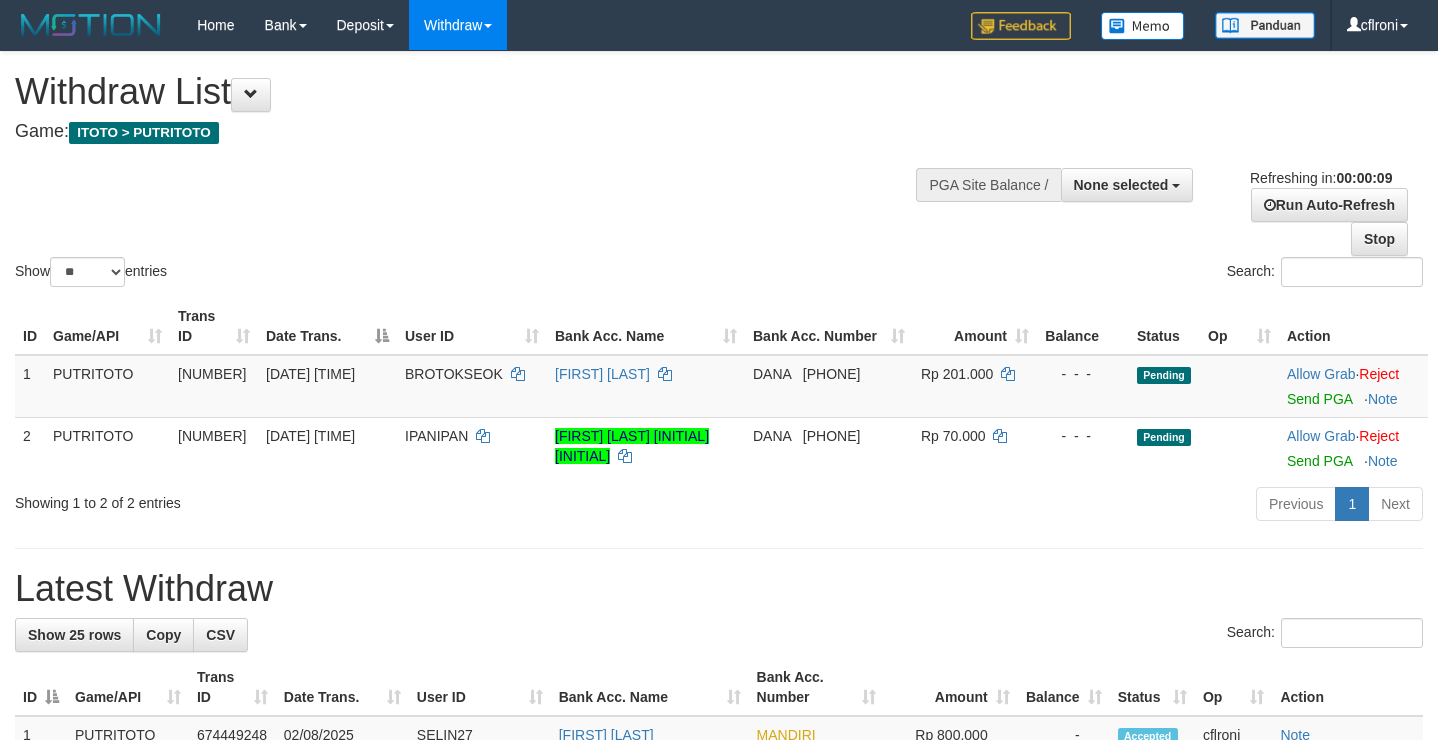select 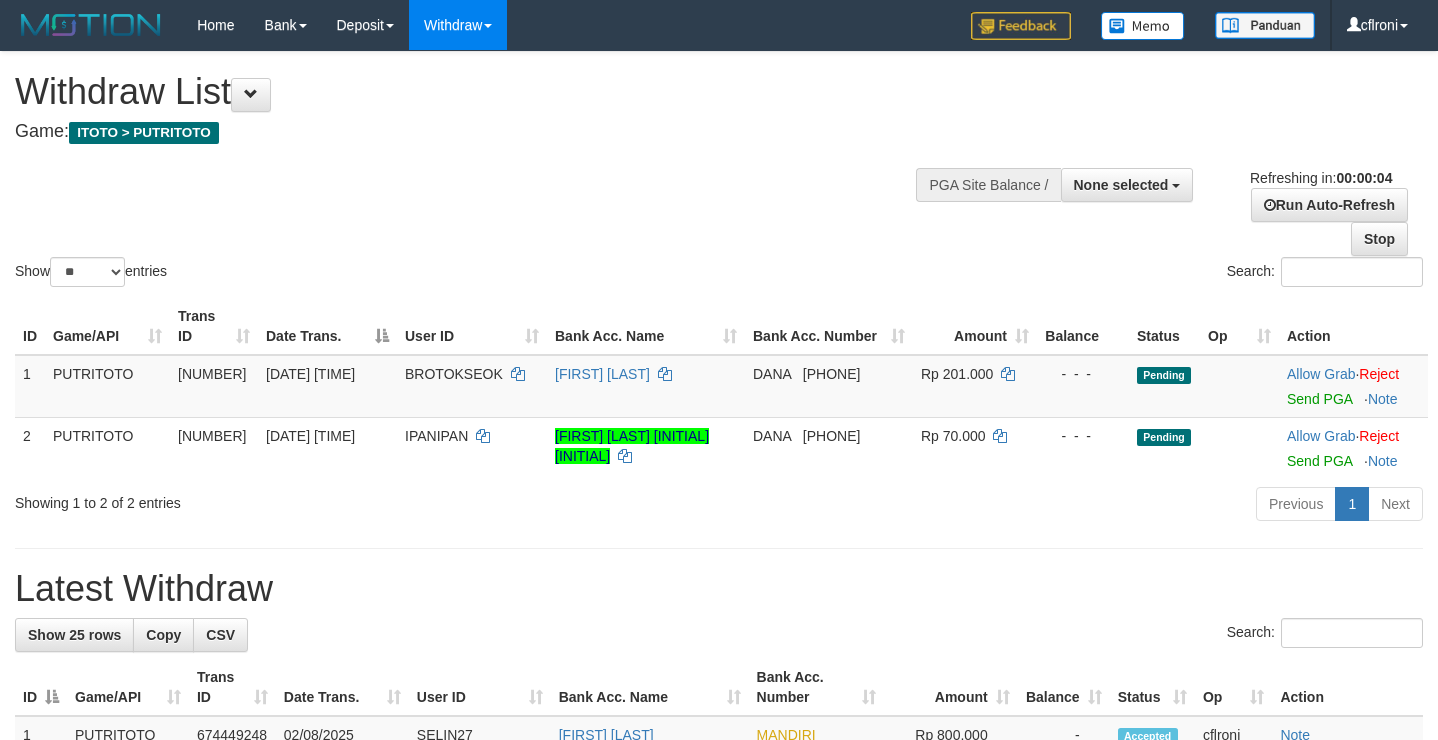 scroll, scrollTop: 0, scrollLeft: 0, axis: both 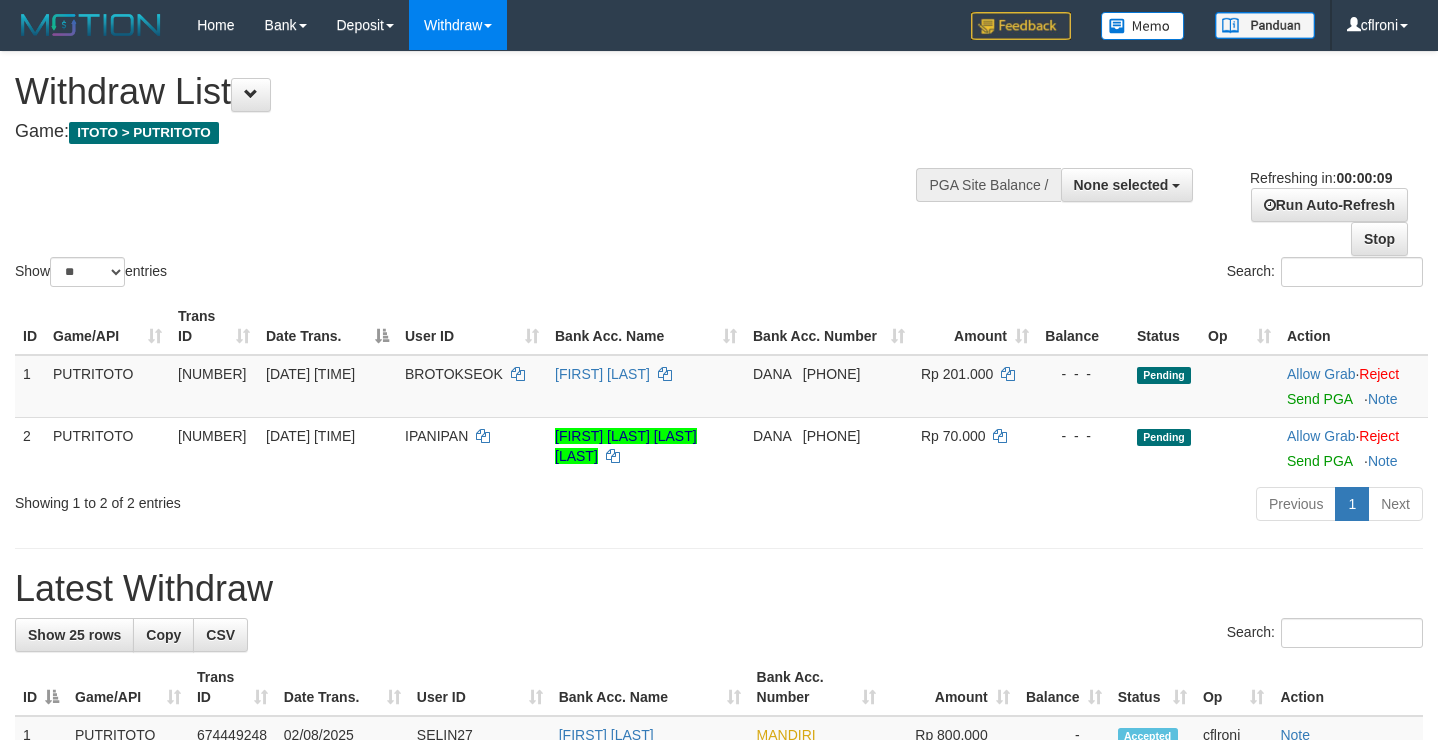 select 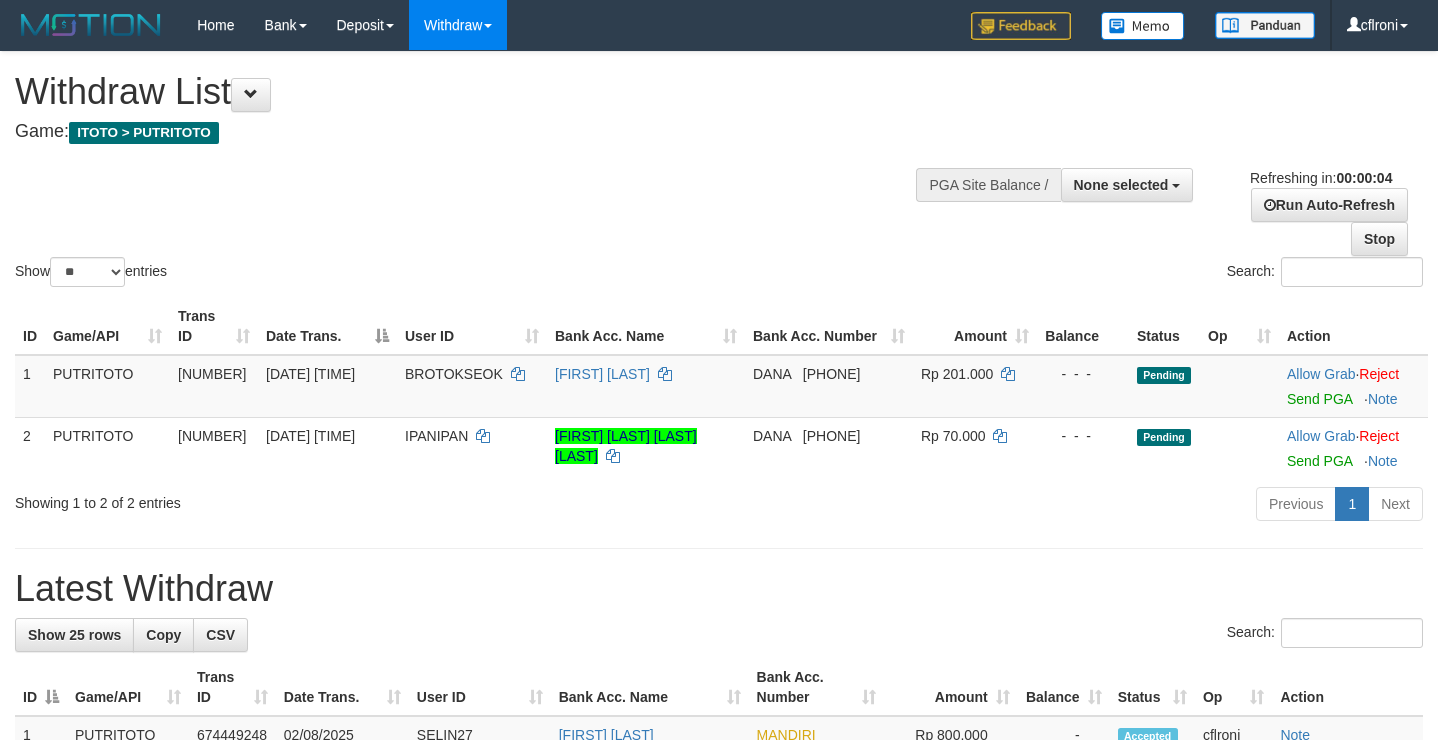 scroll, scrollTop: 0, scrollLeft: 0, axis: both 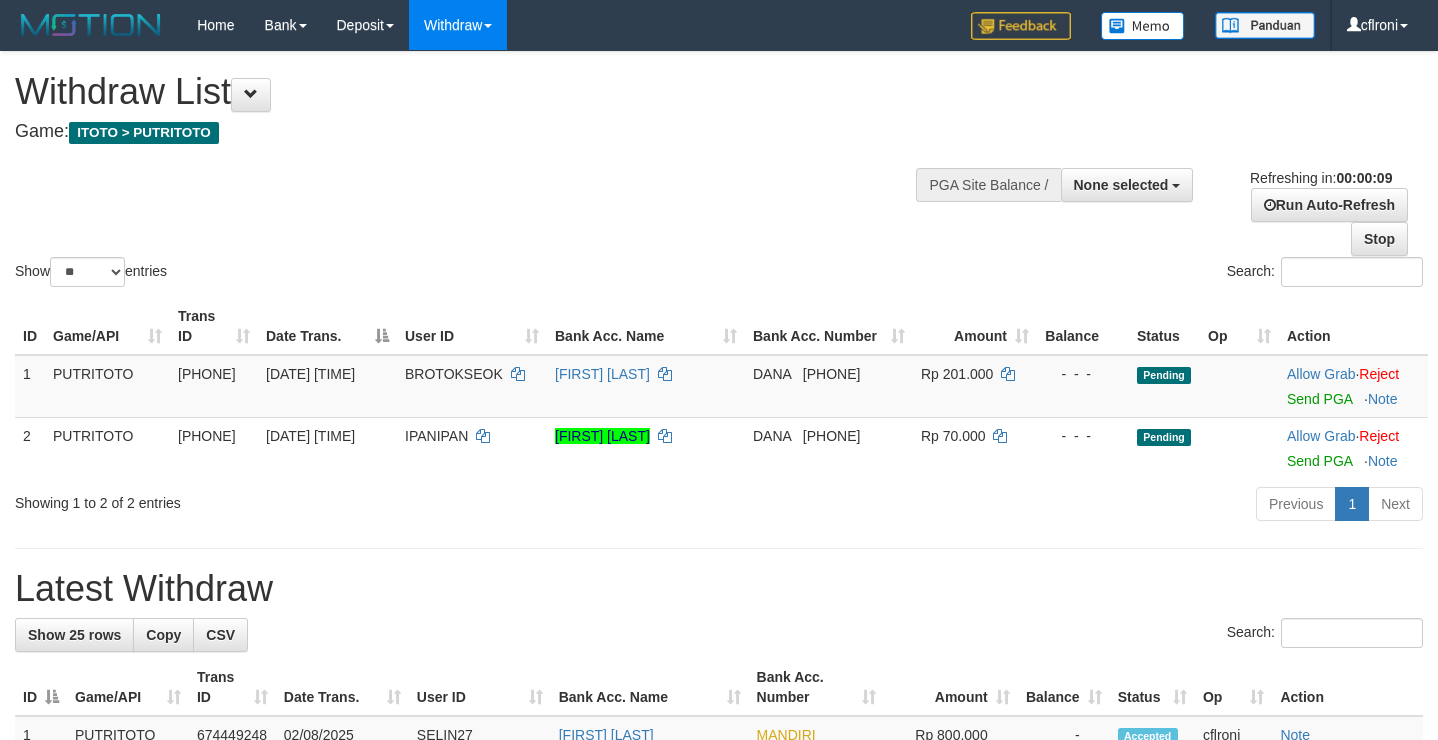 select 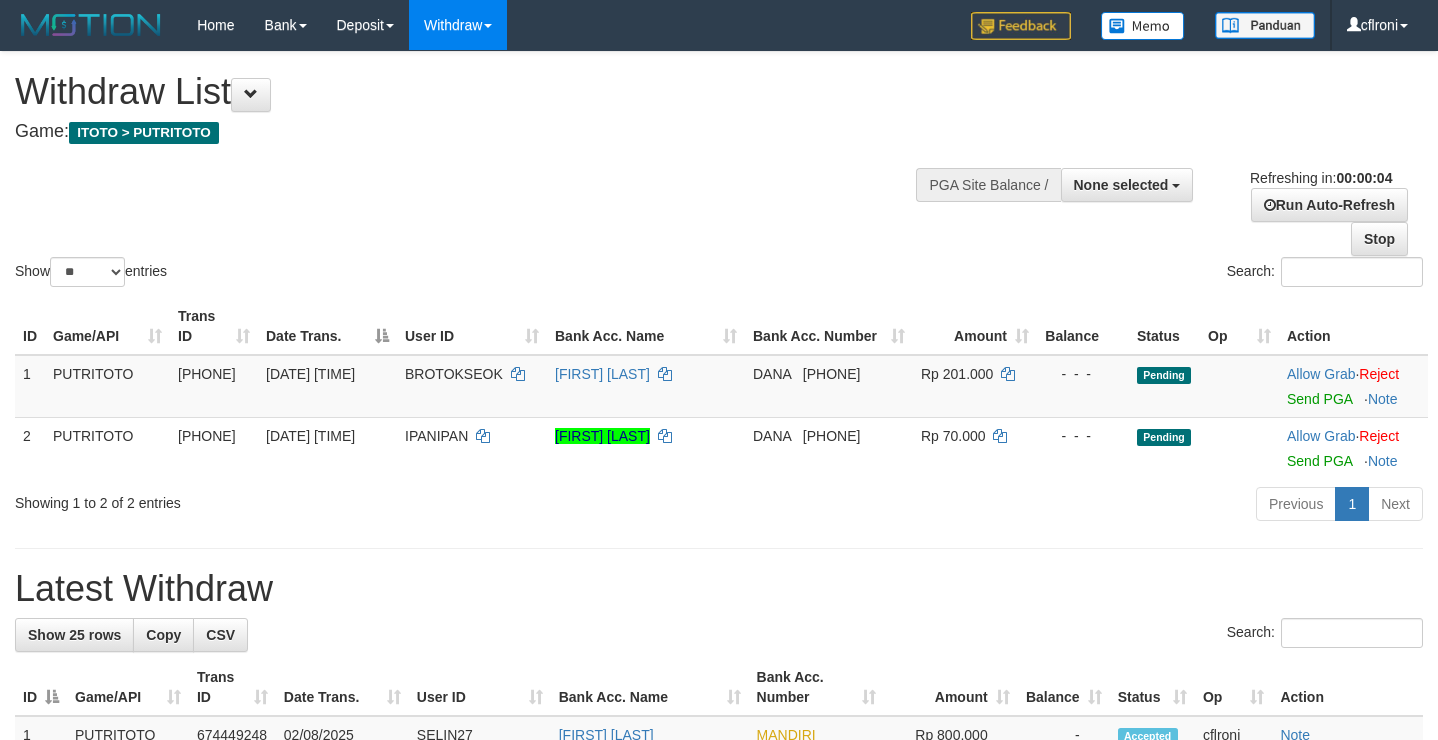 scroll, scrollTop: 0, scrollLeft: 0, axis: both 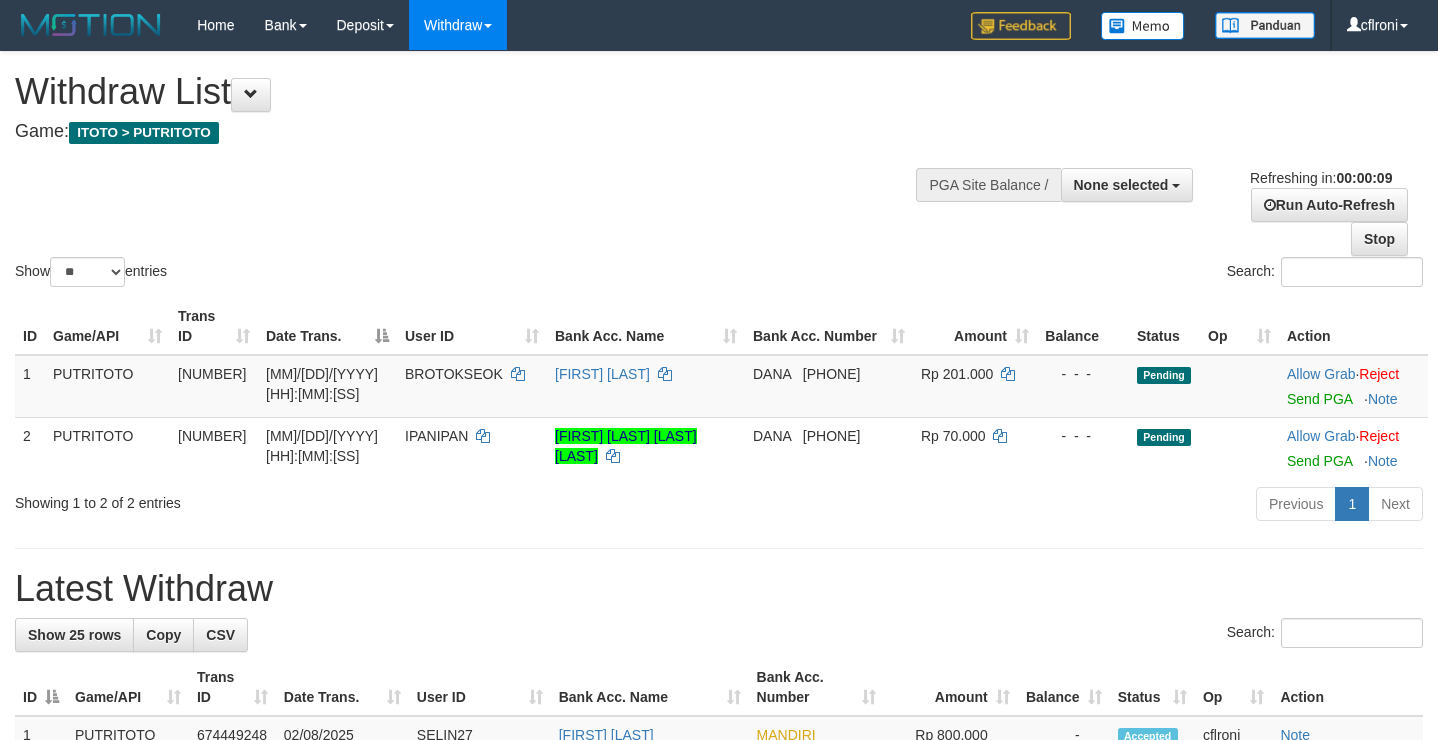 select 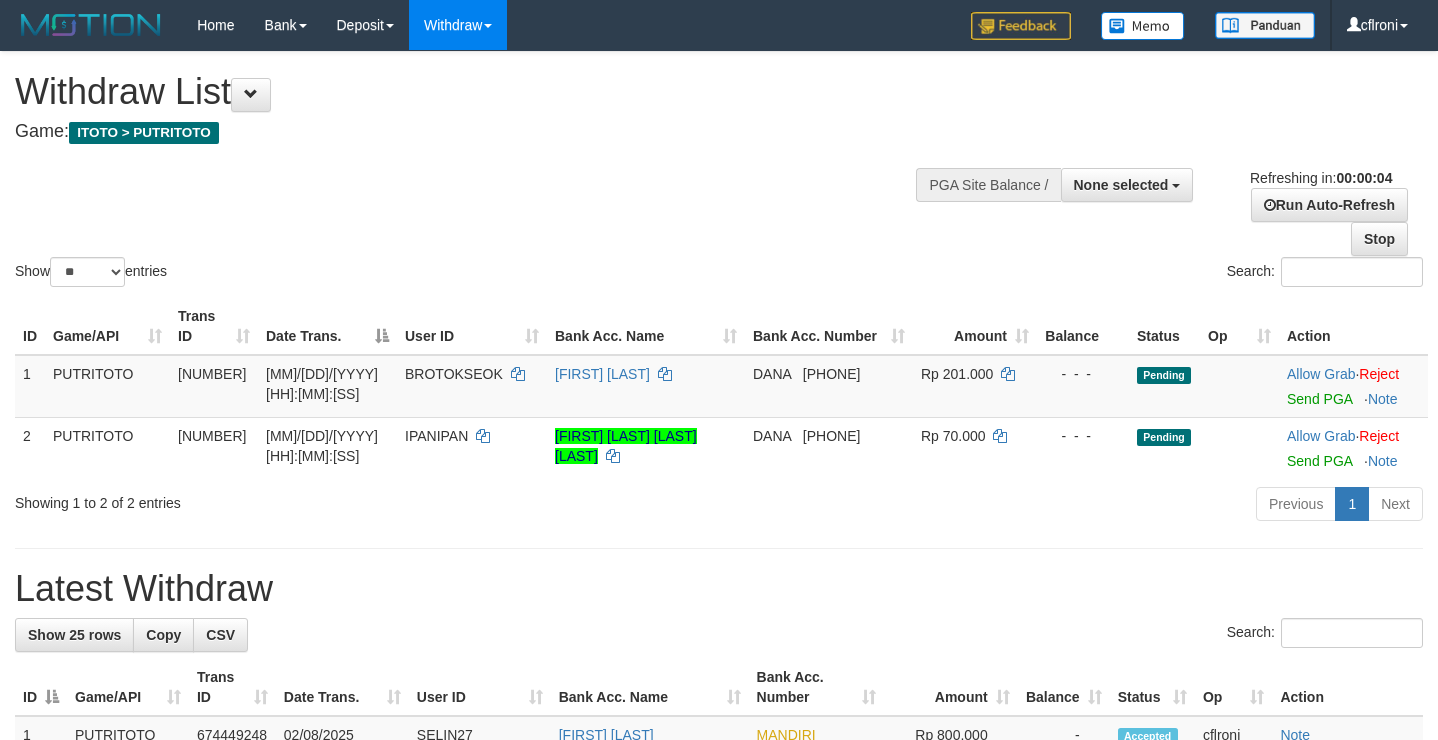 scroll, scrollTop: 0, scrollLeft: 0, axis: both 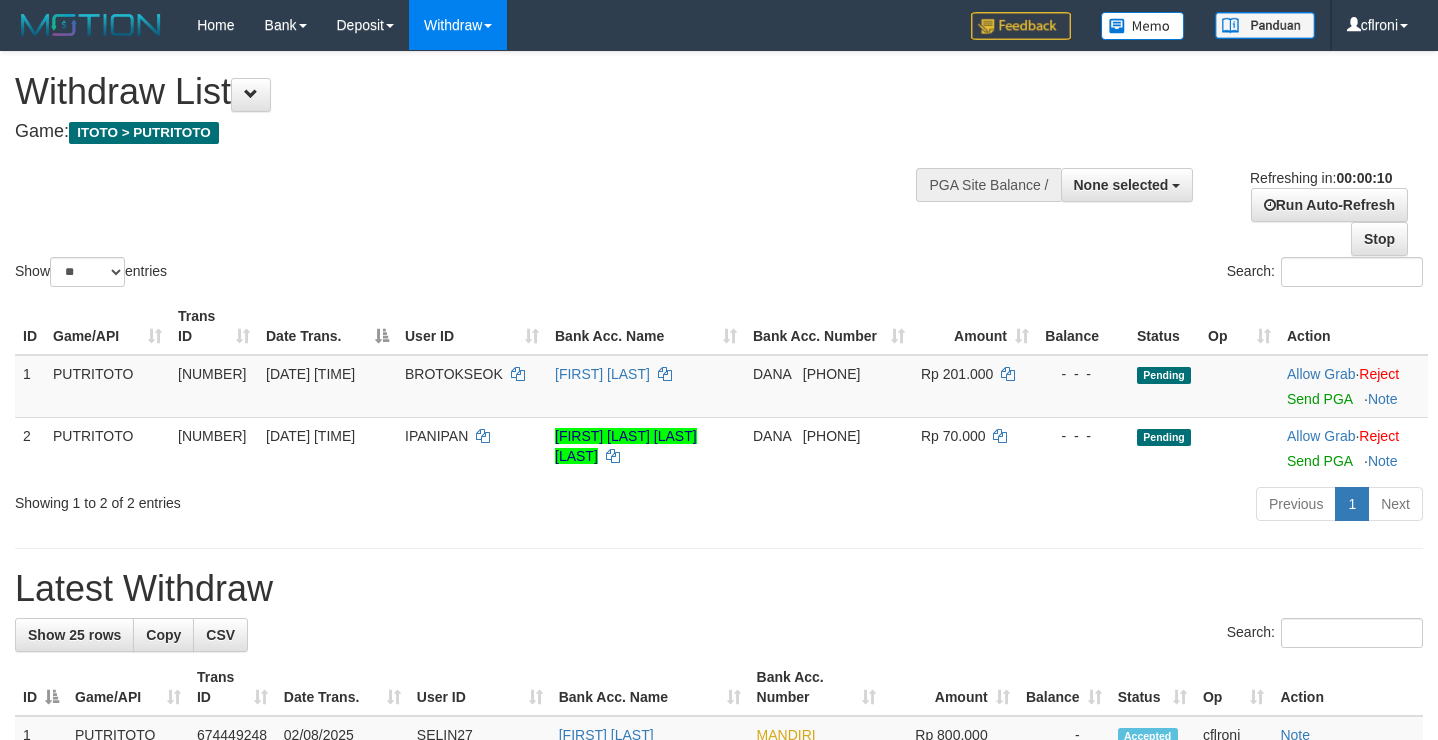 select 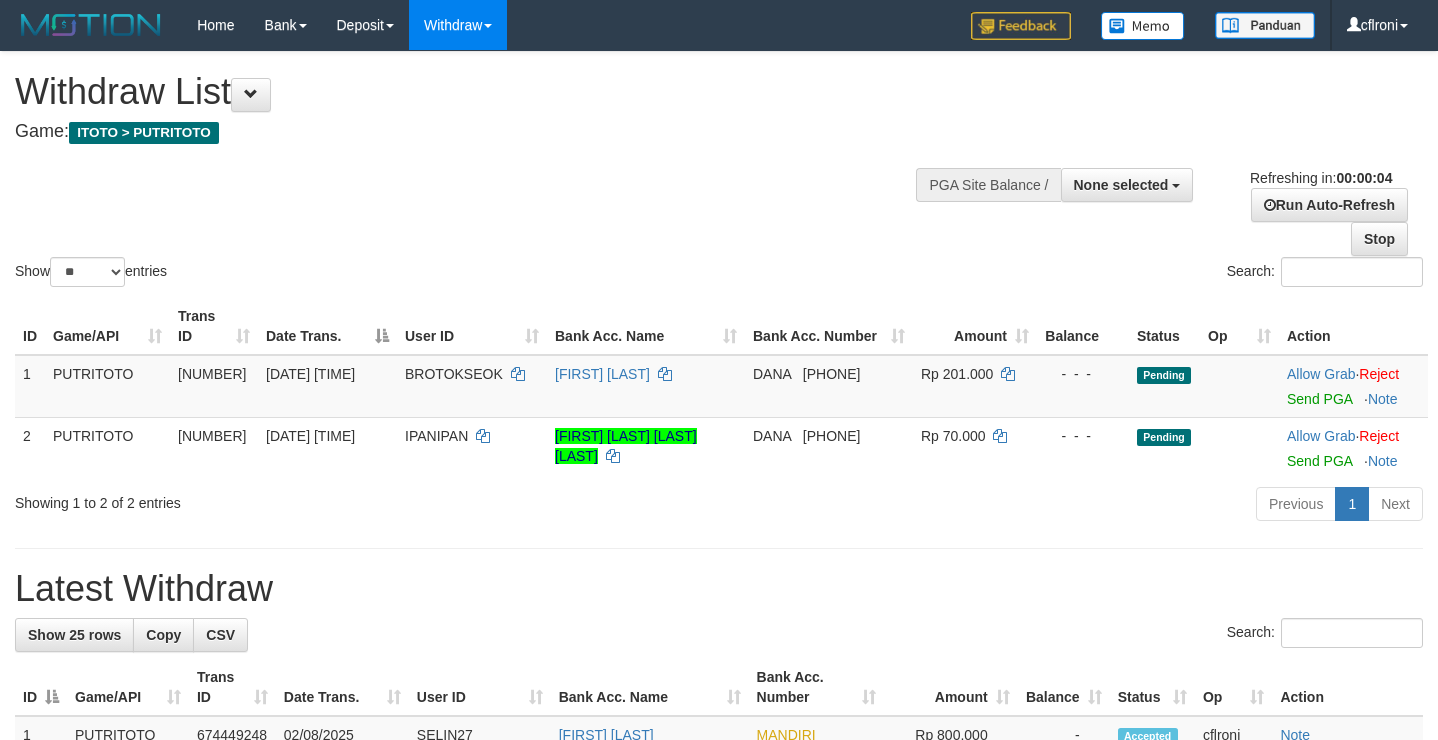 scroll, scrollTop: 0, scrollLeft: 0, axis: both 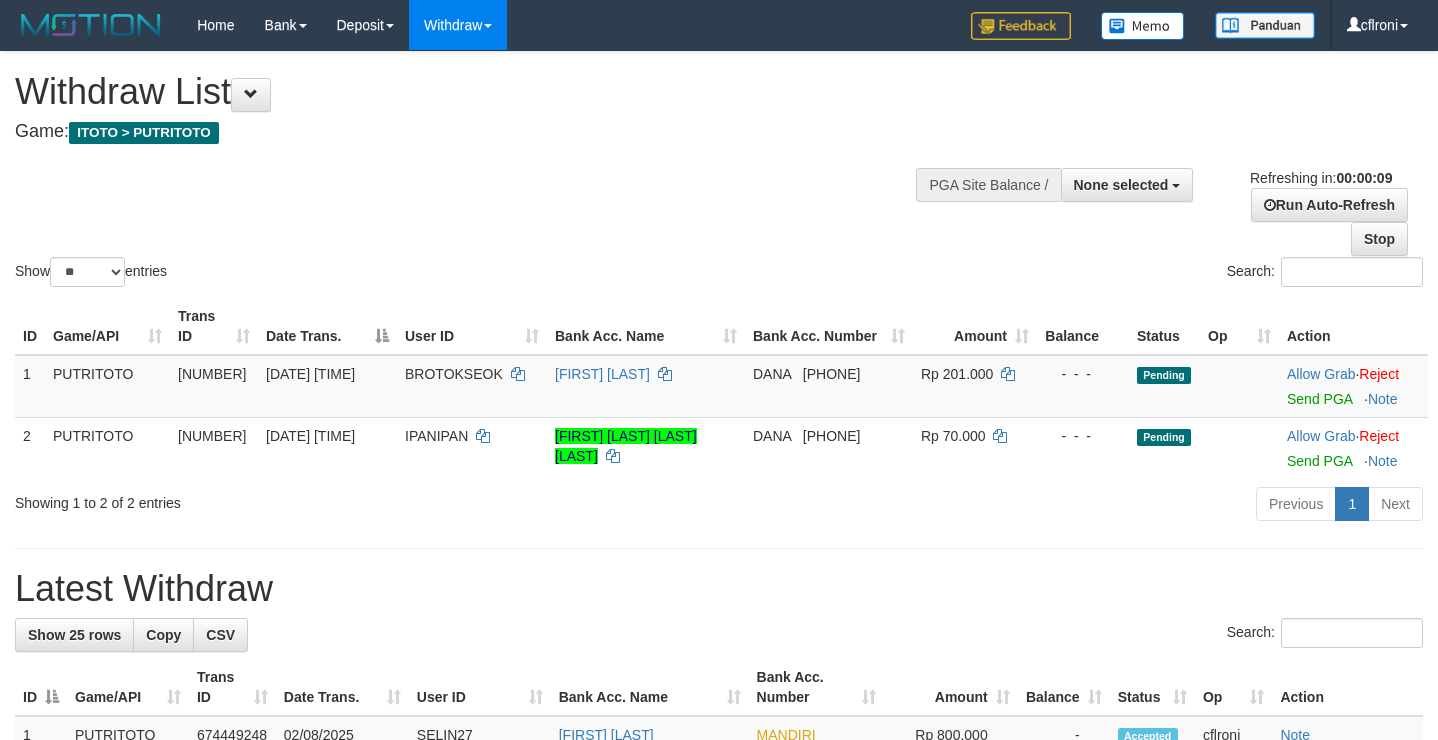 select 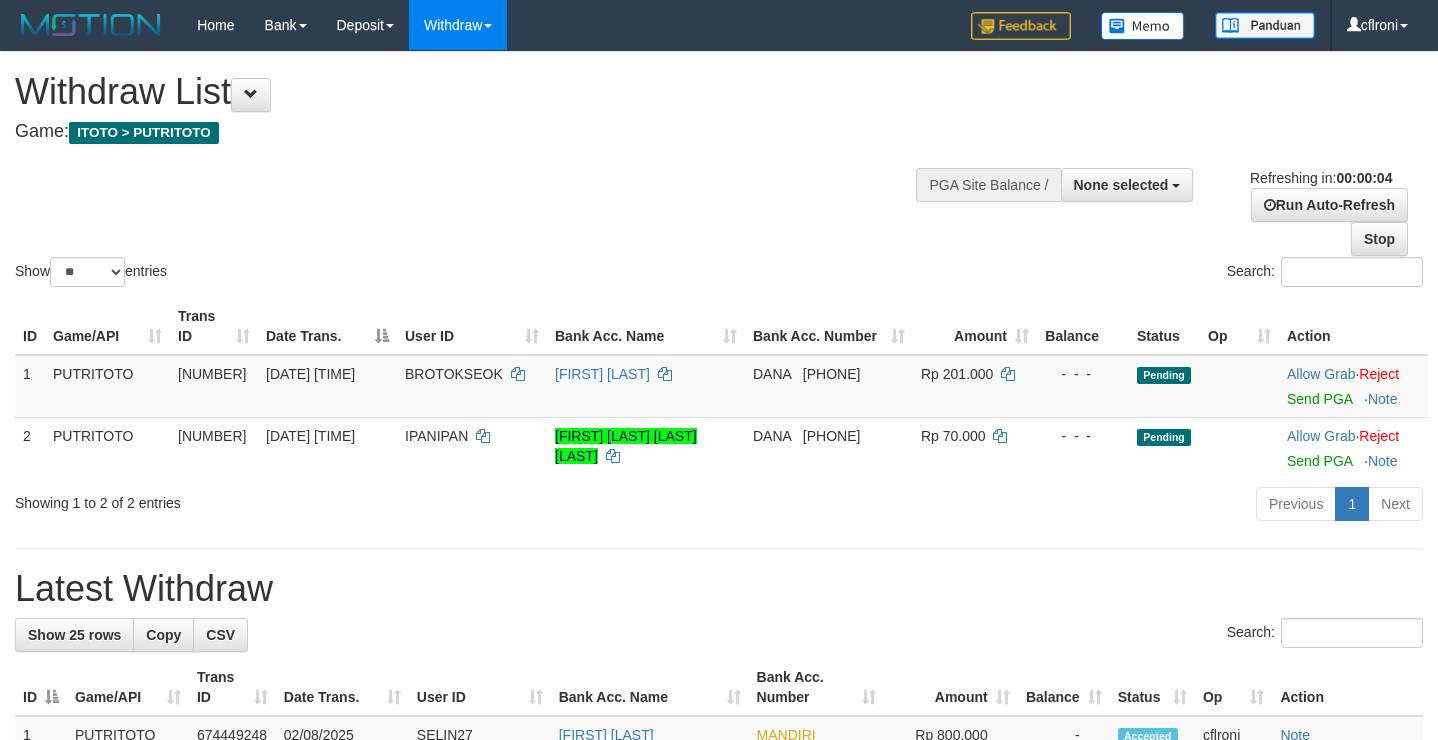 scroll, scrollTop: 0, scrollLeft: 0, axis: both 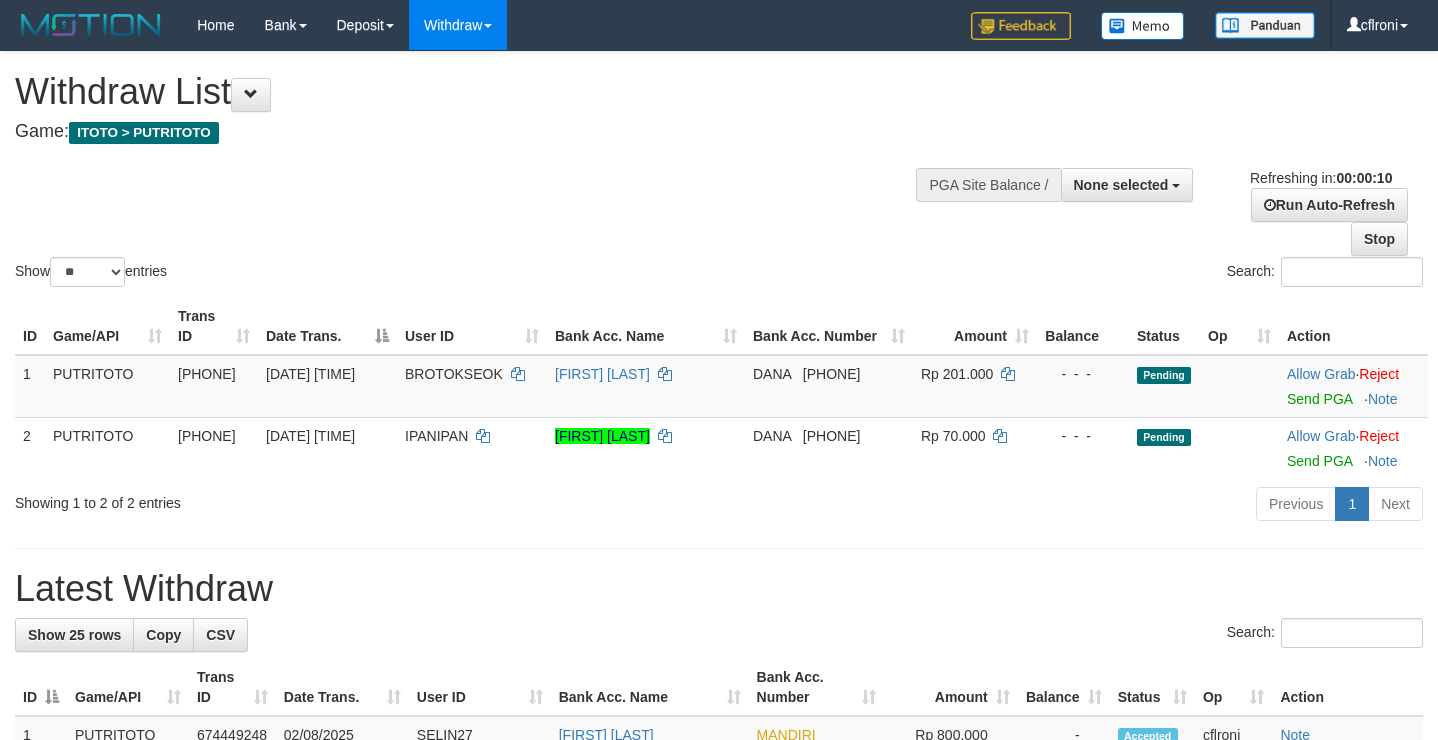 select 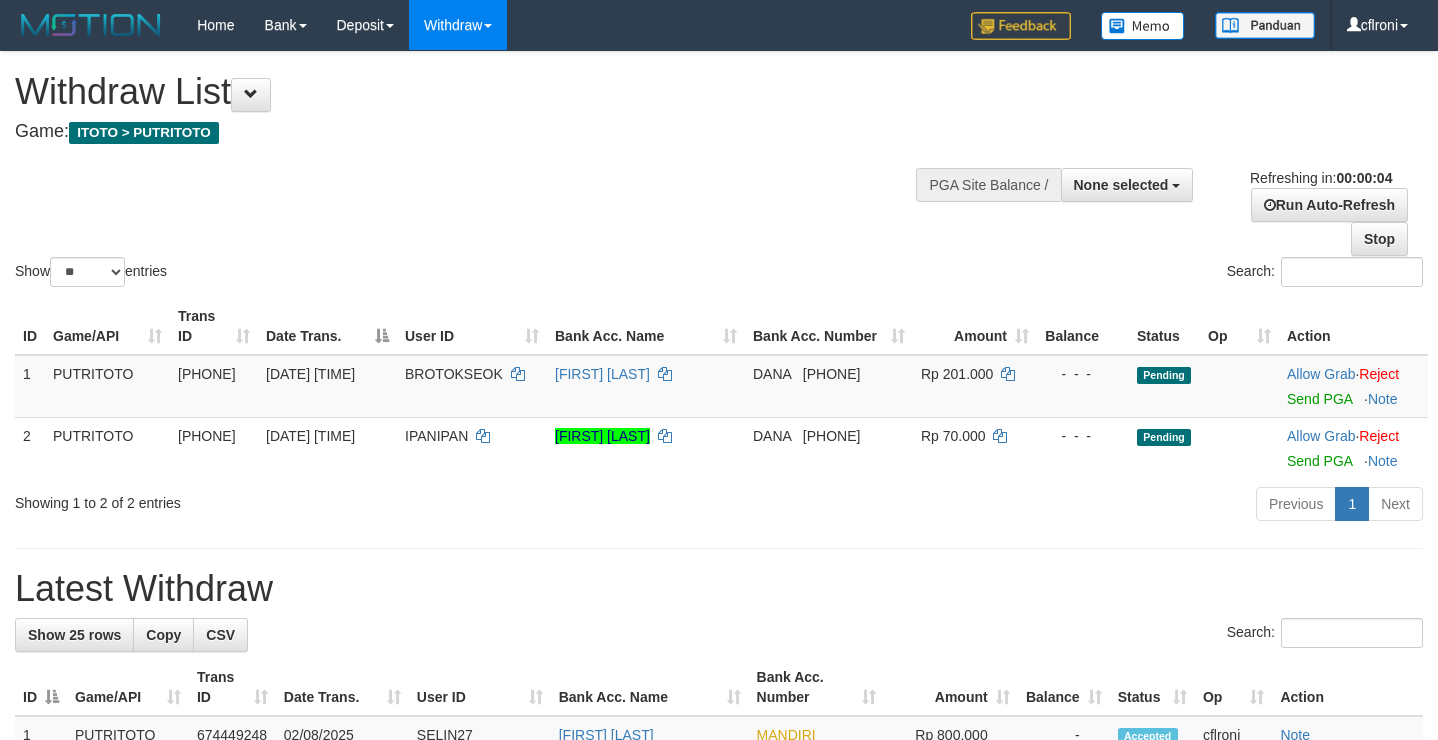 scroll, scrollTop: 0, scrollLeft: 0, axis: both 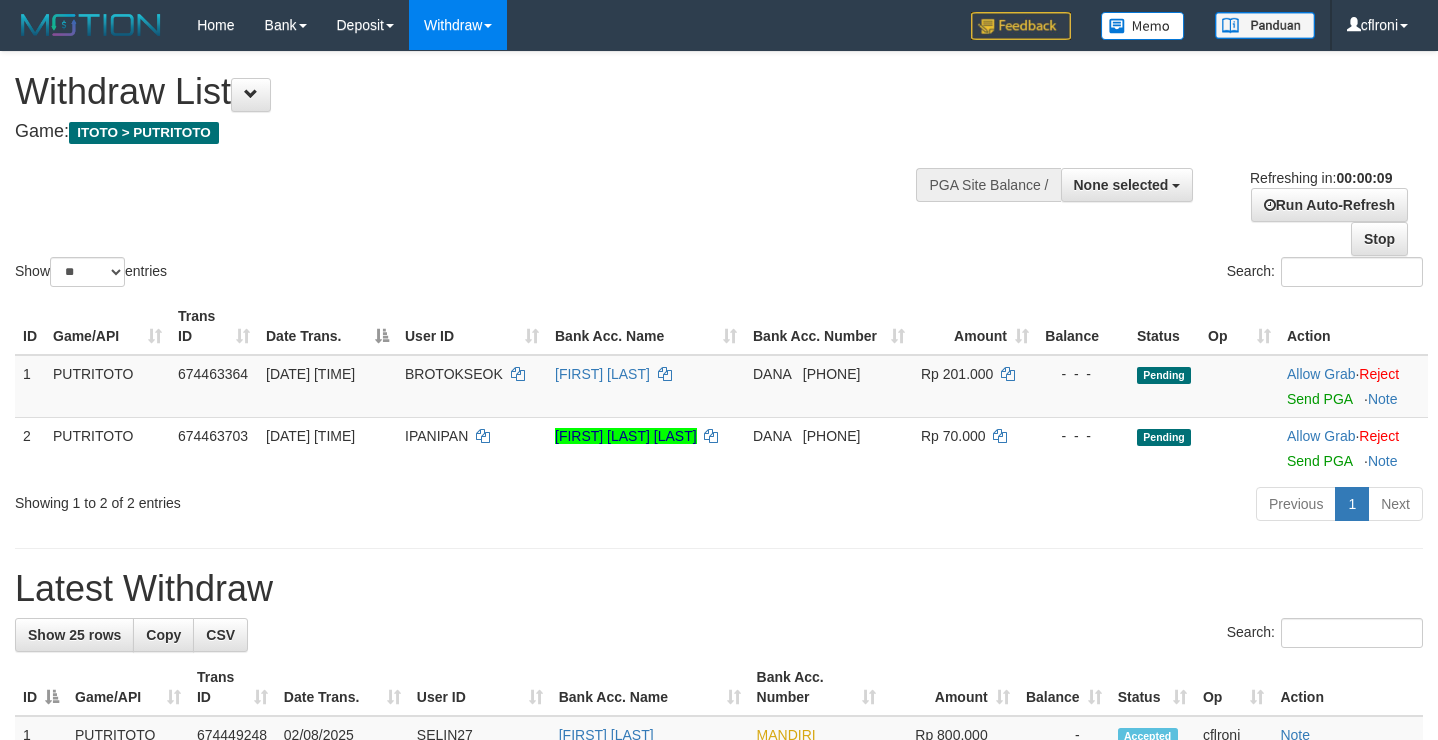 select 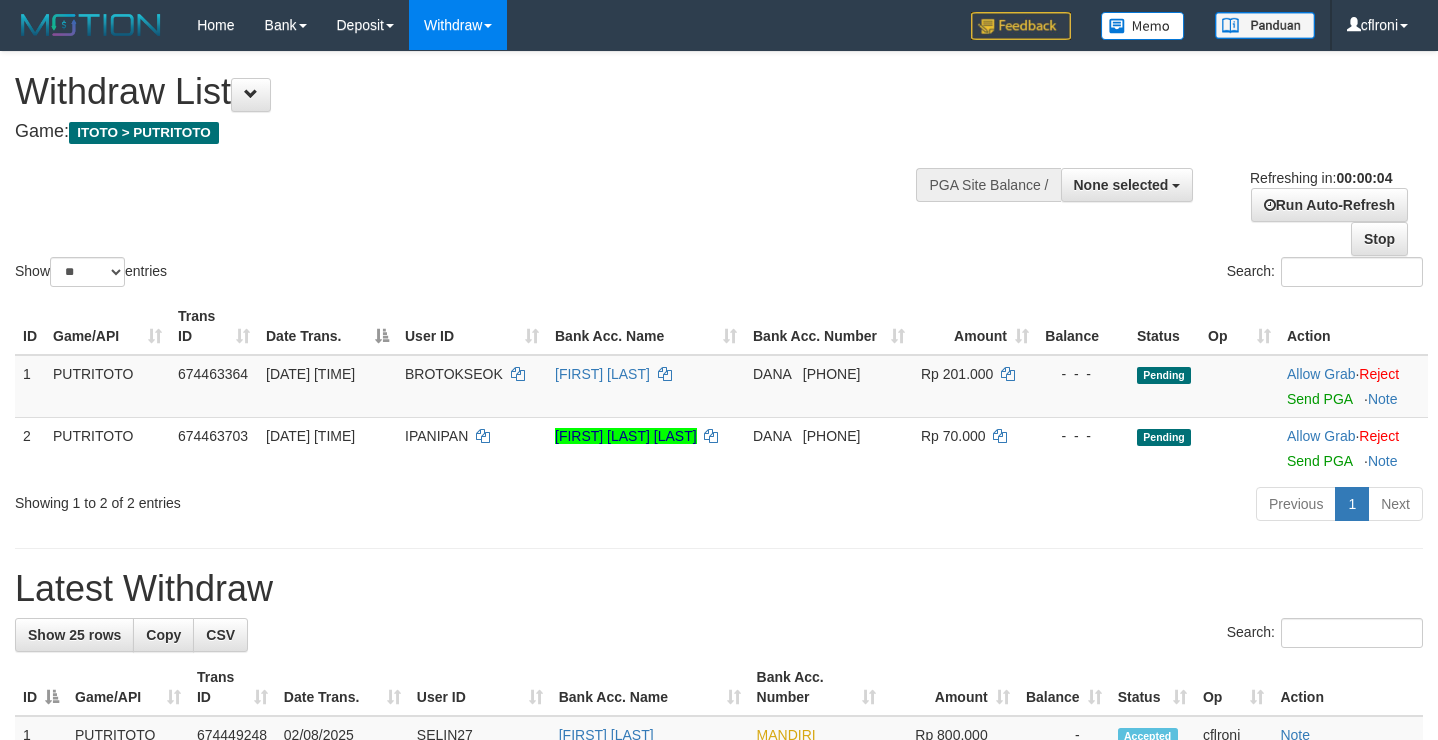 scroll, scrollTop: 0, scrollLeft: 0, axis: both 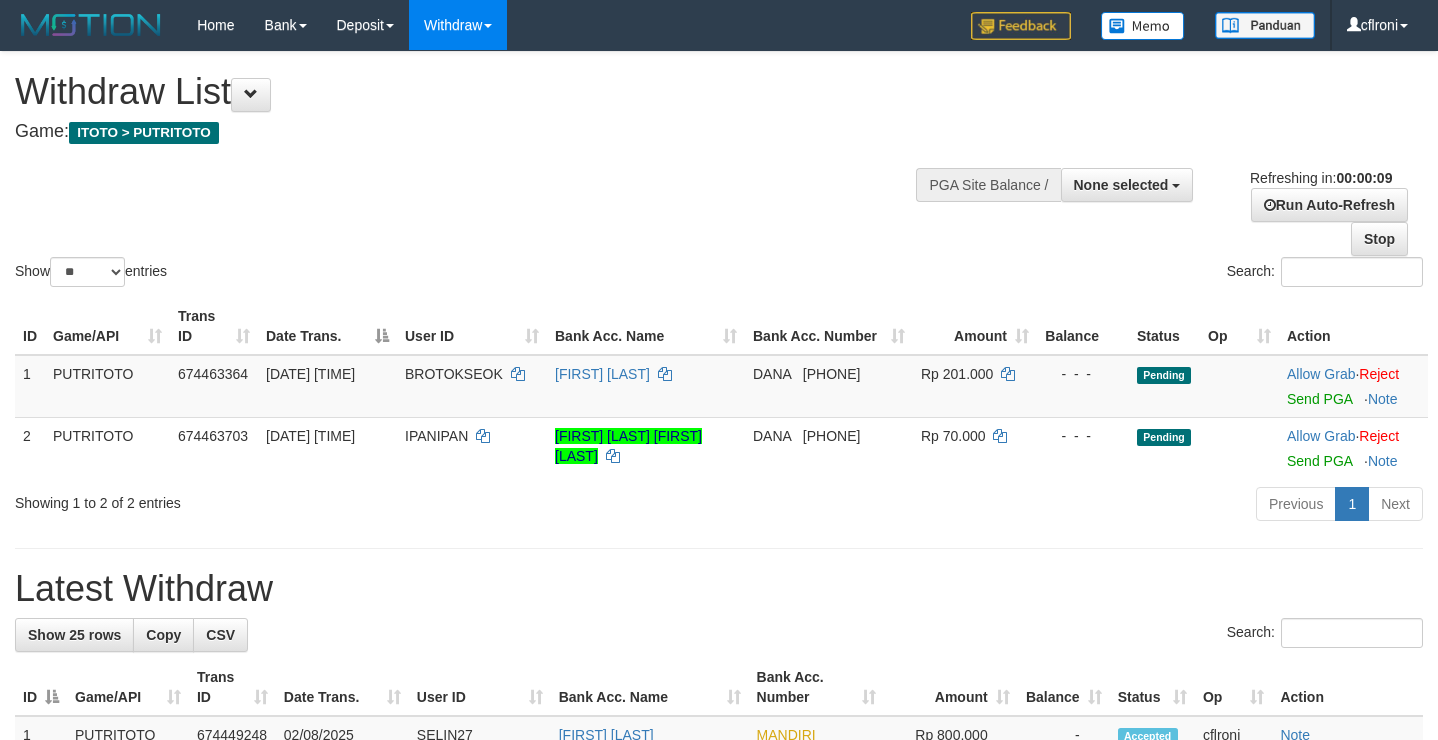 select 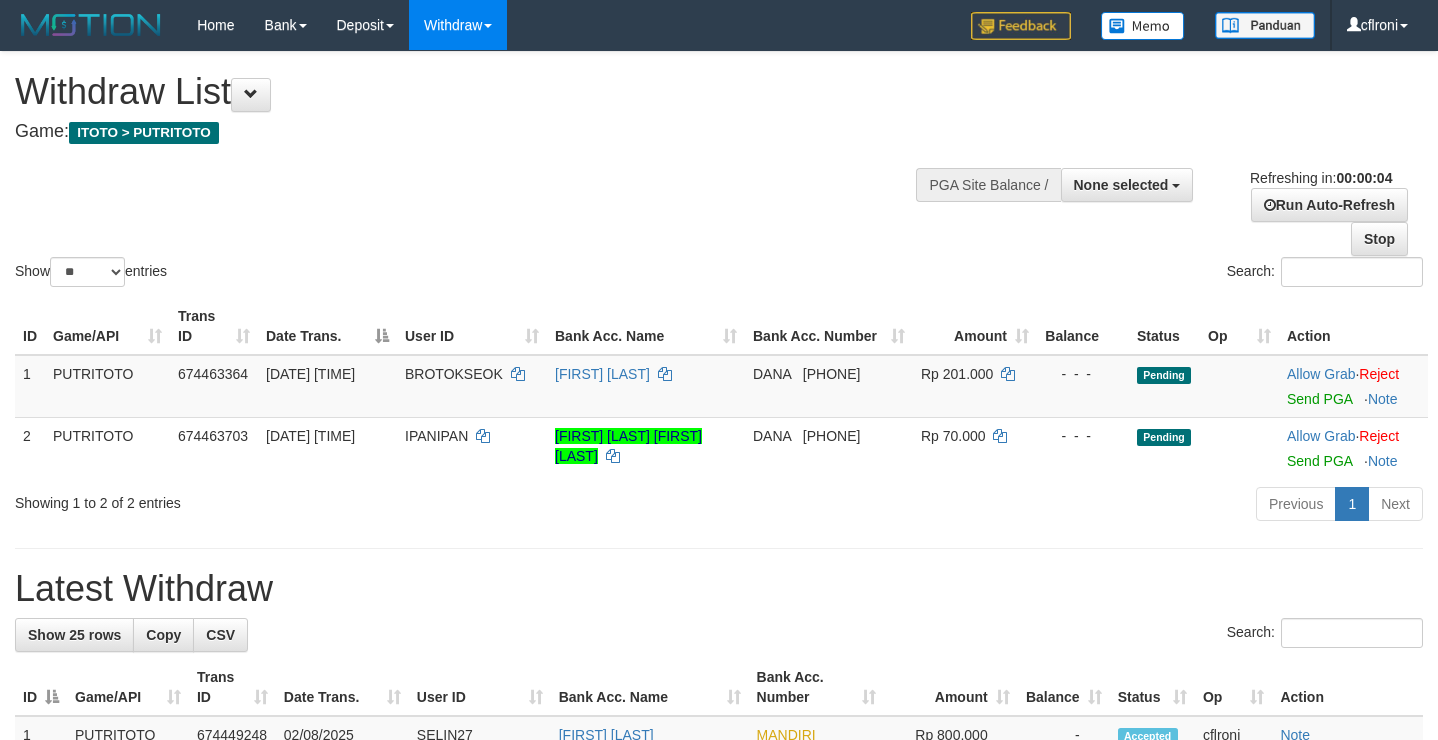 scroll, scrollTop: 0, scrollLeft: 0, axis: both 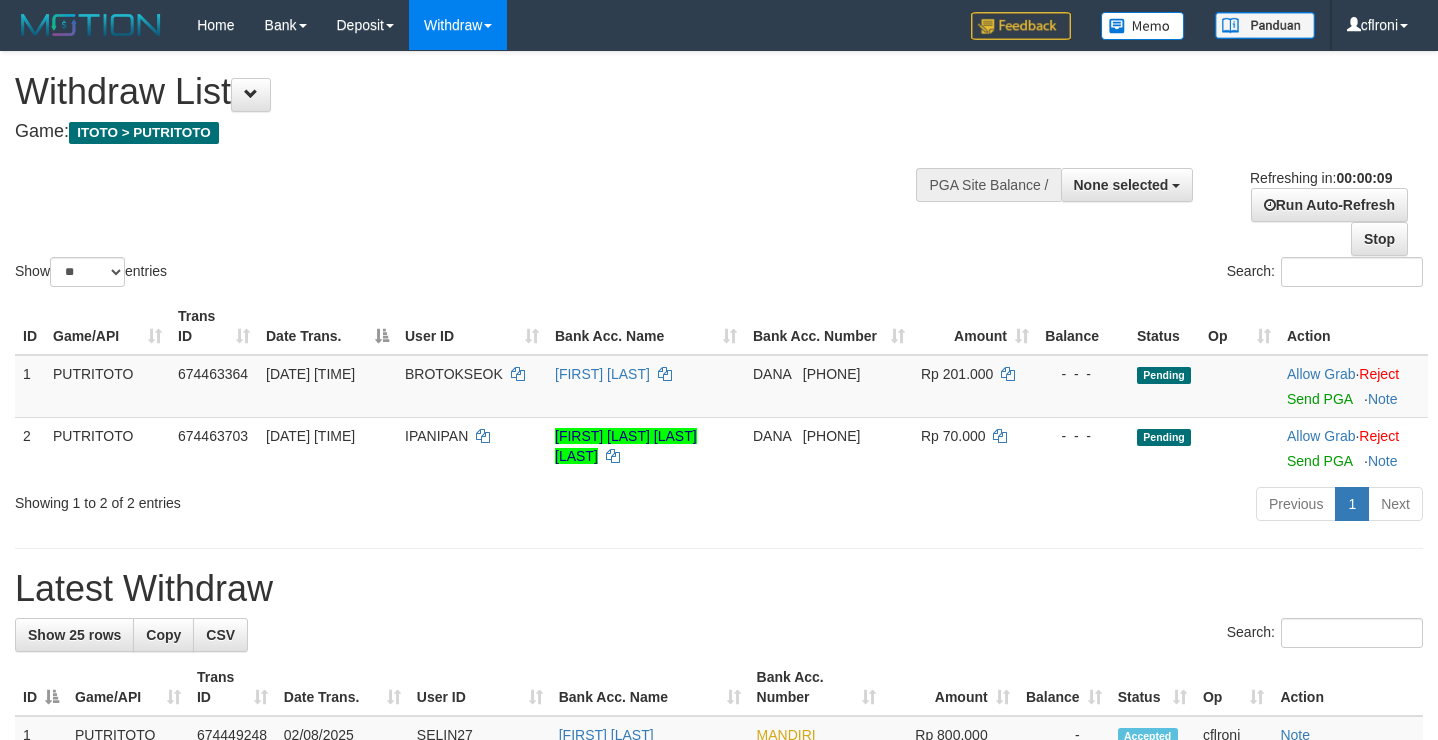 select 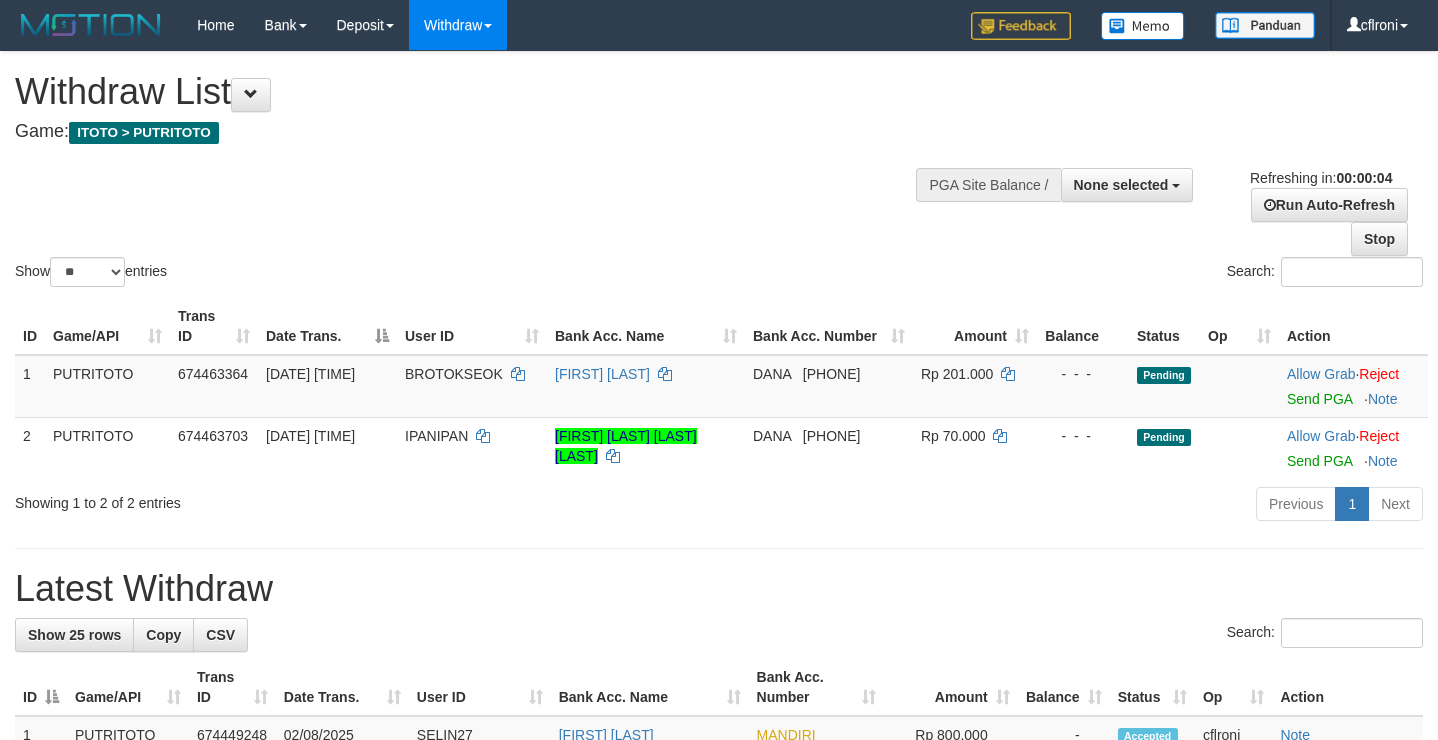scroll, scrollTop: 0, scrollLeft: 0, axis: both 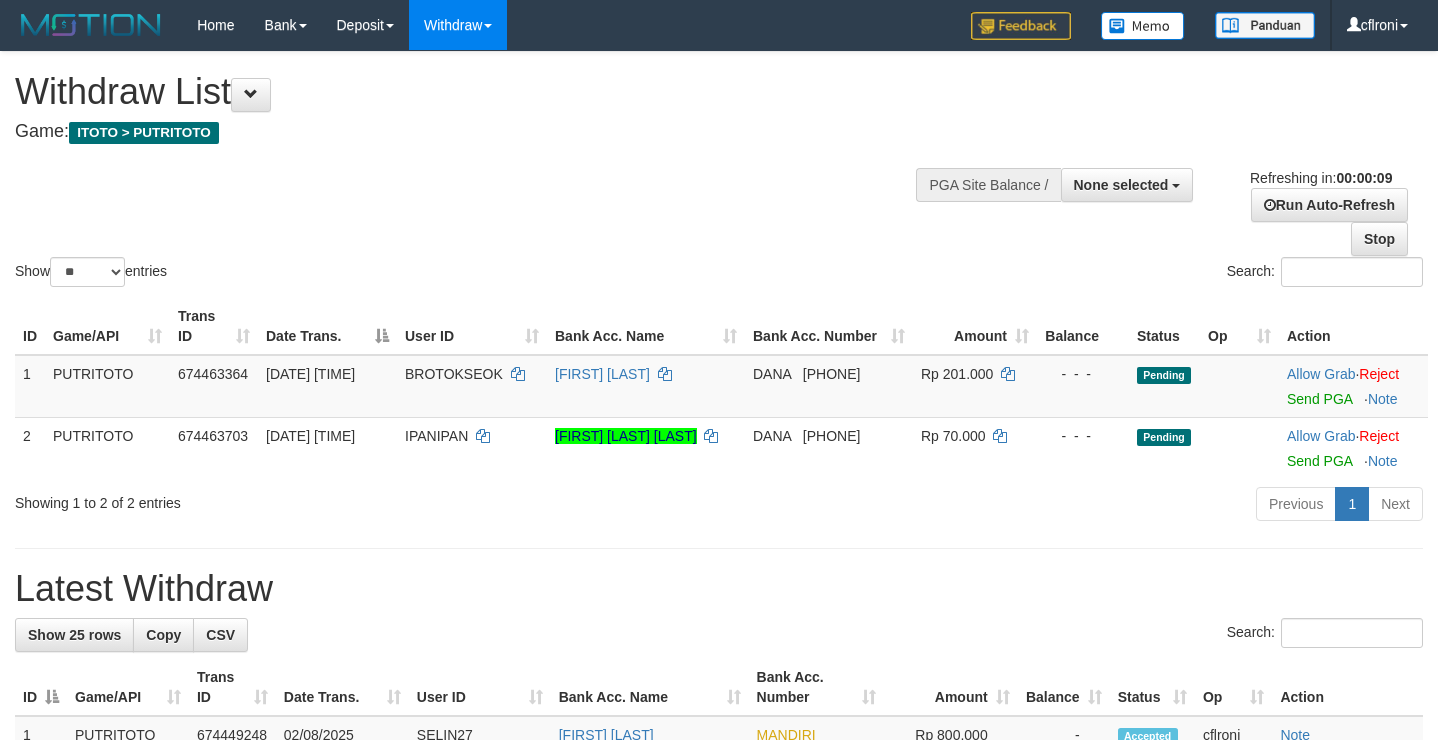 select 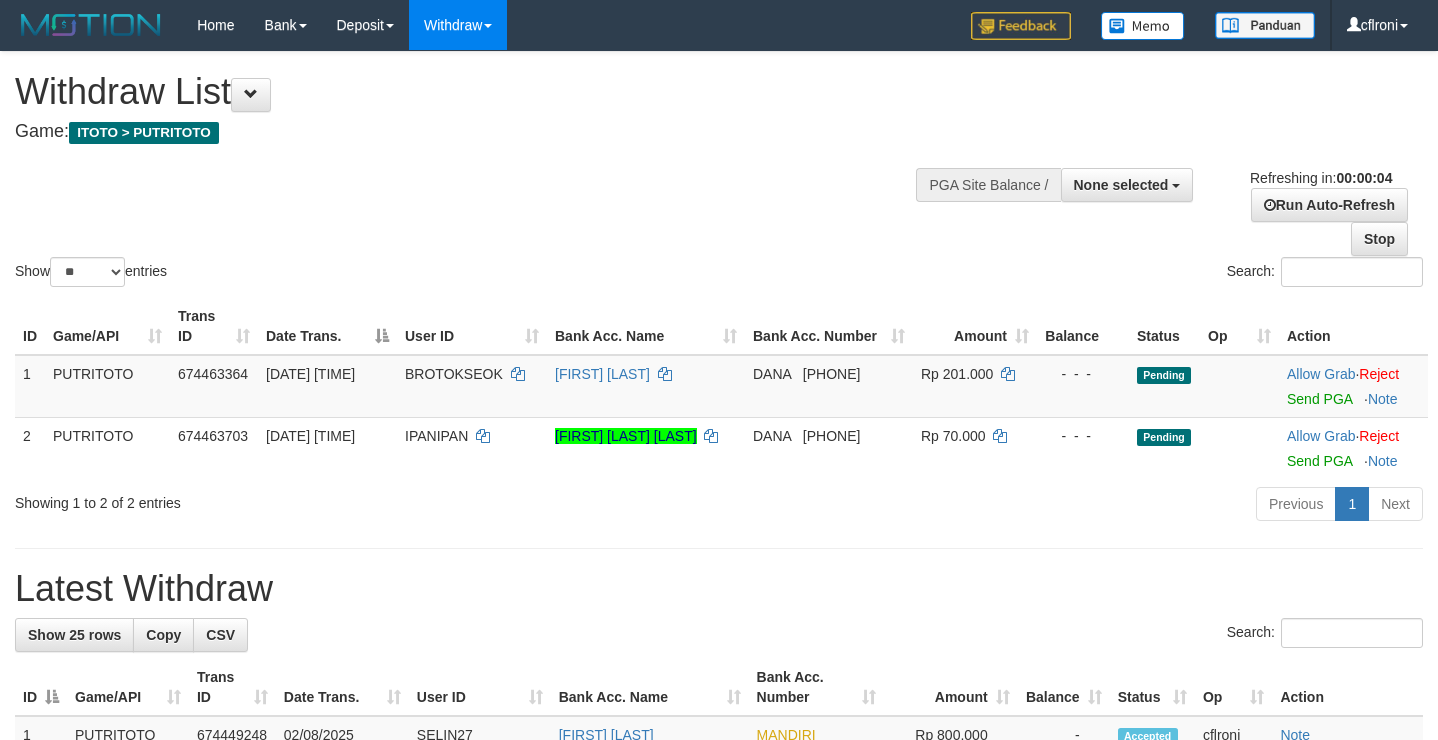 scroll, scrollTop: 0, scrollLeft: 0, axis: both 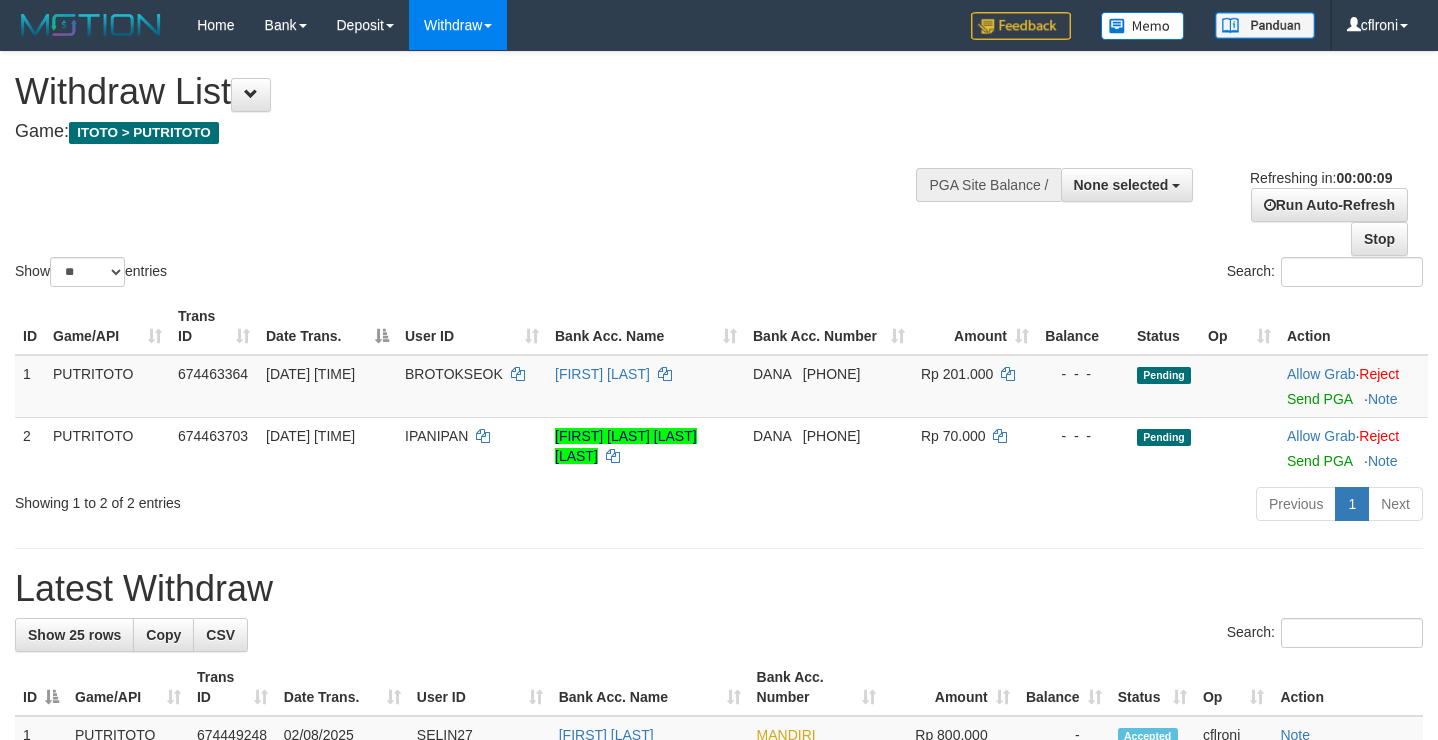 select 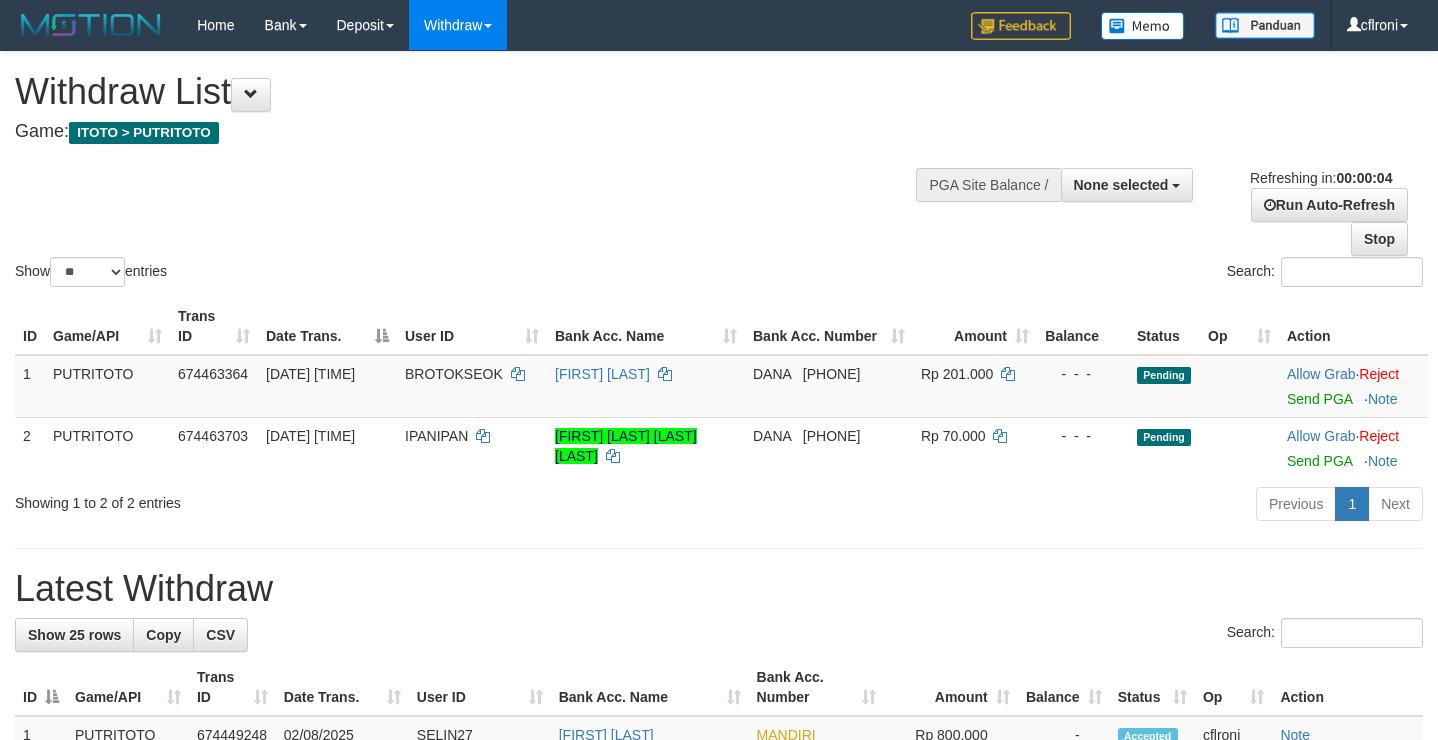 scroll, scrollTop: 0, scrollLeft: 0, axis: both 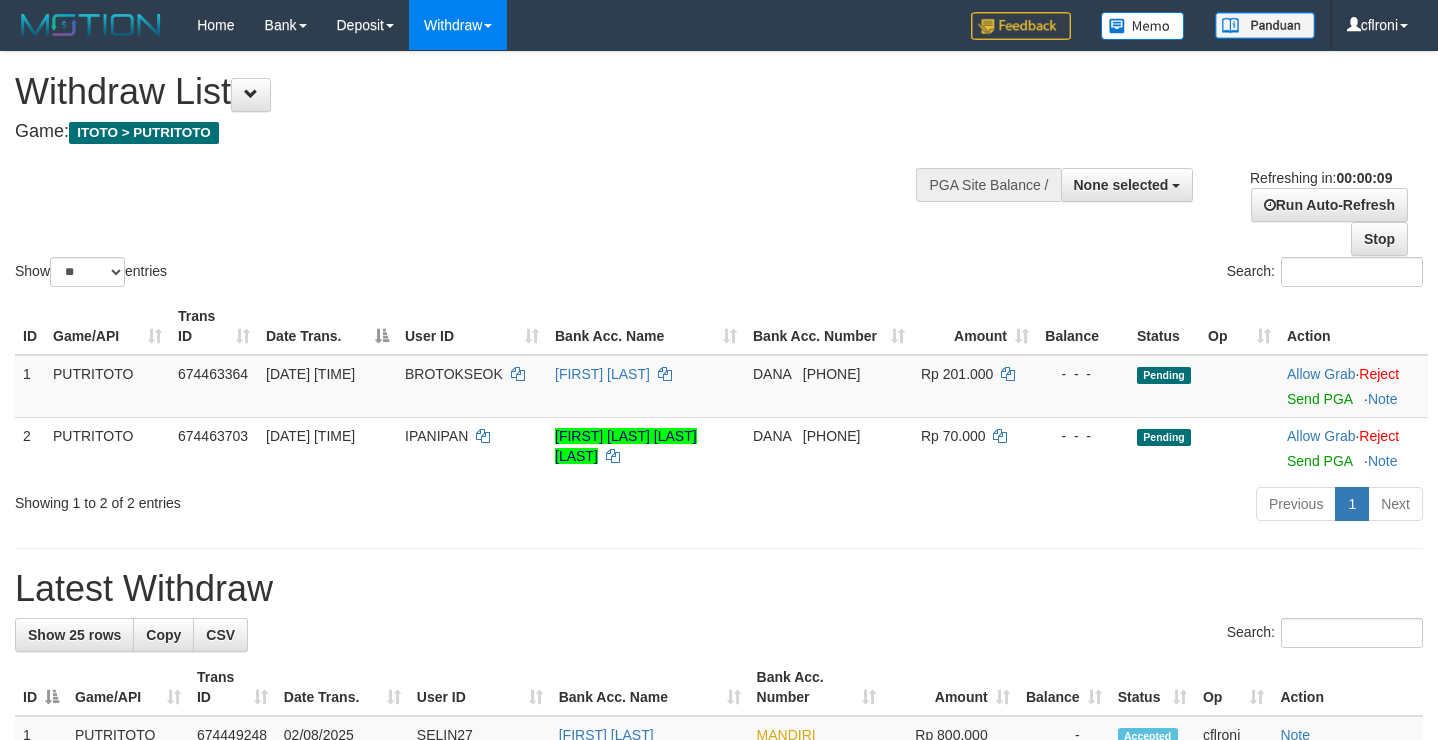 select 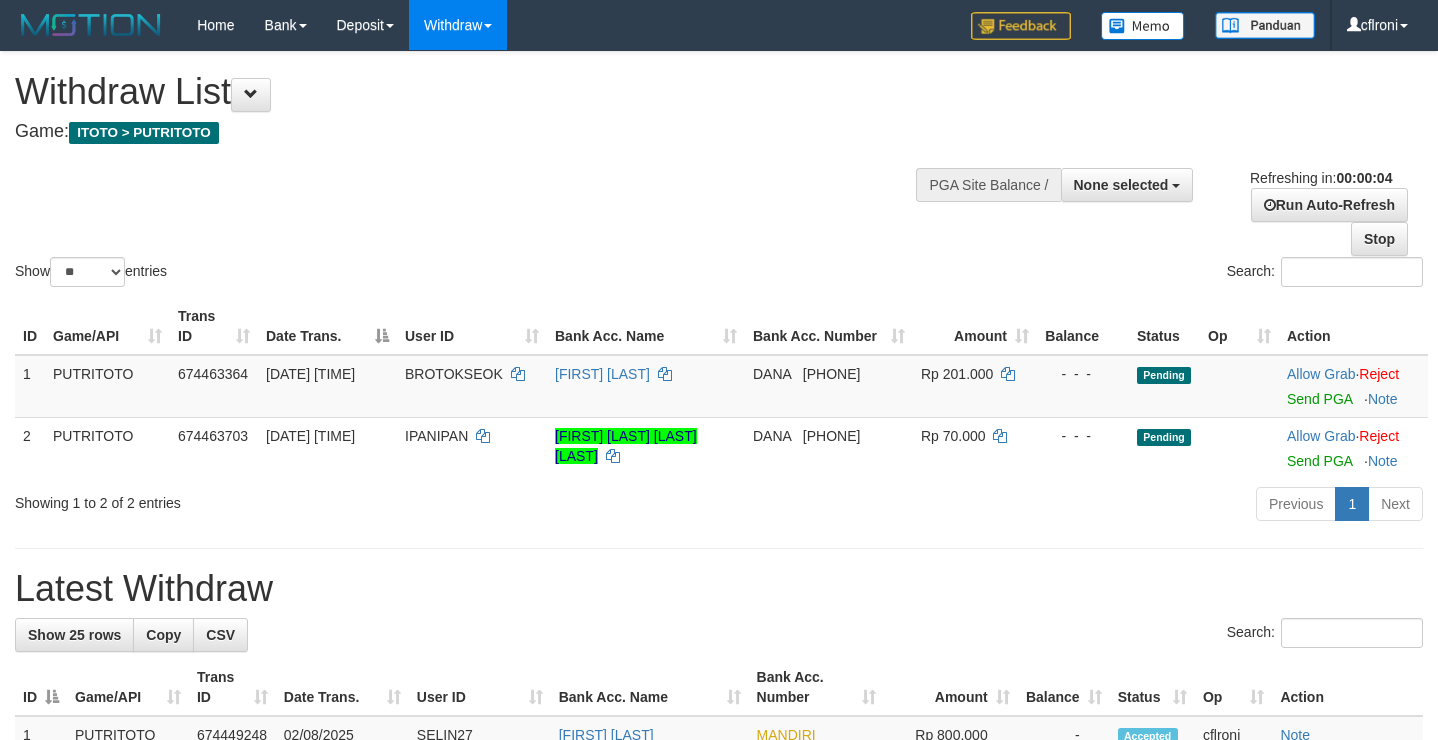 scroll, scrollTop: 0, scrollLeft: 0, axis: both 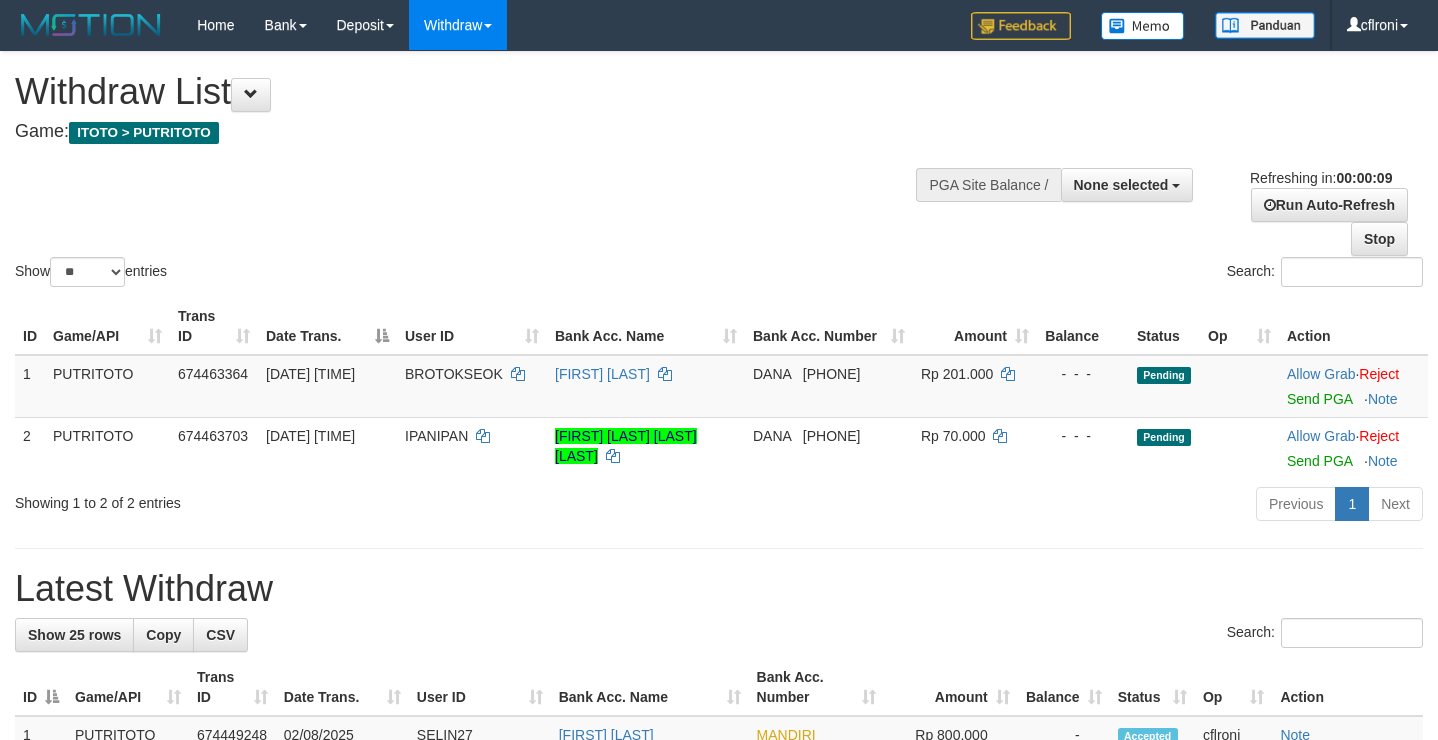 select 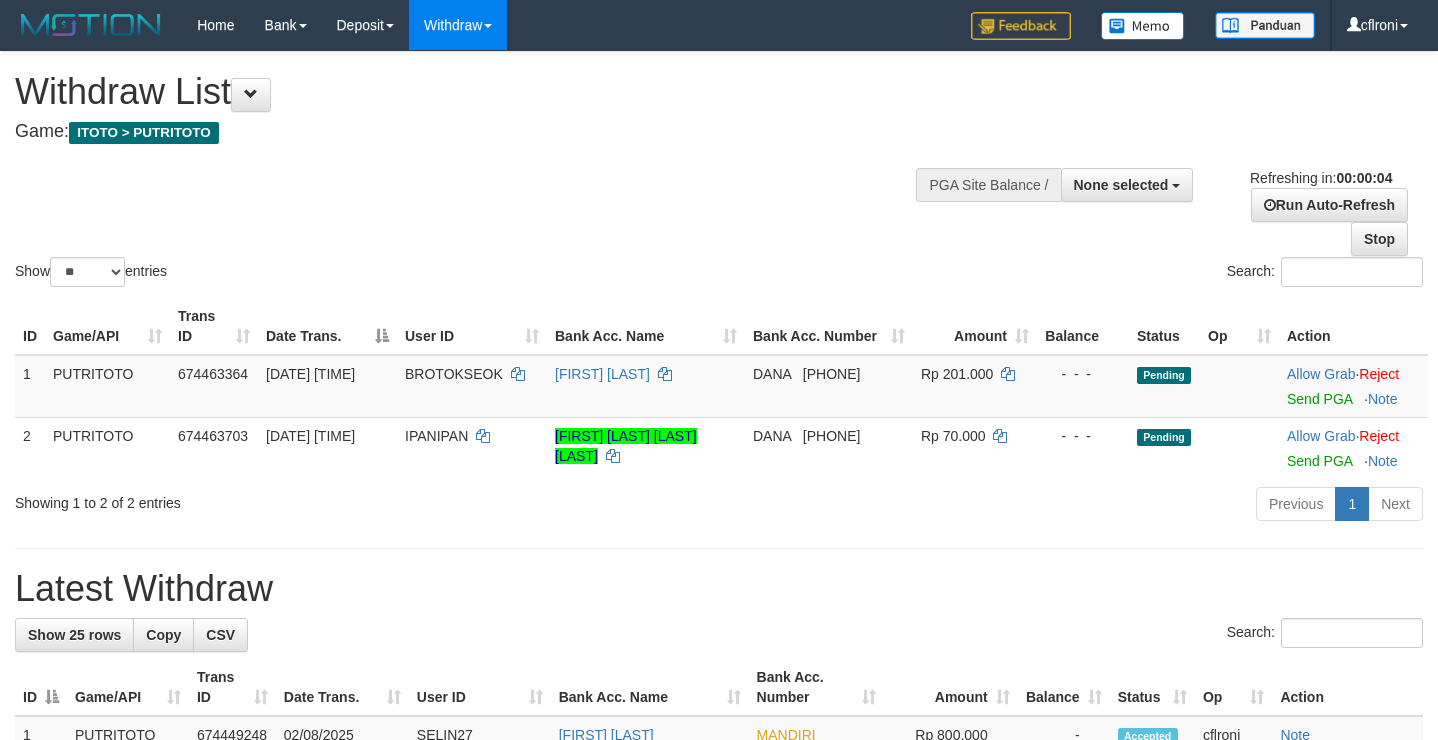 scroll, scrollTop: 0, scrollLeft: 0, axis: both 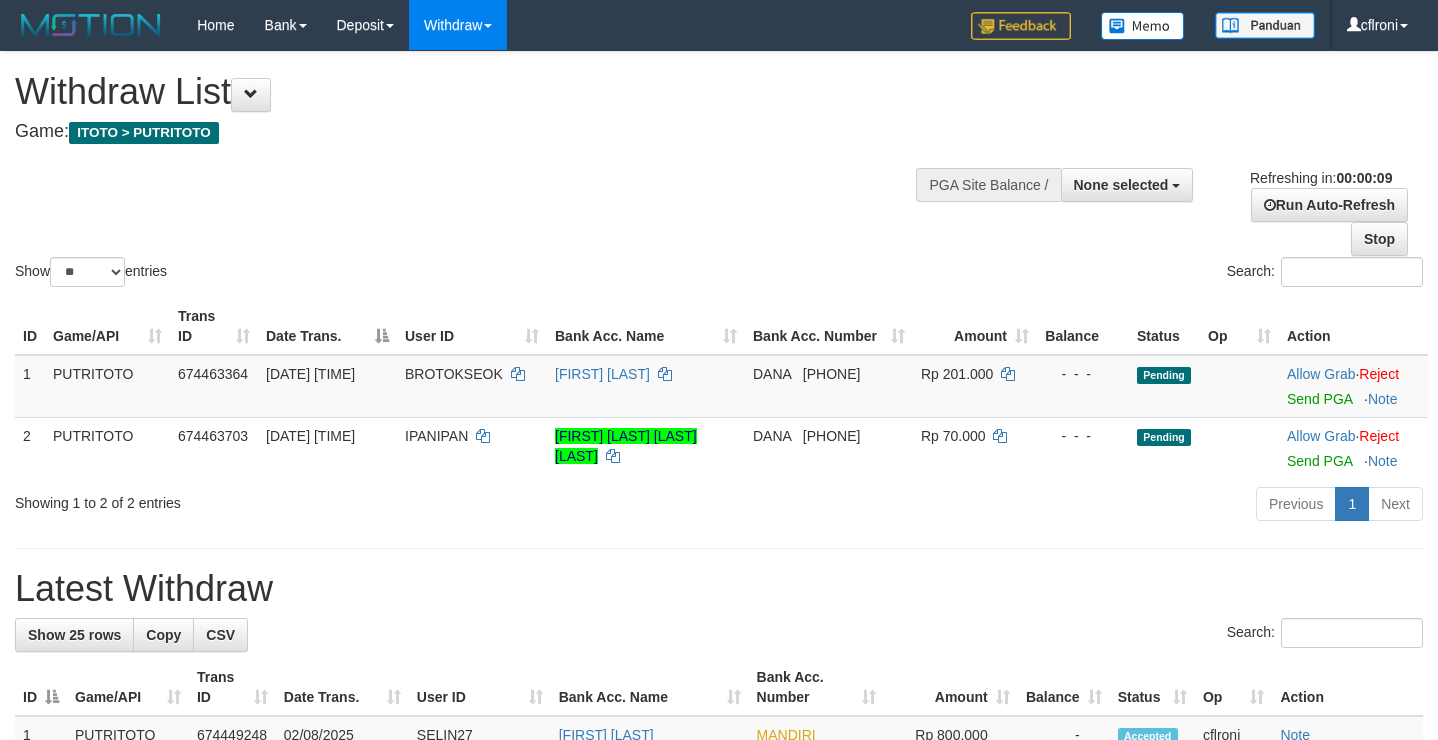 select 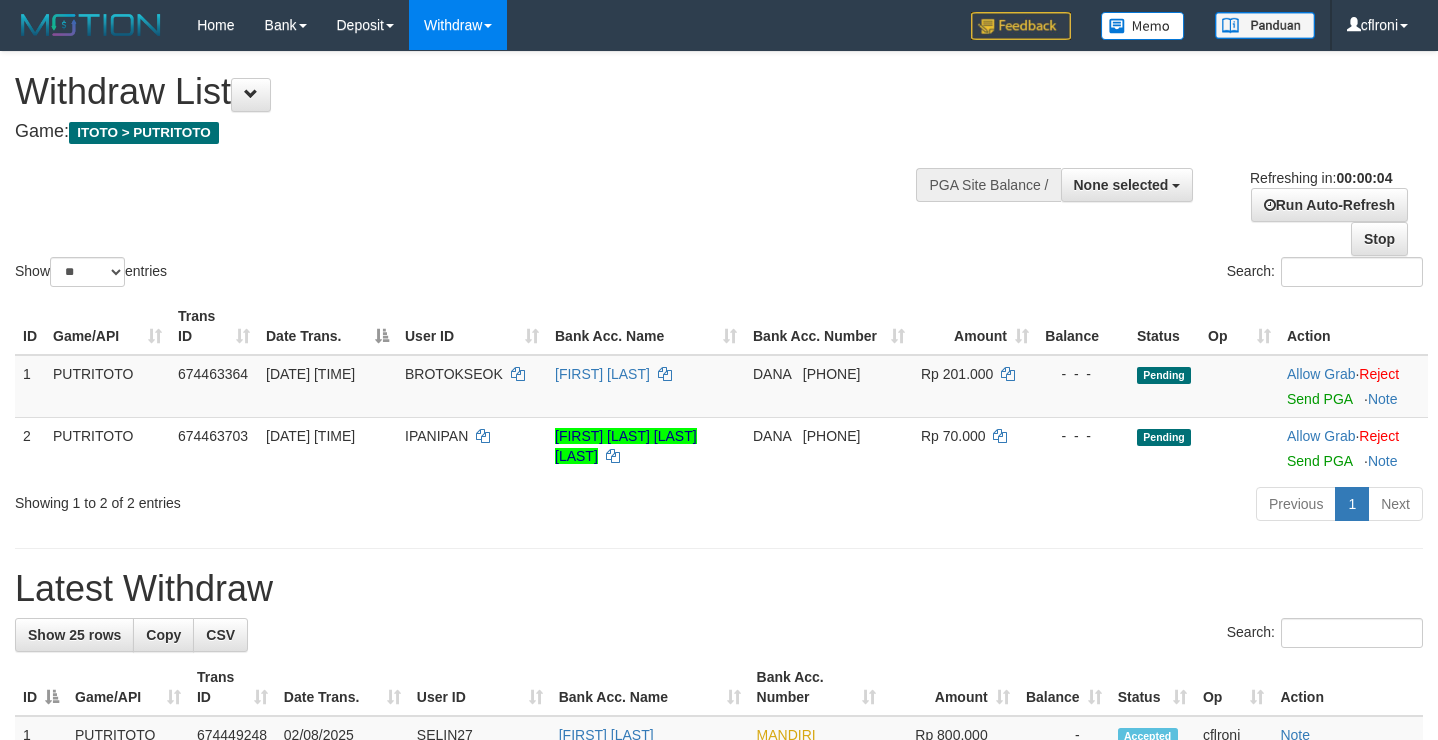 scroll, scrollTop: 0, scrollLeft: 0, axis: both 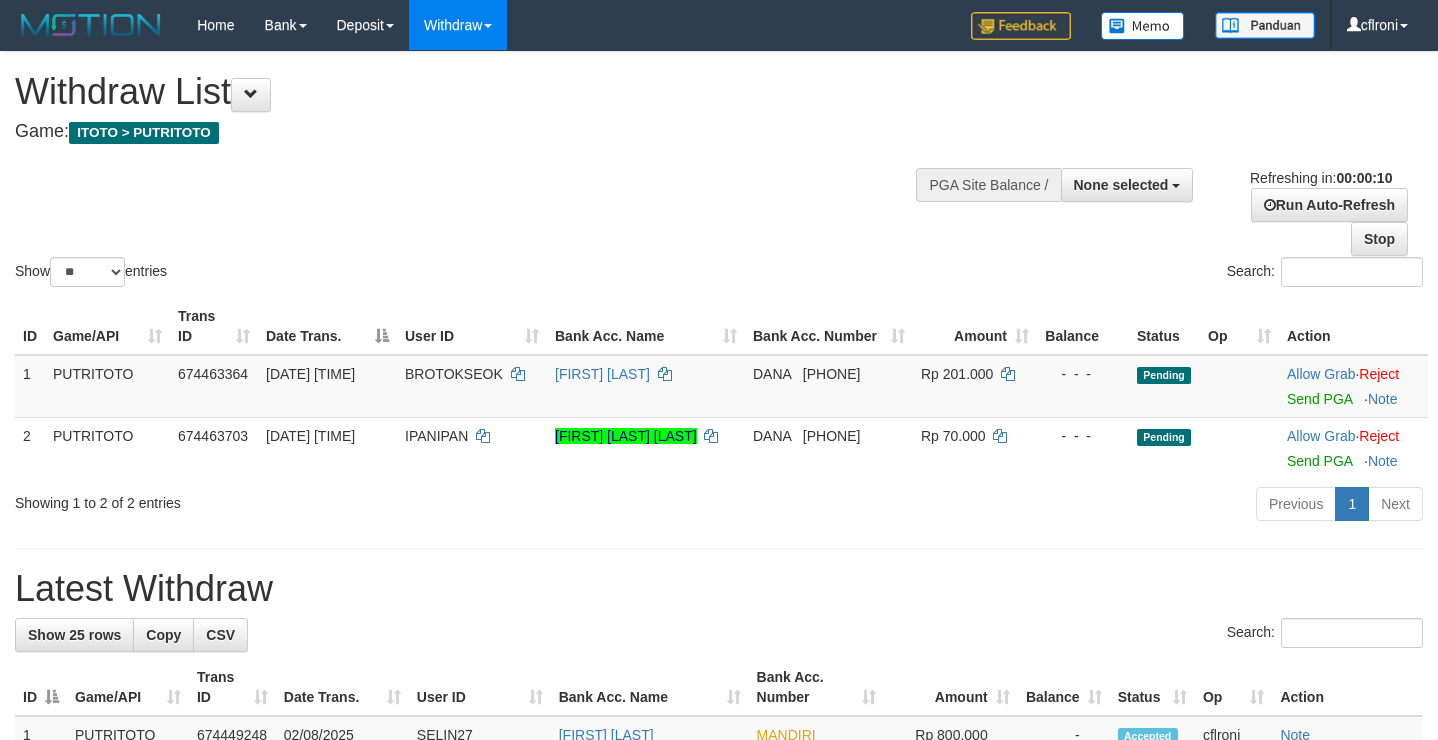 select 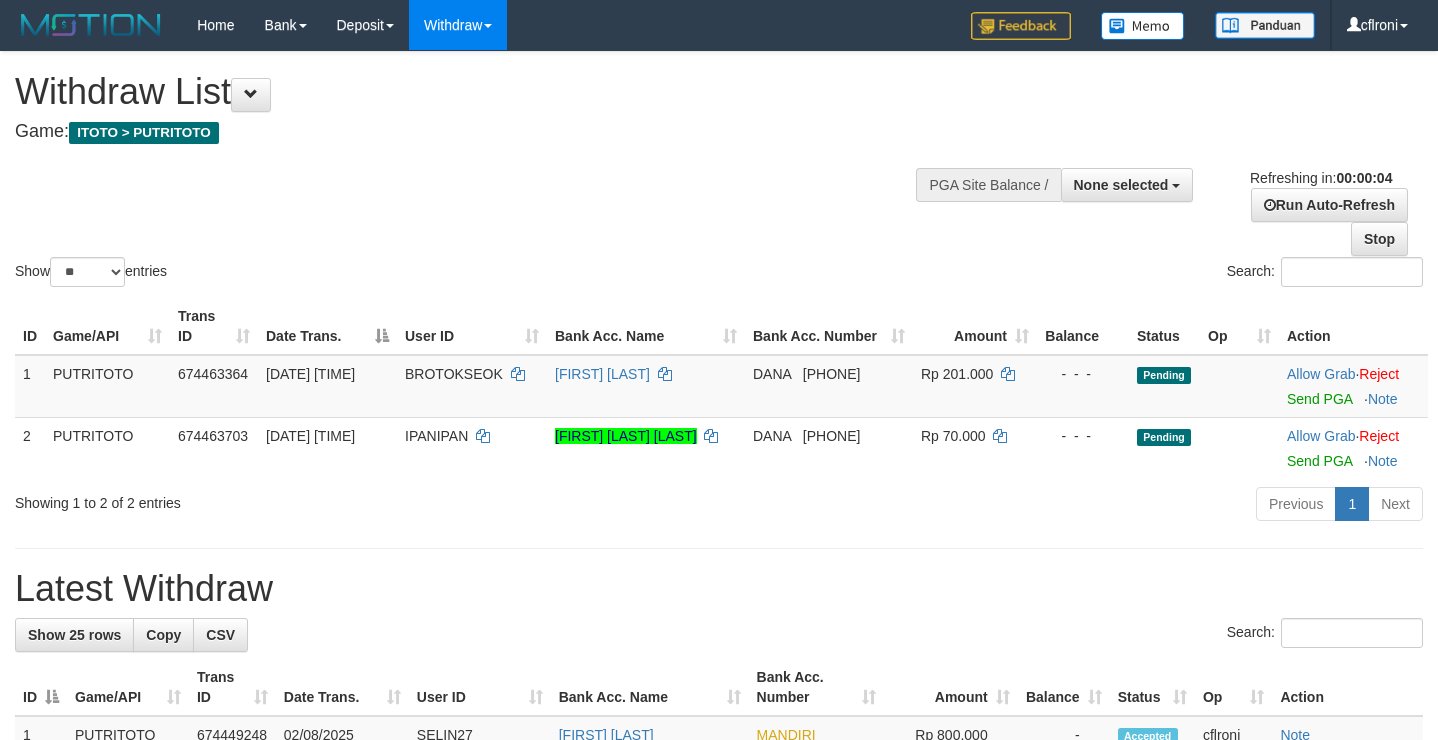 scroll, scrollTop: 0, scrollLeft: 0, axis: both 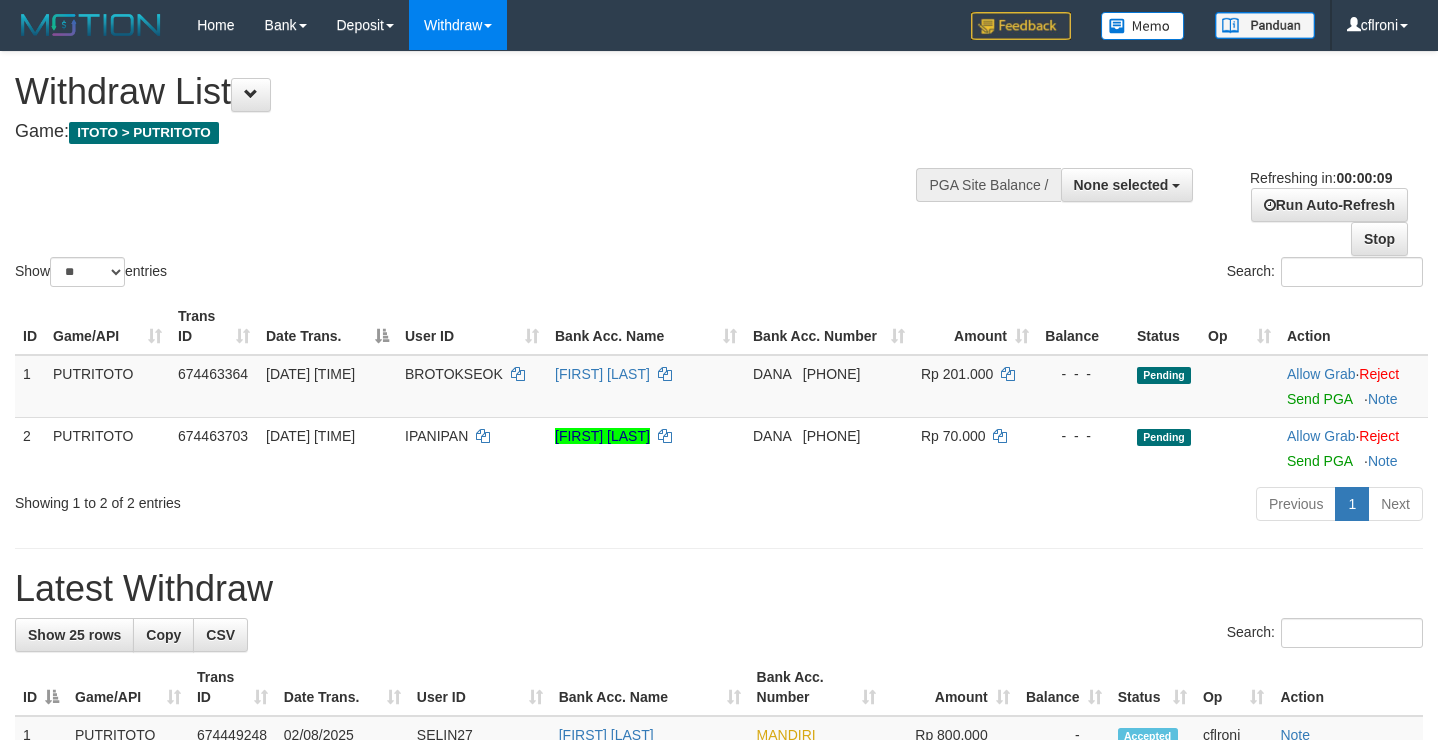 select 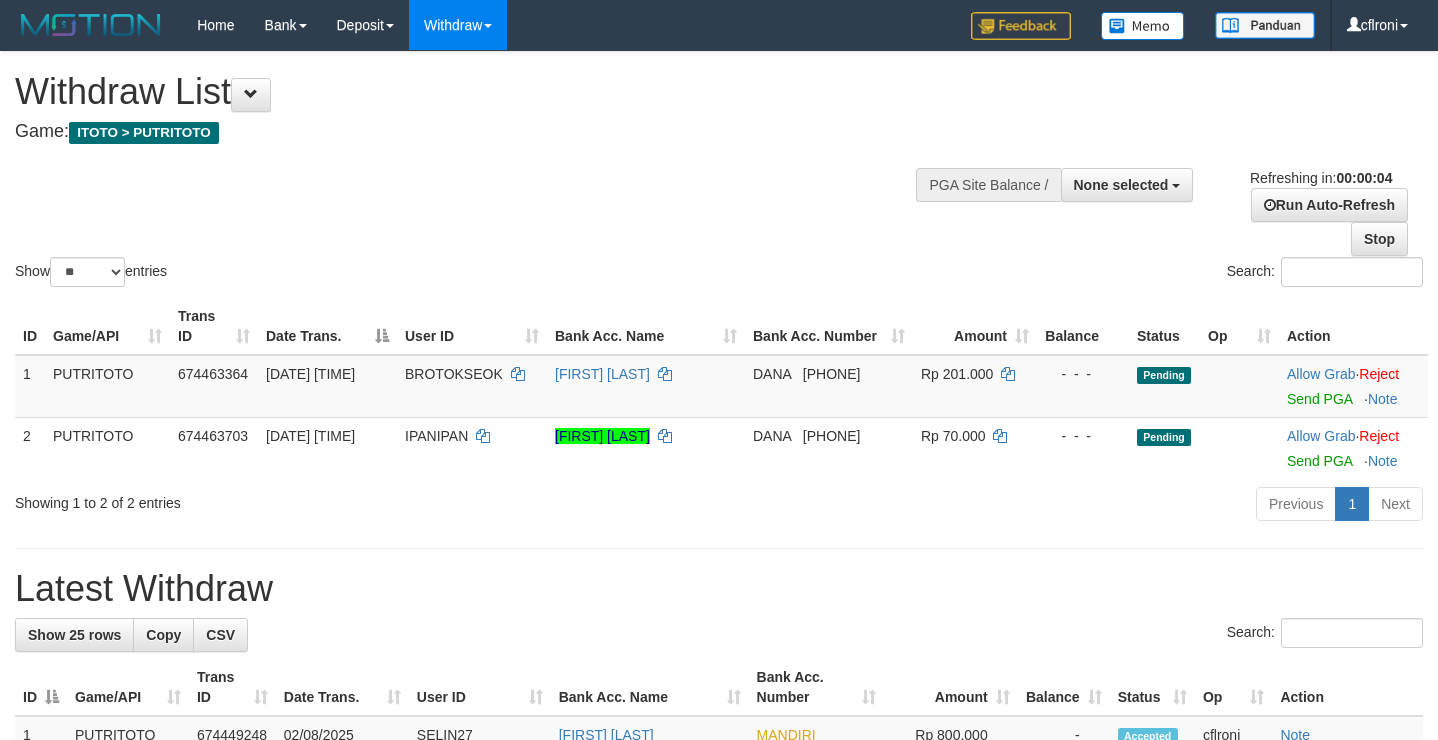 scroll, scrollTop: 0, scrollLeft: 0, axis: both 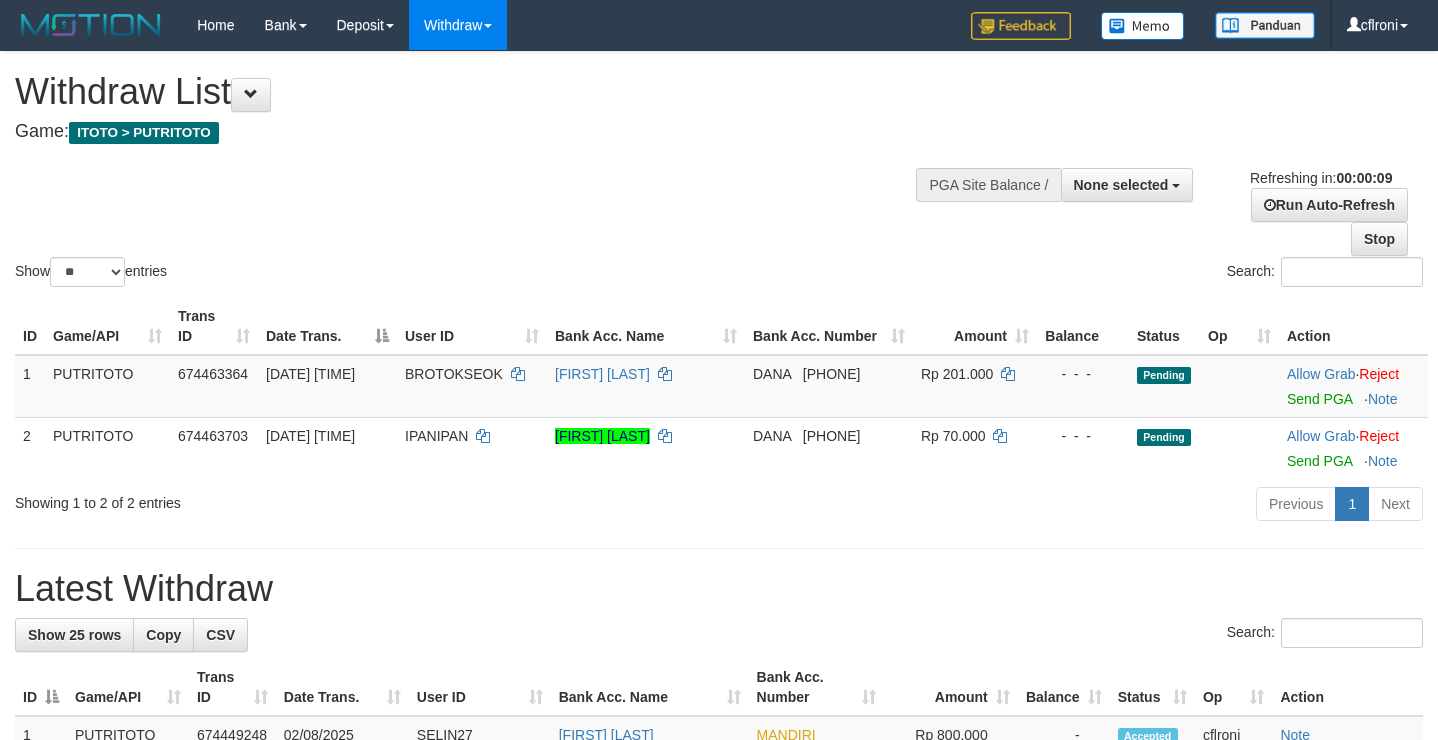 select 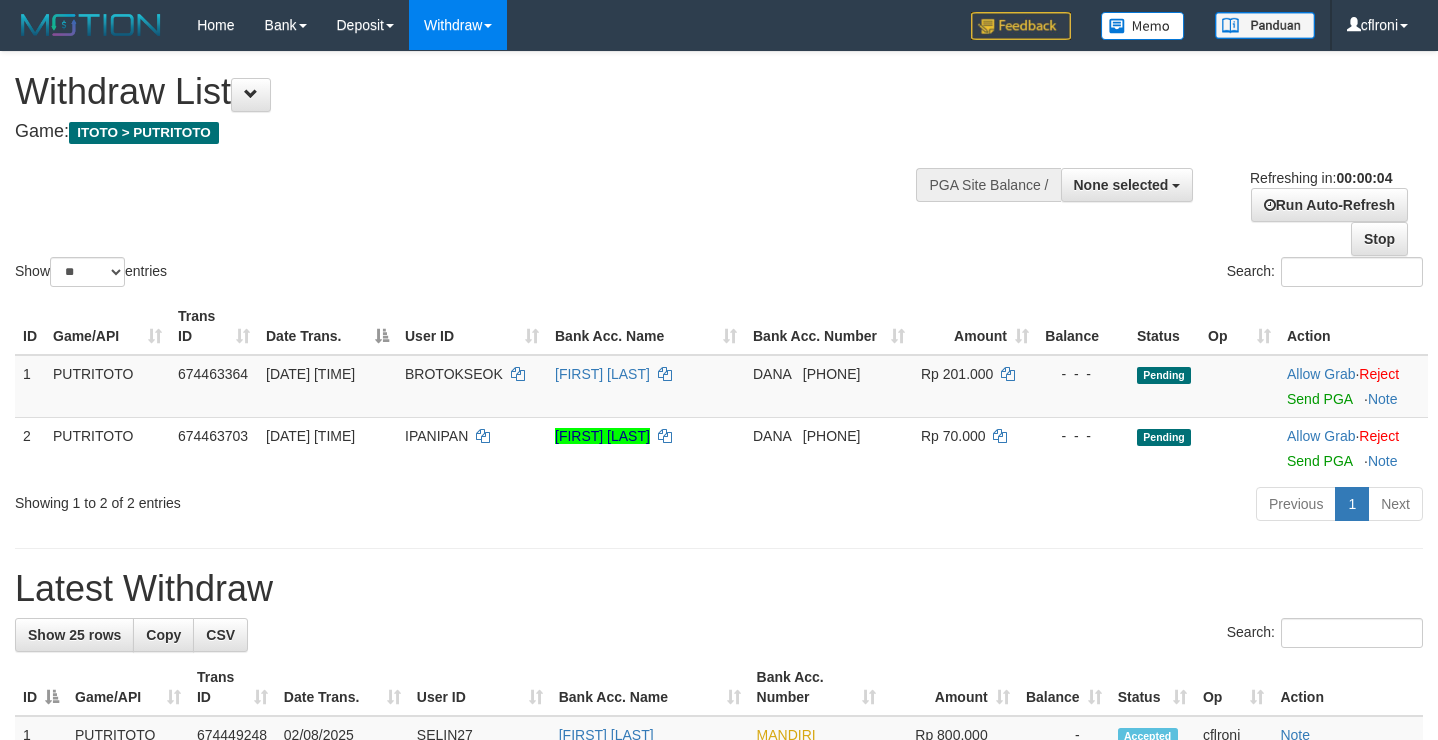 scroll, scrollTop: 0, scrollLeft: 0, axis: both 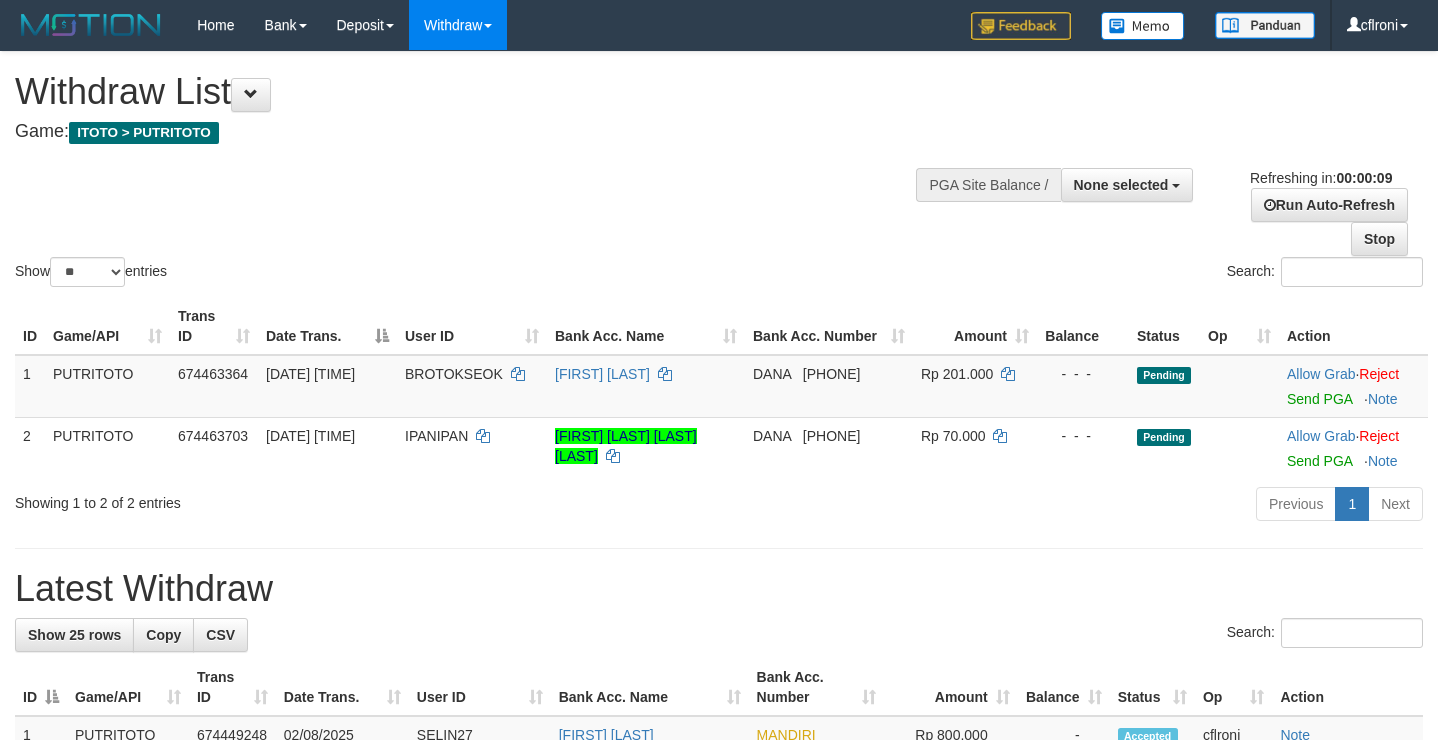 select 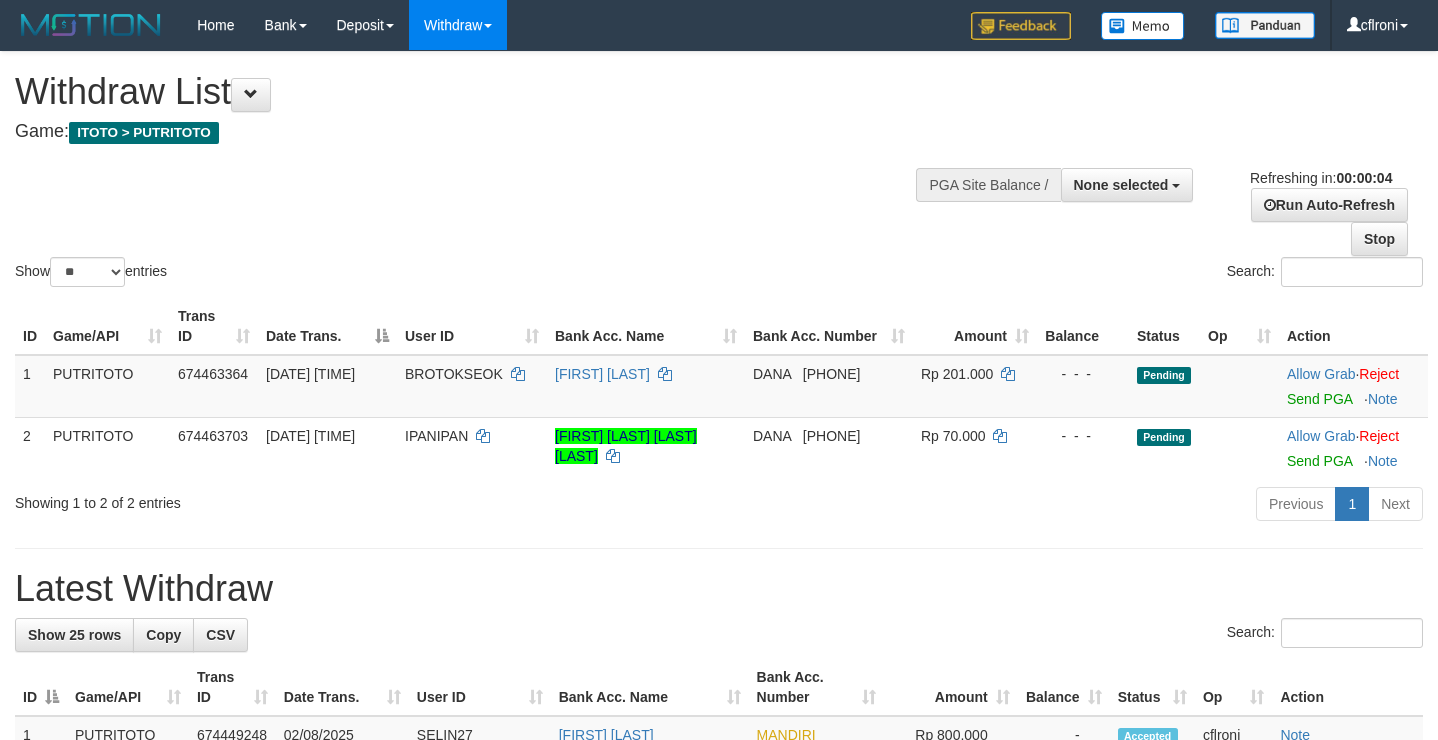 scroll, scrollTop: 0, scrollLeft: 0, axis: both 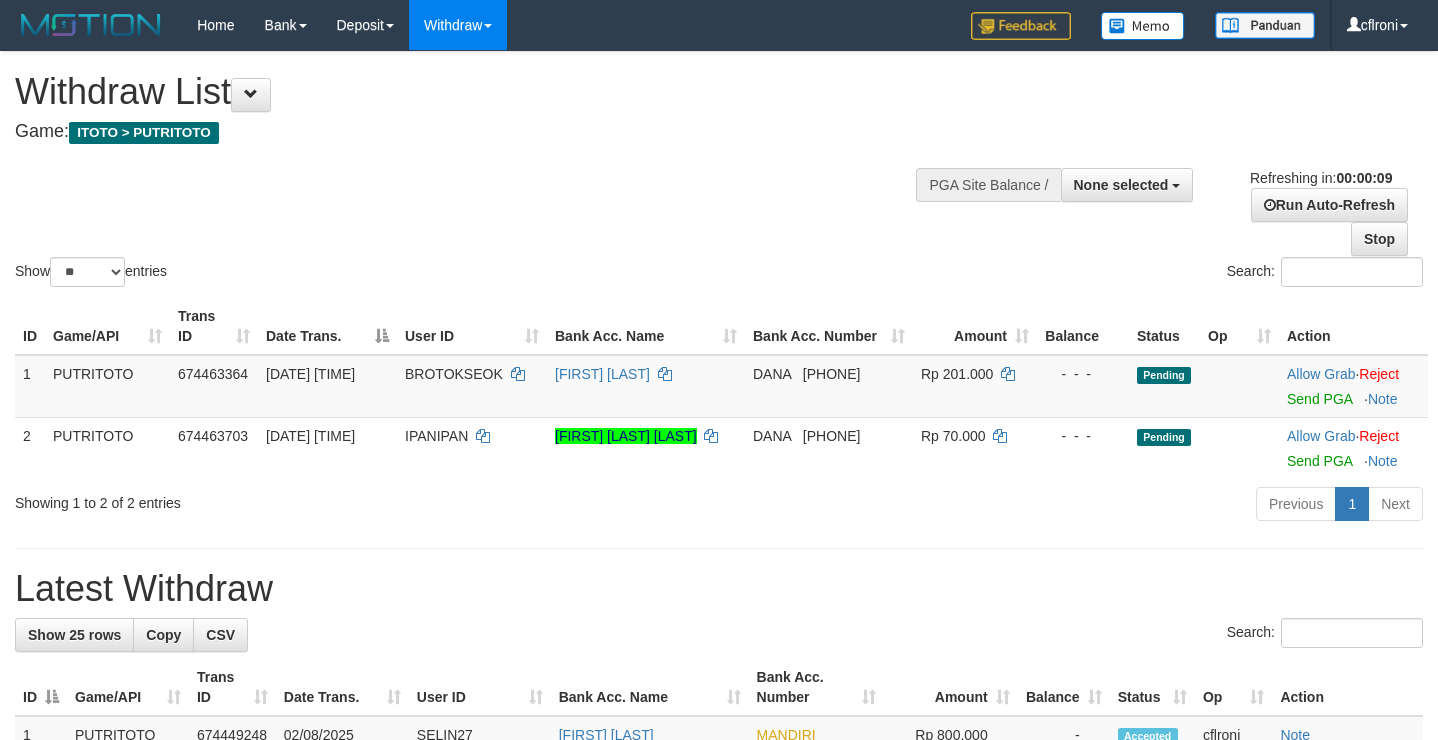 select 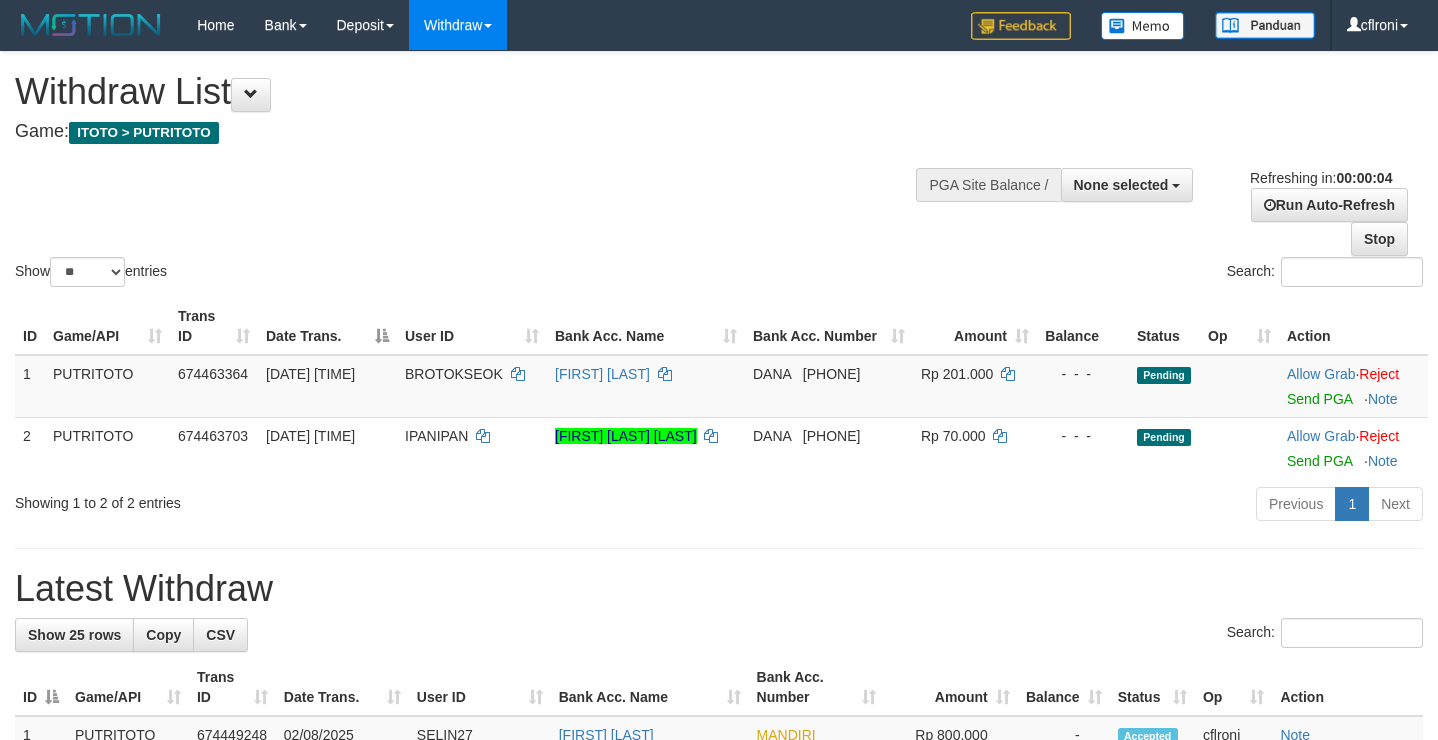 scroll, scrollTop: 0, scrollLeft: 0, axis: both 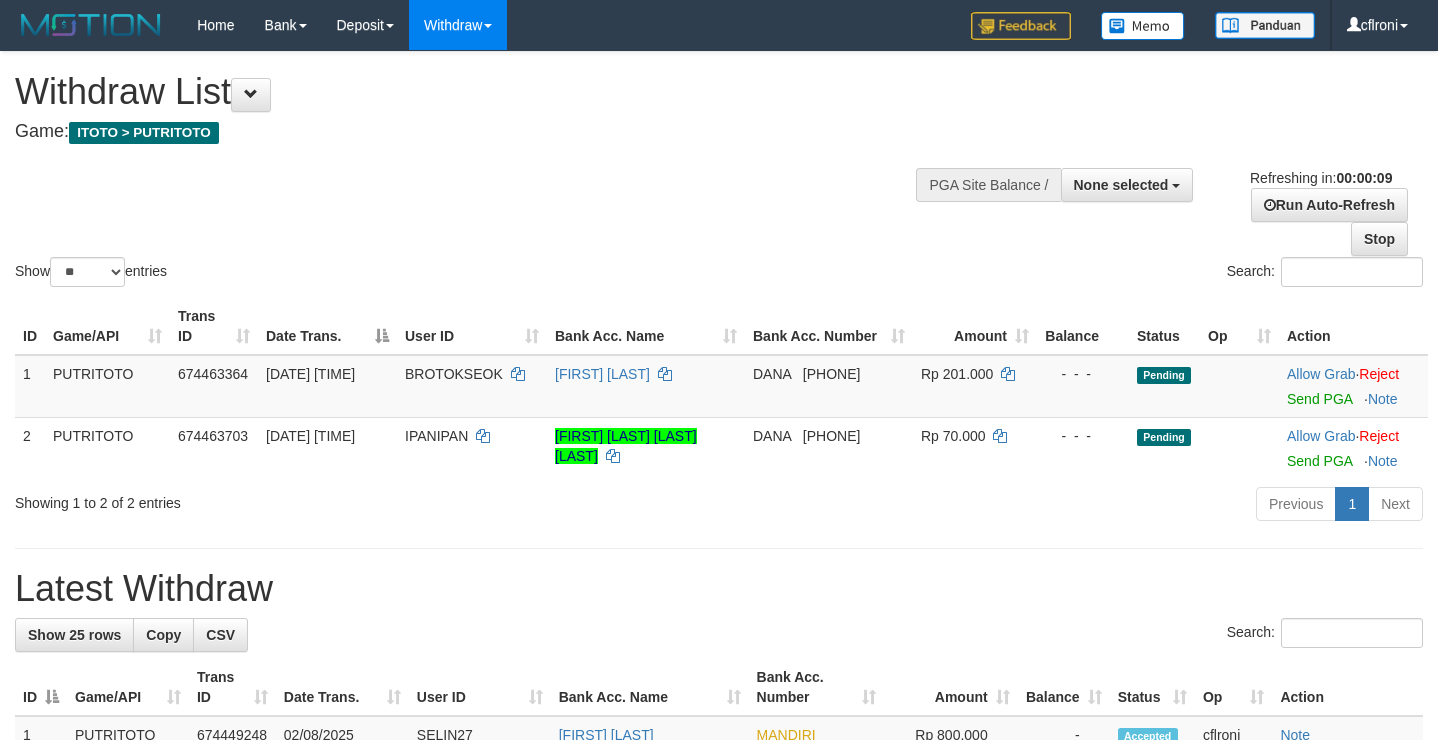 select 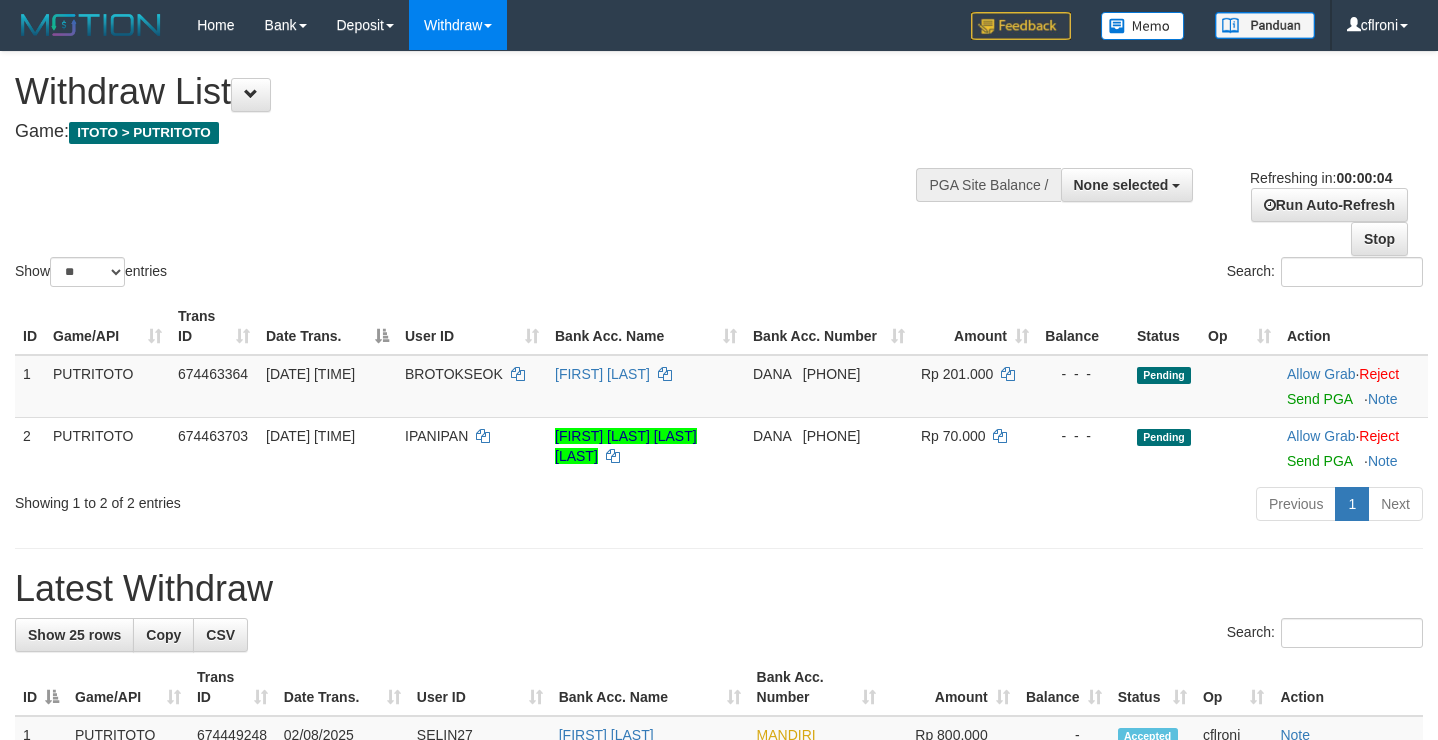 scroll, scrollTop: 0, scrollLeft: 0, axis: both 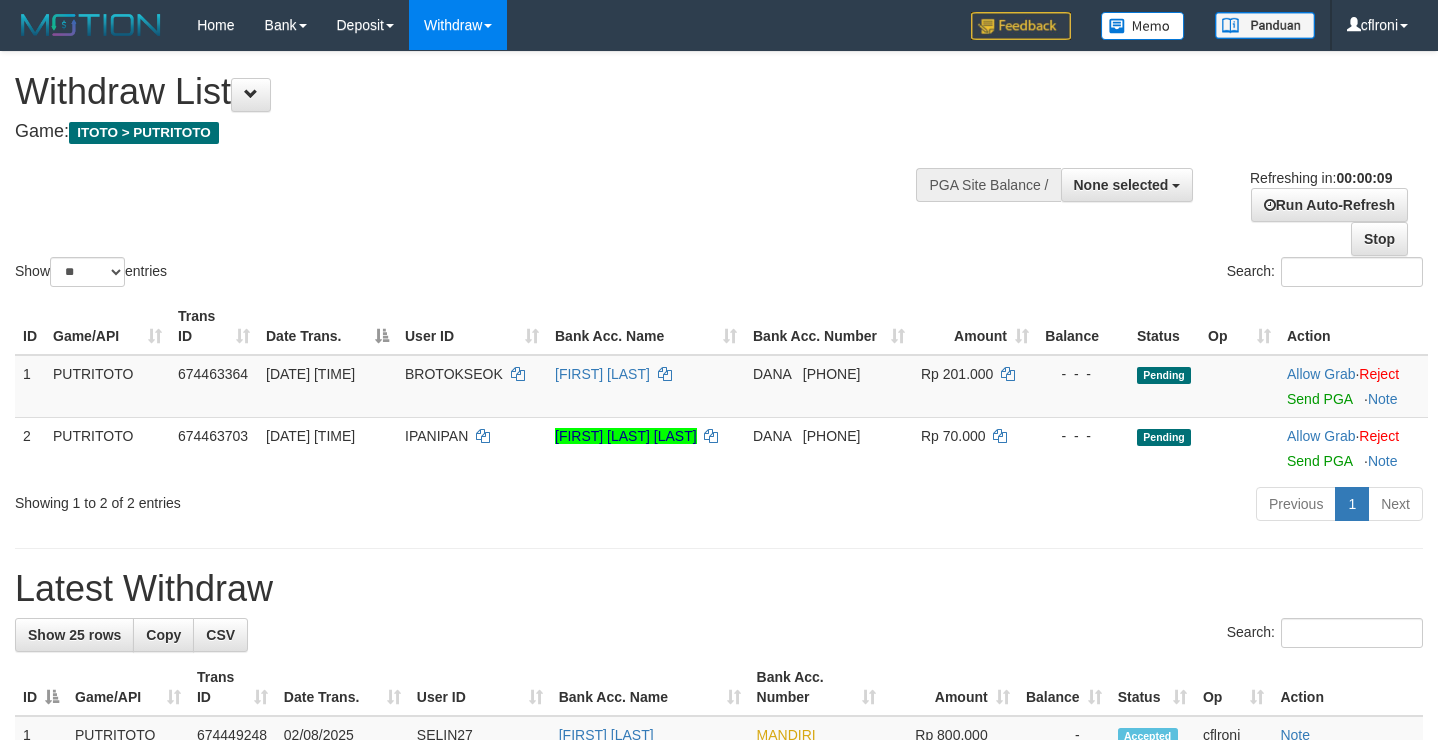 select 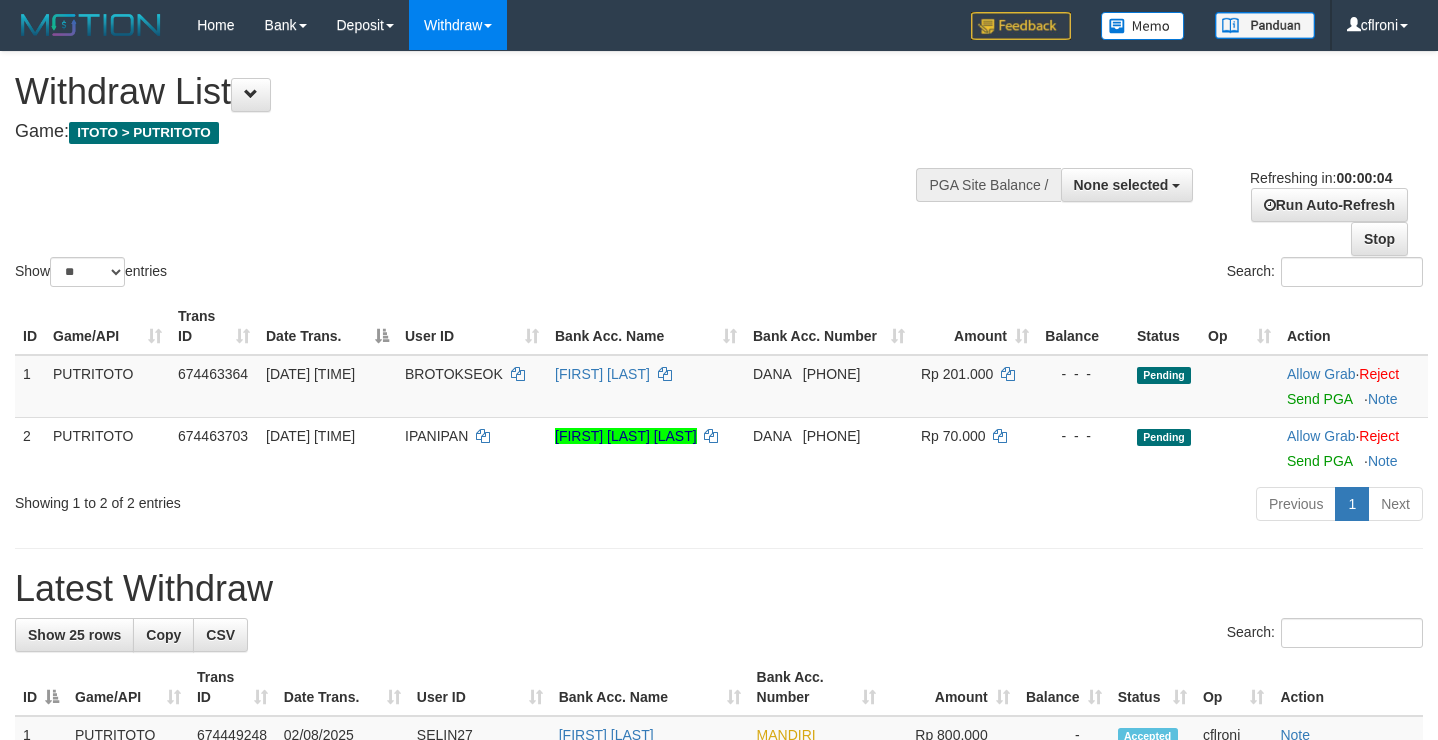 scroll, scrollTop: 0, scrollLeft: 0, axis: both 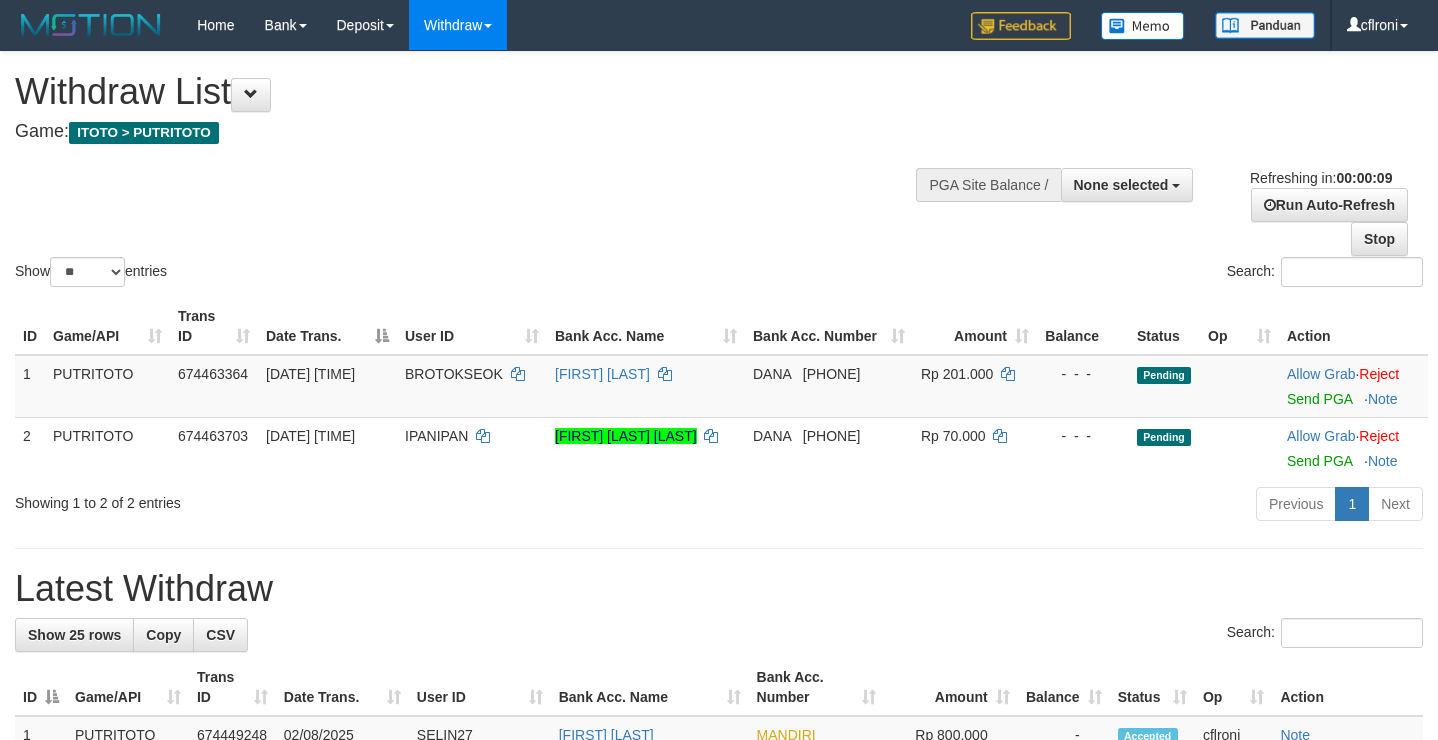 select 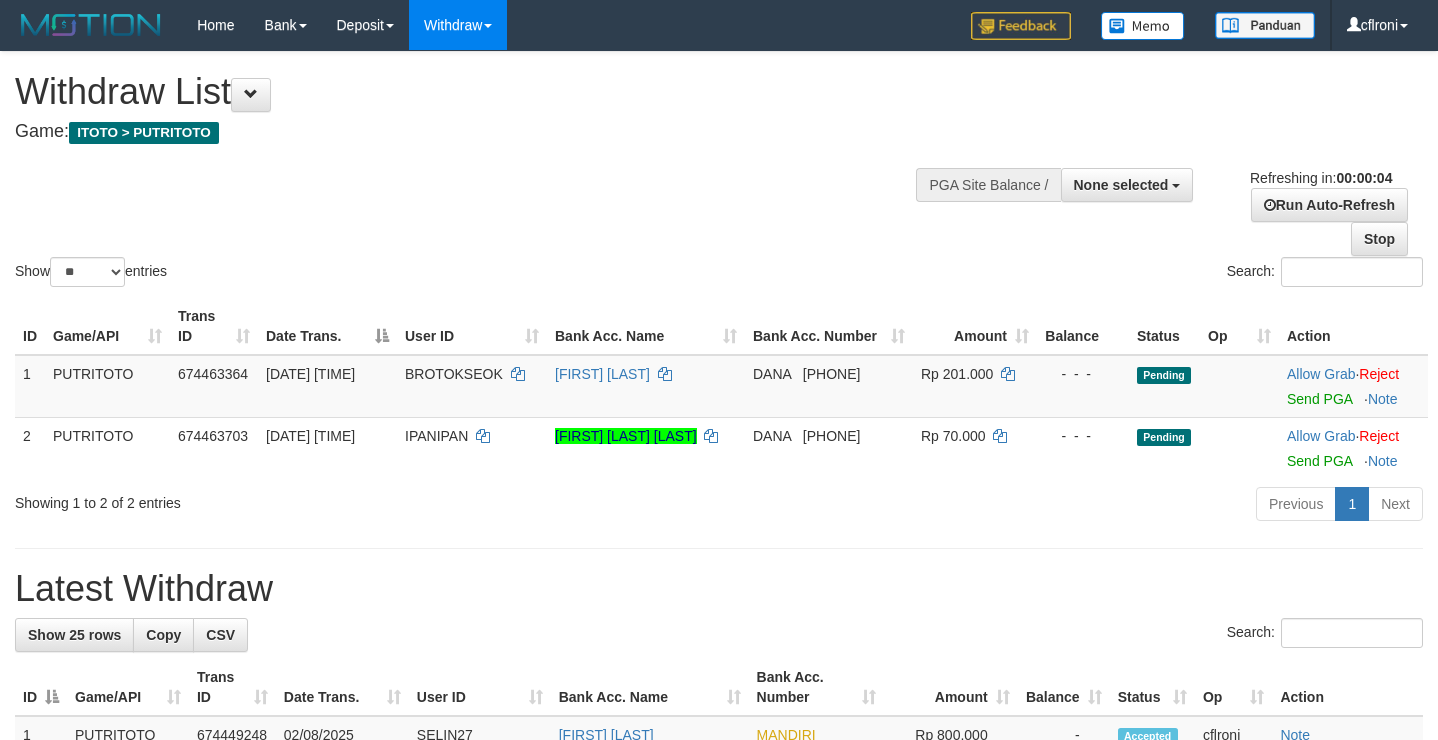 scroll, scrollTop: 0, scrollLeft: 0, axis: both 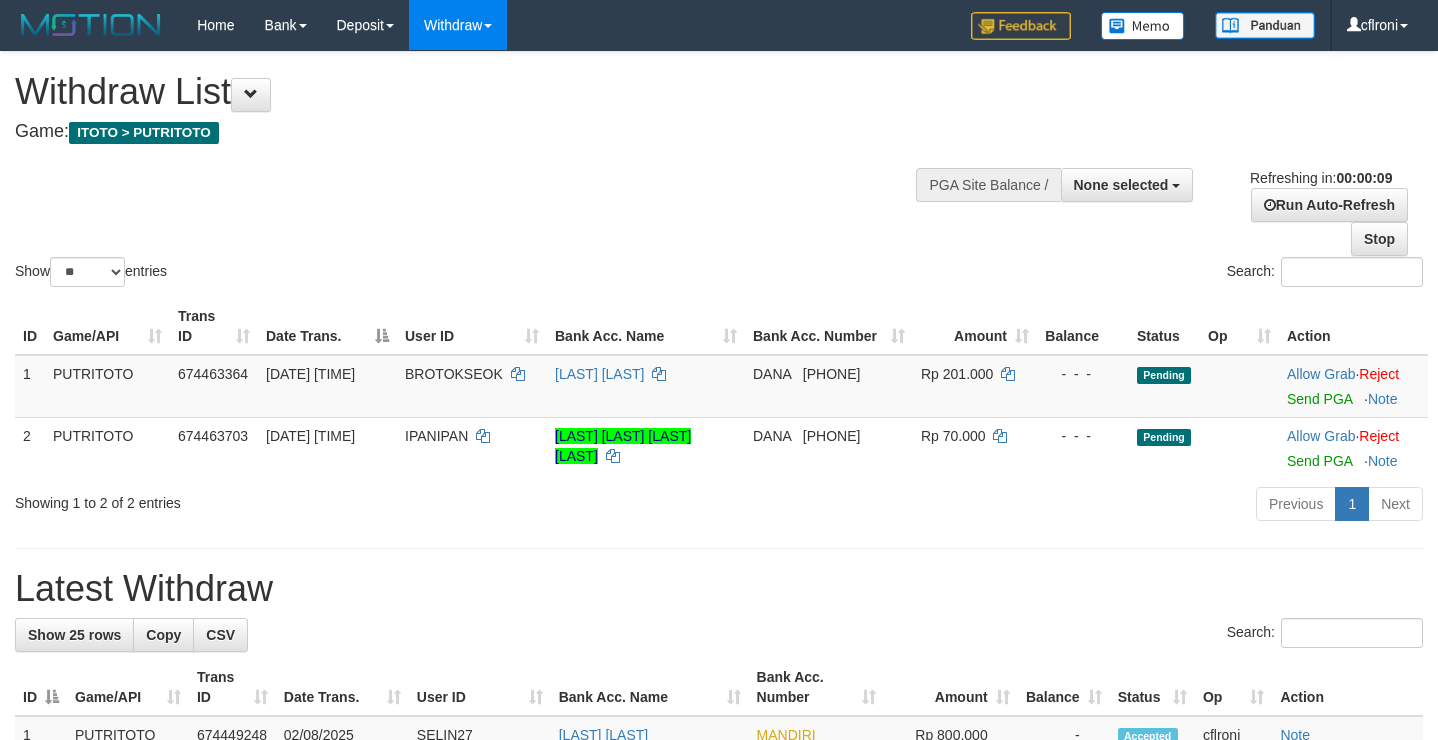 select 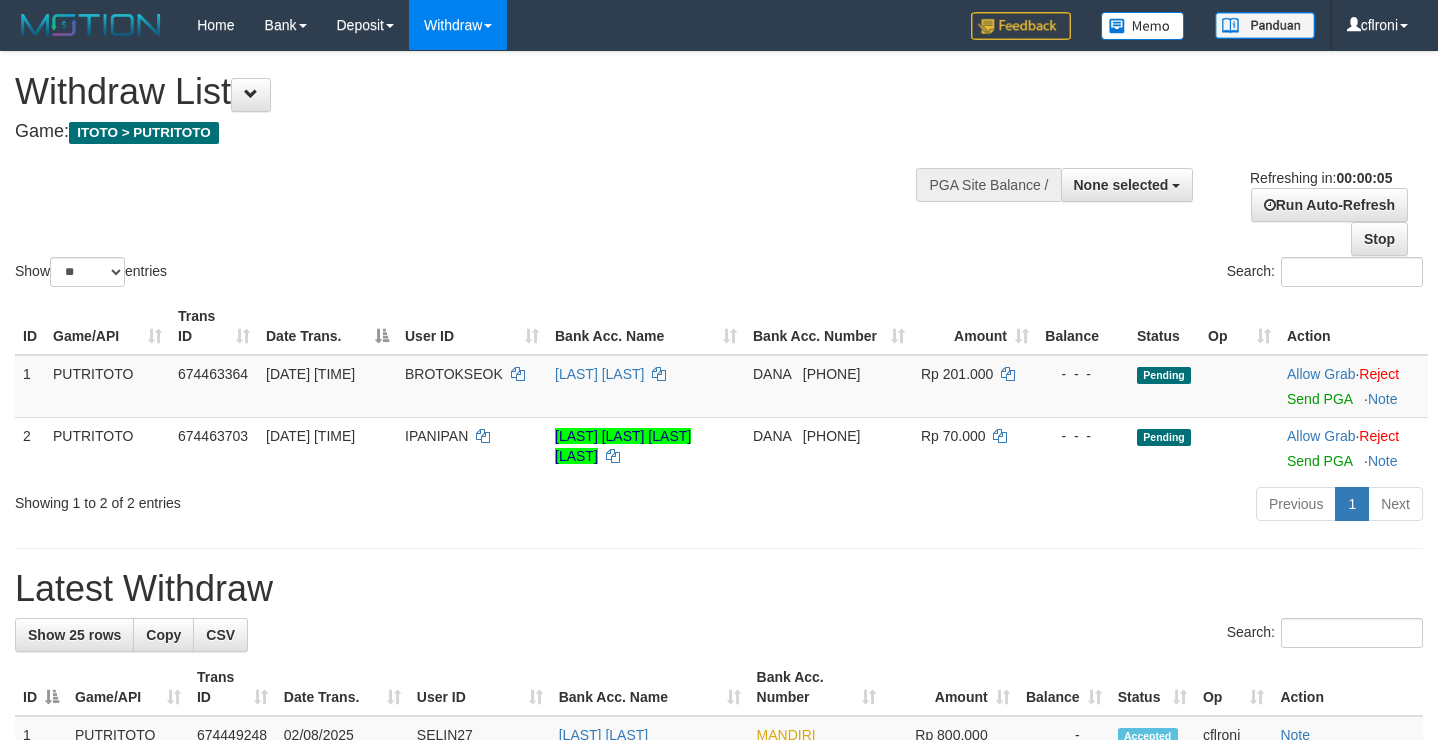 scroll, scrollTop: 0, scrollLeft: 0, axis: both 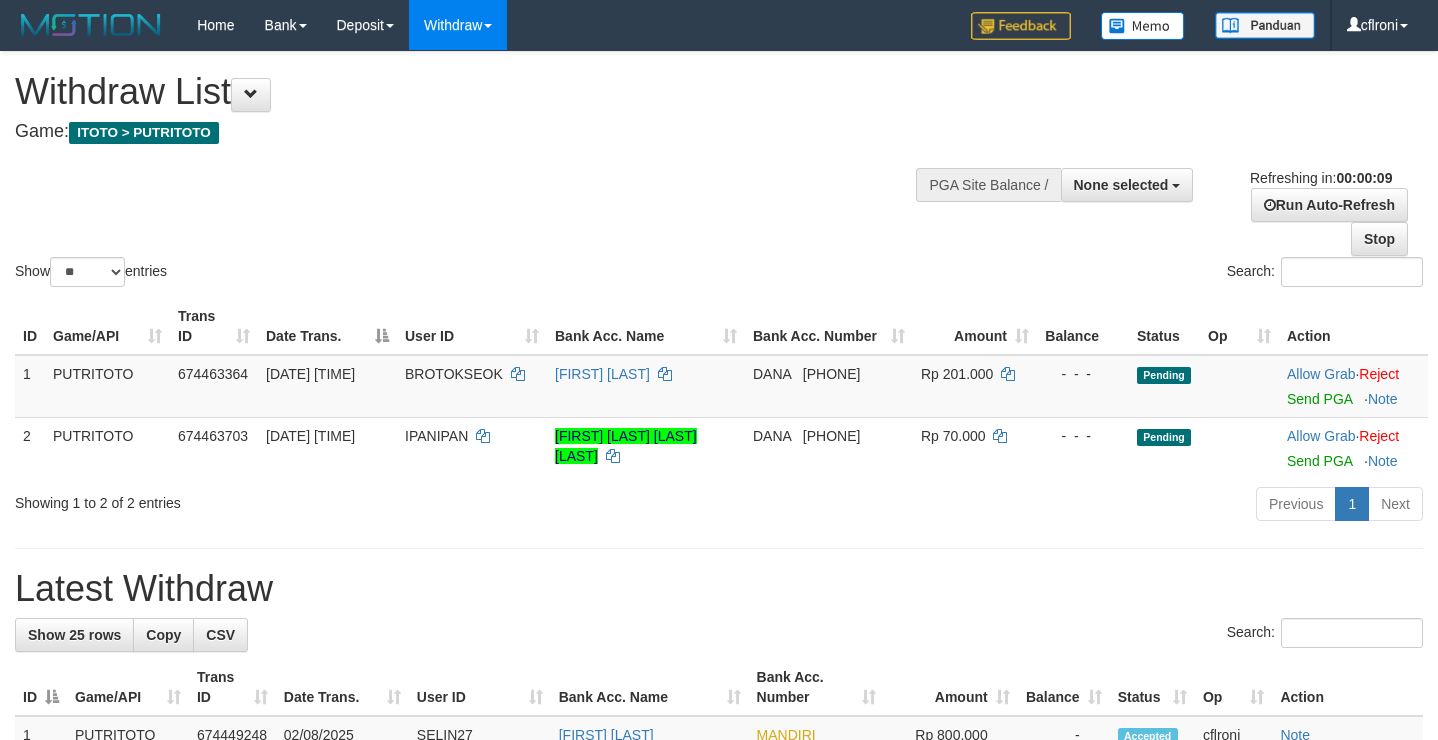 select 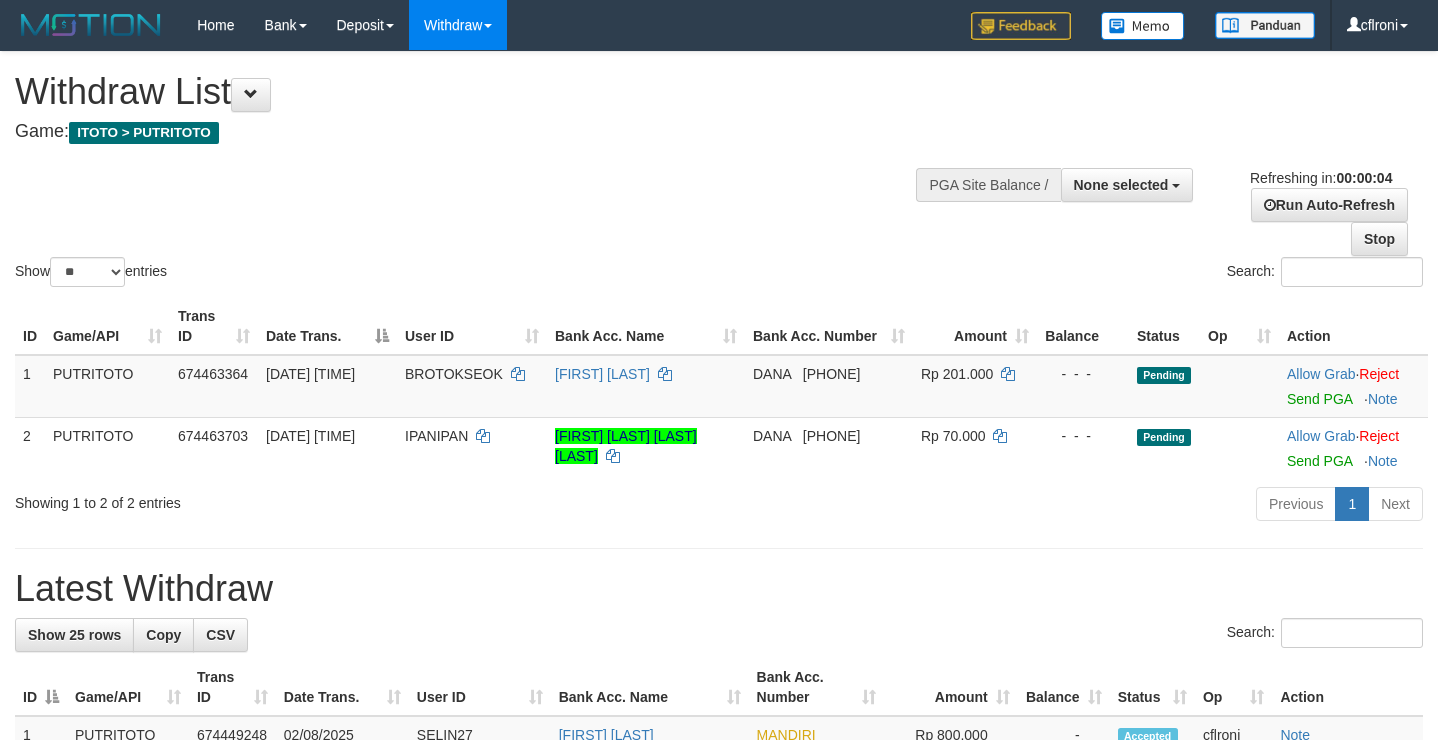 scroll, scrollTop: 0, scrollLeft: 0, axis: both 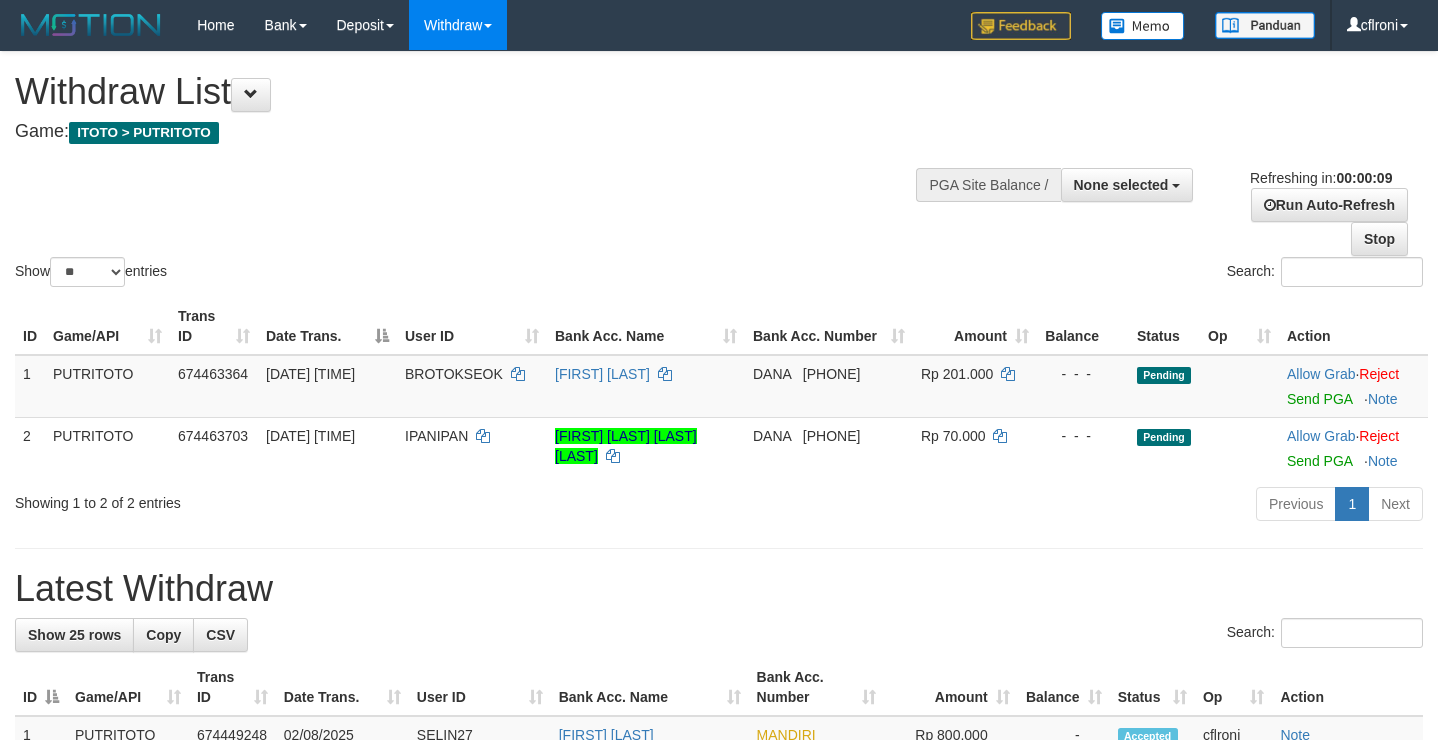 select 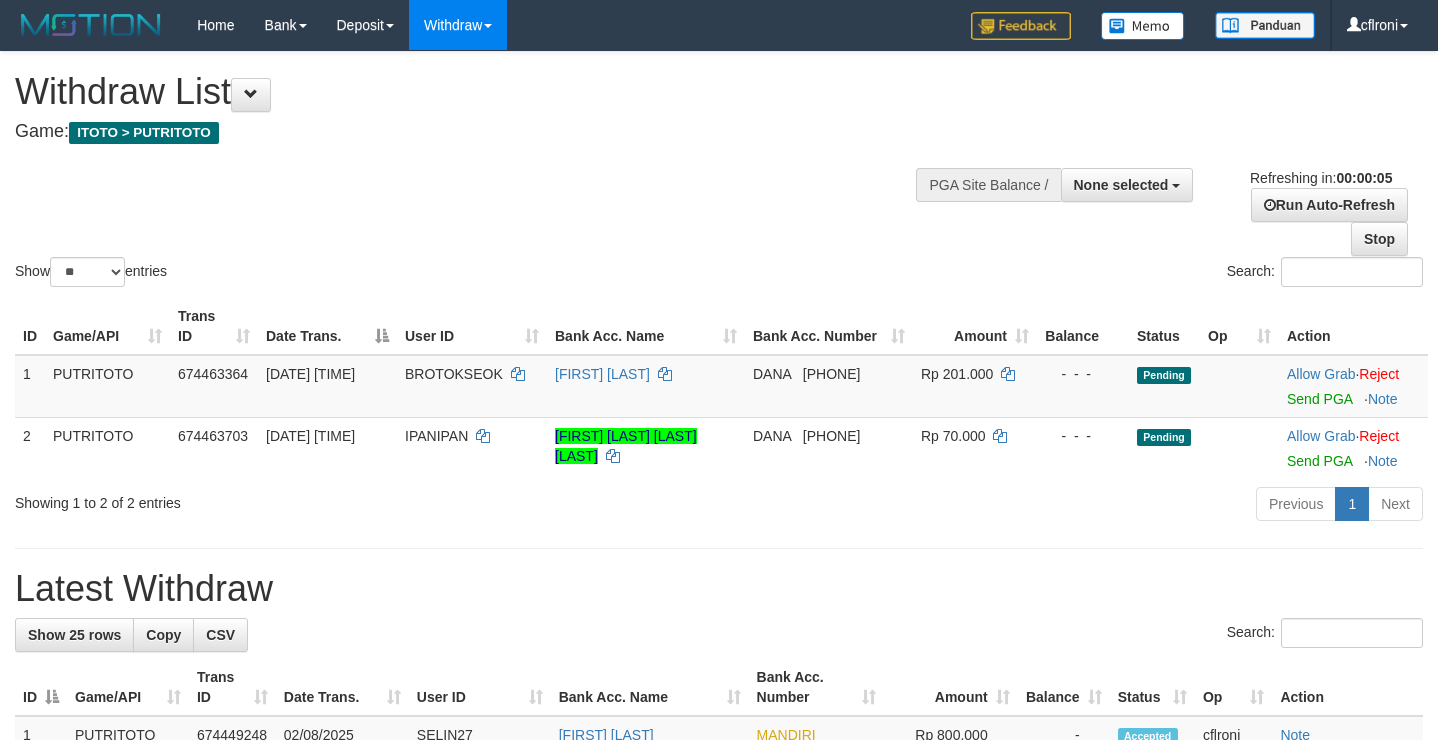 scroll, scrollTop: 0, scrollLeft: 0, axis: both 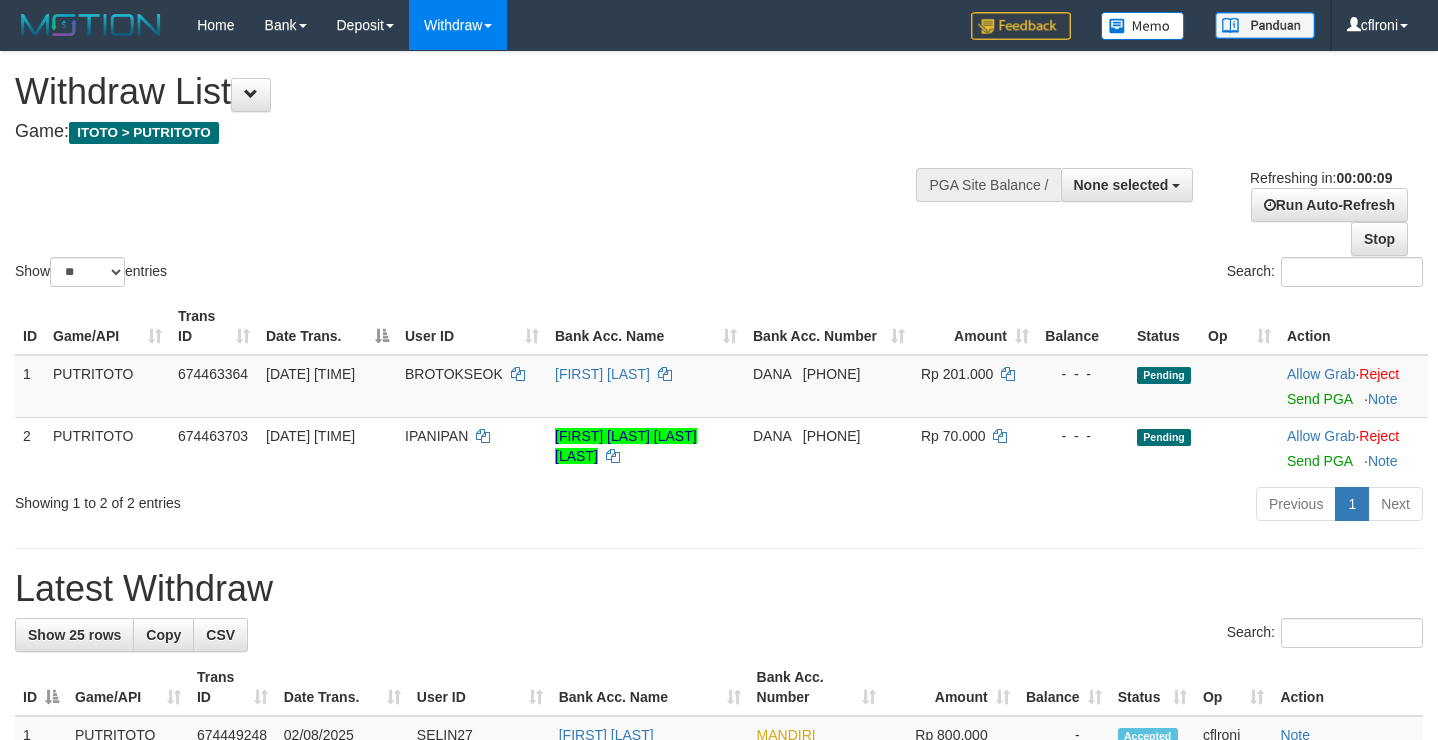 select 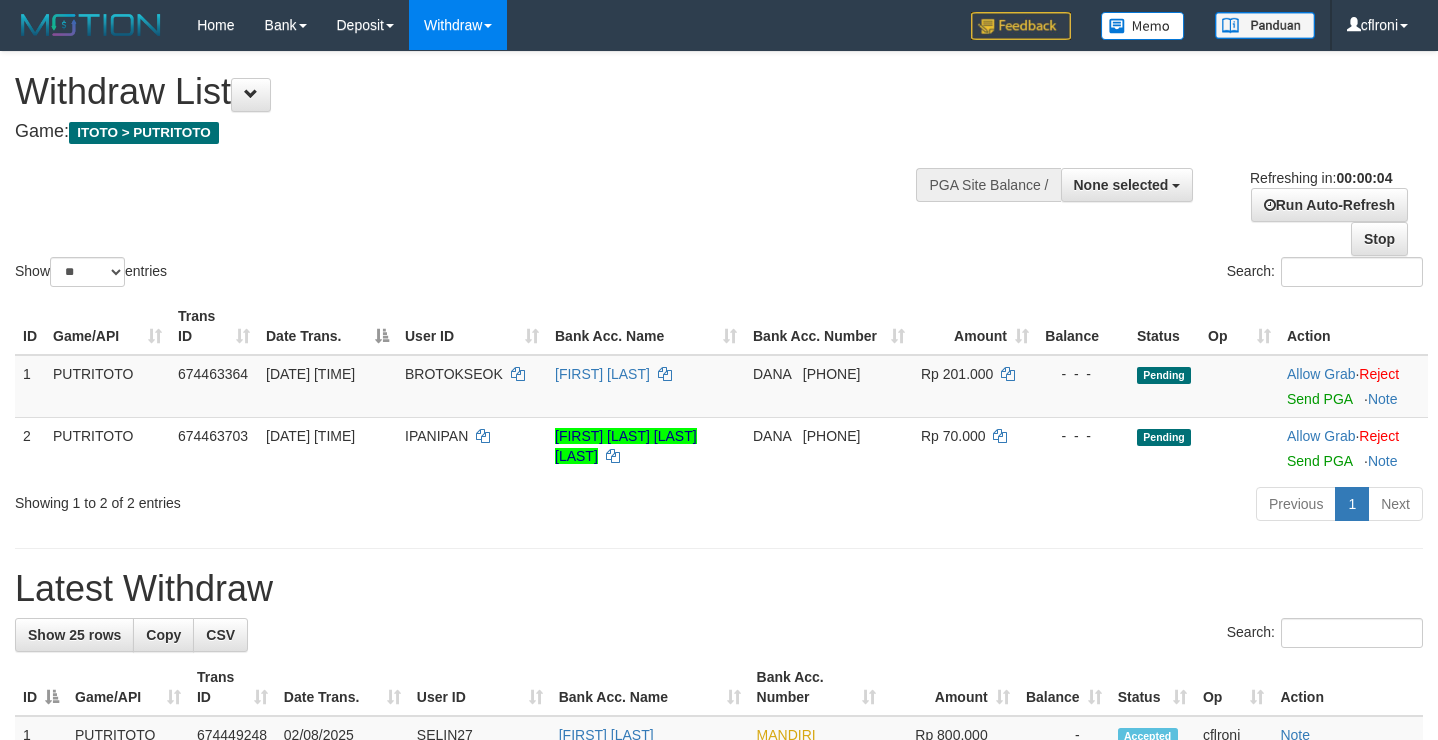 scroll, scrollTop: 0, scrollLeft: 0, axis: both 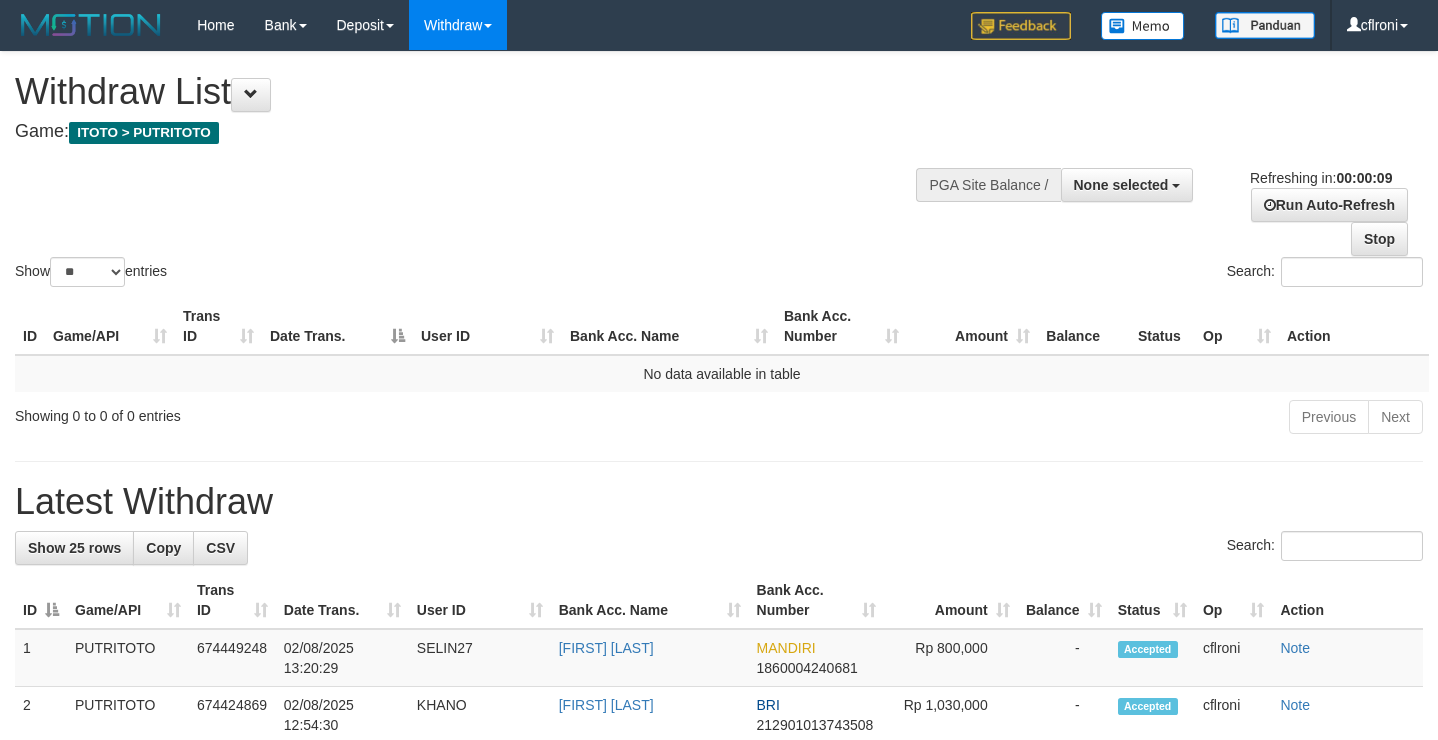 select 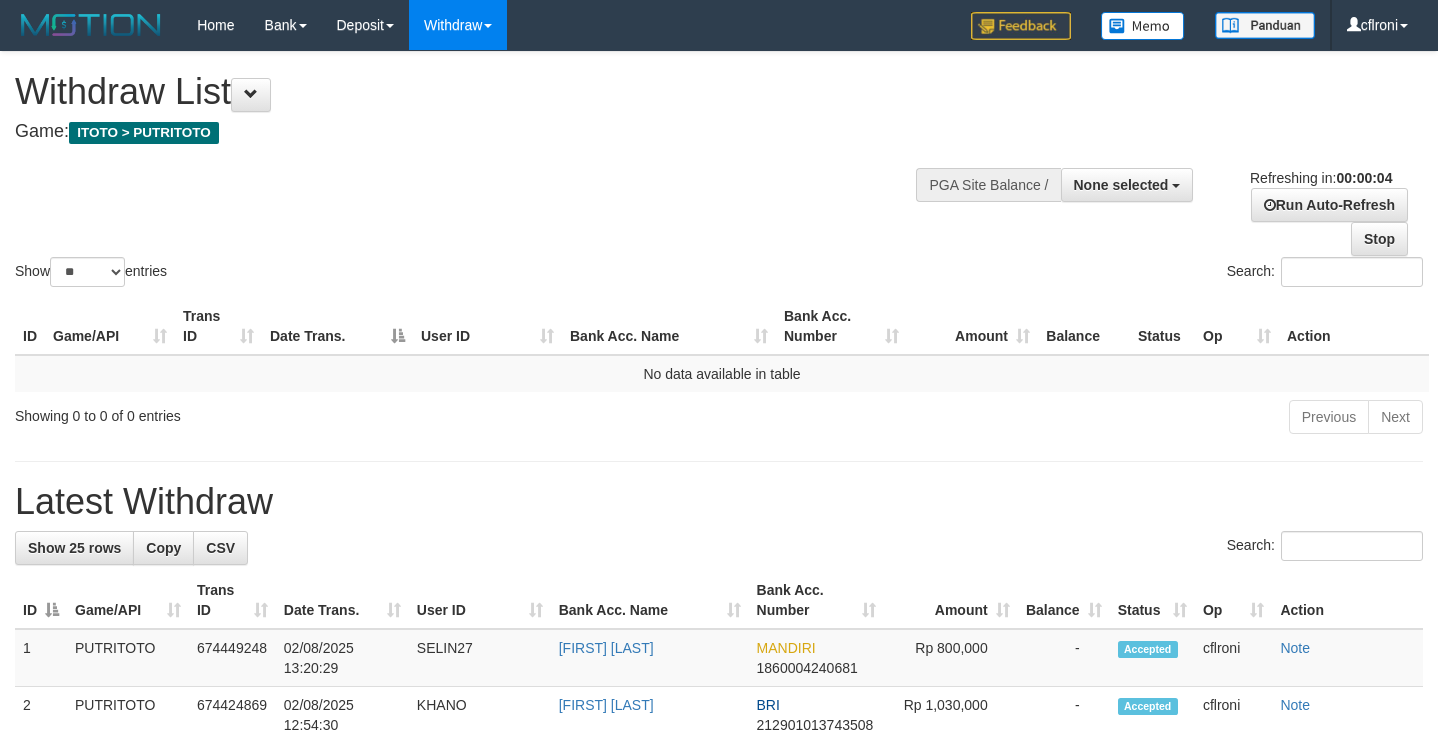 scroll, scrollTop: 0, scrollLeft: 0, axis: both 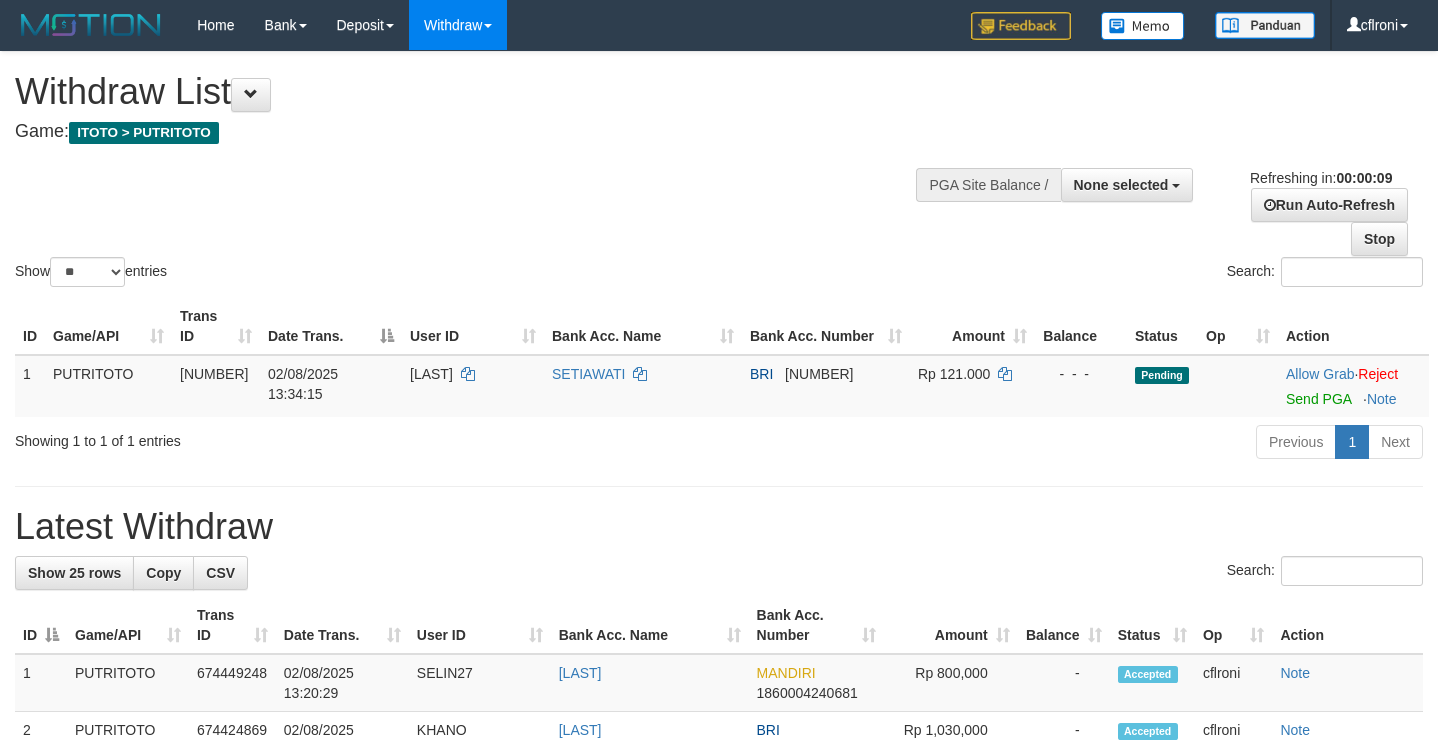 select 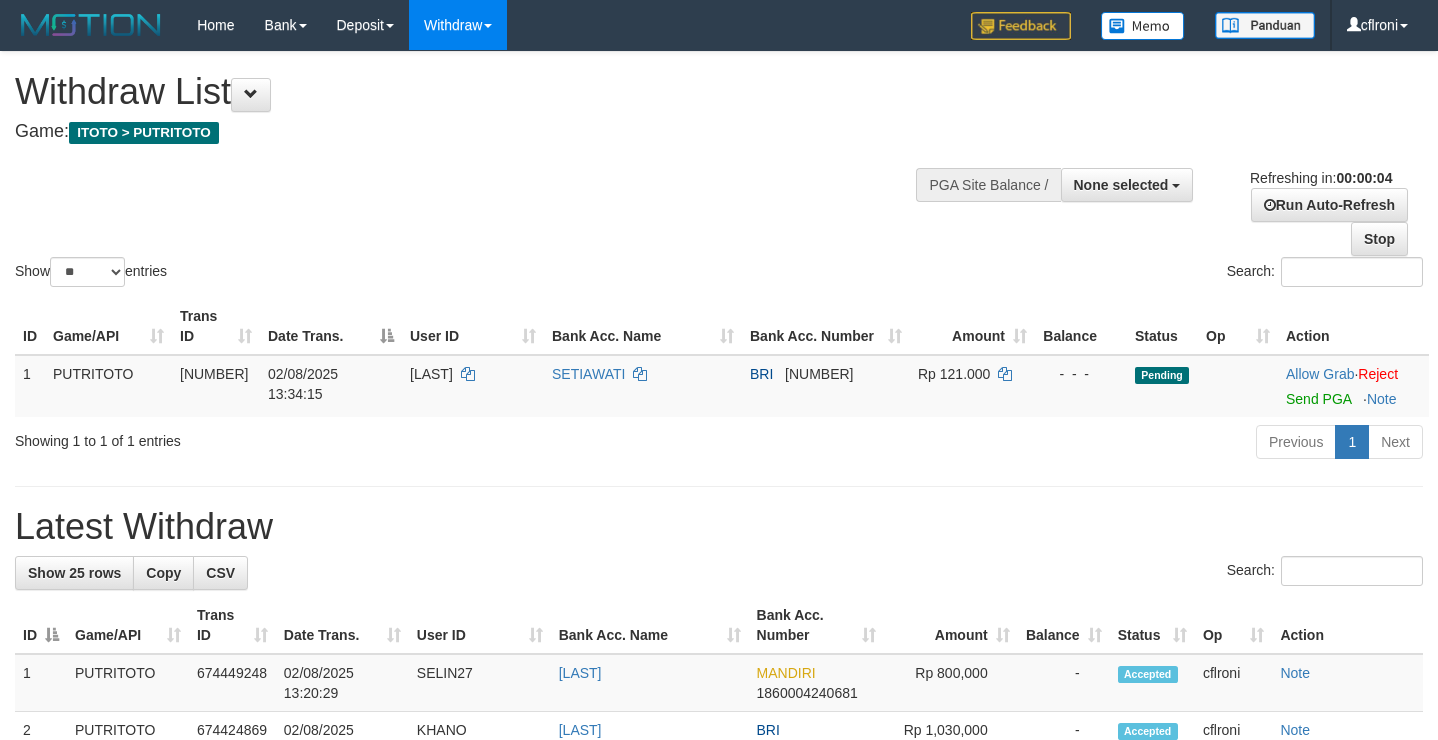 scroll, scrollTop: 0, scrollLeft: 0, axis: both 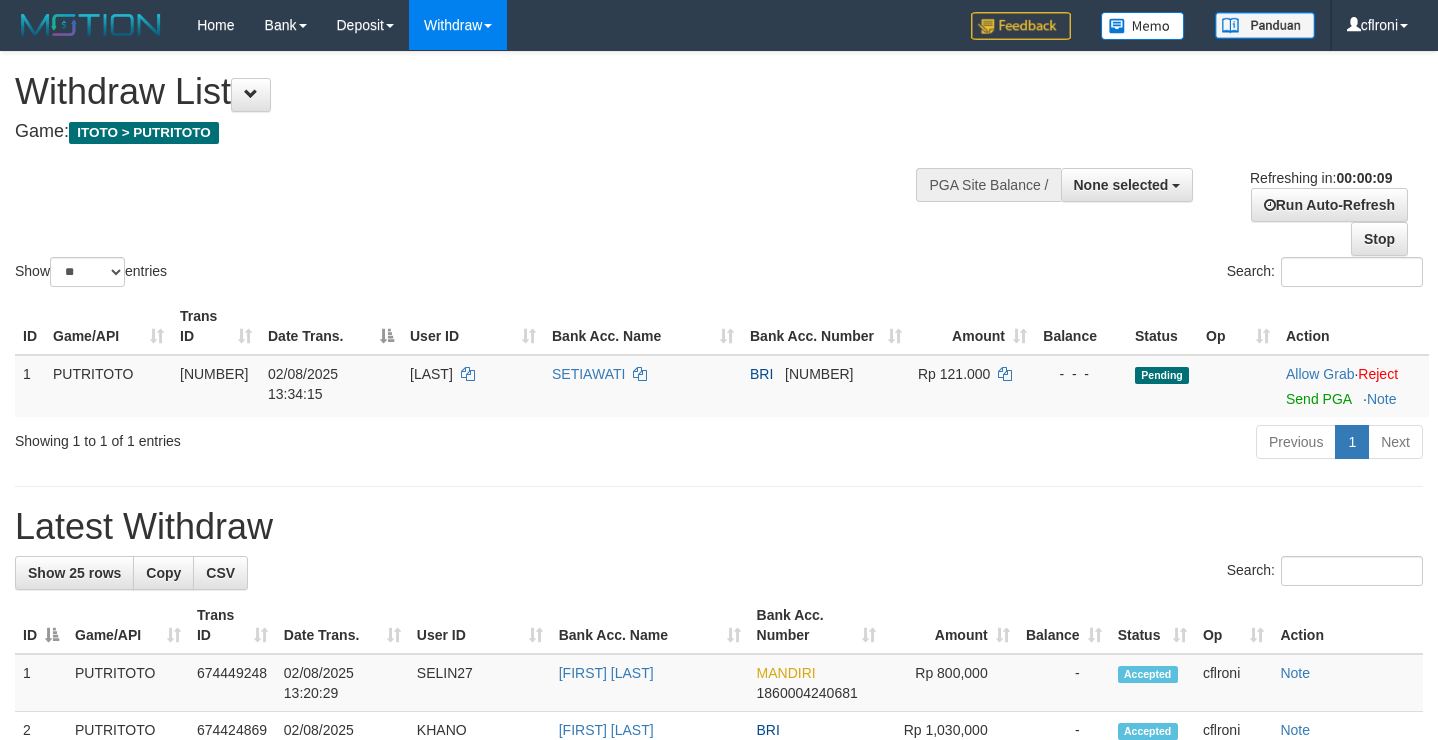 select 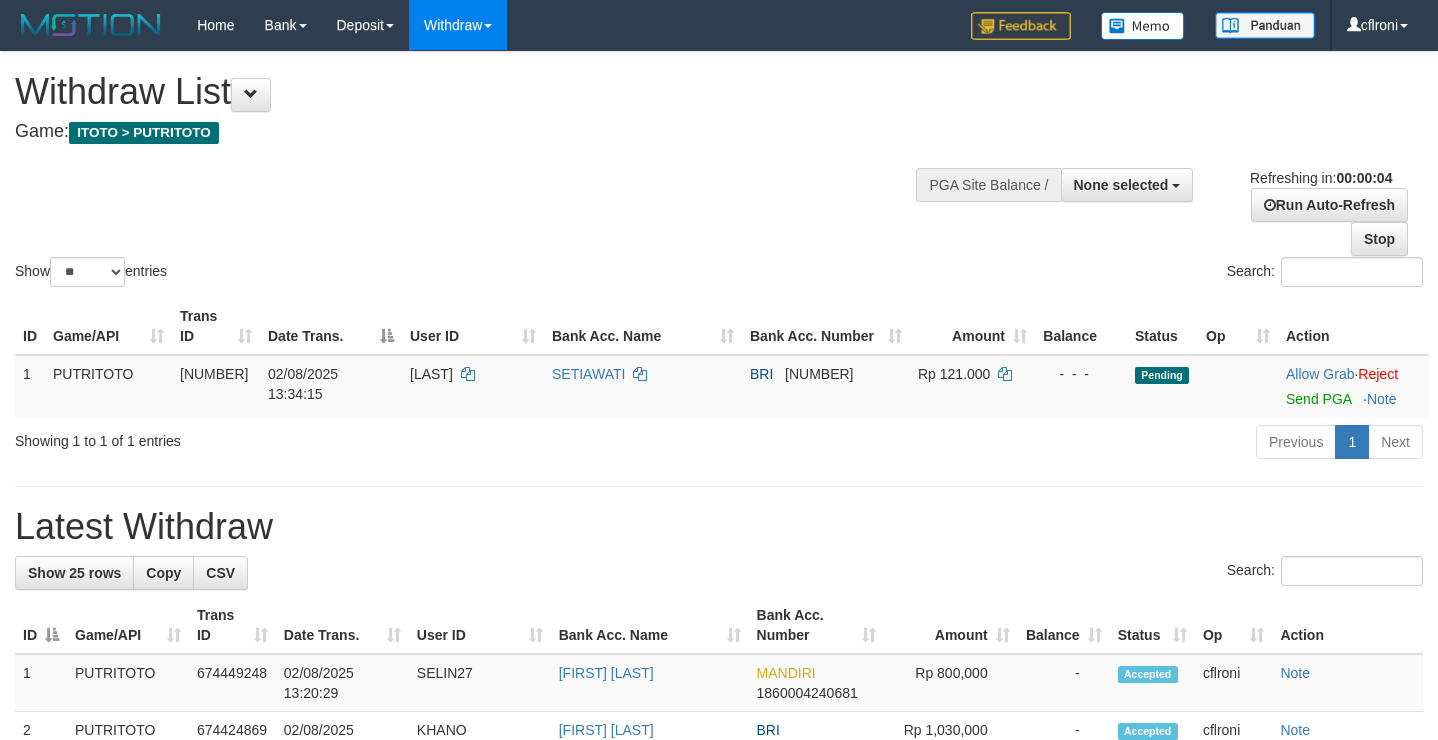scroll, scrollTop: 0, scrollLeft: 0, axis: both 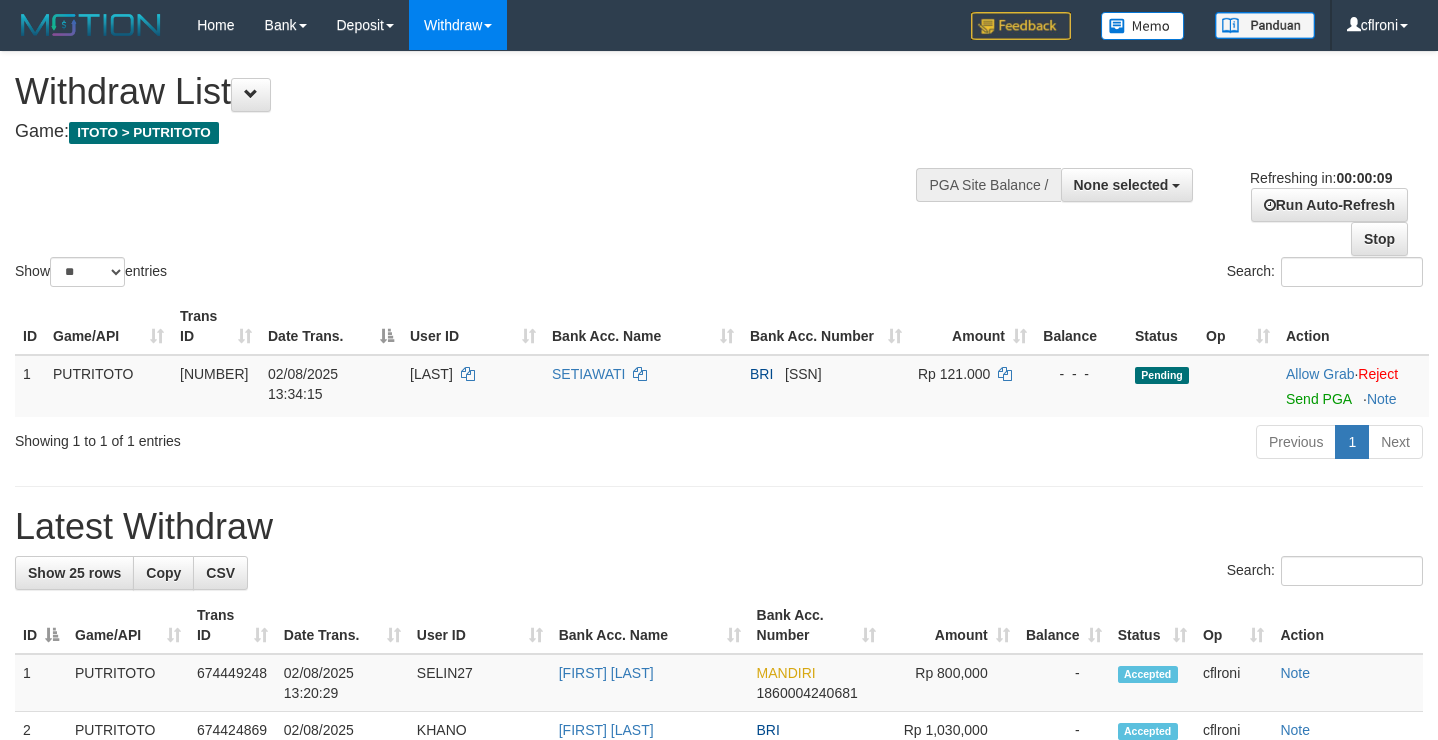 select 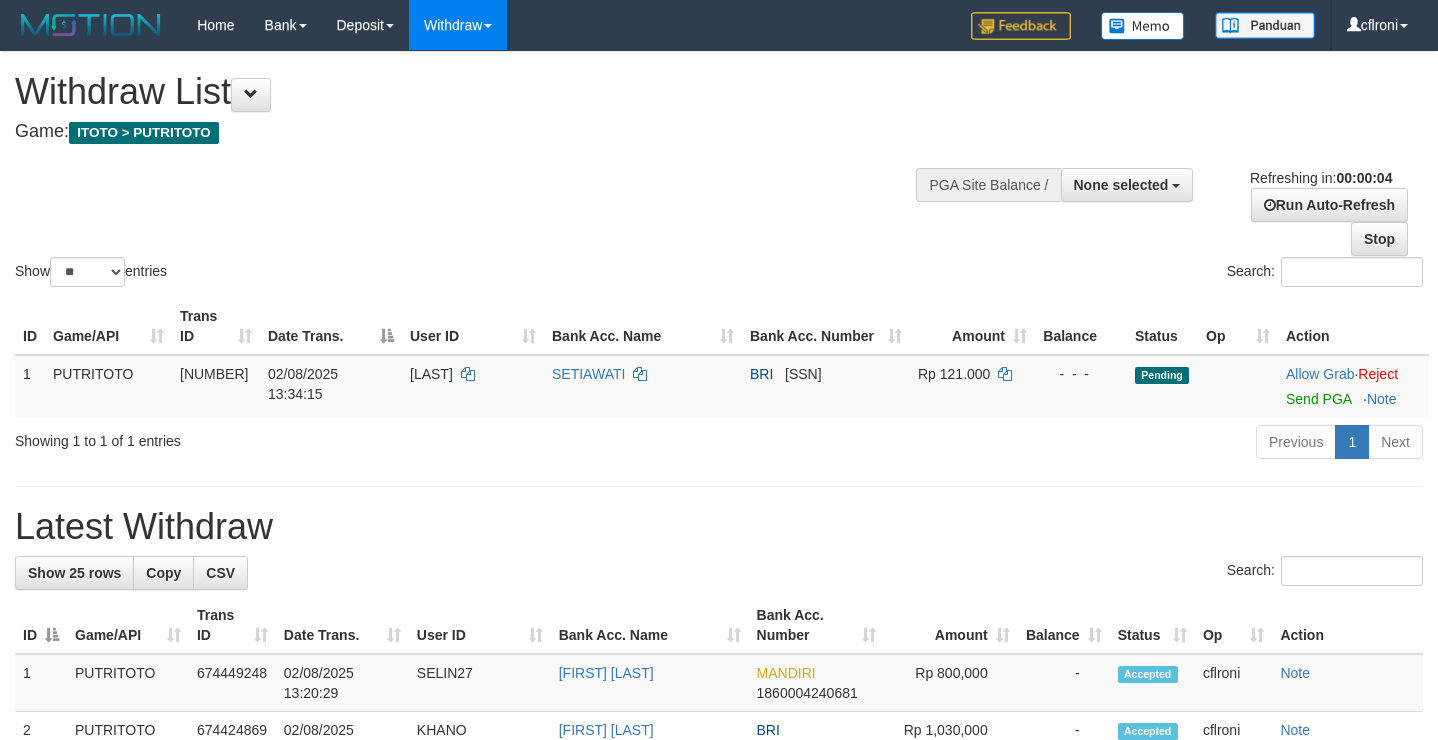 scroll, scrollTop: 0, scrollLeft: 0, axis: both 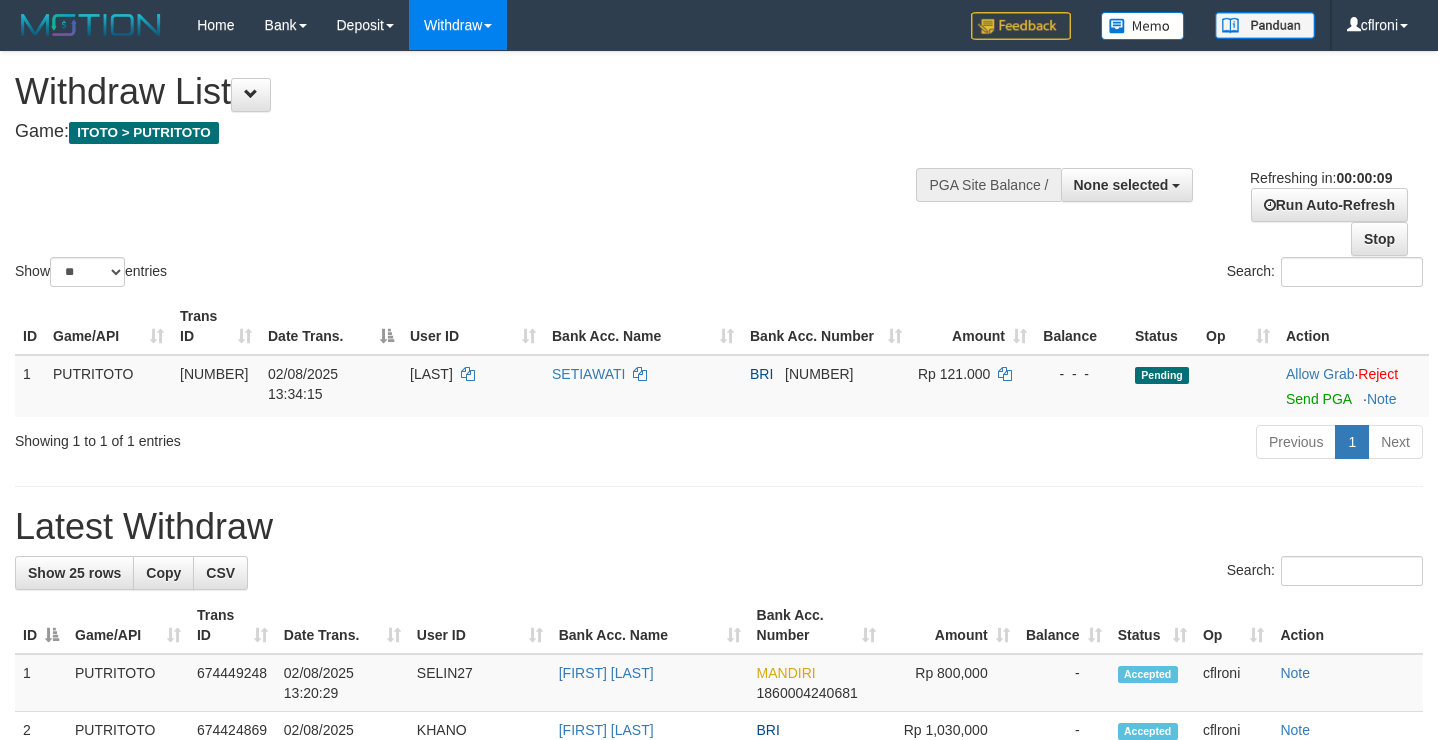 select 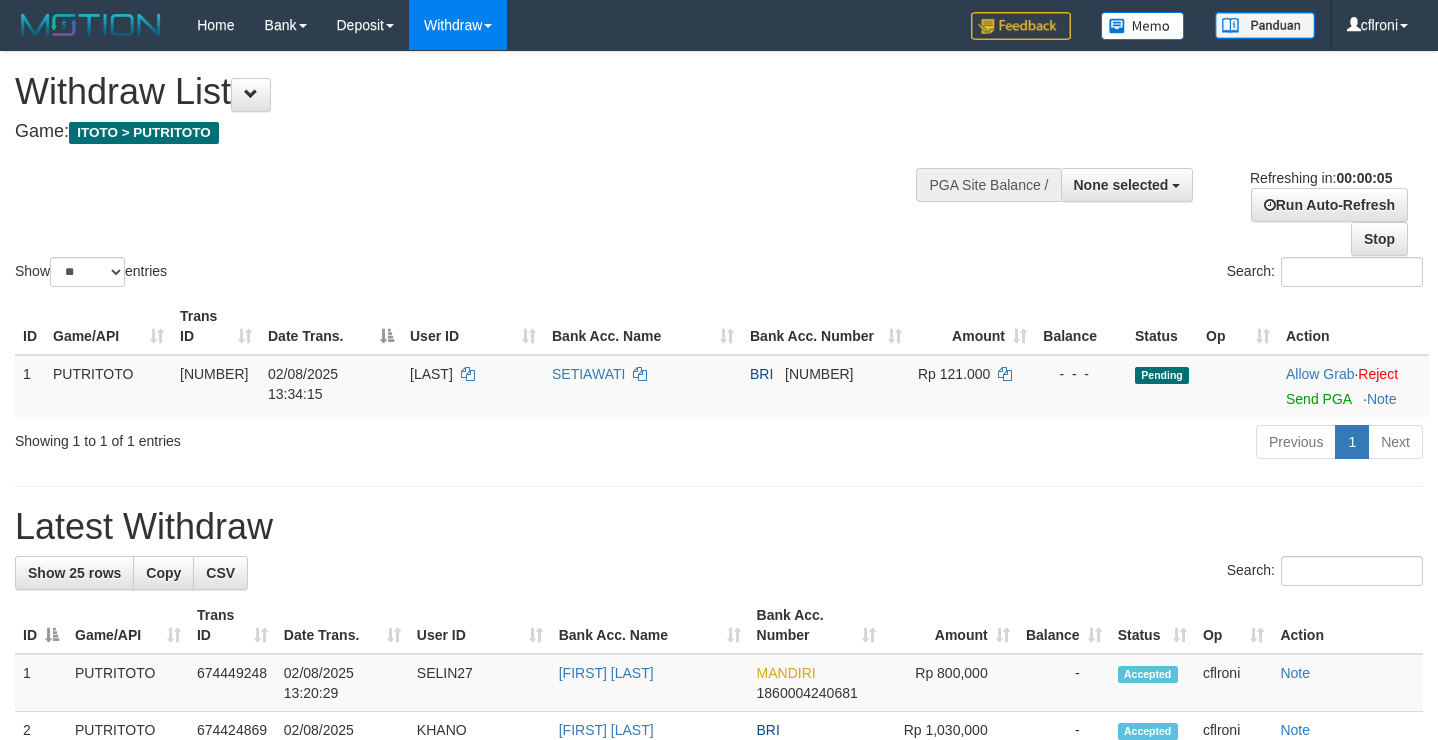 scroll, scrollTop: 0, scrollLeft: 0, axis: both 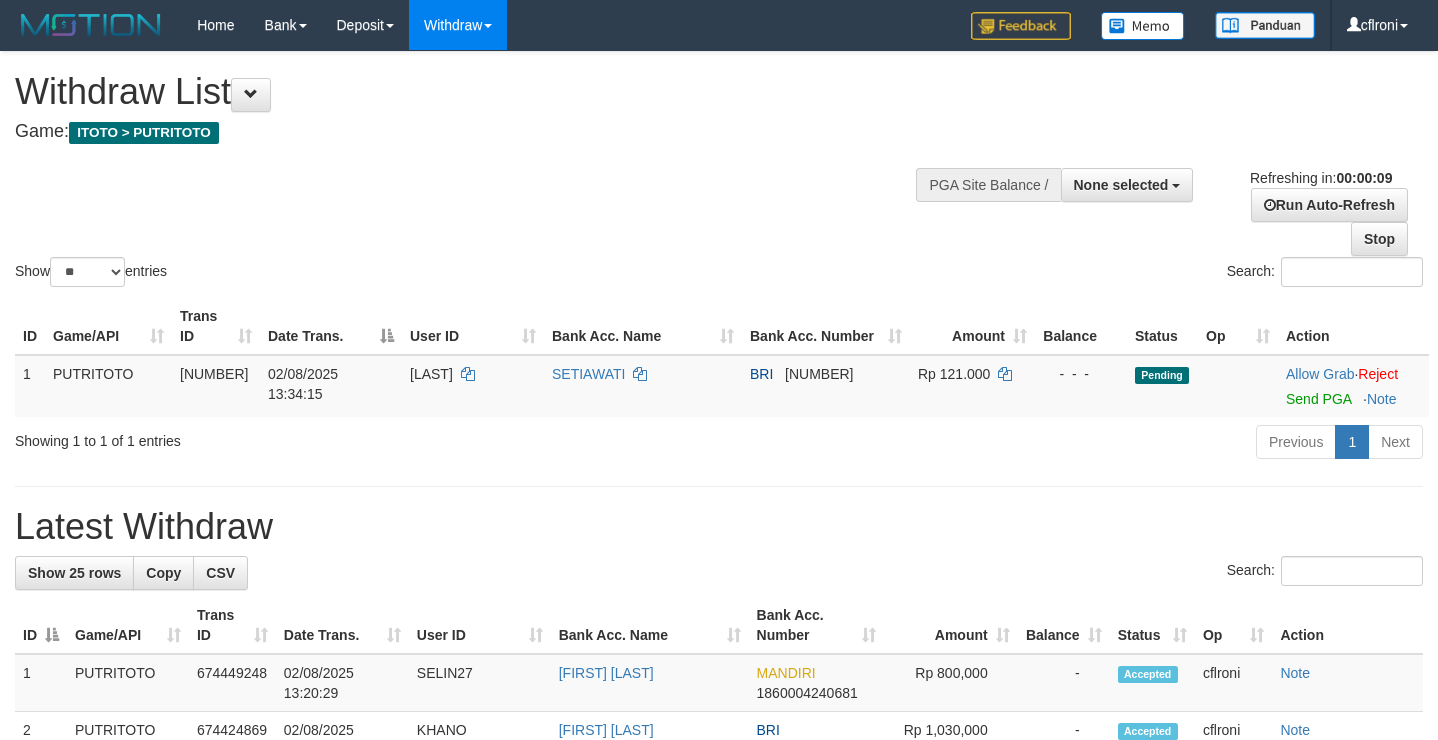 select 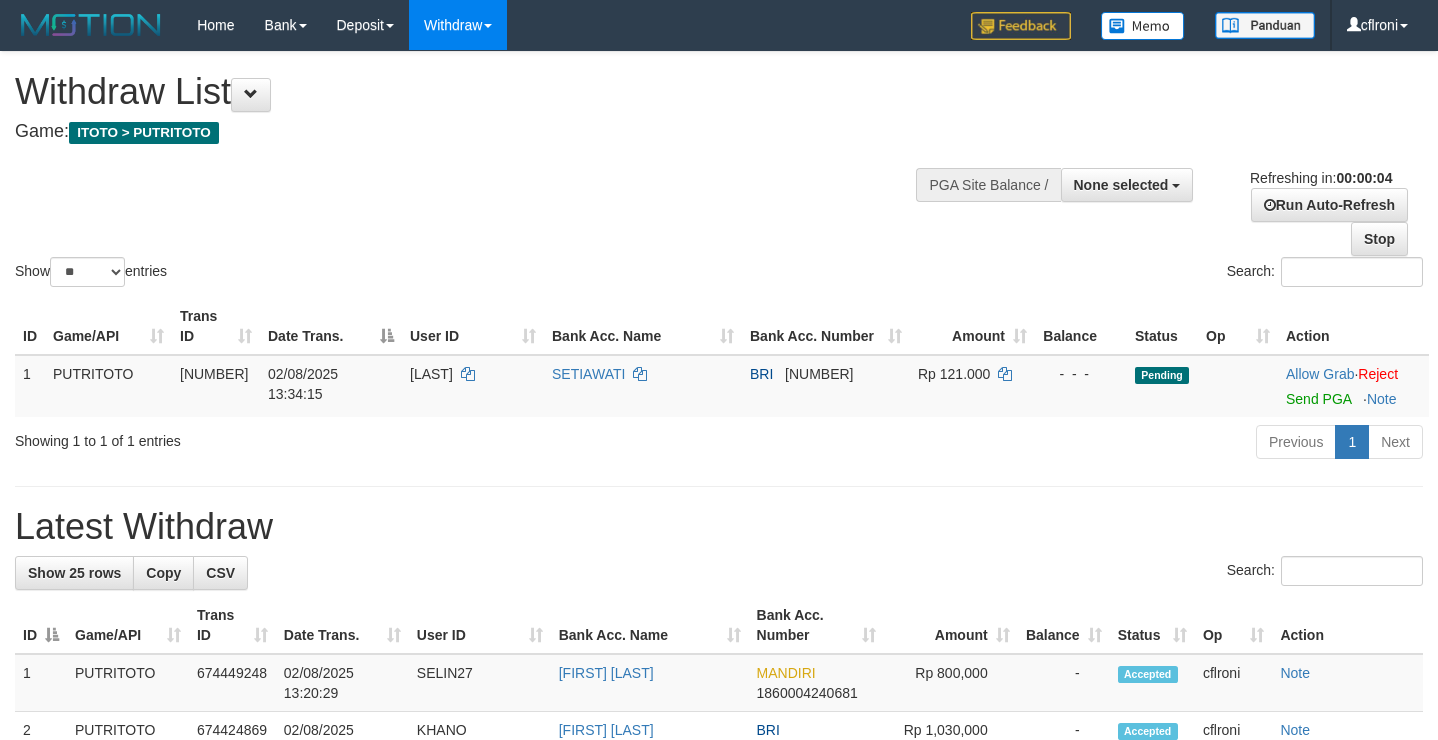 scroll, scrollTop: 0, scrollLeft: 0, axis: both 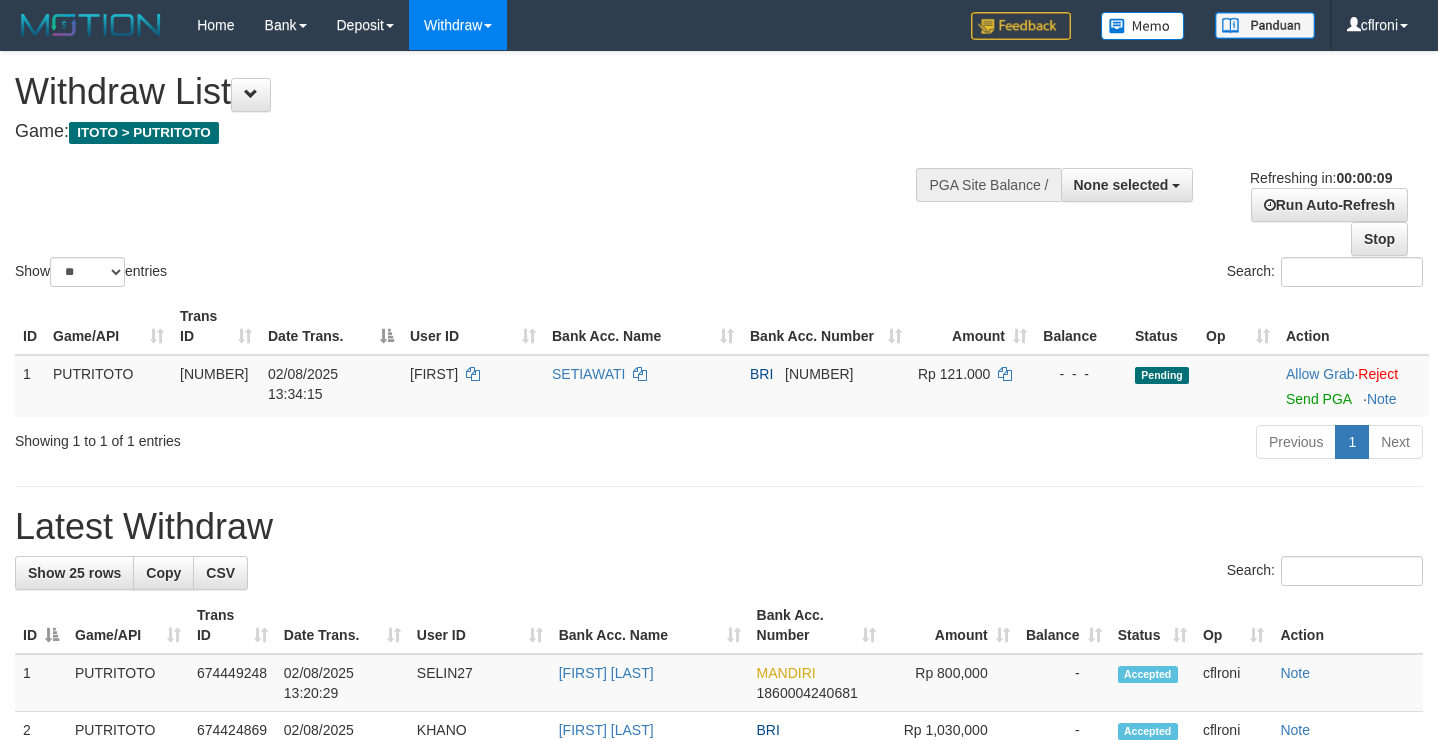 select 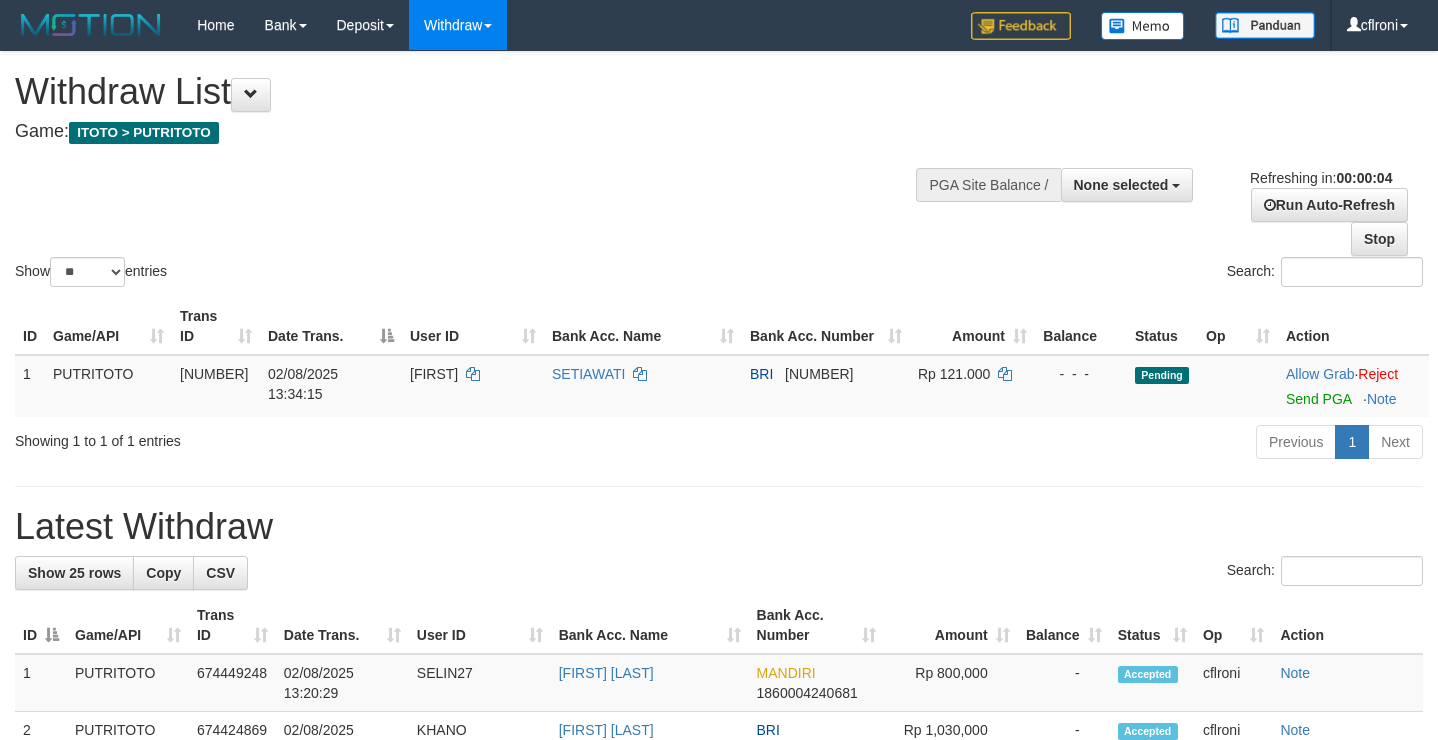 scroll, scrollTop: 0, scrollLeft: 0, axis: both 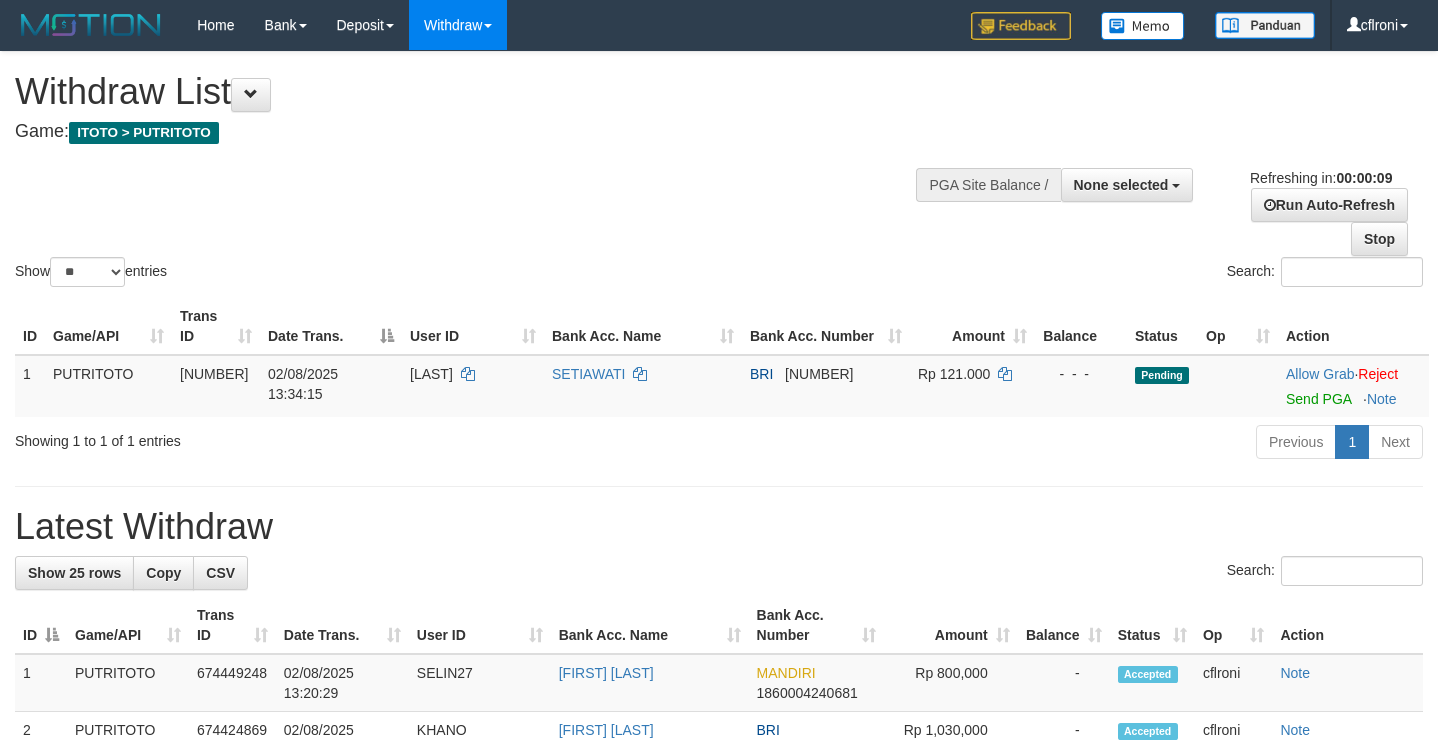 select 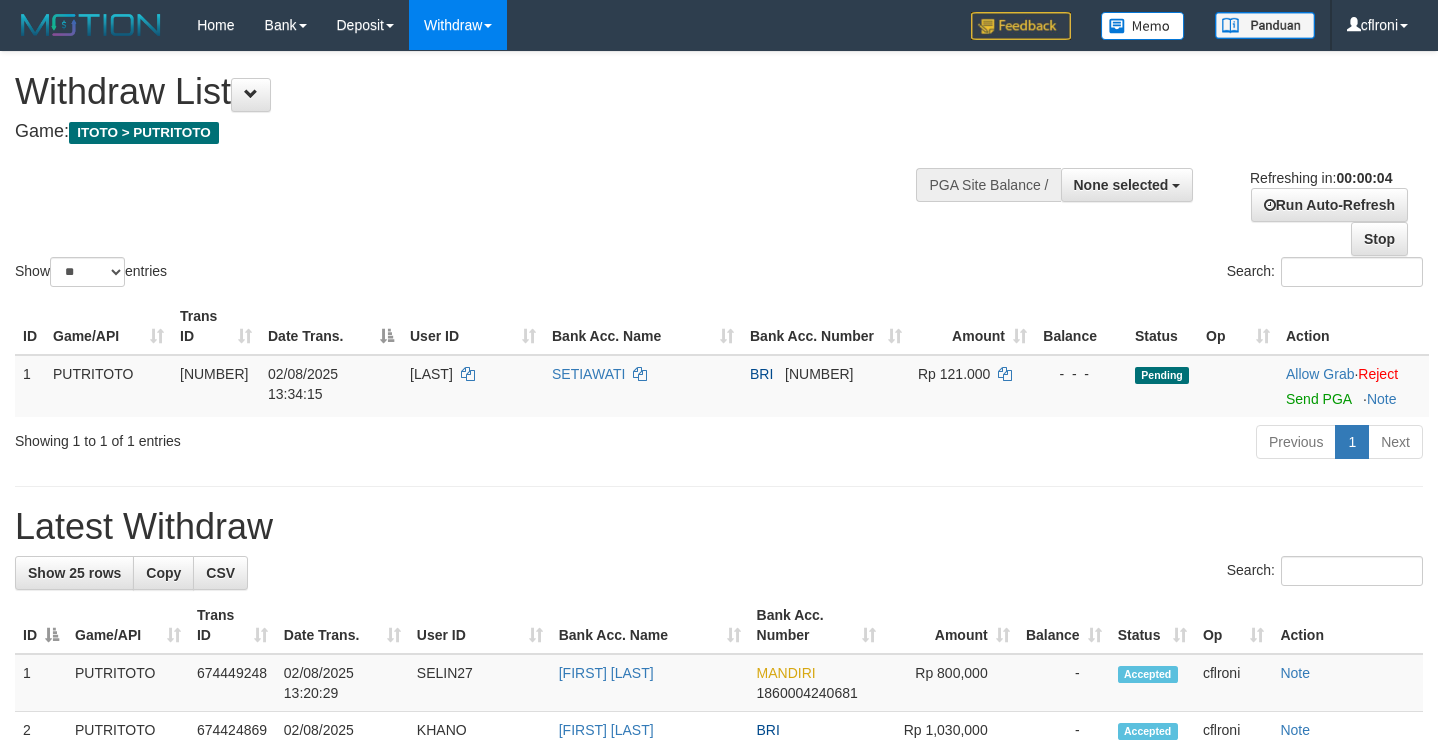 scroll, scrollTop: 0, scrollLeft: 0, axis: both 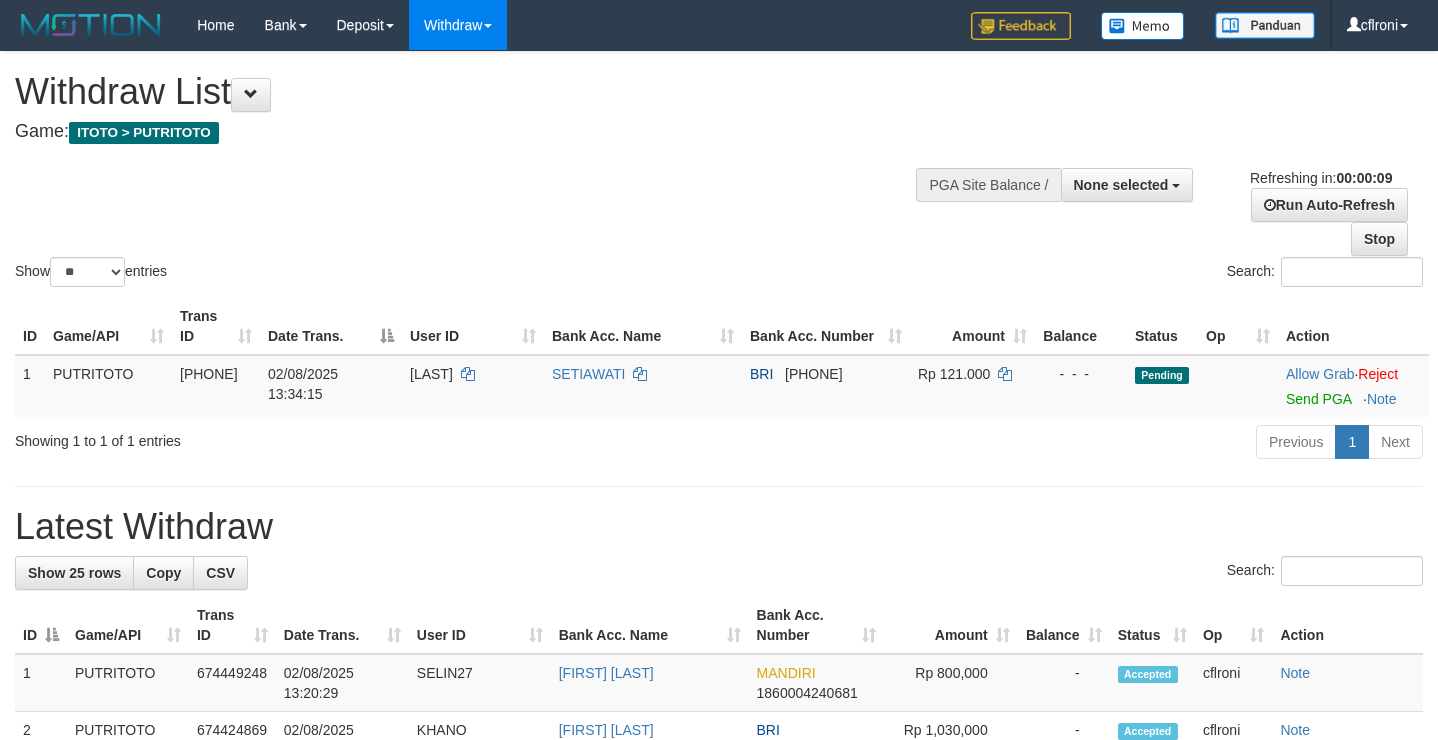 select 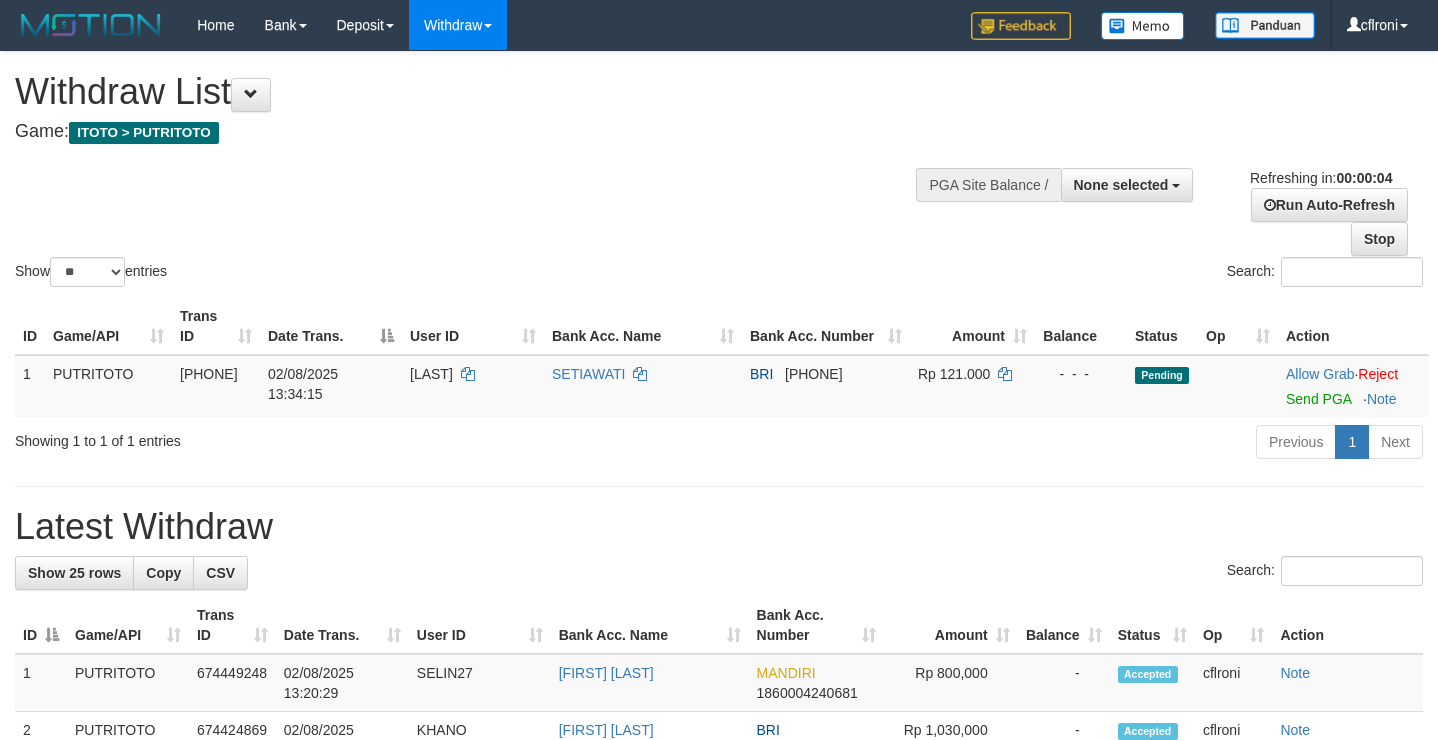 scroll, scrollTop: 0, scrollLeft: 0, axis: both 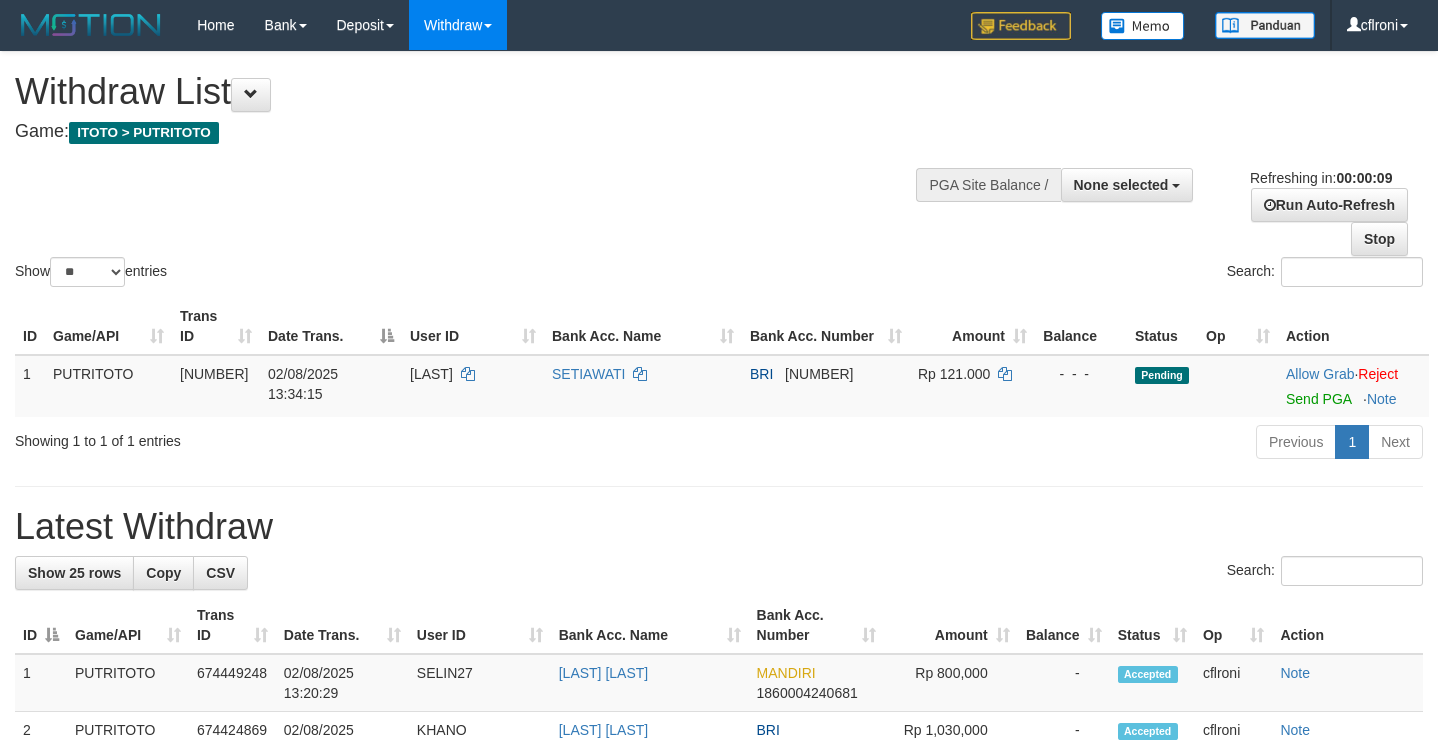 select 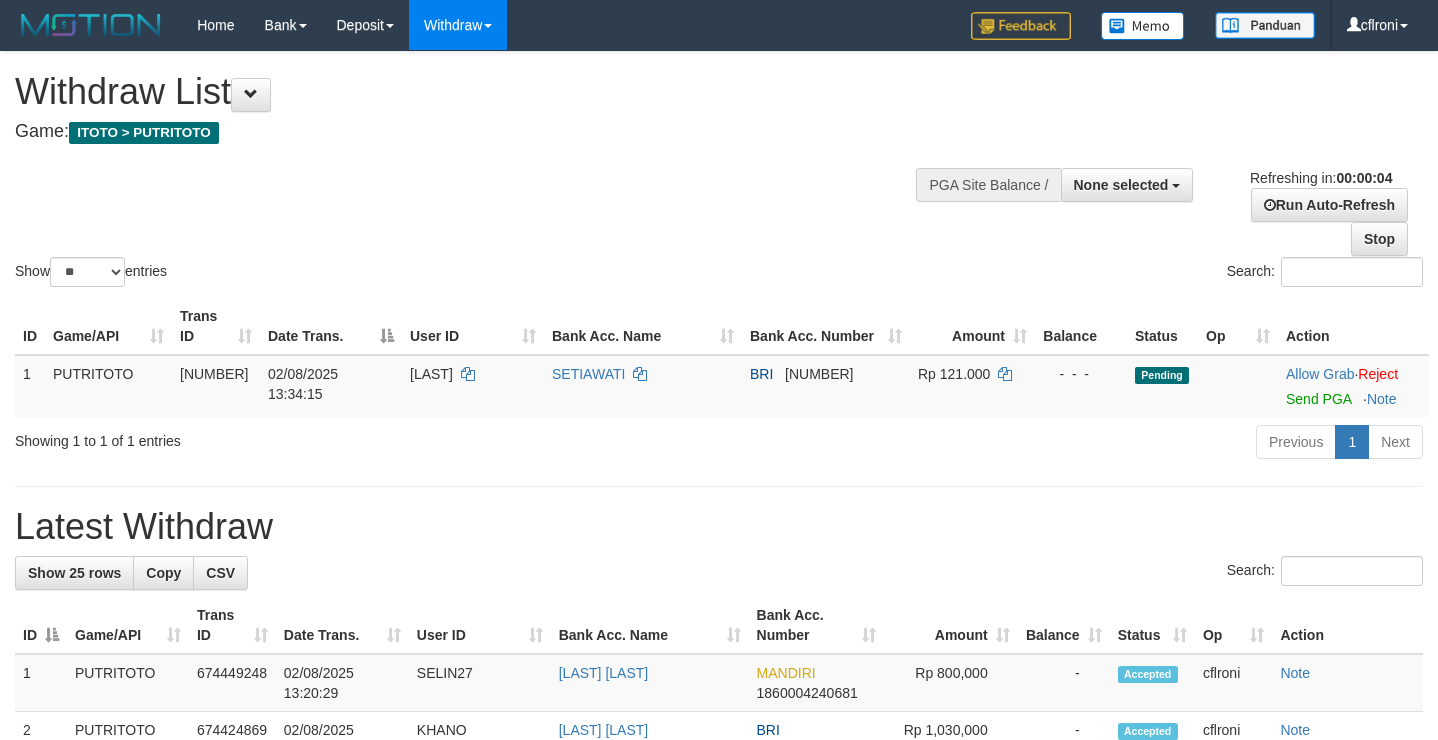 scroll, scrollTop: 0, scrollLeft: 0, axis: both 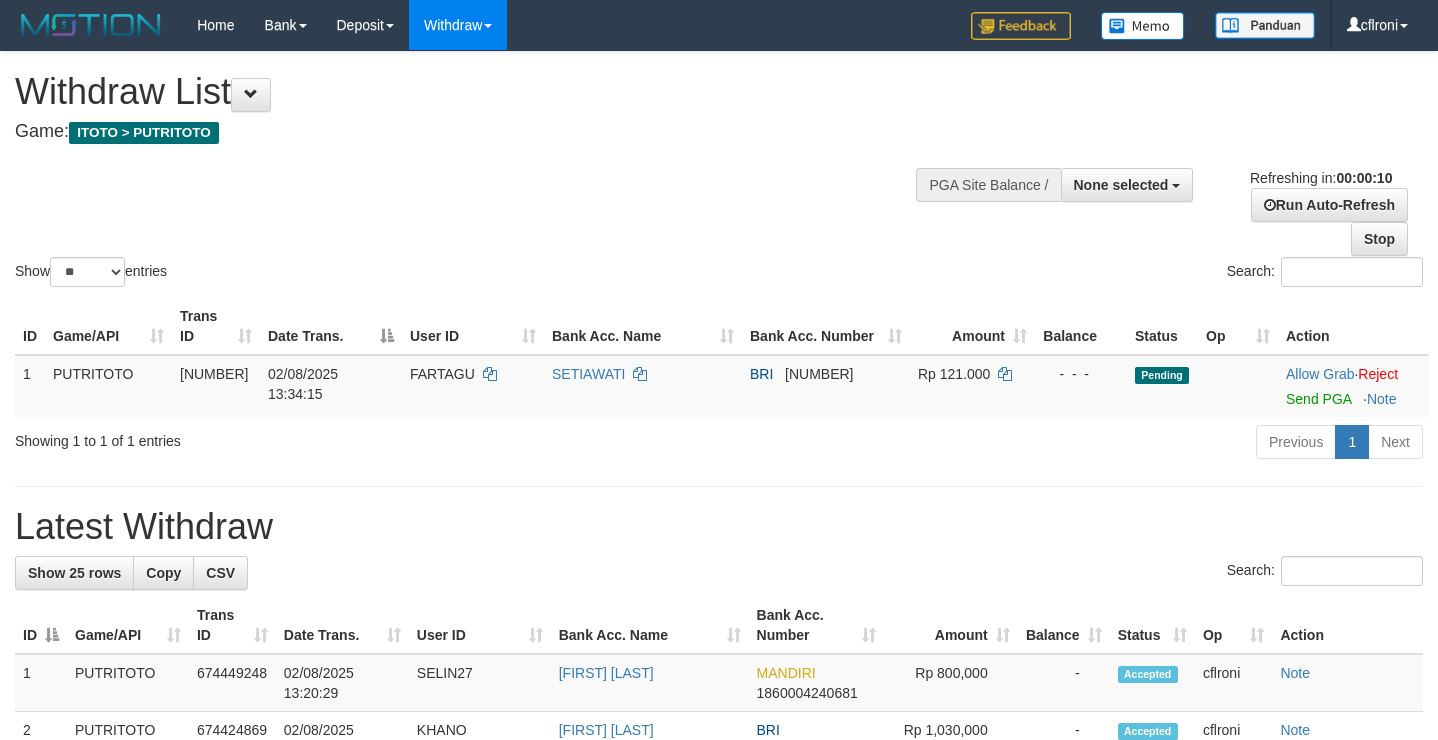 select 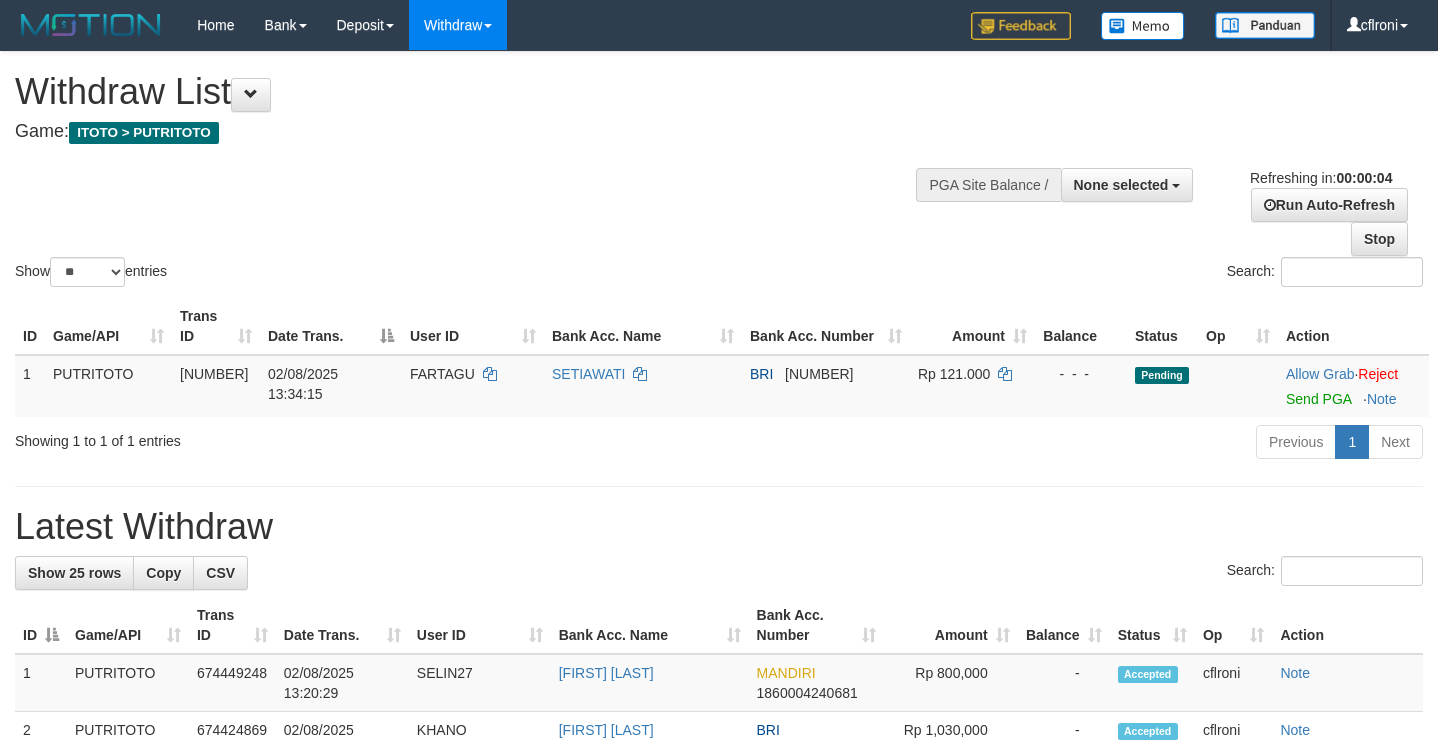 scroll, scrollTop: 0, scrollLeft: 0, axis: both 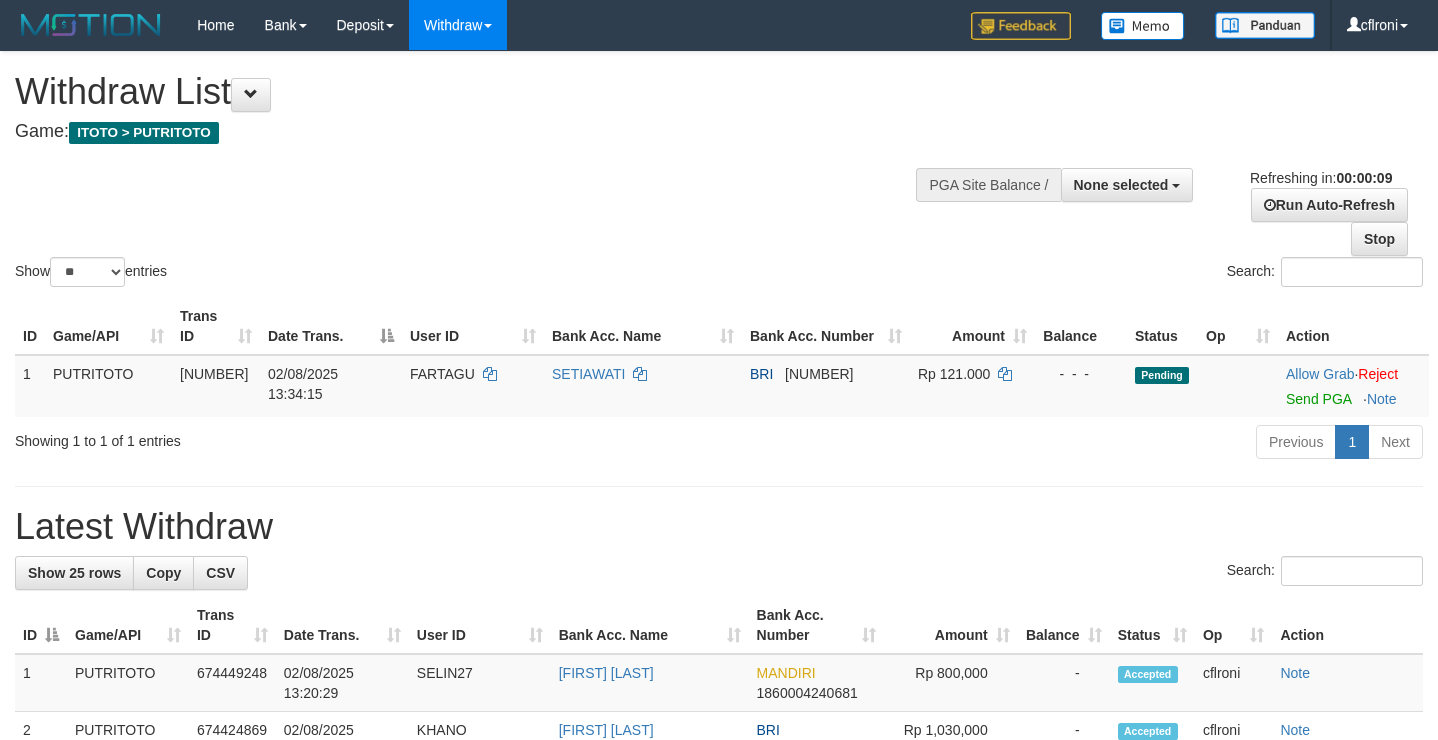 select 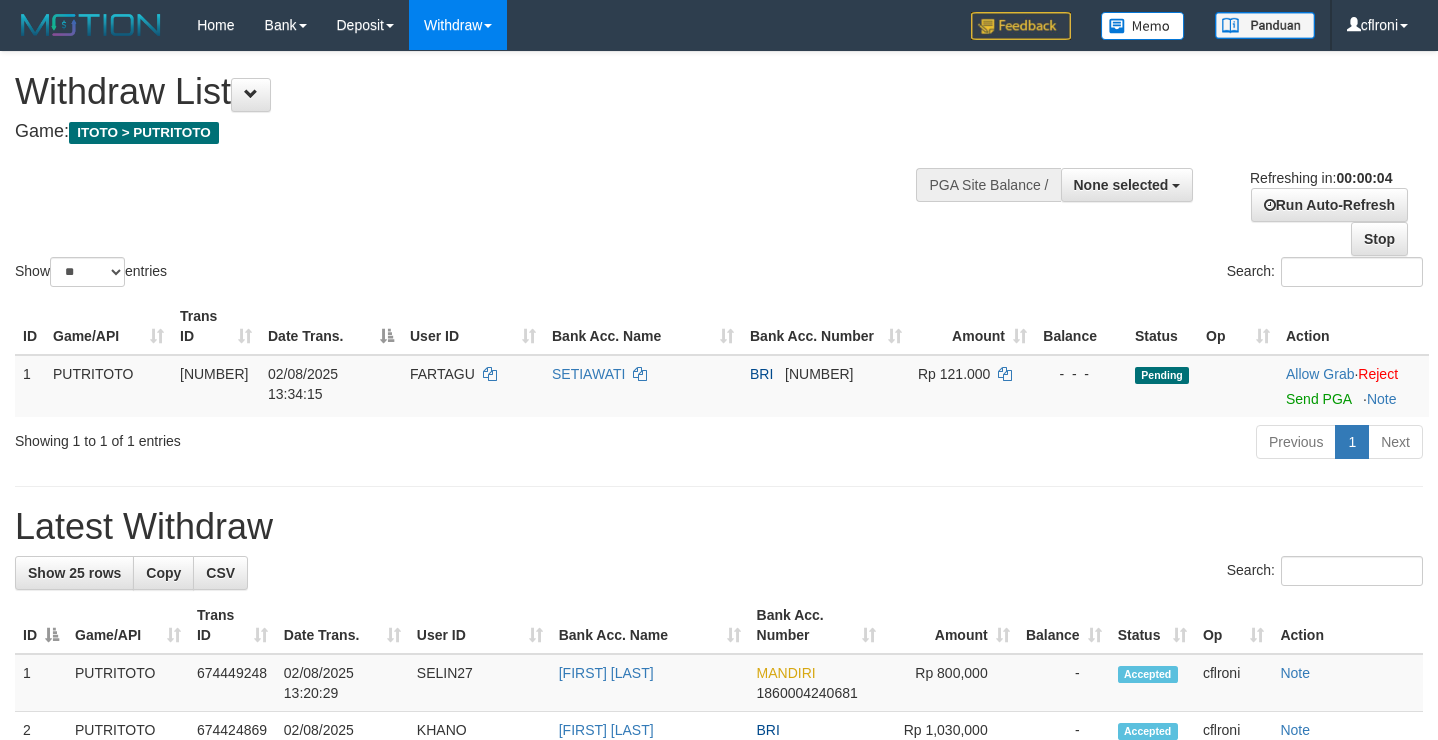 scroll, scrollTop: 0, scrollLeft: 0, axis: both 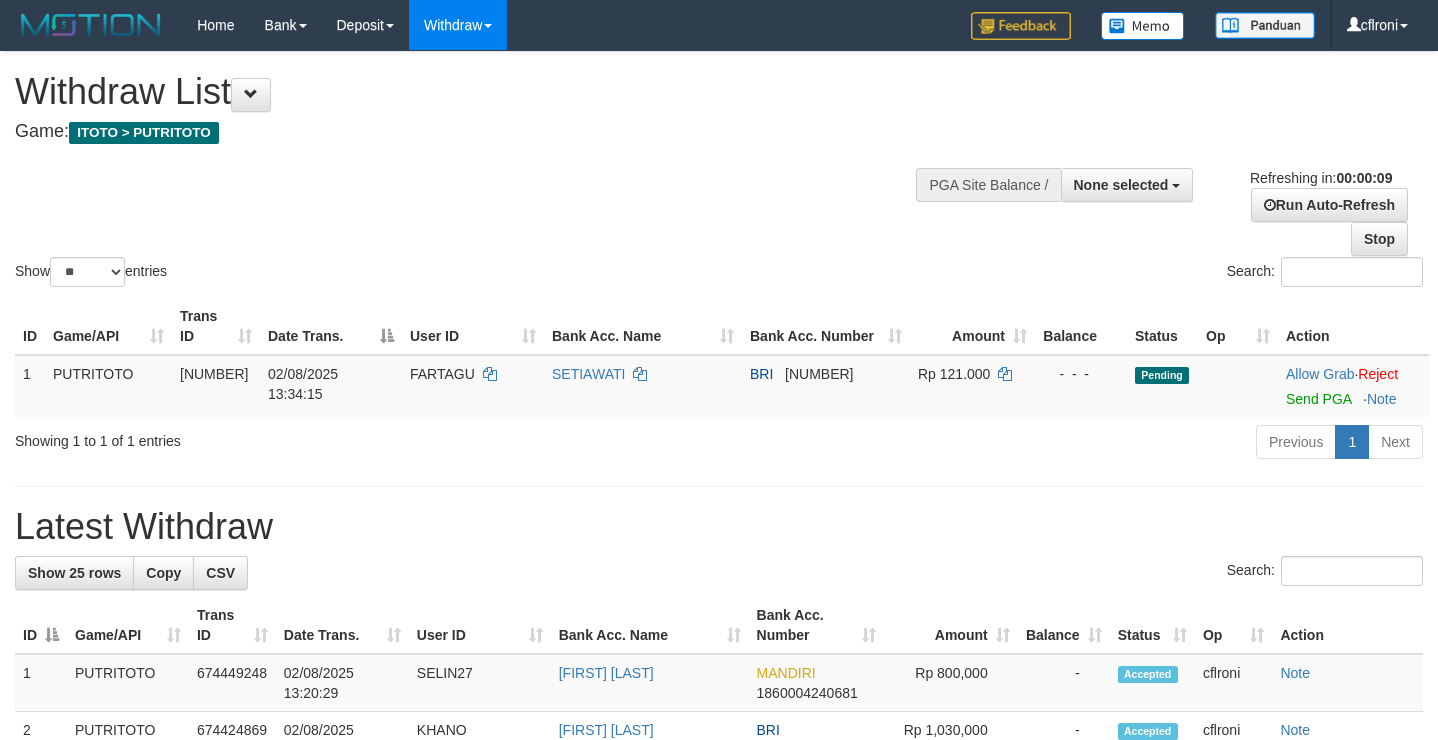 select 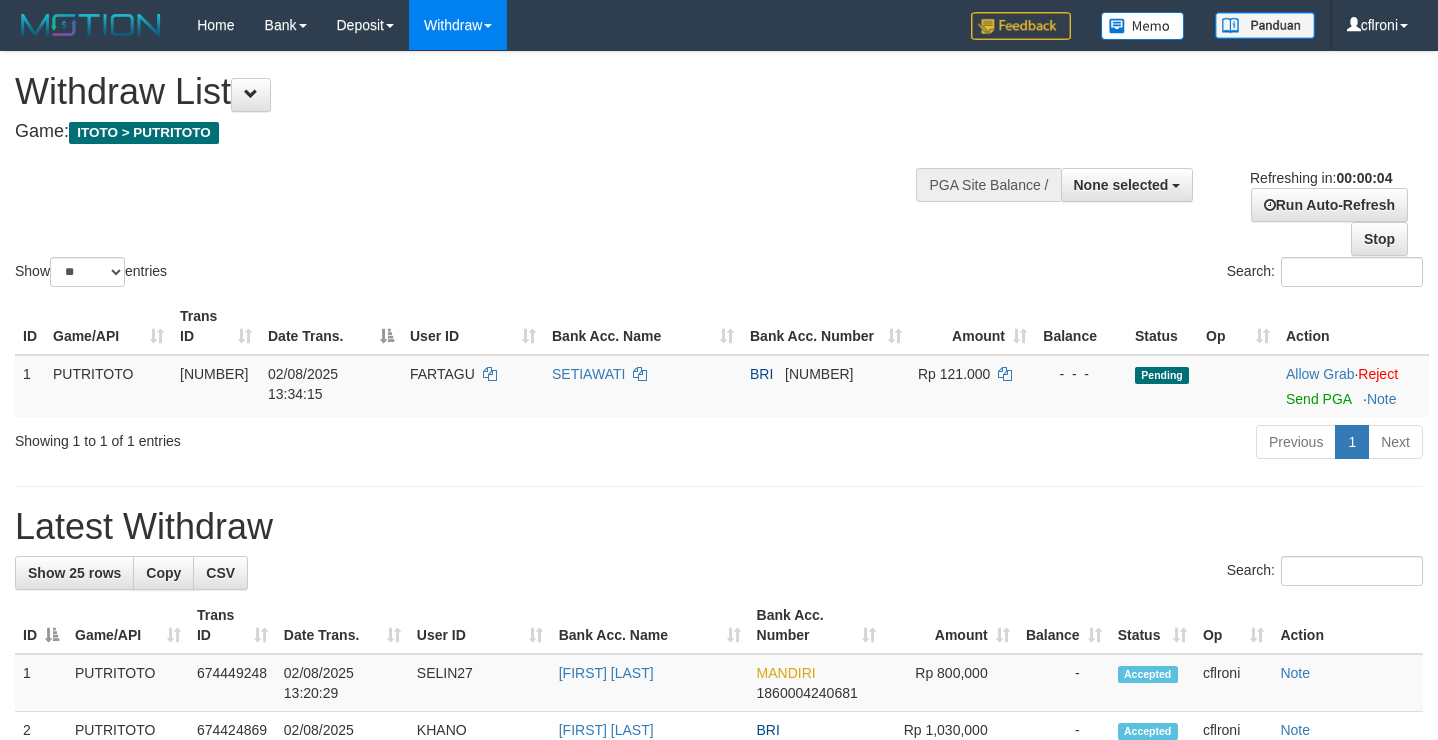 scroll, scrollTop: 0, scrollLeft: 0, axis: both 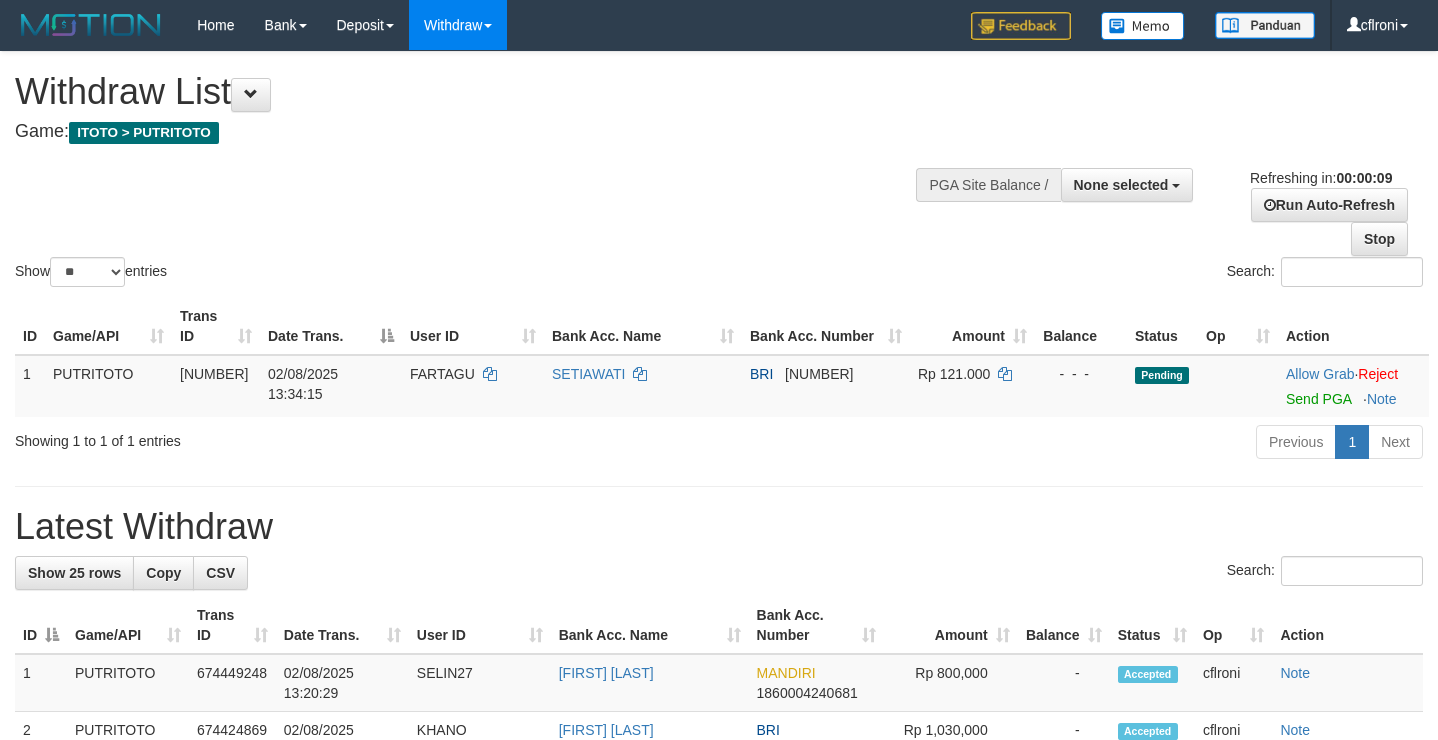 select 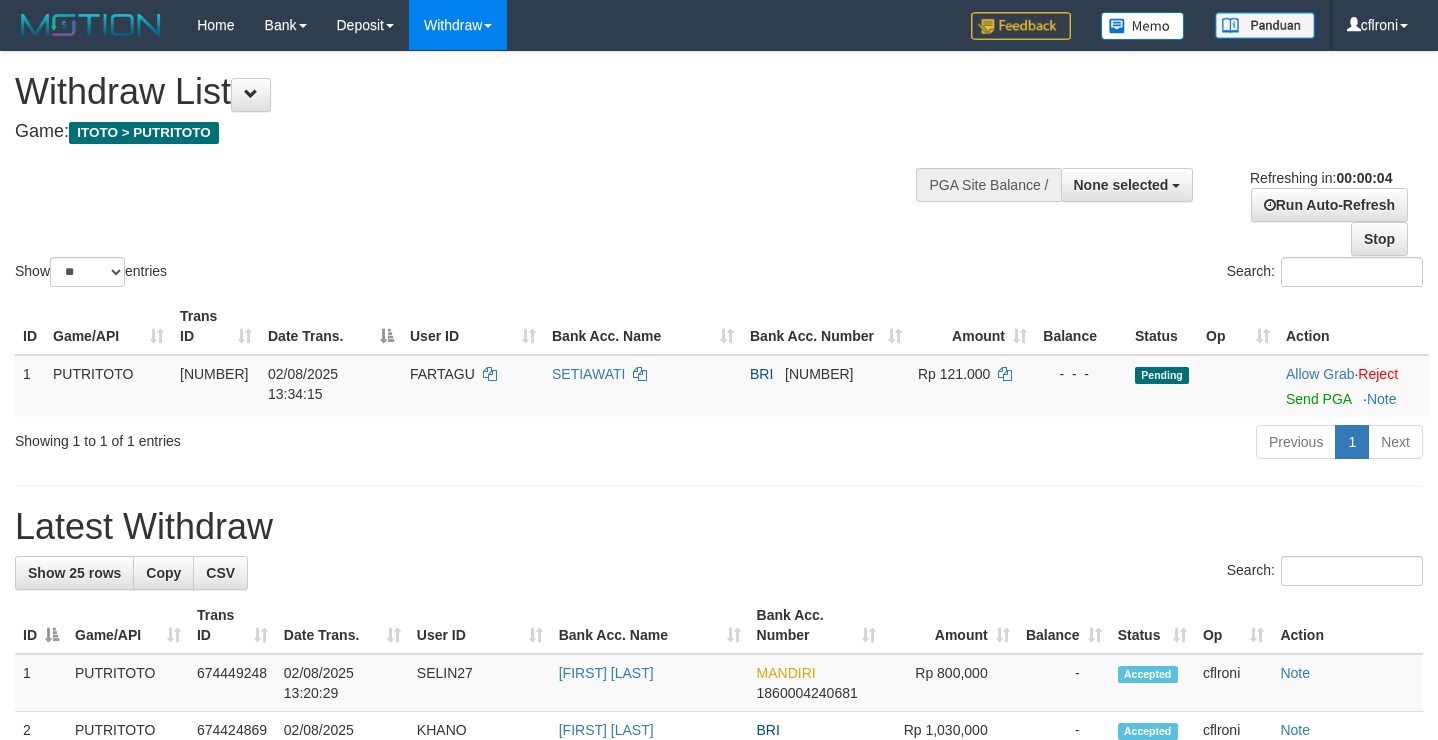 scroll, scrollTop: 0, scrollLeft: 0, axis: both 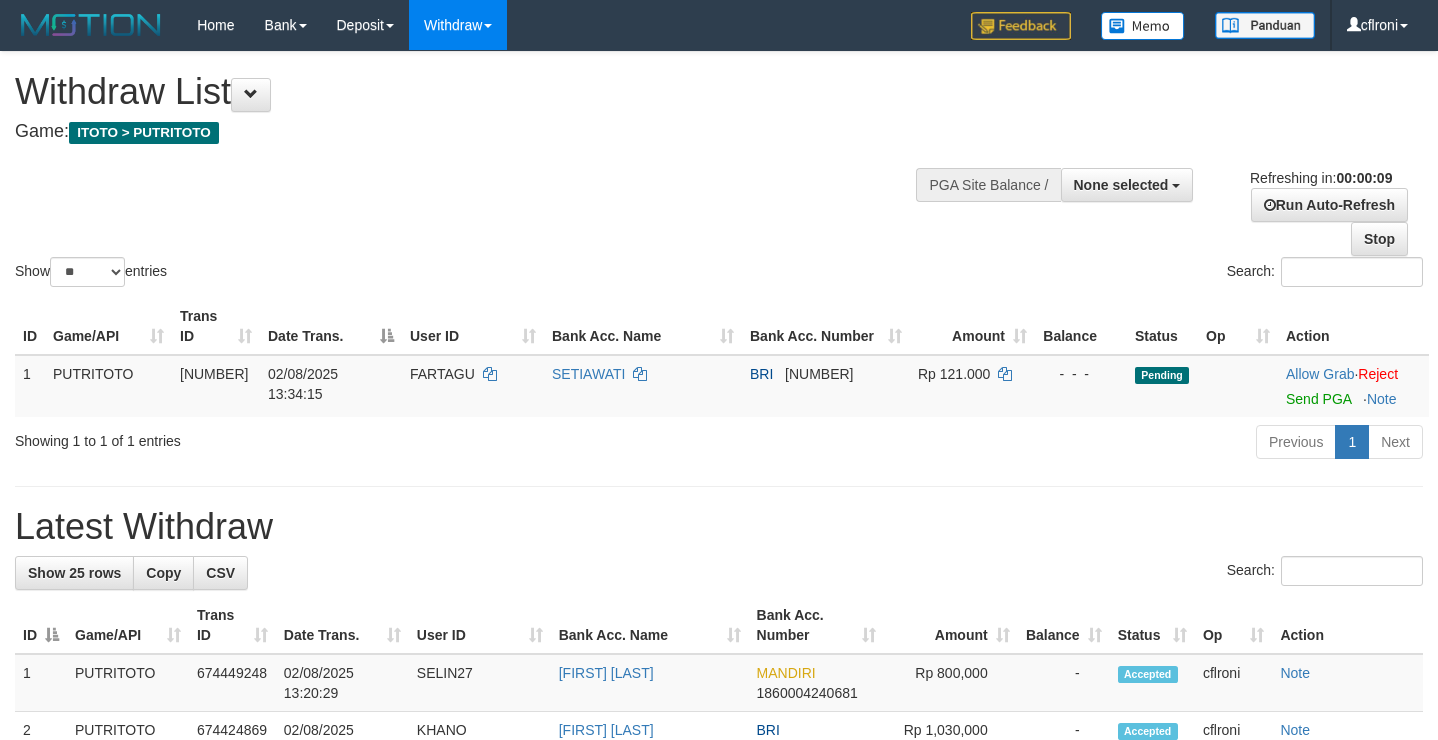 select 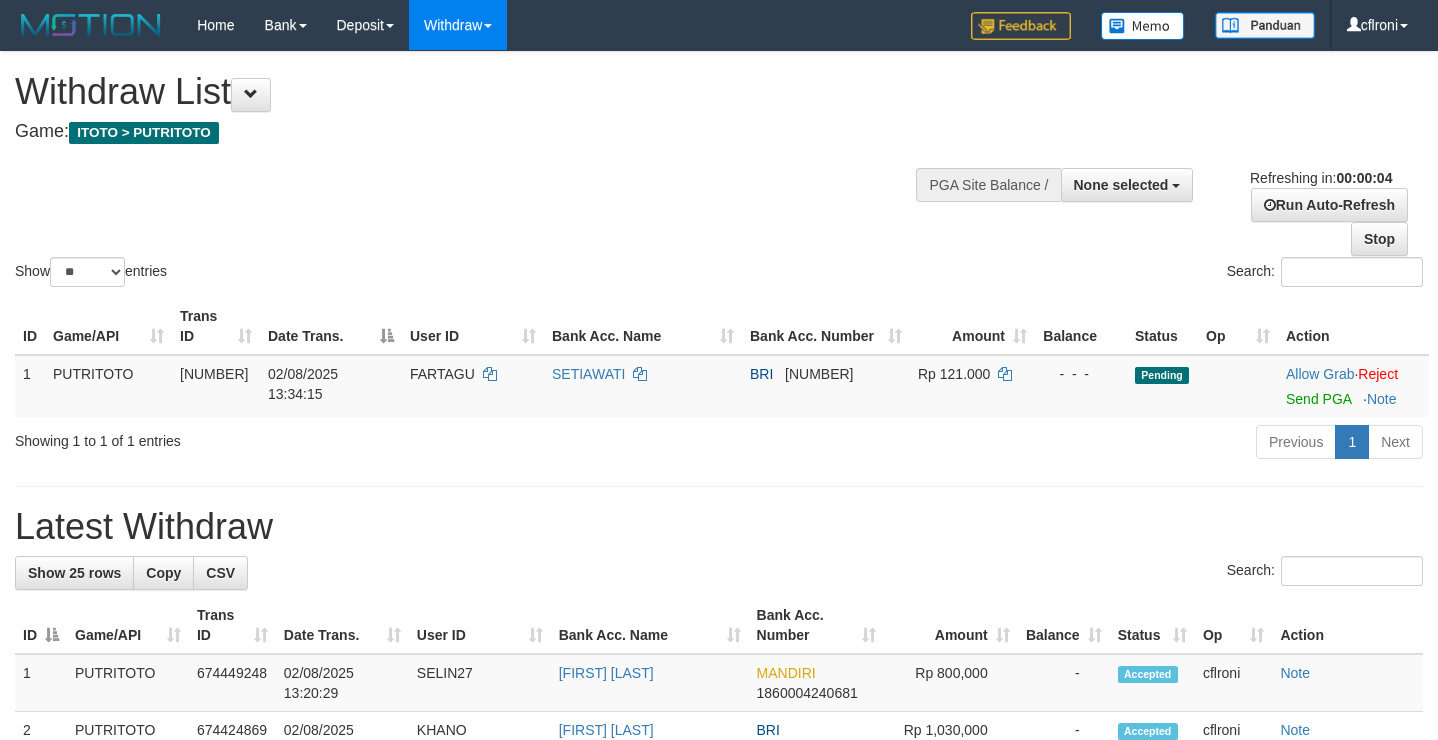 scroll, scrollTop: 0, scrollLeft: 0, axis: both 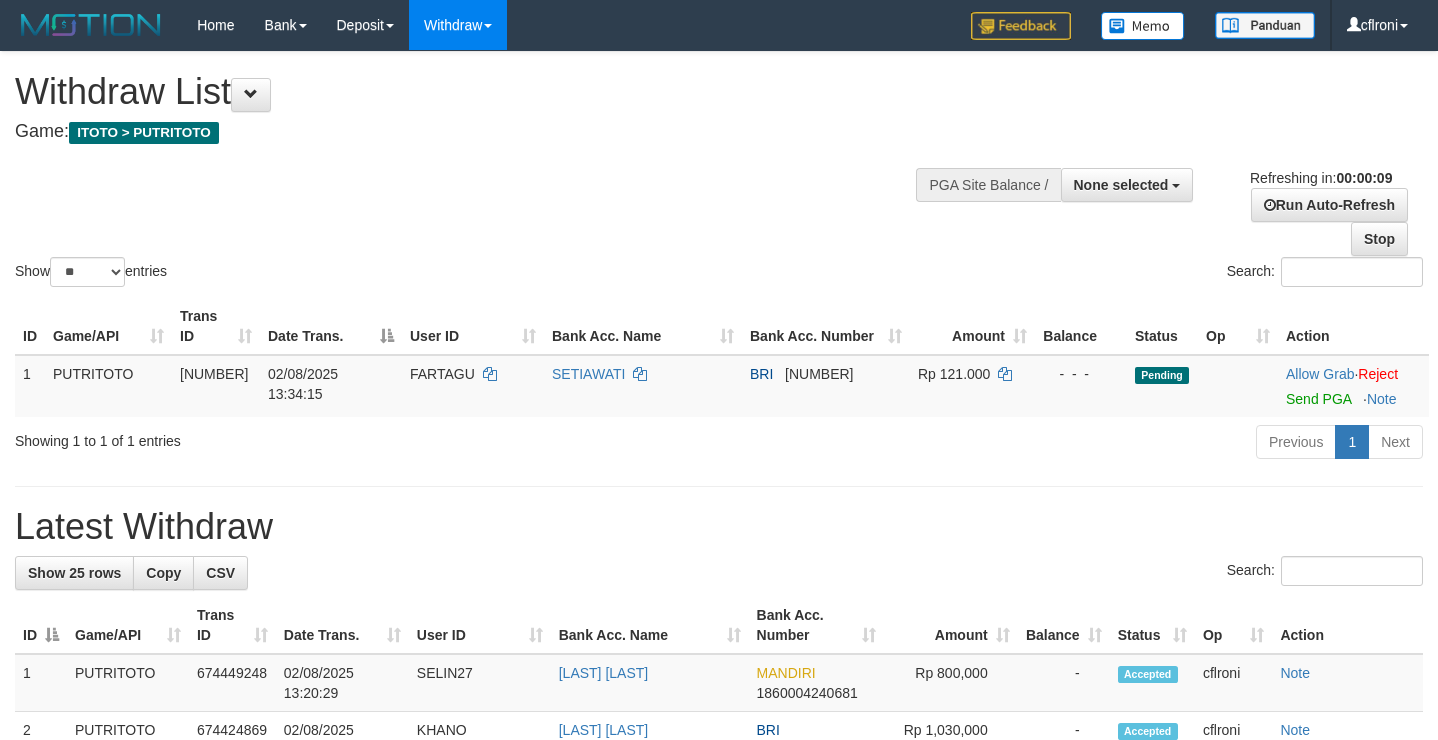 select 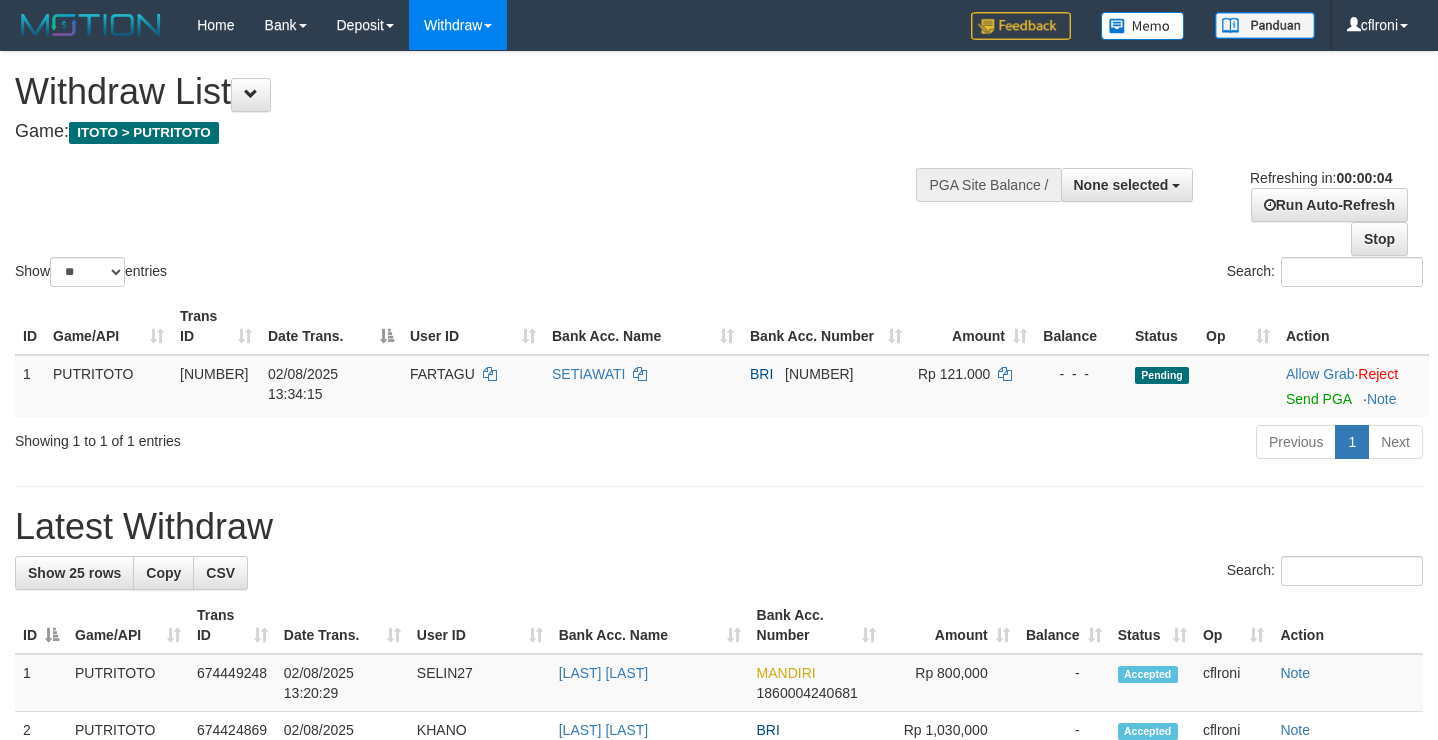 scroll, scrollTop: 0, scrollLeft: 0, axis: both 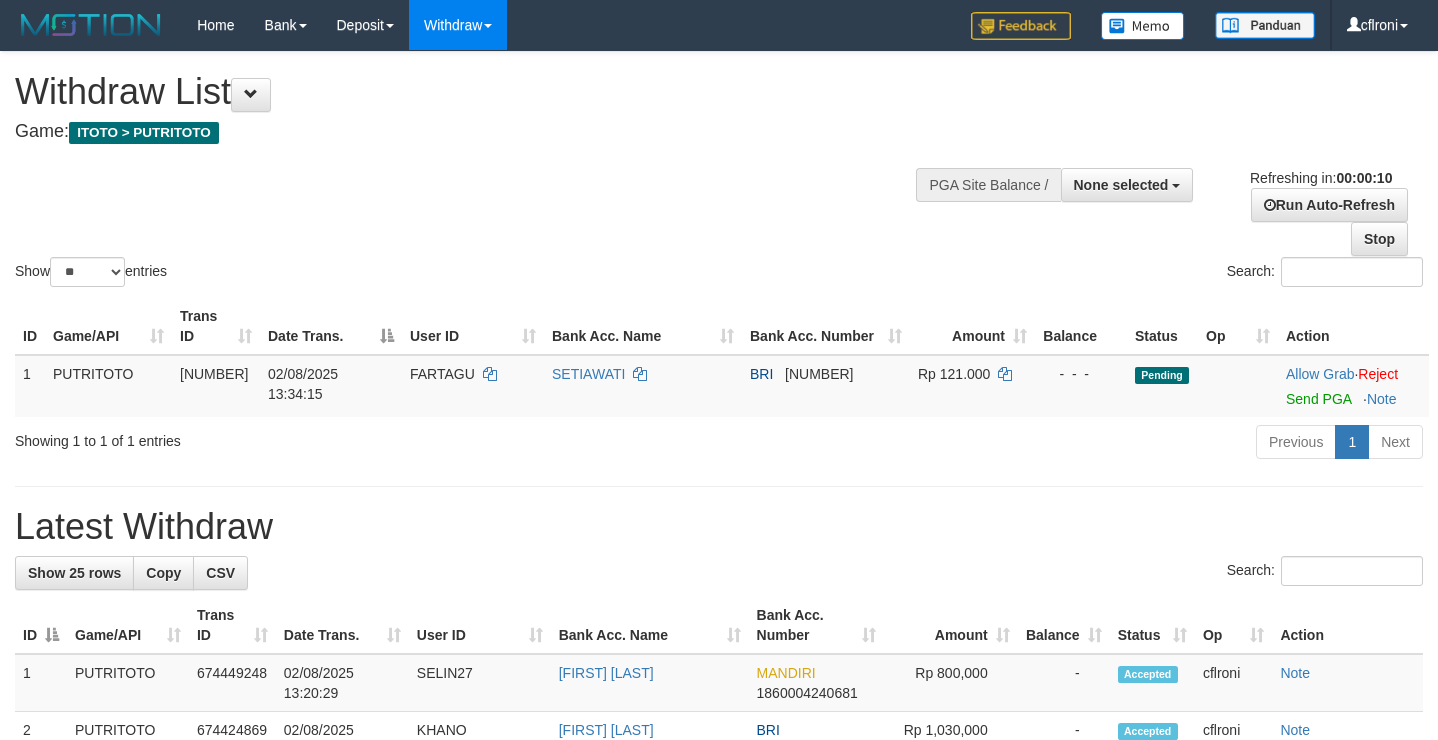 select 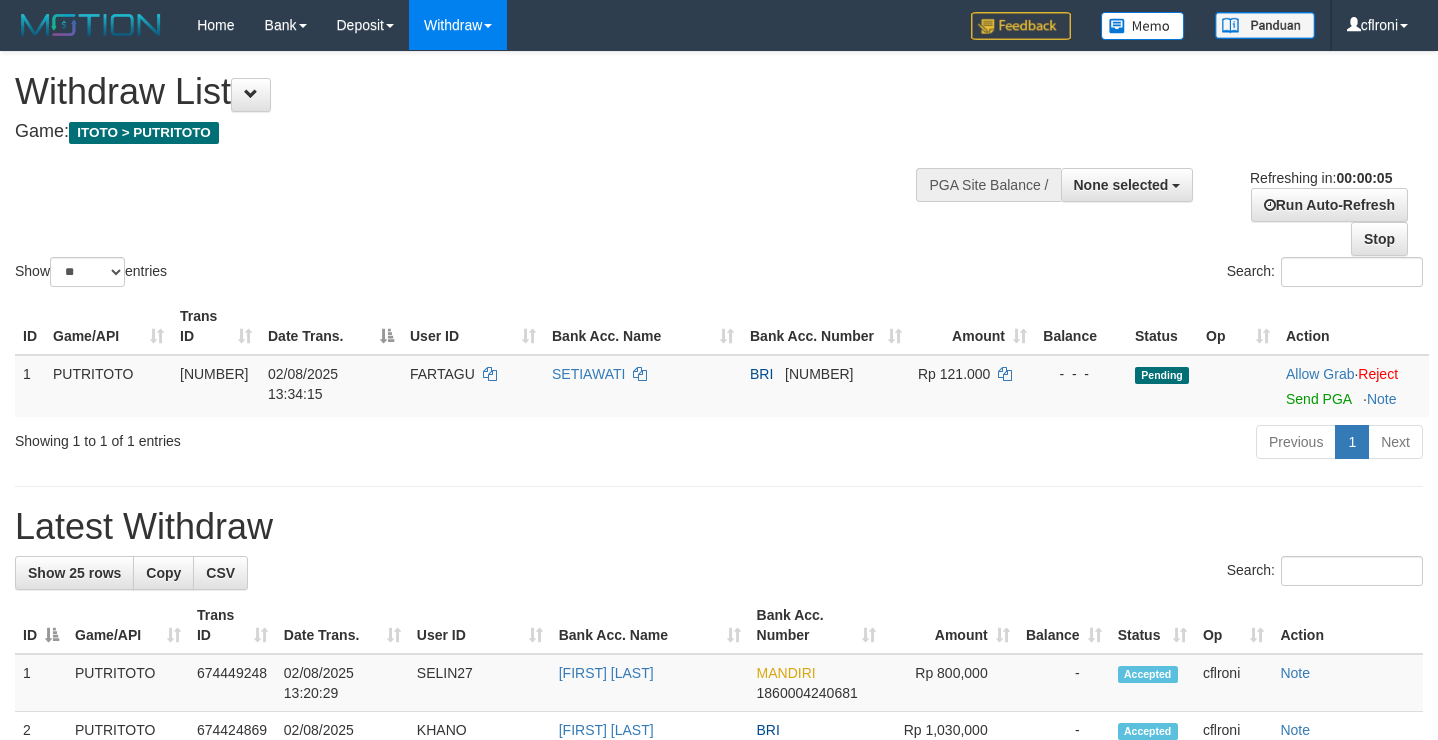 scroll, scrollTop: 0, scrollLeft: 0, axis: both 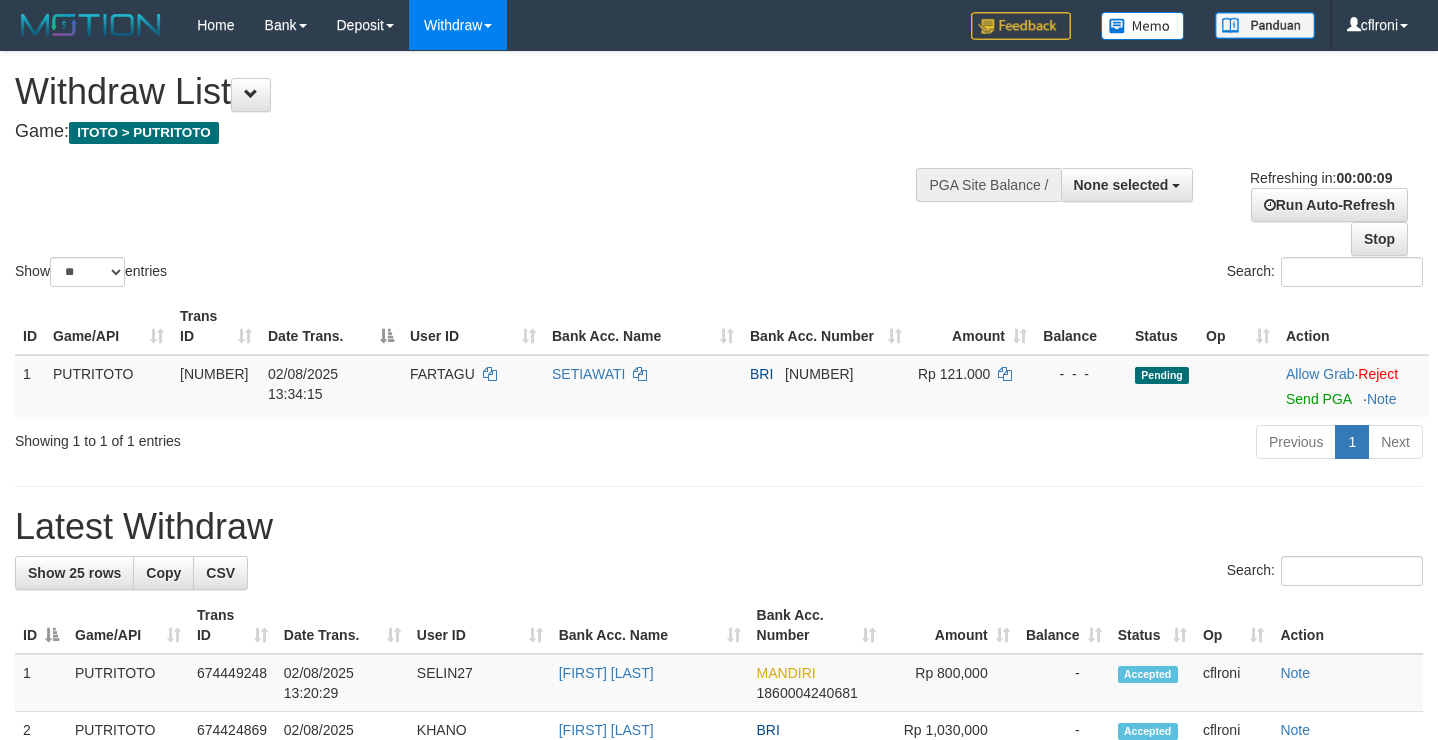 select 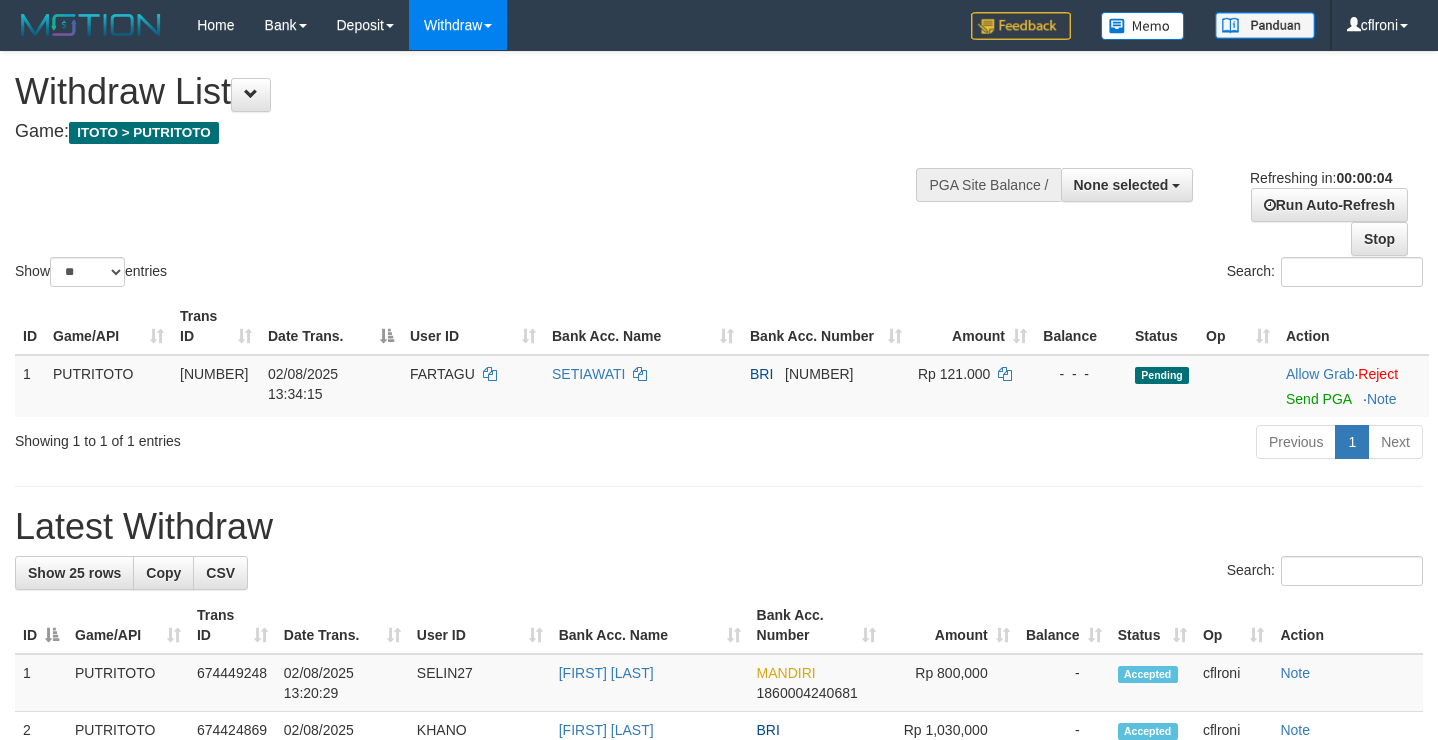 scroll, scrollTop: 0, scrollLeft: 0, axis: both 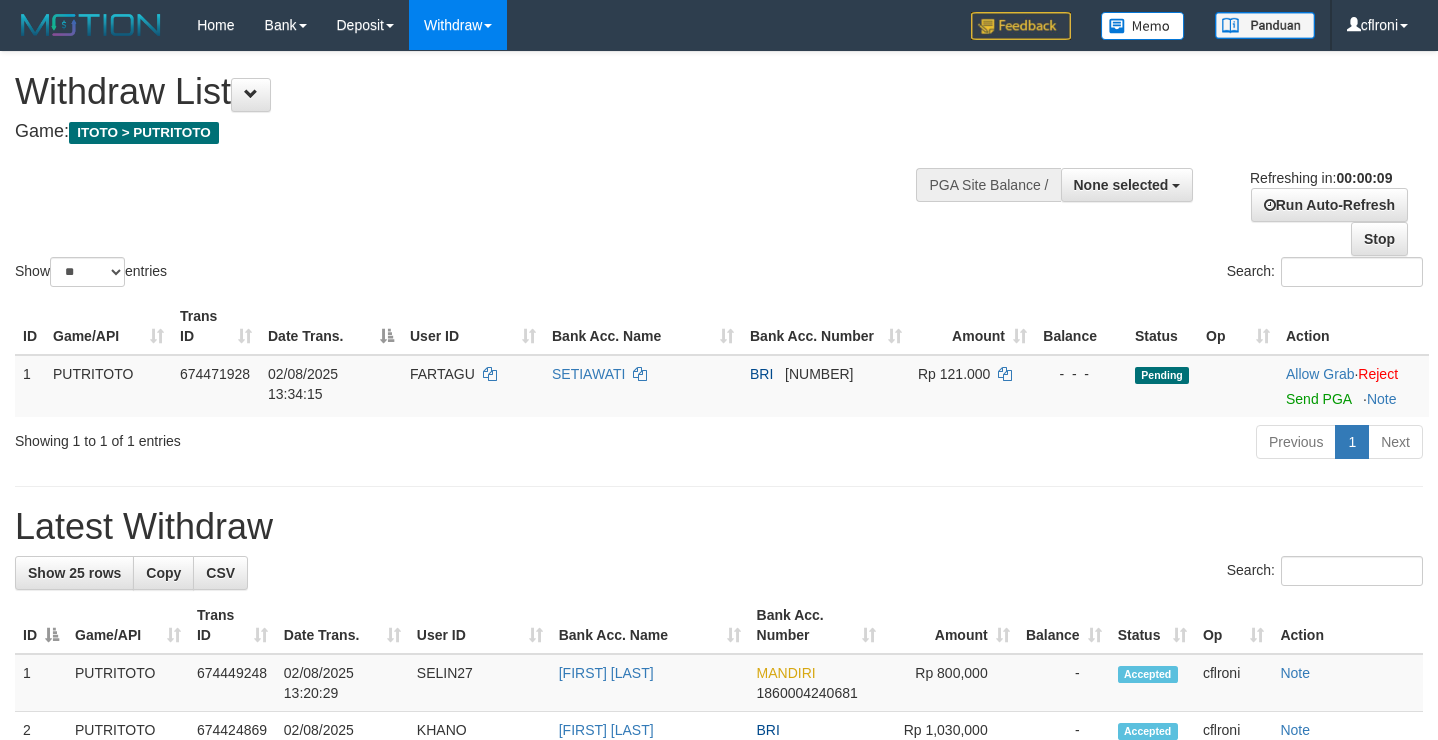 select 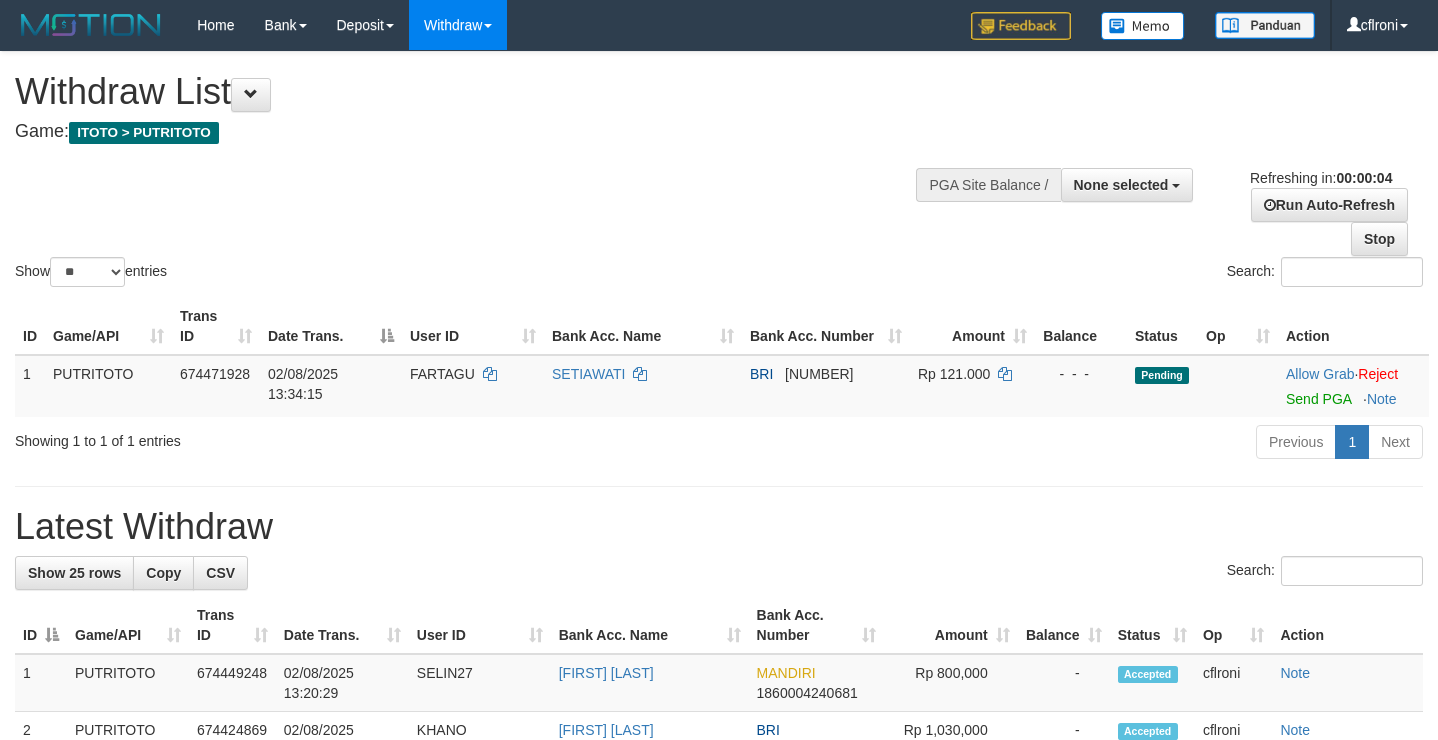 scroll, scrollTop: 0, scrollLeft: 0, axis: both 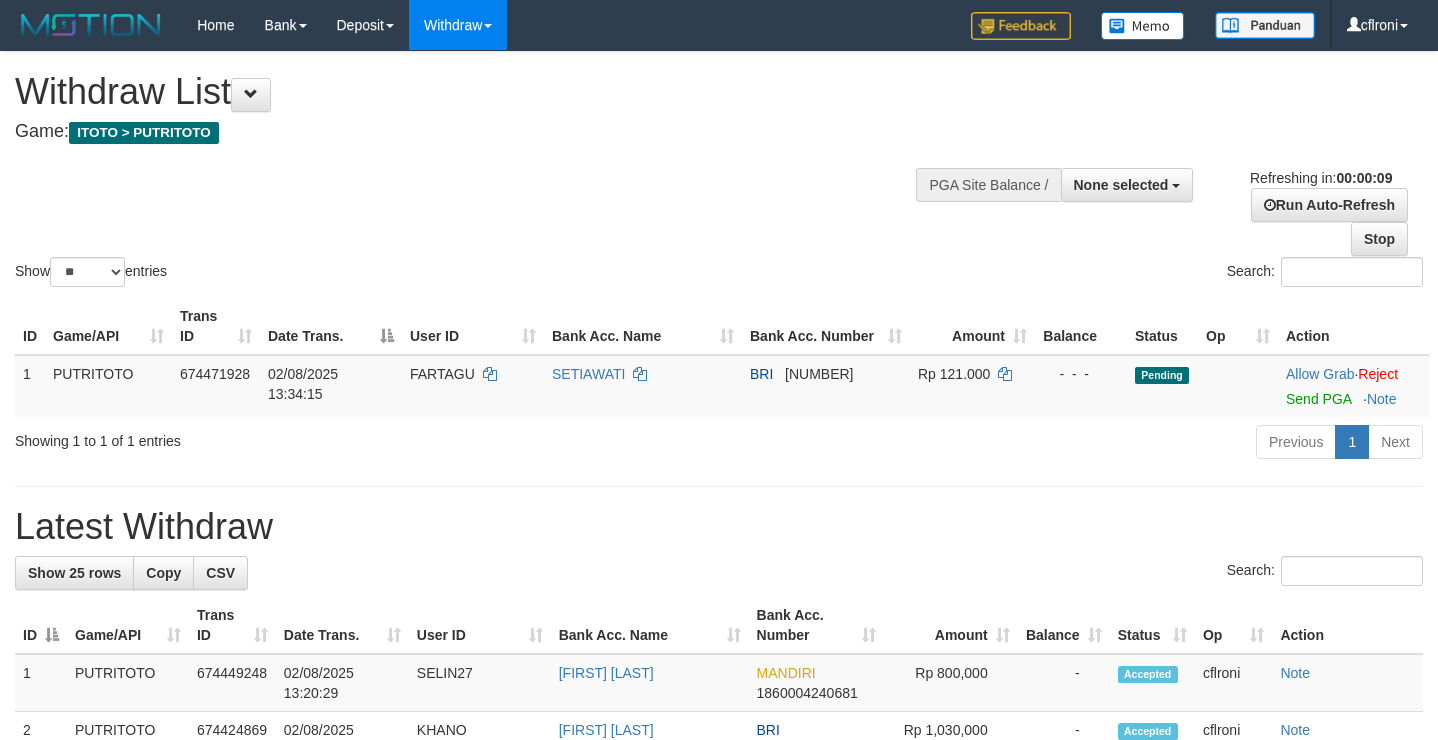 select 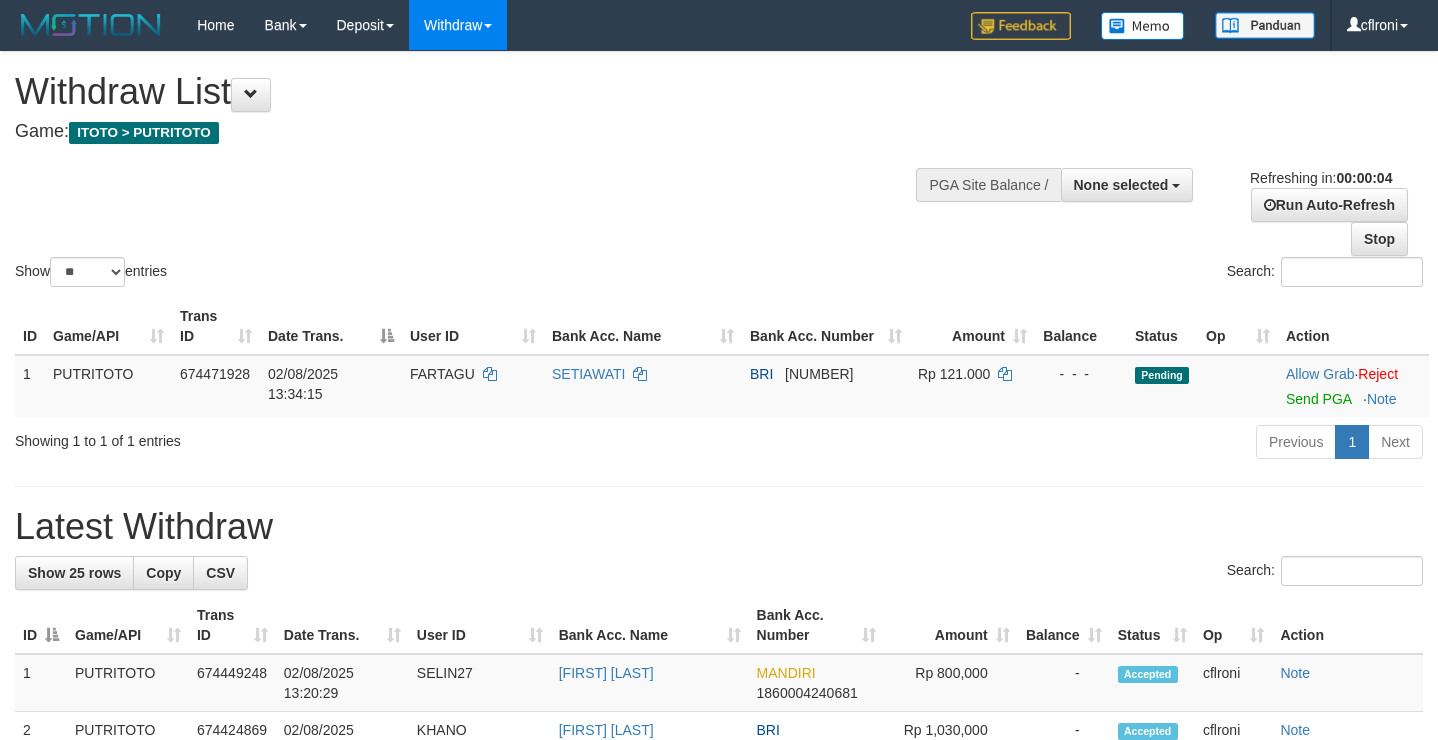 scroll, scrollTop: 0, scrollLeft: 0, axis: both 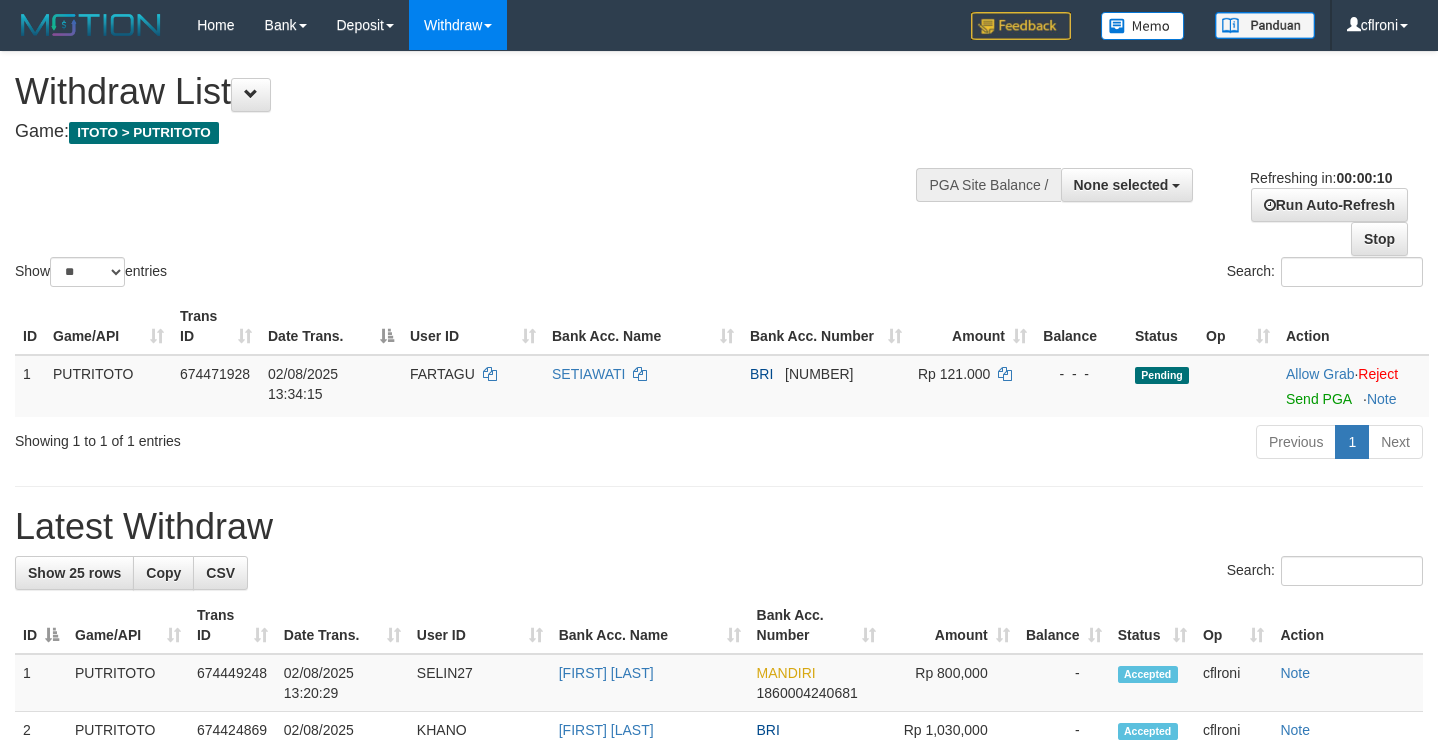 select 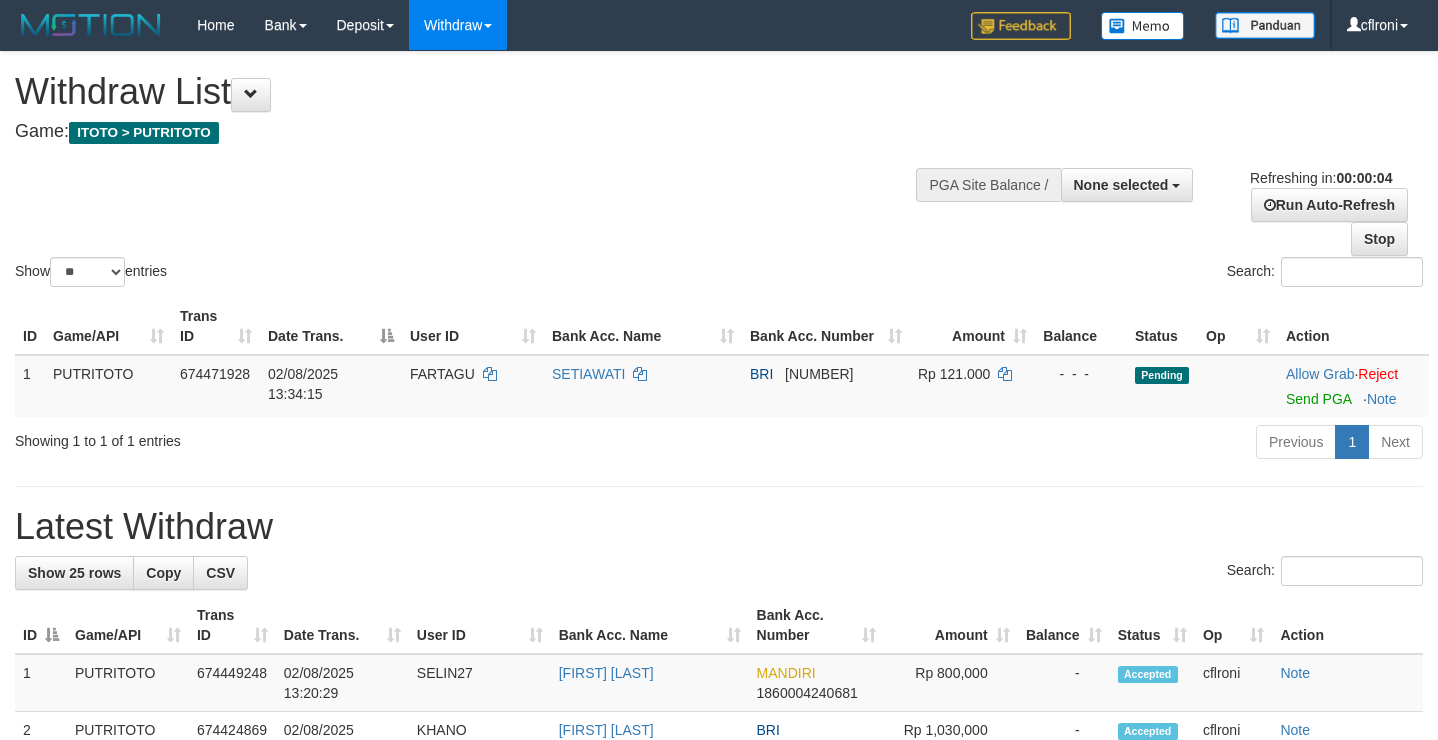scroll, scrollTop: 0, scrollLeft: 0, axis: both 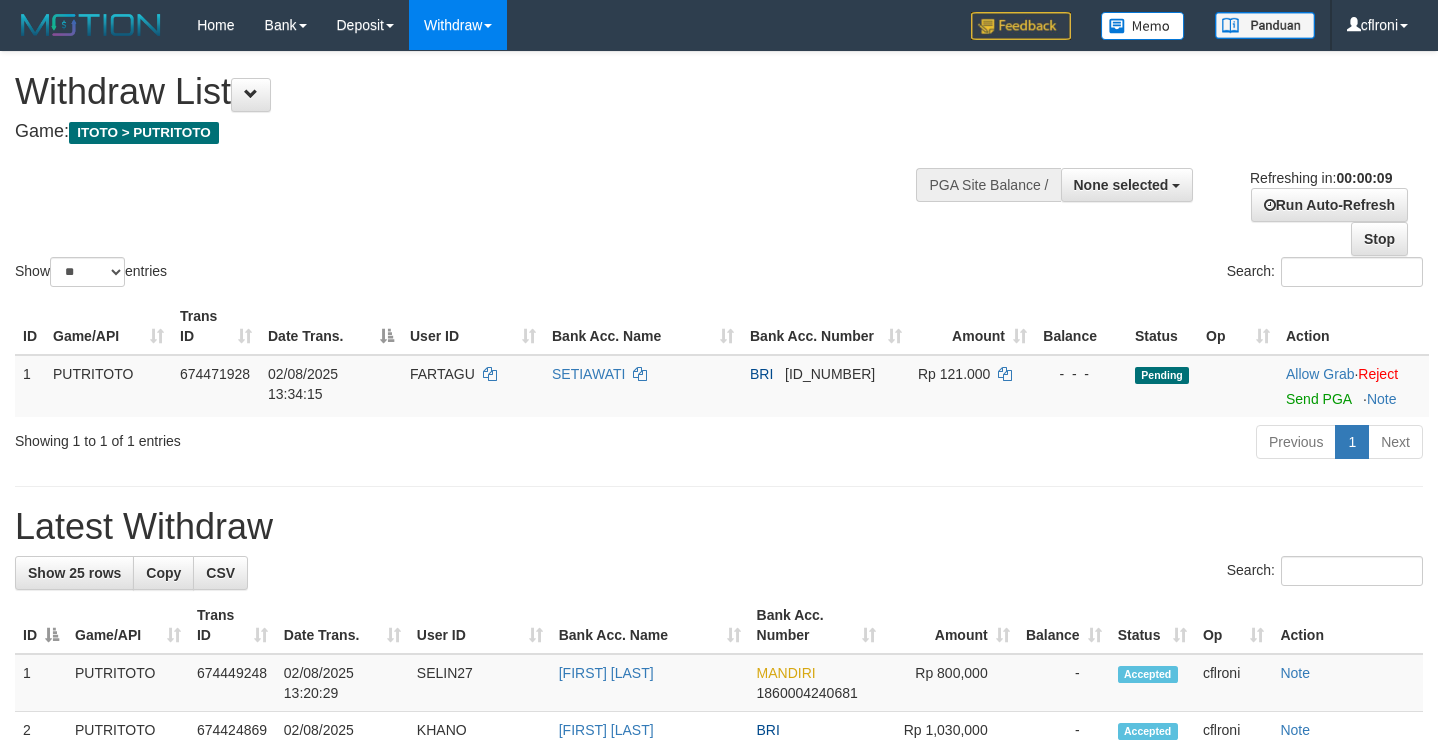 select 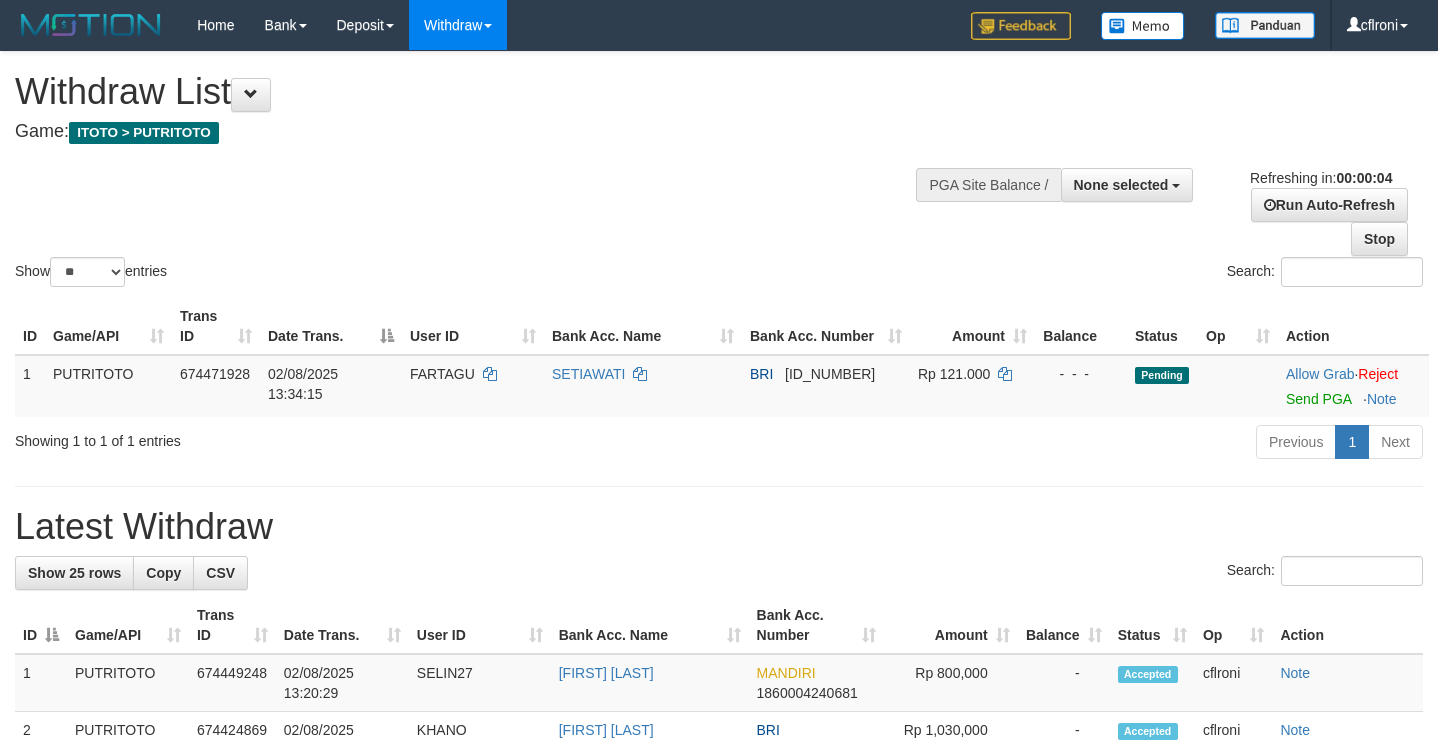 scroll, scrollTop: 0, scrollLeft: 0, axis: both 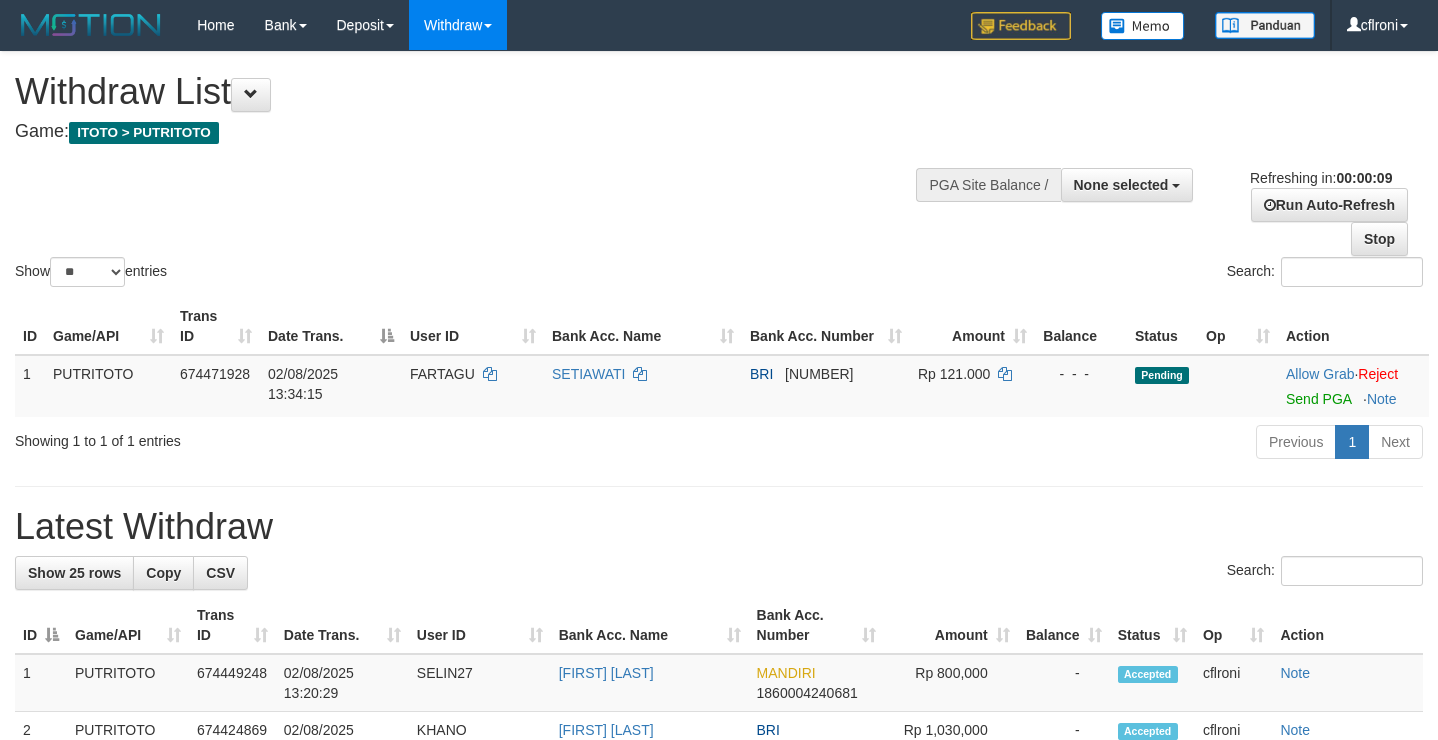 select 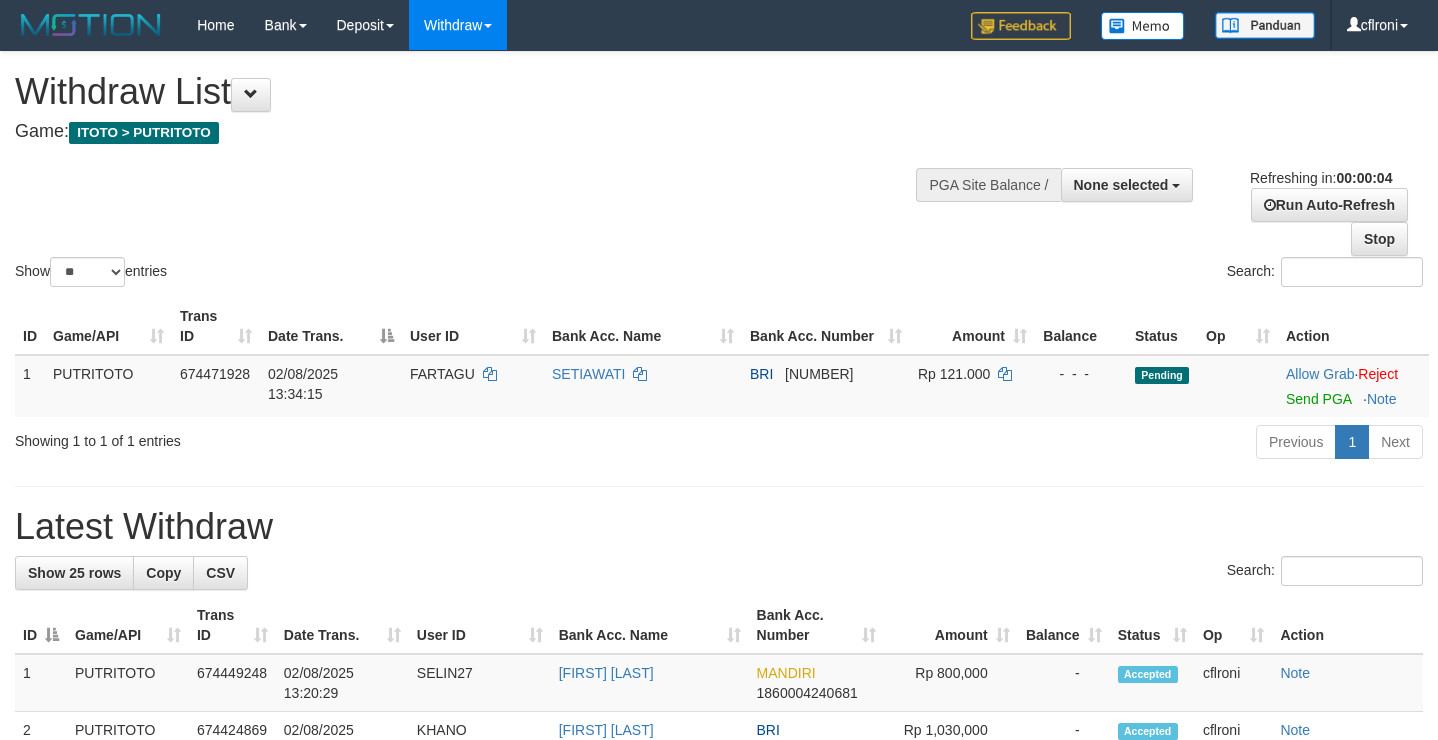 scroll, scrollTop: 0, scrollLeft: 0, axis: both 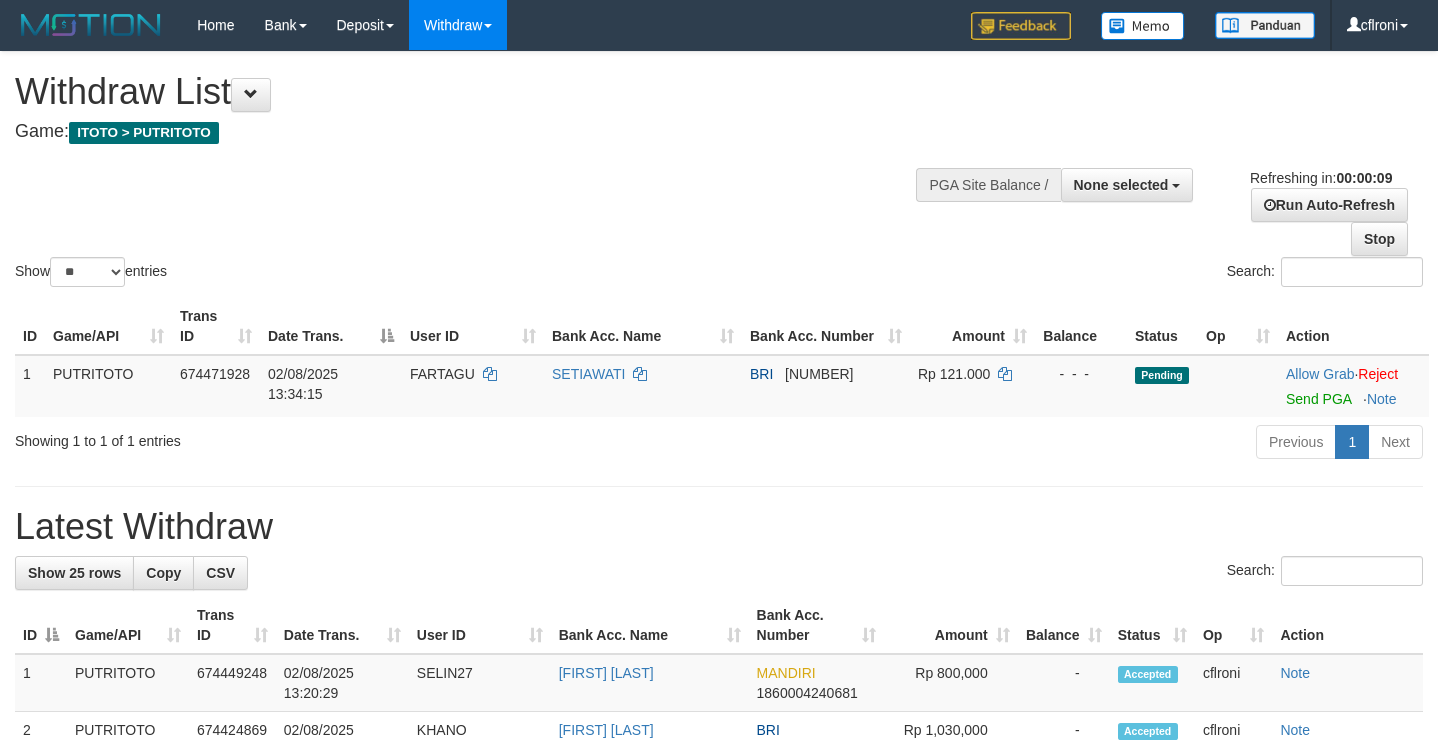 select 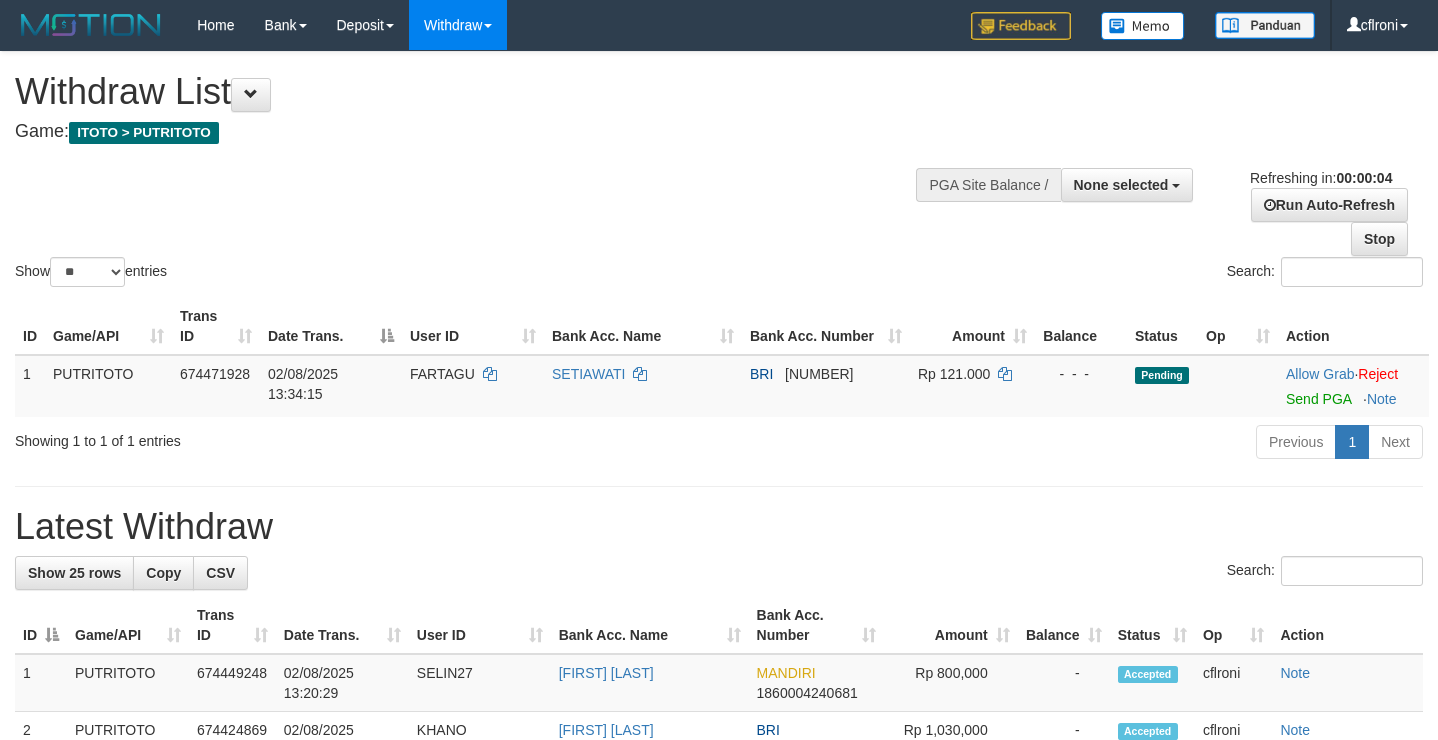 scroll, scrollTop: 0, scrollLeft: 0, axis: both 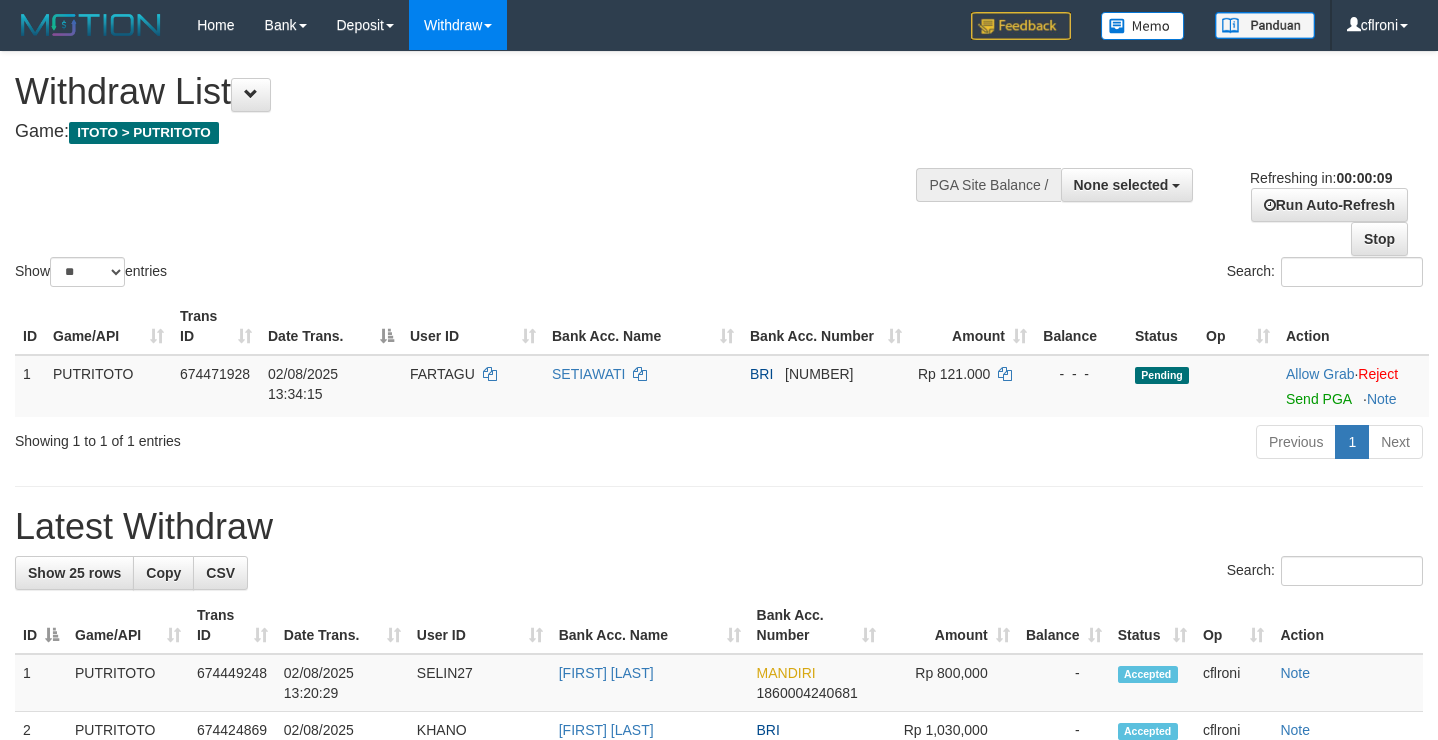 select 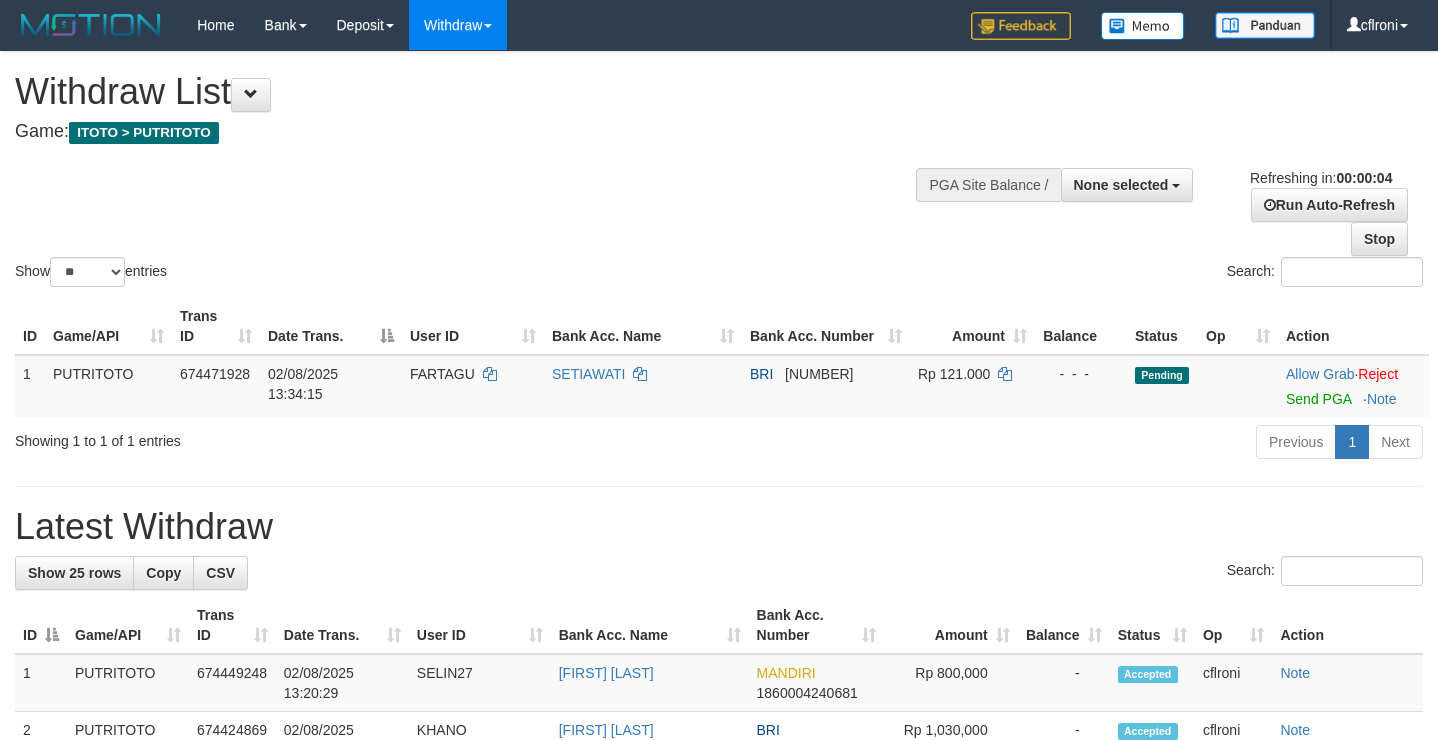 scroll, scrollTop: 0, scrollLeft: 0, axis: both 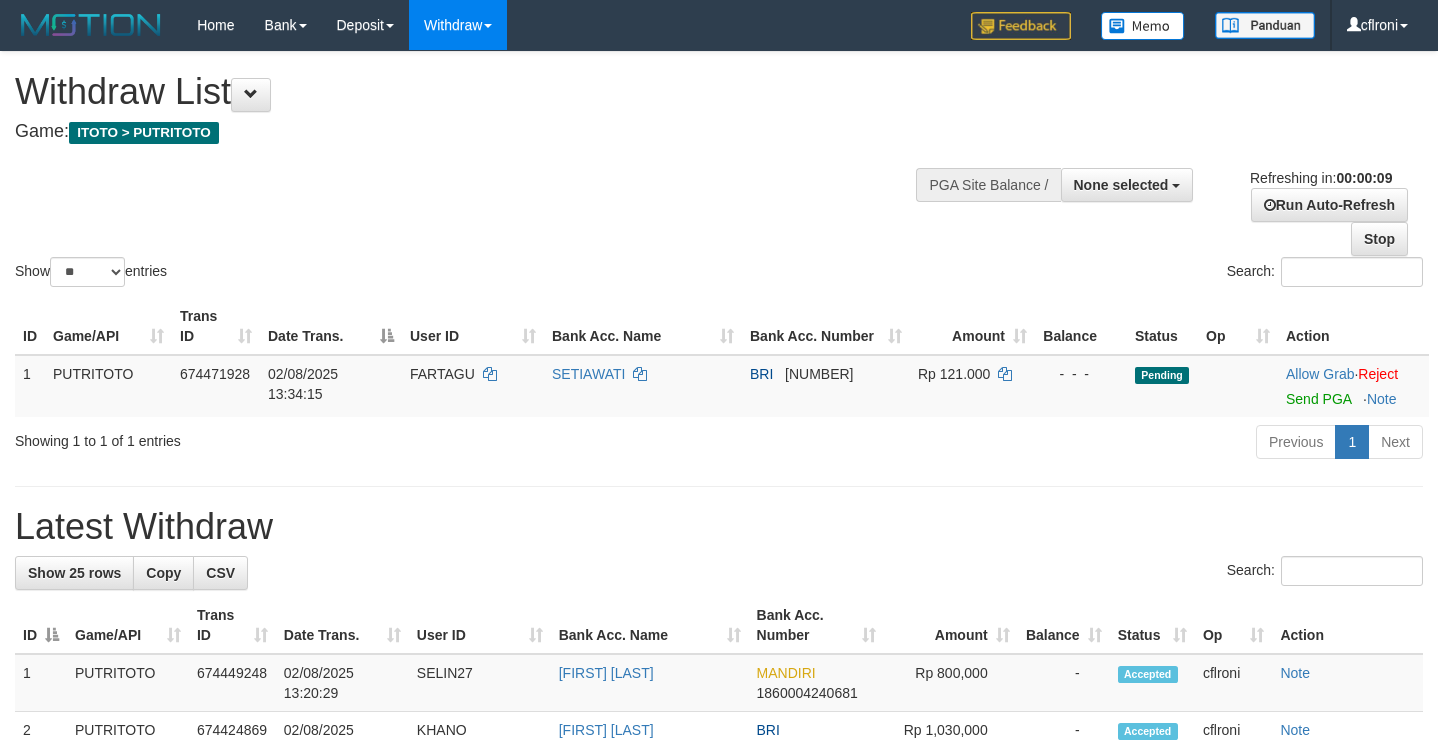select 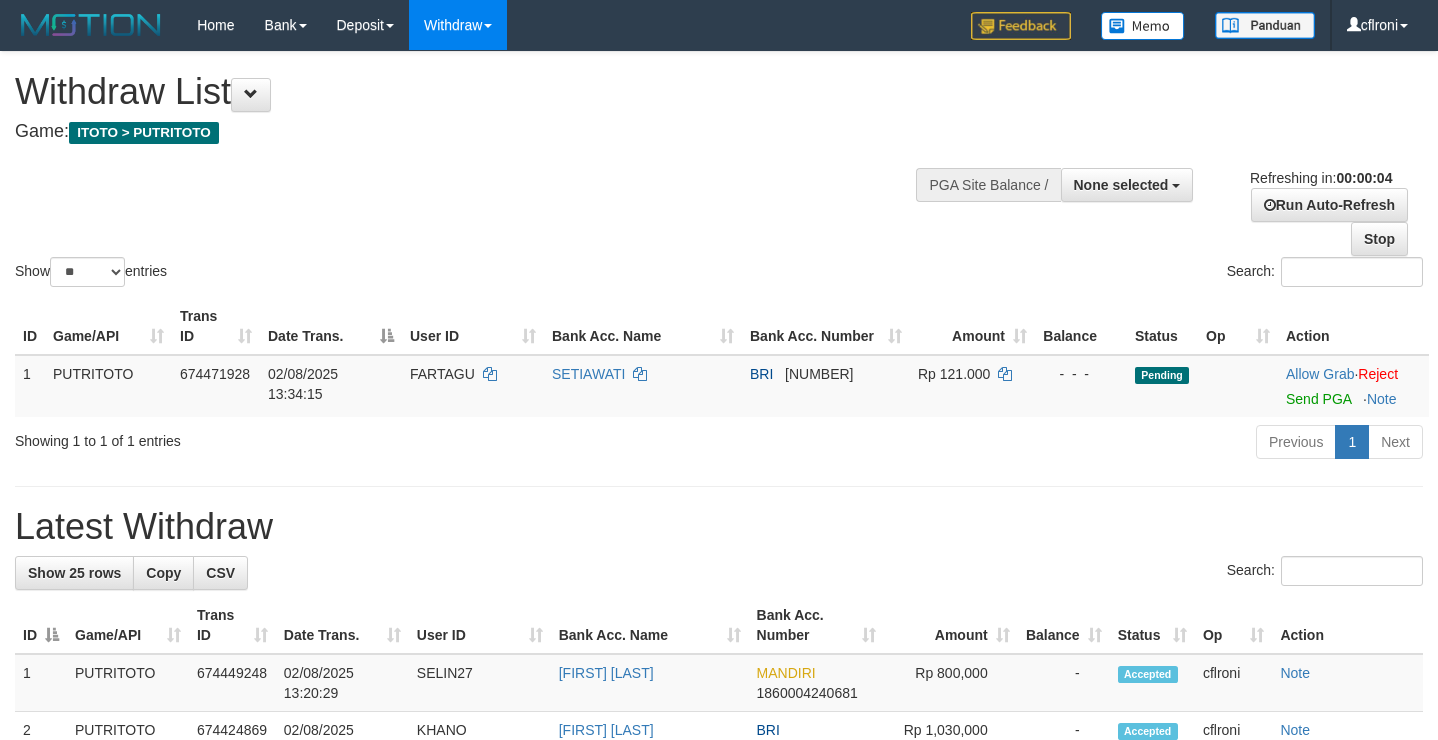 scroll, scrollTop: 0, scrollLeft: 0, axis: both 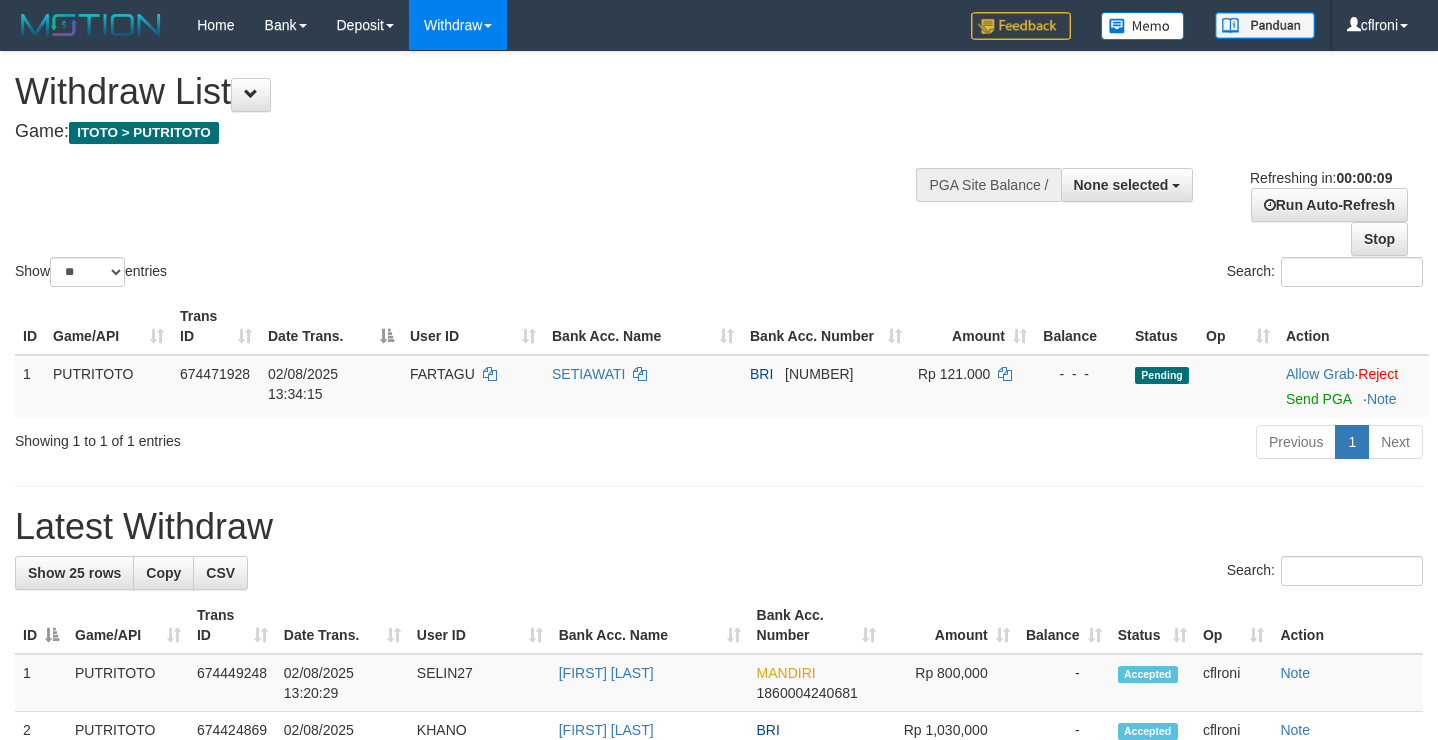 select 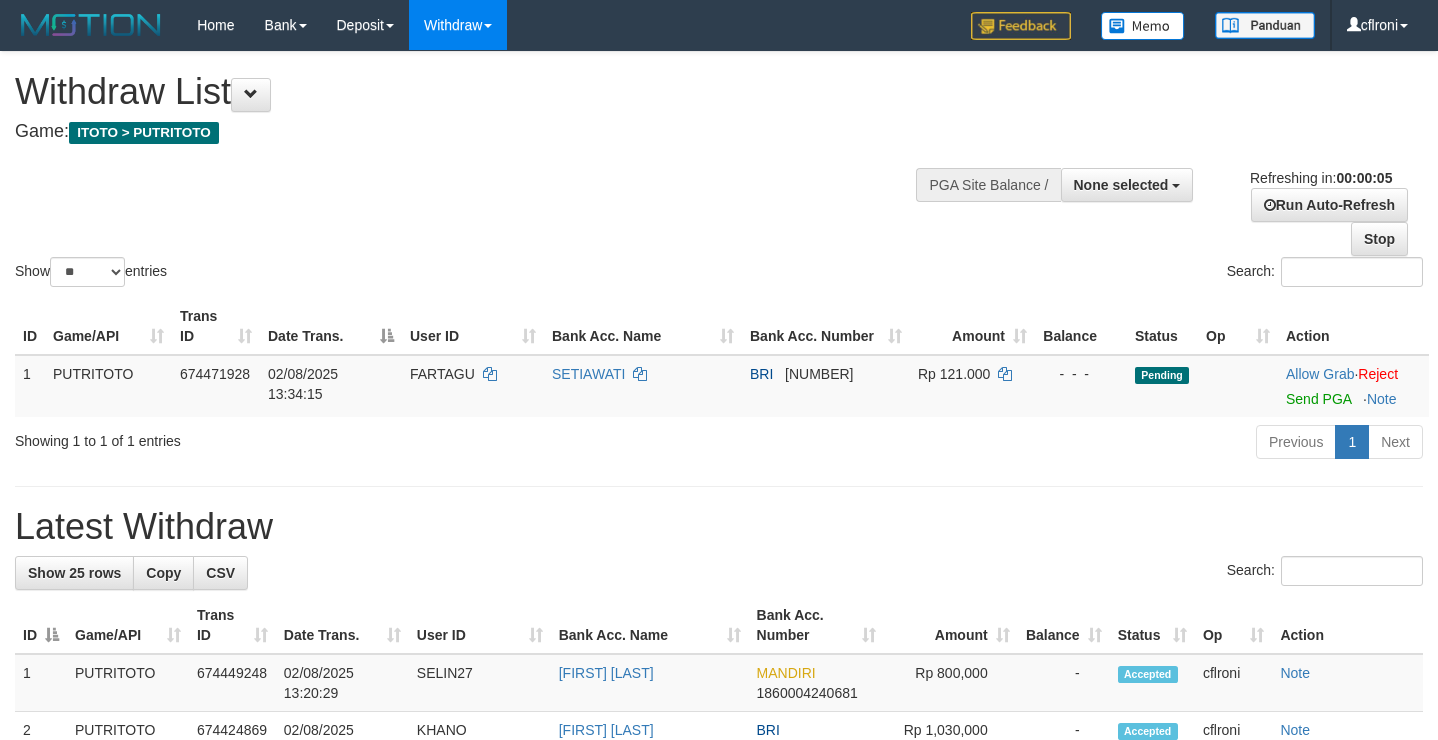 scroll, scrollTop: 0, scrollLeft: 0, axis: both 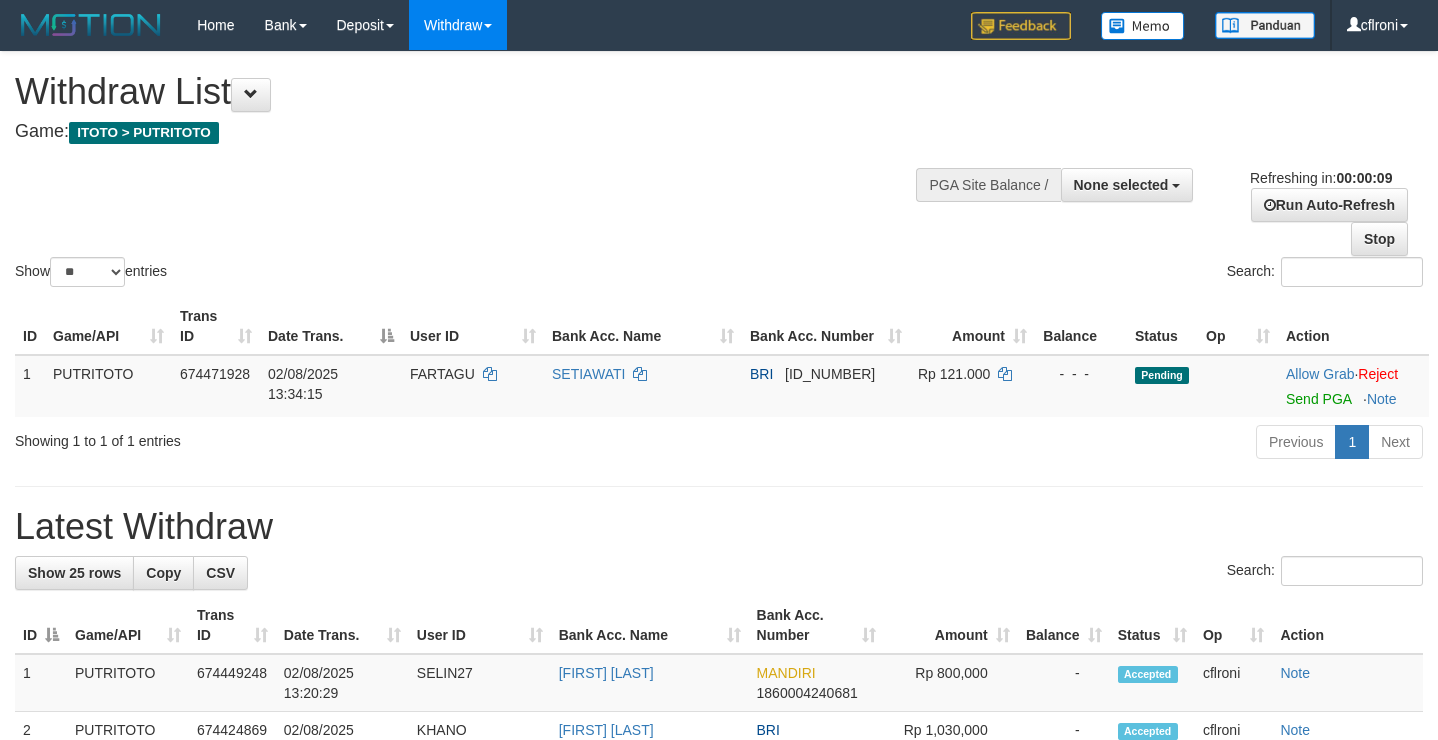 select 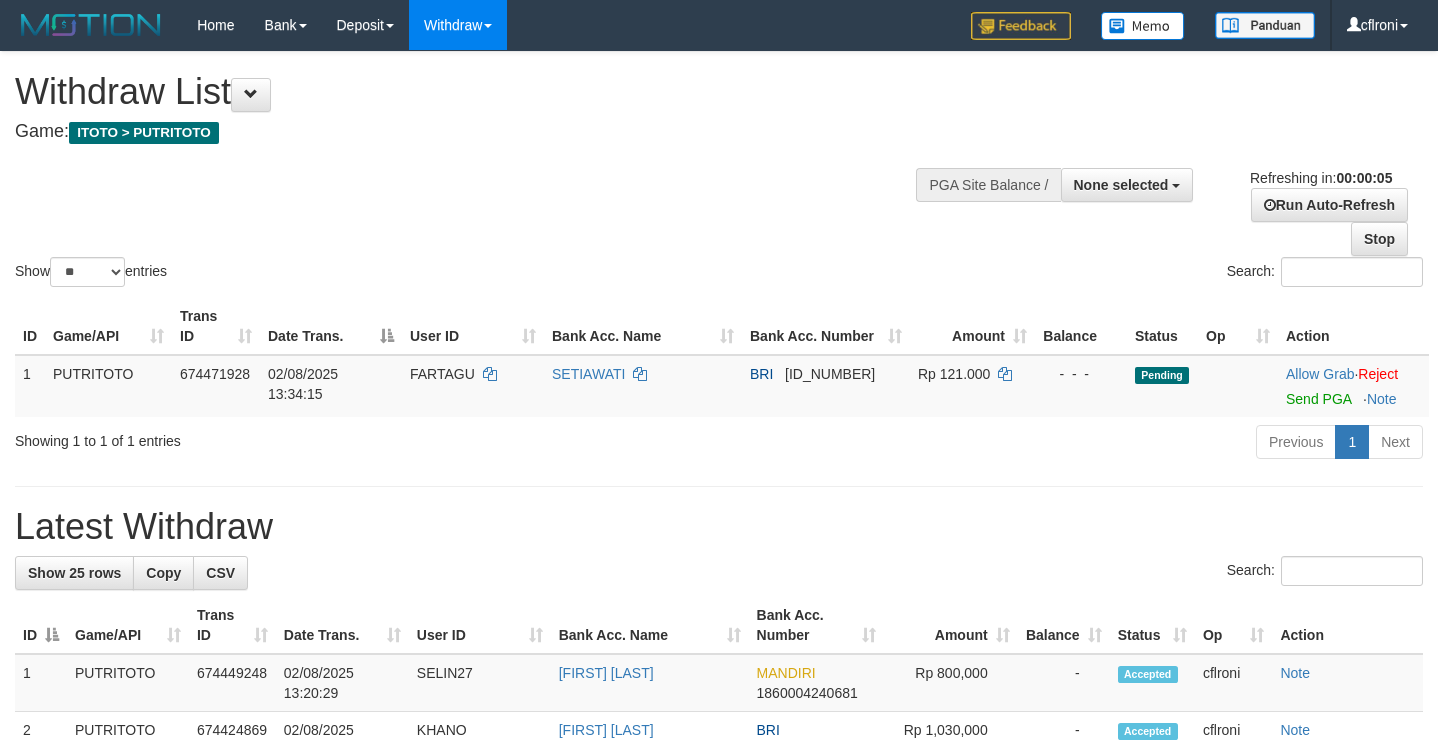 scroll, scrollTop: 0, scrollLeft: 0, axis: both 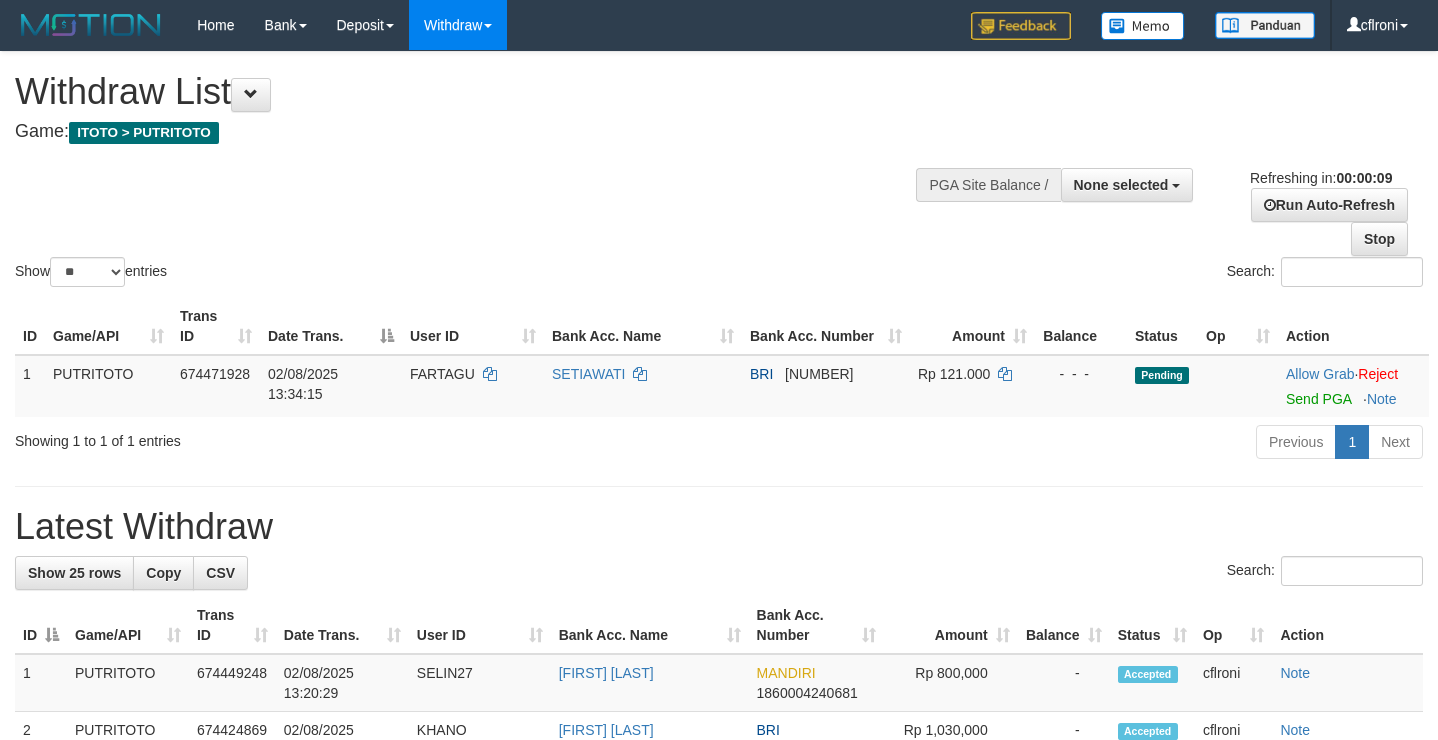 select 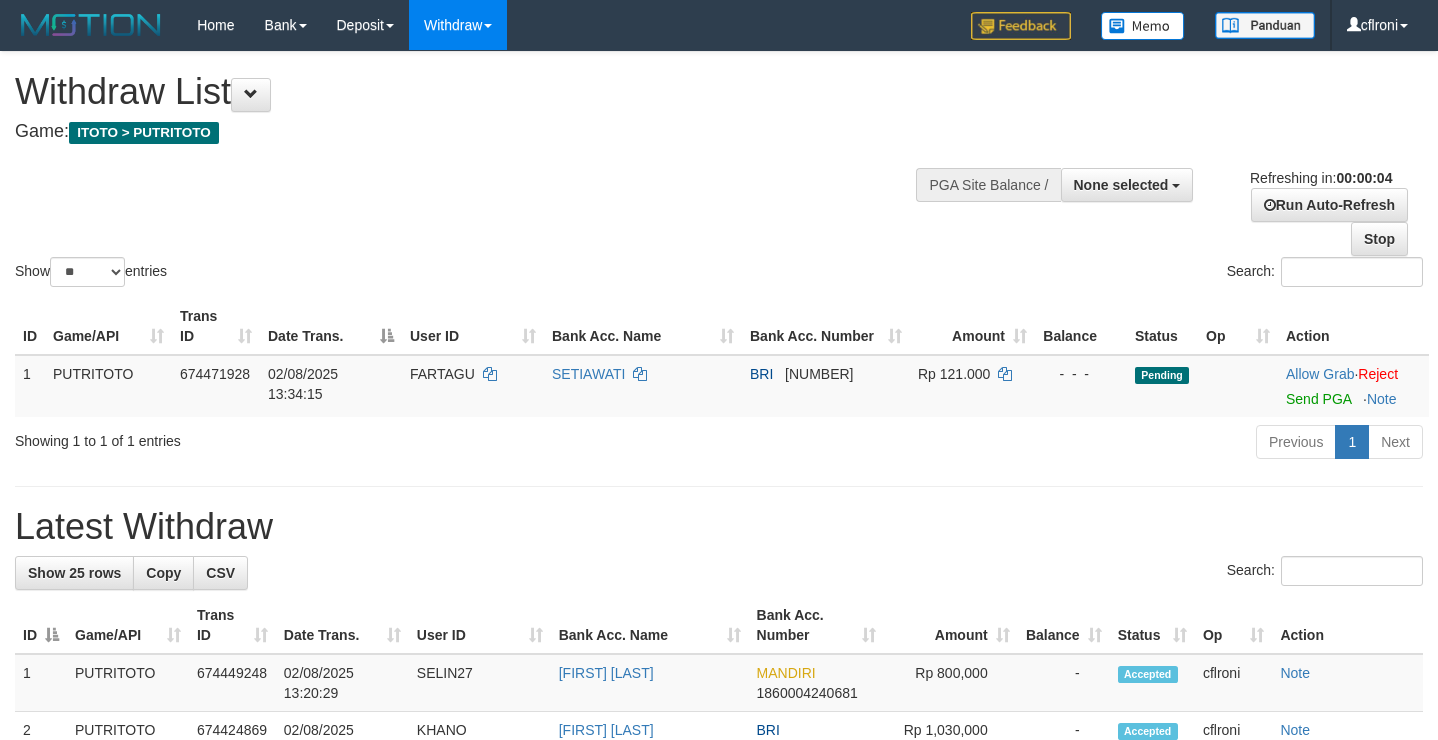scroll, scrollTop: 0, scrollLeft: 0, axis: both 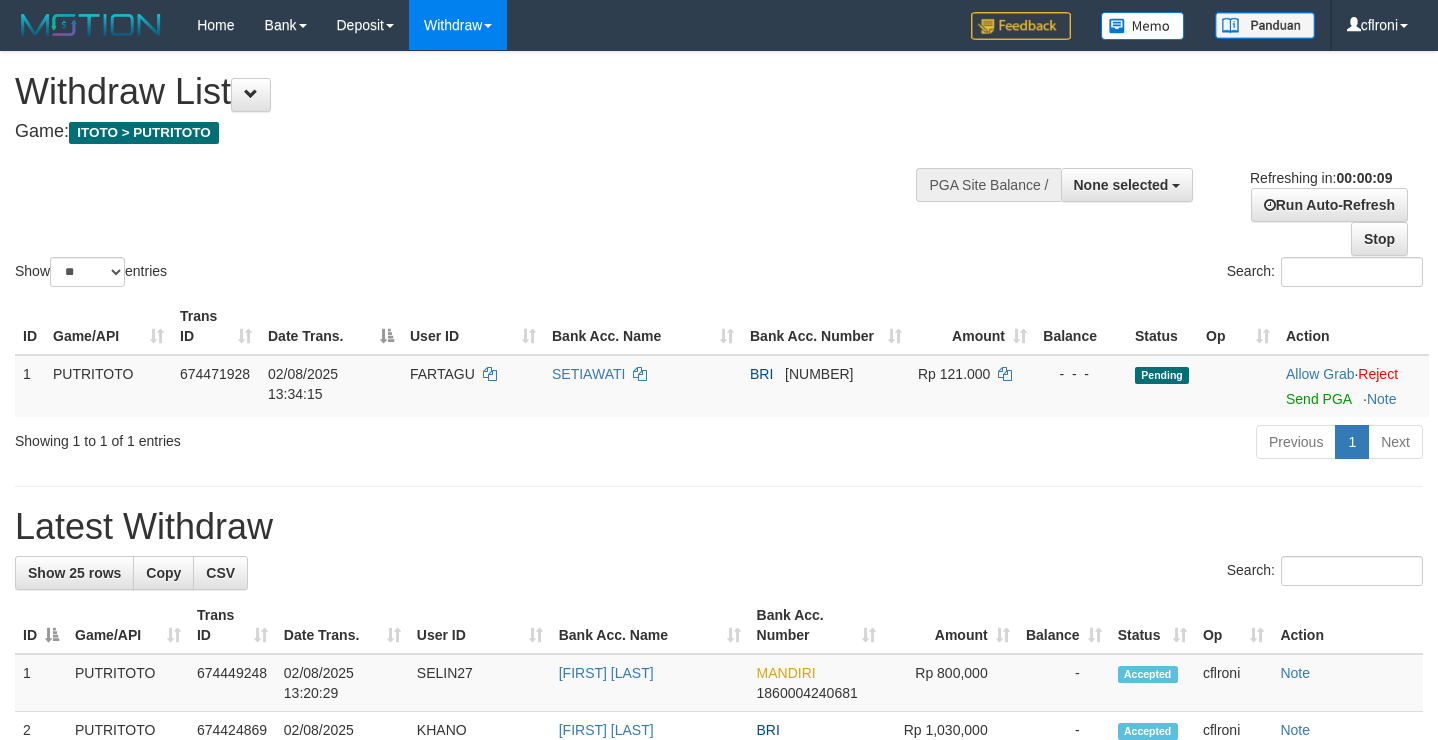 select 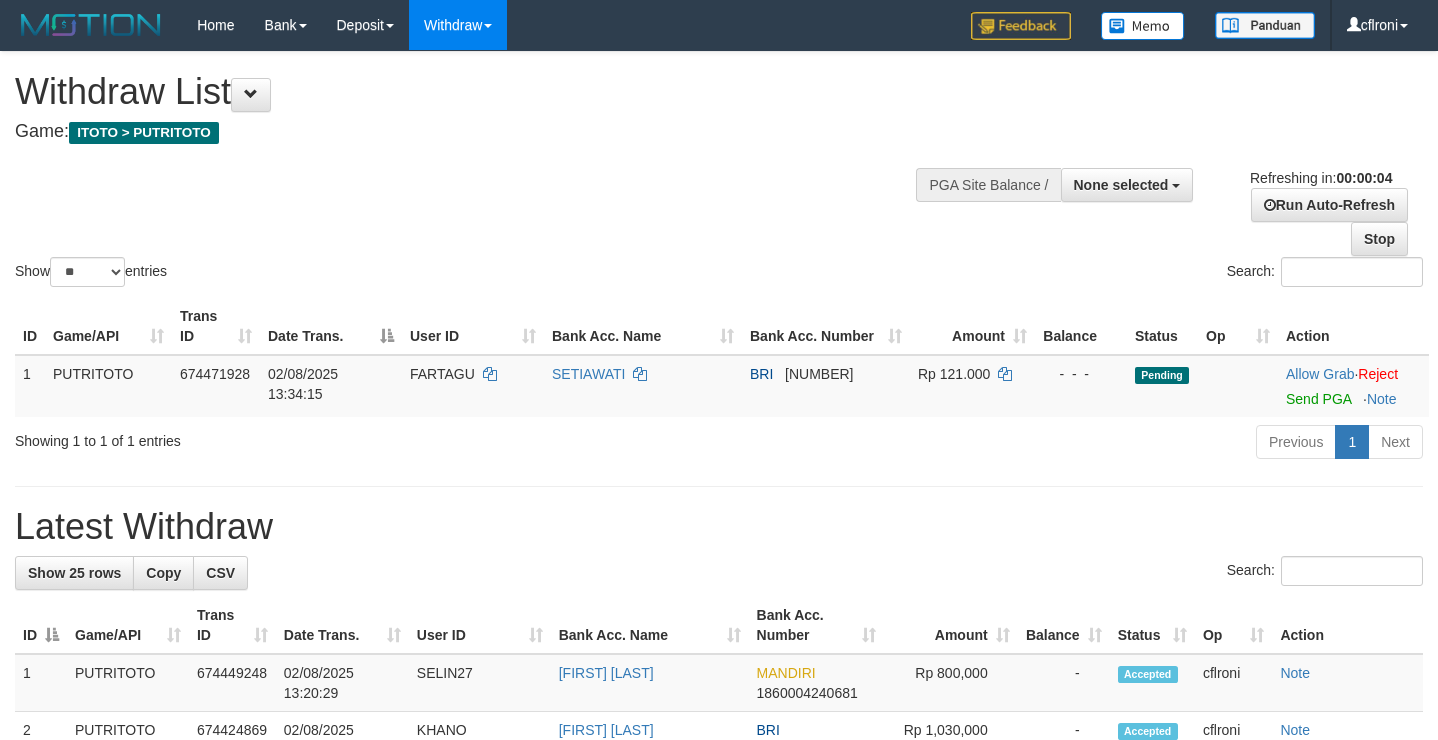 scroll, scrollTop: 0, scrollLeft: 0, axis: both 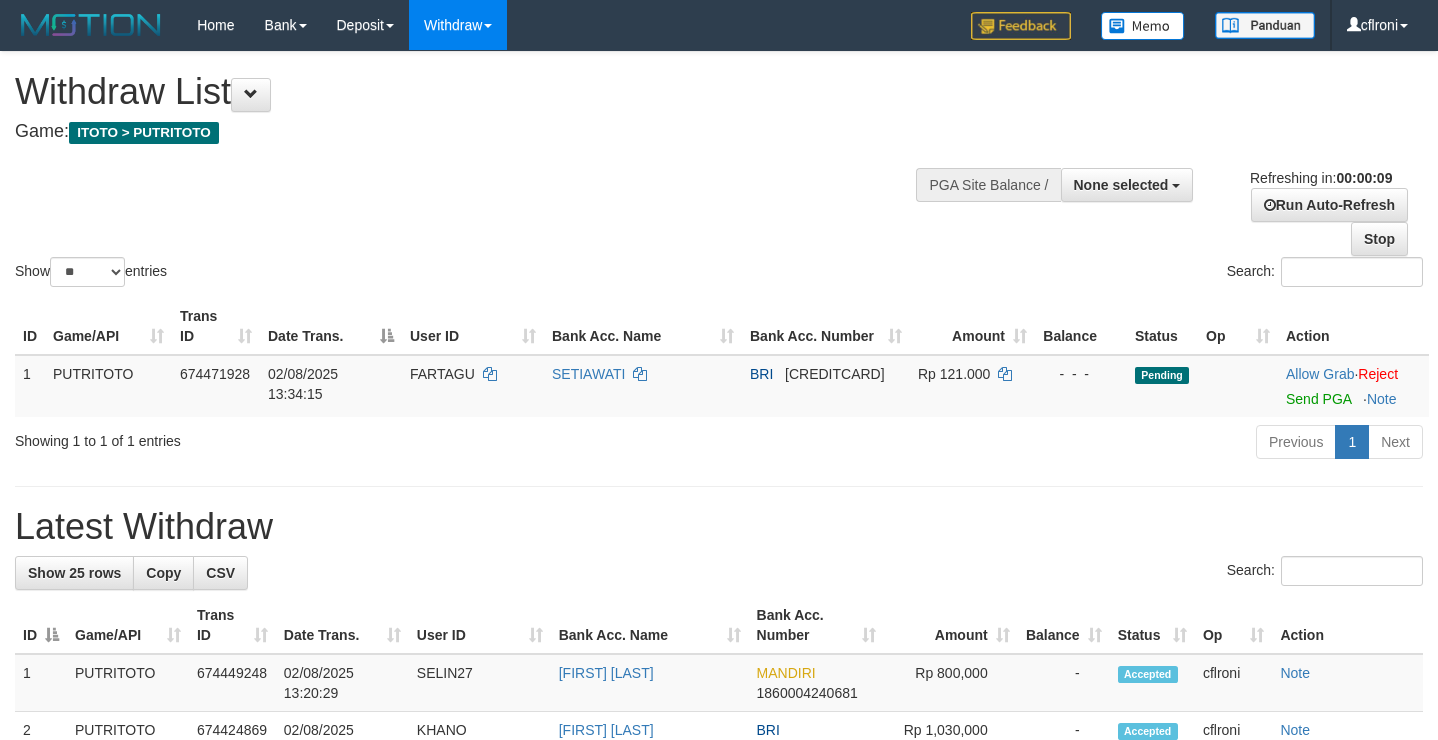 select 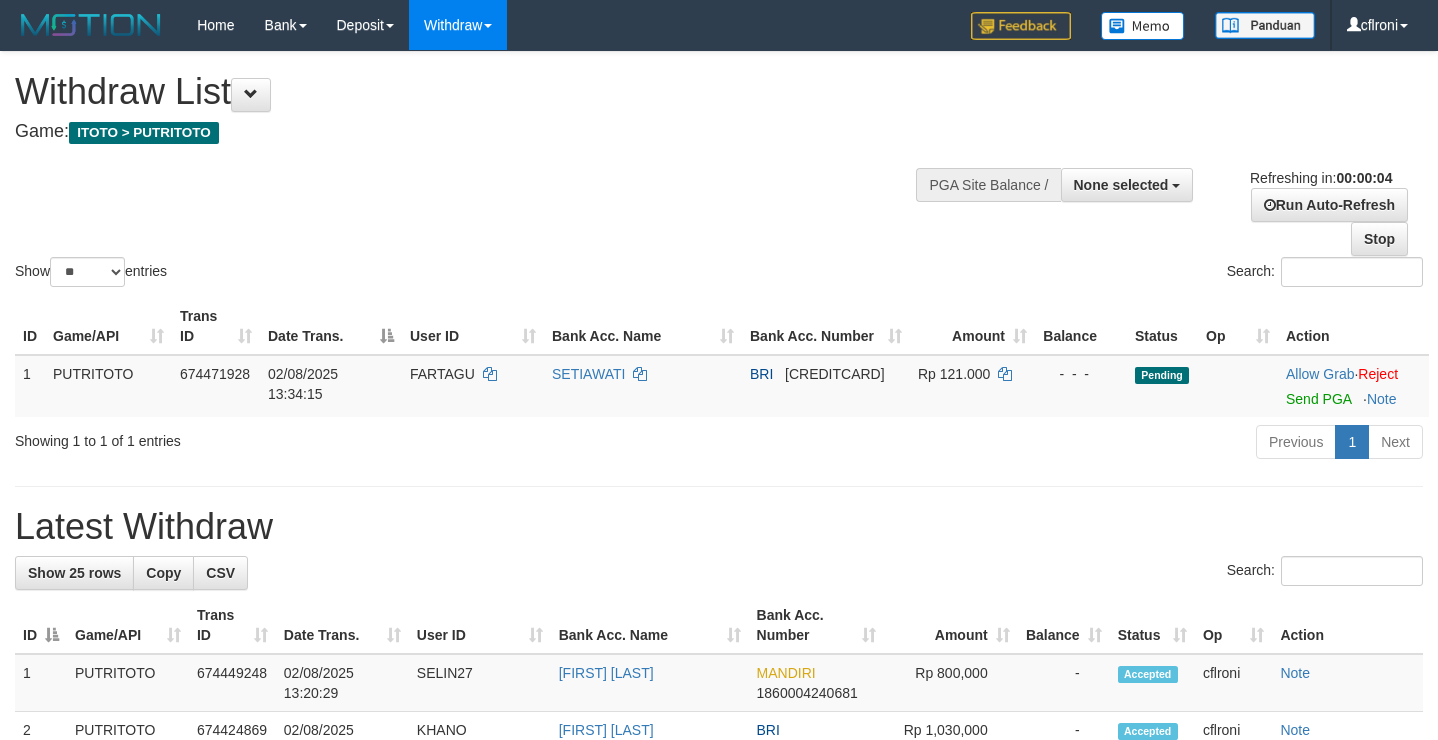 scroll, scrollTop: 0, scrollLeft: 0, axis: both 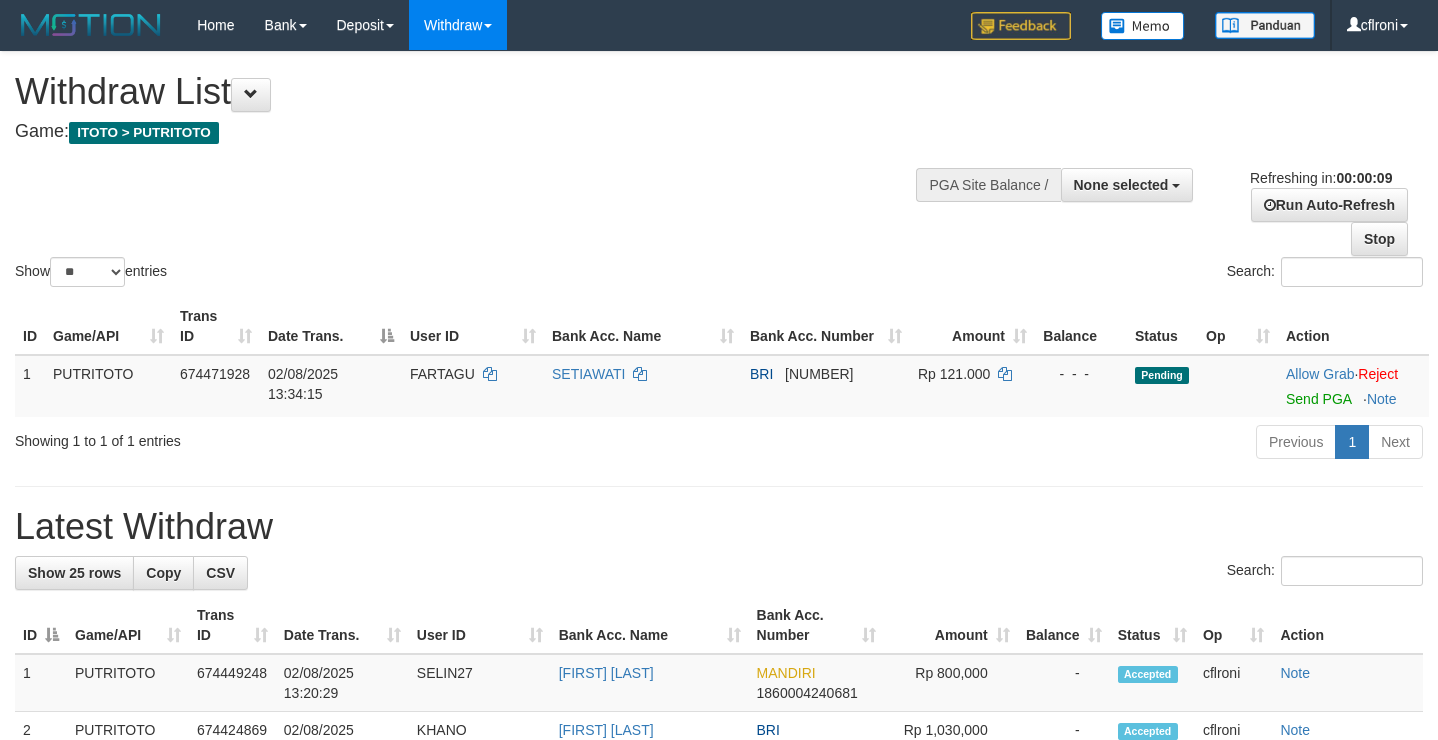 select 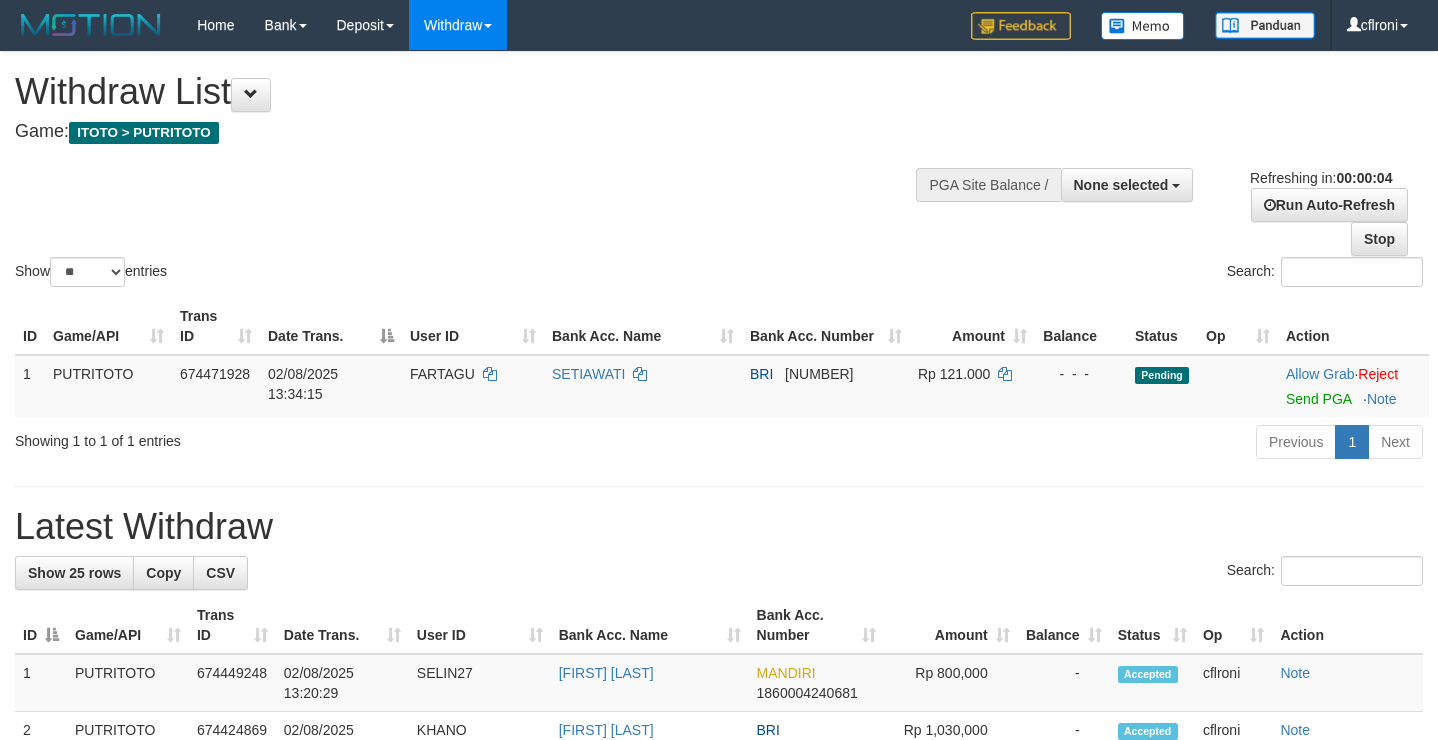 scroll, scrollTop: 0, scrollLeft: 0, axis: both 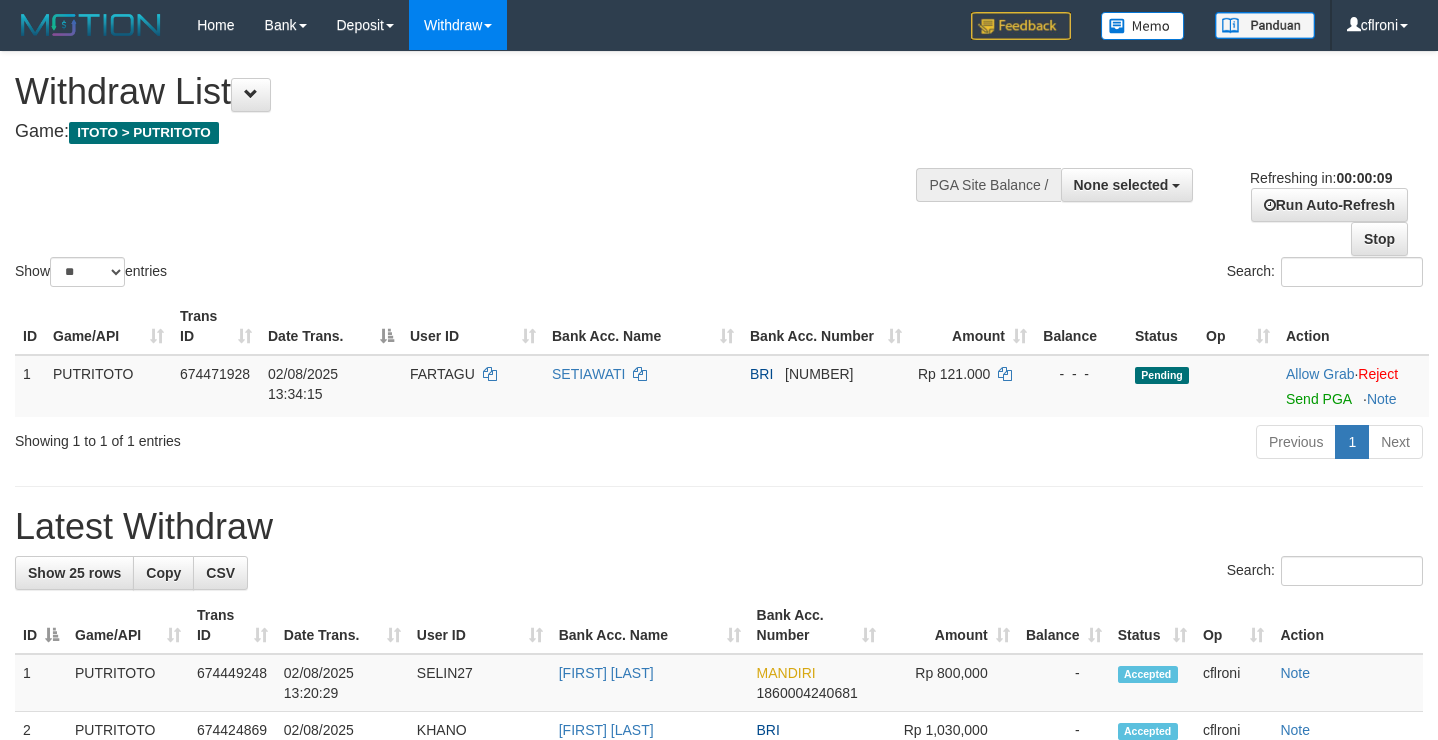 select 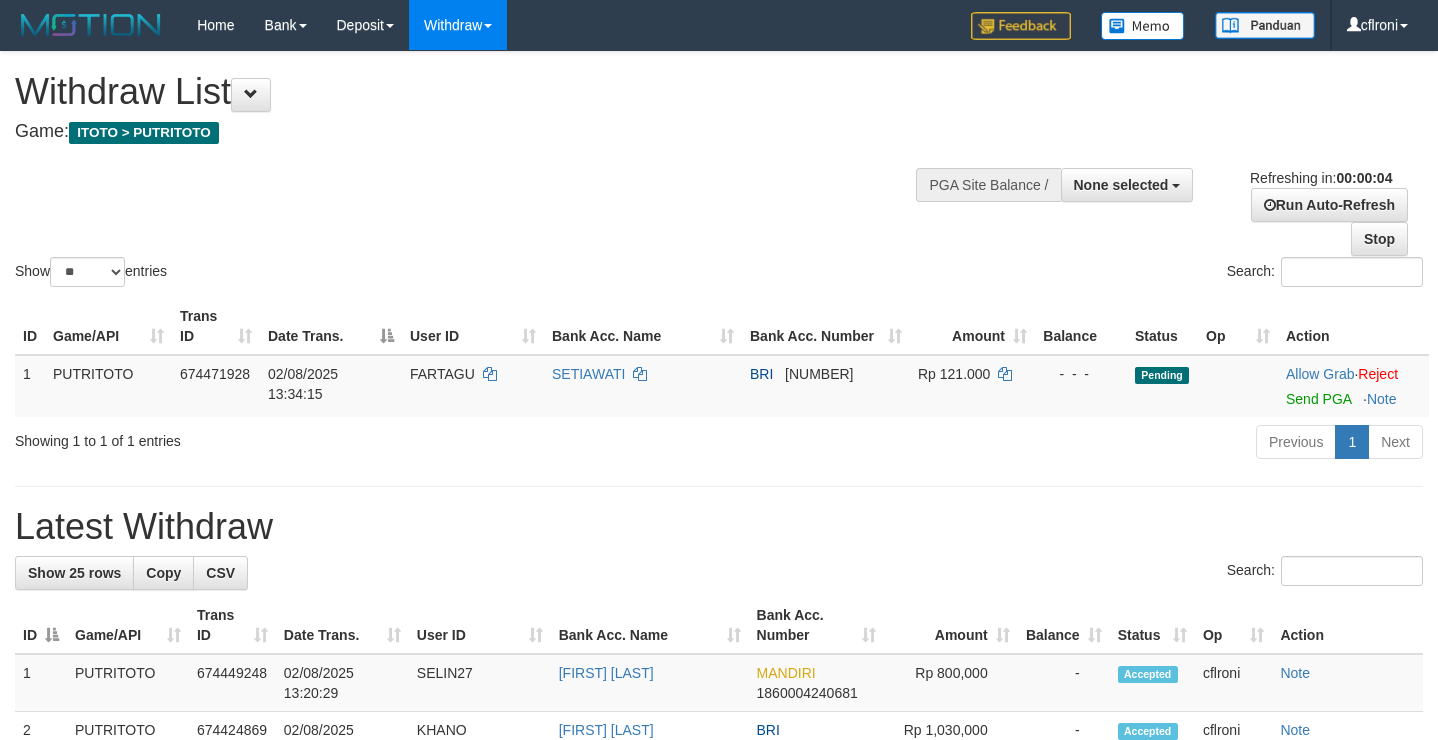 scroll, scrollTop: 0, scrollLeft: 0, axis: both 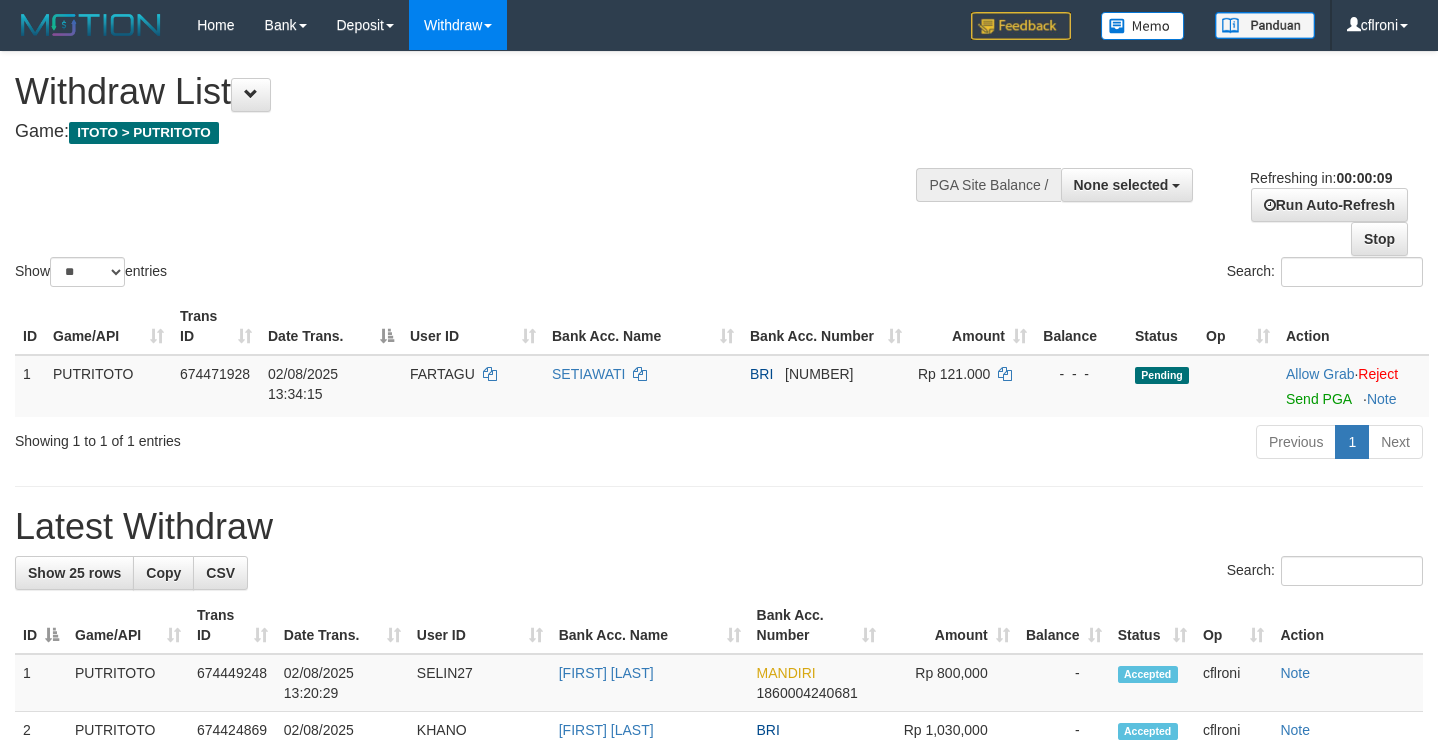select 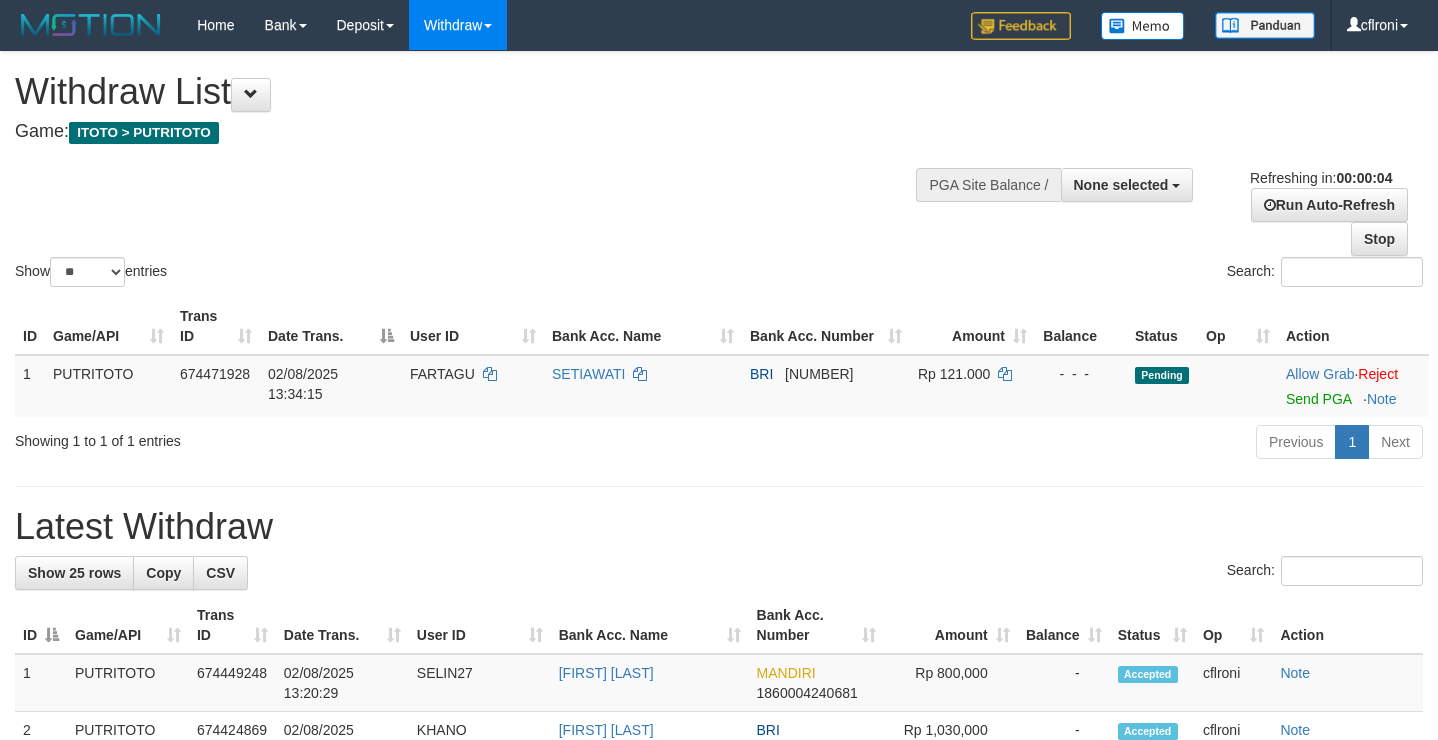 scroll, scrollTop: 0, scrollLeft: 0, axis: both 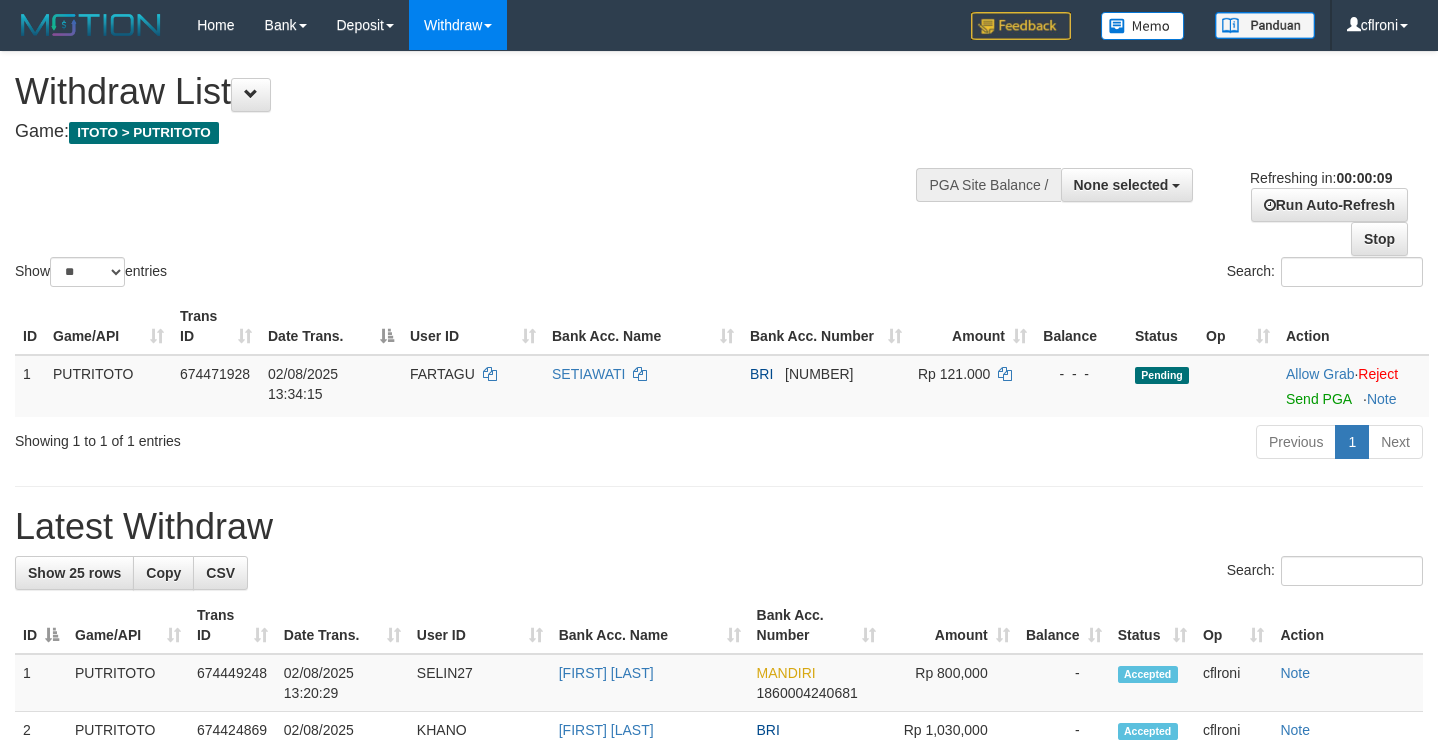 select 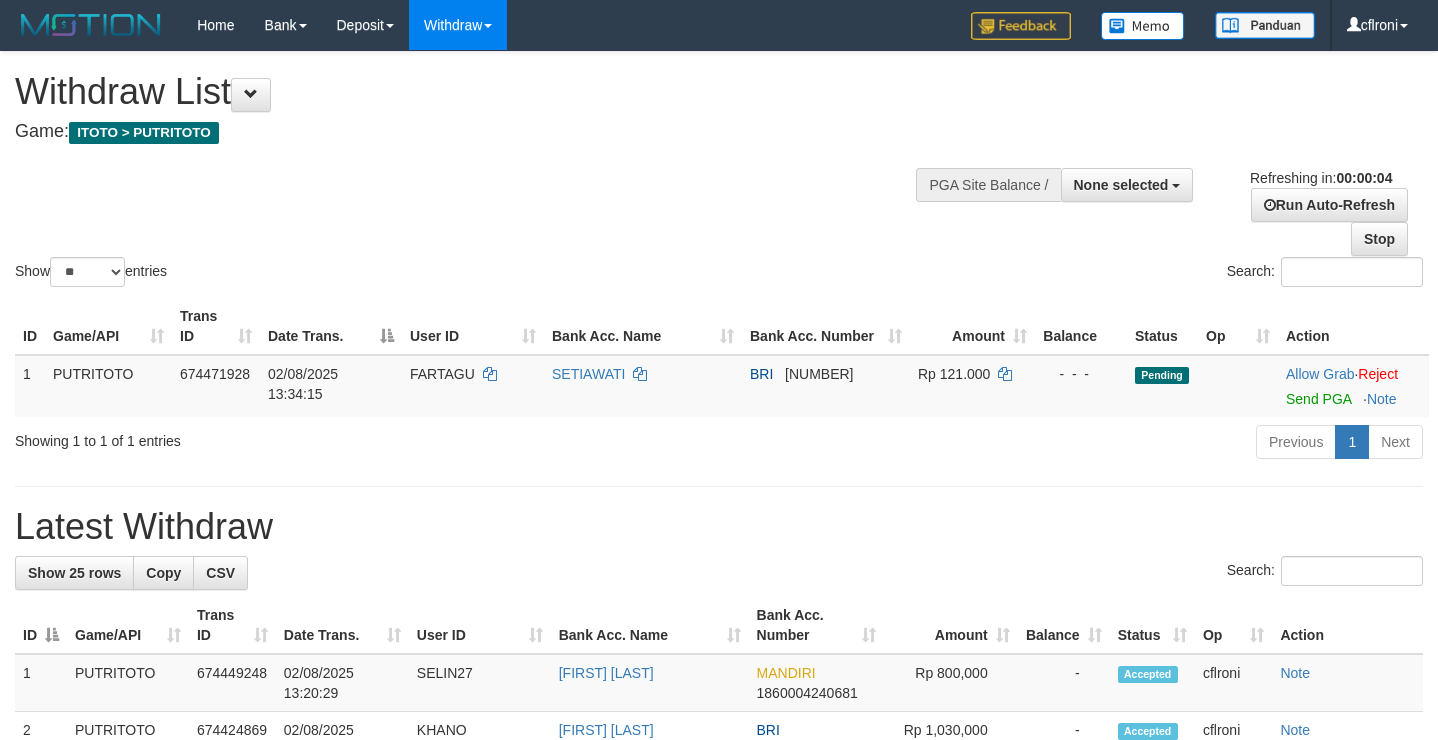 scroll, scrollTop: 0, scrollLeft: 0, axis: both 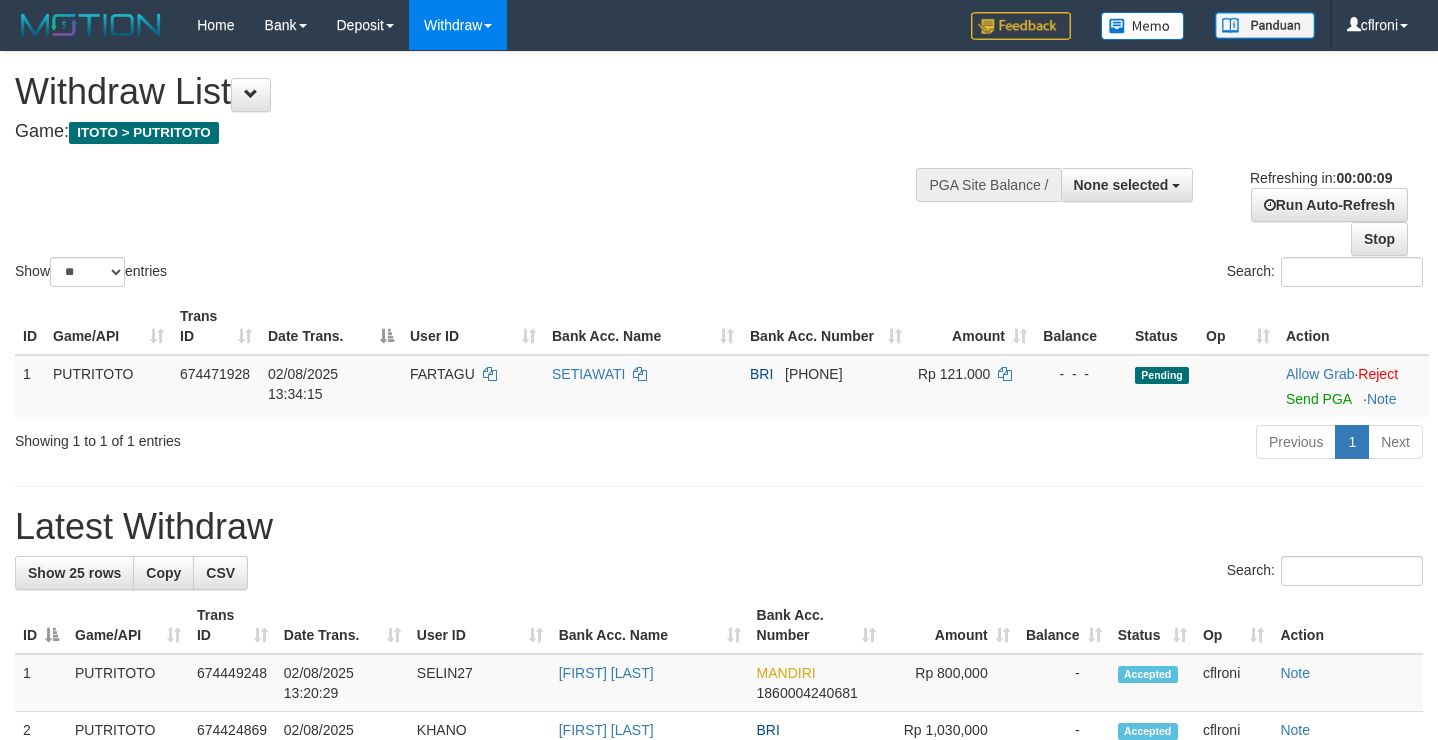 select 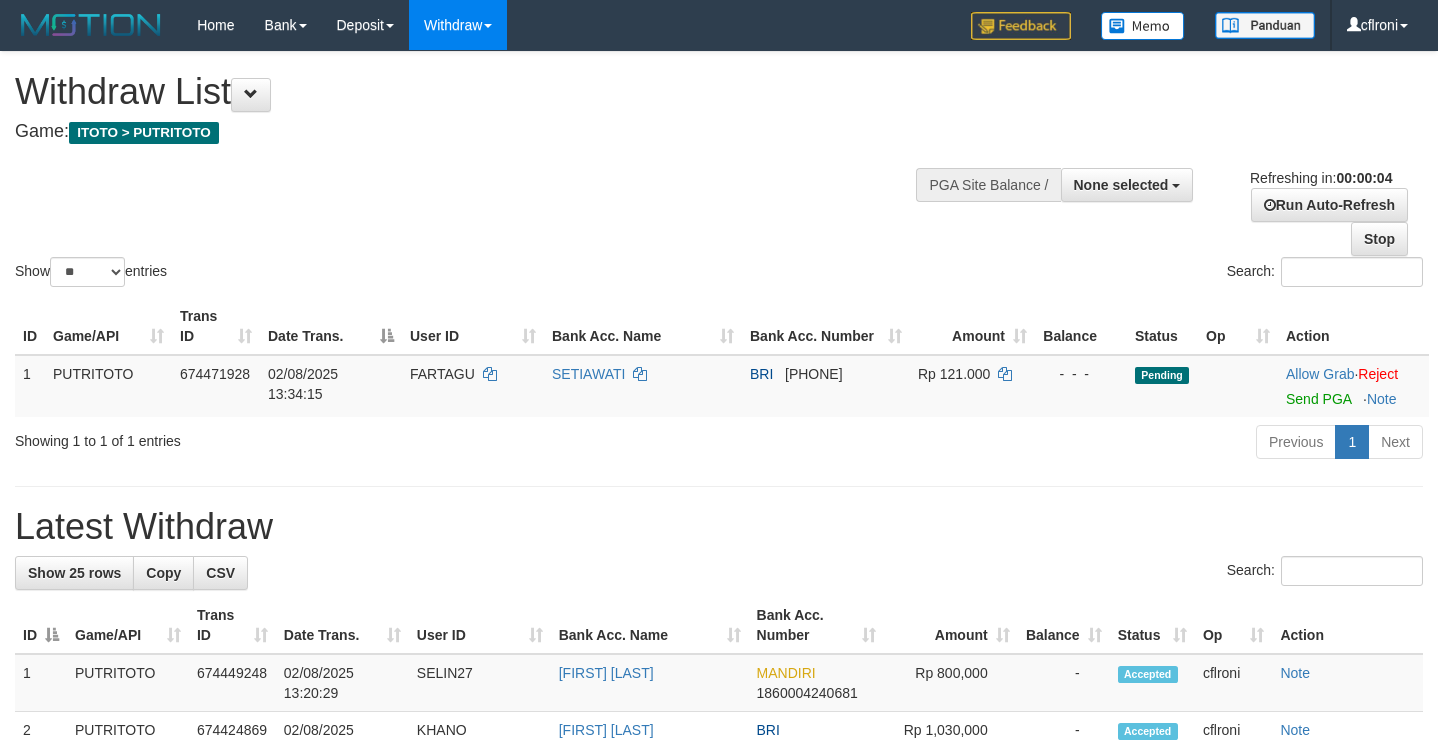 scroll, scrollTop: 0, scrollLeft: 0, axis: both 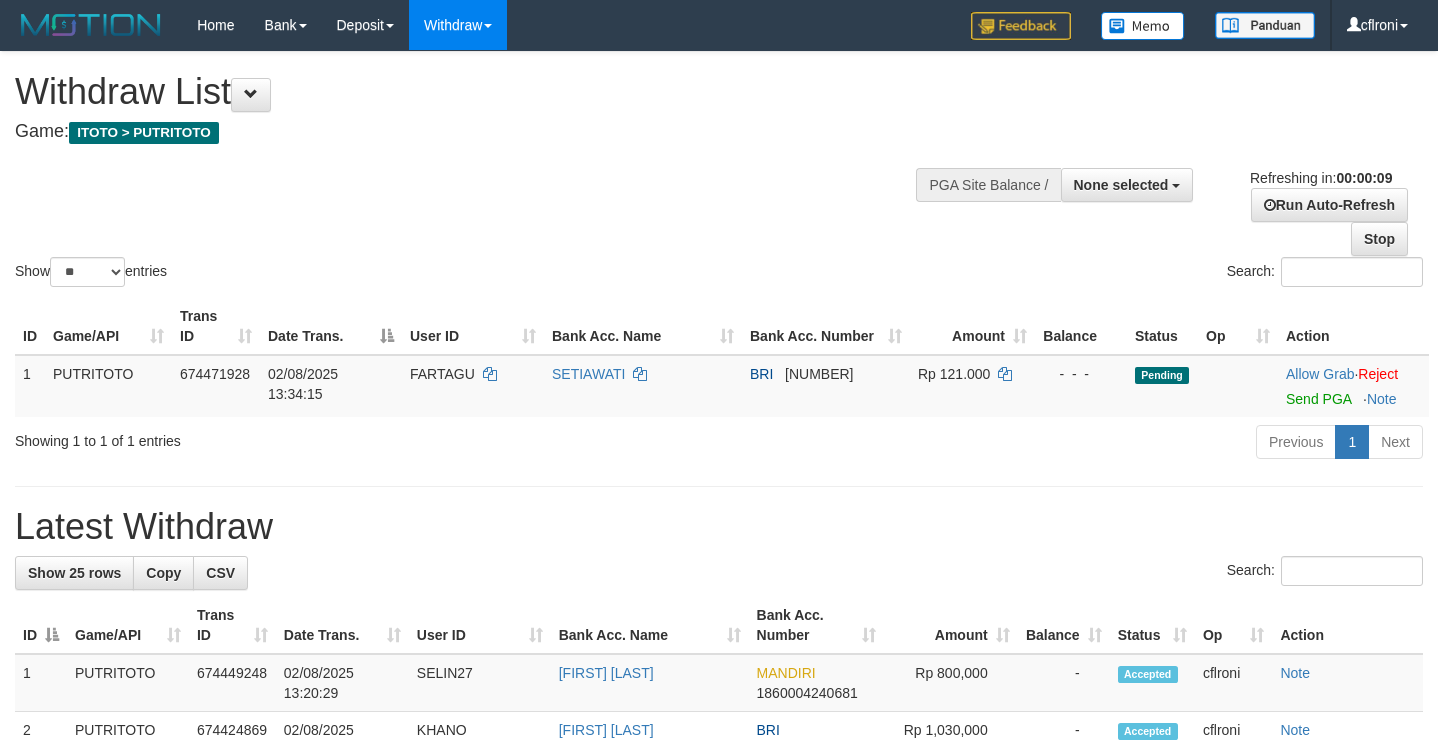 select 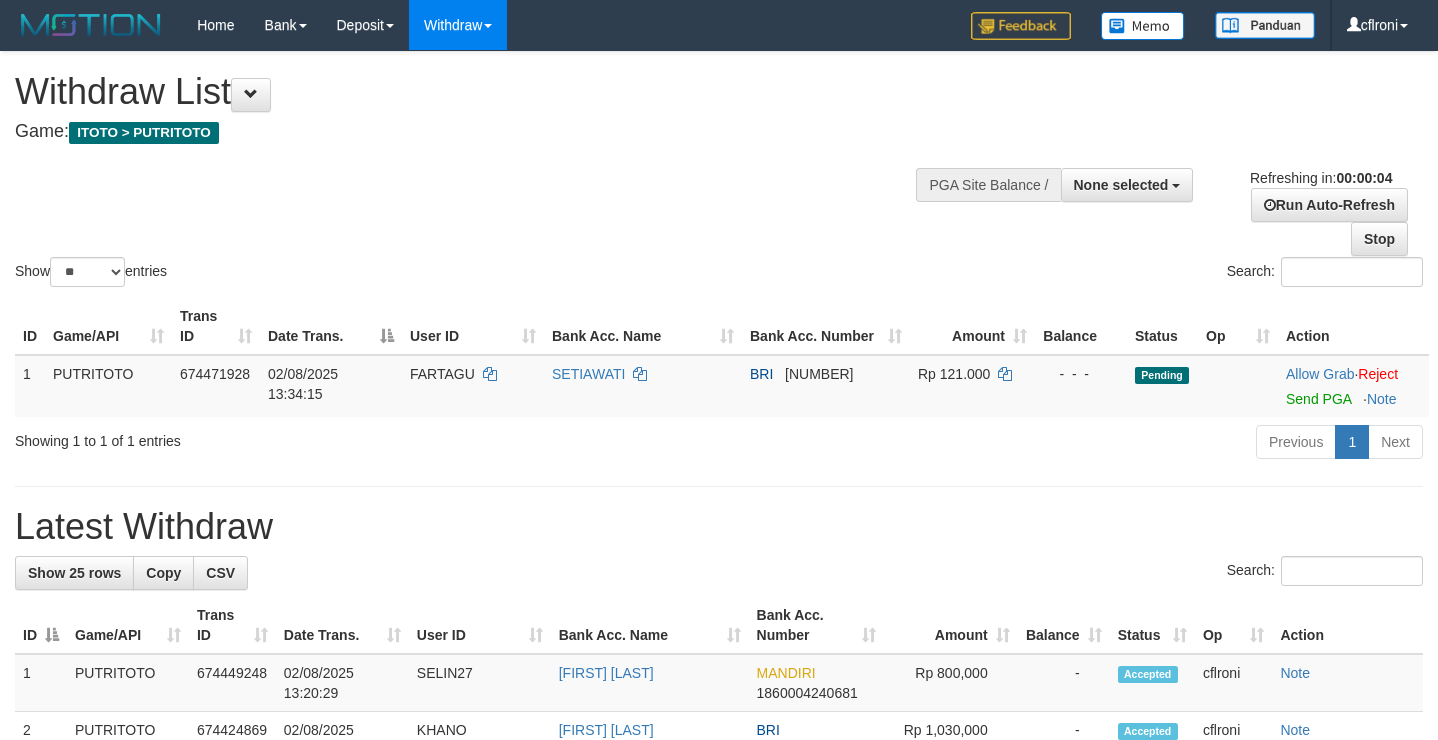 scroll, scrollTop: 0, scrollLeft: 0, axis: both 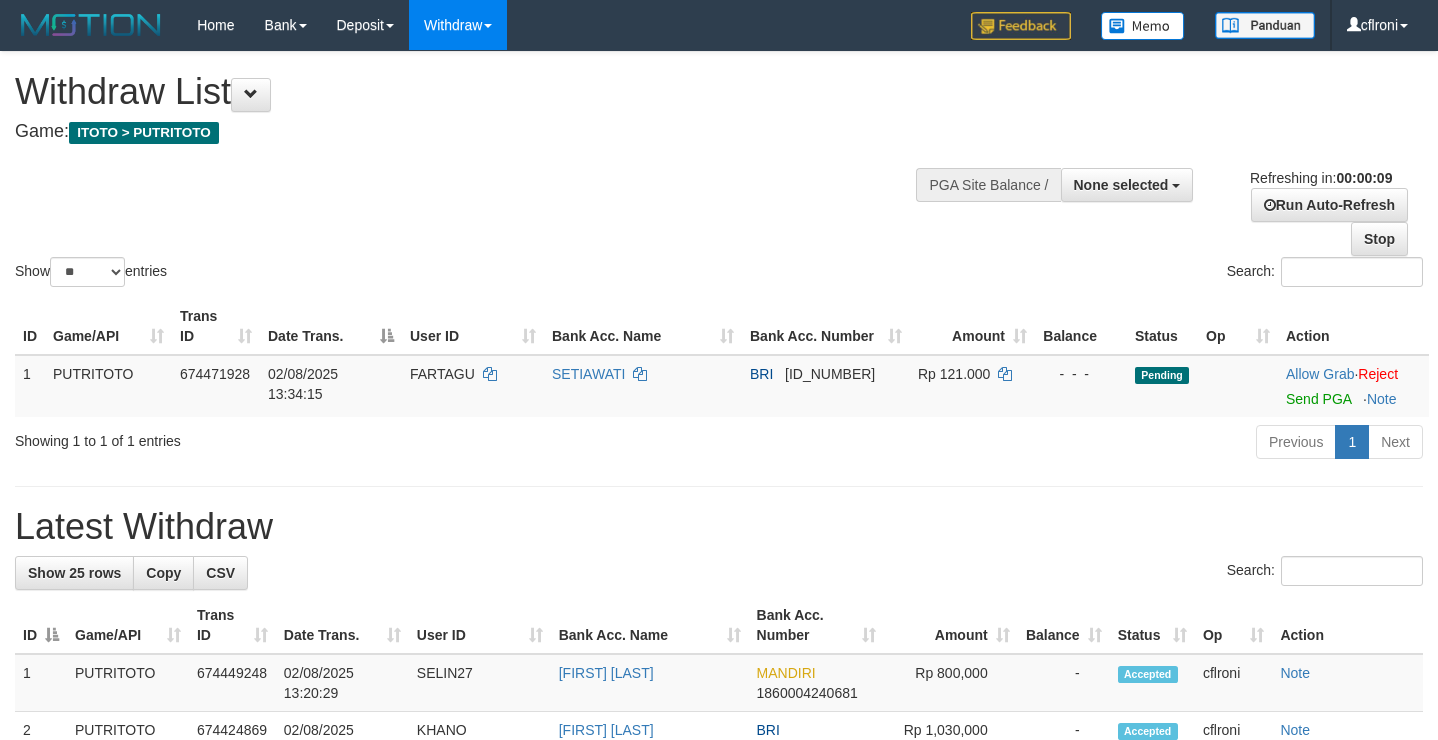 select 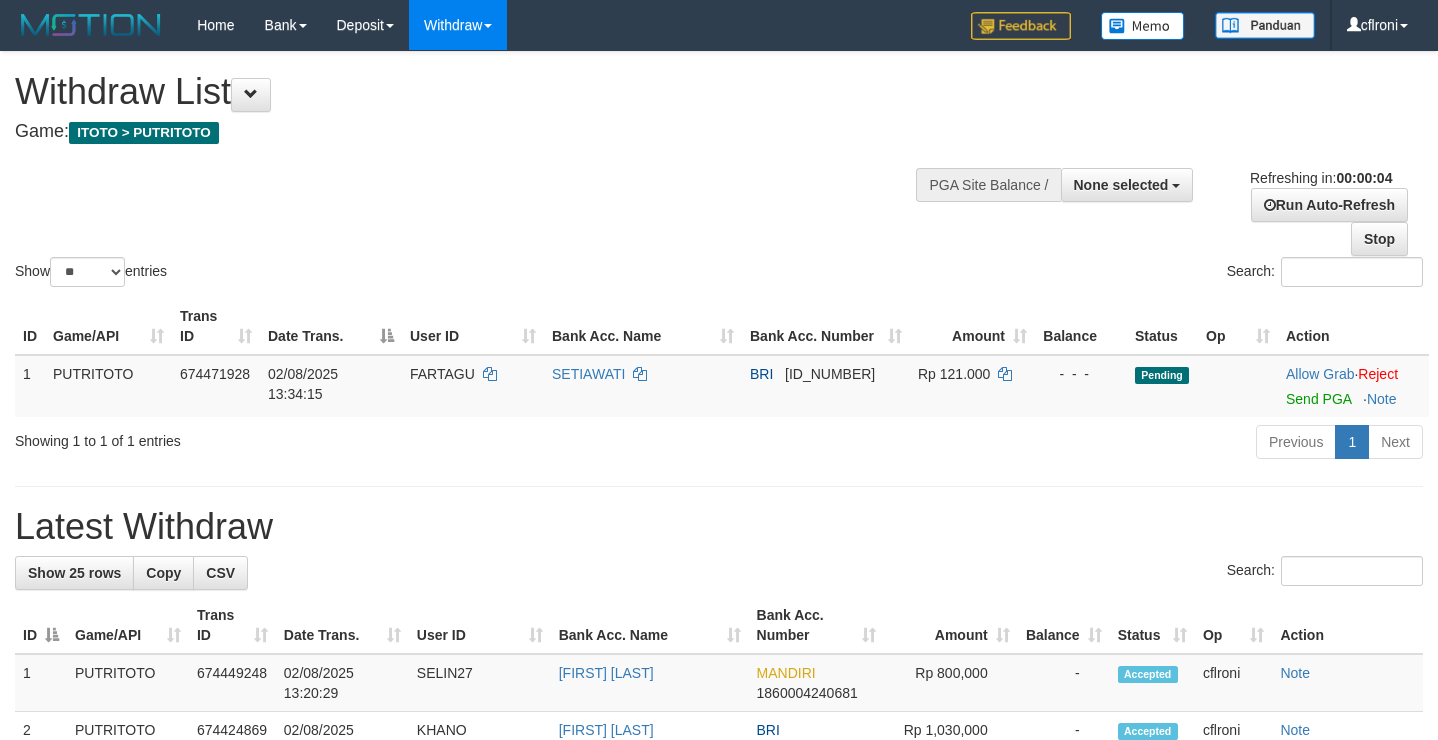 scroll, scrollTop: 0, scrollLeft: 0, axis: both 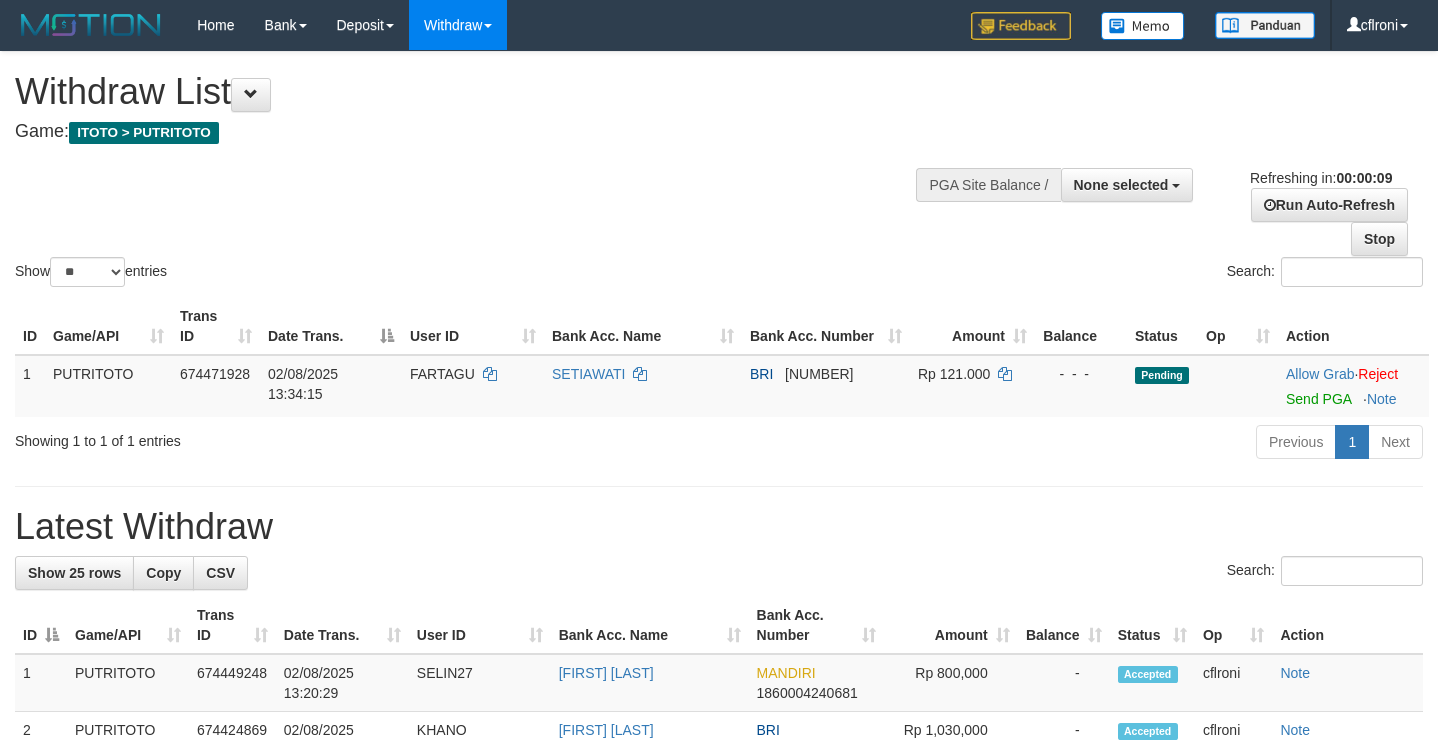 select 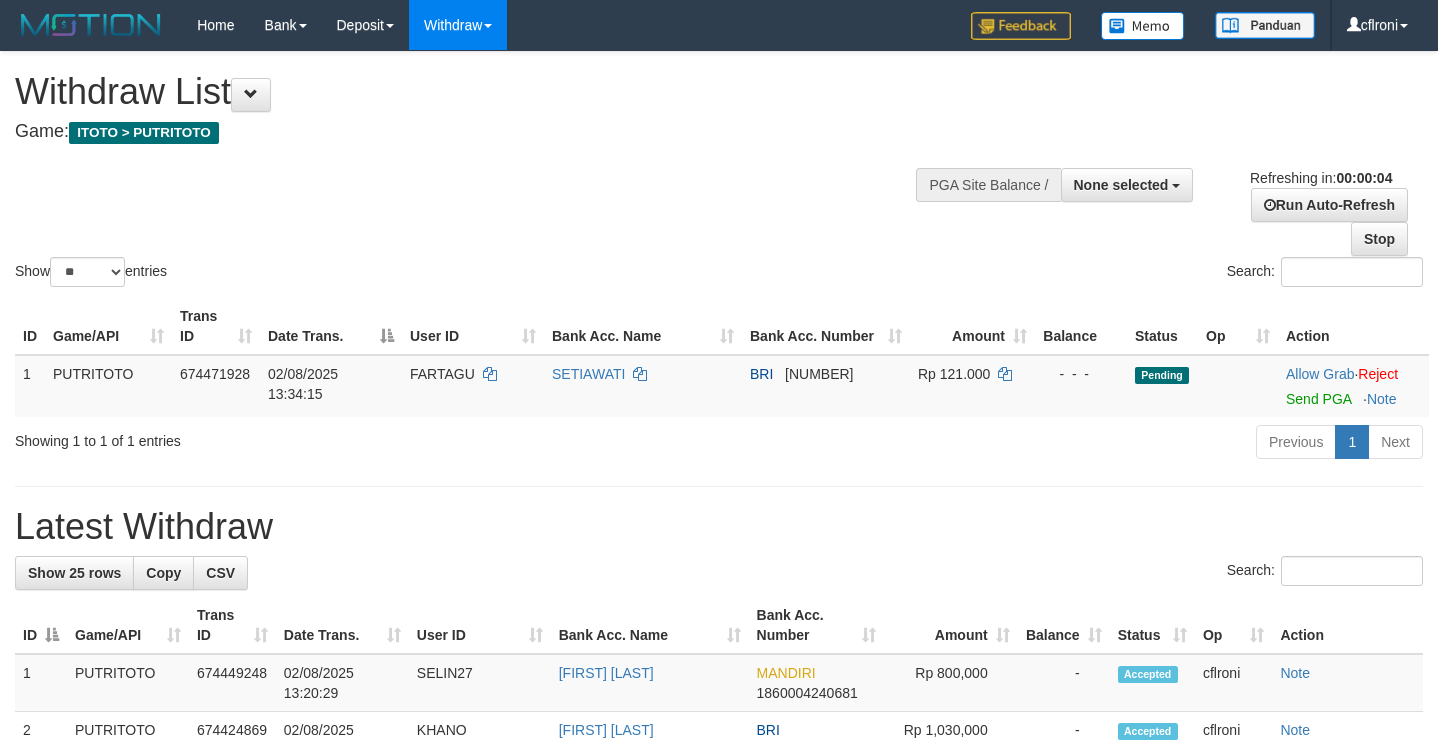 scroll, scrollTop: 0, scrollLeft: 0, axis: both 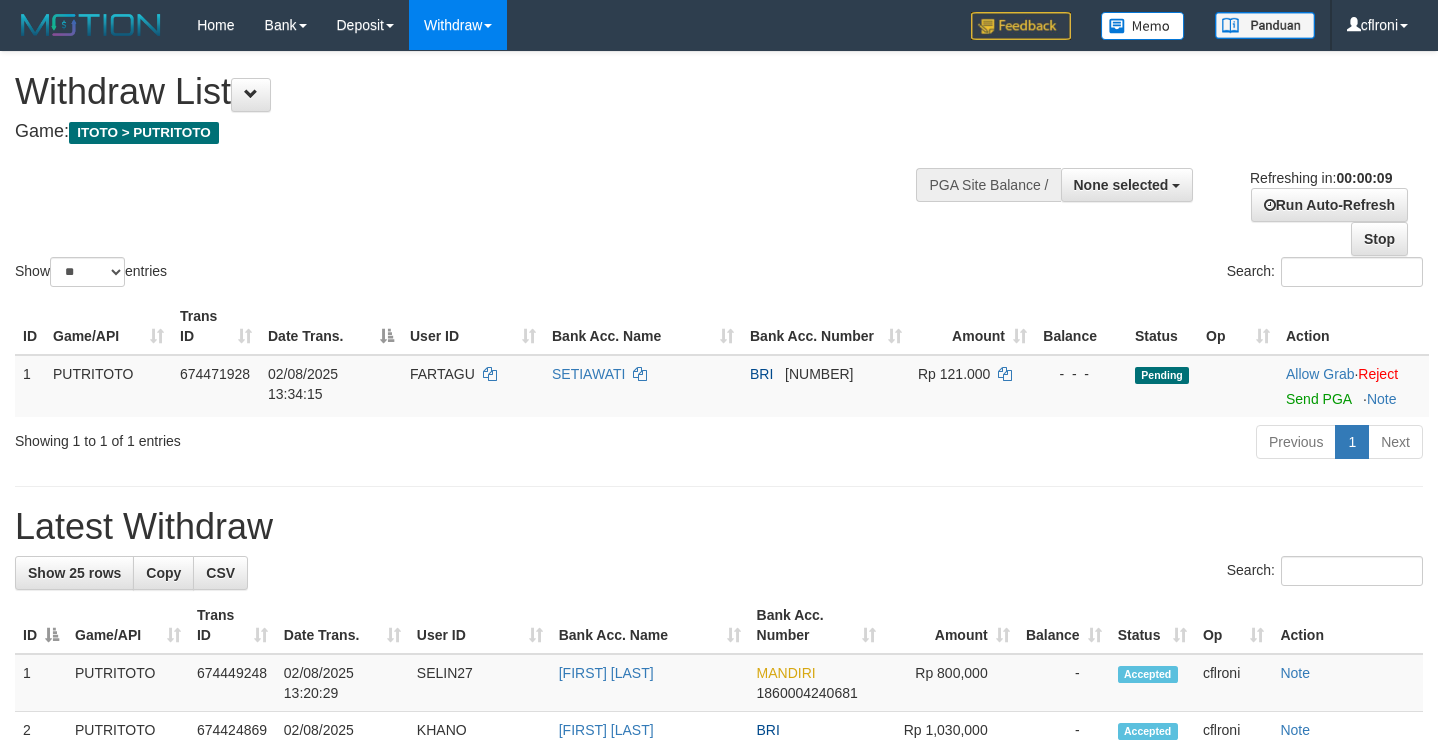 select 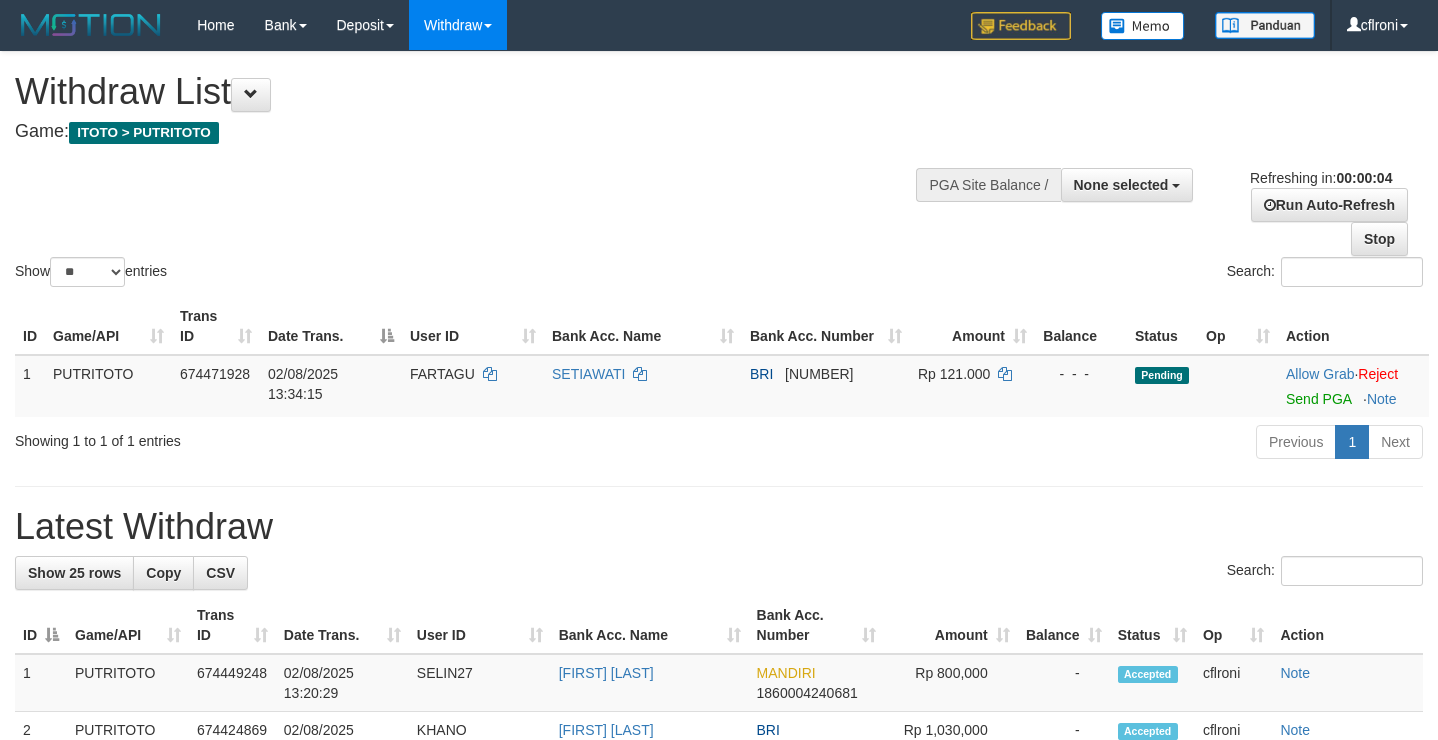 scroll, scrollTop: 0, scrollLeft: 0, axis: both 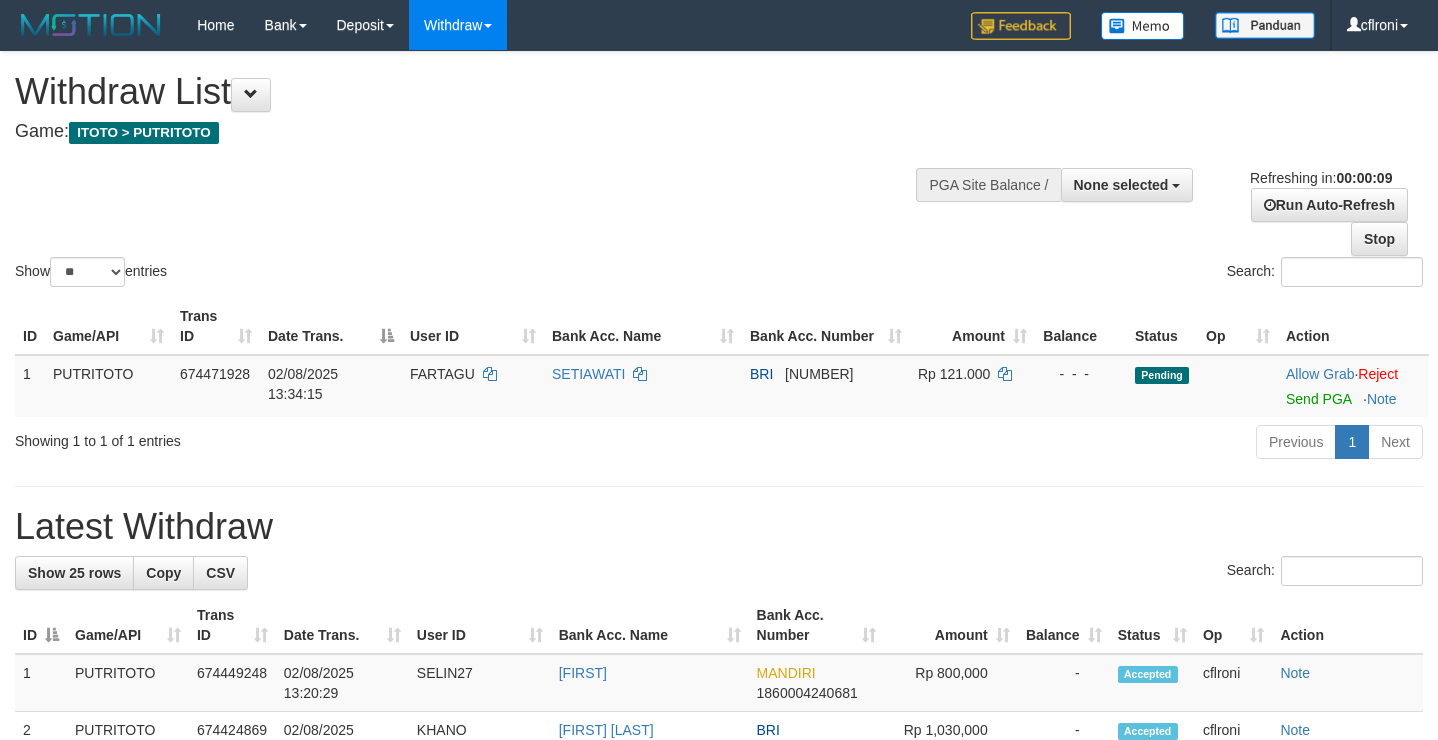 select 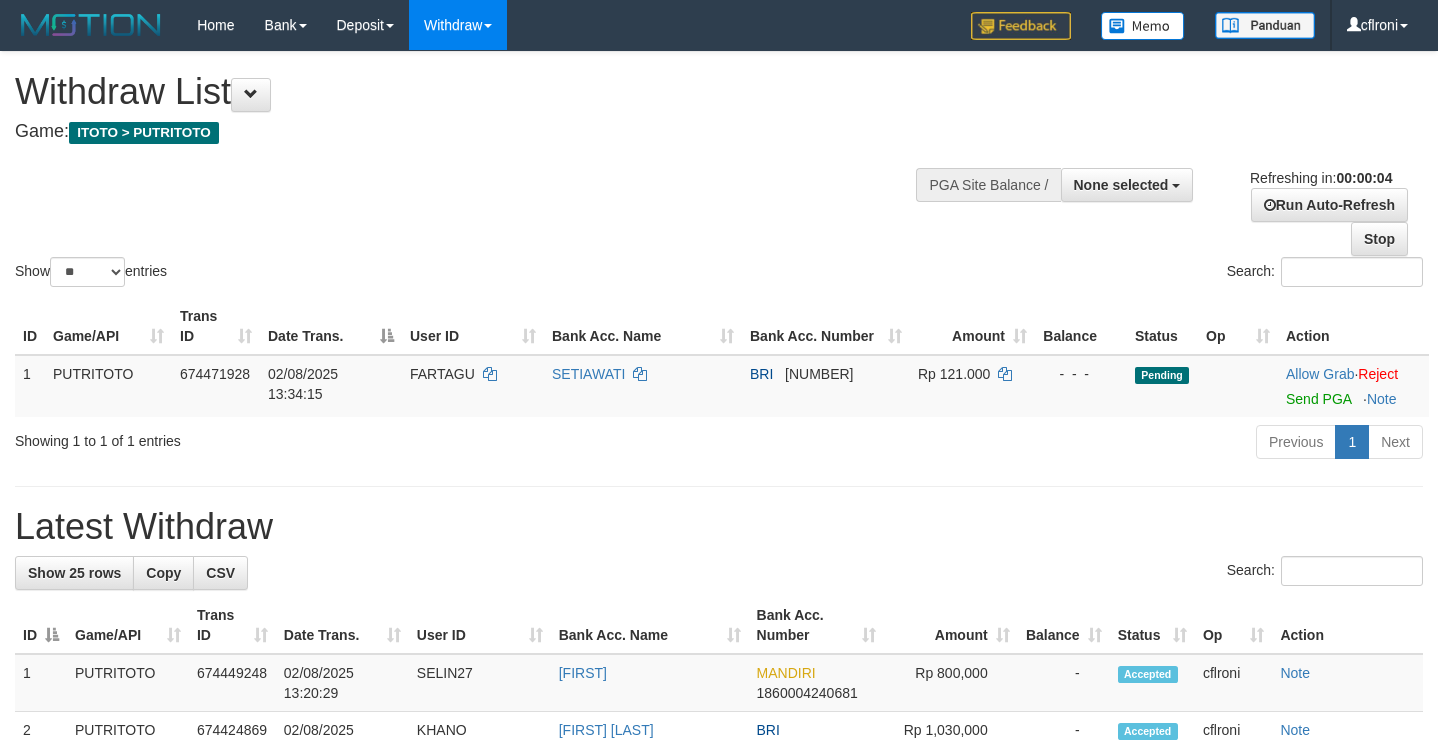scroll, scrollTop: 0, scrollLeft: 0, axis: both 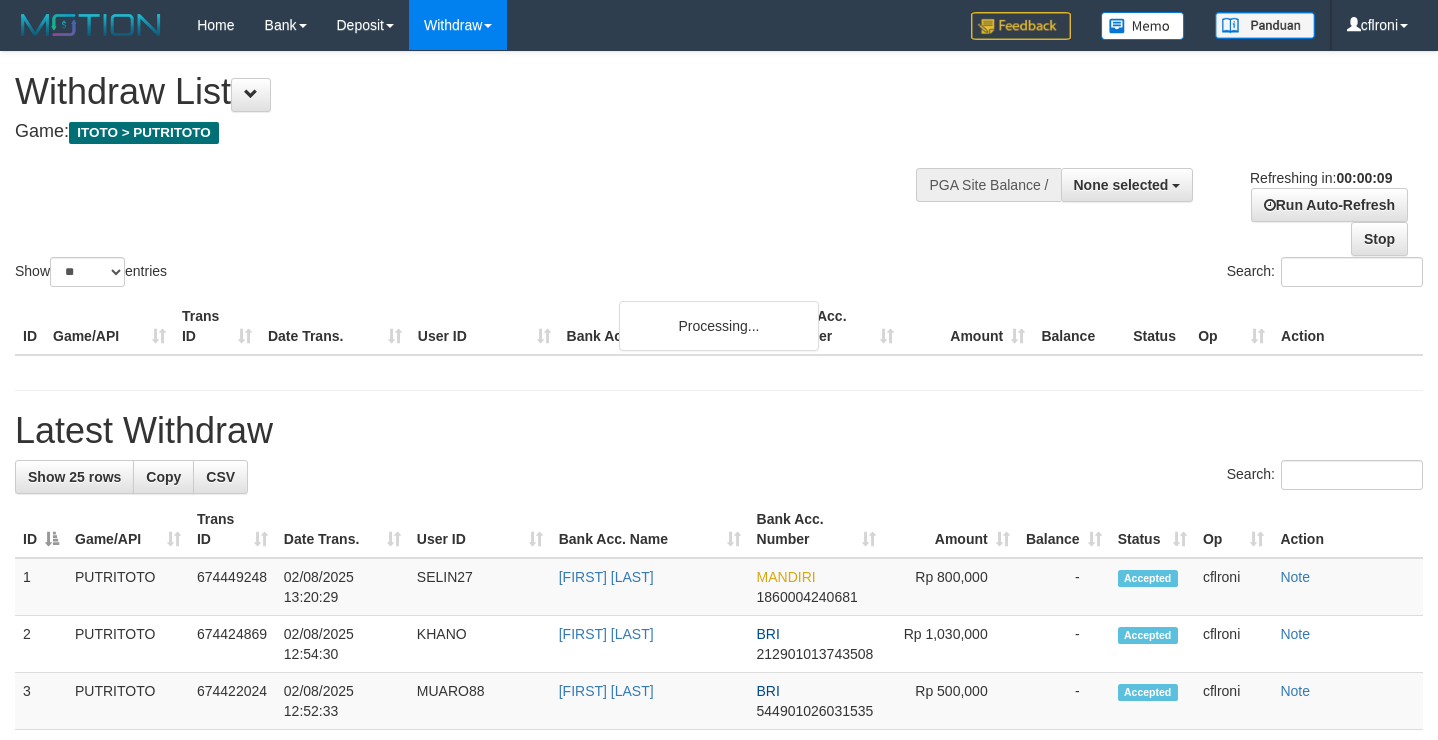 select 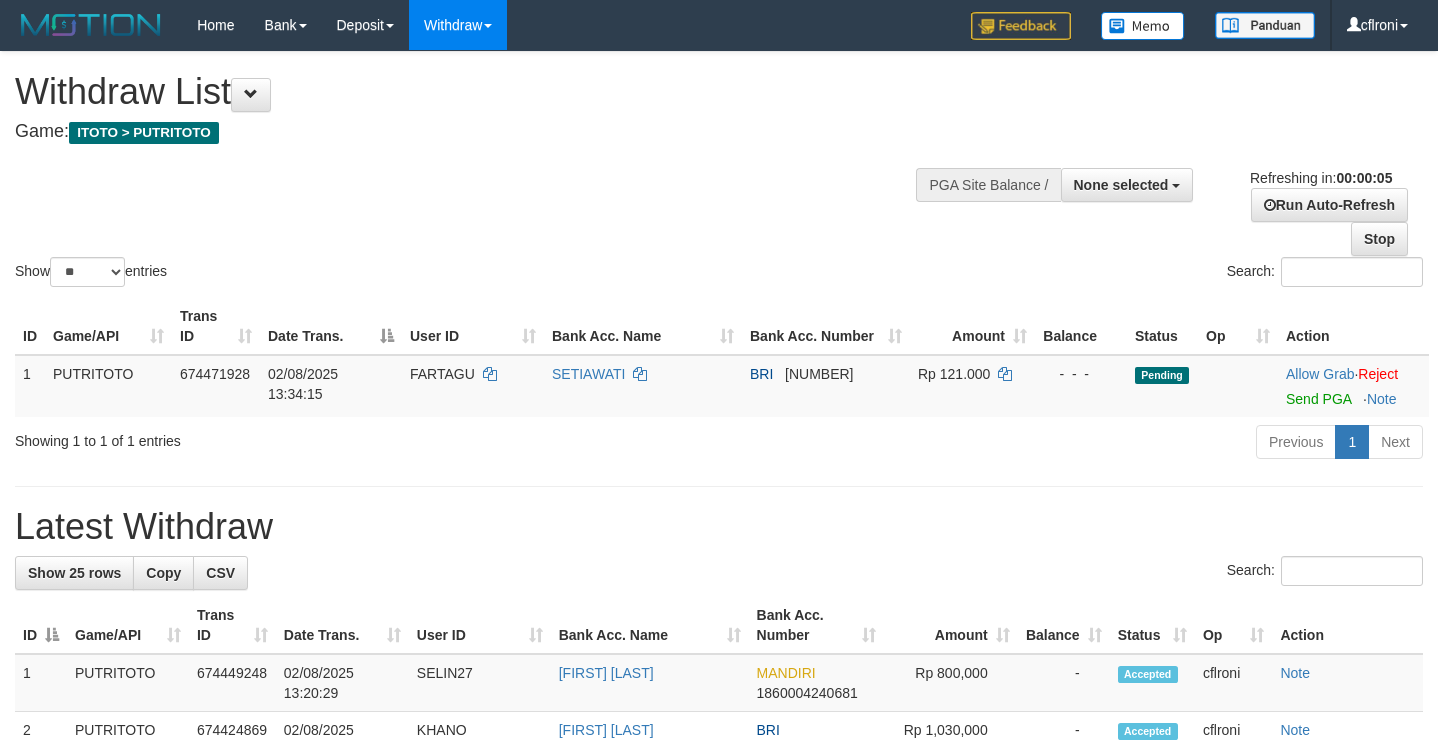scroll, scrollTop: 0, scrollLeft: 0, axis: both 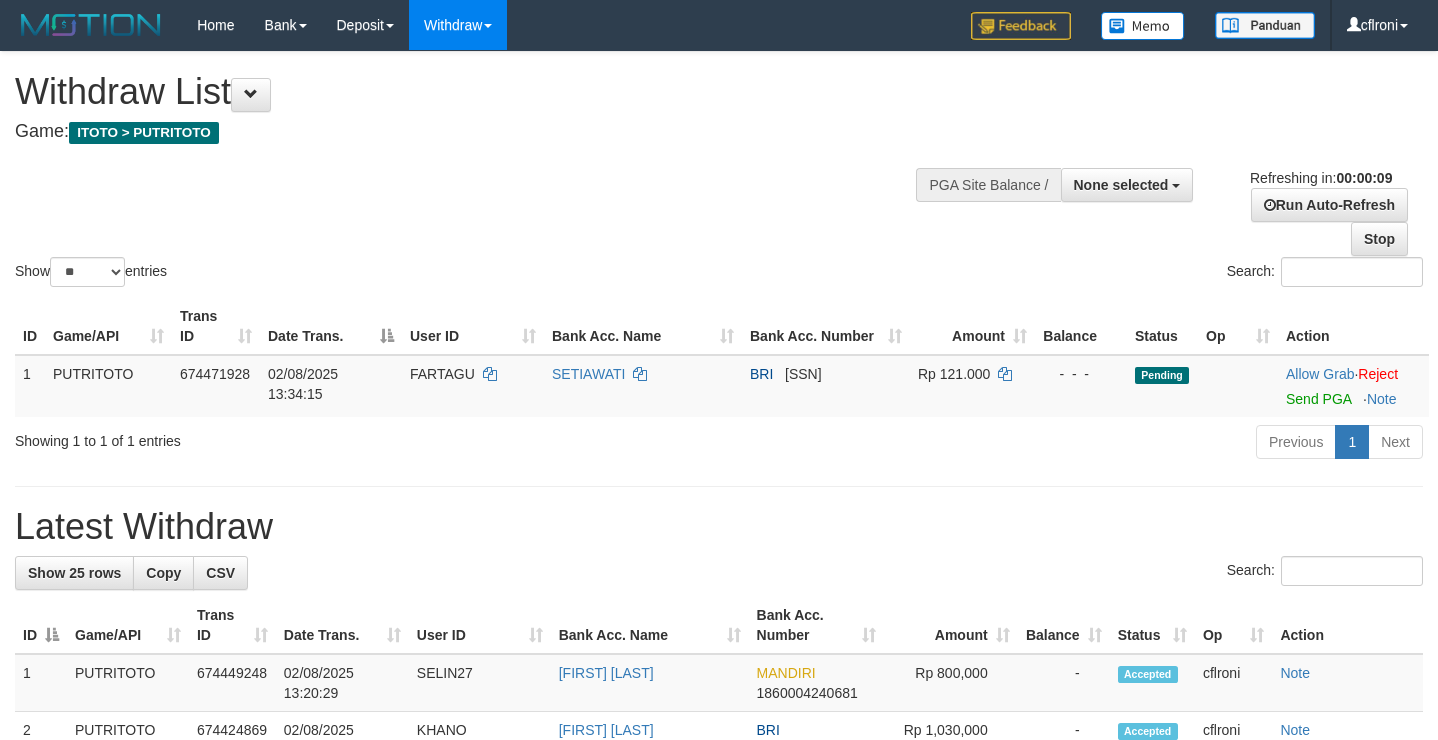 select 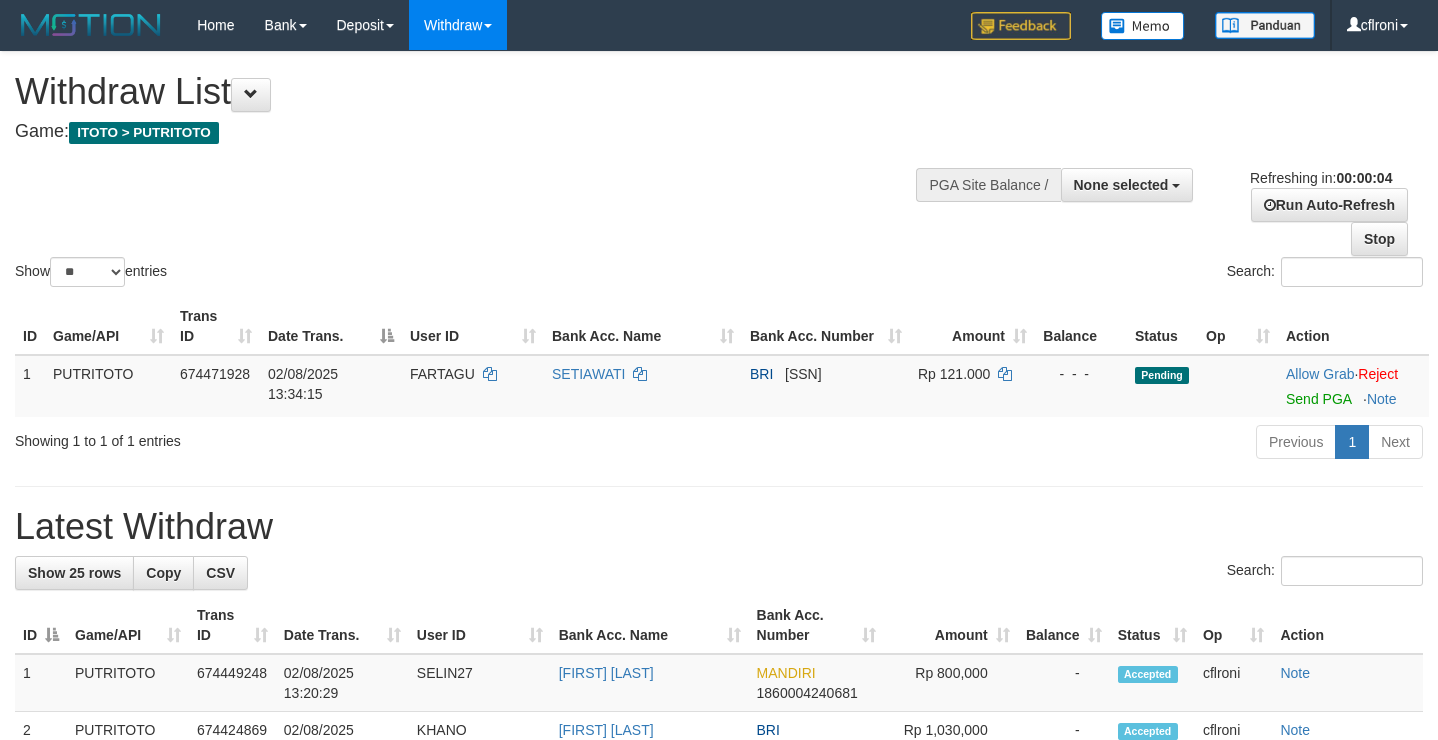 scroll, scrollTop: 0, scrollLeft: 0, axis: both 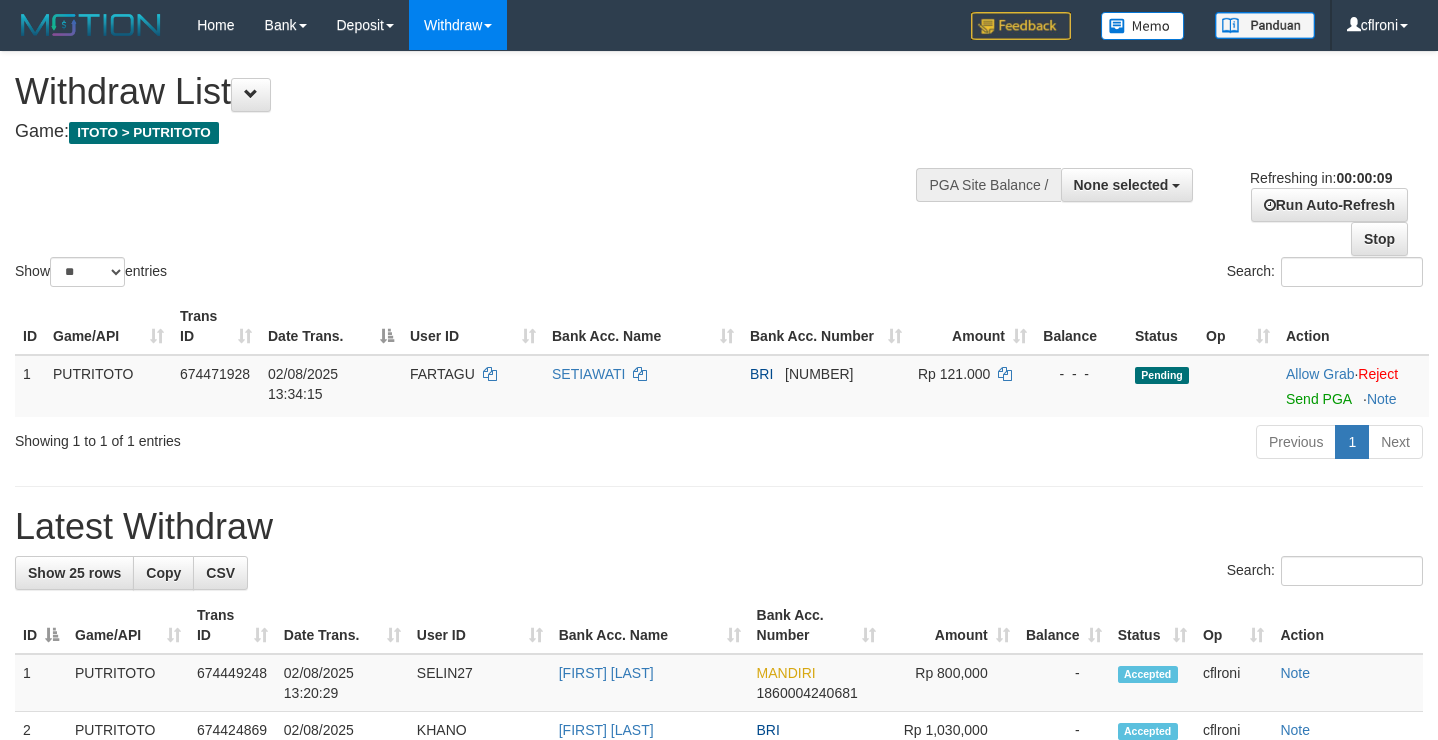 select 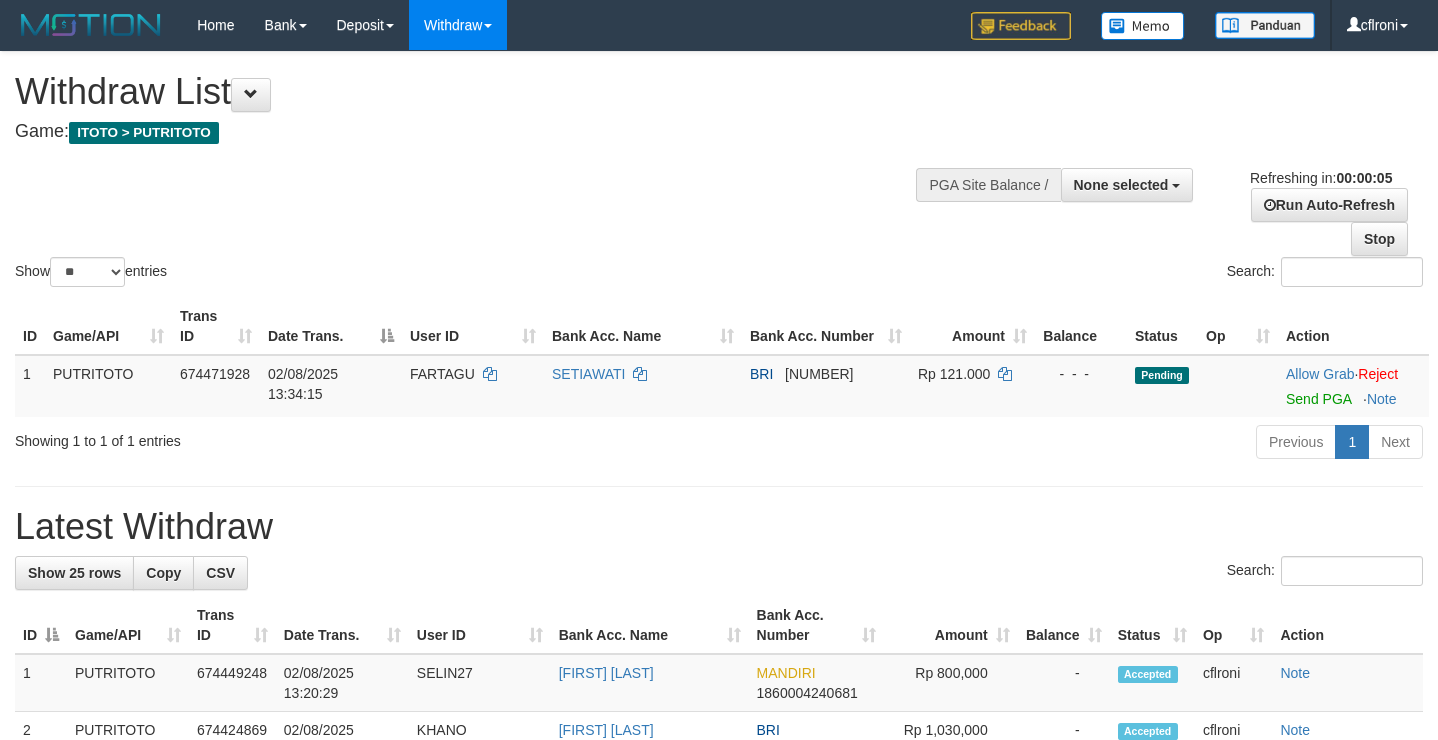 scroll, scrollTop: 0, scrollLeft: 0, axis: both 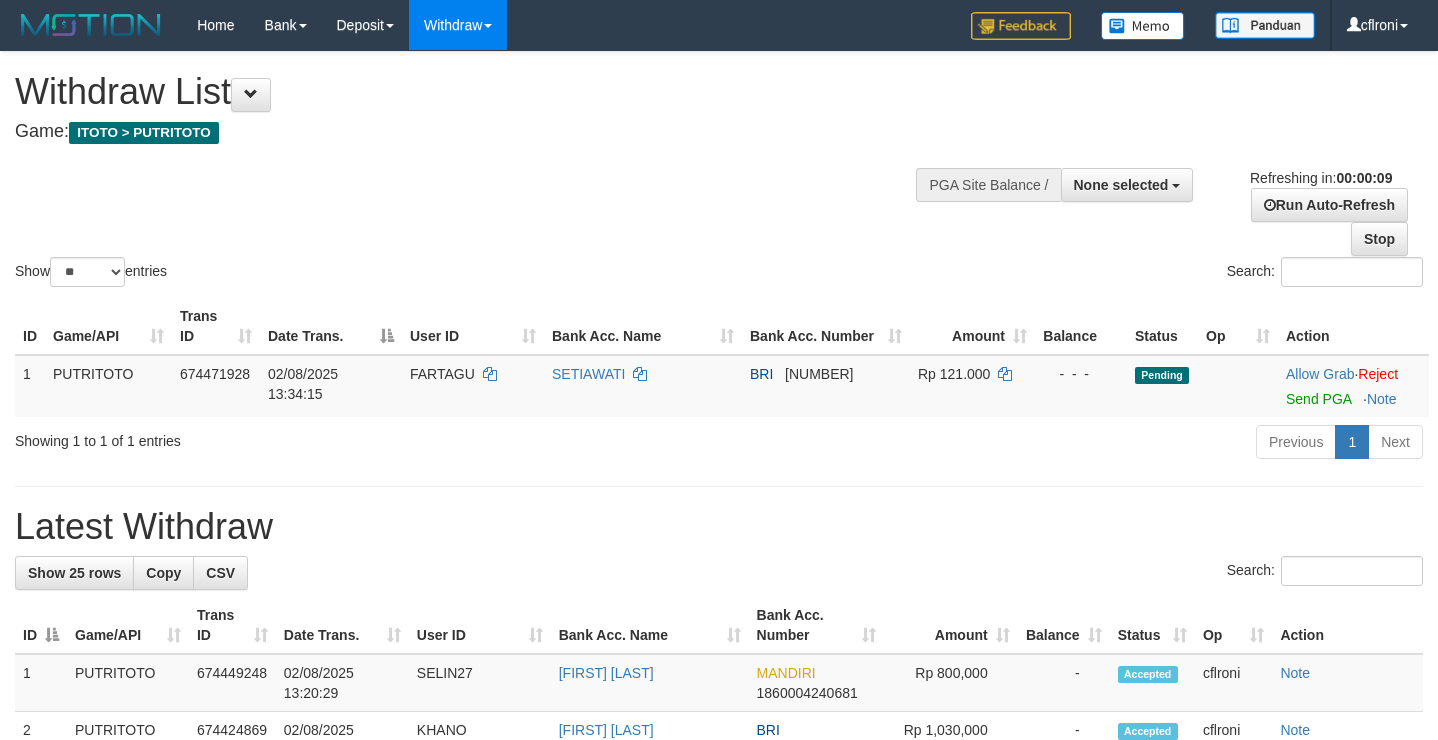 select 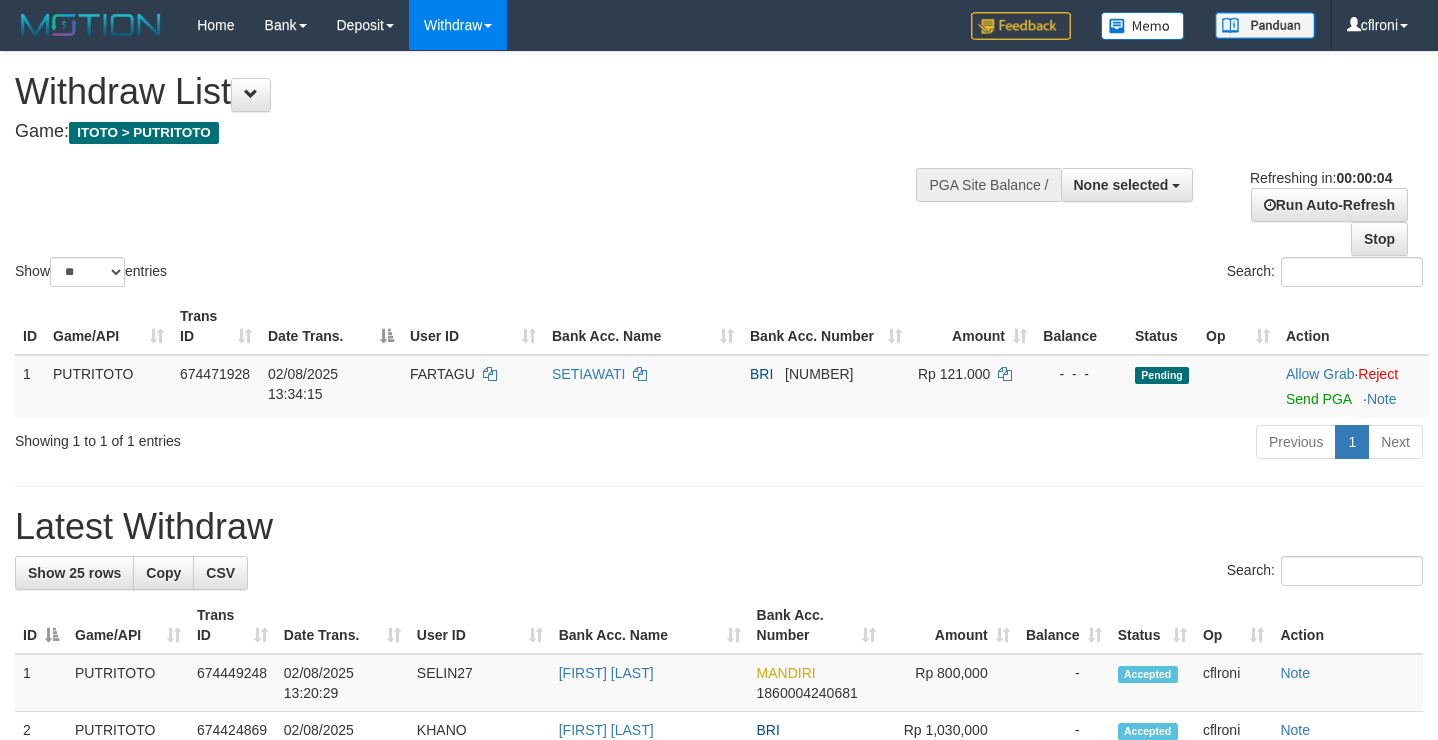 scroll, scrollTop: 0, scrollLeft: 0, axis: both 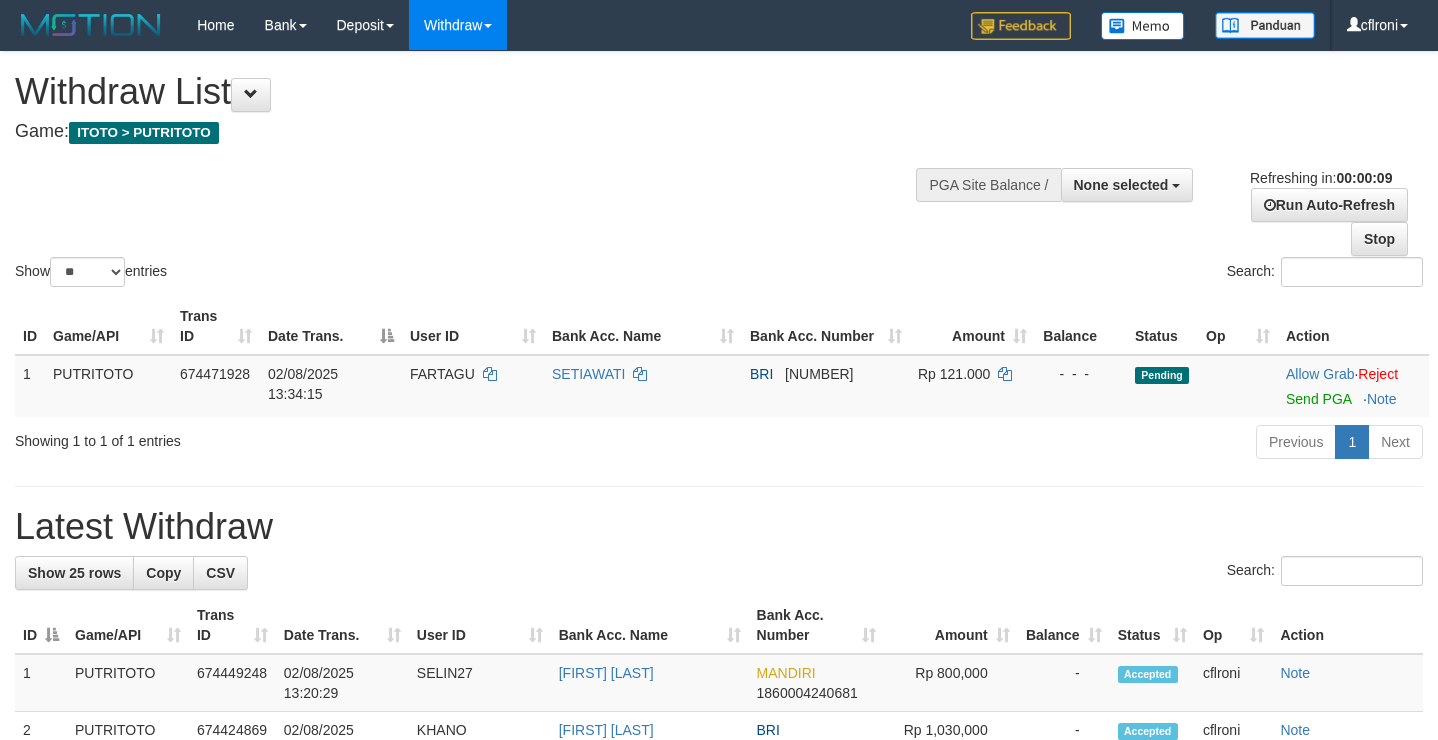 select 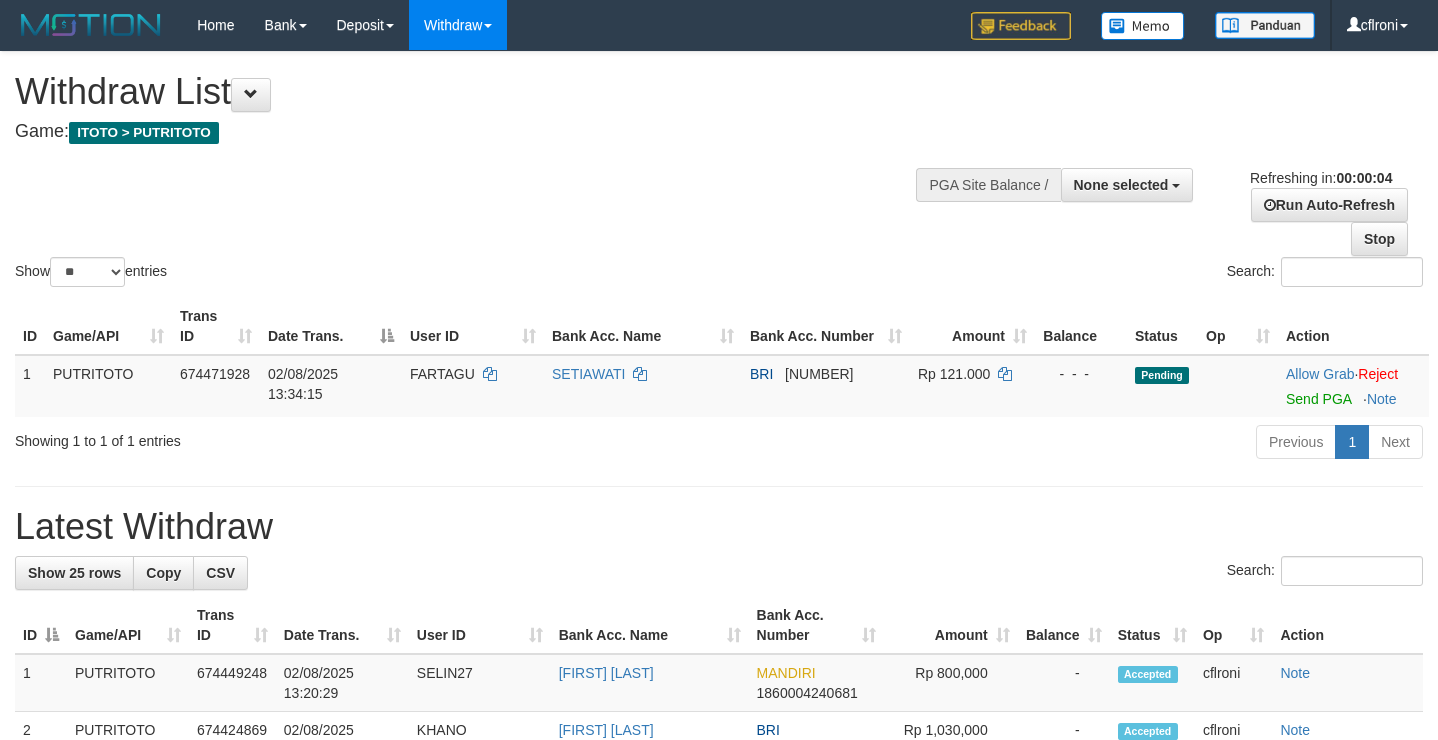 scroll, scrollTop: 0, scrollLeft: 0, axis: both 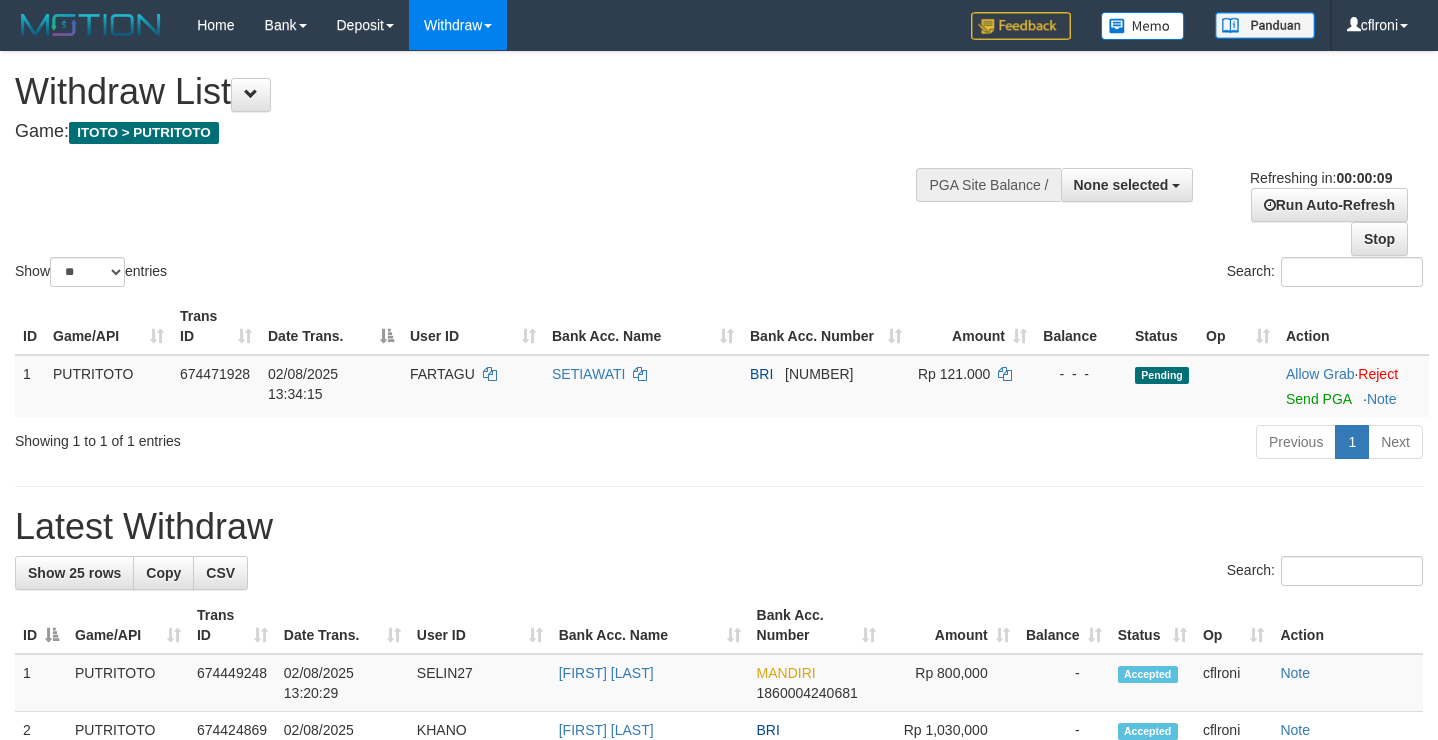 select 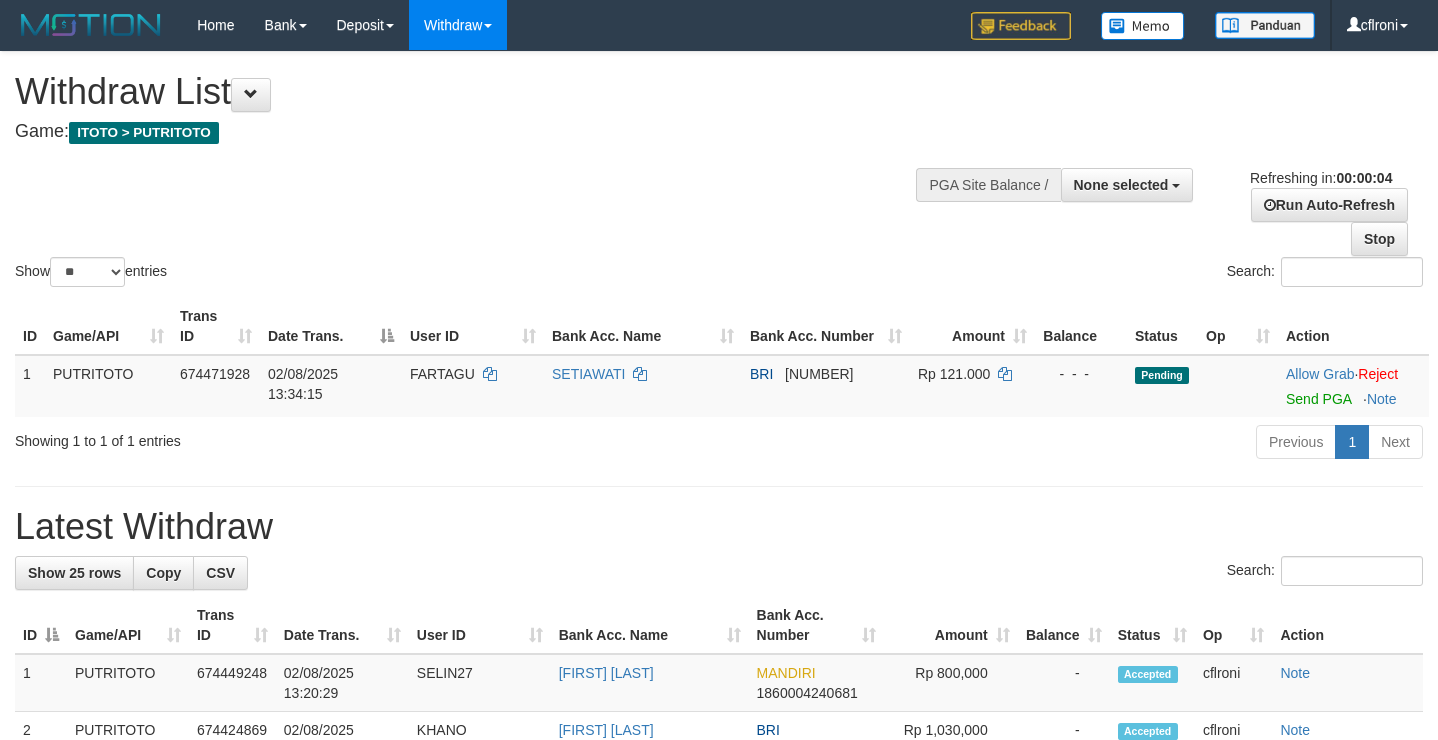 scroll, scrollTop: 0, scrollLeft: 0, axis: both 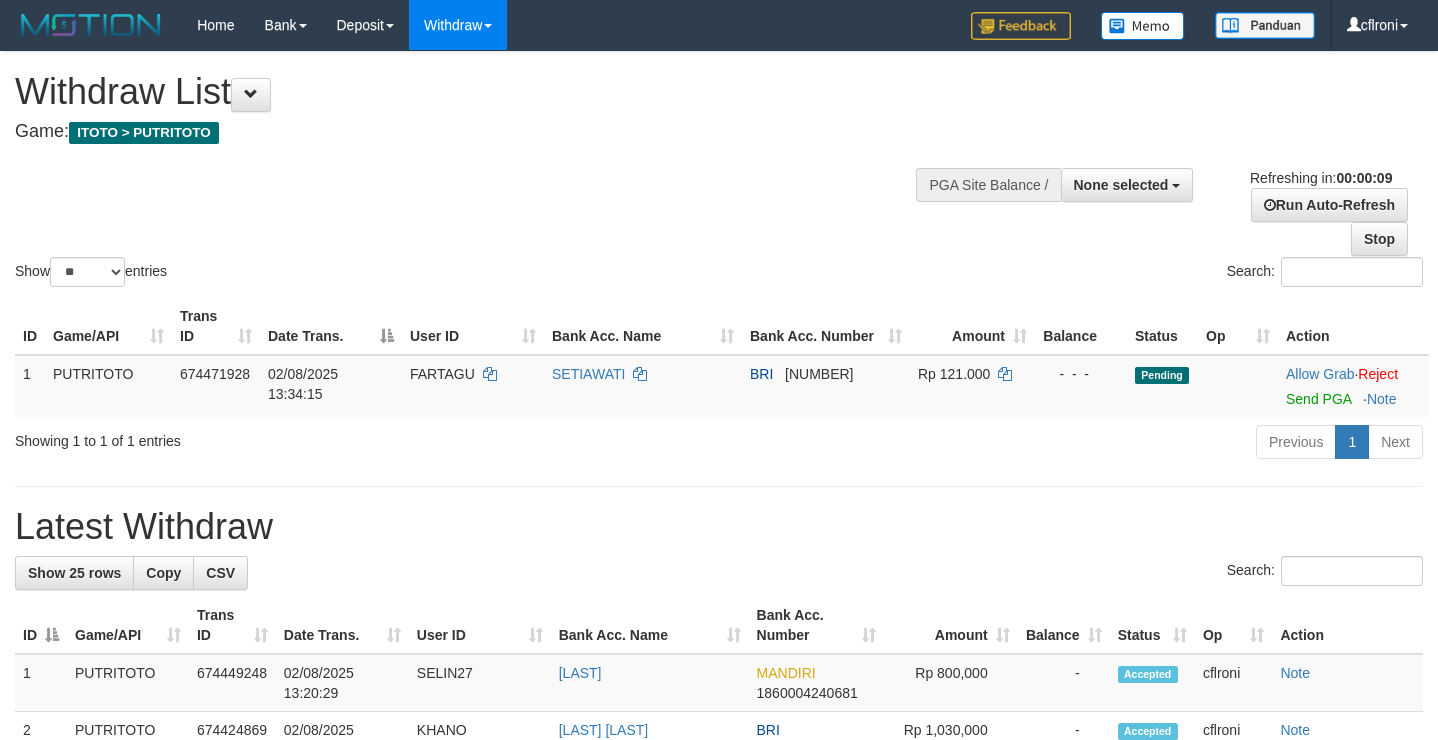 select 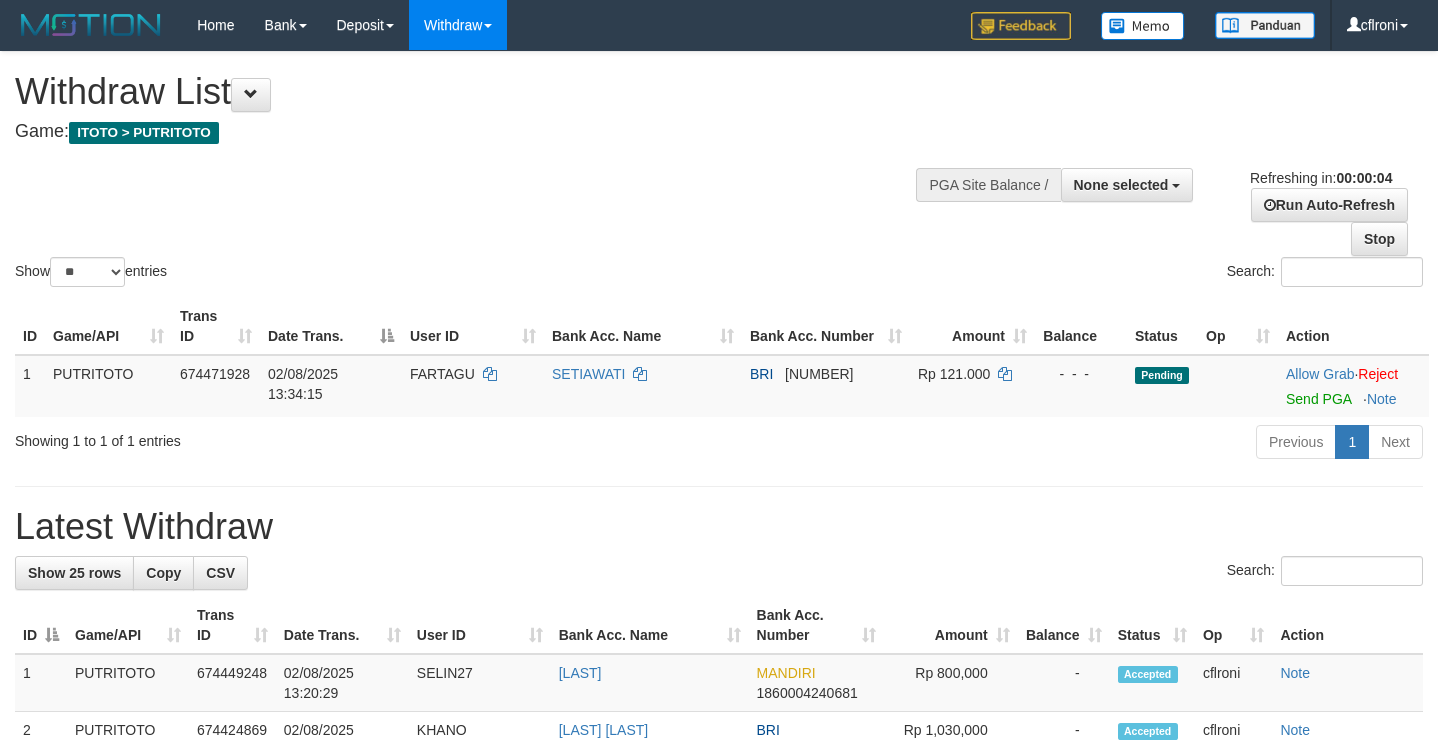 scroll, scrollTop: 0, scrollLeft: 0, axis: both 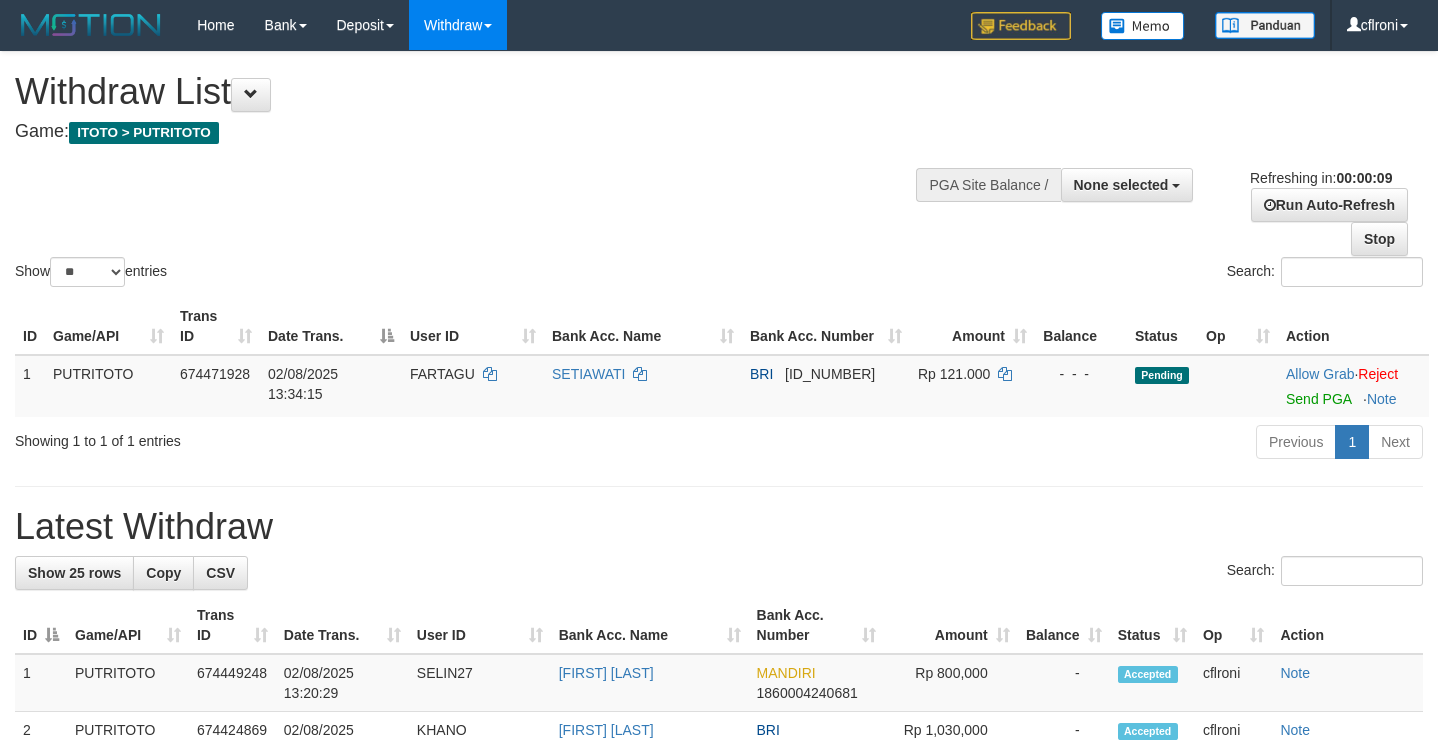 select 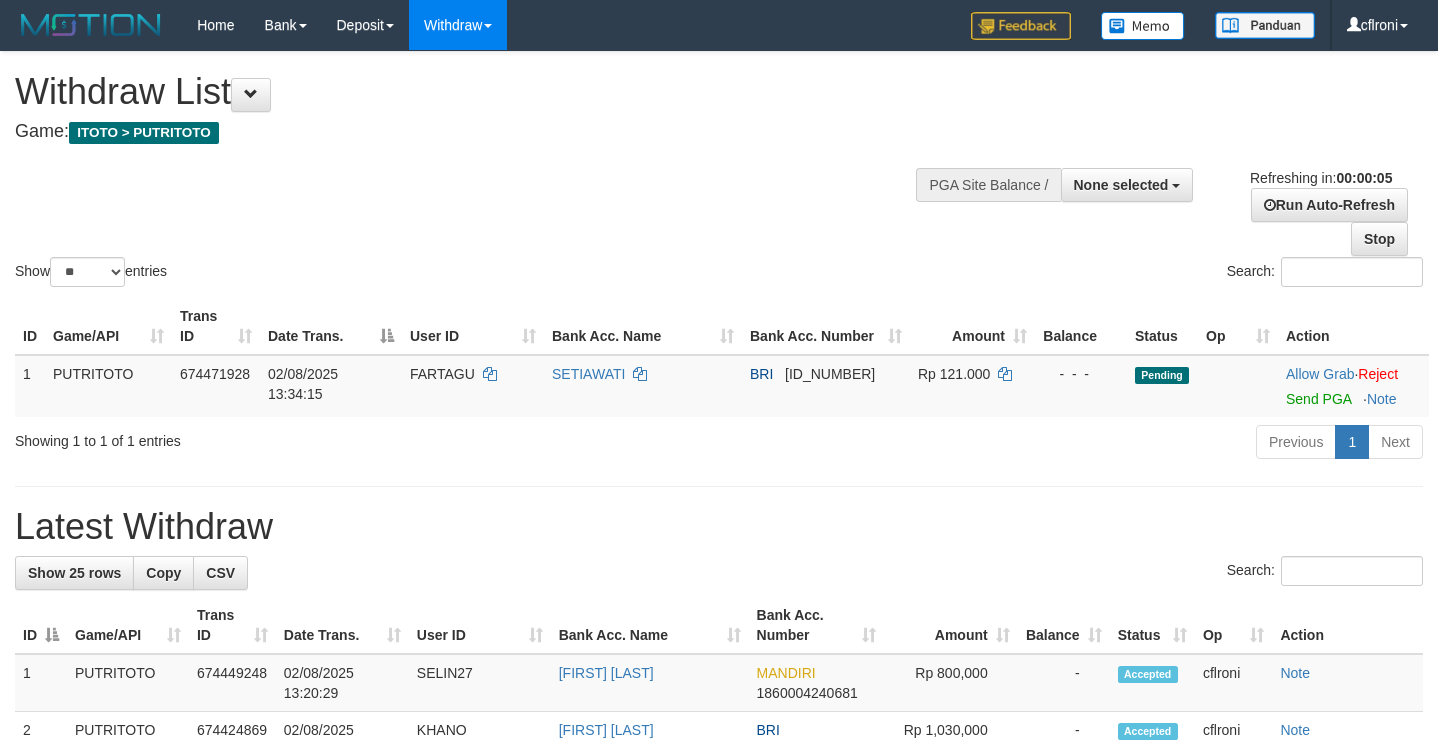 scroll, scrollTop: 0, scrollLeft: 0, axis: both 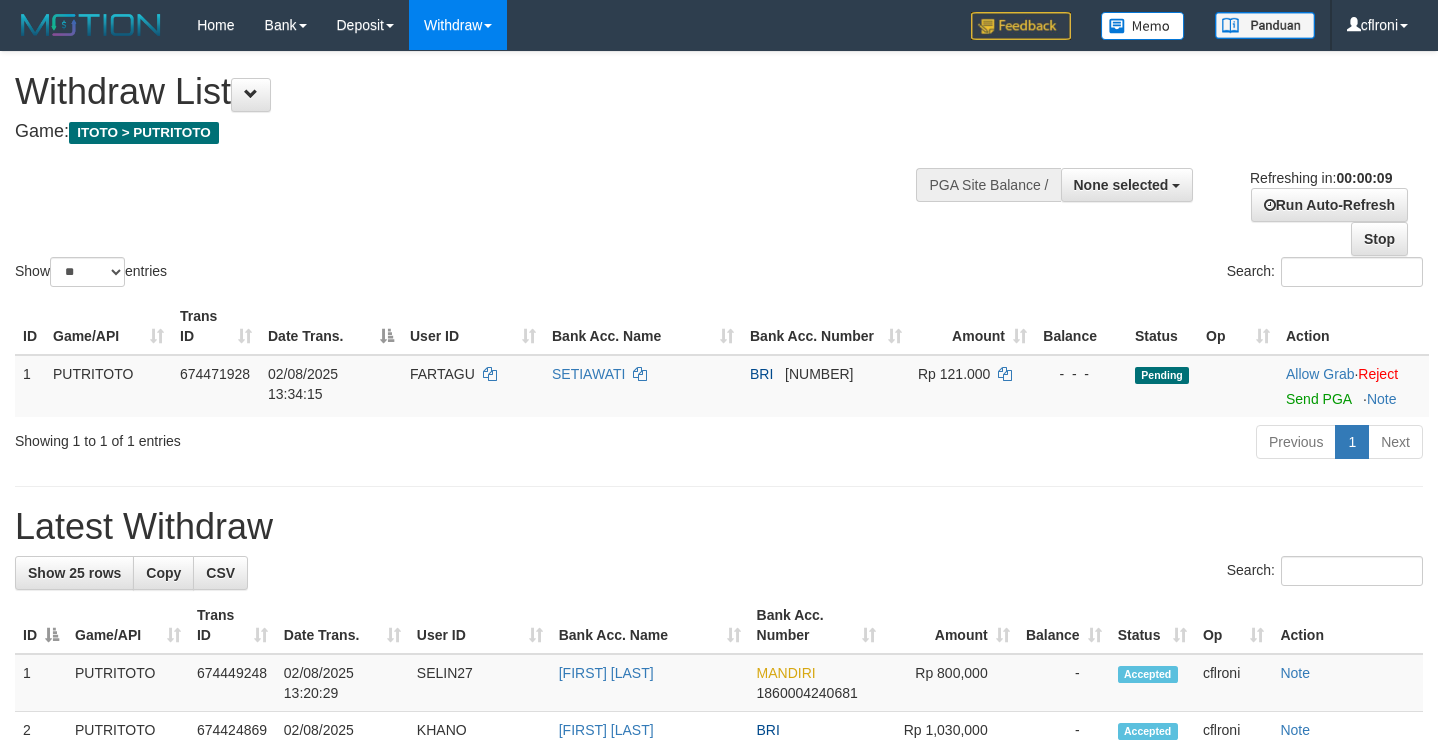 select 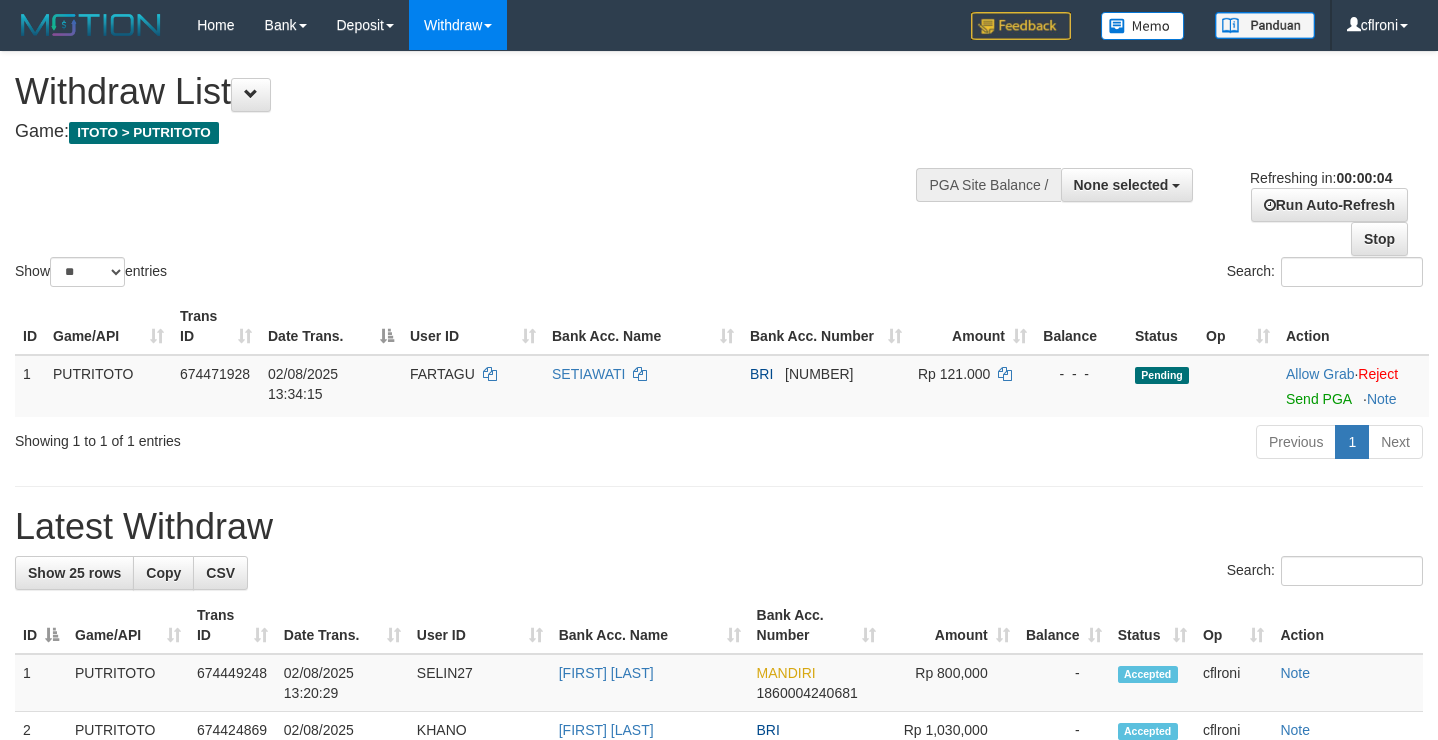 scroll, scrollTop: 0, scrollLeft: 0, axis: both 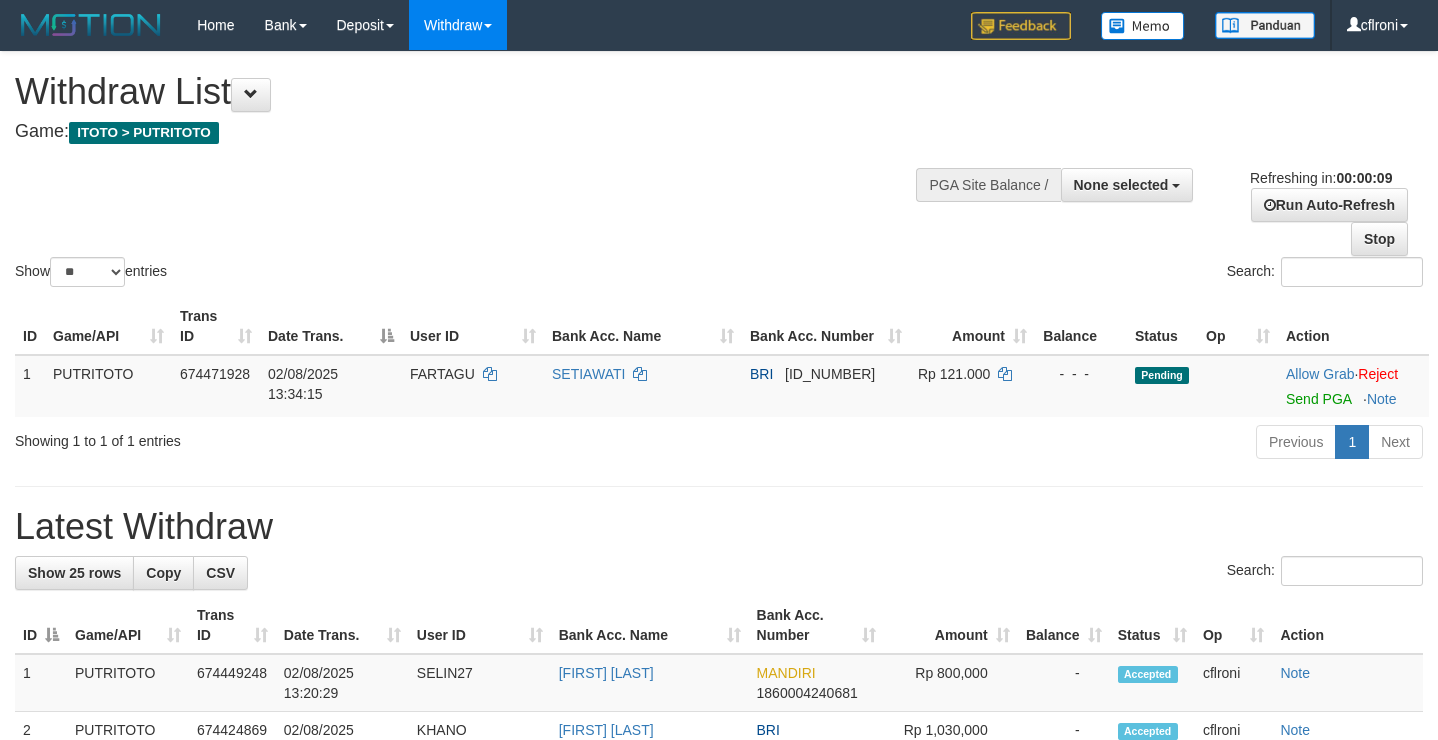 select 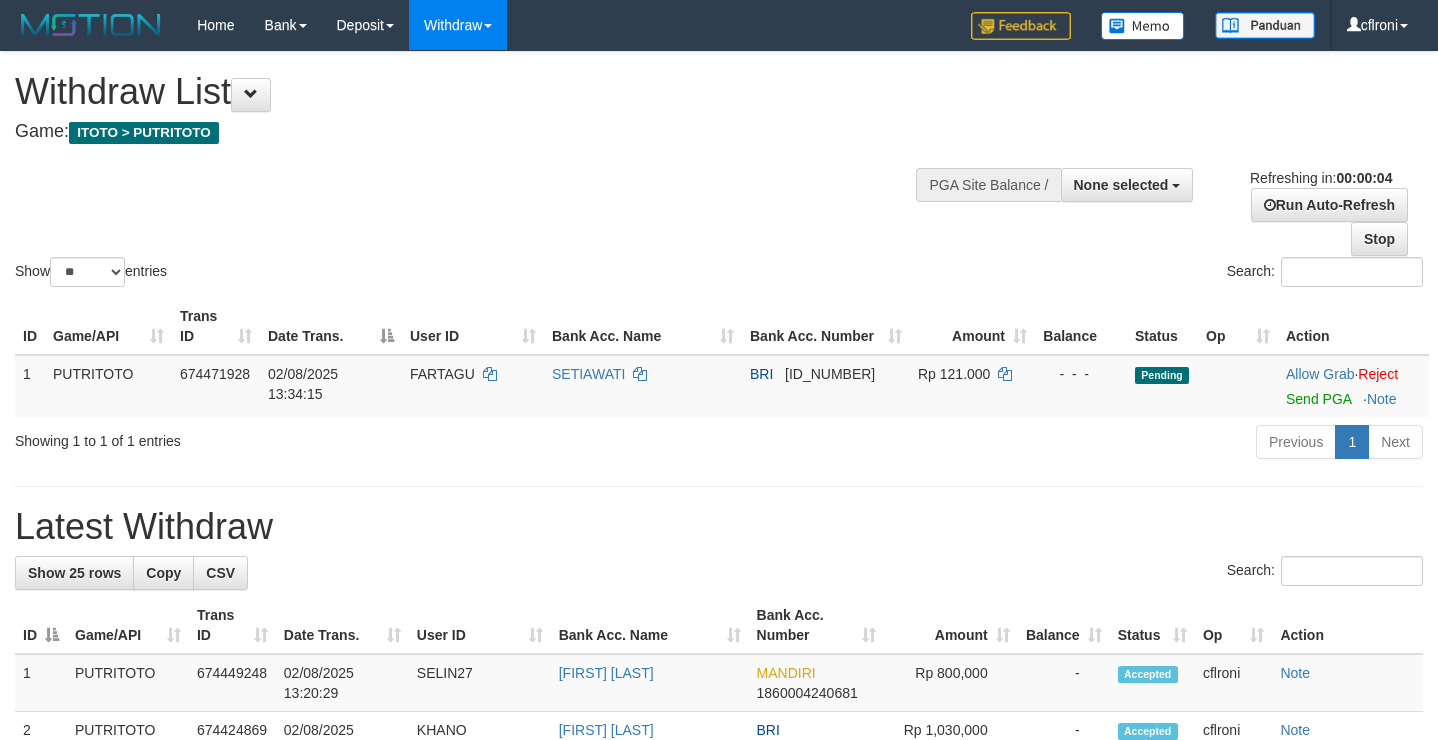 scroll, scrollTop: 0, scrollLeft: 0, axis: both 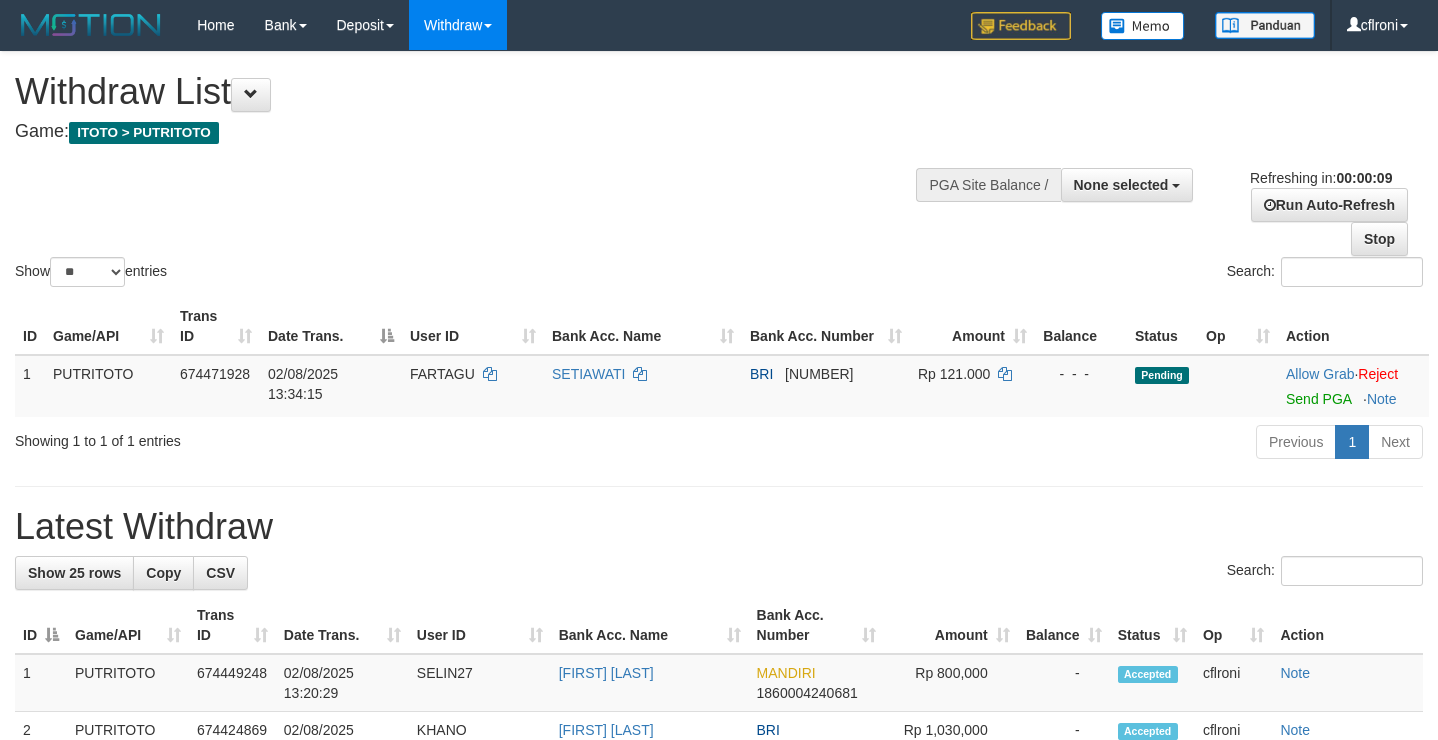 select 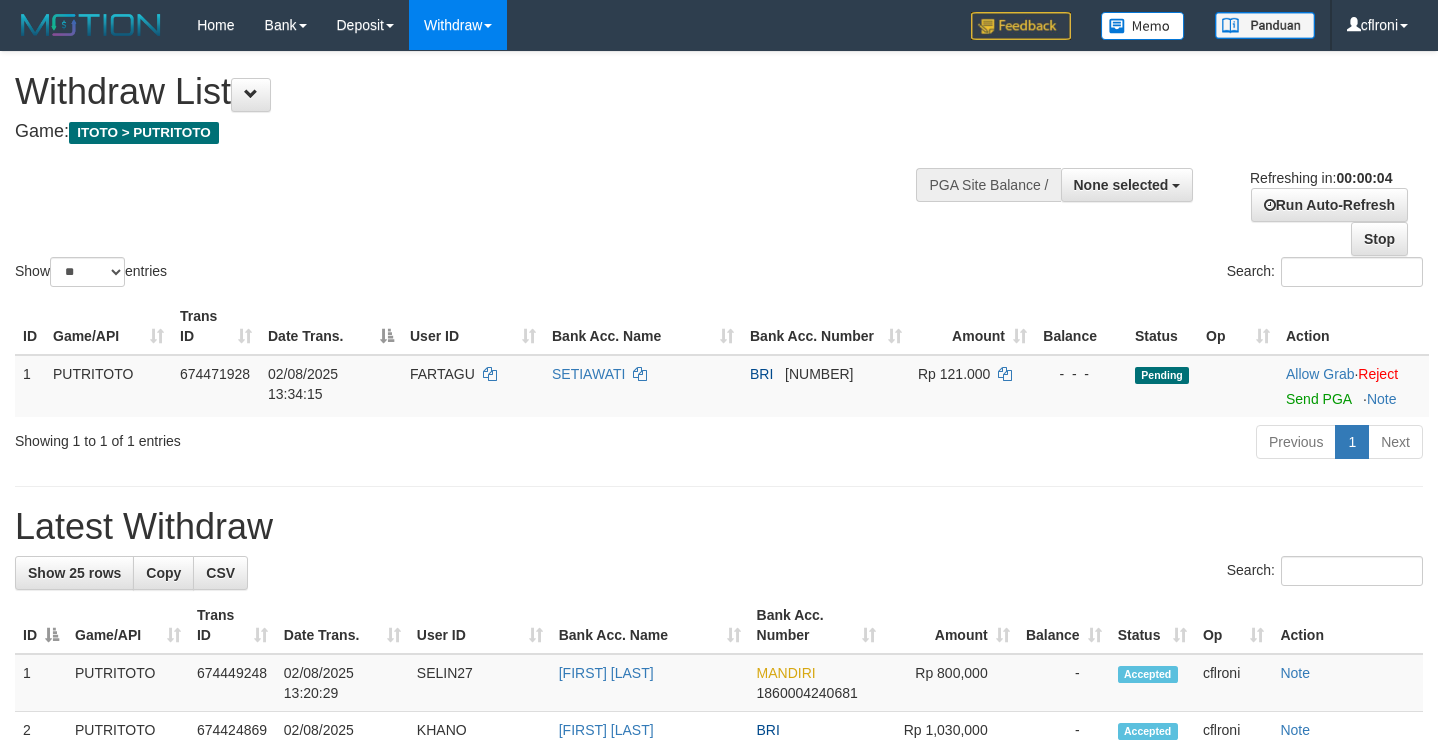 scroll, scrollTop: 0, scrollLeft: 0, axis: both 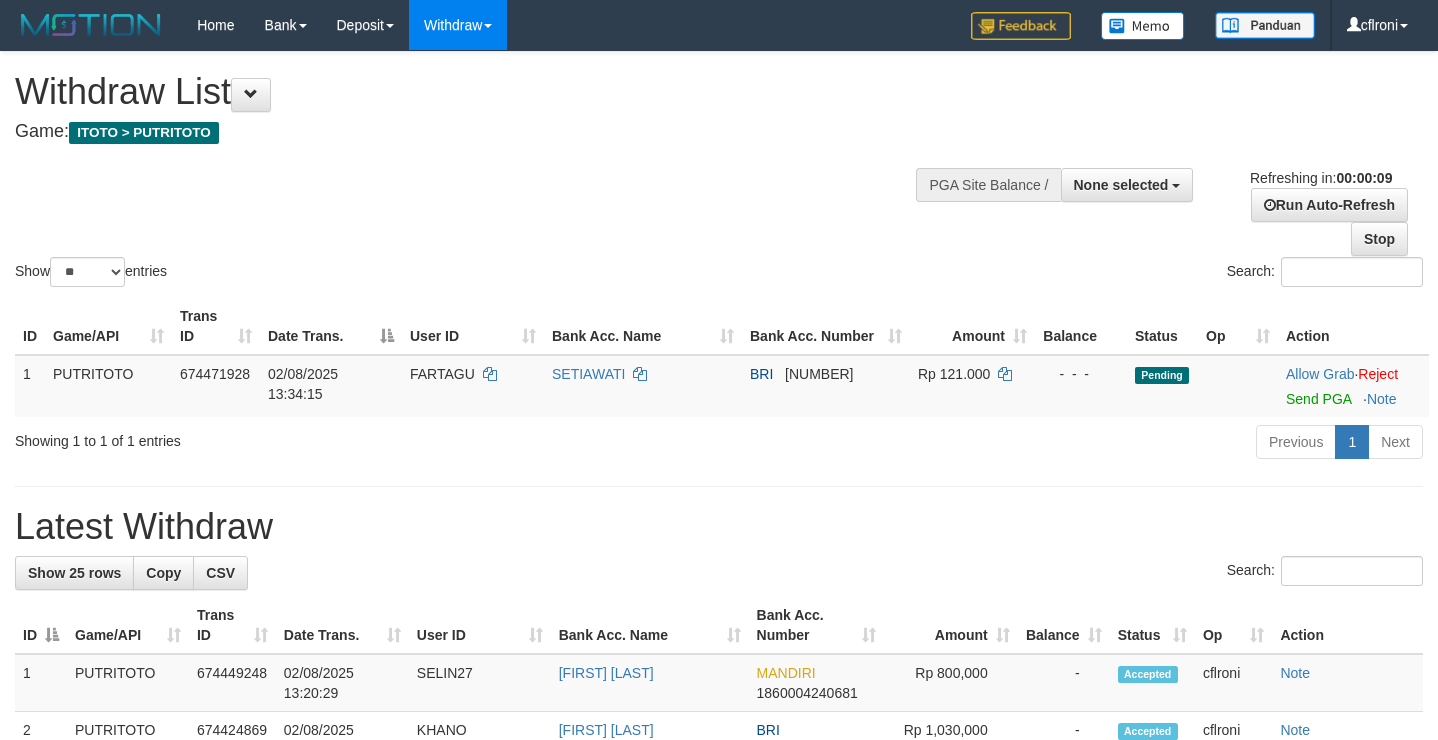 select 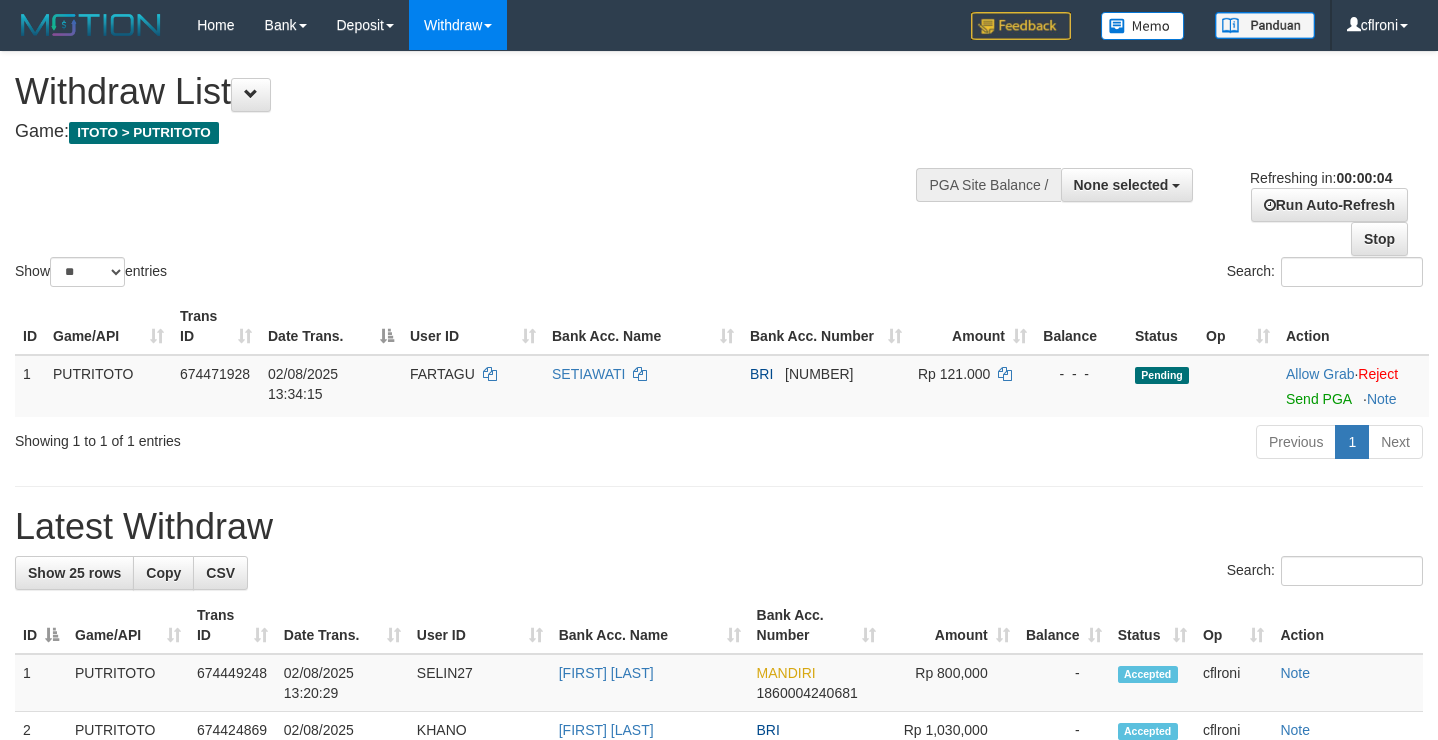 scroll, scrollTop: 0, scrollLeft: 0, axis: both 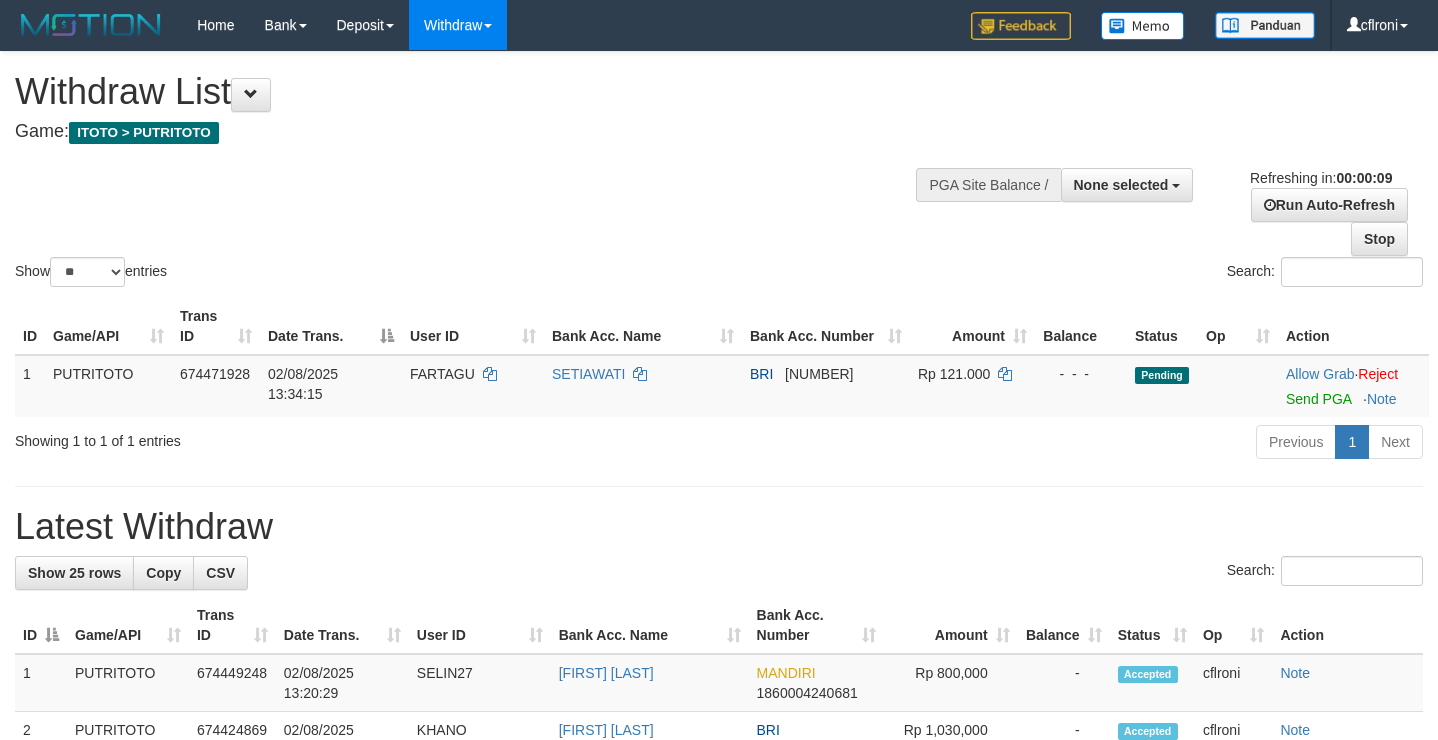 select 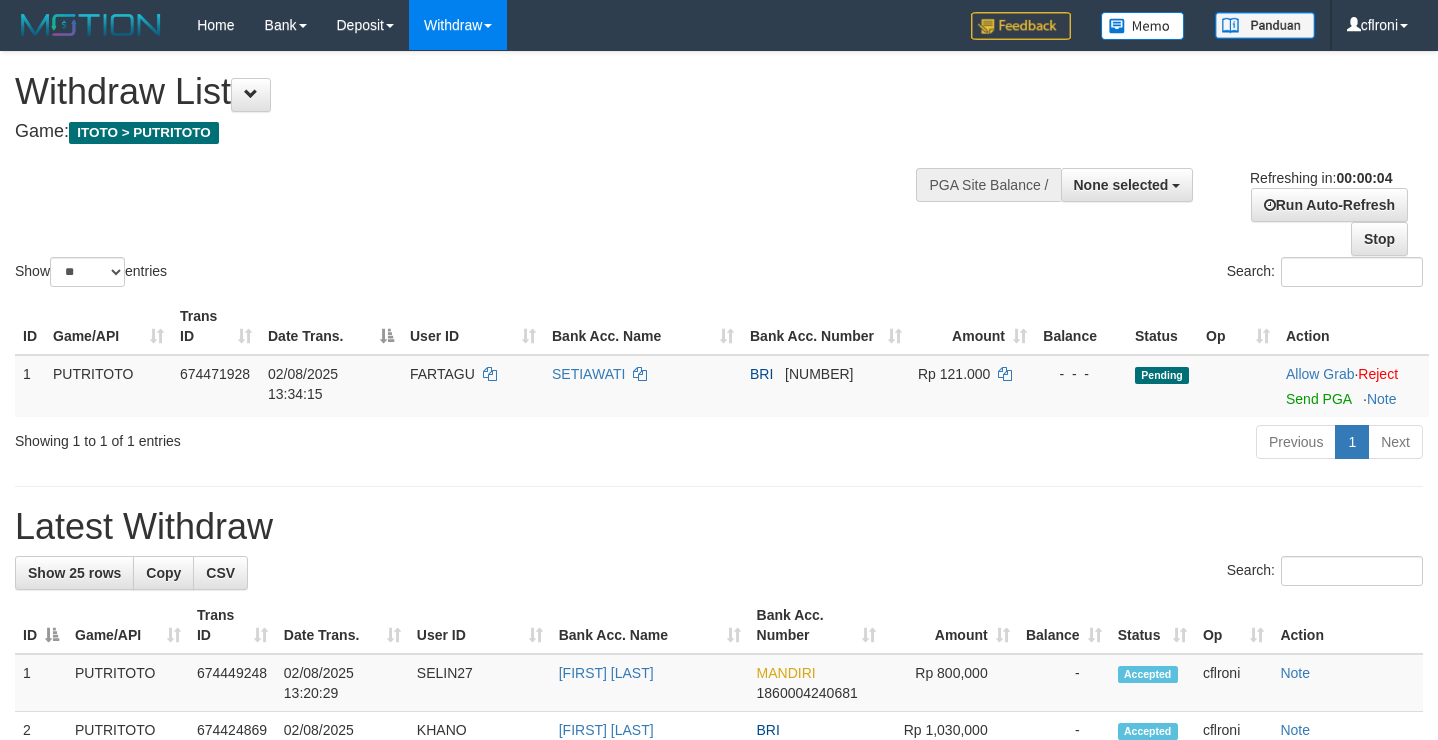 scroll, scrollTop: 0, scrollLeft: 0, axis: both 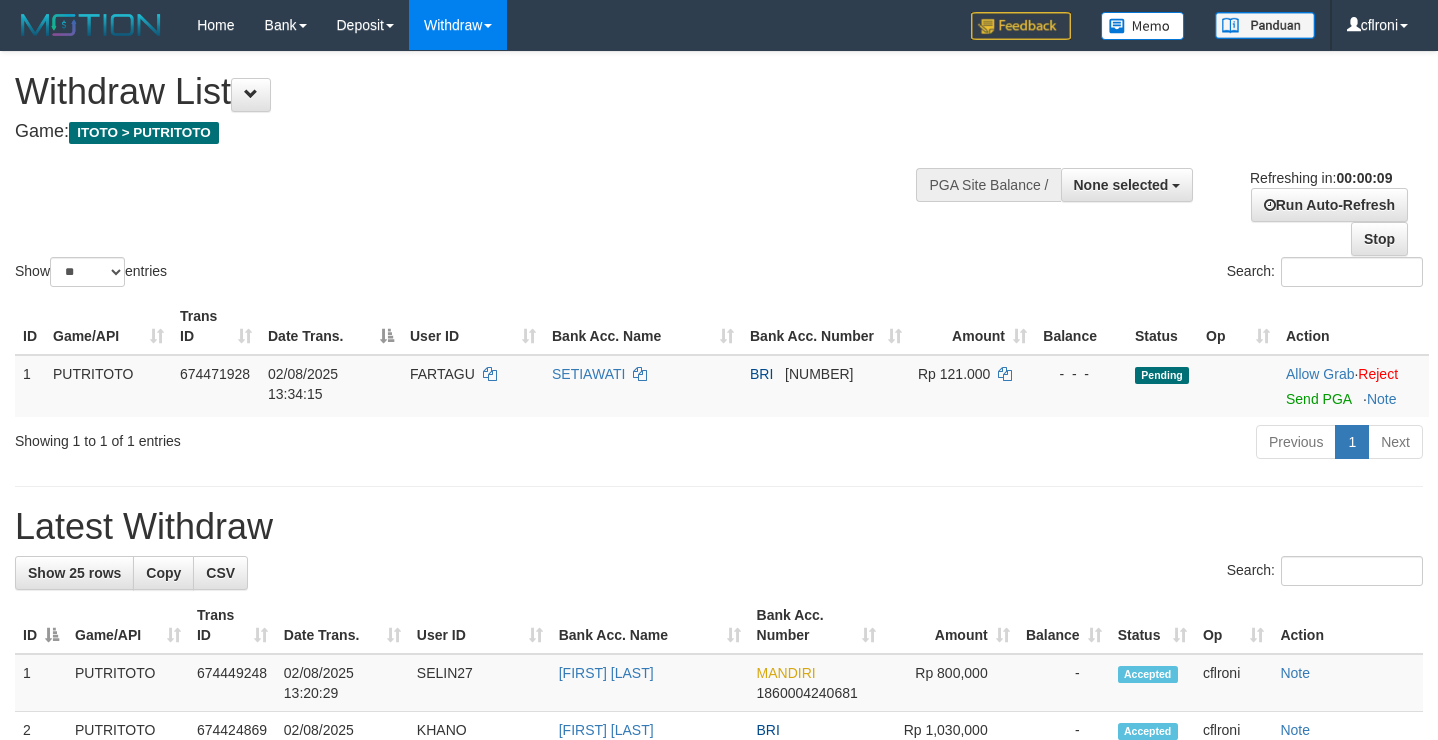 select 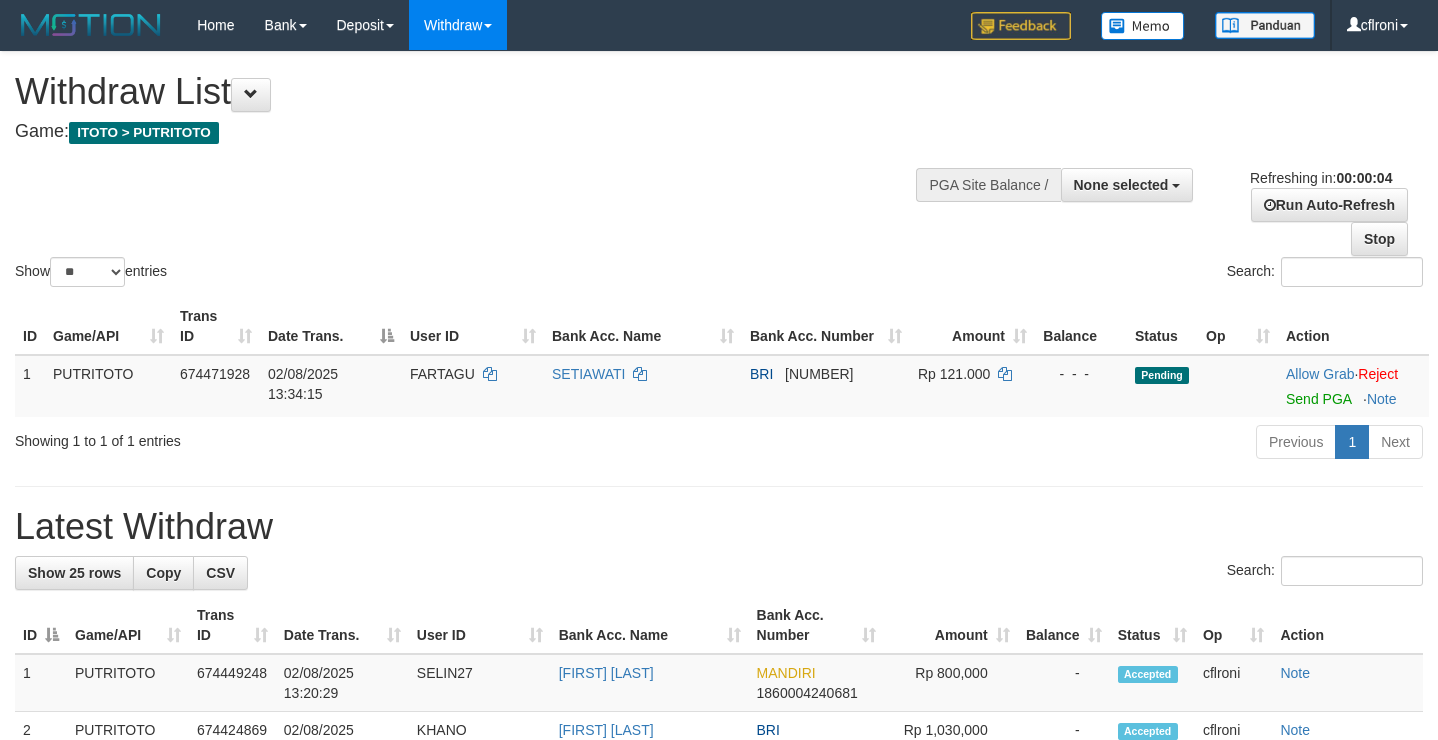 scroll, scrollTop: 0, scrollLeft: 0, axis: both 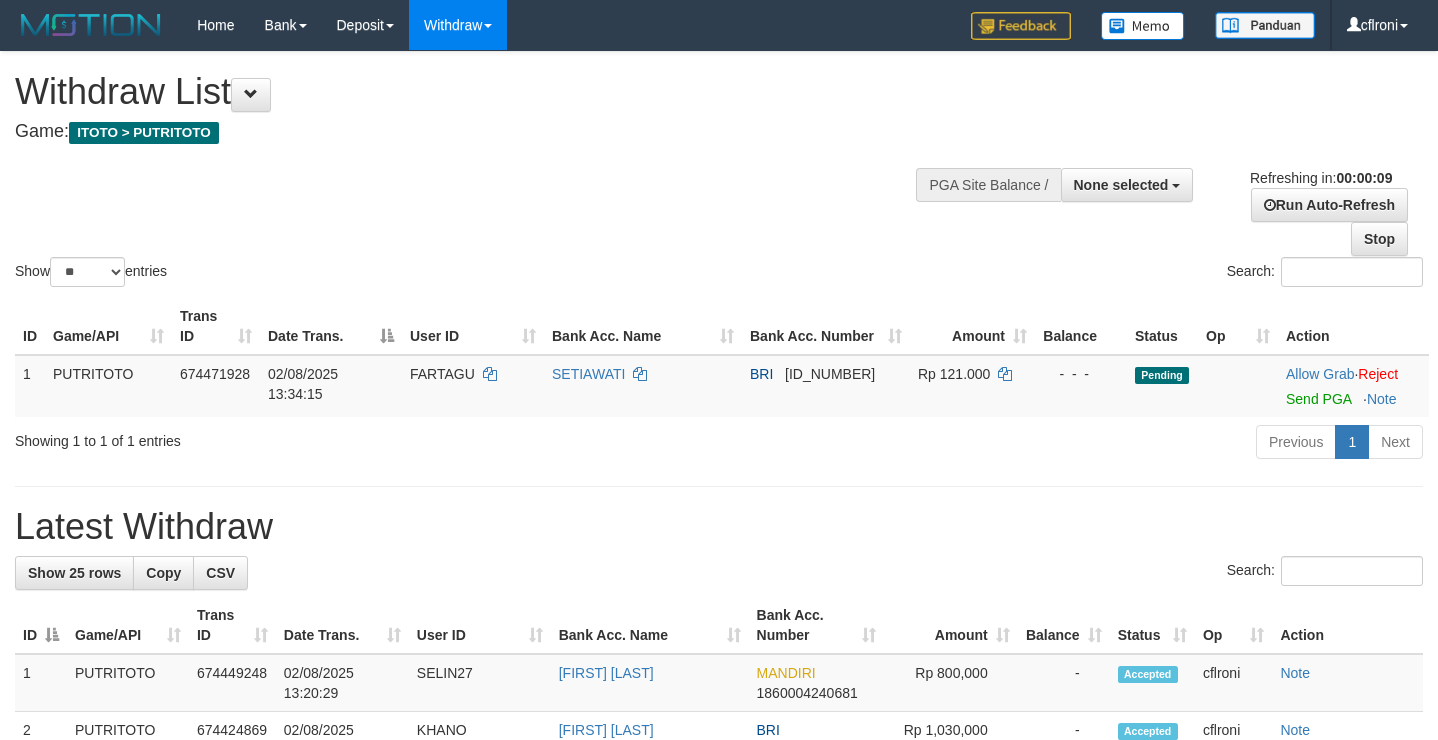 select 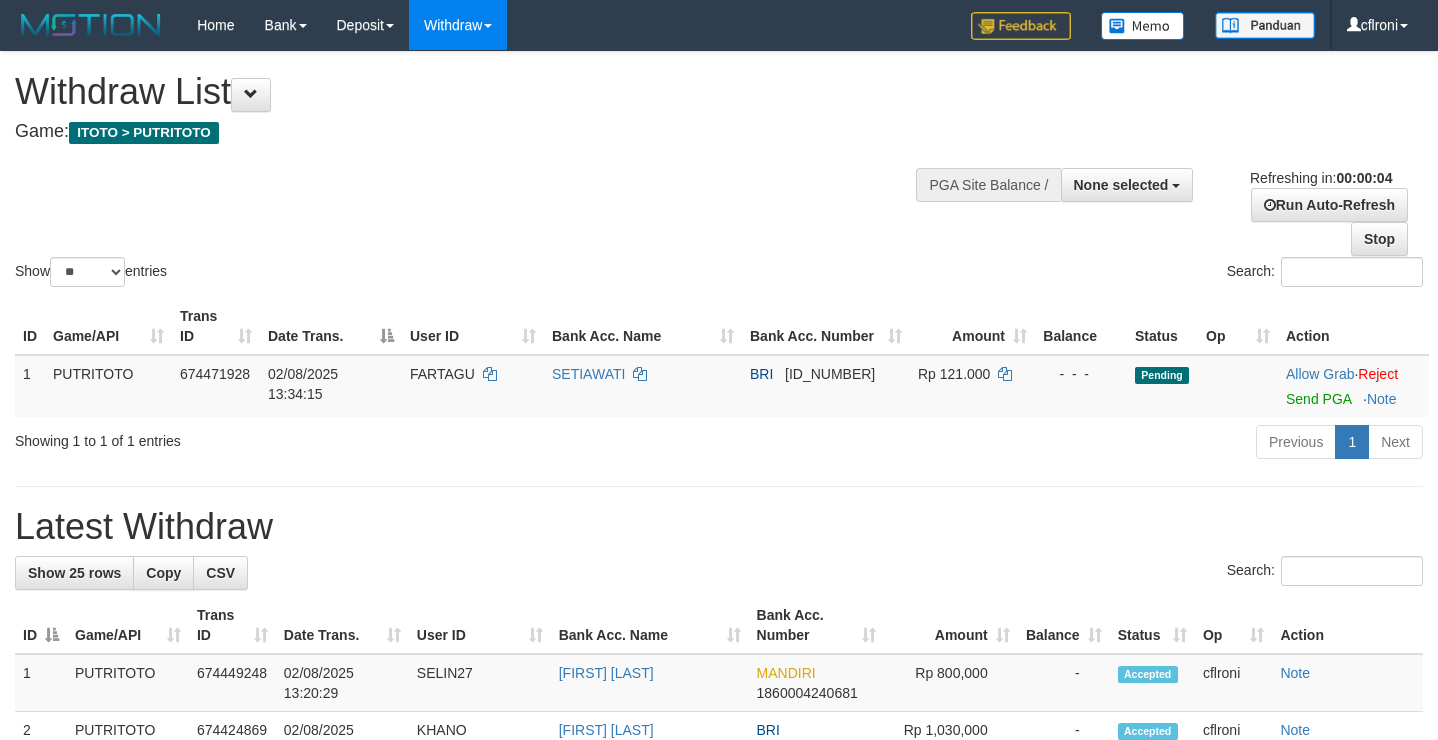 scroll, scrollTop: 0, scrollLeft: 0, axis: both 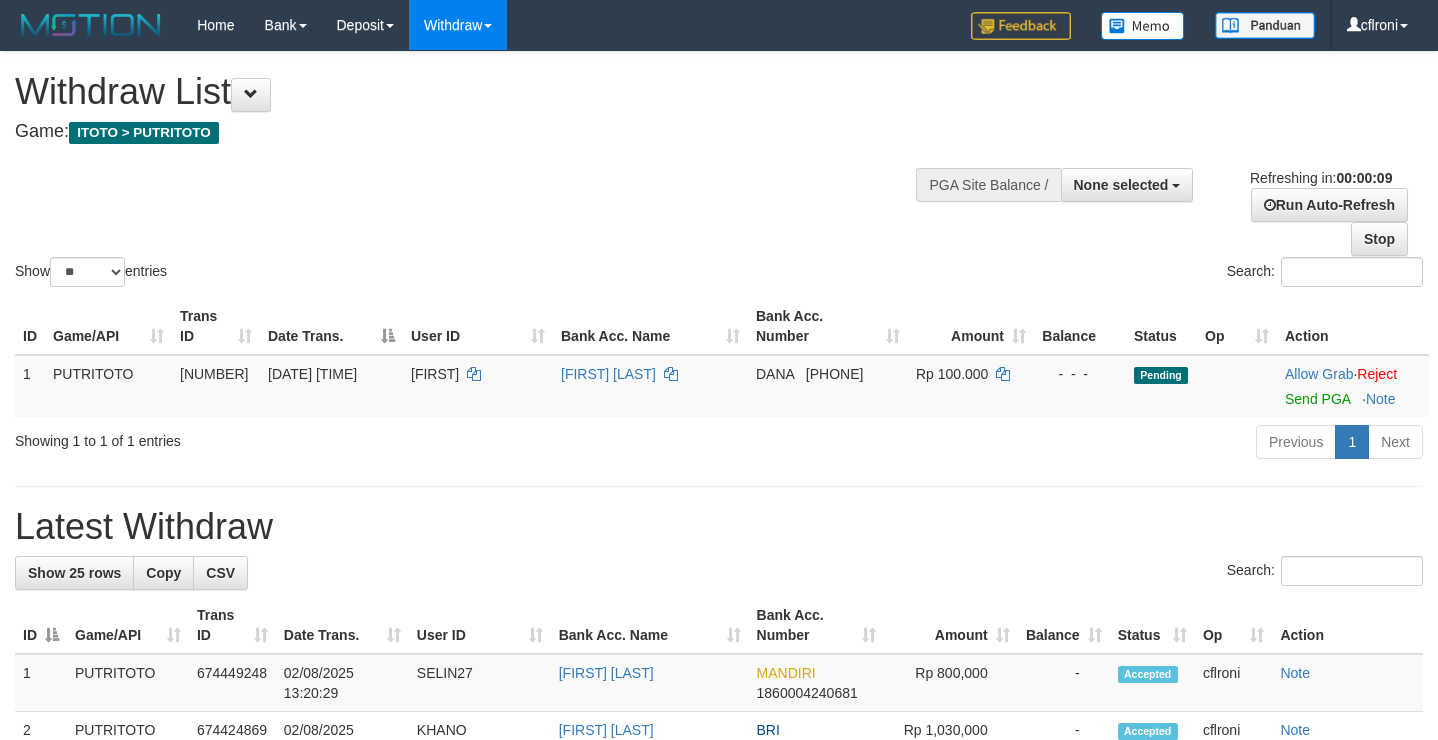 select 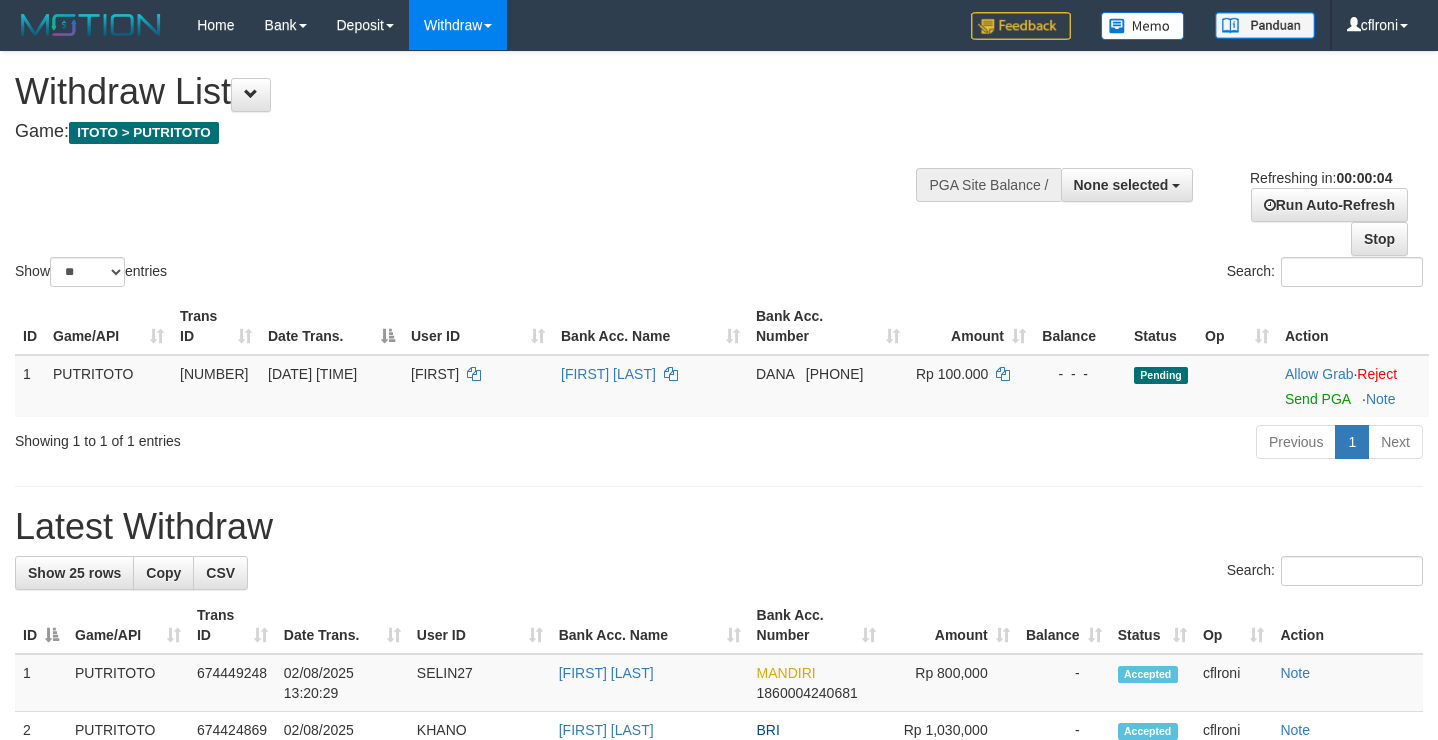scroll, scrollTop: 0, scrollLeft: 0, axis: both 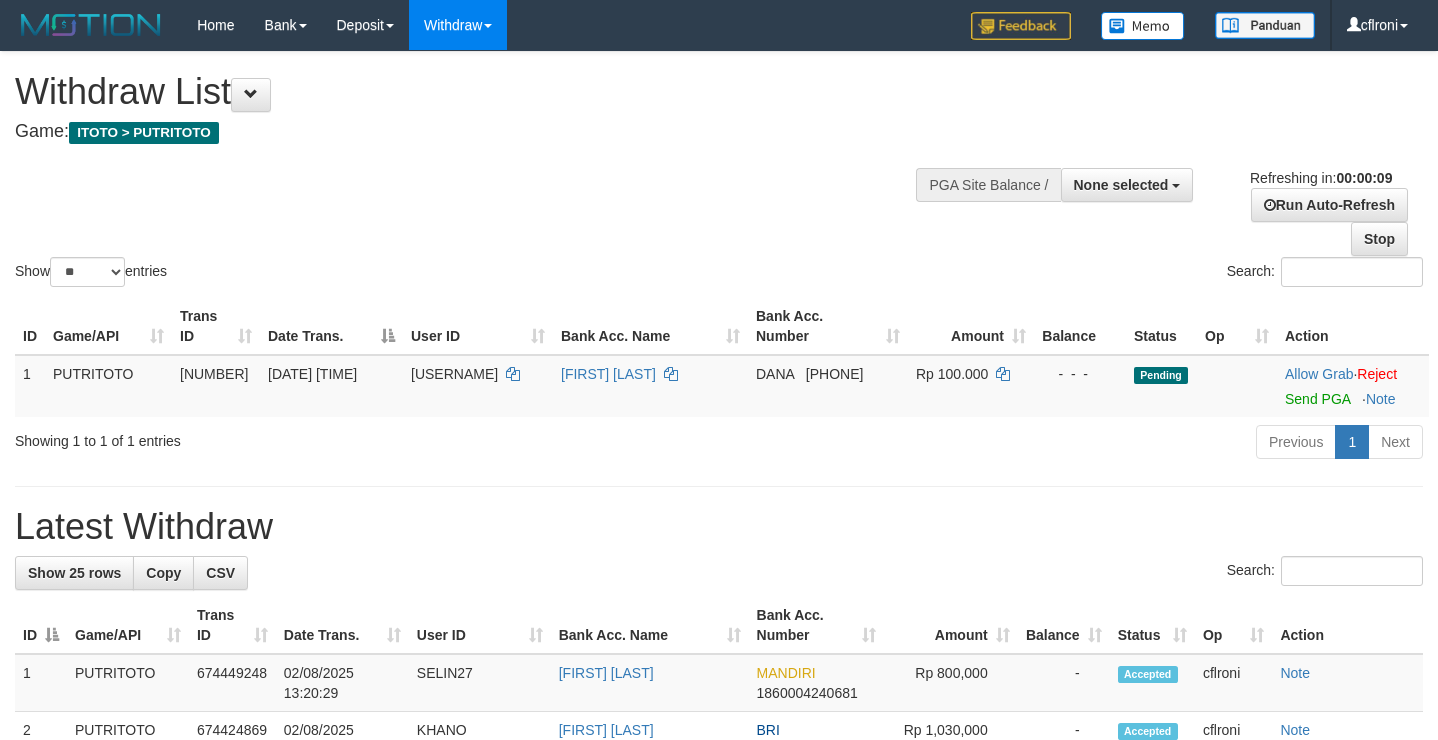 select 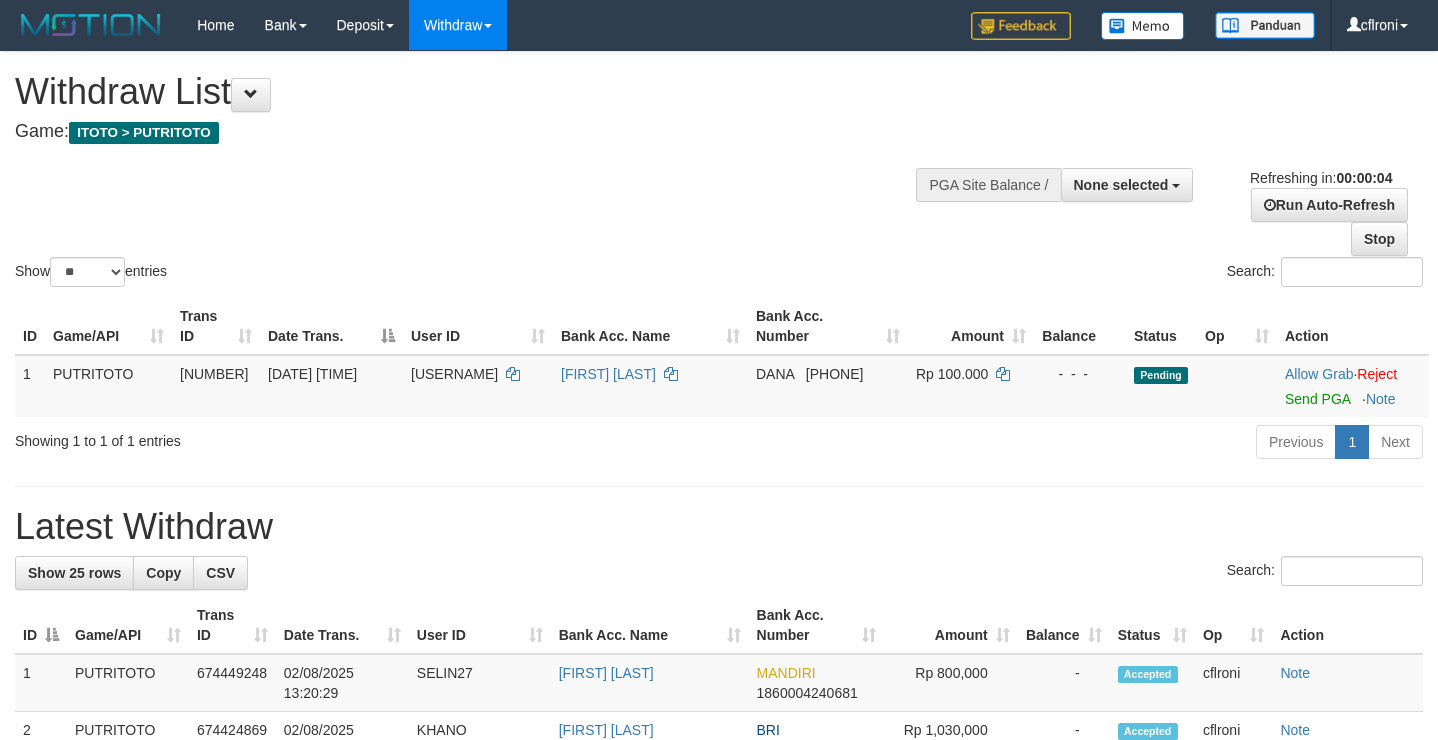 scroll, scrollTop: 0, scrollLeft: 0, axis: both 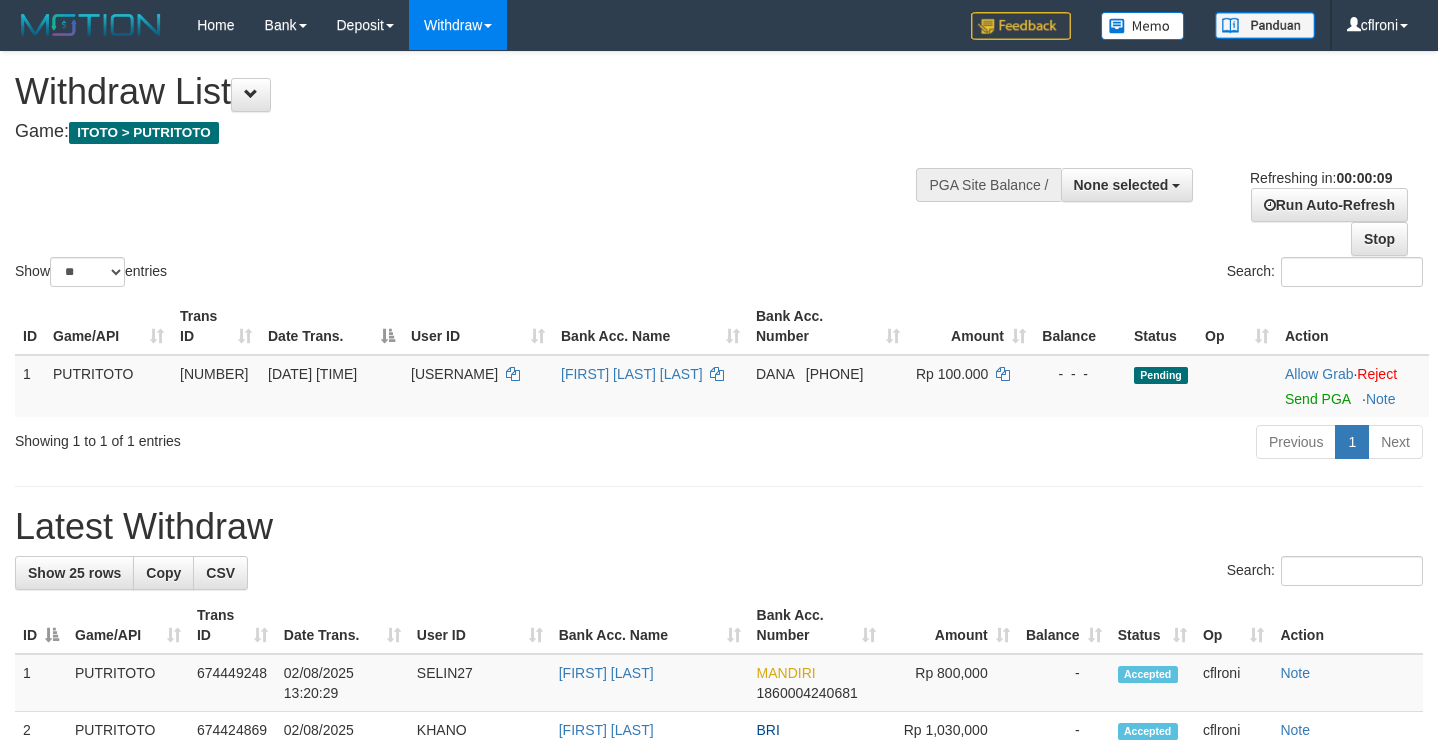 select 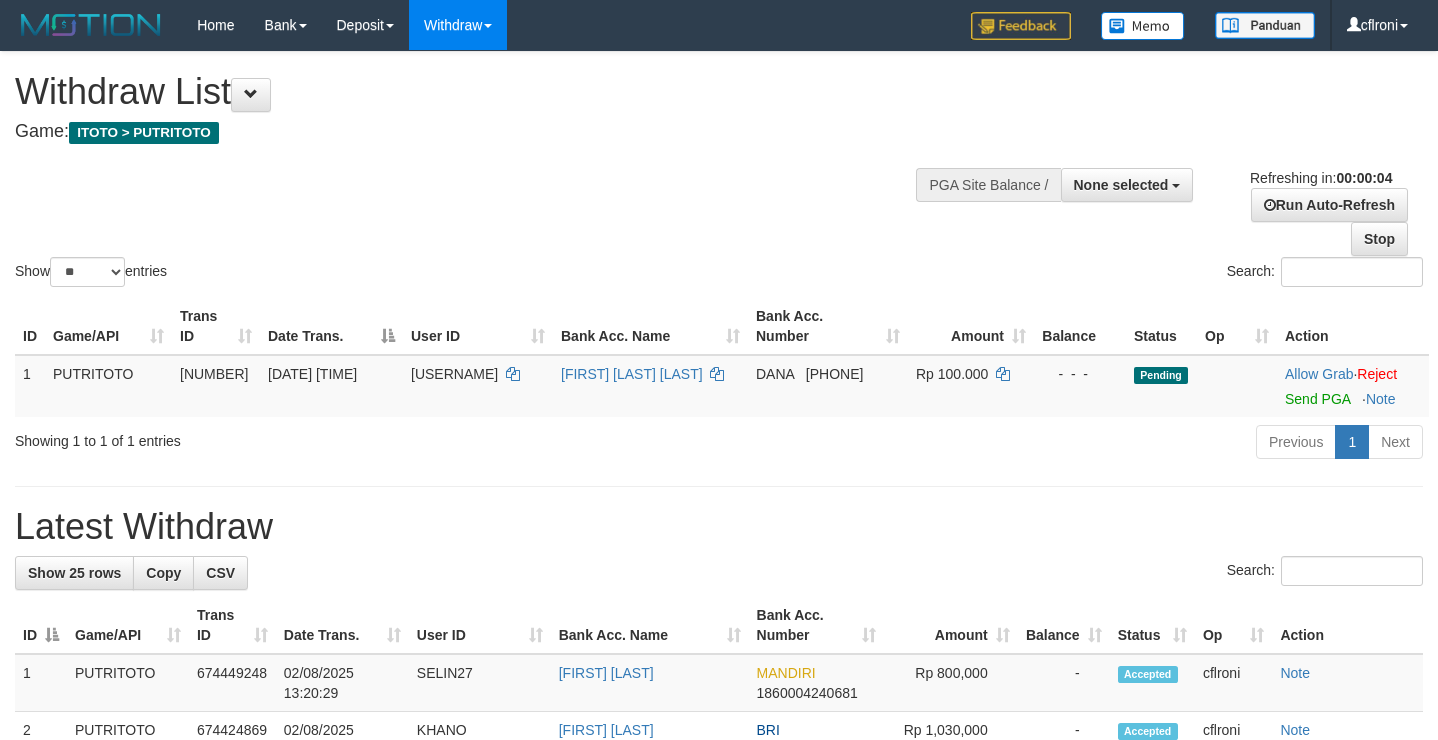 scroll, scrollTop: 0, scrollLeft: 0, axis: both 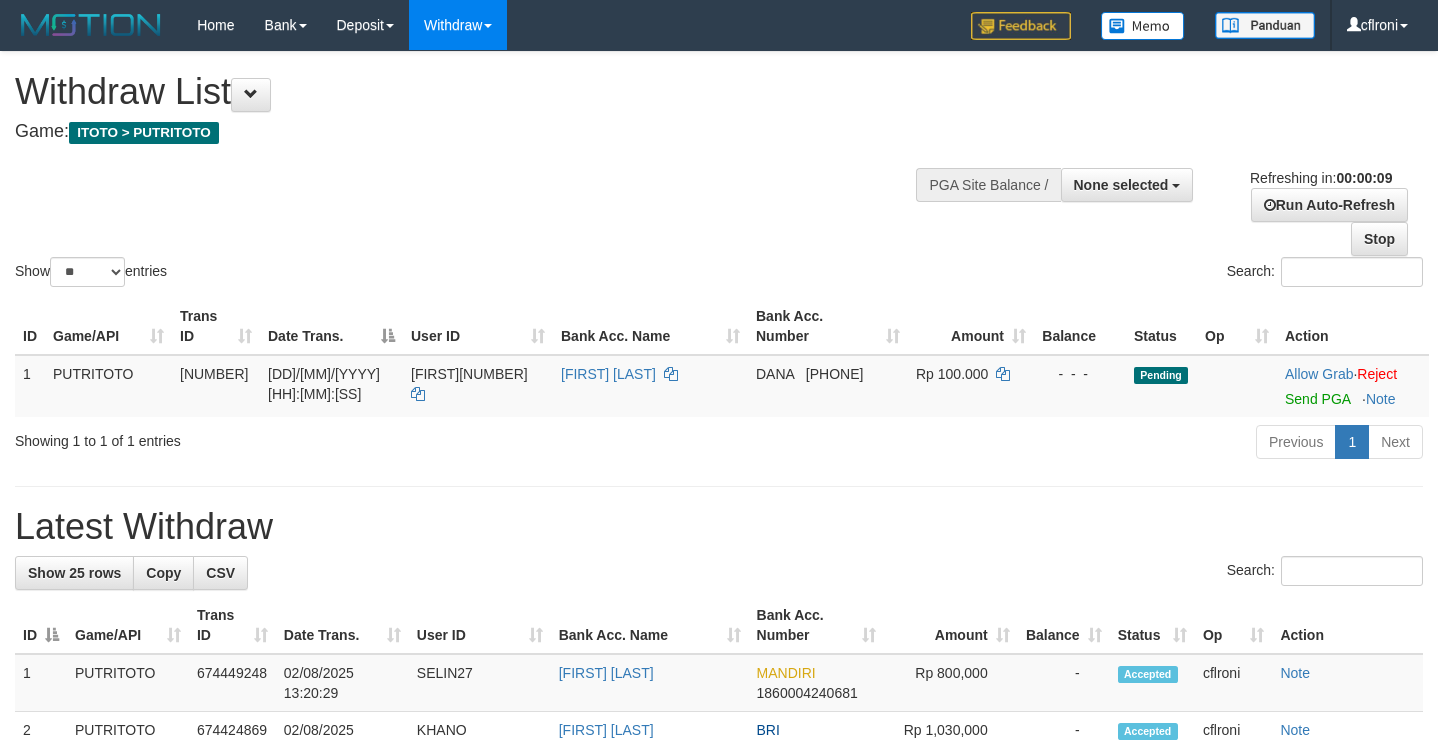 select 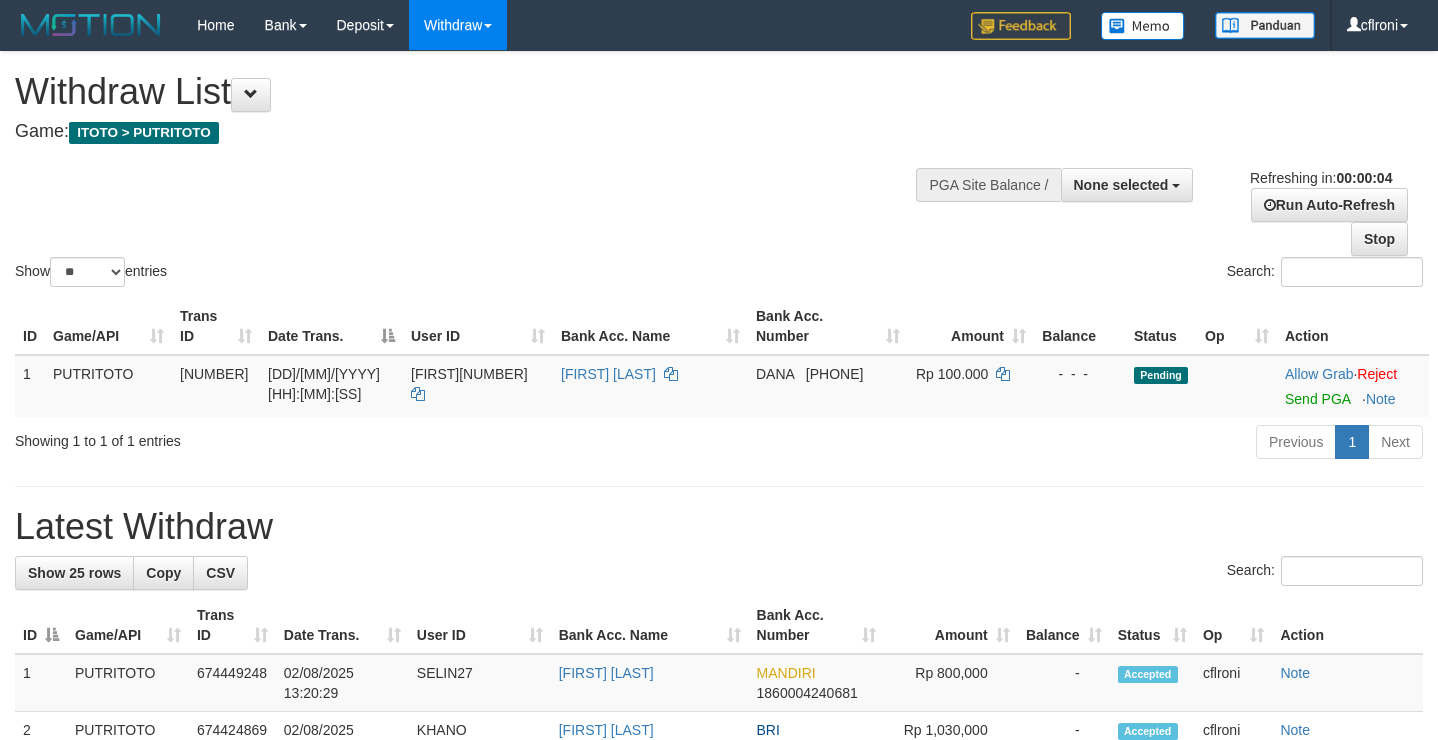 scroll, scrollTop: 0, scrollLeft: 0, axis: both 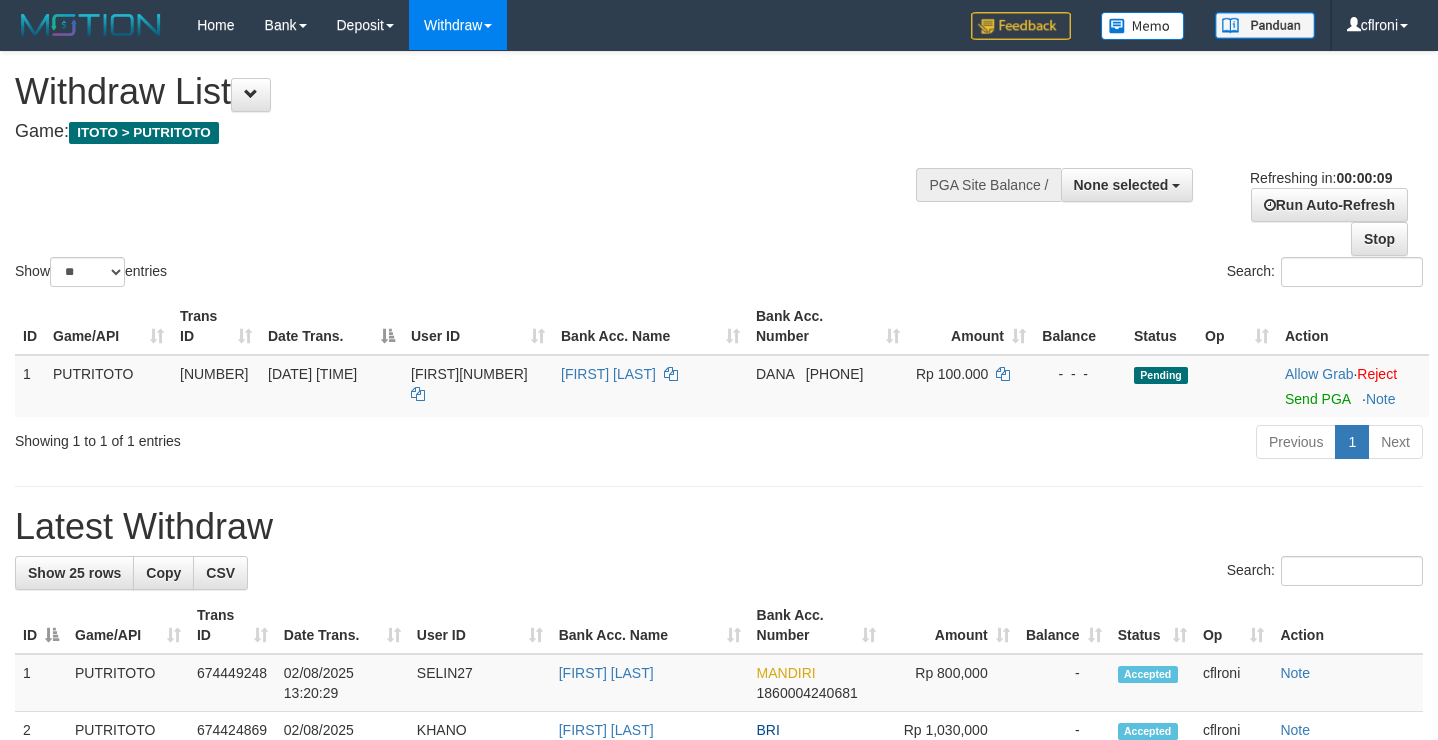 select 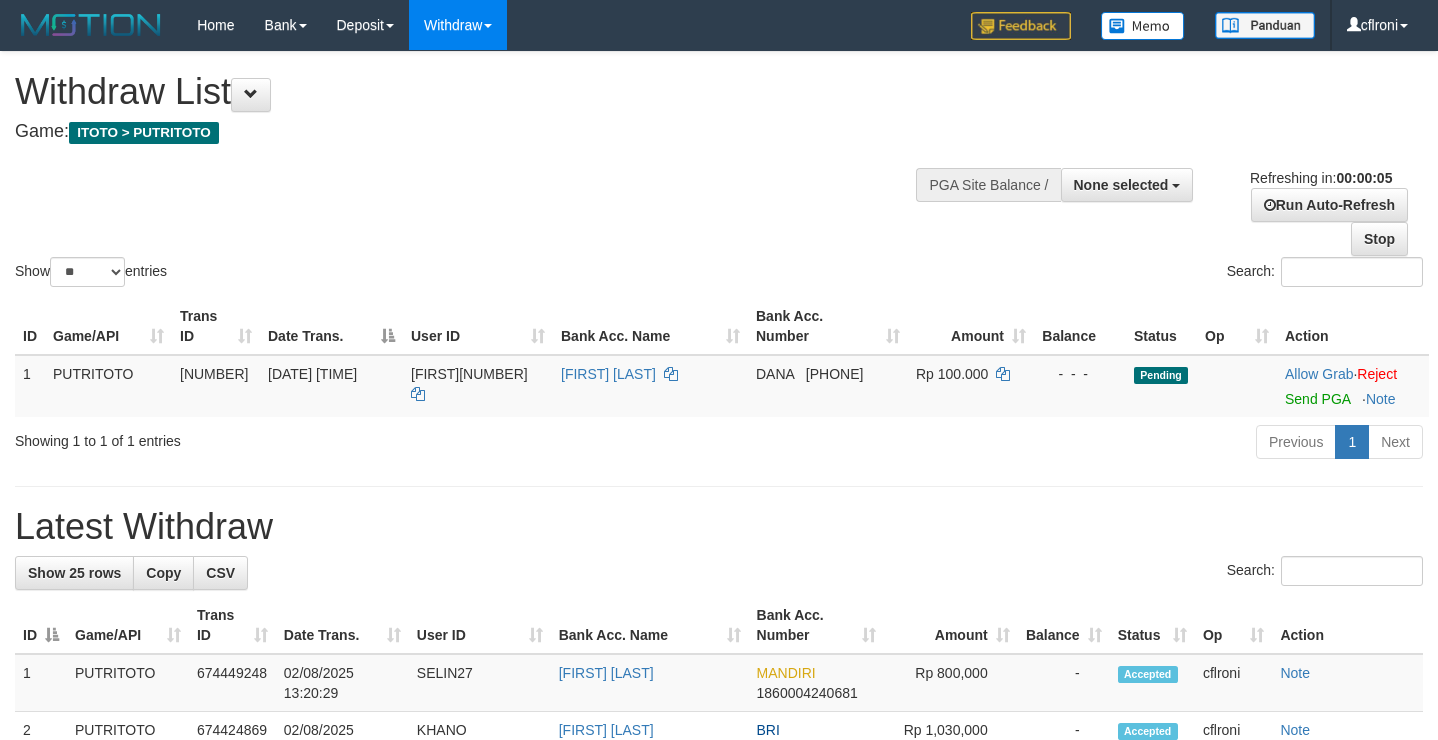 scroll, scrollTop: 0, scrollLeft: 0, axis: both 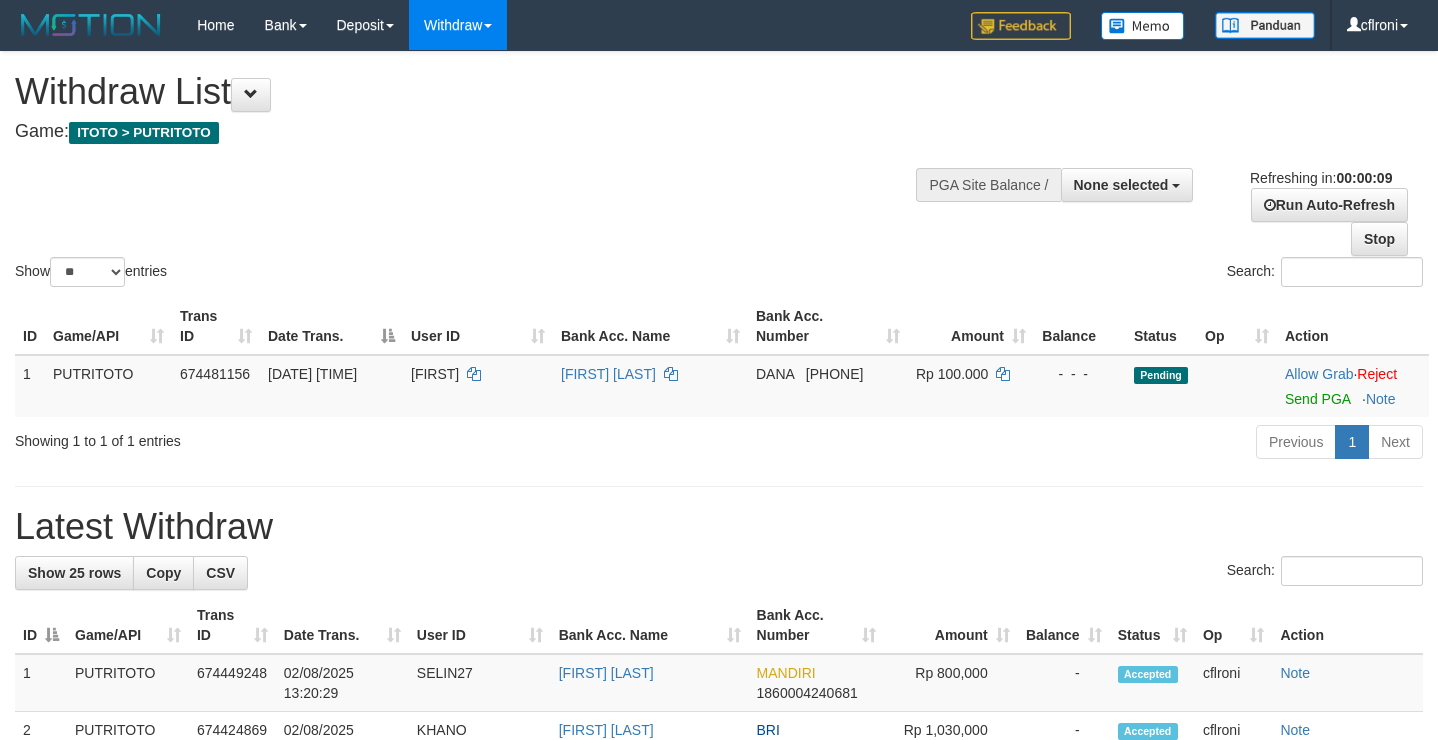 select 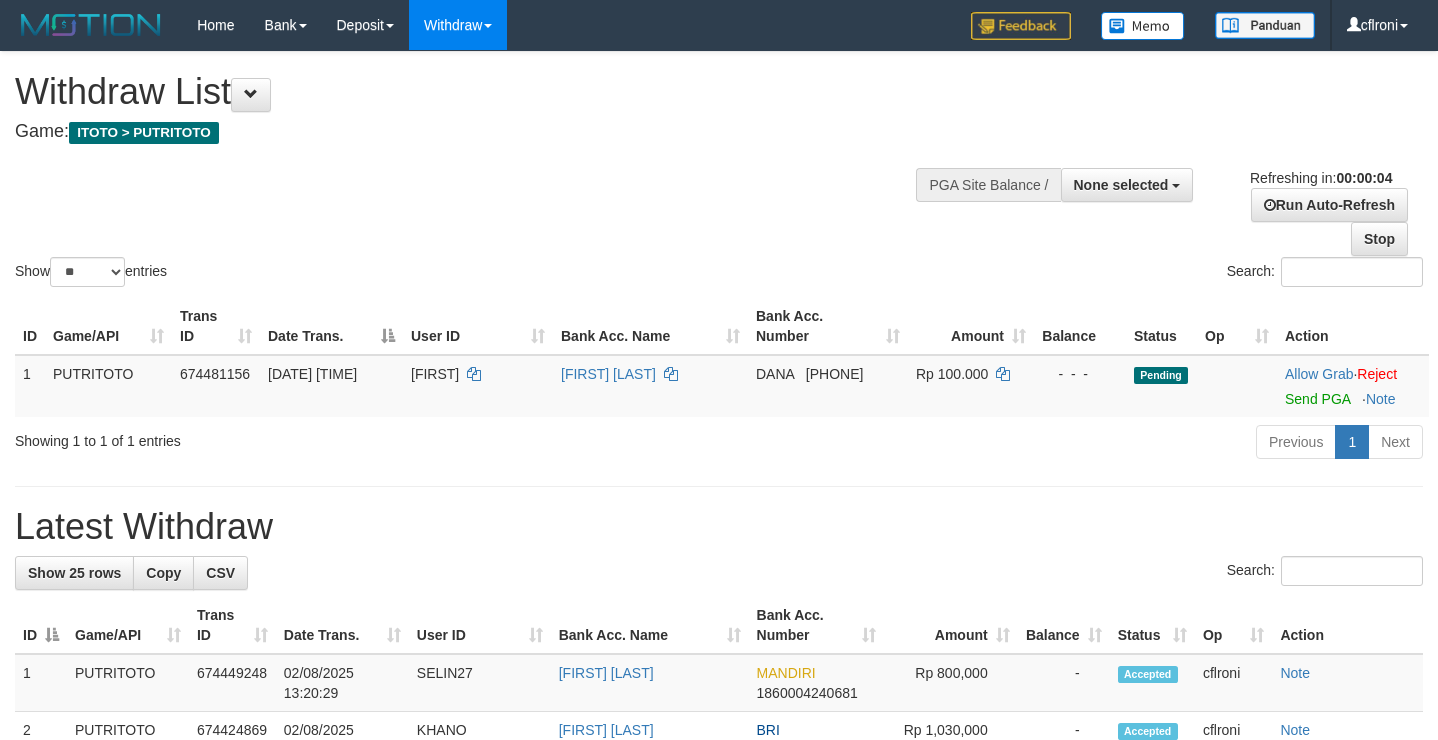 scroll, scrollTop: 0, scrollLeft: 0, axis: both 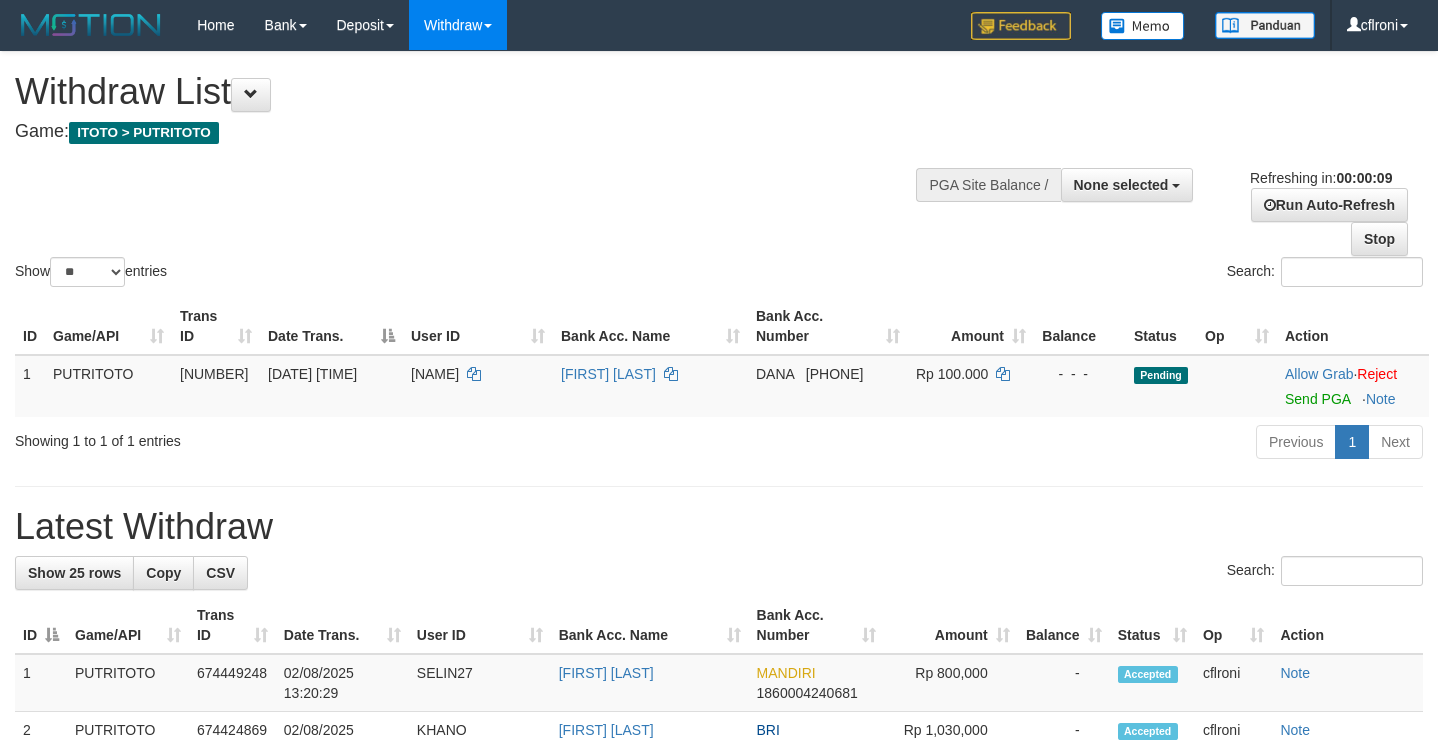 select 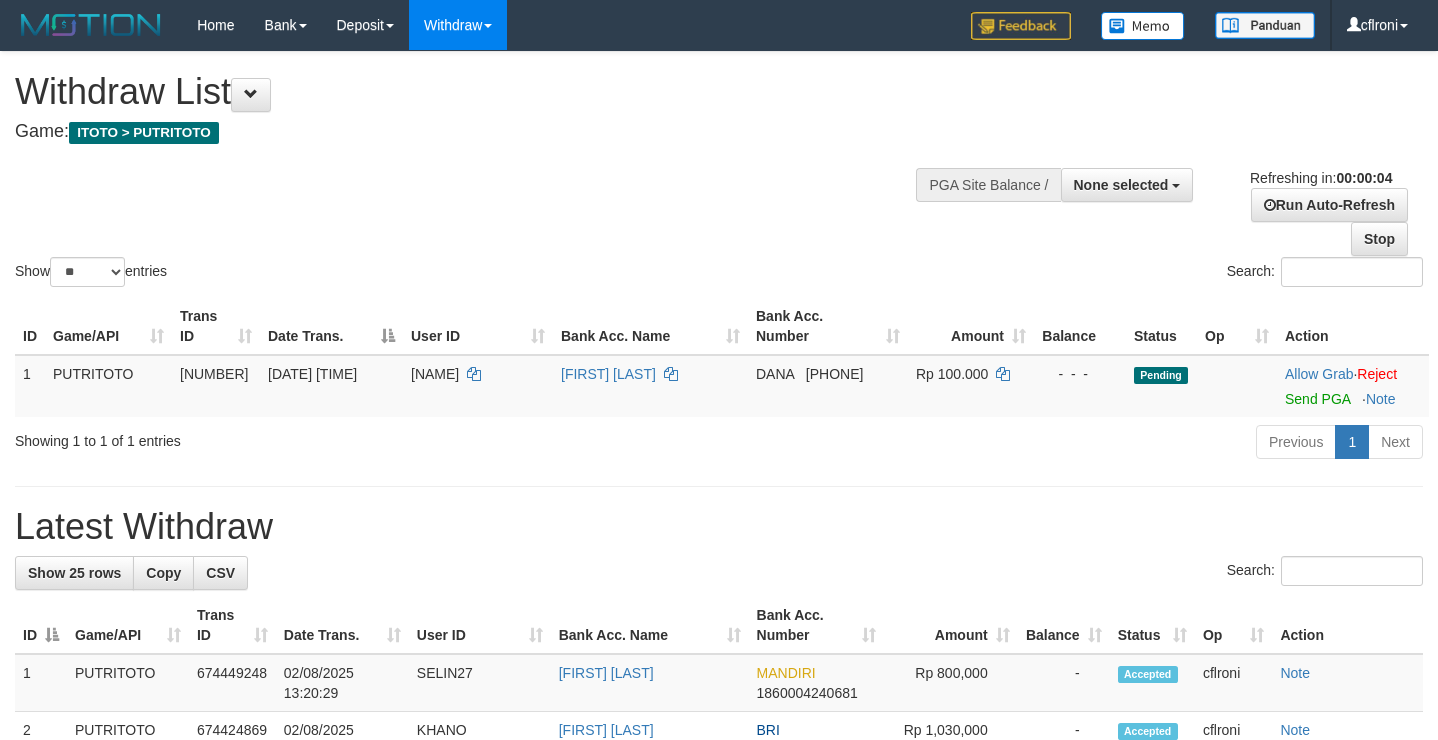 scroll, scrollTop: 0, scrollLeft: 0, axis: both 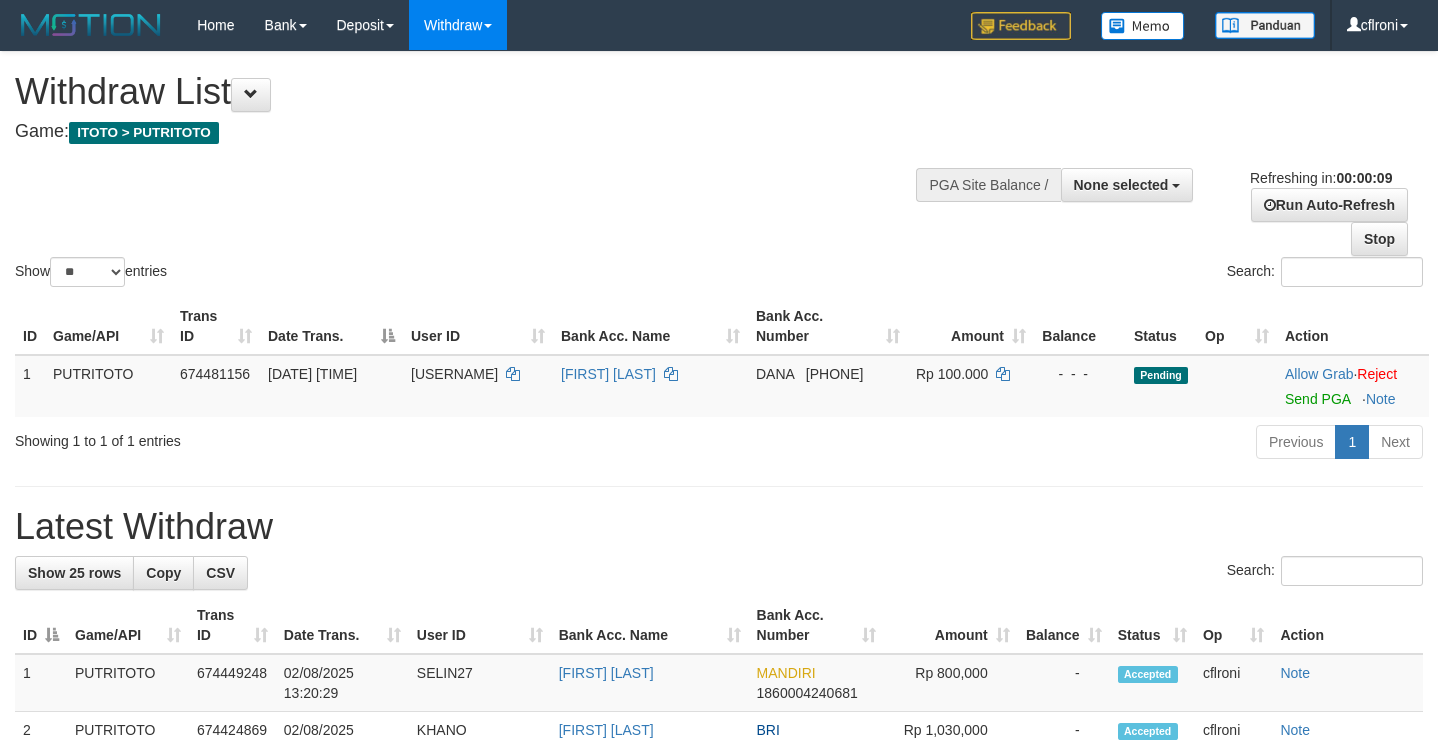 select 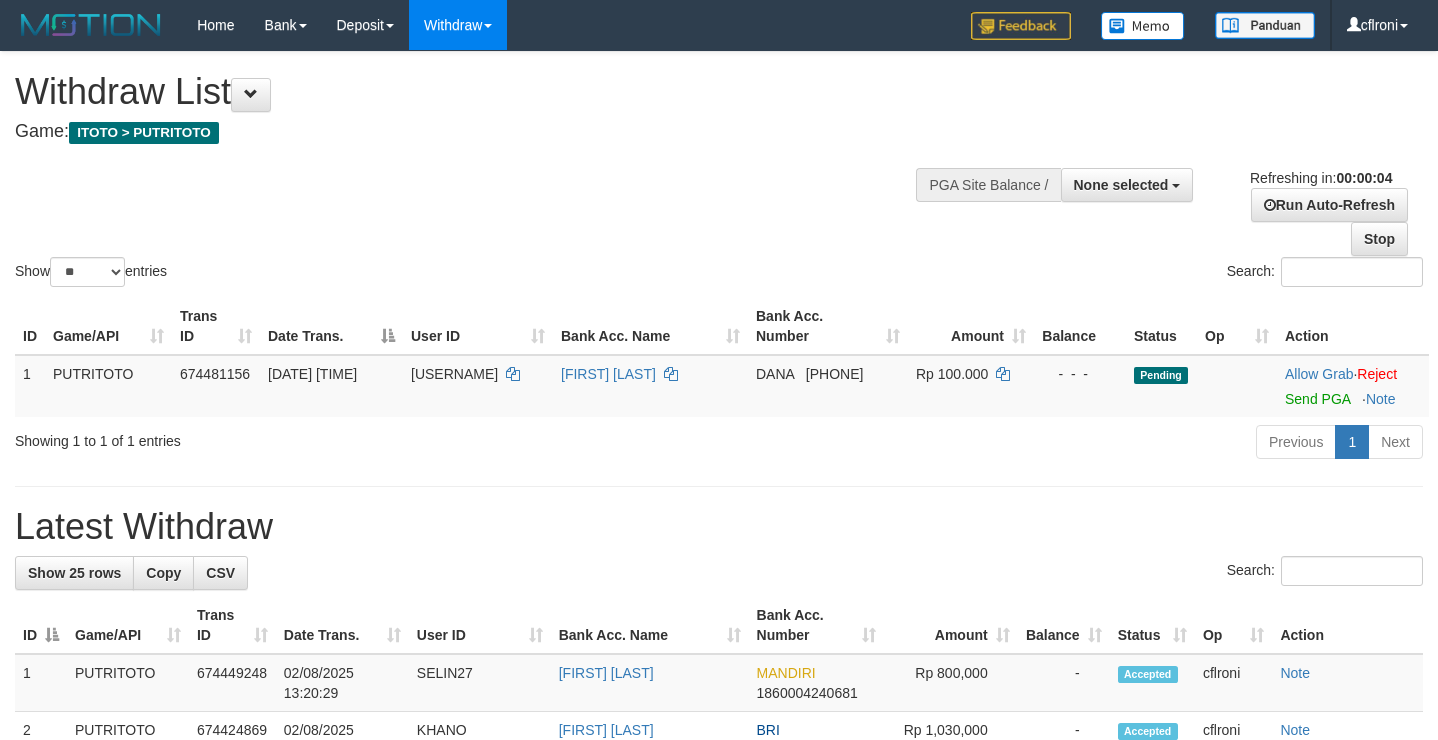 scroll, scrollTop: 0, scrollLeft: 0, axis: both 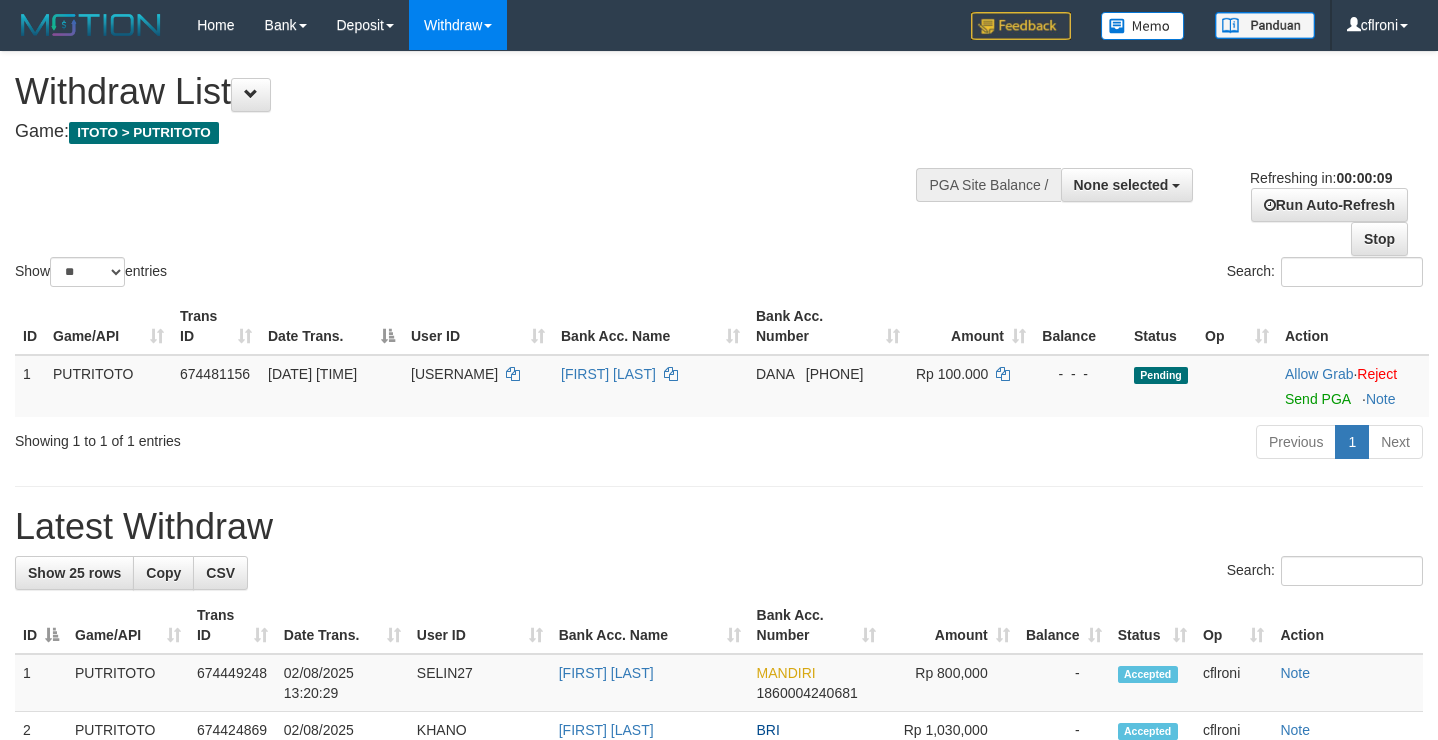 select 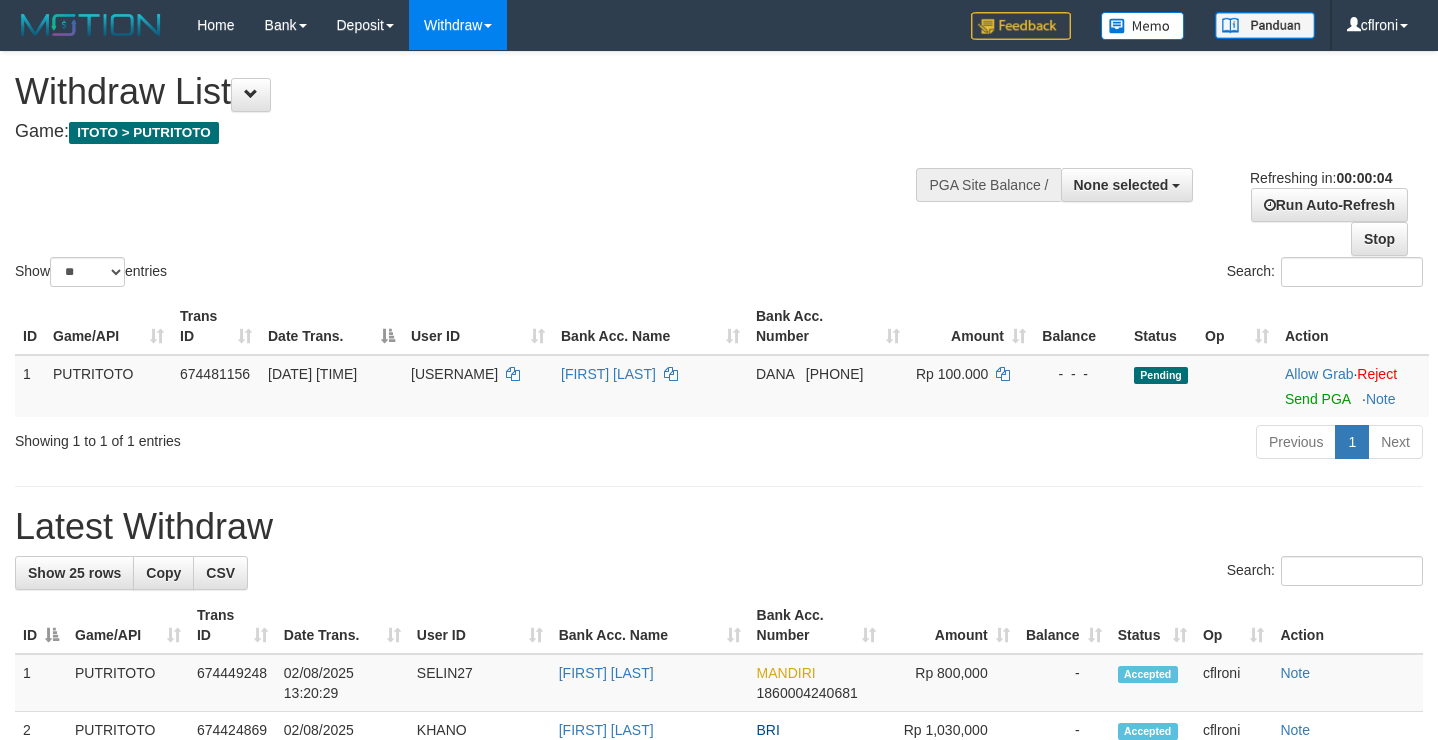 scroll, scrollTop: 0, scrollLeft: 0, axis: both 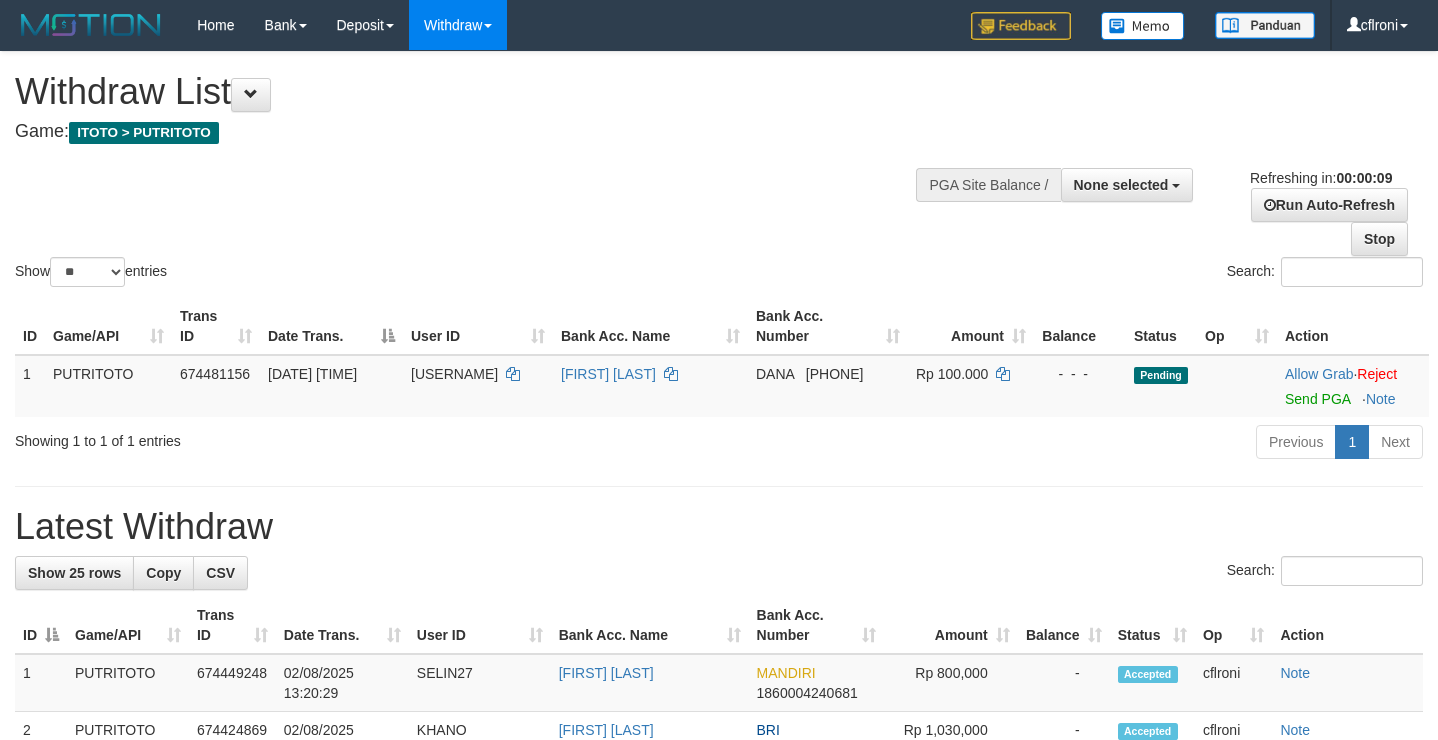 select 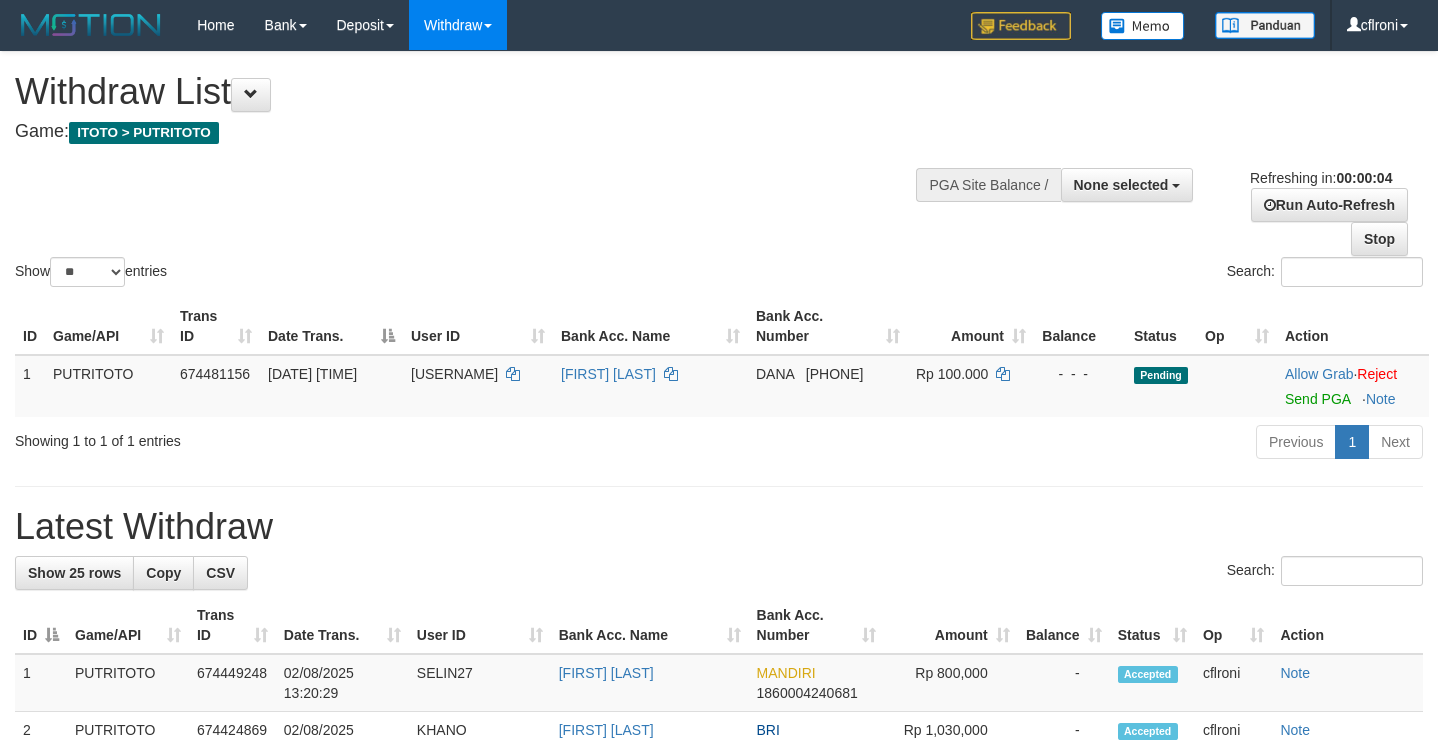 scroll, scrollTop: 0, scrollLeft: 0, axis: both 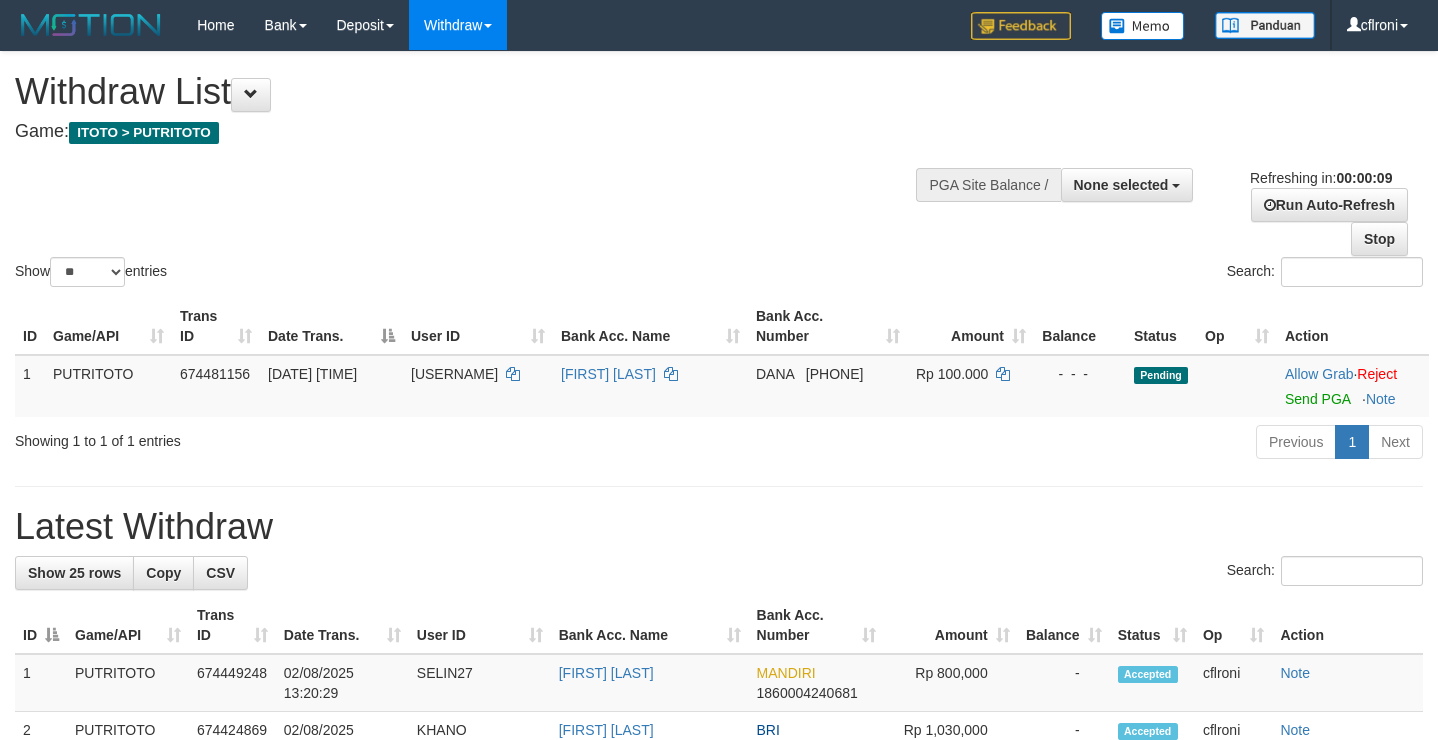 select 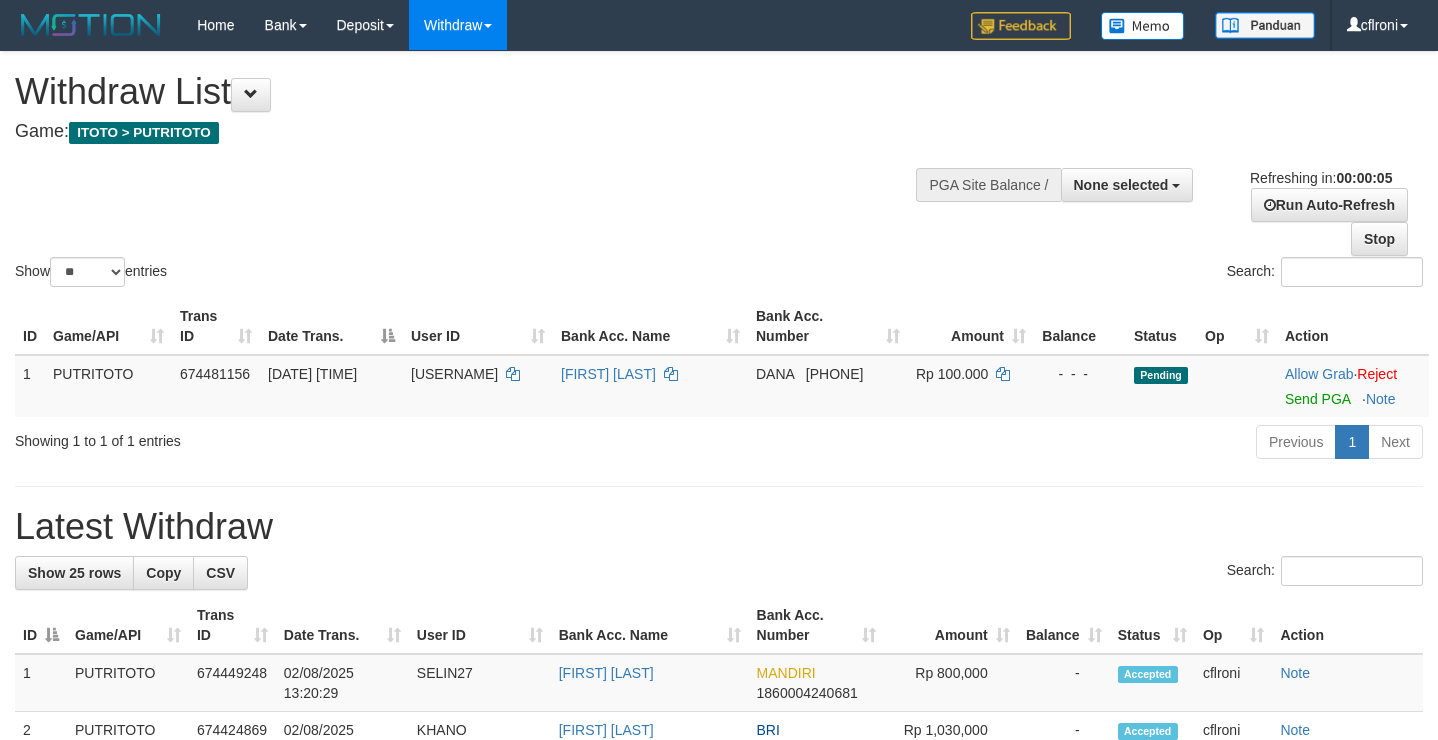 scroll, scrollTop: 0, scrollLeft: 0, axis: both 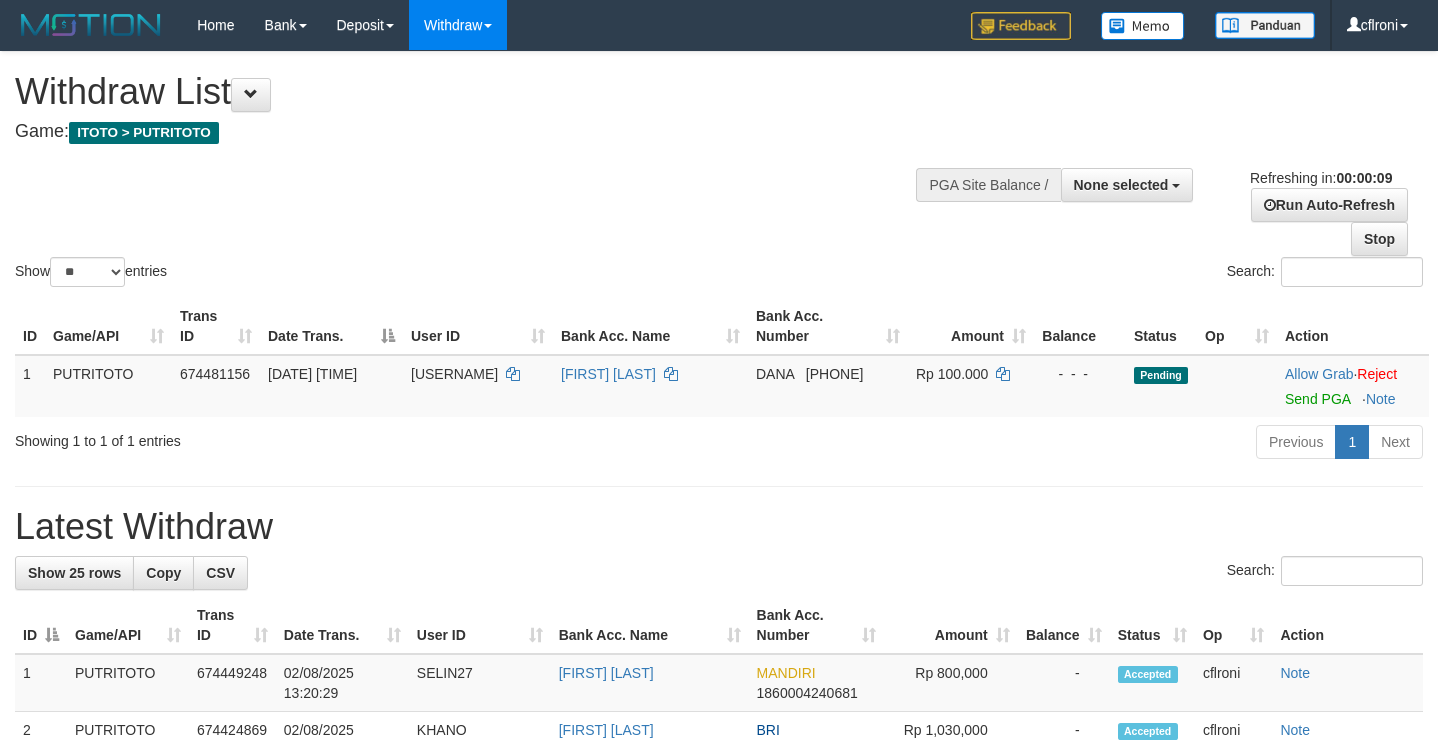 select 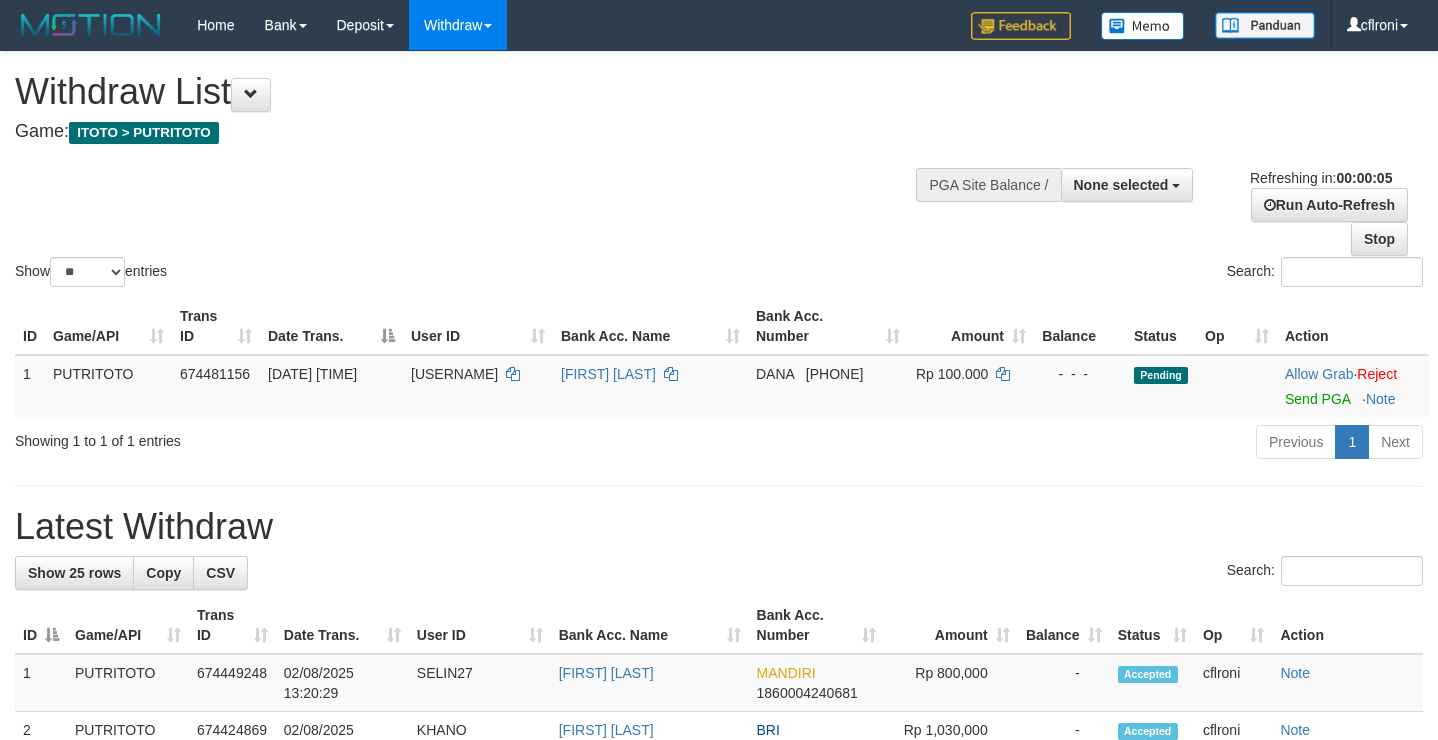 scroll, scrollTop: 0, scrollLeft: 0, axis: both 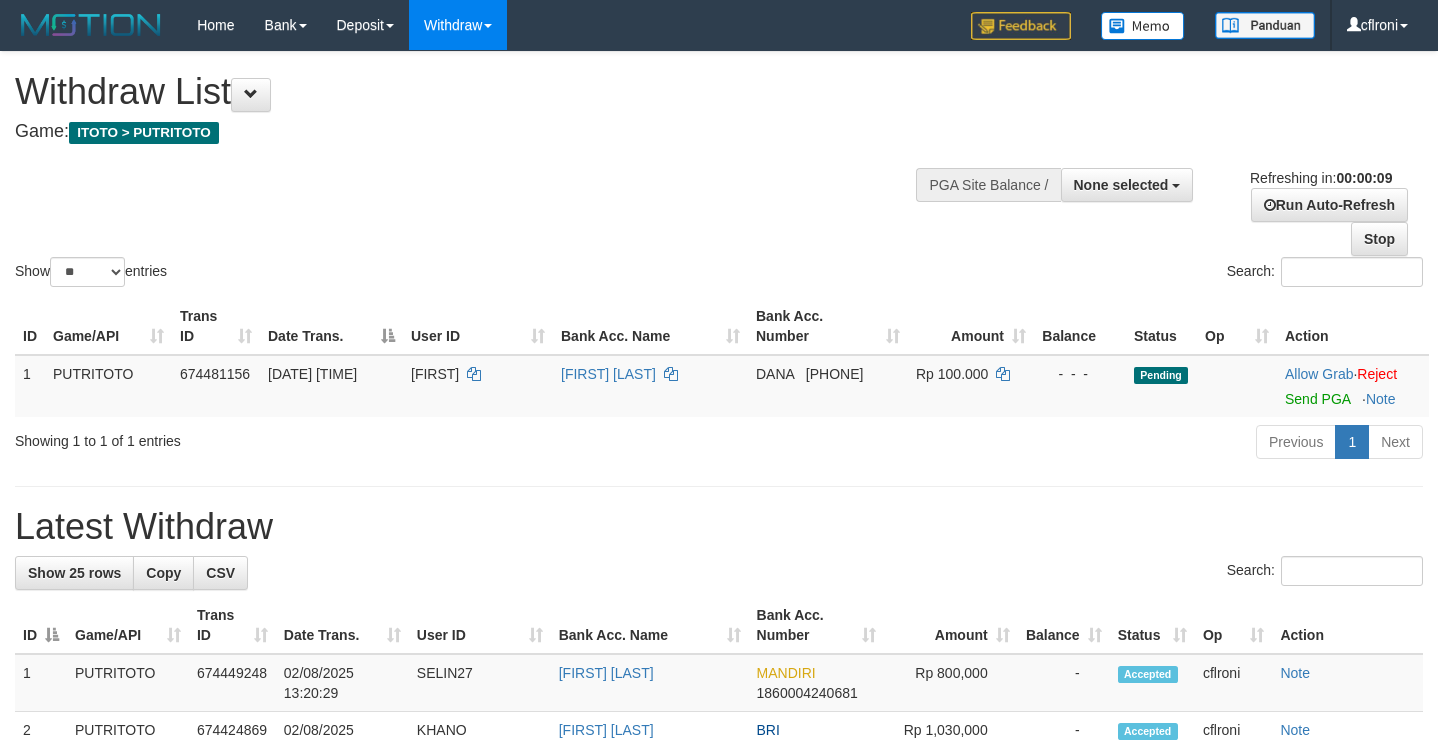 select 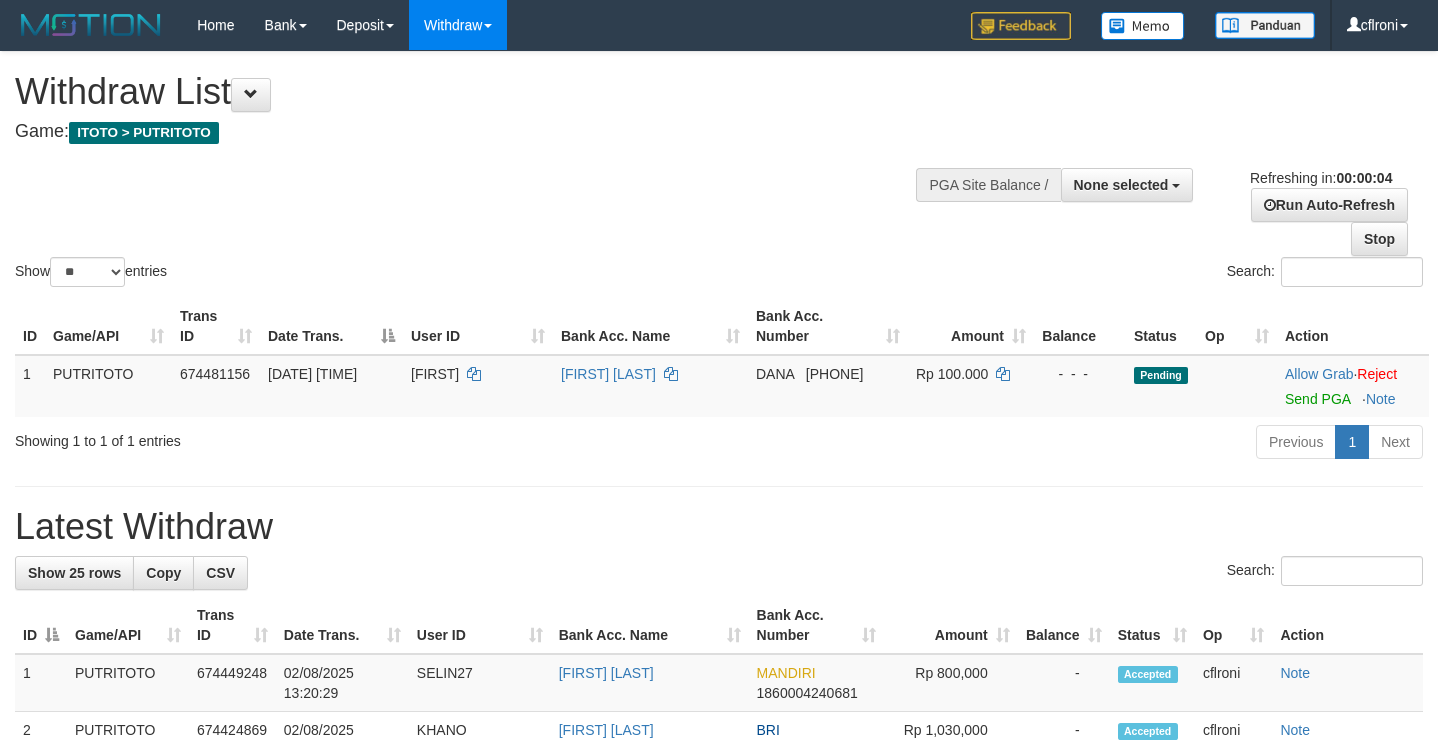 scroll, scrollTop: 0, scrollLeft: 0, axis: both 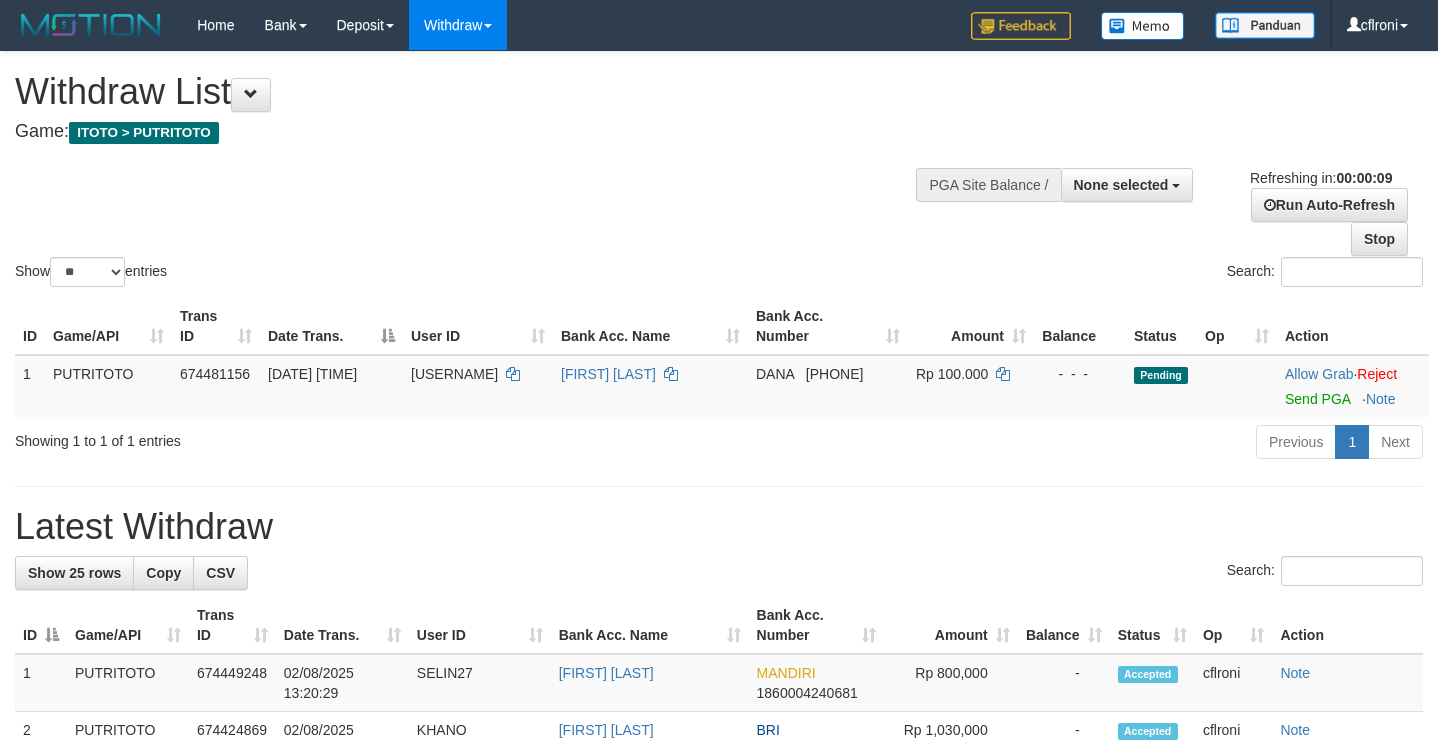 select 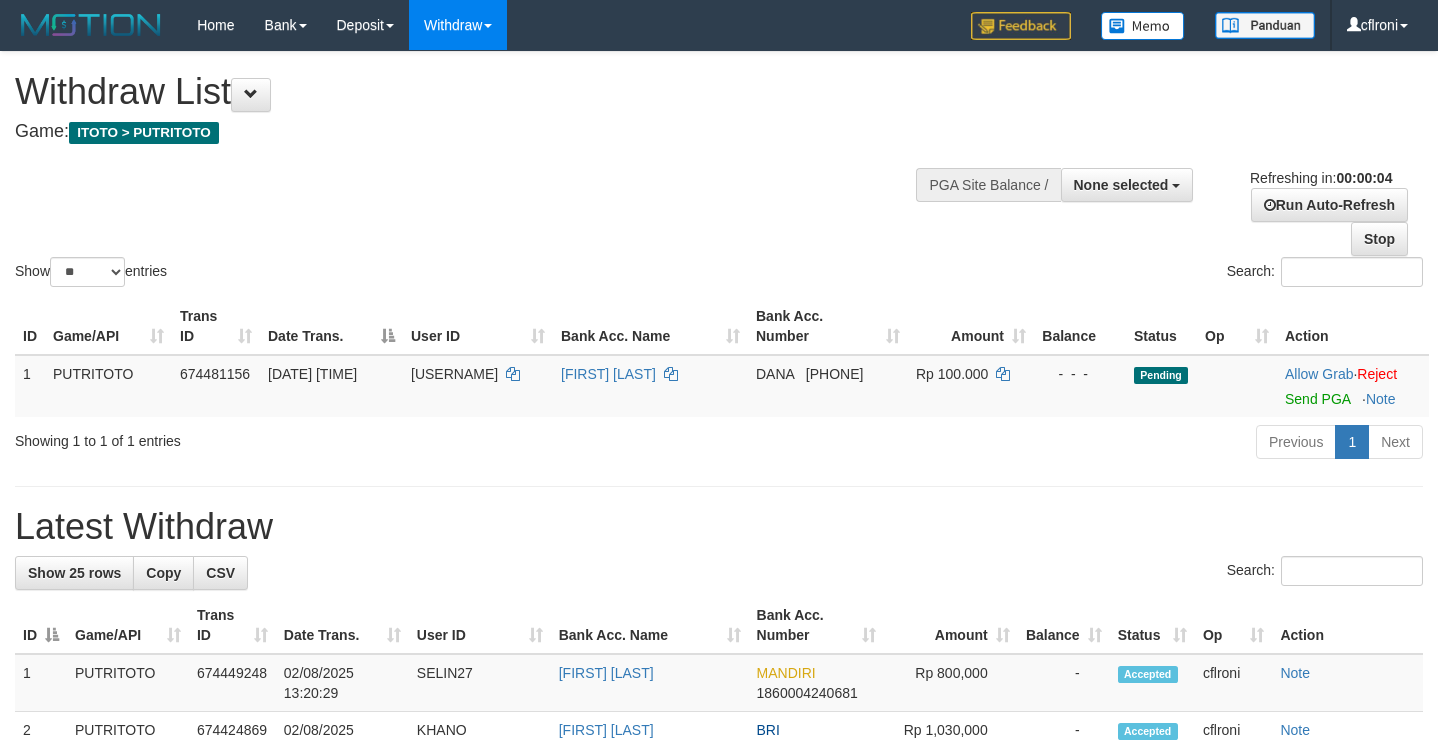 scroll, scrollTop: 0, scrollLeft: 0, axis: both 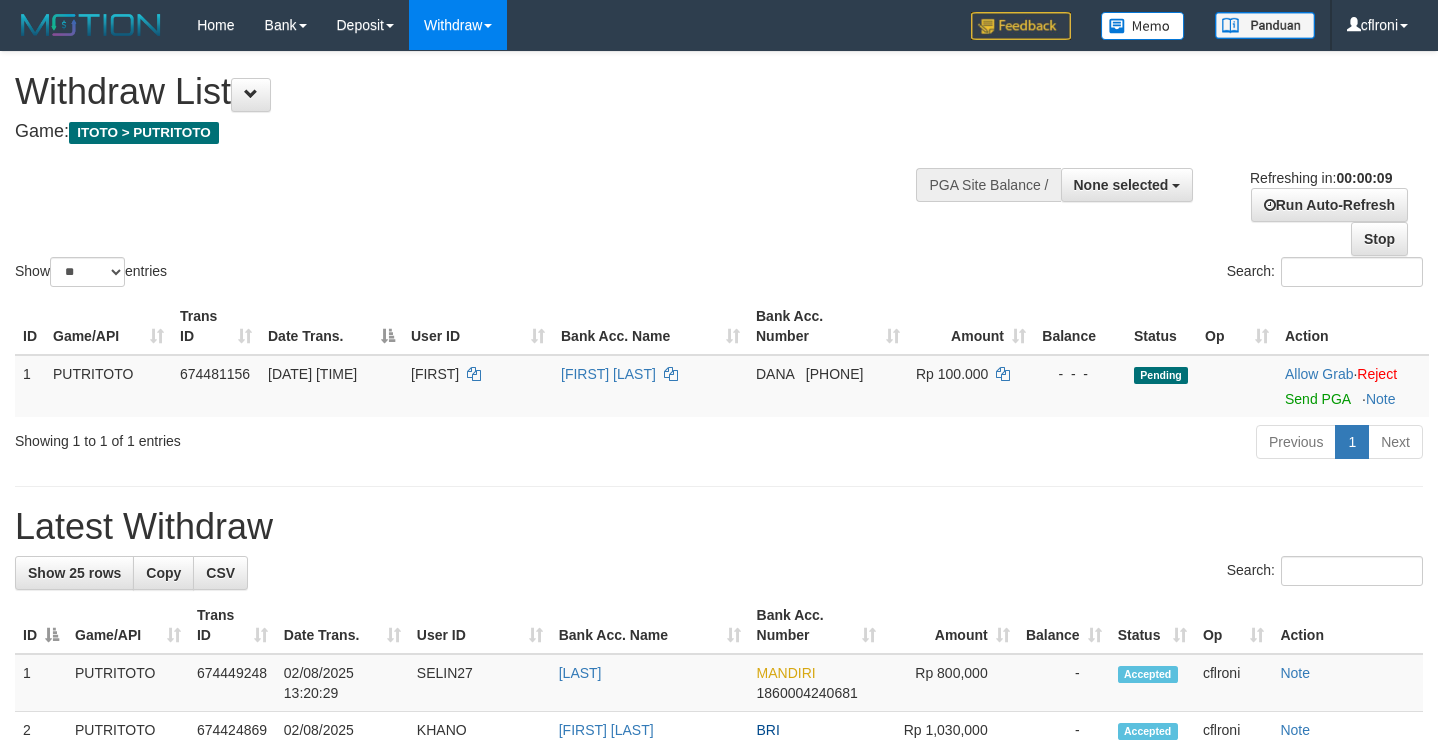 select 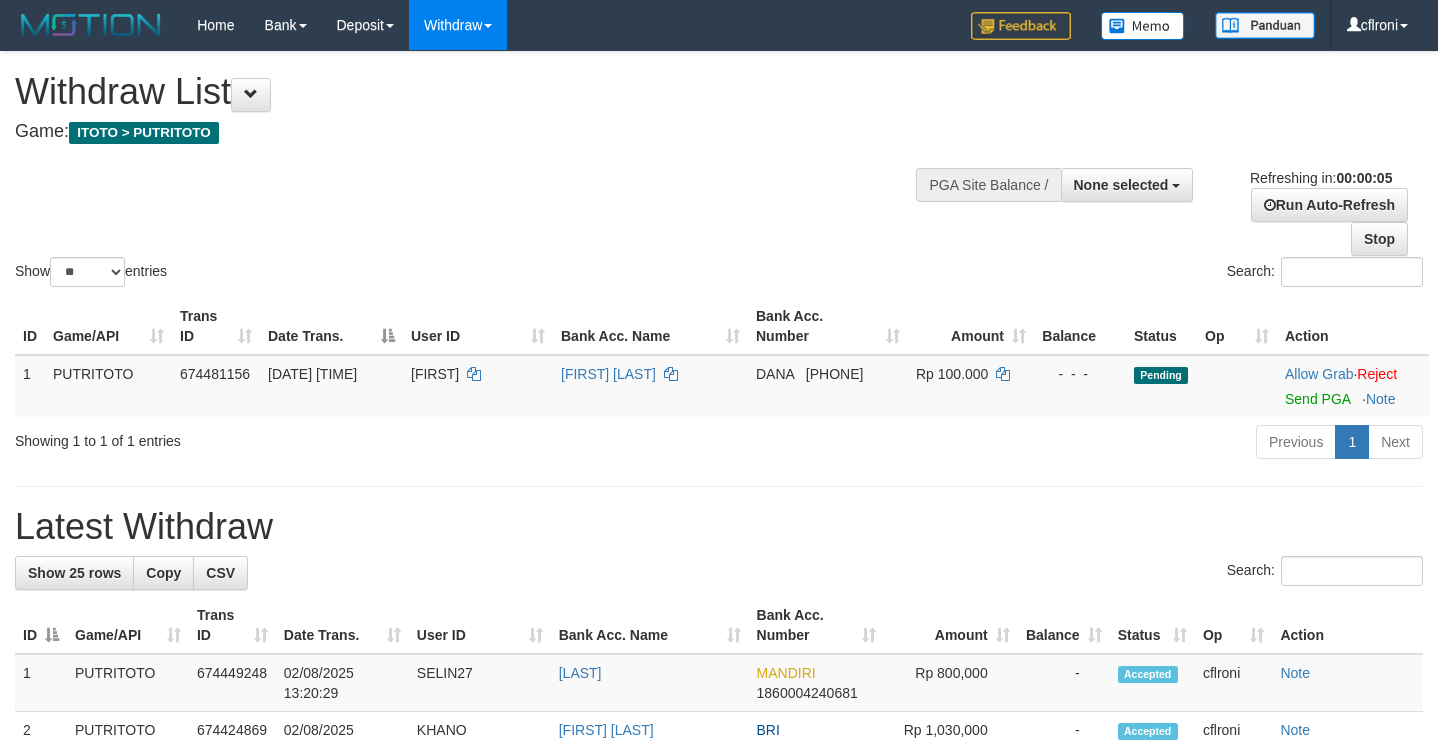 scroll, scrollTop: 0, scrollLeft: 0, axis: both 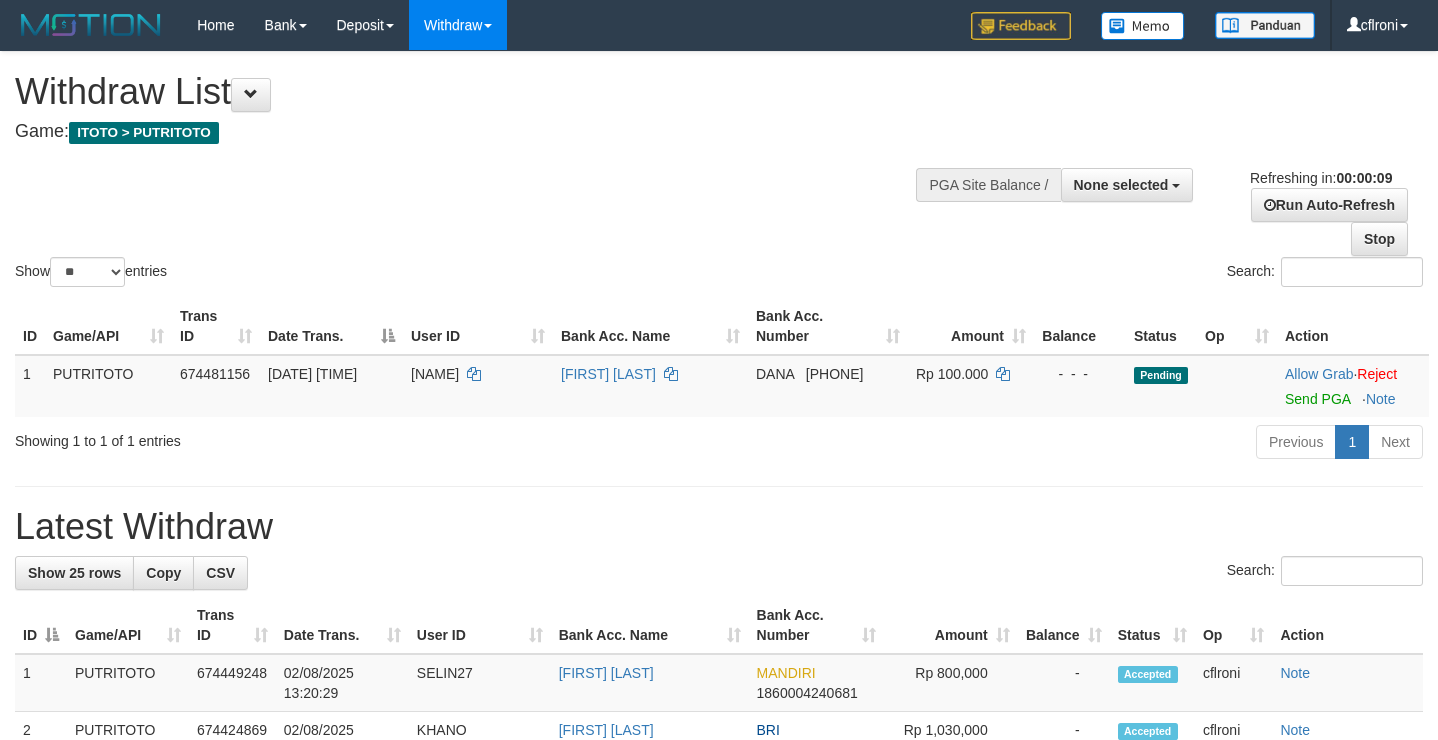 select 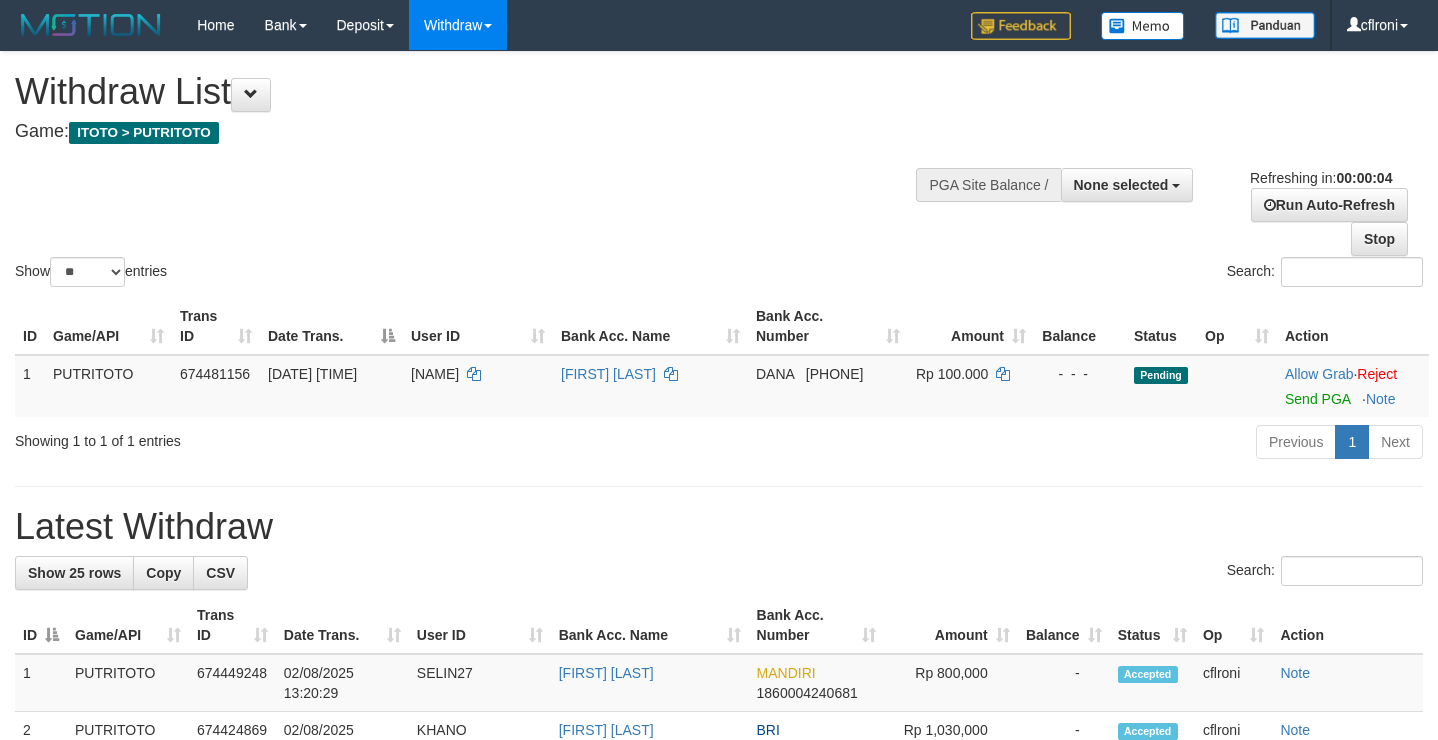 scroll, scrollTop: 0, scrollLeft: 0, axis: both 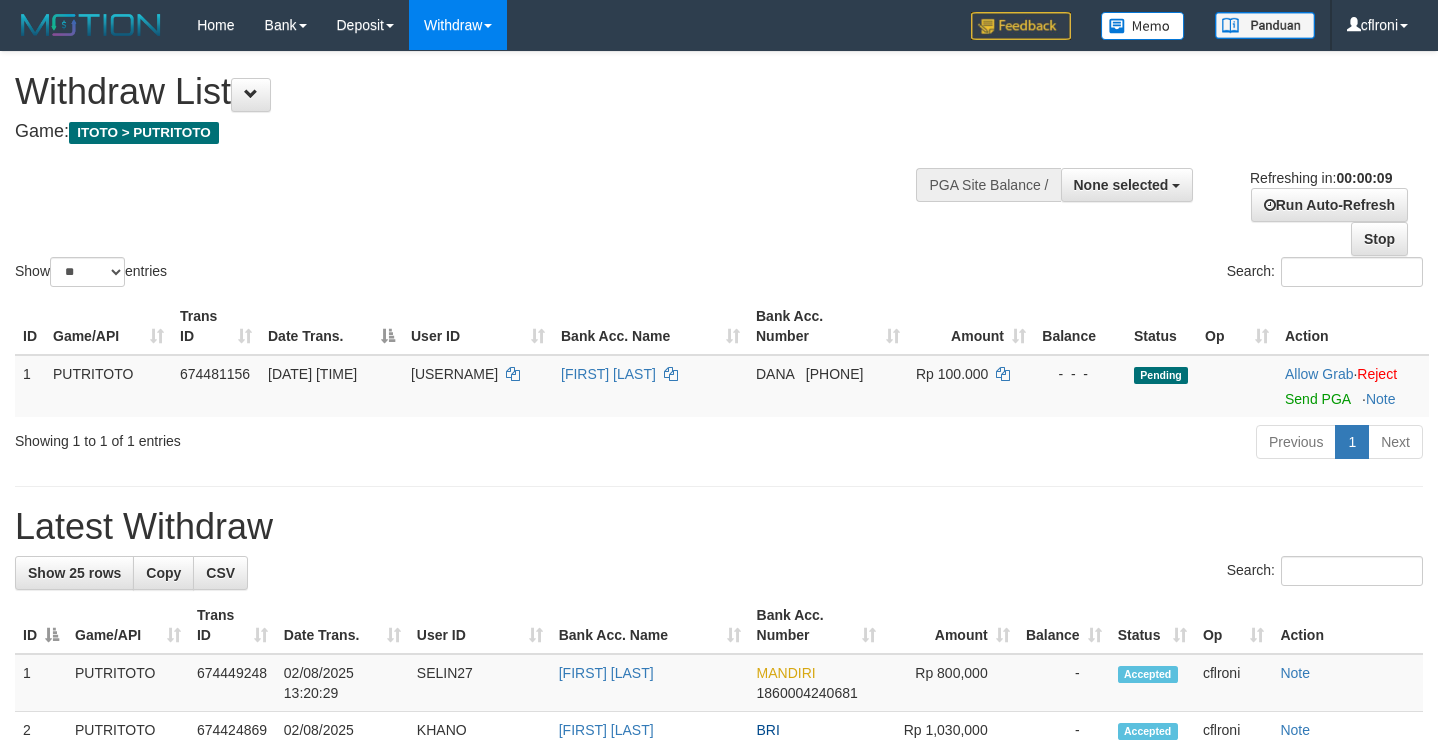 select 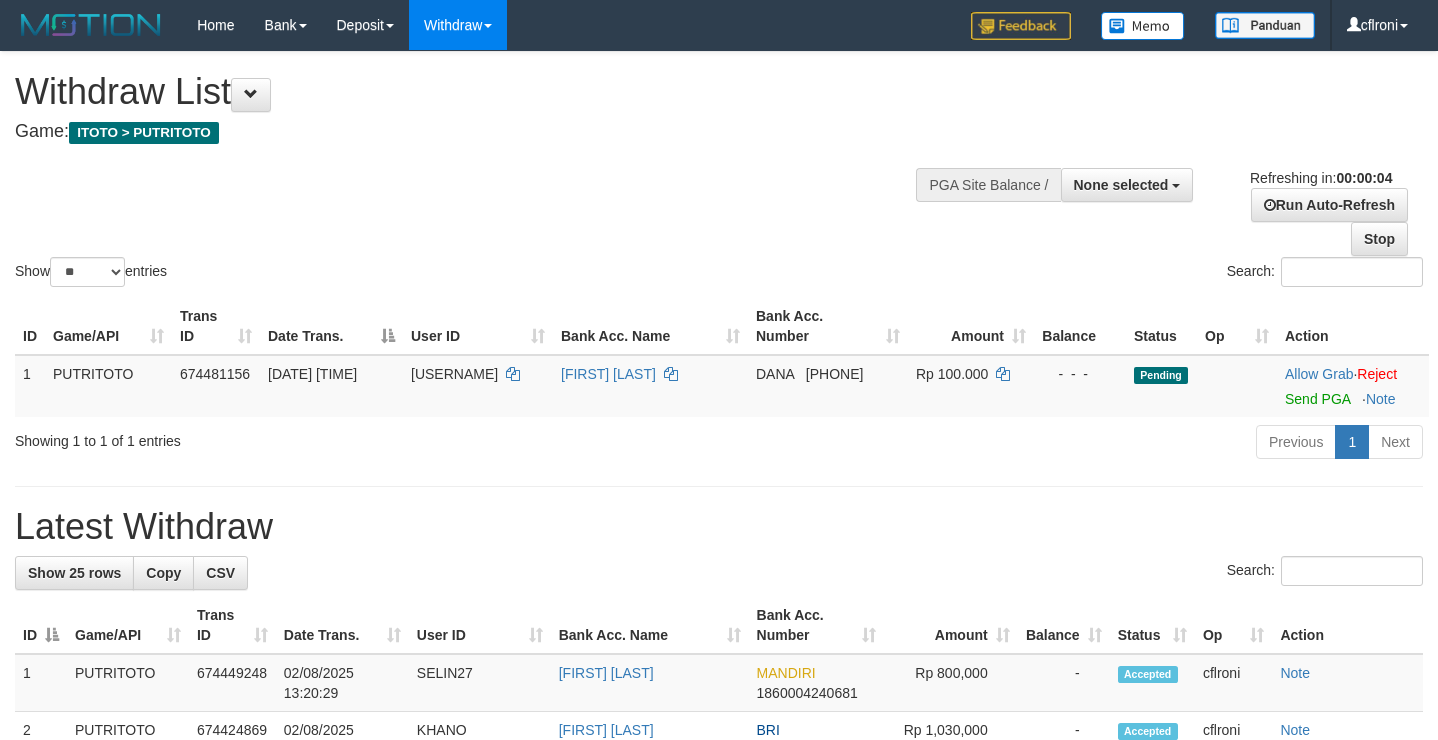 scroll, scrollTop: 0, scrollLeft: 0, axis: both 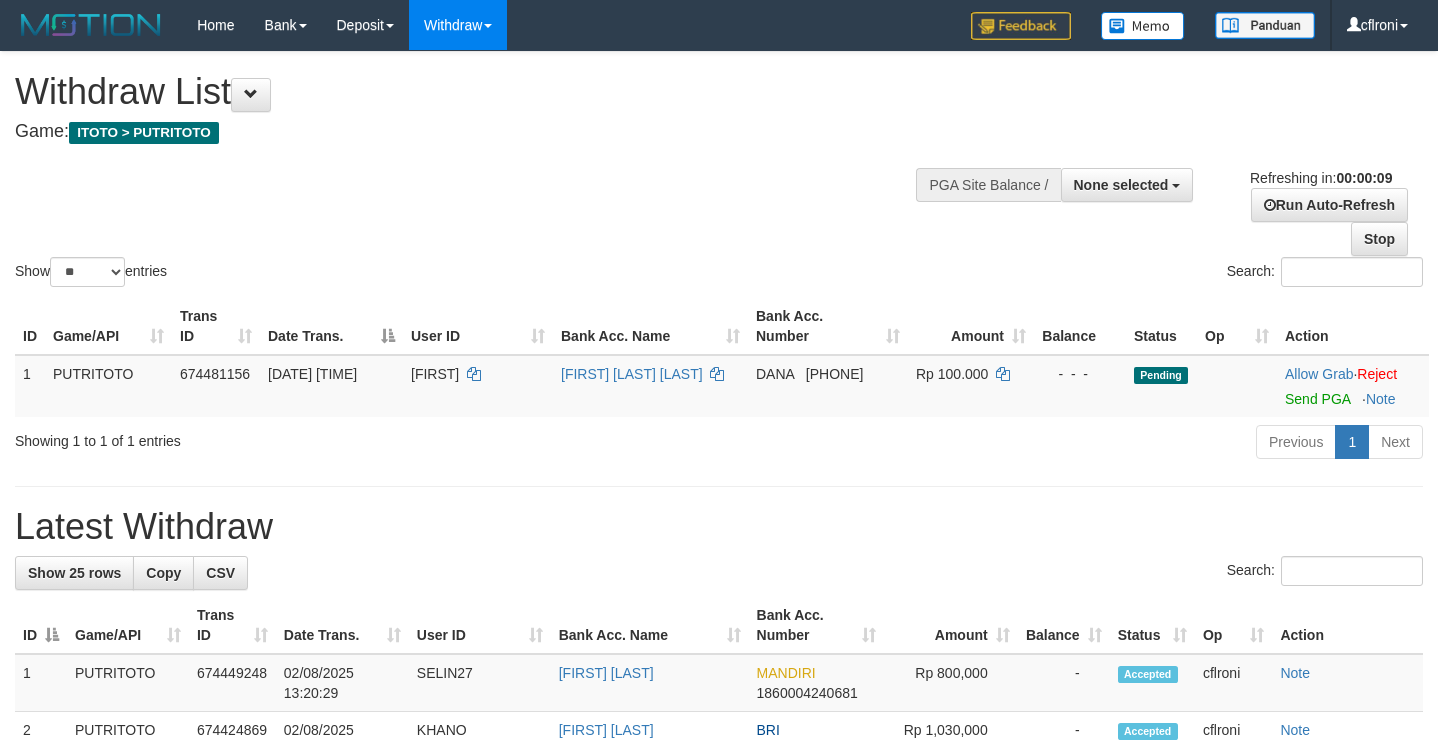 select 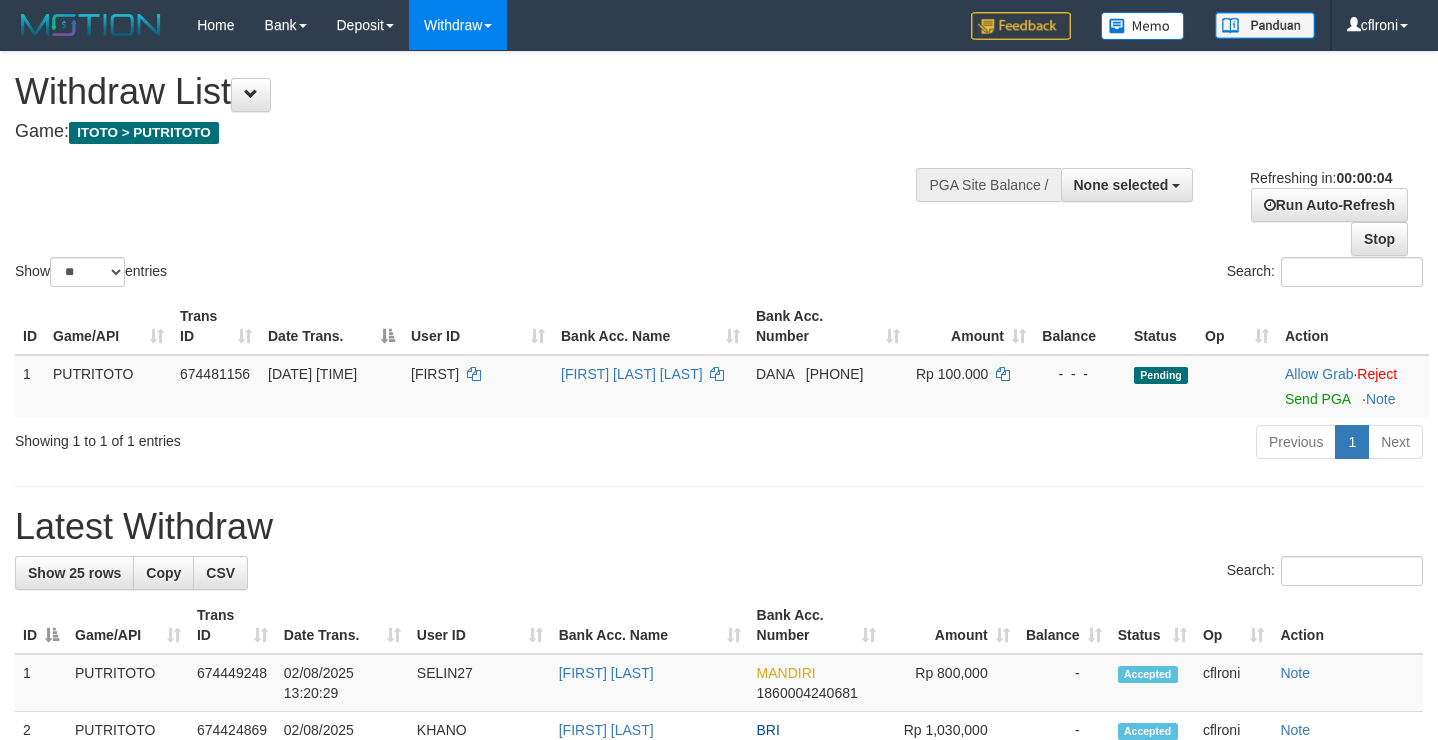 scroll, scrollTop: 0, scrollLeft: 0, axis: both 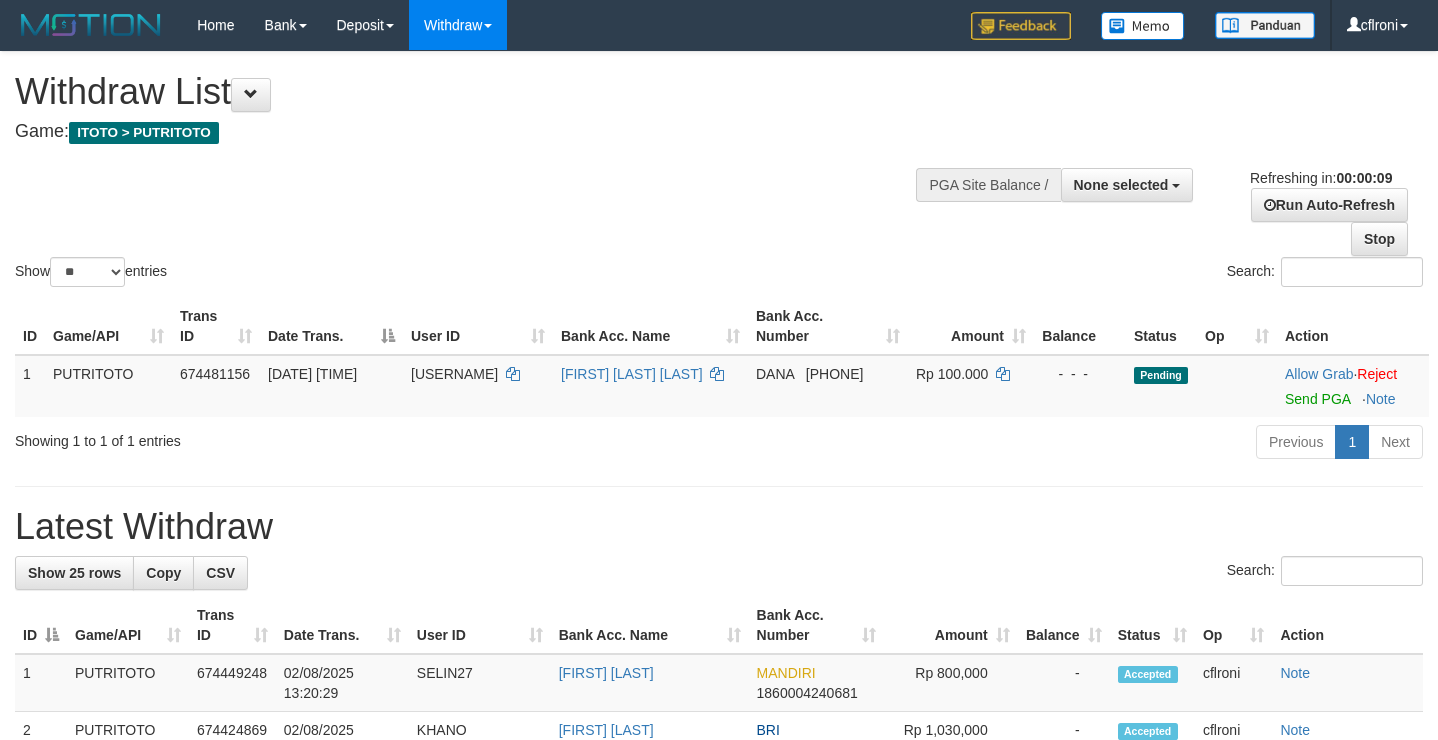 select 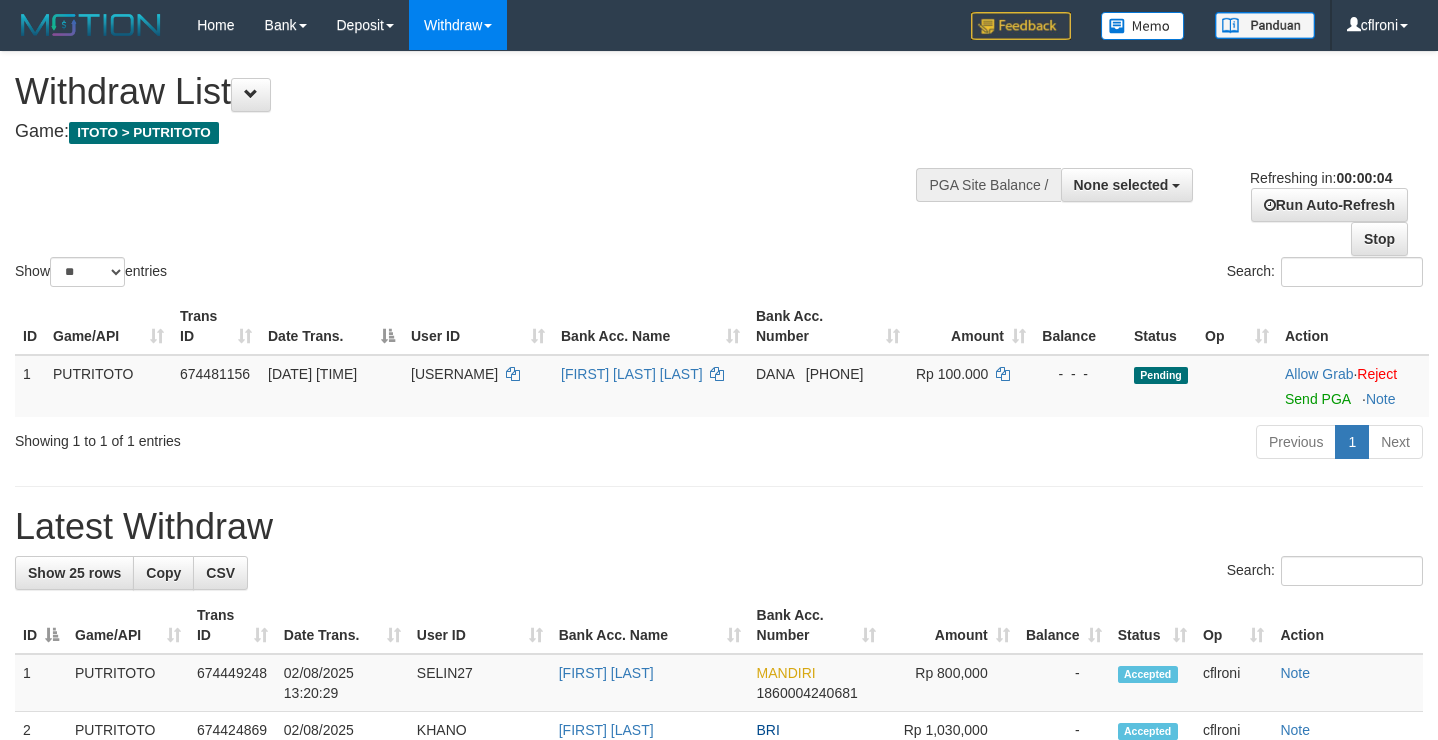 scroll, scrollTop: 0, scrollLeft: 0, axis: both 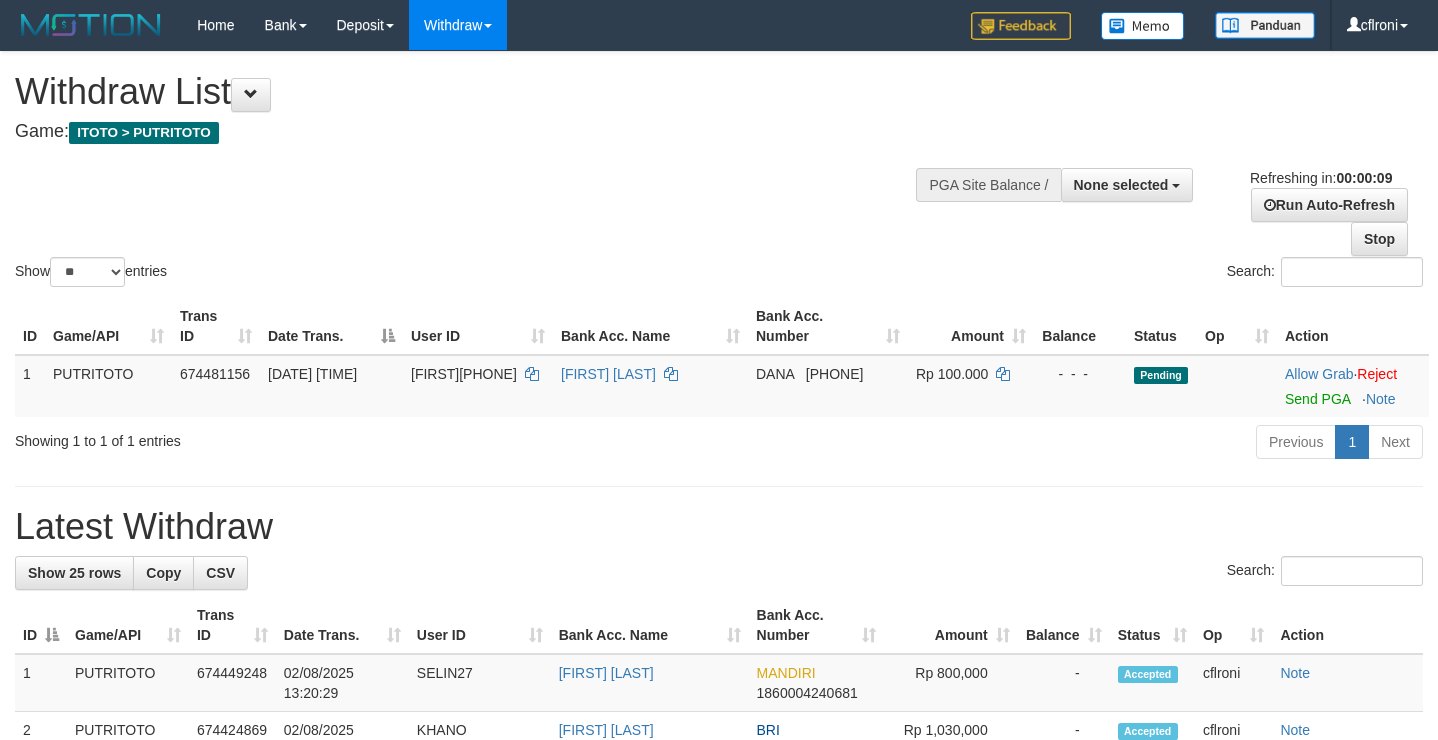 select 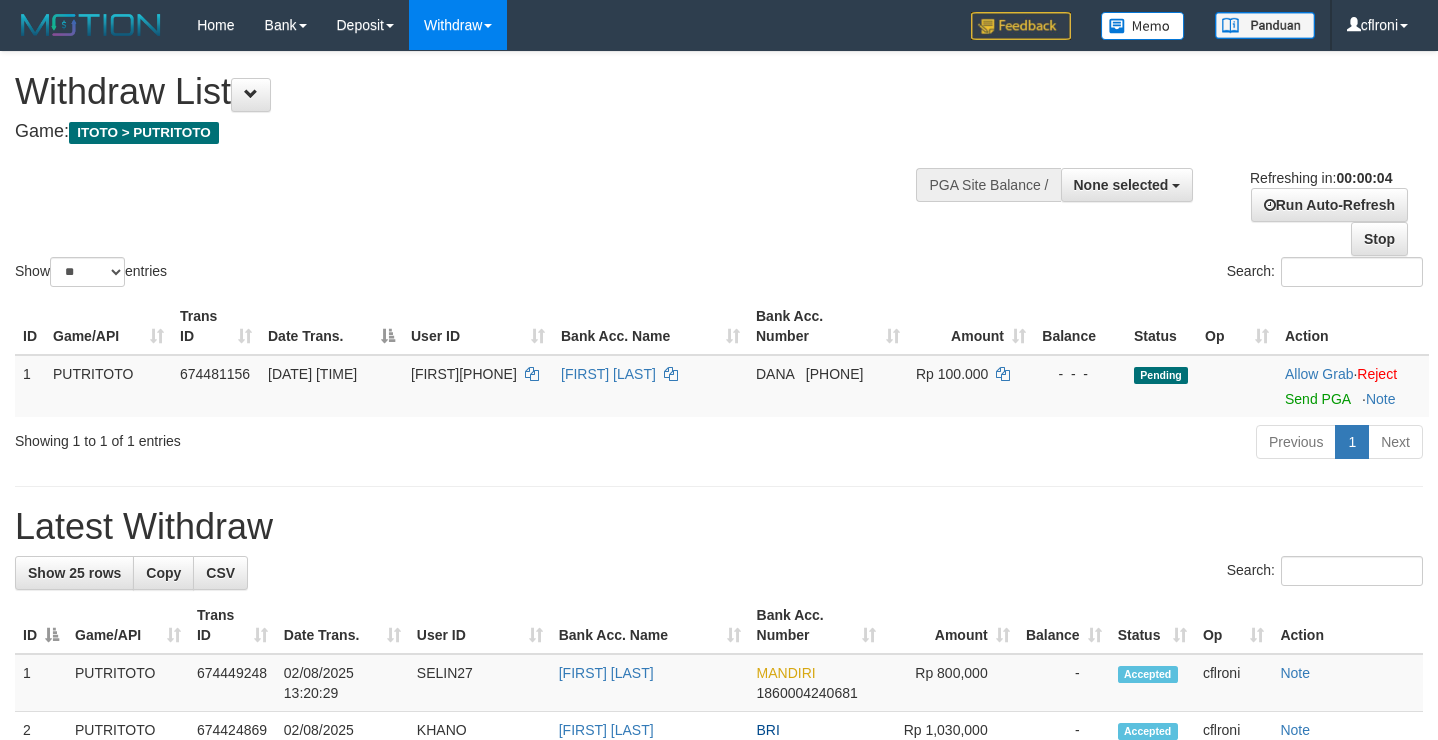 scroll, scrollTop: 0, scrollLeft: 0, axis: both 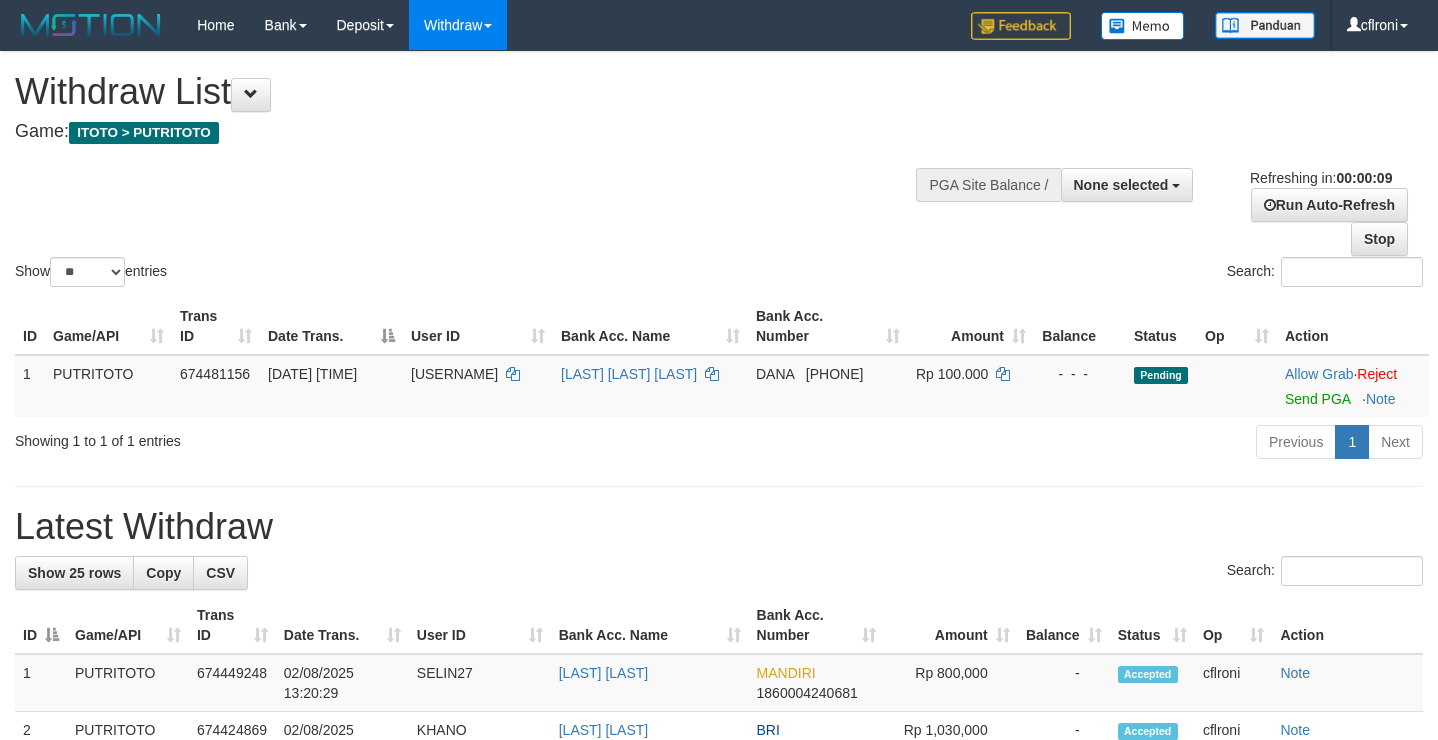 select 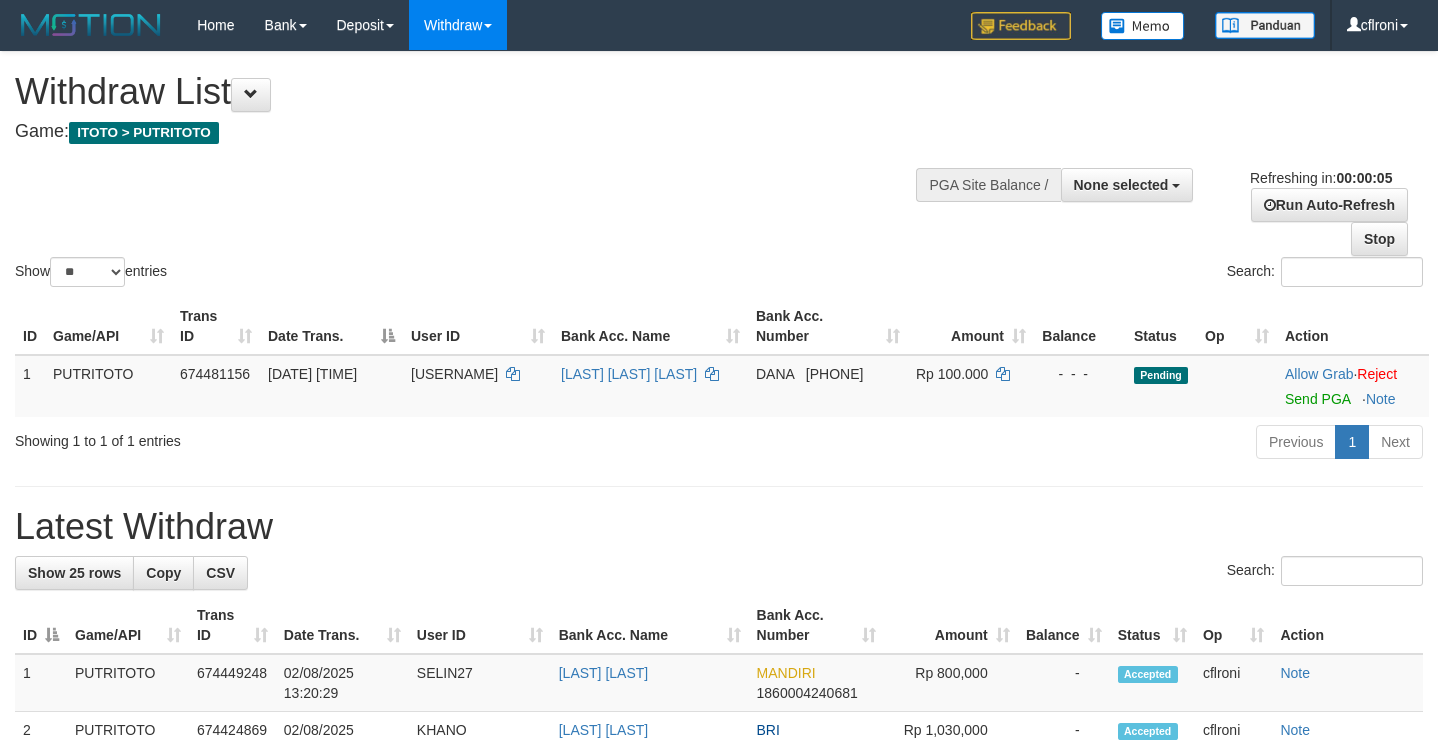 scroll, scrollTop: 0, scrollLeft: 0, axis: both 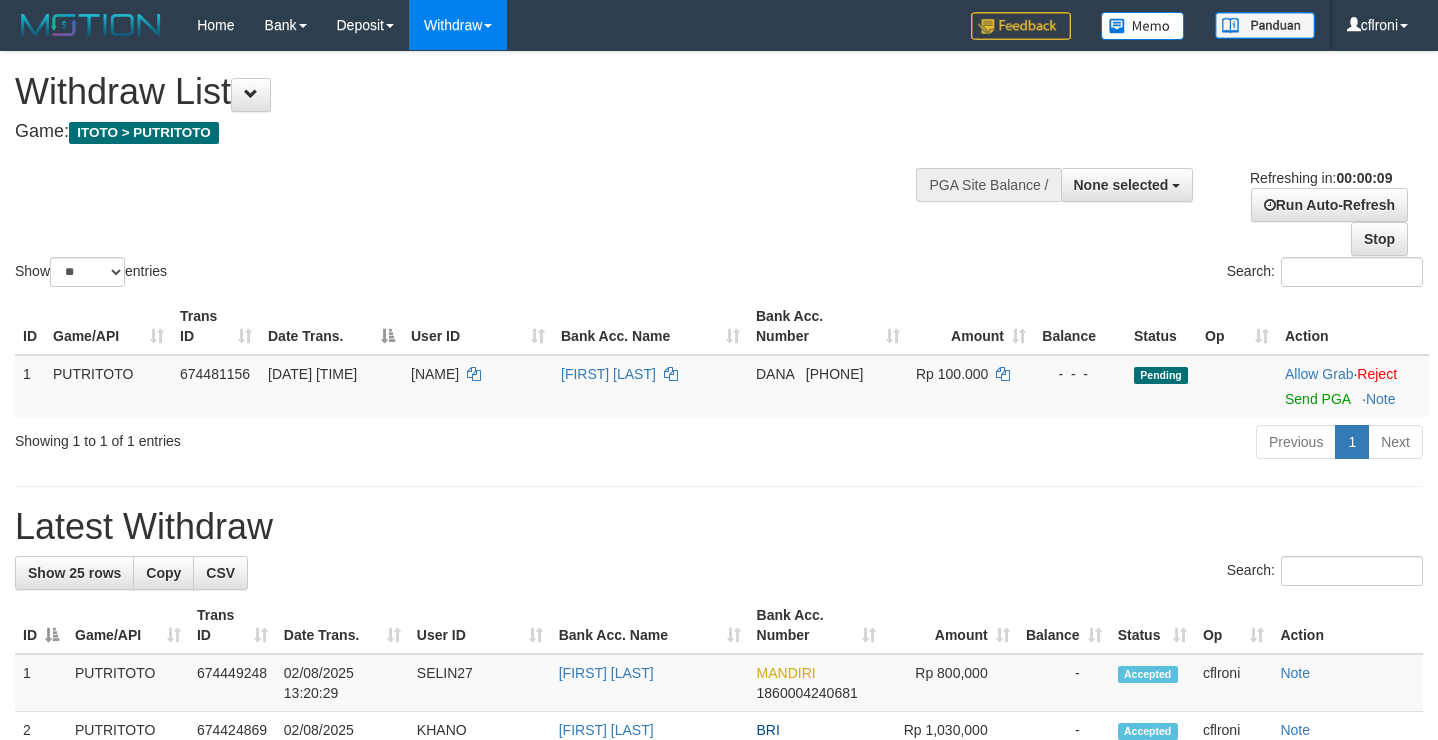 select 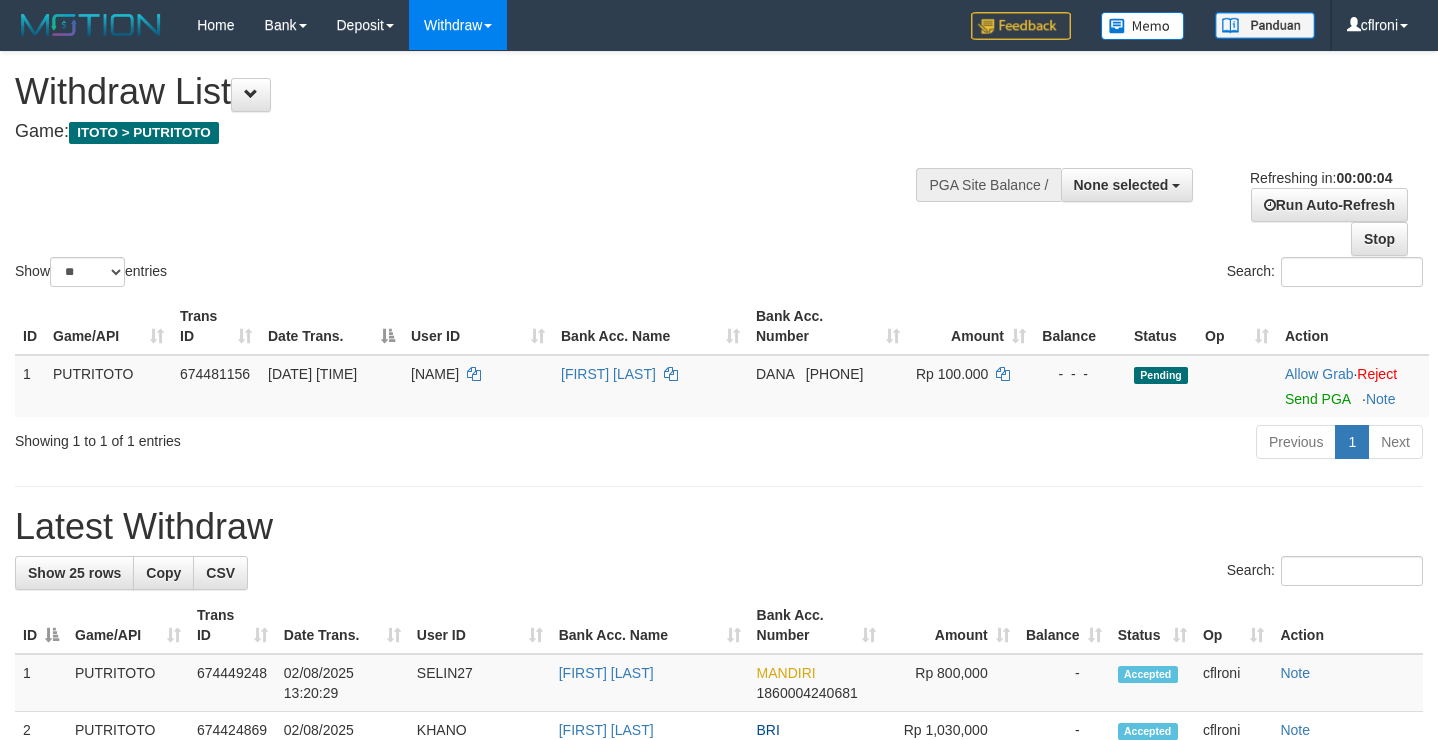 scroll, scrollTop: 0, scrollLeft: 0, axis: both 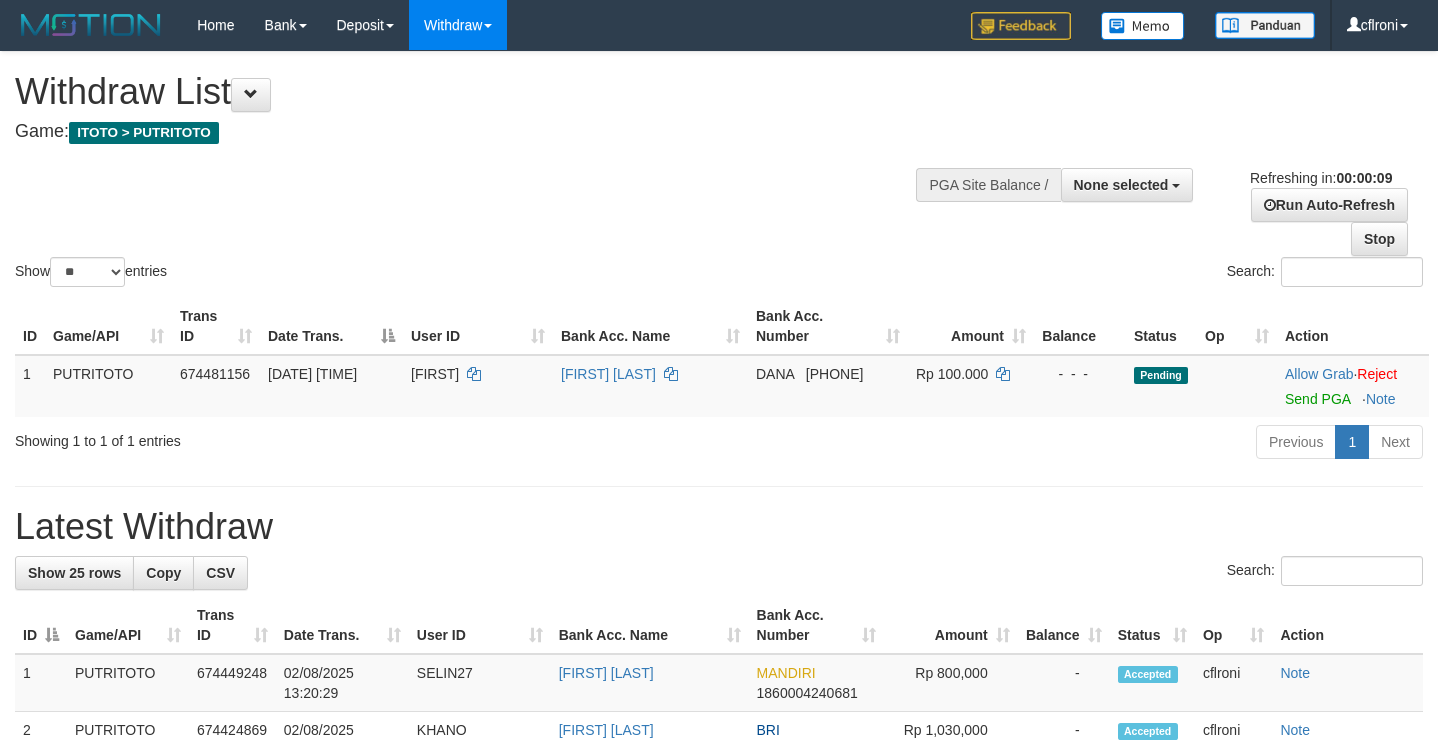 select 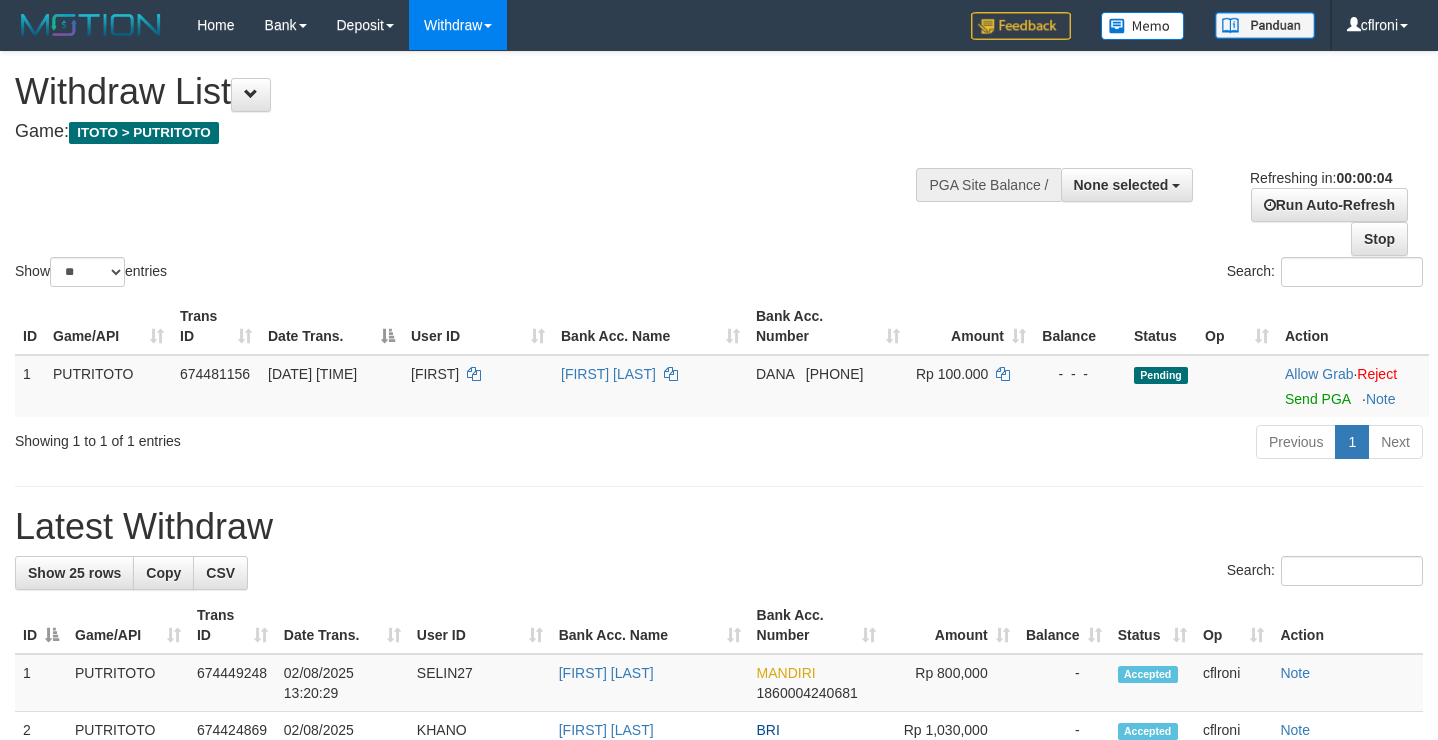 scroll, scrollTop: 0, scrollLeft: 0, axis: both 